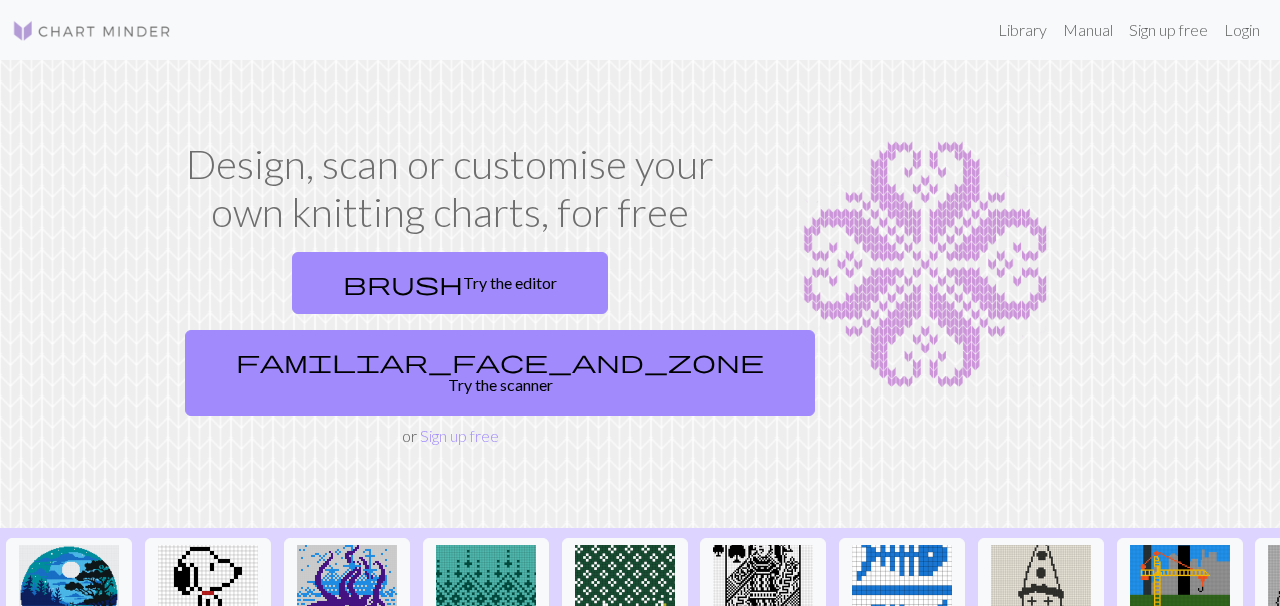 scroll, scrollTop: 0, scrollLeft: 0, axis: both 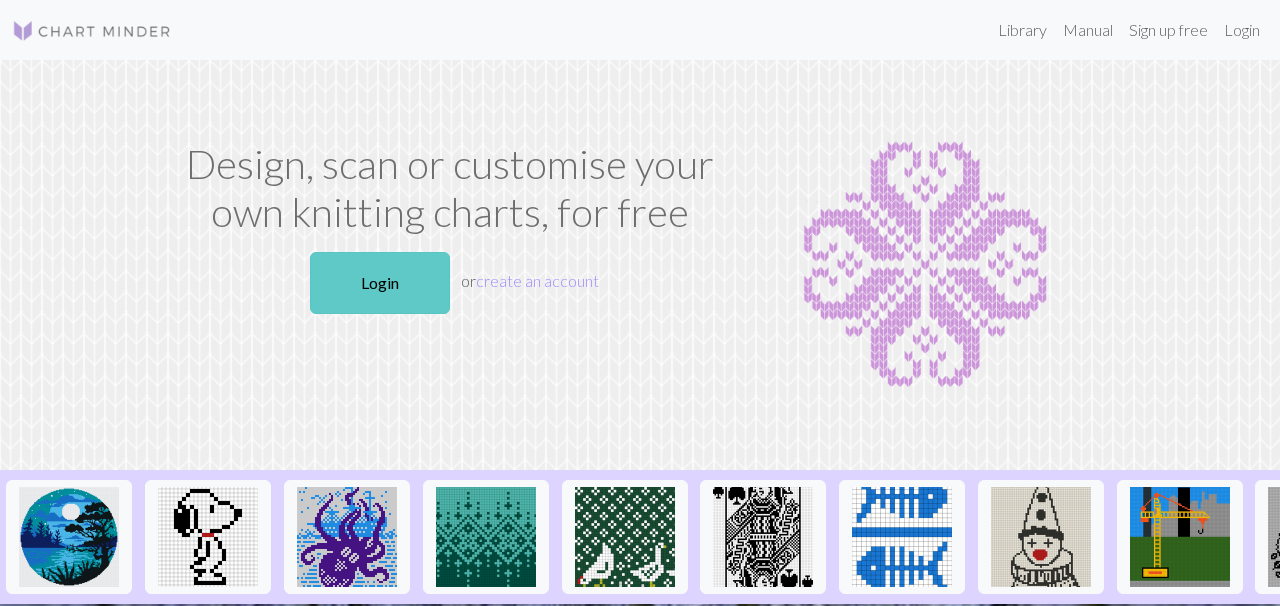 click on "Login" at bounding box center [380, 283] 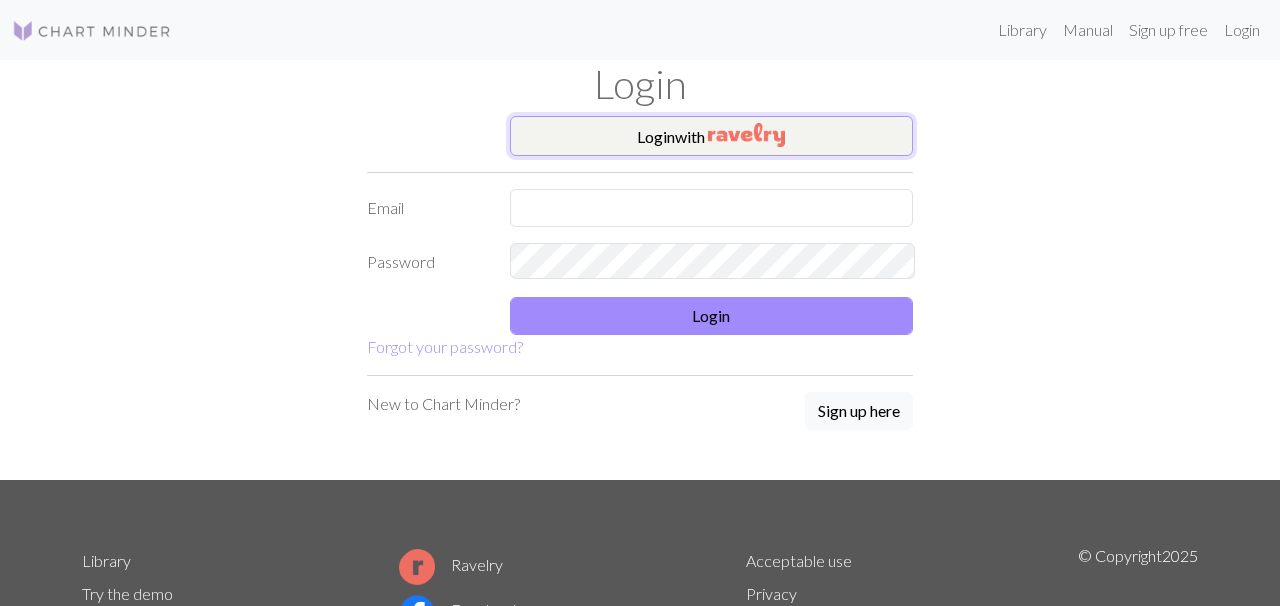 click on "Login  with" at bounding box center [712, 136] 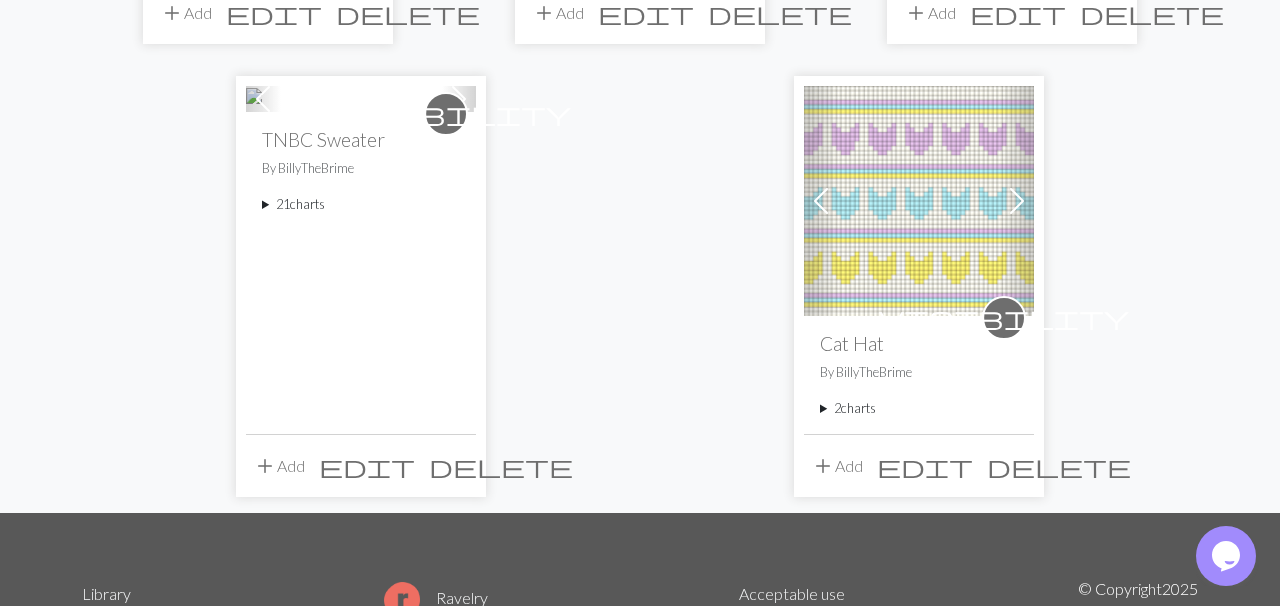 scroll, scrollTop: 1487, scrollLeft: 0, axis: vertical 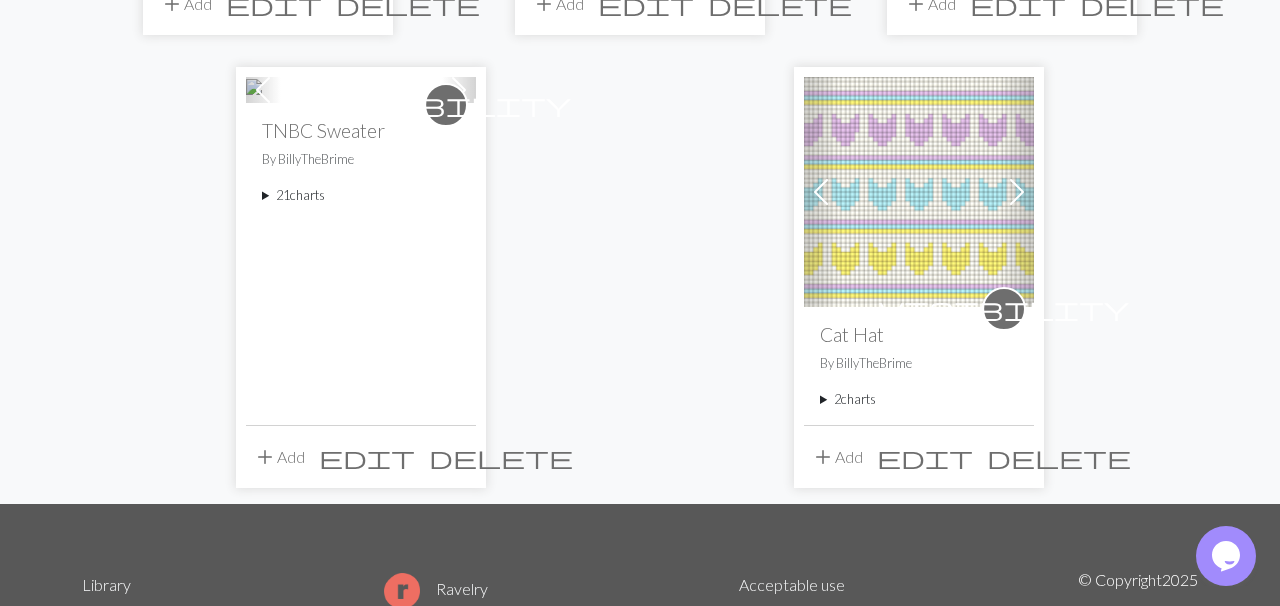 click on "21  charts" at bounding box center [361, 195] 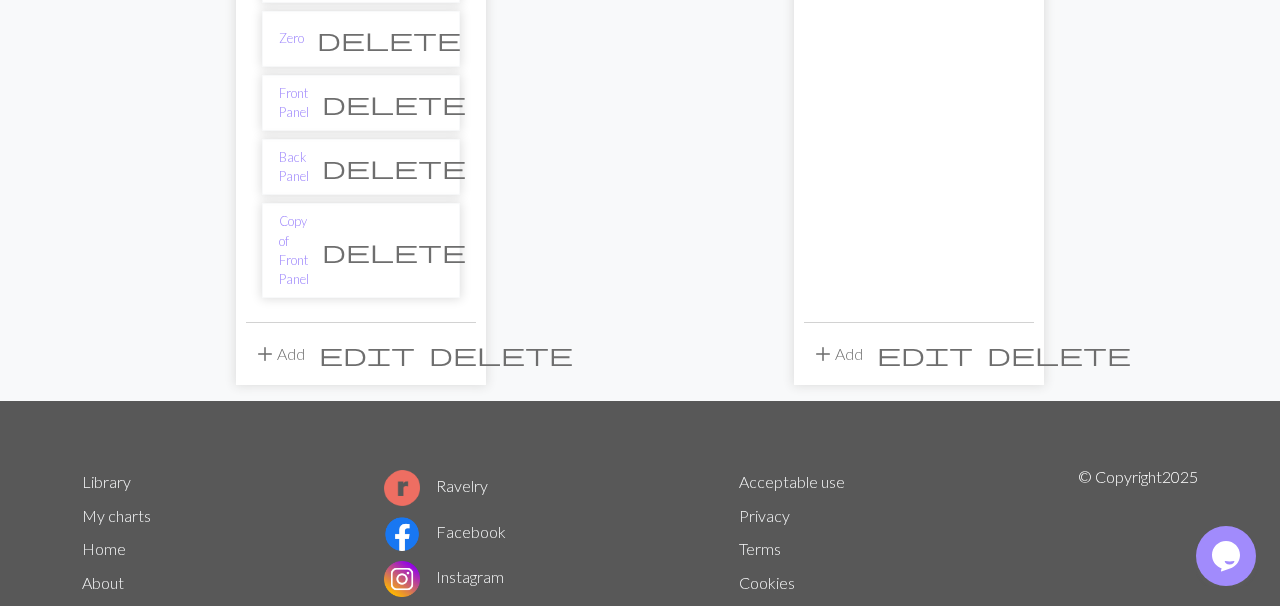 scroll, scrollTop: 2780, scrollLeft: 0, axis: vertical 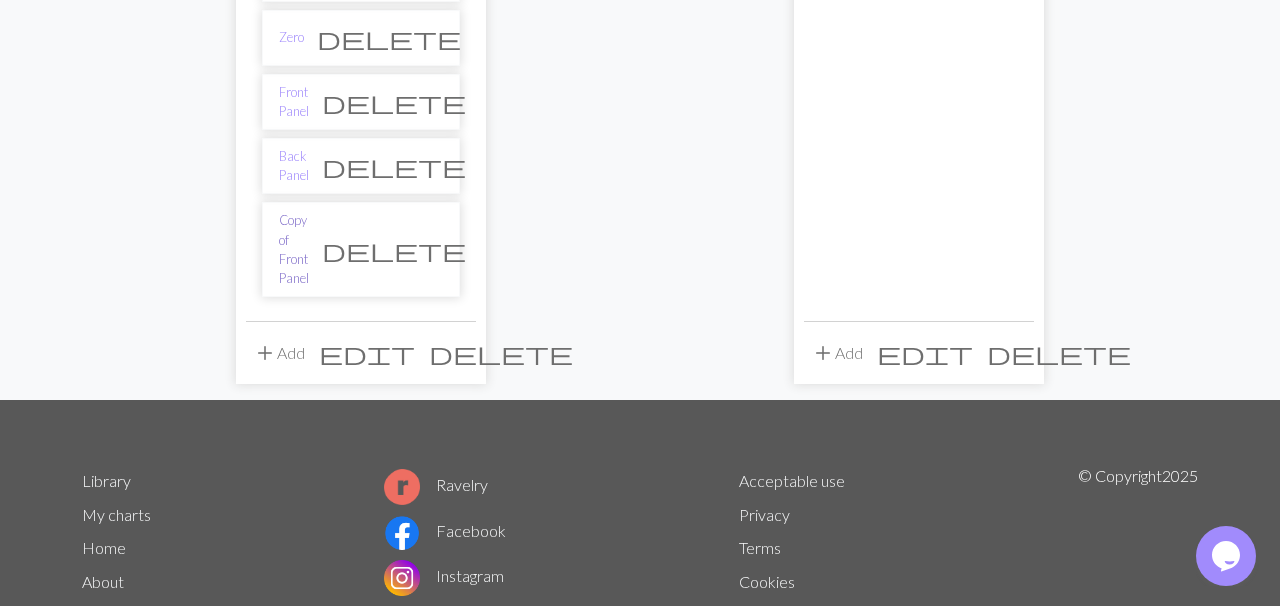 click on "Copy of Front Panel" at bounding box center (294, 249) 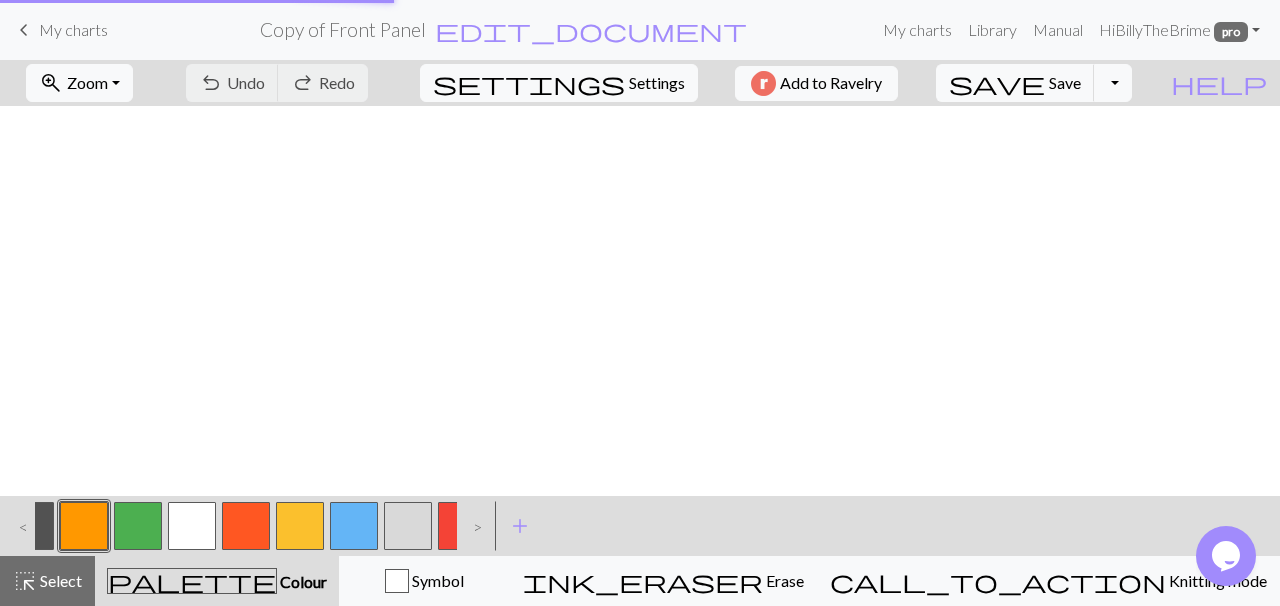 scroll, scrollTop: 0, scrollLeft: 0, axis: both 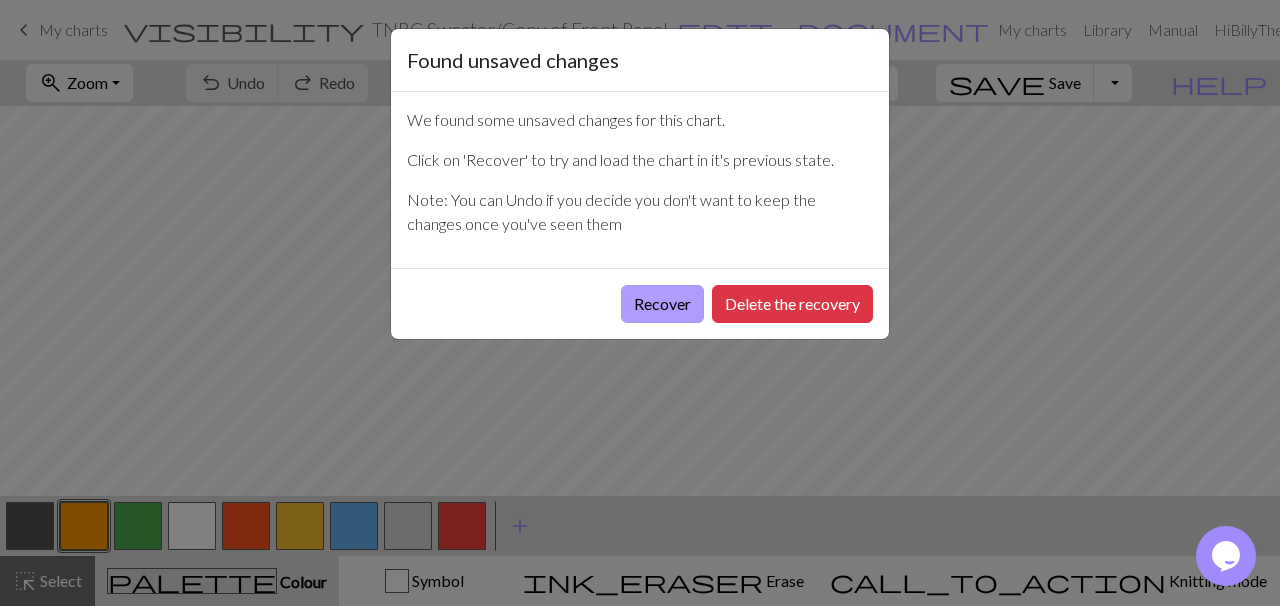 click on "Recover" at bounding box center (662, 304) 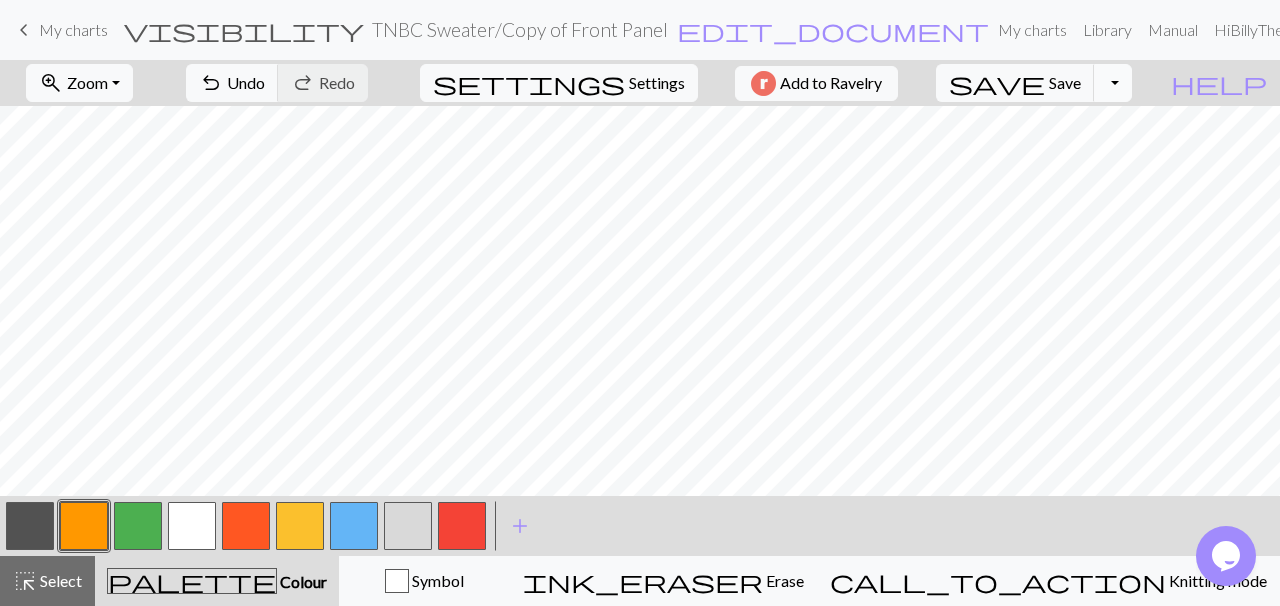 click on "Toggle Dropdown" at bounding box center [1113, 83] 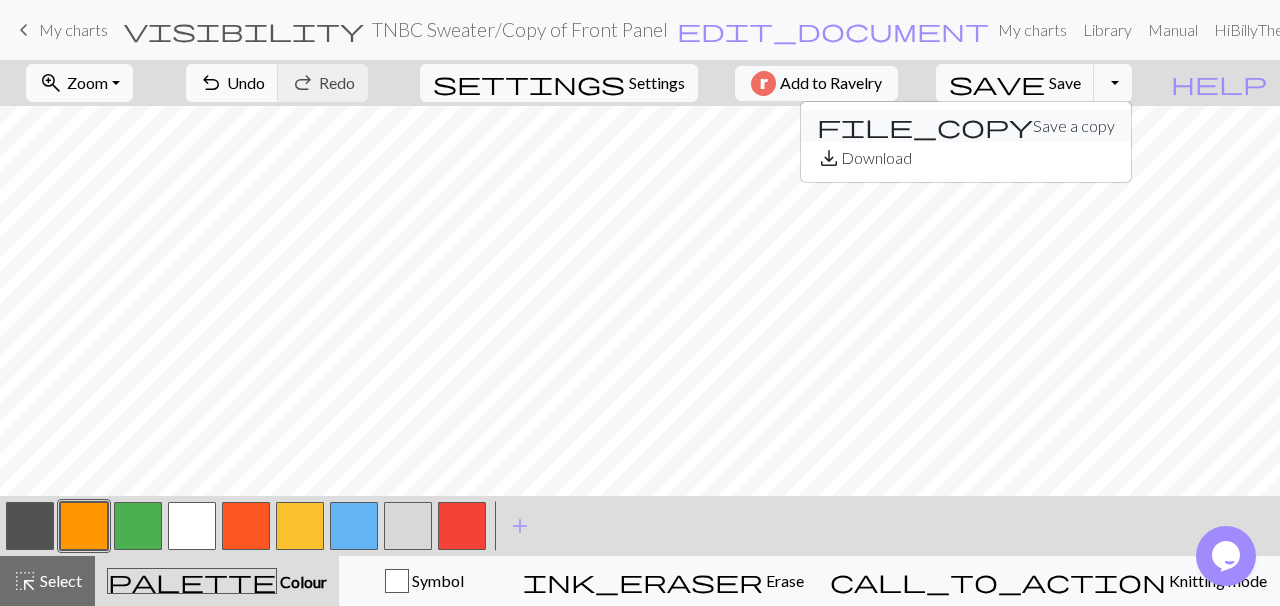 click on "file_copy  Save a copy" at bounding box center [966, 126] 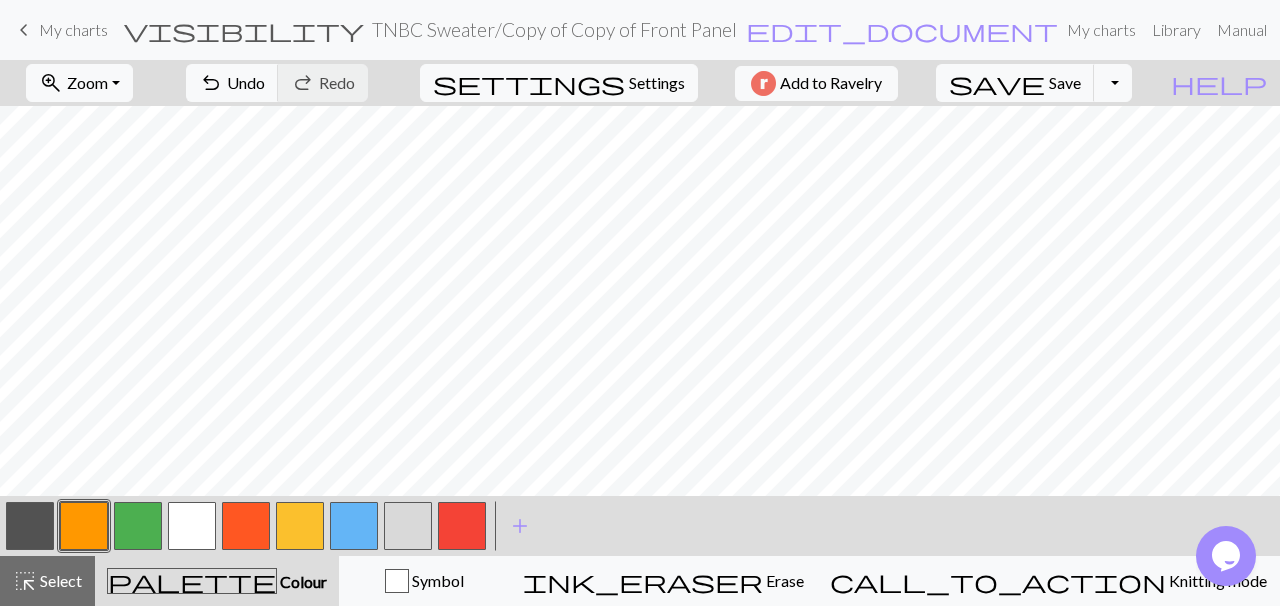 click on "My charts" at bounding box center [73, 29] 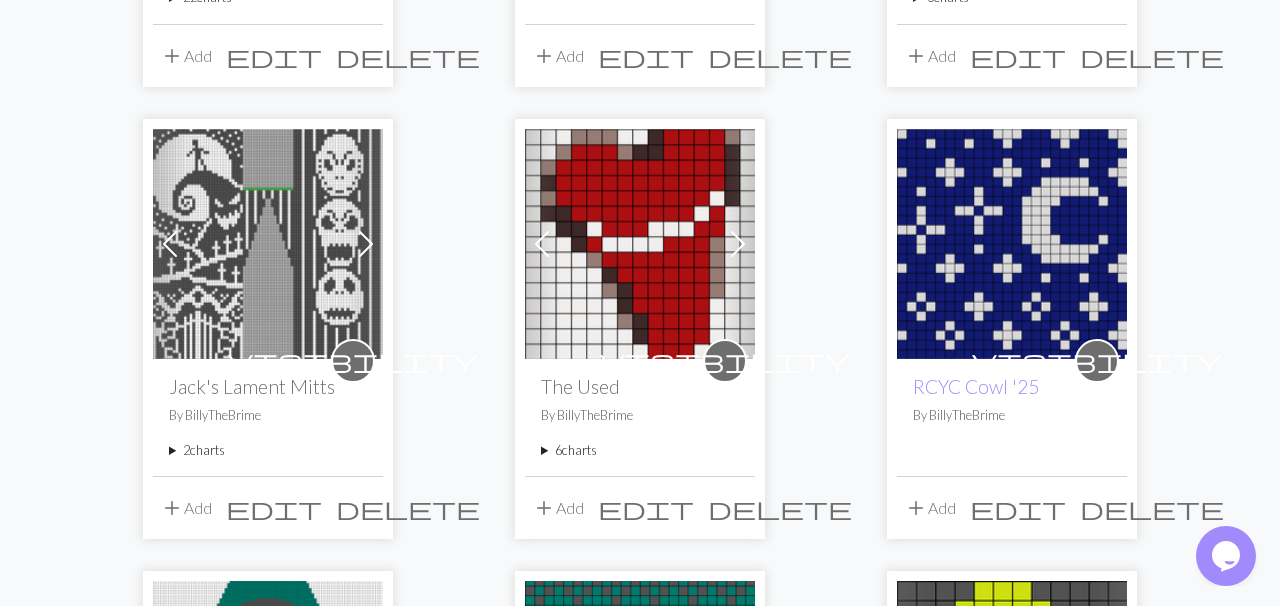 scroll, scrollTop: 0, scrollLeft: 0, axis: both 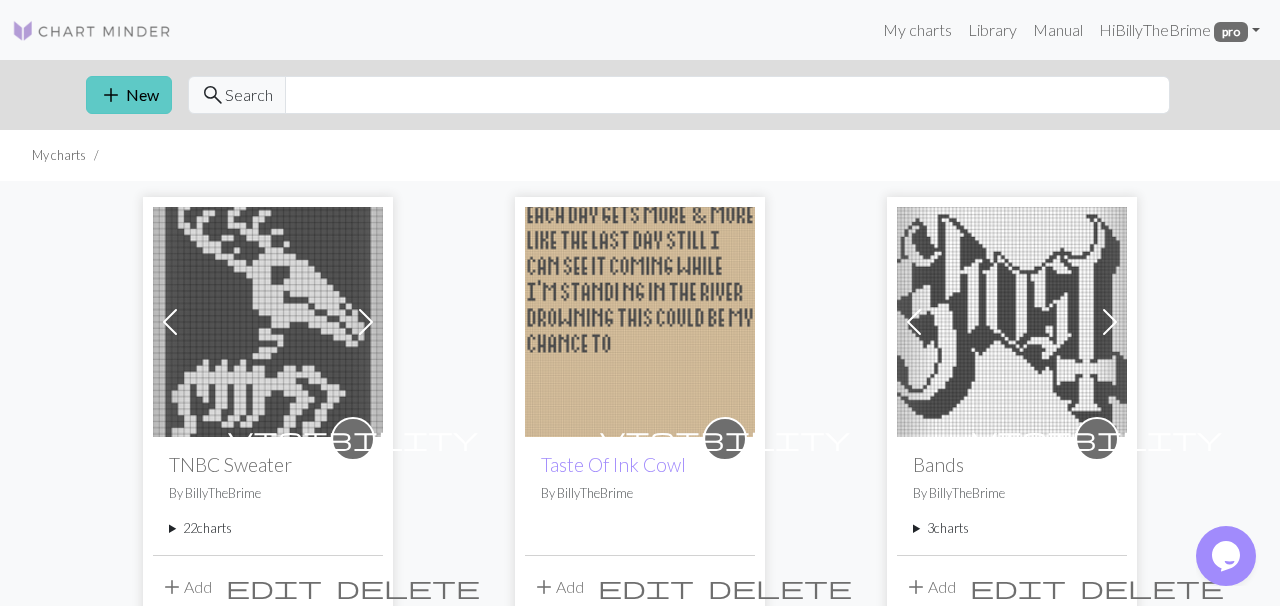 click on "add" at bounding box center [111, 95] 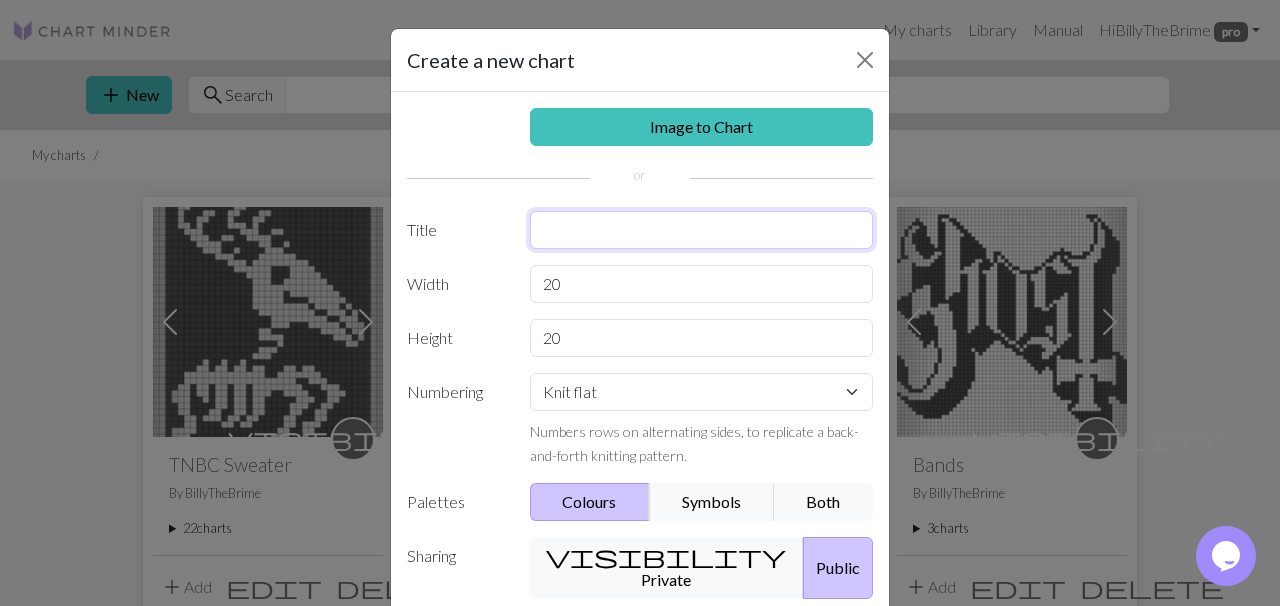 click at bounding box center [702, 230] 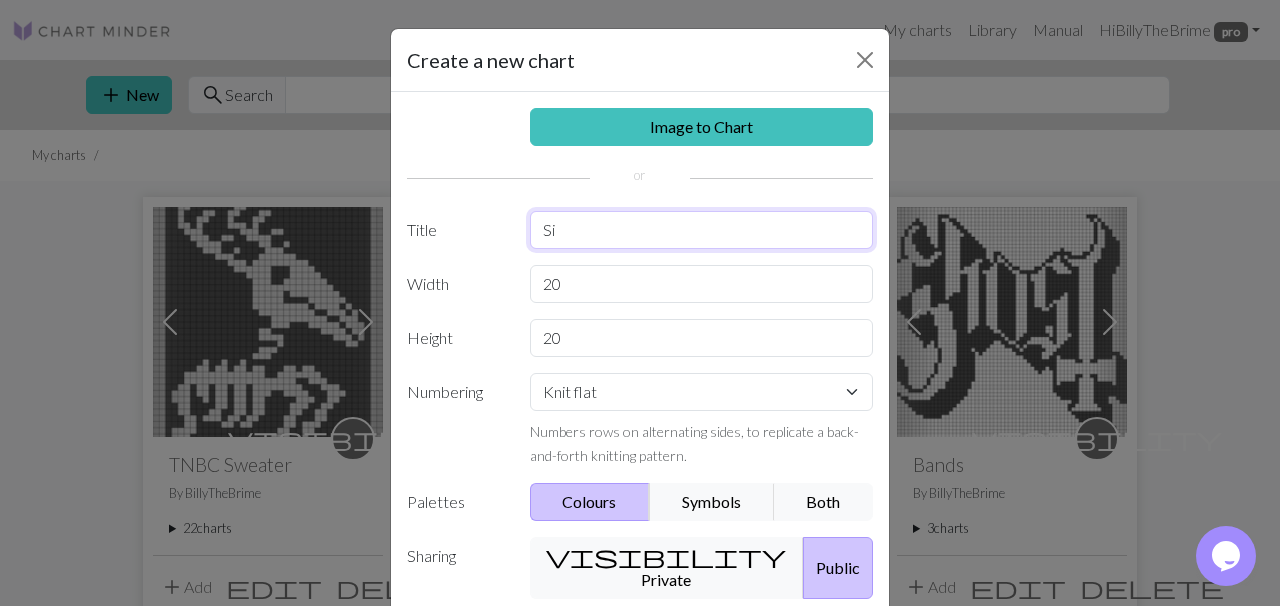type on "S" 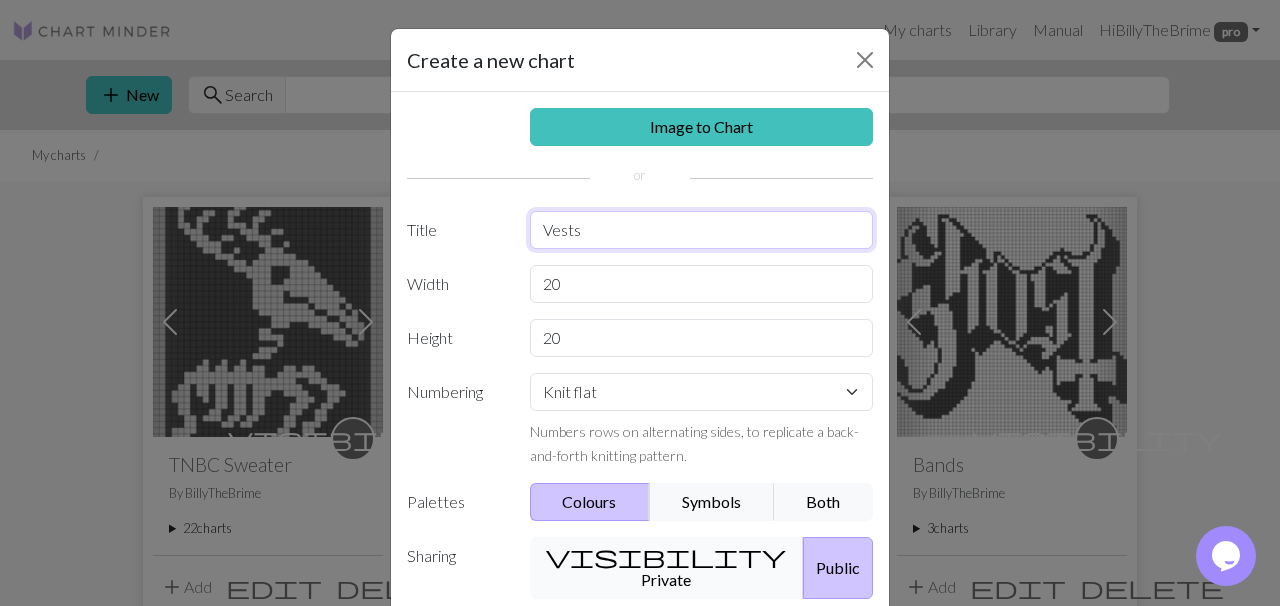 type on "Vests" 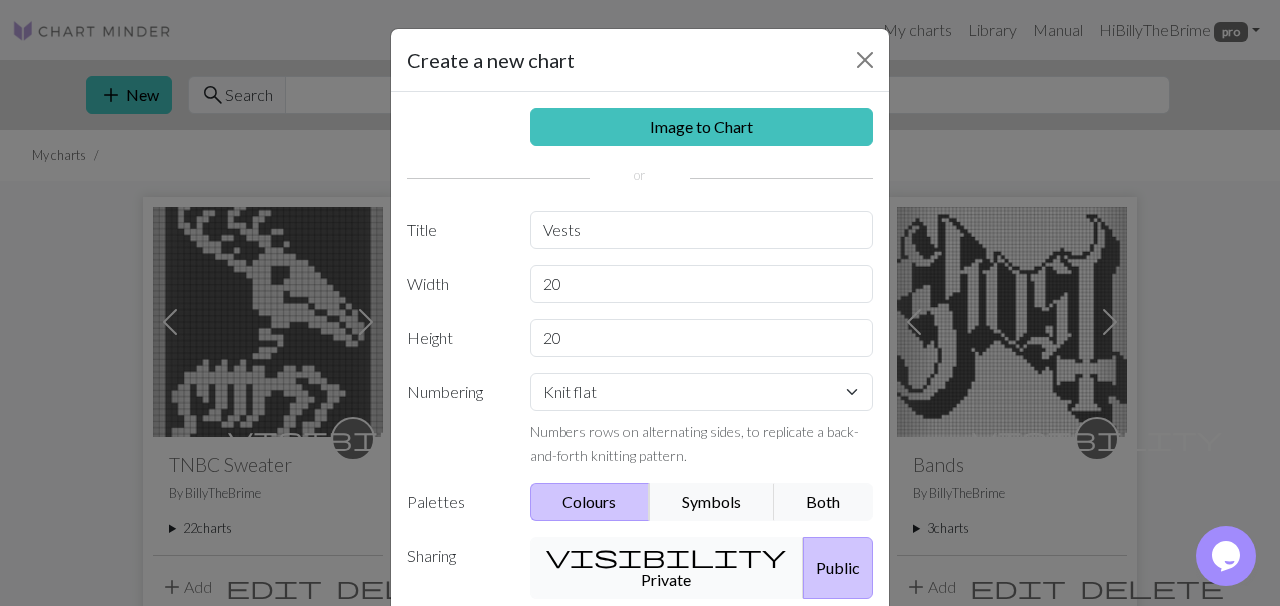 click on "visibility  Private" at bounding box center [667, 568] 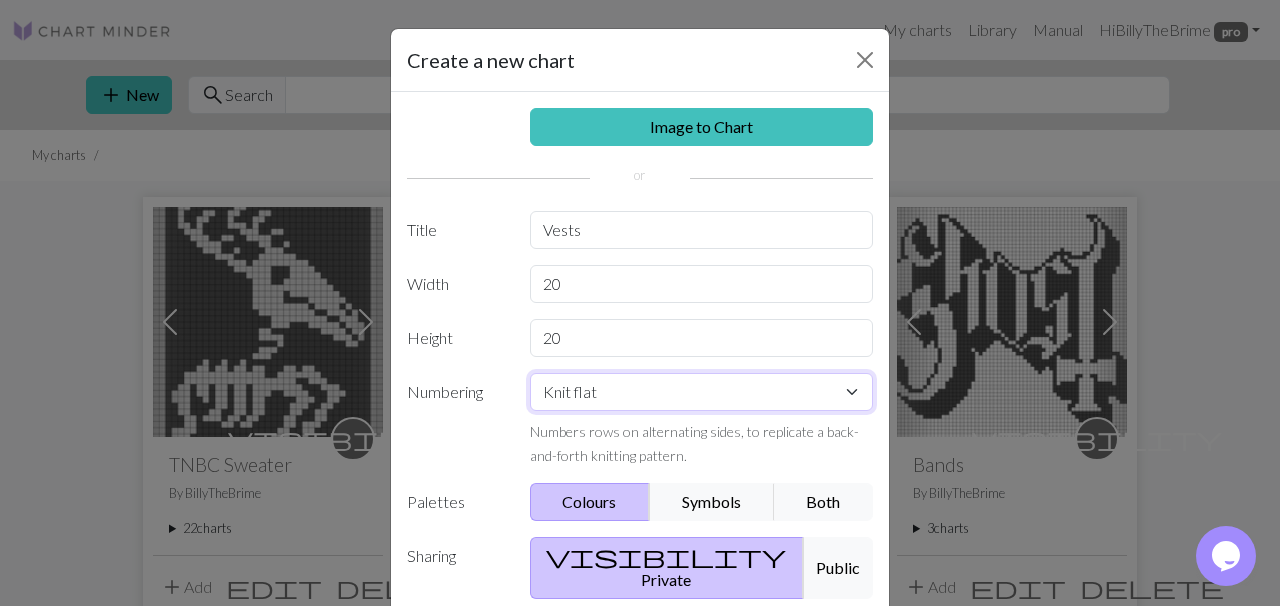 click on "Knit flat Knit in the round Lace knitting Cross stitch" at bounding box center [702, 392] 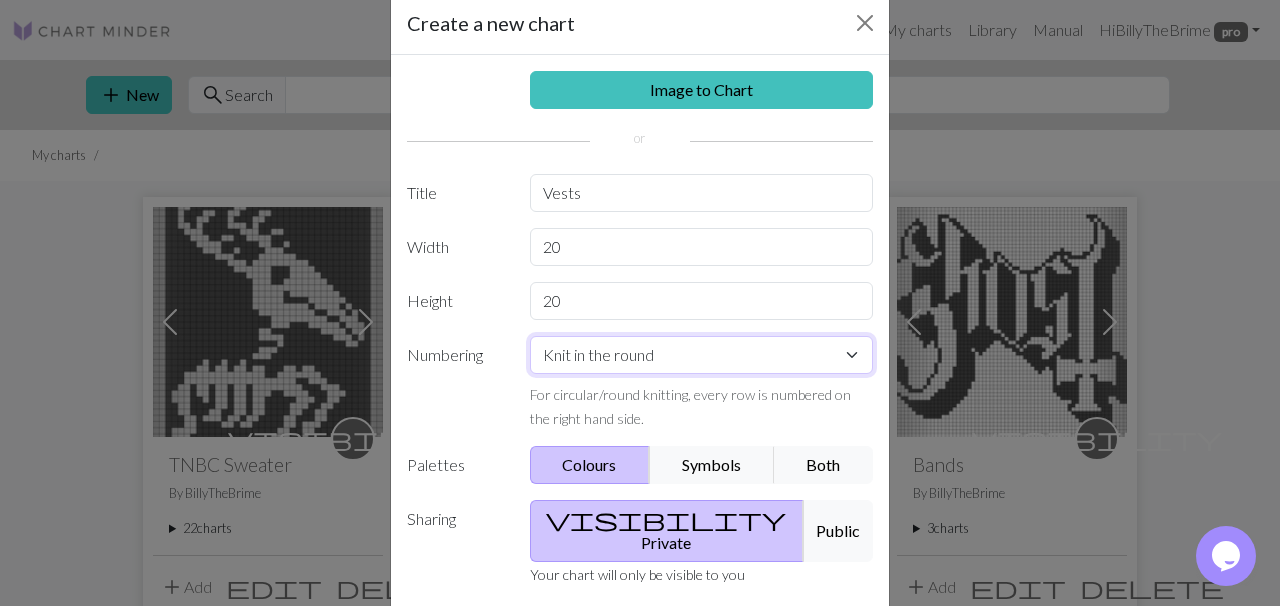 scroll, scrollTop: 98, scrollLeft: 0, axis: vertical 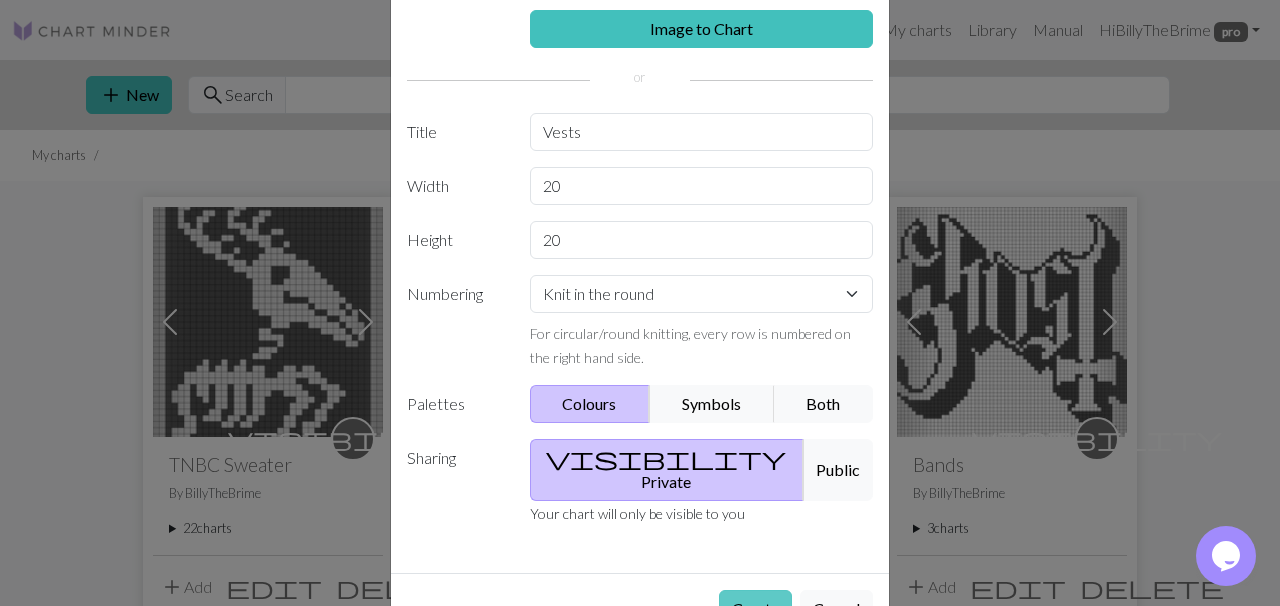 click on "Create" at bounding box center [755, 609] 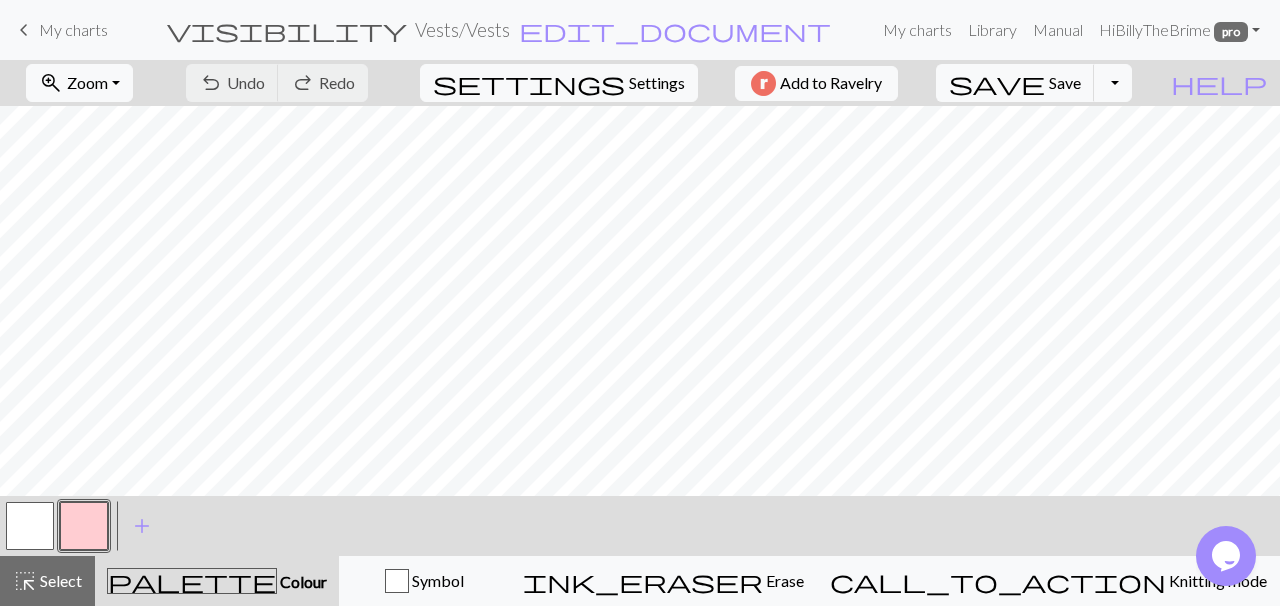click on "My charts" at bounding box center [73, 29] 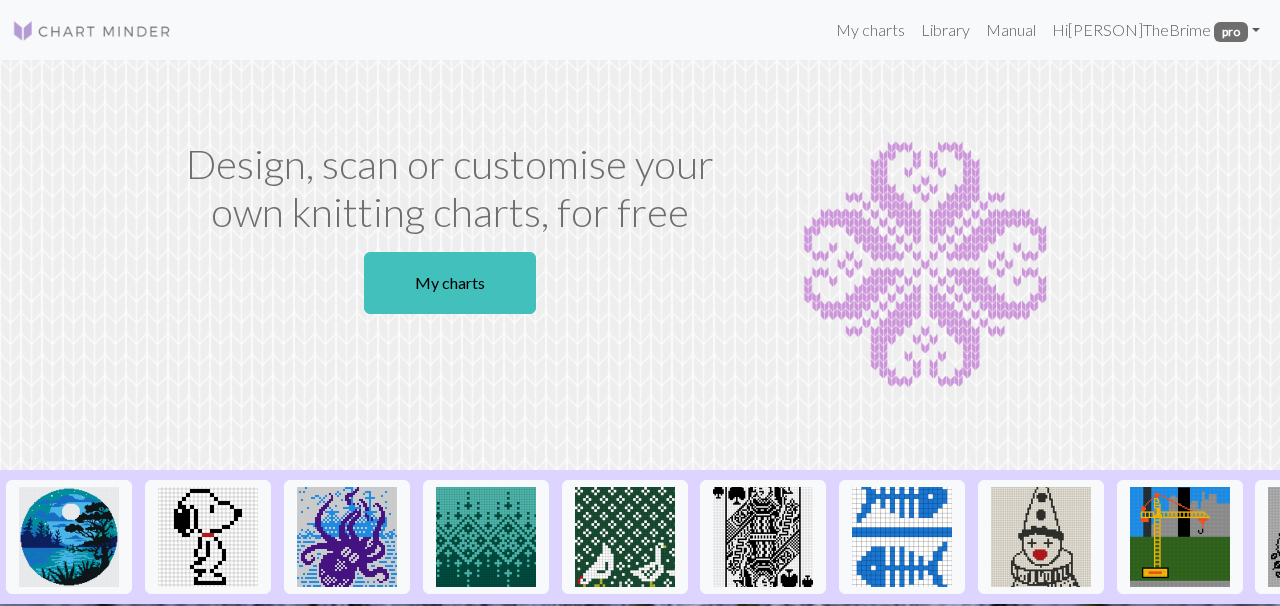 scroll, scrollTop: 0, scrollLeft: 0, axis: both 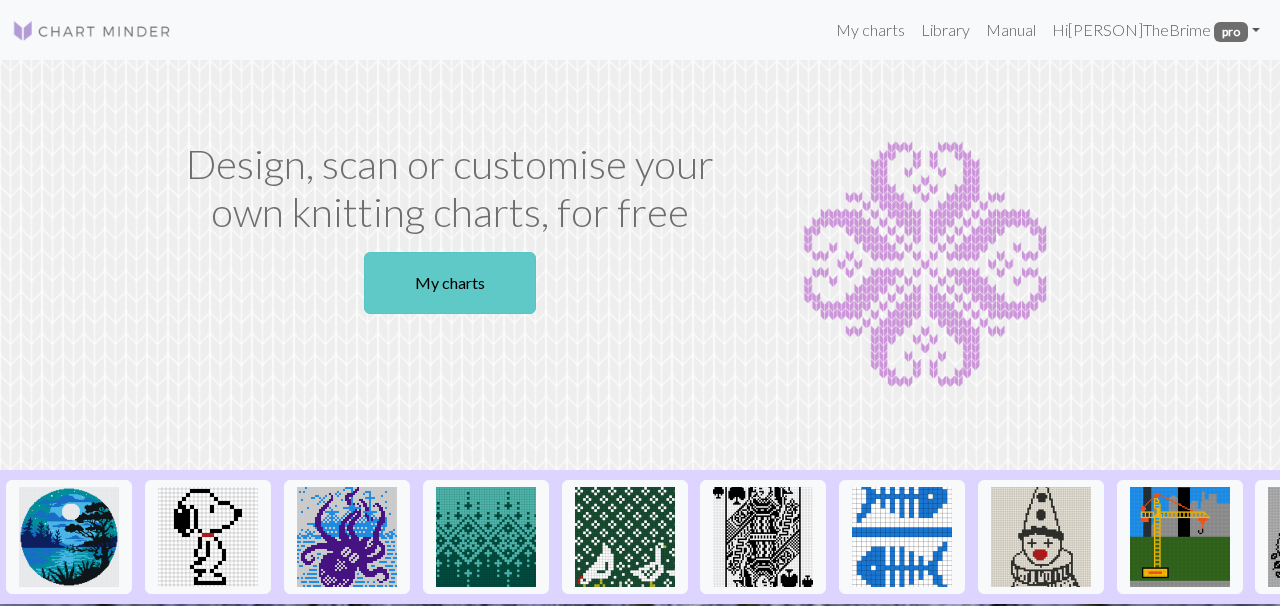 click on "My charts" at bounding box center [450, 283] 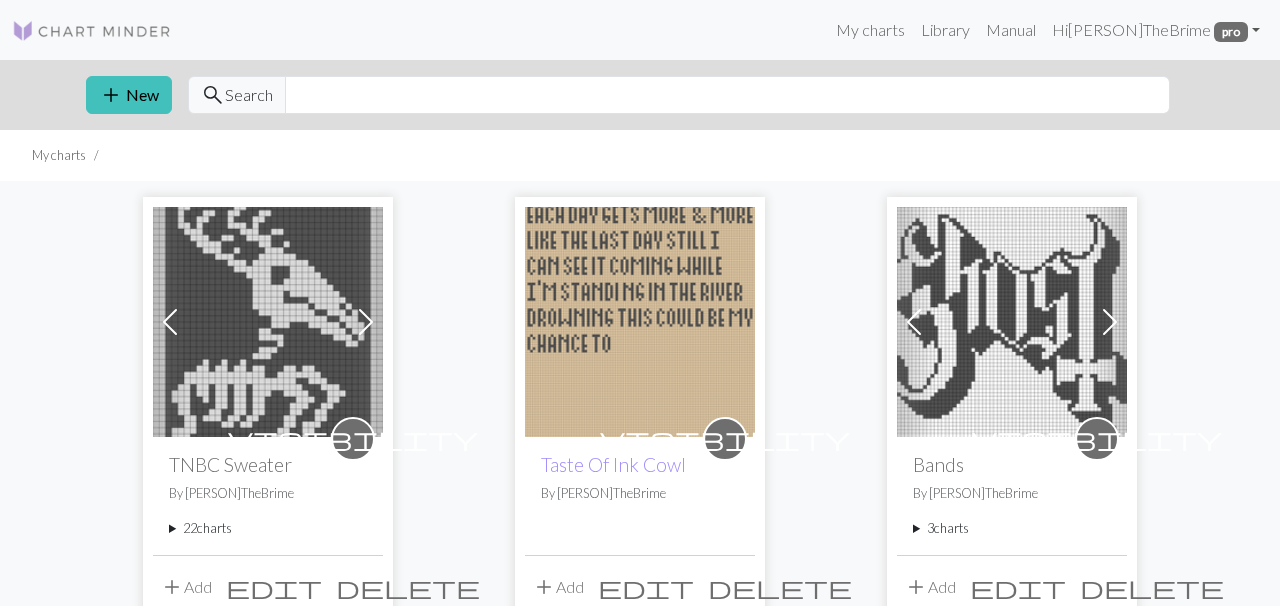 click on "22  charts" at bounding box center [268, 528] 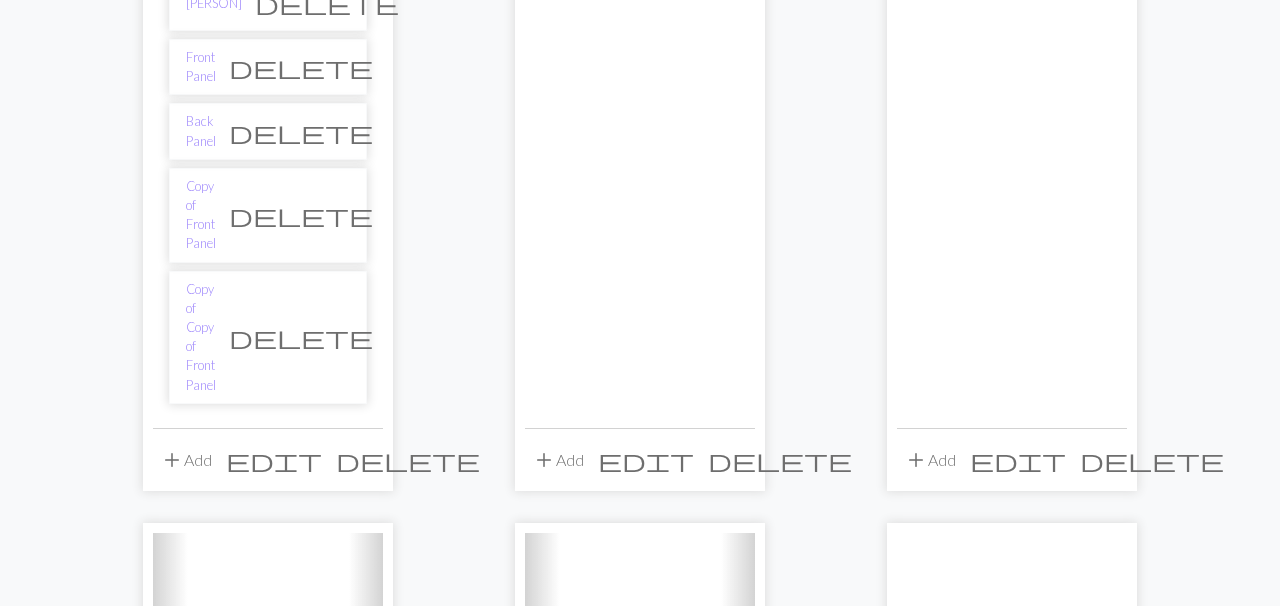 scroll, scrollTop: 1608, scrollLeft: 0, axis: vertical 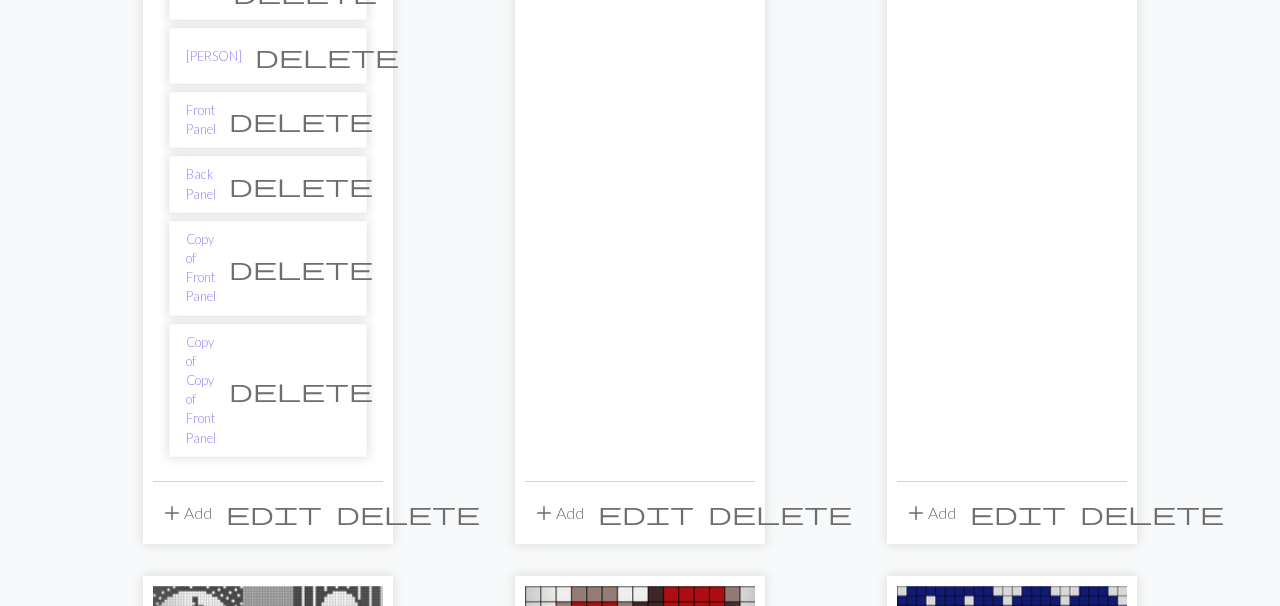 click on "edit" at bounding box center [274, 513] 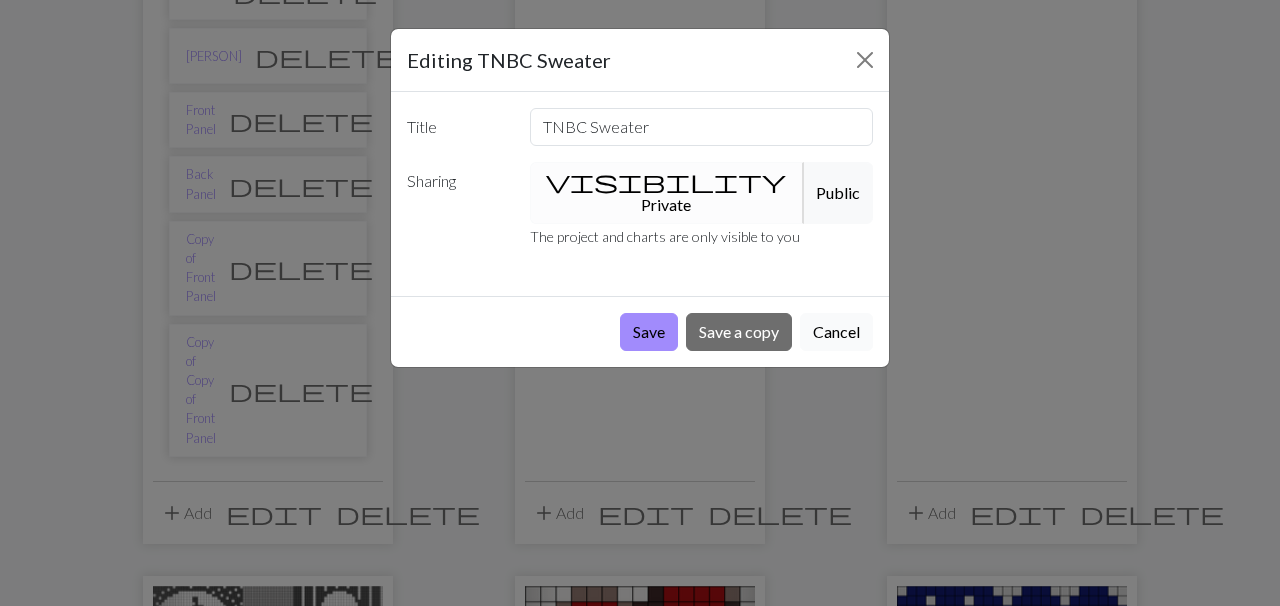 click on "Cancel" at bounding box center (836, 332) 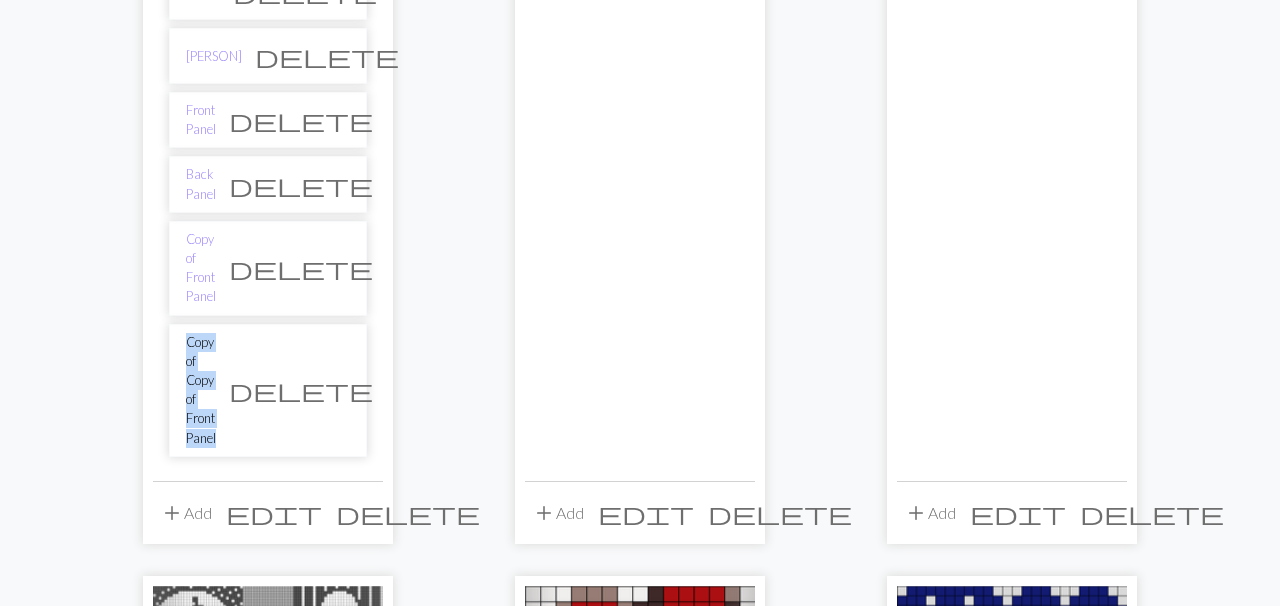 click on "Copy of Copy of Front Panel" at bounding box center (201, 390) 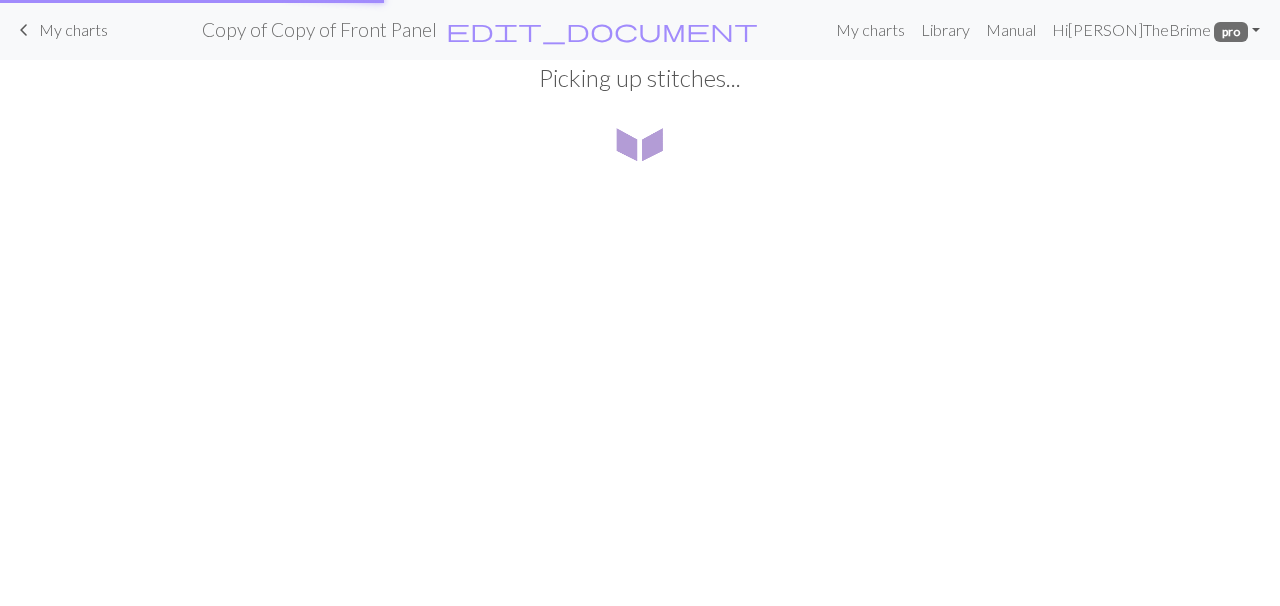 scroll, scrollTop: 0, scrollLeft: 0, axis: both 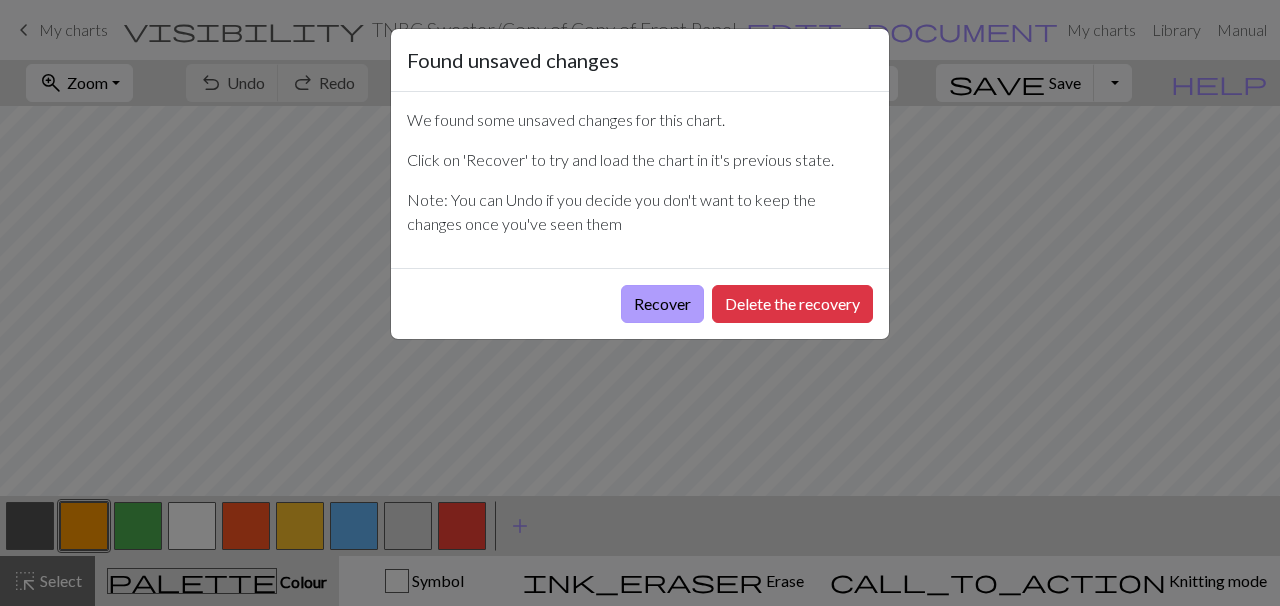 click on "Recover" at bounding box center [662, 304] 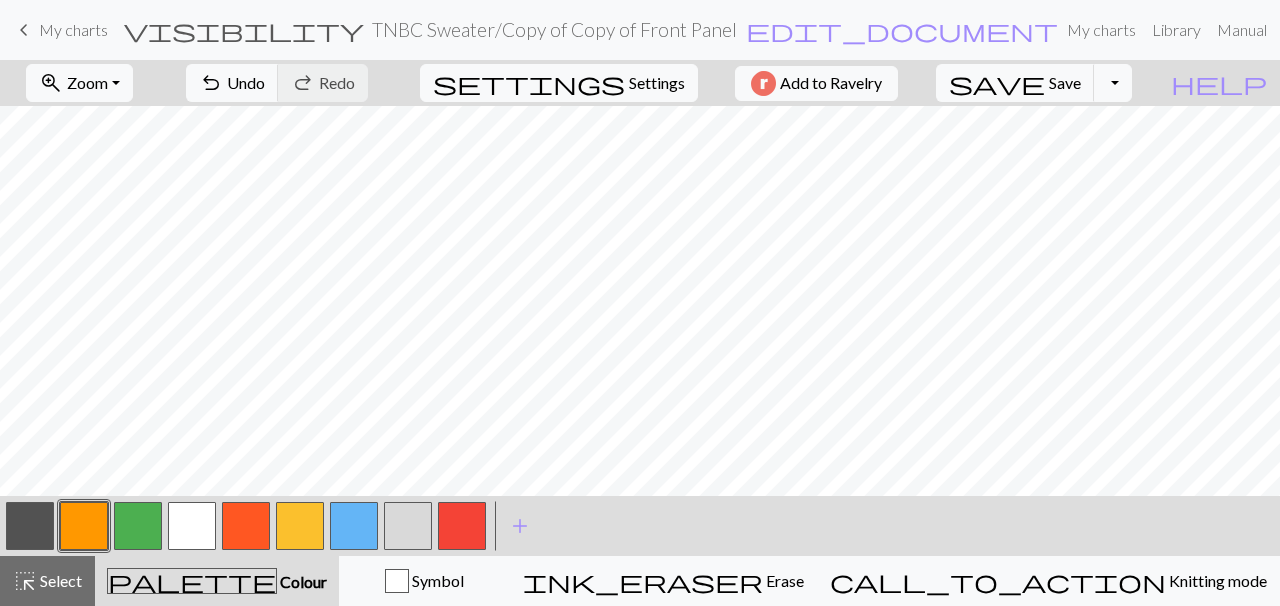 click on "TNBC Sweater  /  Copy of Copy of Front Panel" at bounding box center (554, 29) 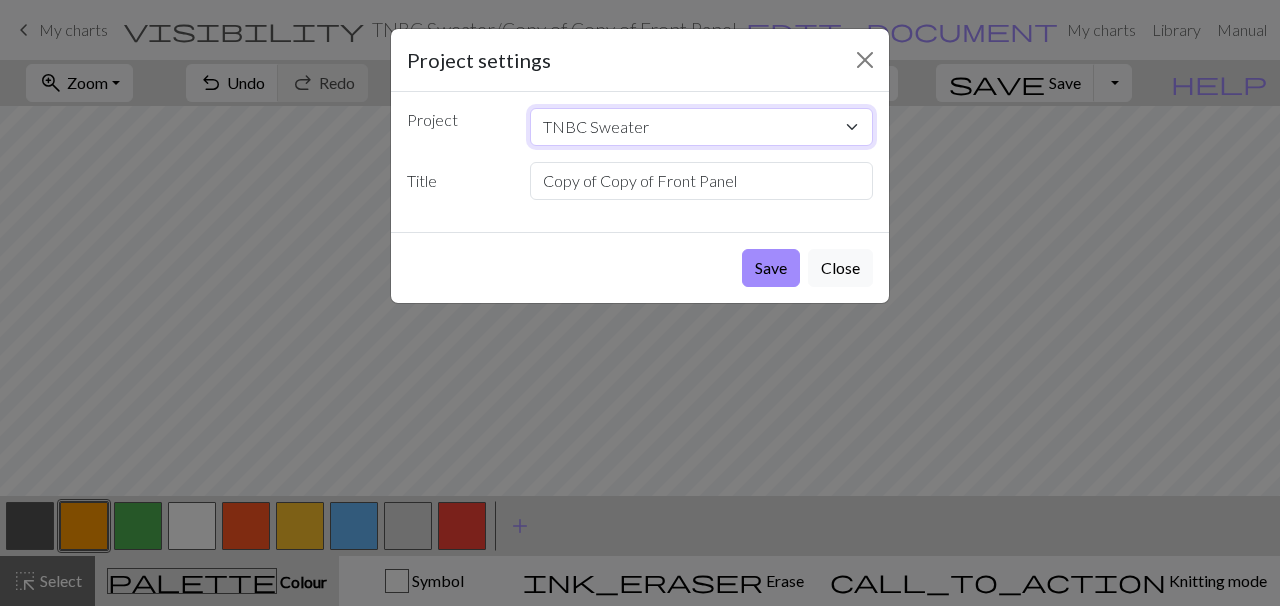 click on "TNBC Sweater Taste Of Ink Cowl Bands Jack's Lament Mitts The Used RCYC Cowl '25 Skull Sweater Doodle Hat Oogie boogie Gilly Cat Hat" at bounding box center (702, 127) 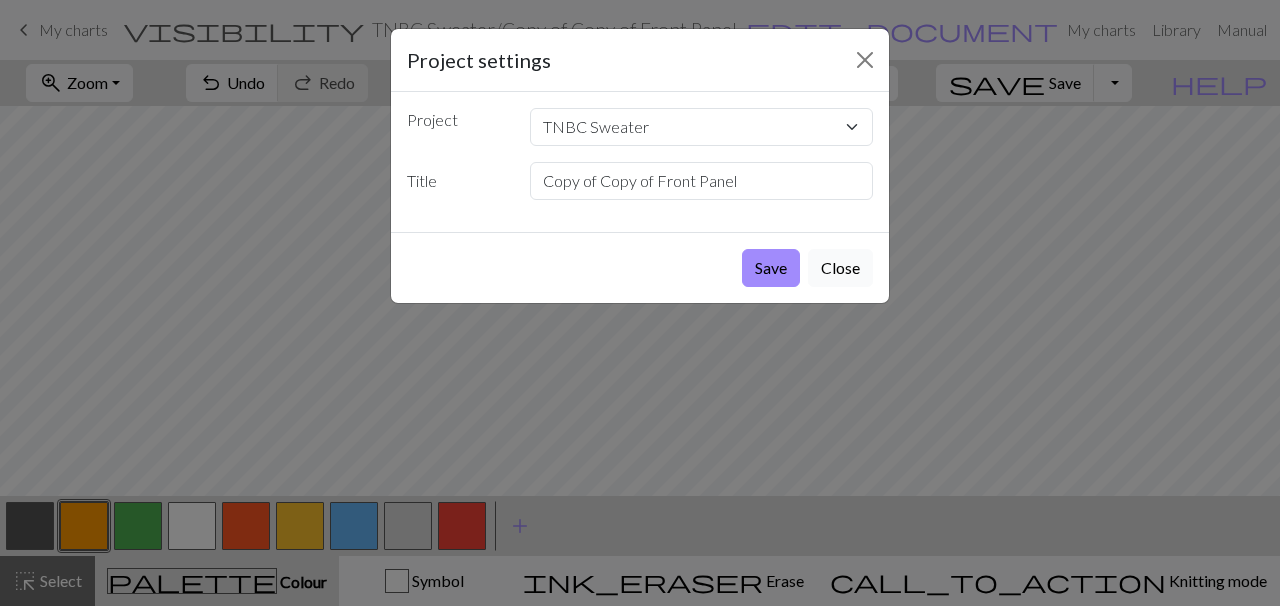 click on "Close" at bounding box center (840, 268) 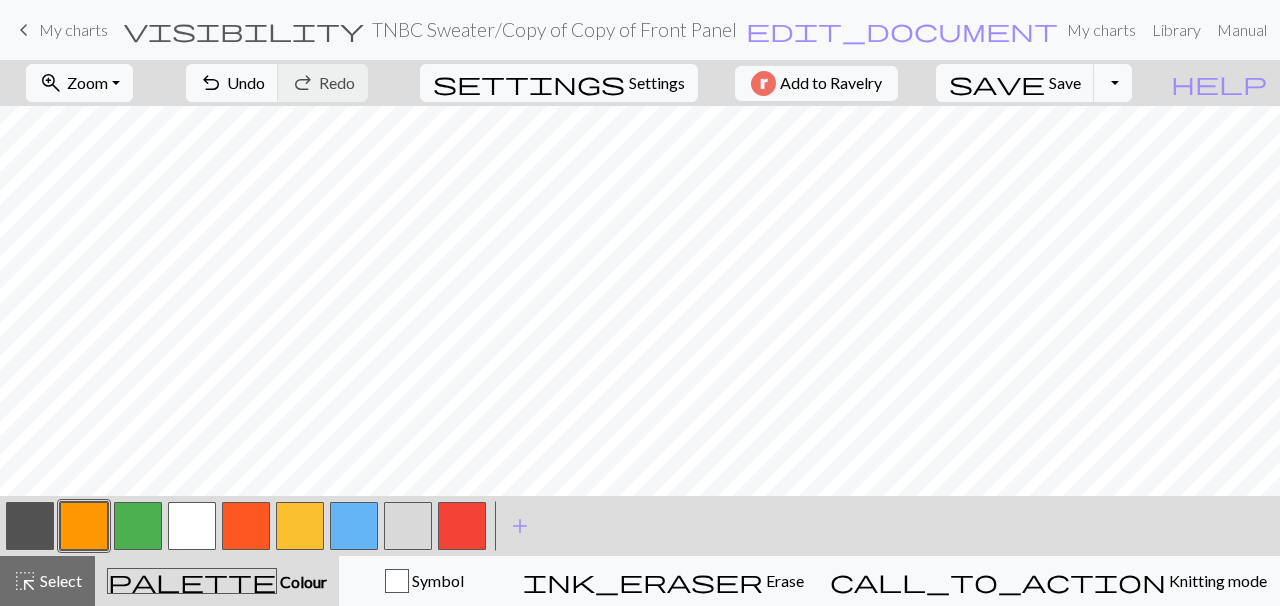 click on "TNBC Sweater  /  Copy of Copy of Front Panel" at bounding box center (554, 29) 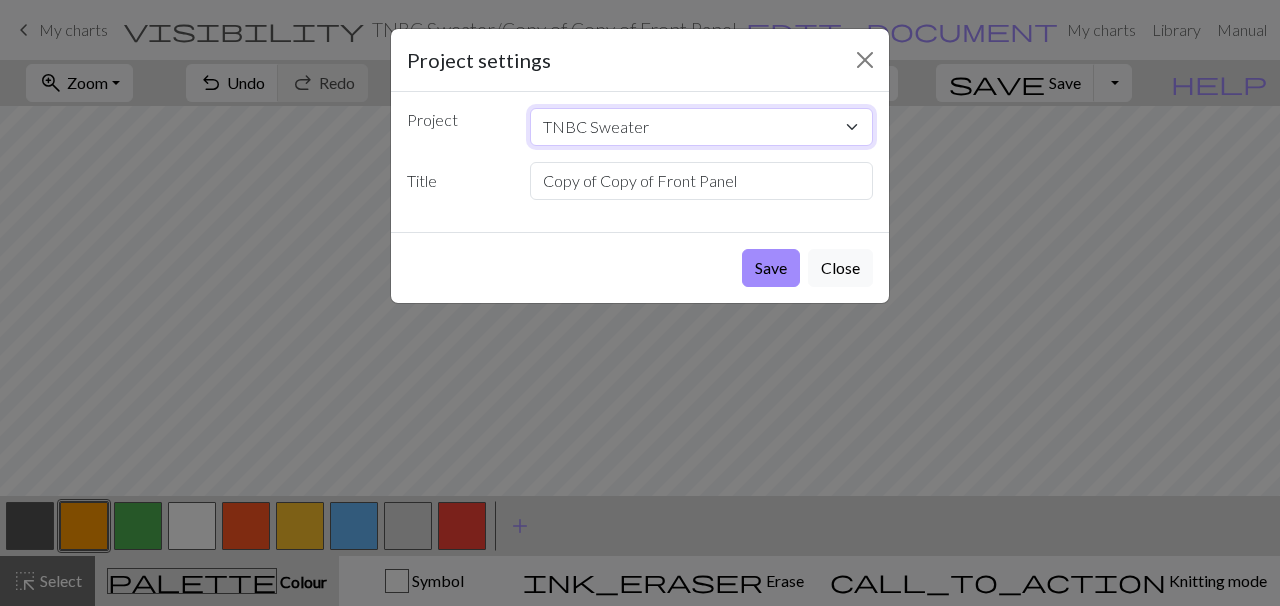 click on "TNBC Sweater Taste Of Ink Cowl Bands Jack's Lament Mitts The Used RCYC Cowl '25 Skull Sweater Doodle Hat Oogie boogie Gilly Cat Hat" at bounding box center (702, 127) 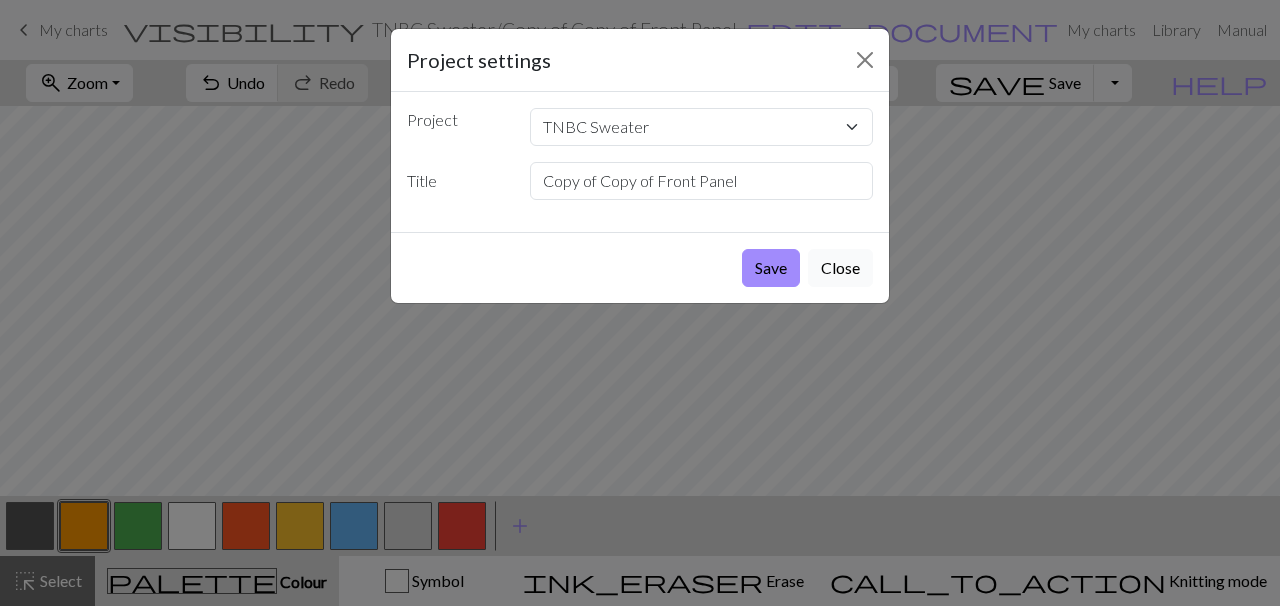 click on "Close" at bounding box center (840, 268) 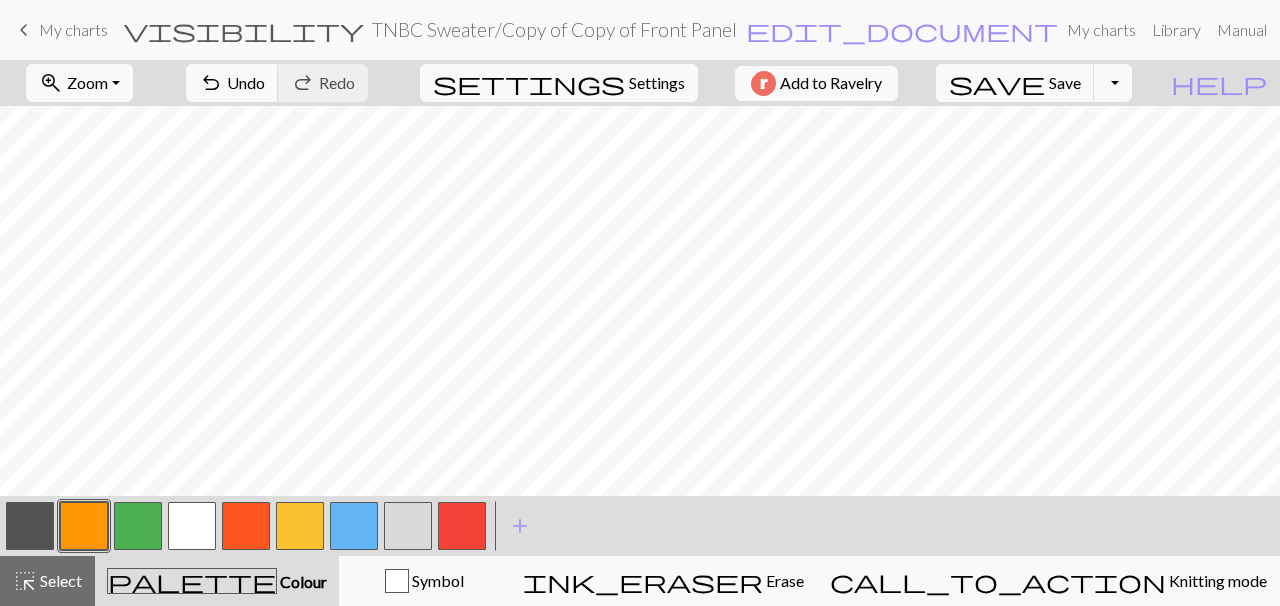 click on "My charts" at bounding box center (73, 29) 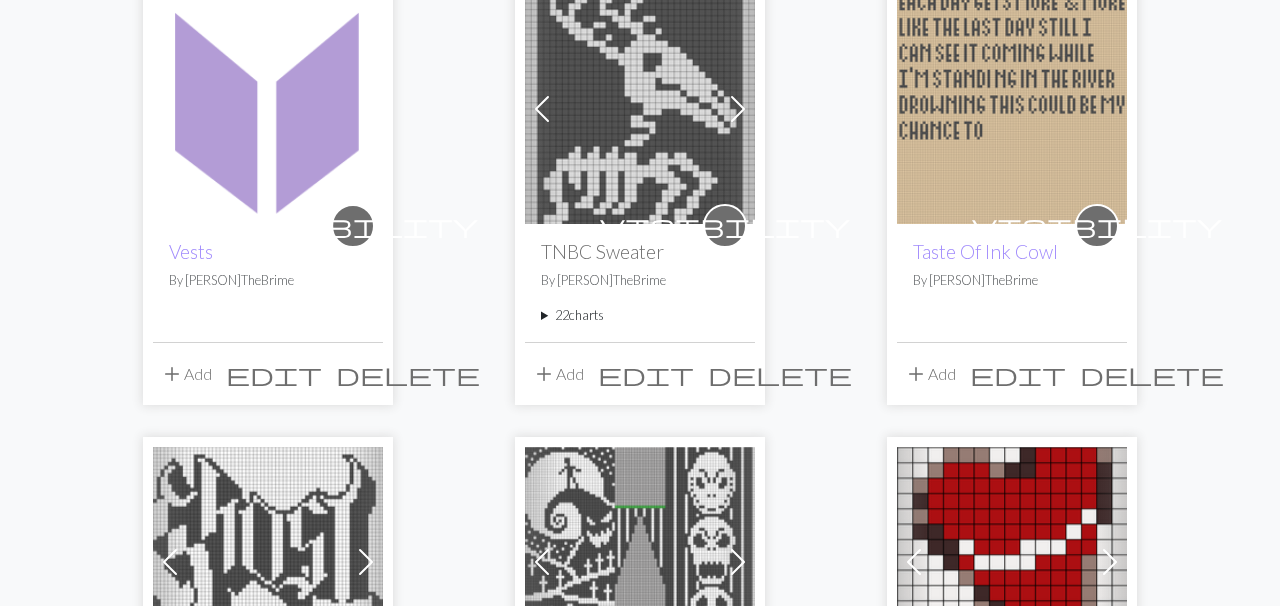 scroll, scrollTop: 254, scrollLeft: 0, axis: vertical 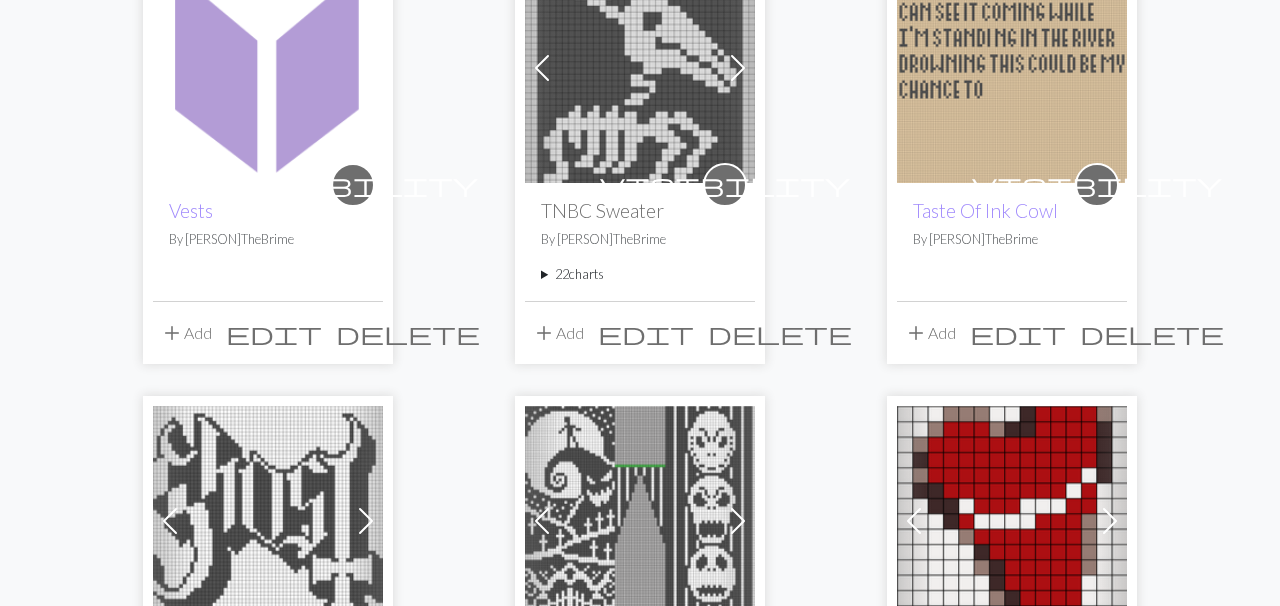 click on "22  charts" at bounding box center (640, 274) 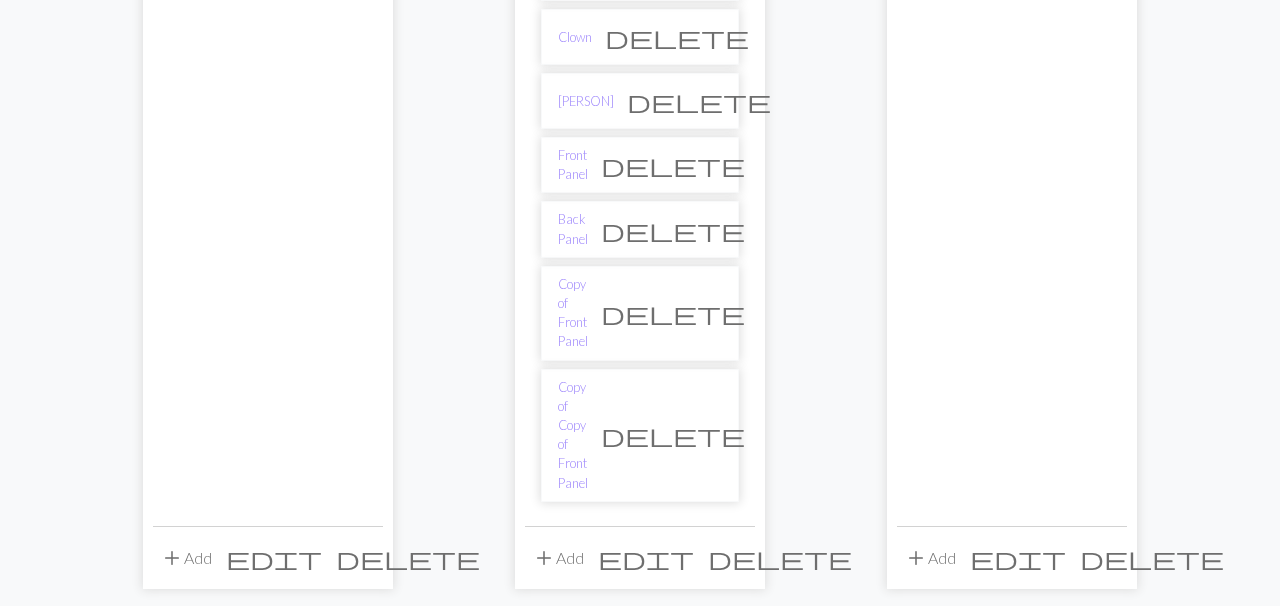 scroll, scrollTop: 1528, scrollLeft: 0, axis: vertical 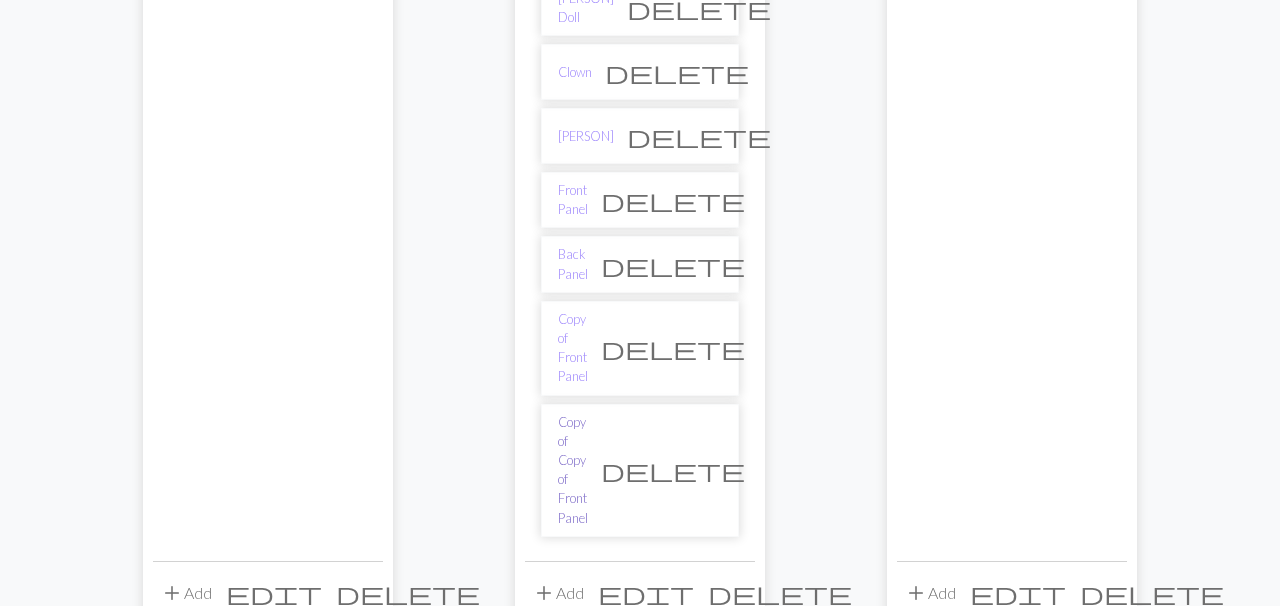click on "Copy of Copy of Front Panel" at bounding box center [573, 470] 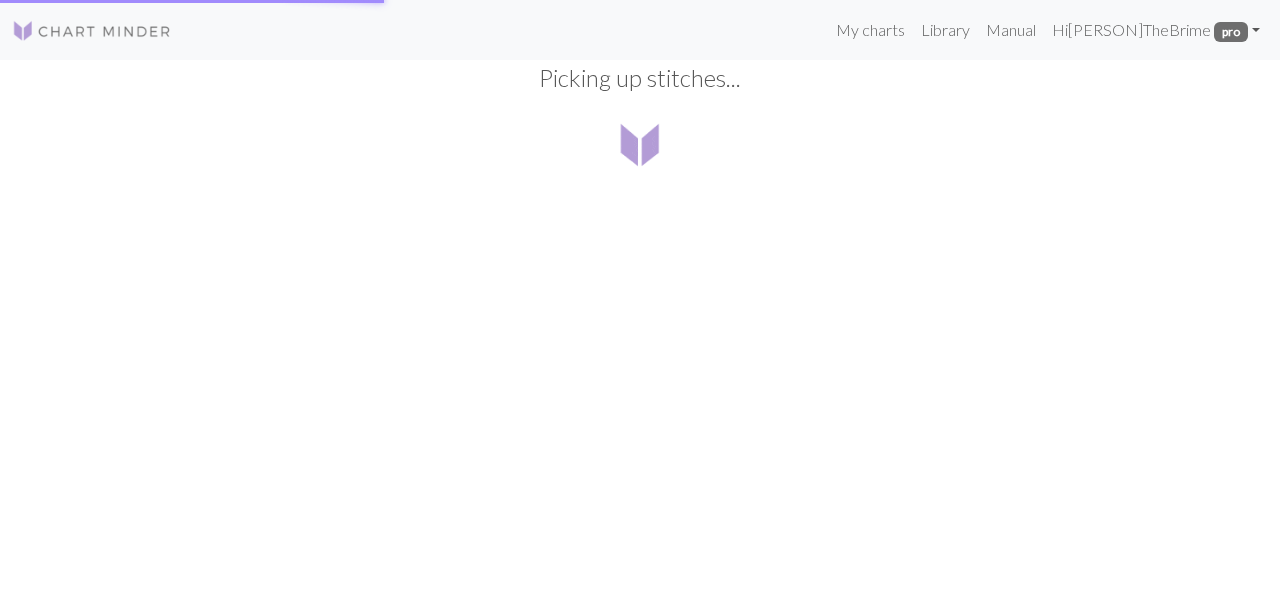 scroll, scrollTop: 0, scrollLeft: 0, axis: both 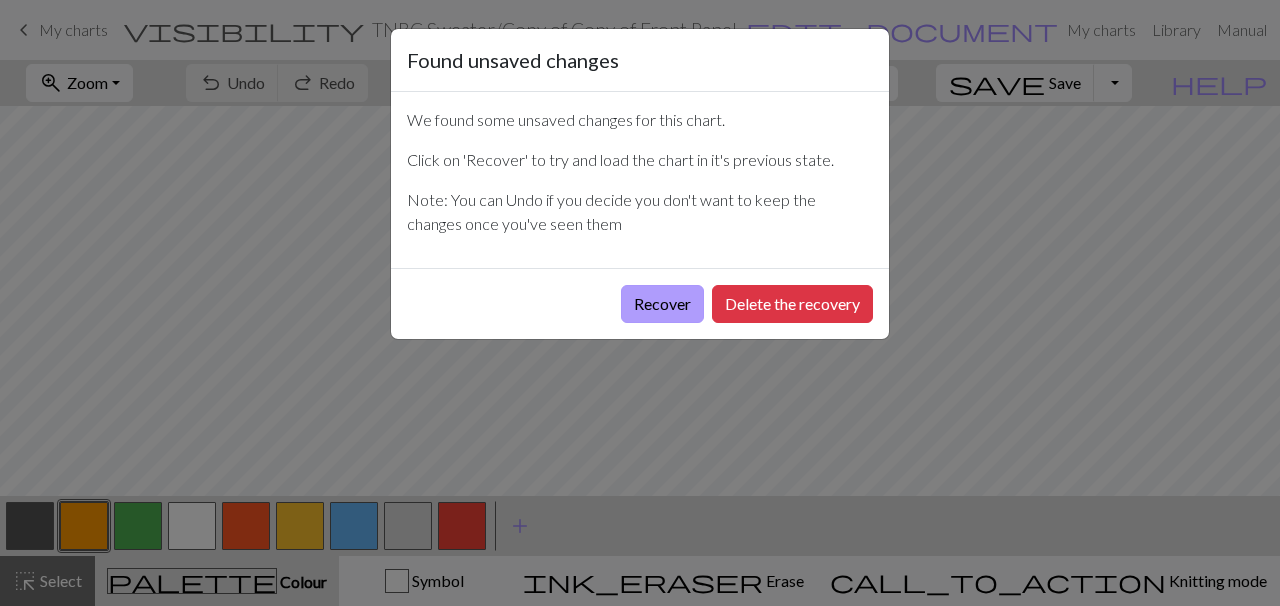 click on "Recover" at bounding box center (662, 304) 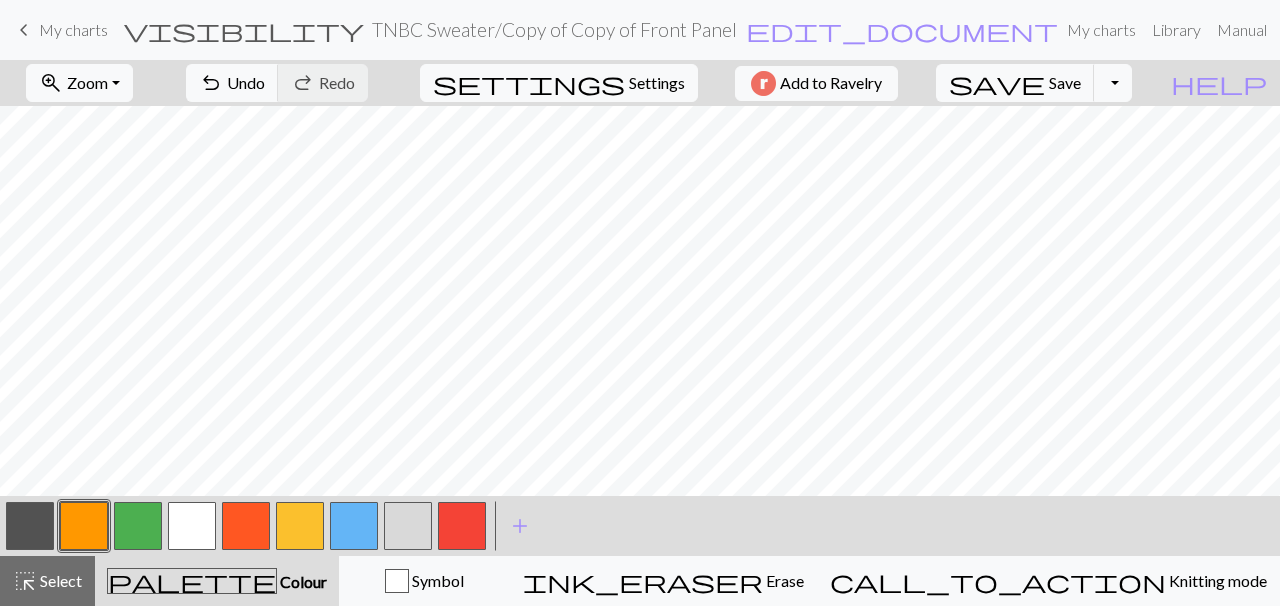 click on "TNBC Sweater  /  Copy of Copy of Front Panel" at bounding box center (554, 29) 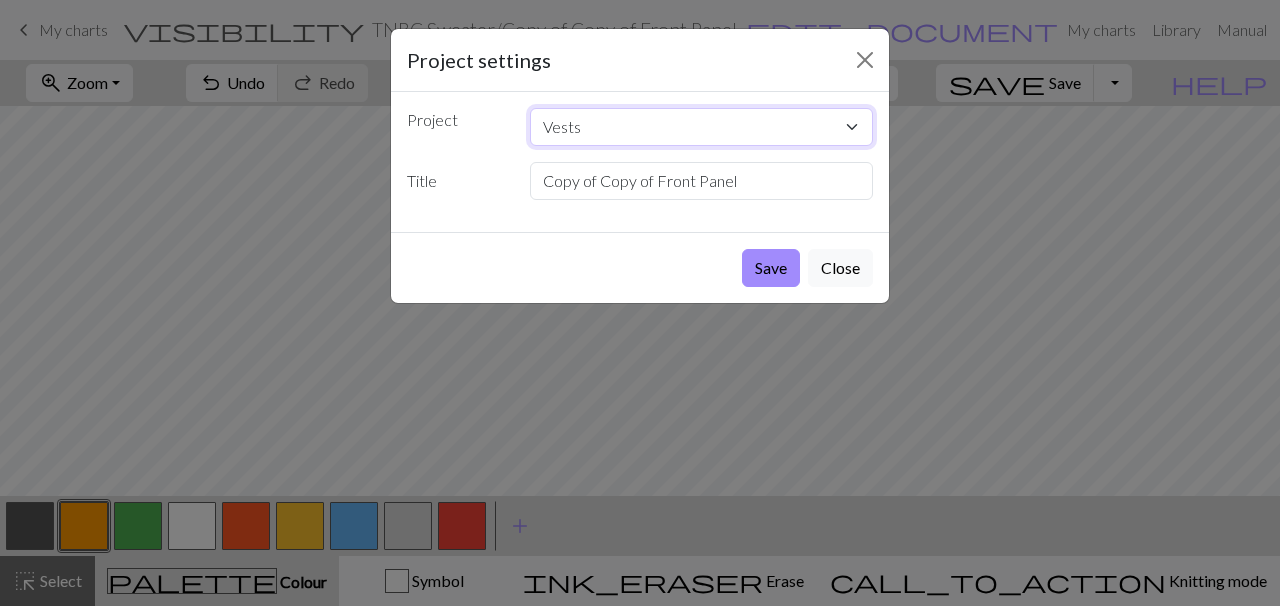 click on "Vests TNBC Sweater Taste Of Ink Cowl Bands Jack's Lament Mitts The Used RCYC Cowl '25 Skull Sweater Doodle Hat Oogie boogie Gilly Cat Hat" at bounding box center (702, 127) 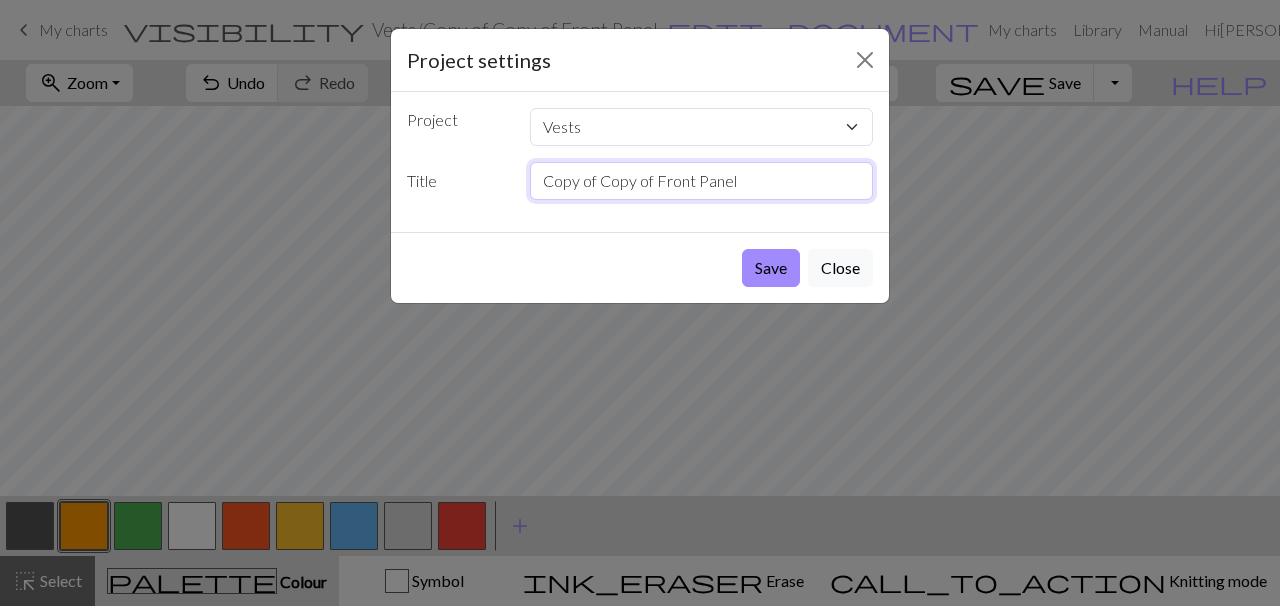 click on "Copy of Copy of Front Panel" at bounding box center [702, 181] 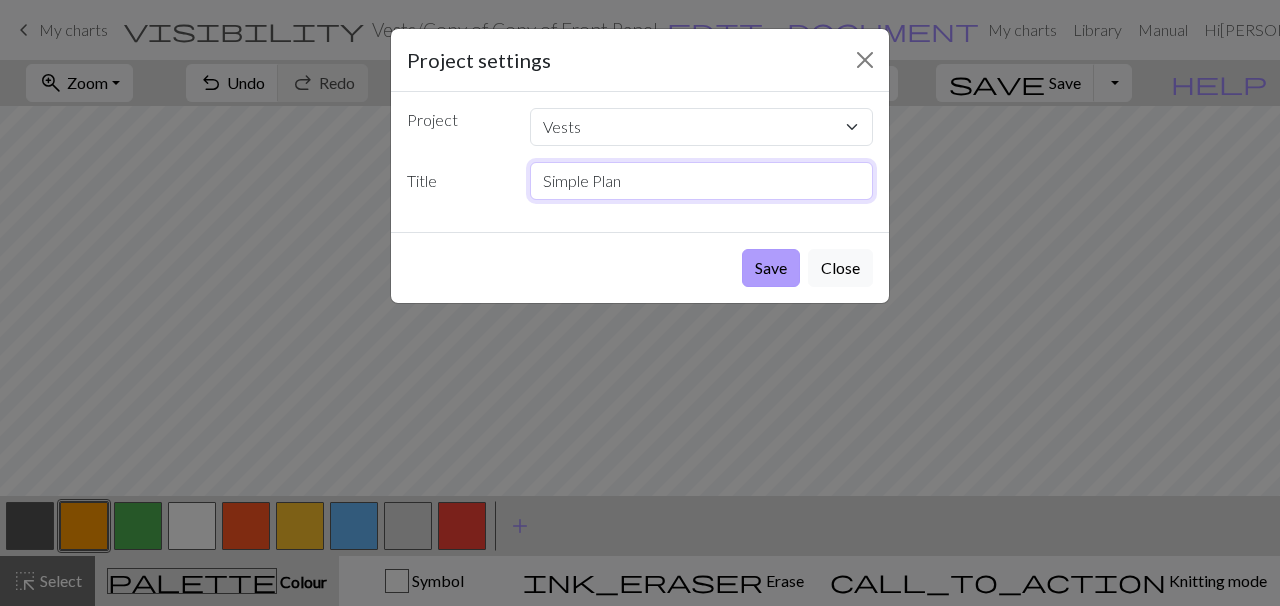 type on "Simple Plan" 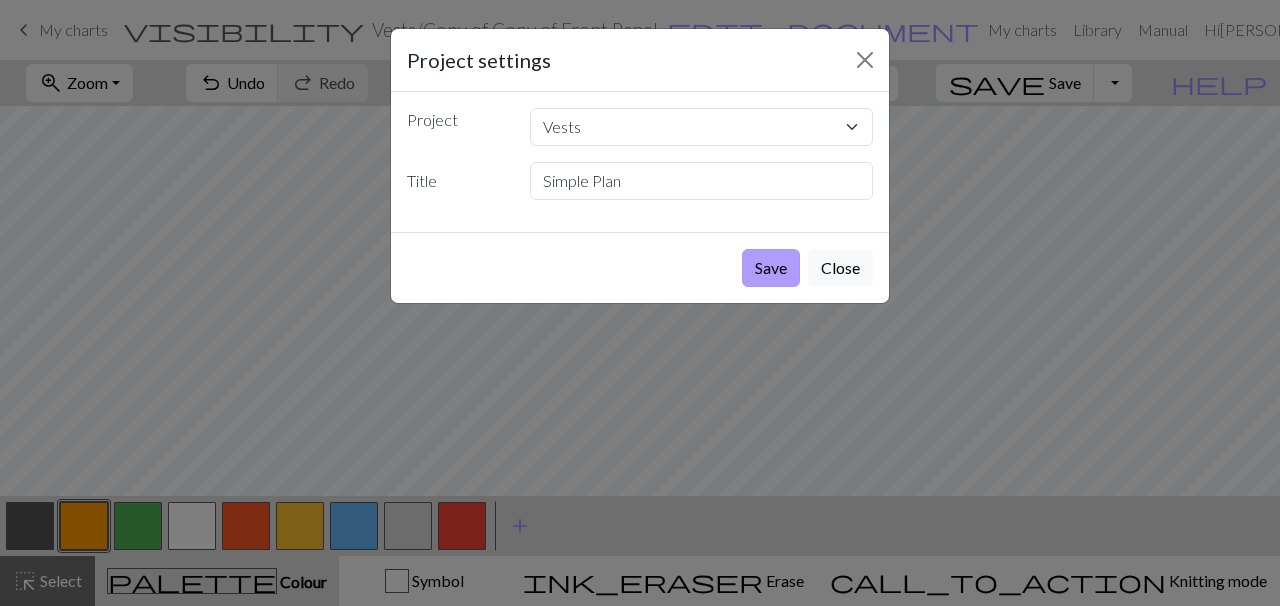 click on "Save" at bounding box center [771, 268] 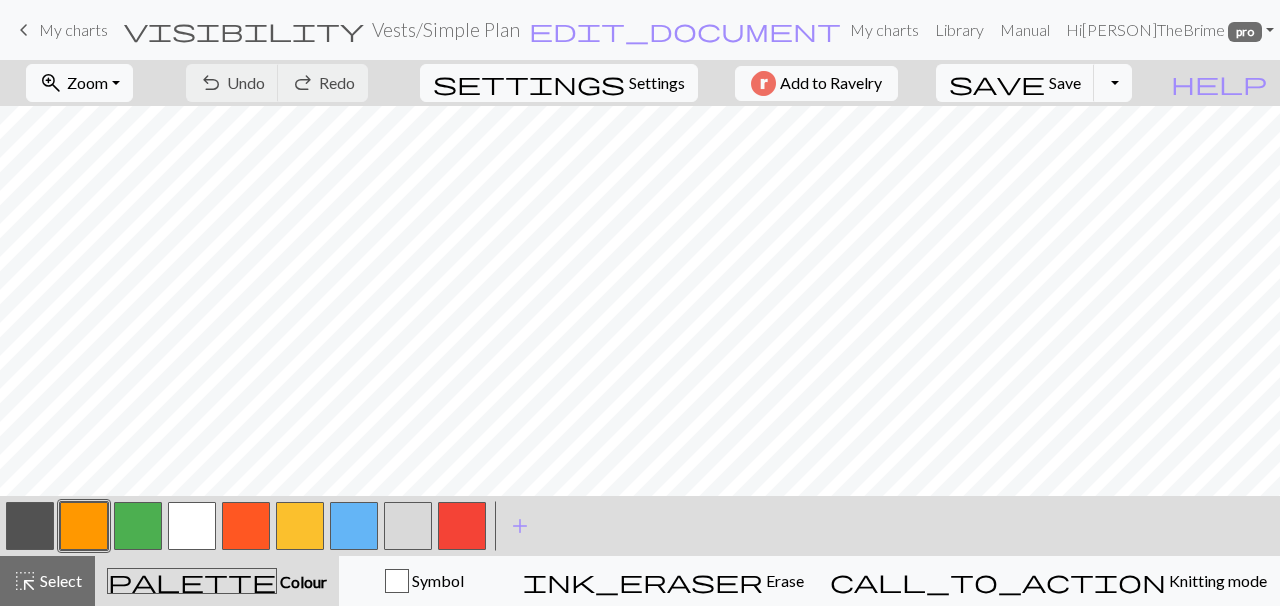 click on "My charts" at bounding box center [73, 29] 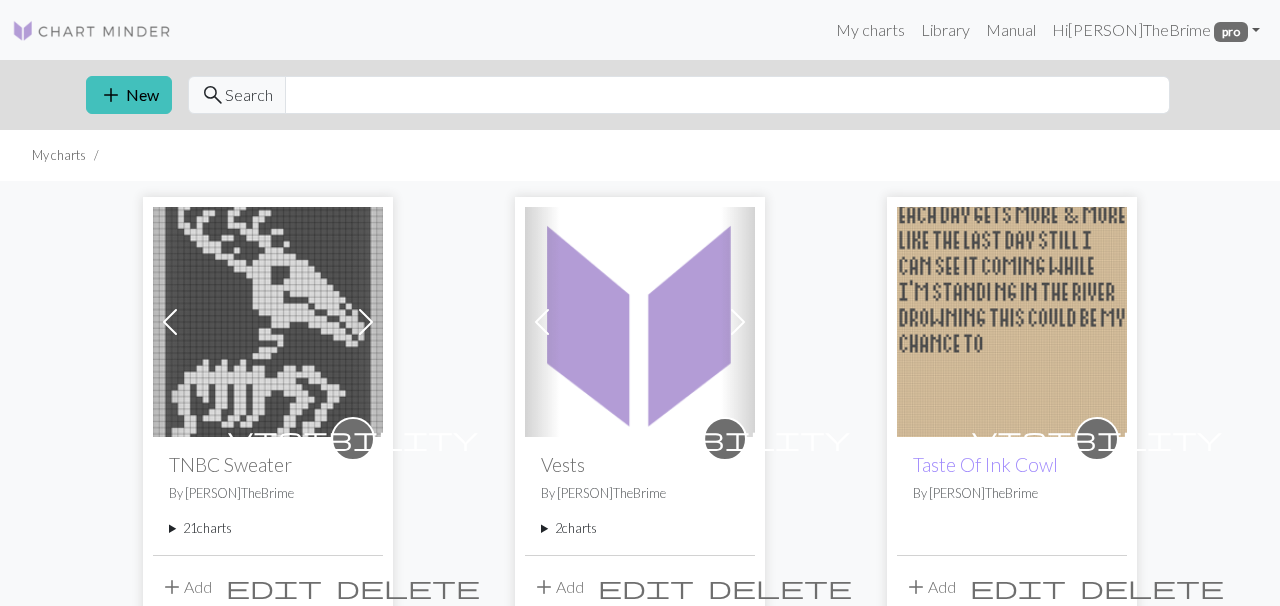click at bounding box center (640, 322) 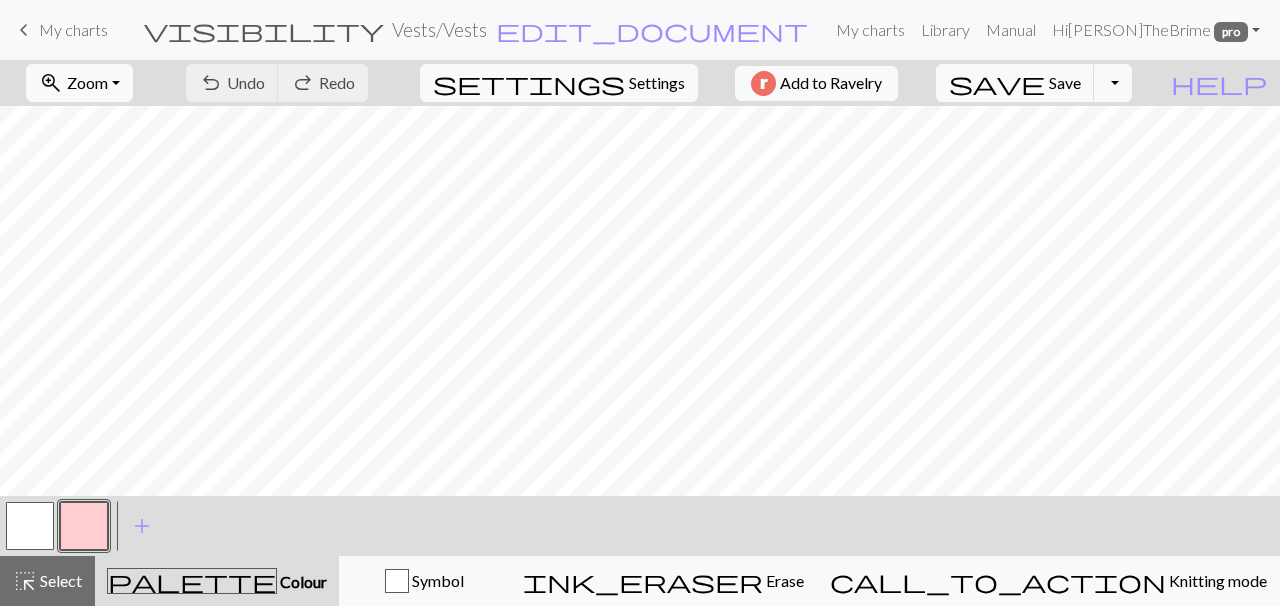 click on "My charts" at bounding box center [73, 29] 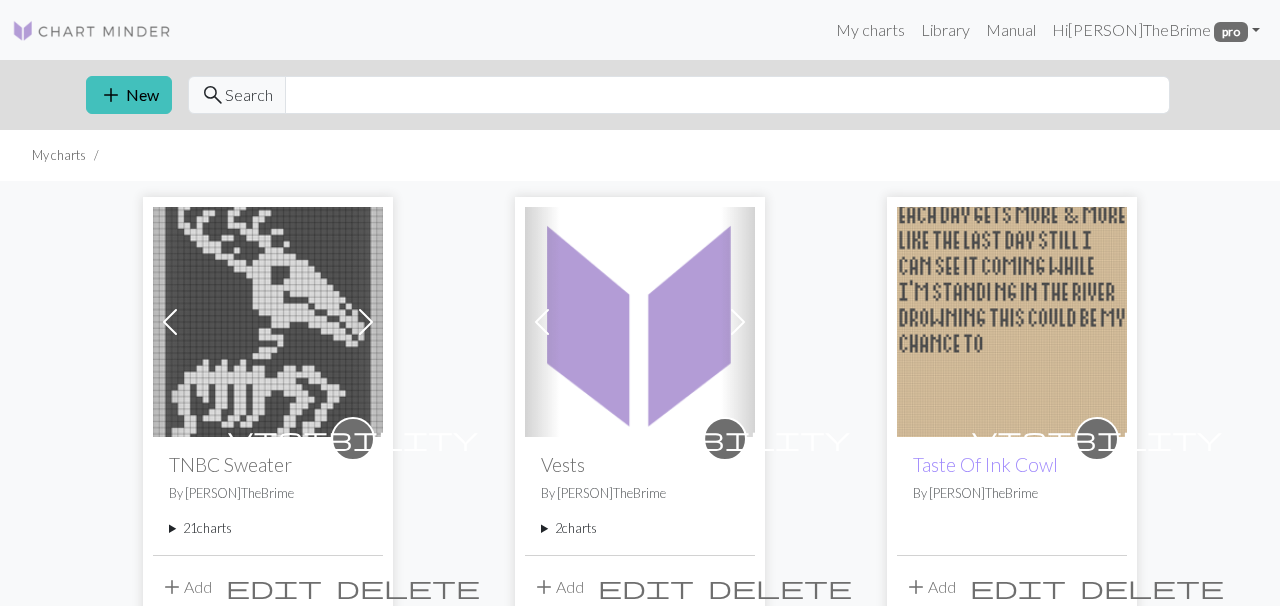click on "2  charts" at bounding box center [640, 528] 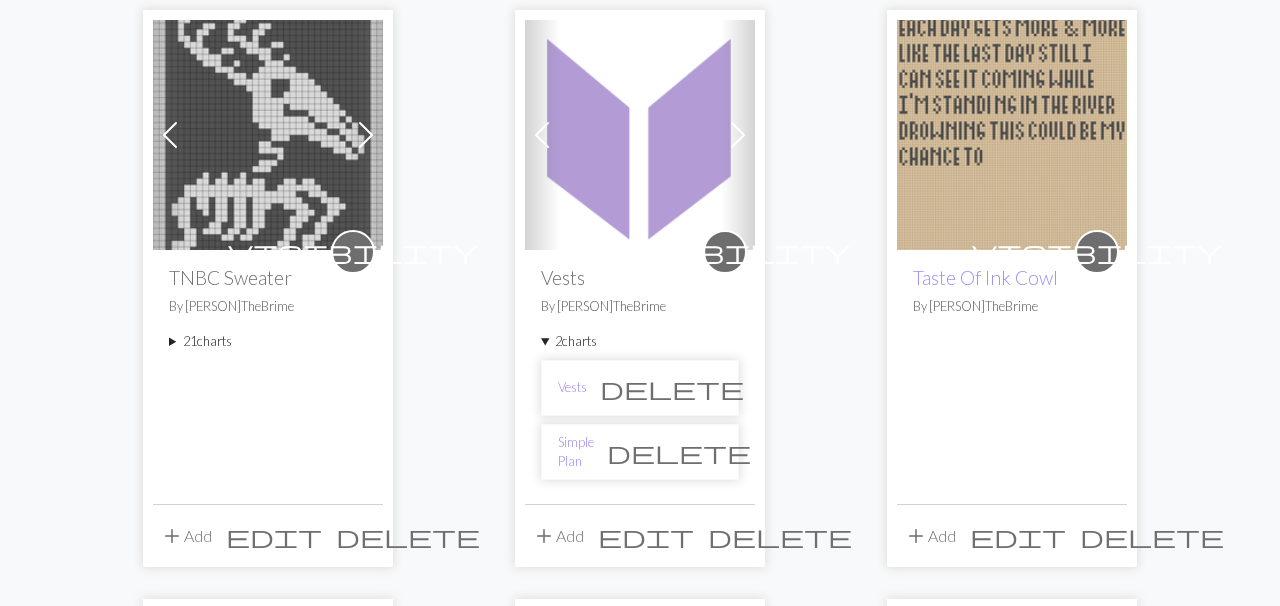 scroll, scrollTop: 185, scrollLeft: 0, axis: vertical 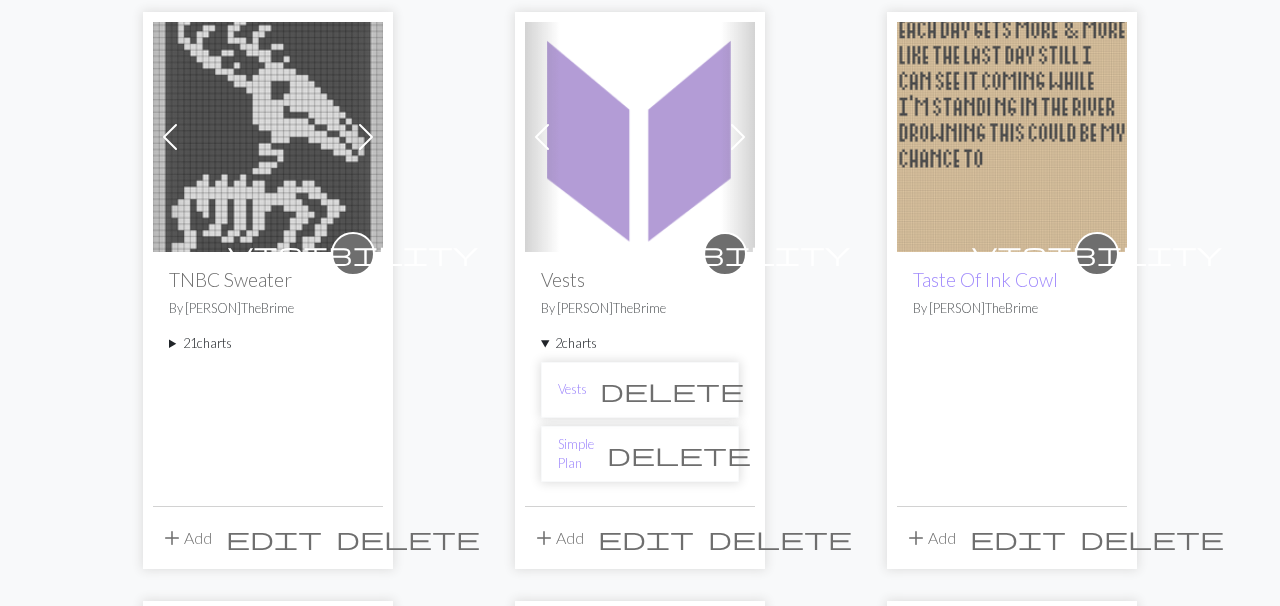 click on "delete" at bounding box center [672, 390] 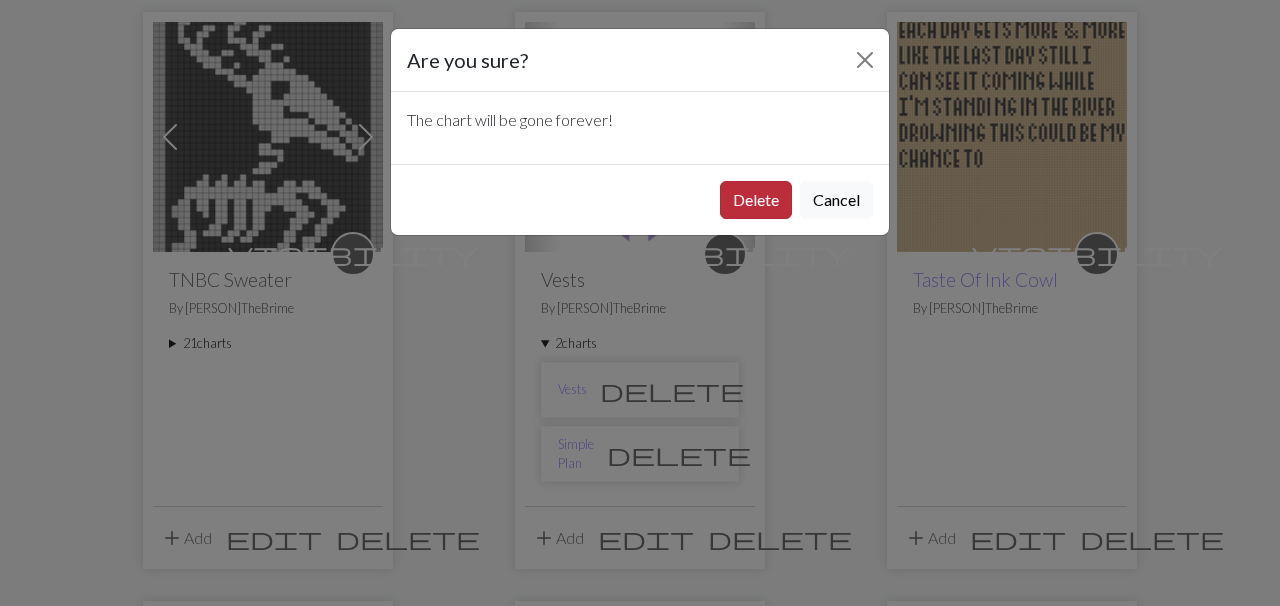 click on "Delete" at bounding box center (756, 200) 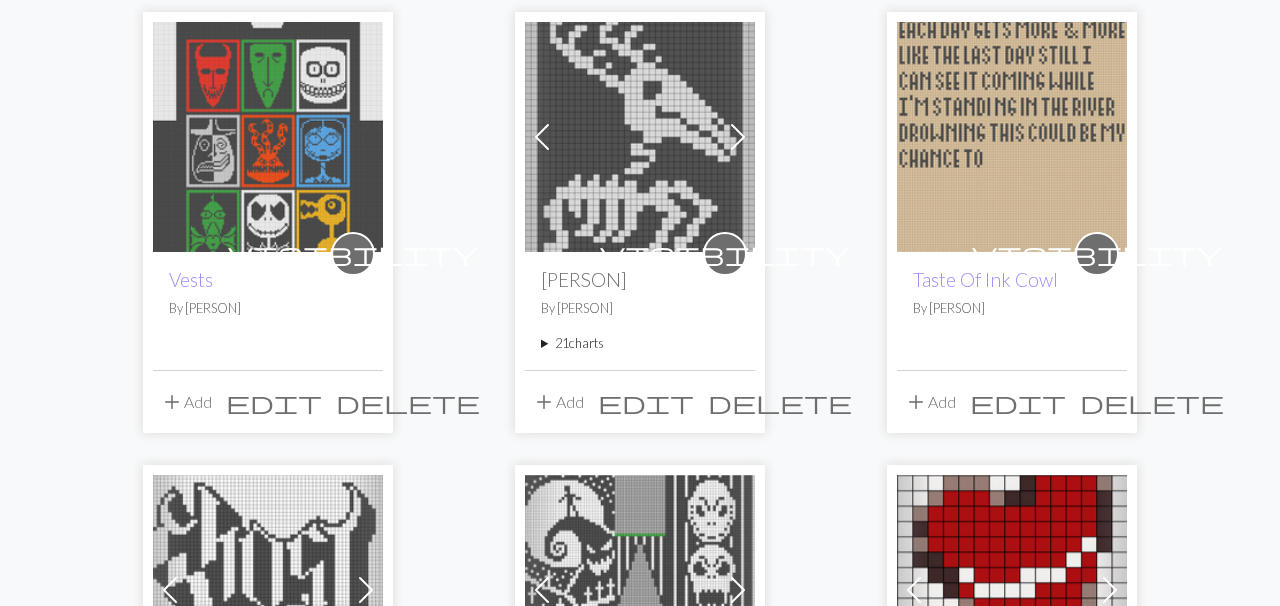 scroll, scrollTop: 185, scrollLeft: 0, axis: vertical 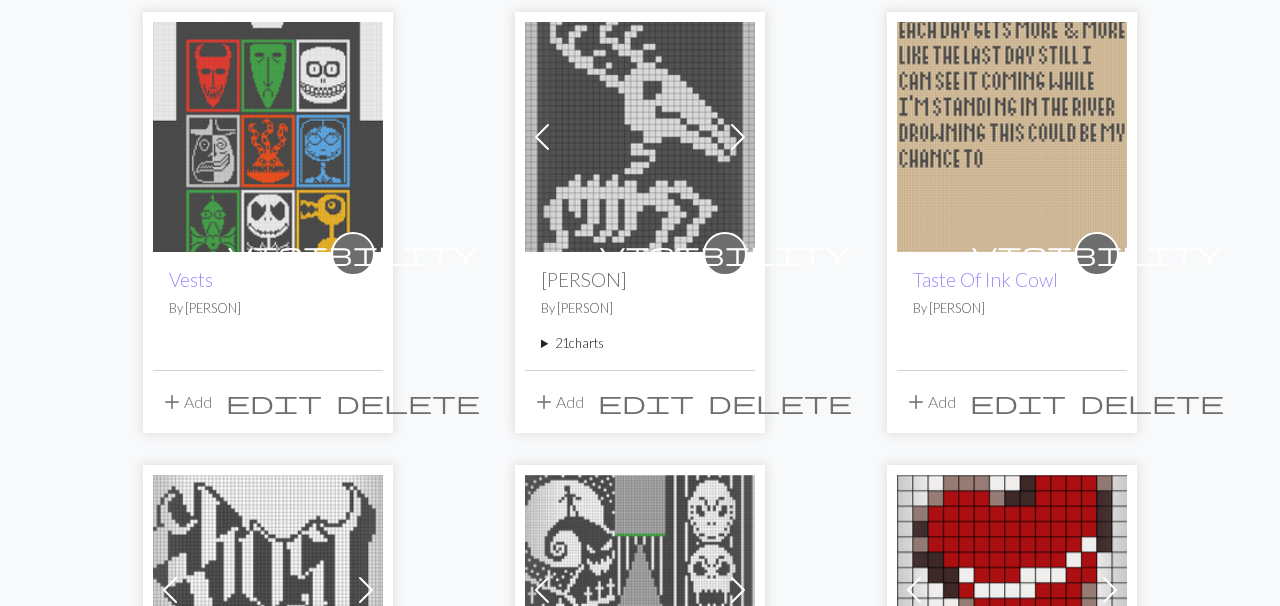 click at bounding box center (268, 137) 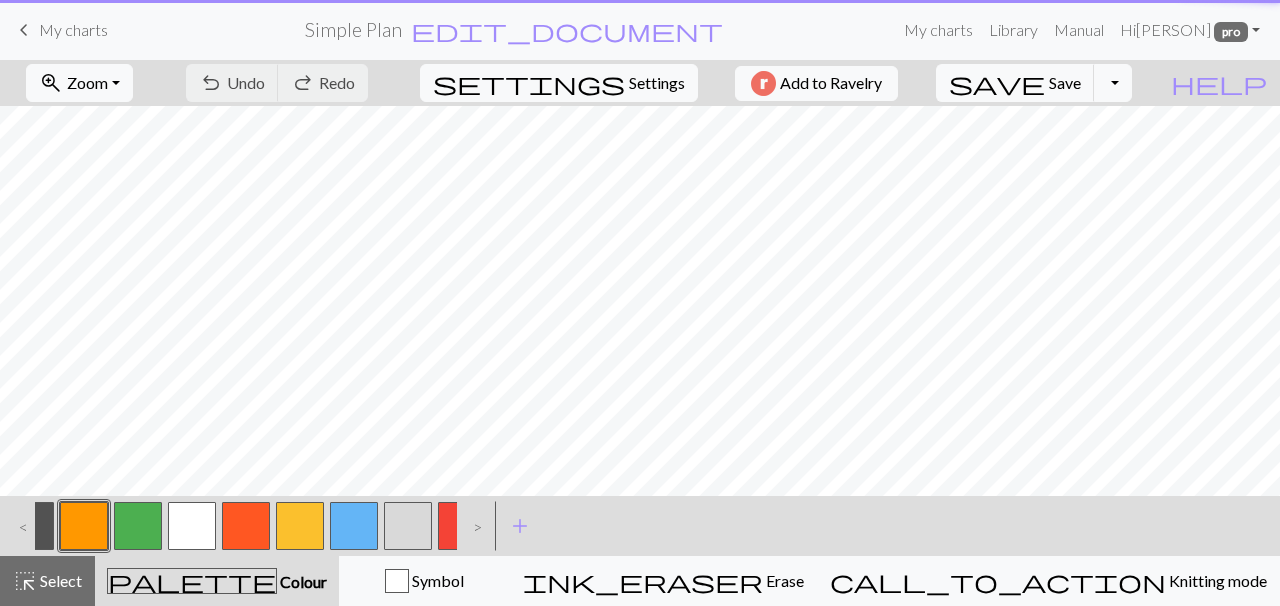 scroll, scrollTop: 0, scrollLeft: 0, axis: both 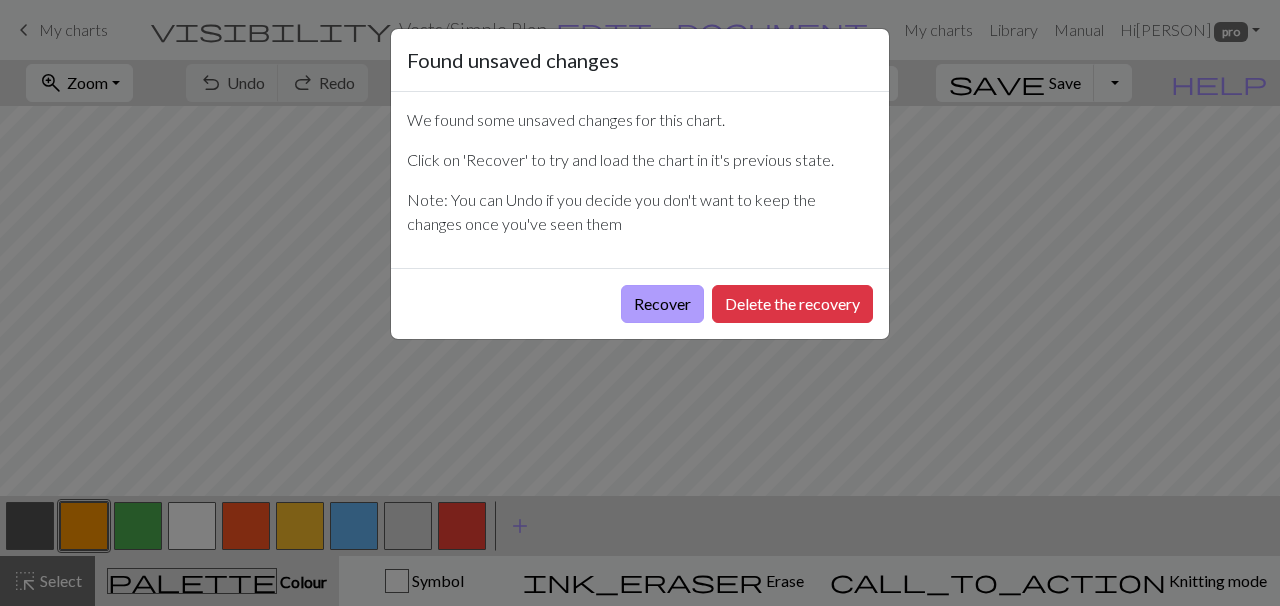 click on "Recover" at bounding box center (662, 304) 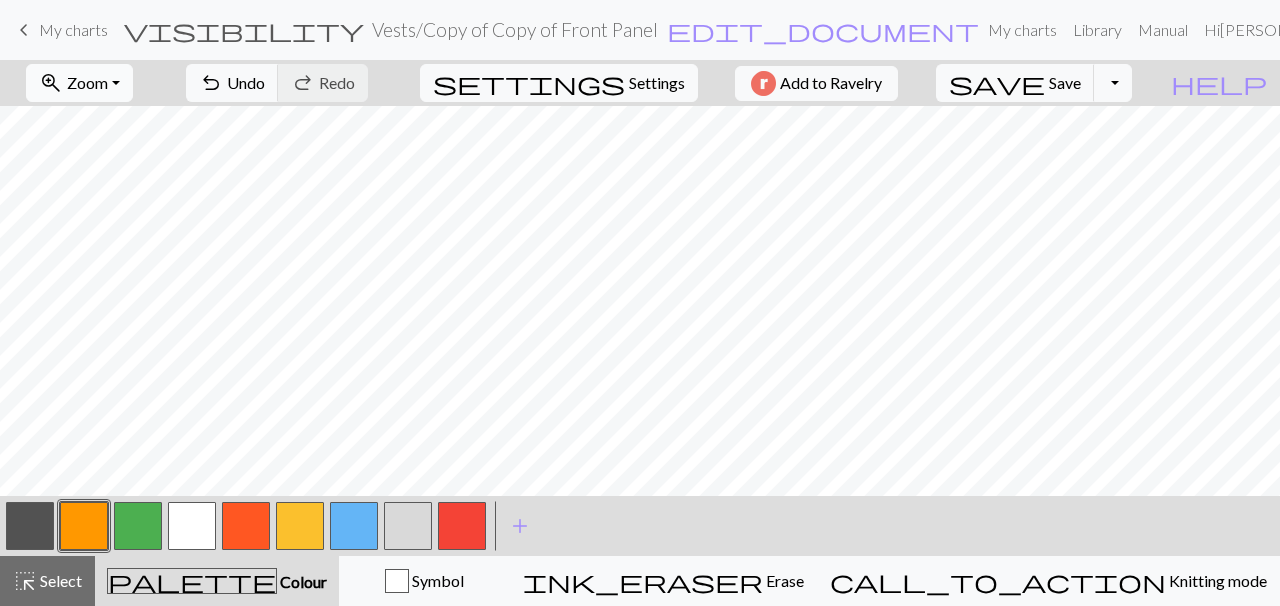click on "zoom_in Zoom Zoom" at bounding box center (79, 83) 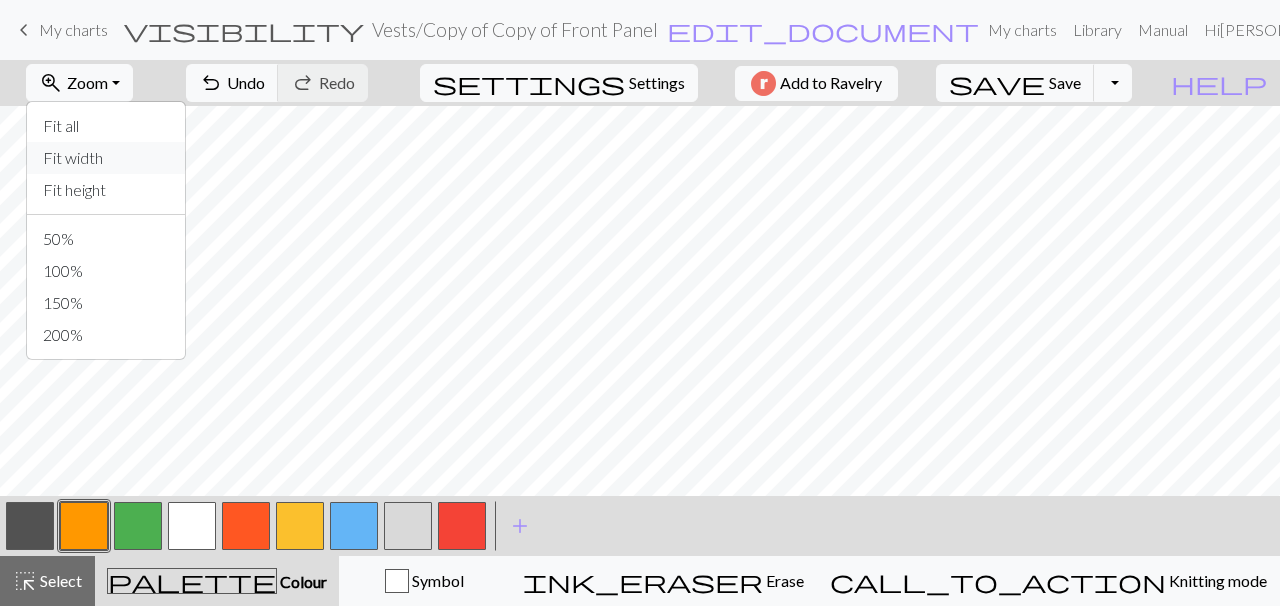 click on "Fit width" at bounding box center [106, 158] 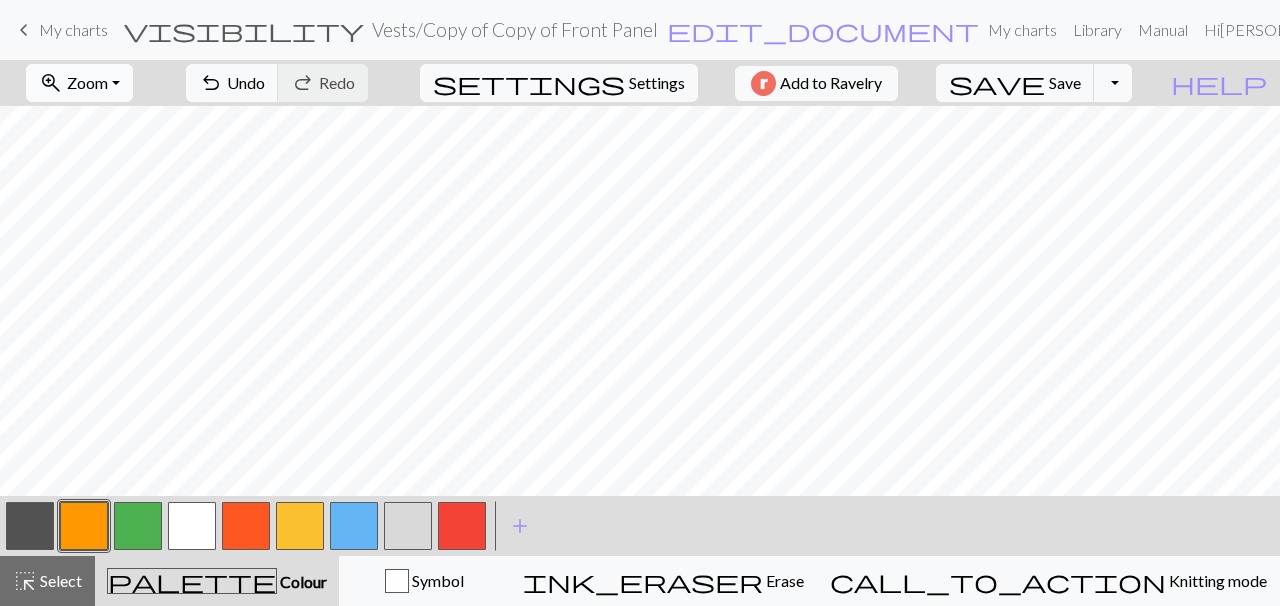 click on "Zoom" at bounding box center (87, 82) 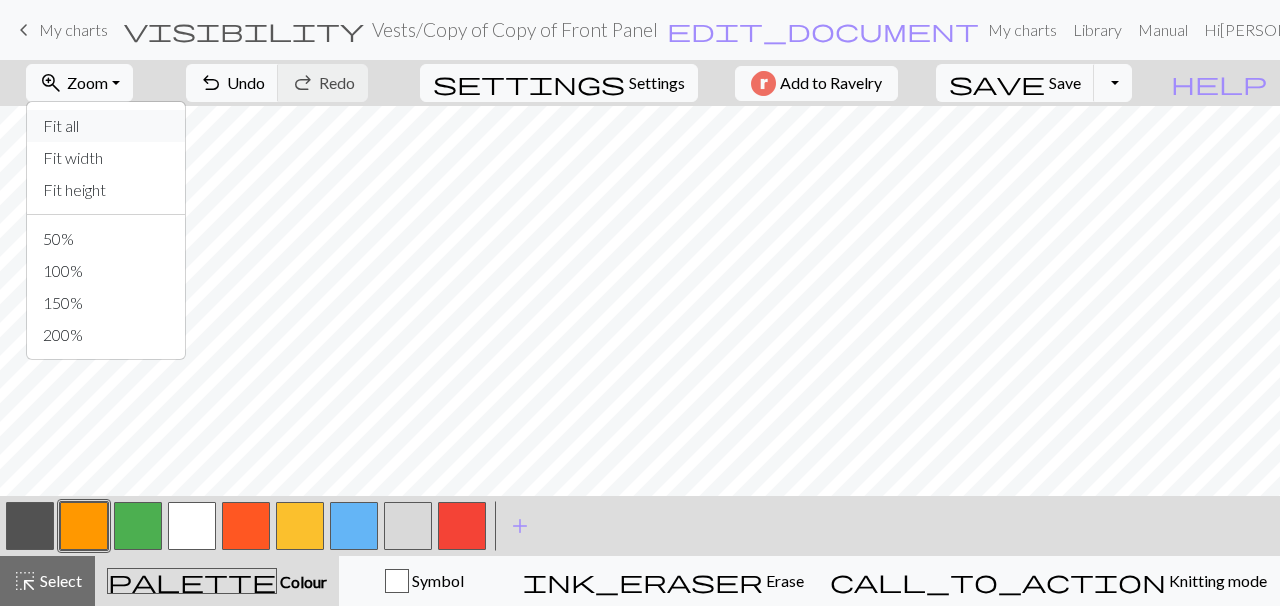 click on "Fit all" at bounding box center [106, 126] 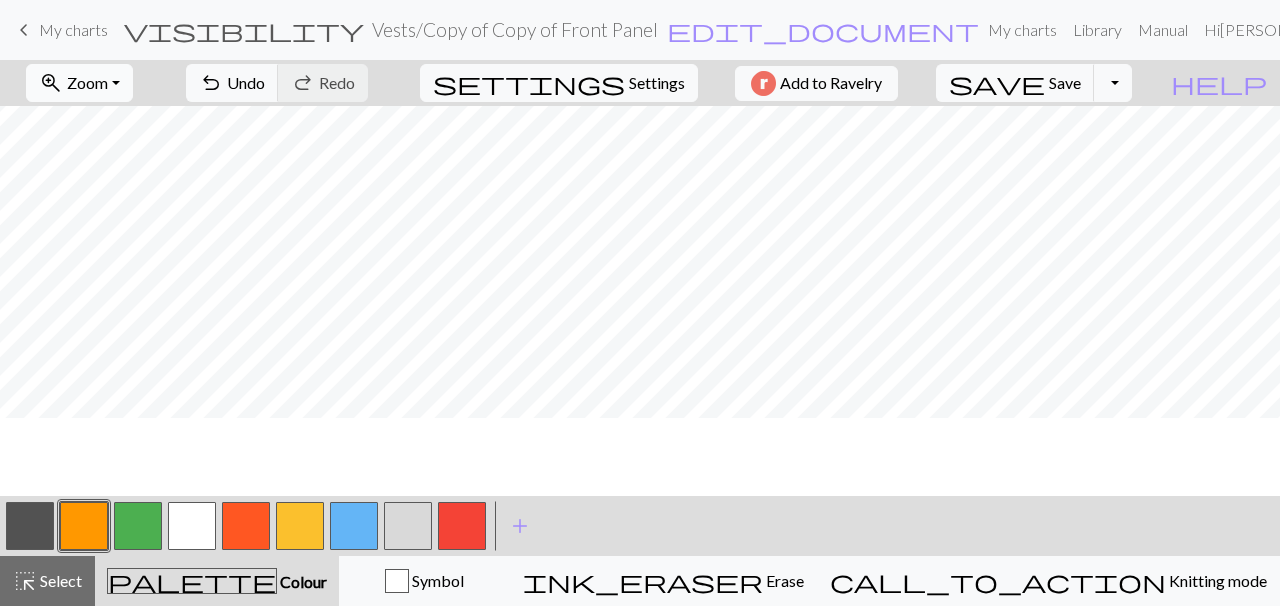 scroll, scrollTop: 1253, scrollLeft: 0, axis: vertical 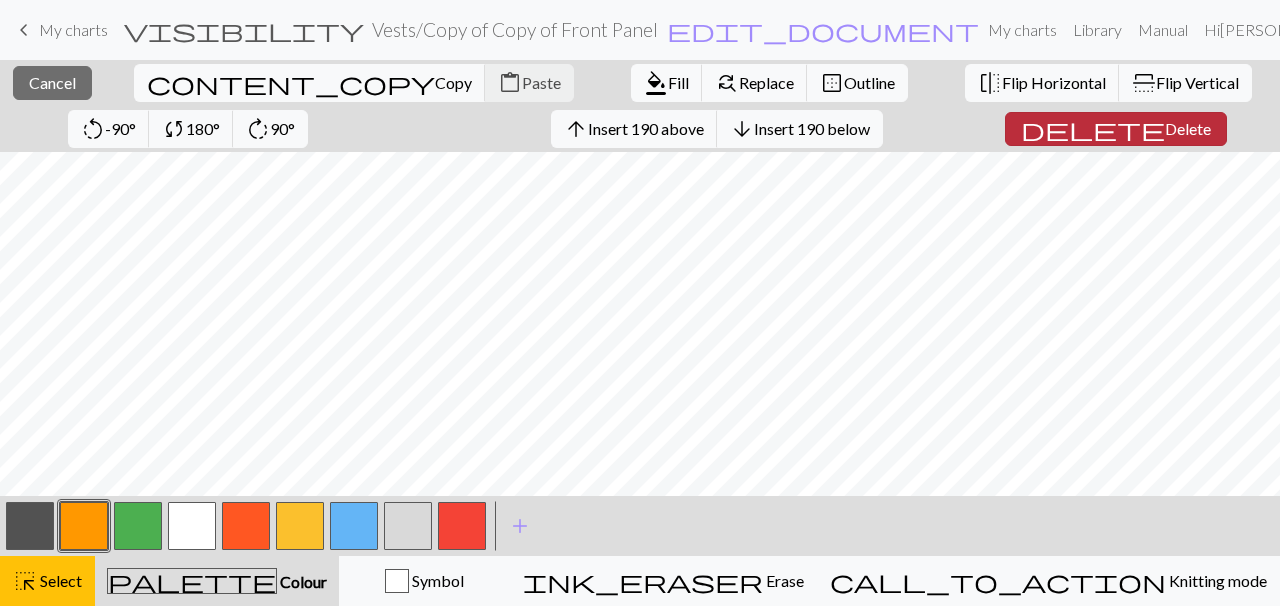 click on "Delete" at bounding box center (1188, 128) 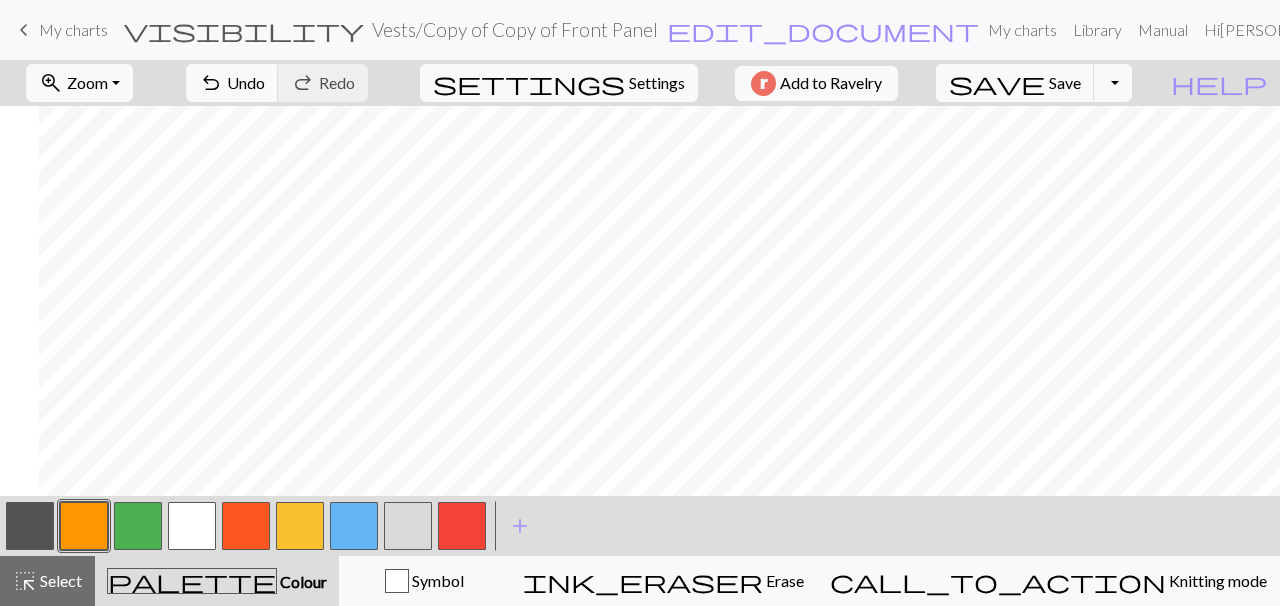 scroll, scrollTop: 0, scrollLeft: 656, axis: horizontal 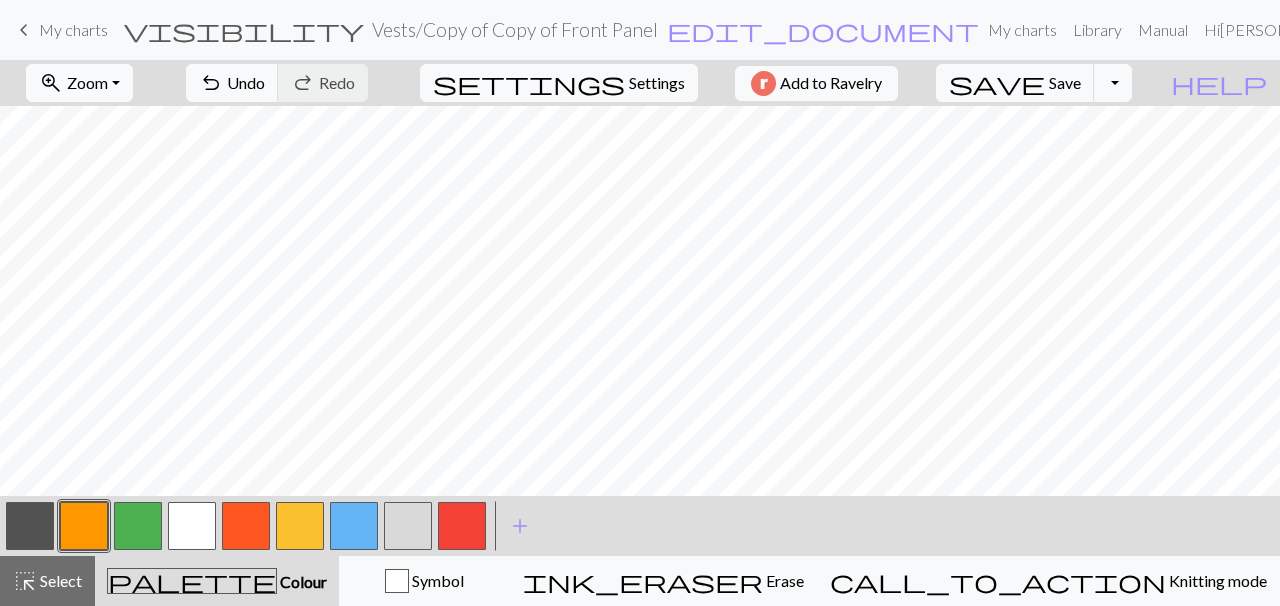 click on "zoom_in Zoom Zoom" at bounding box center (79, 83) 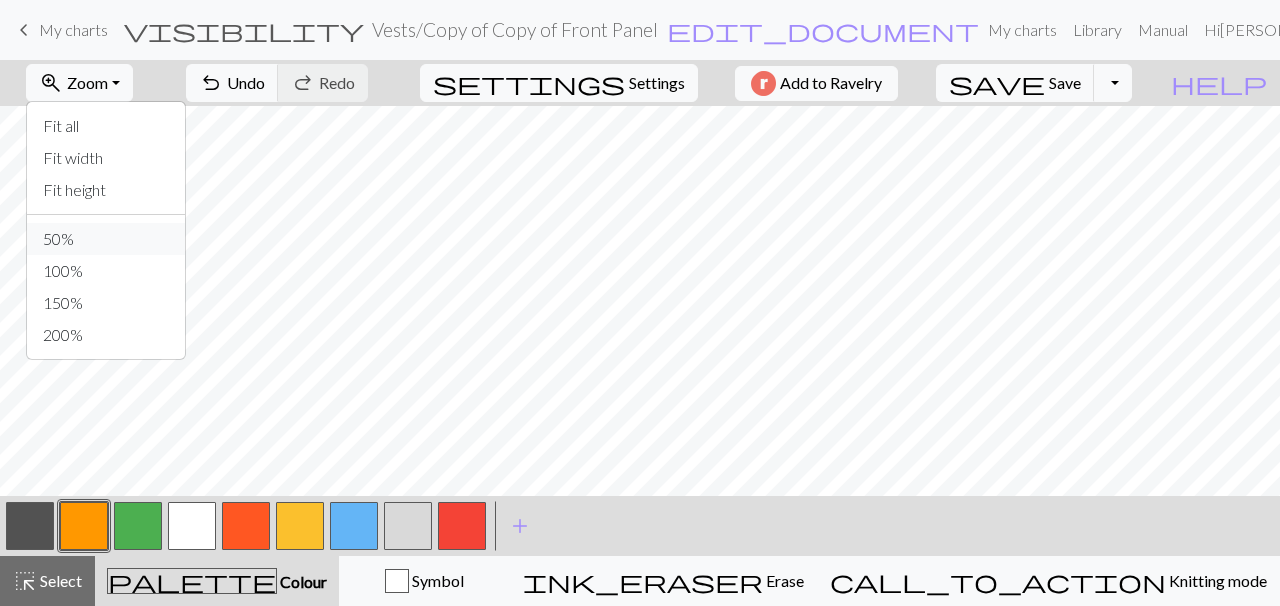 click on "50%" at bounding box center (106, 239) 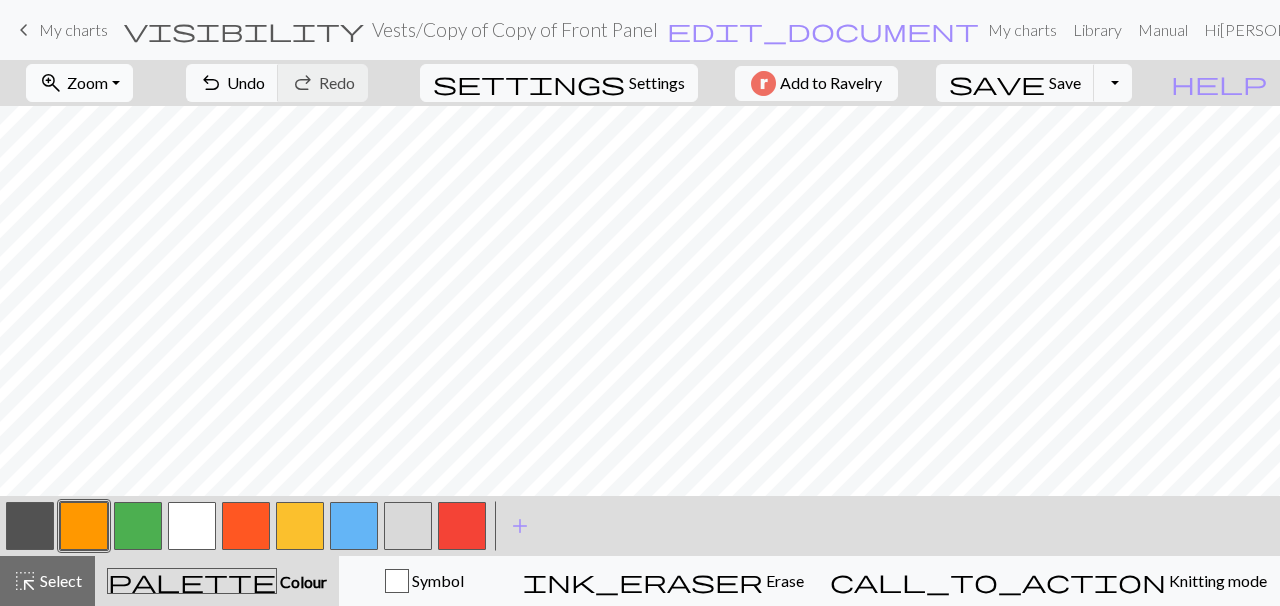 click on "Zoom" at bounding box center [87, 82] 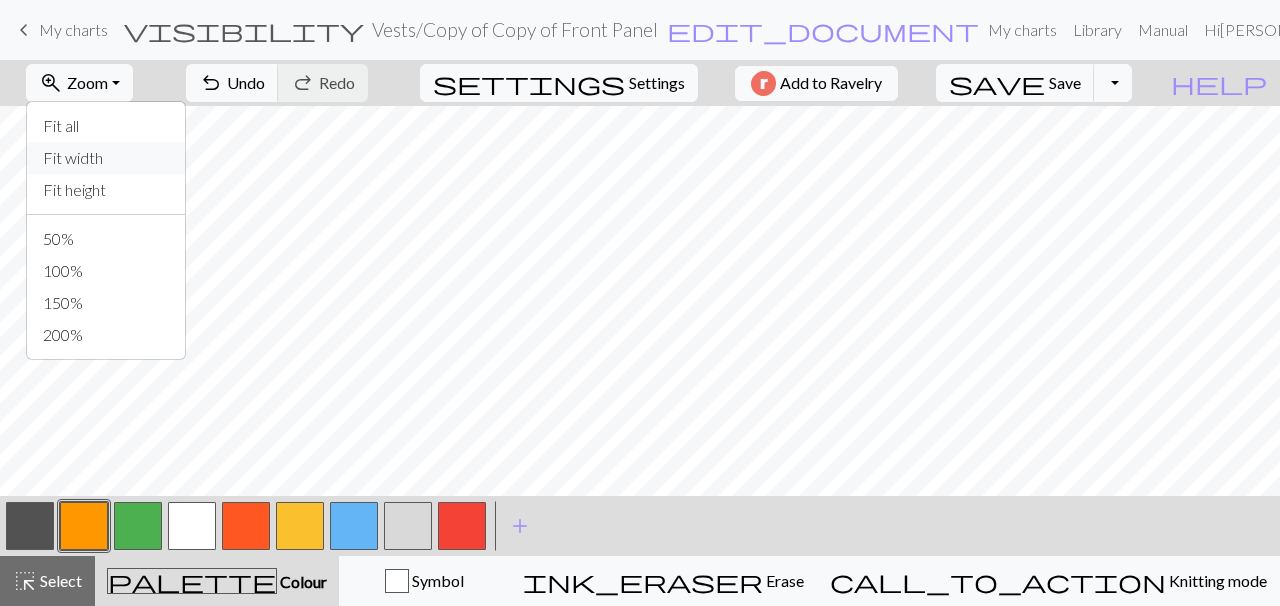 click on "Fit width" at bounding box center (106, 158) 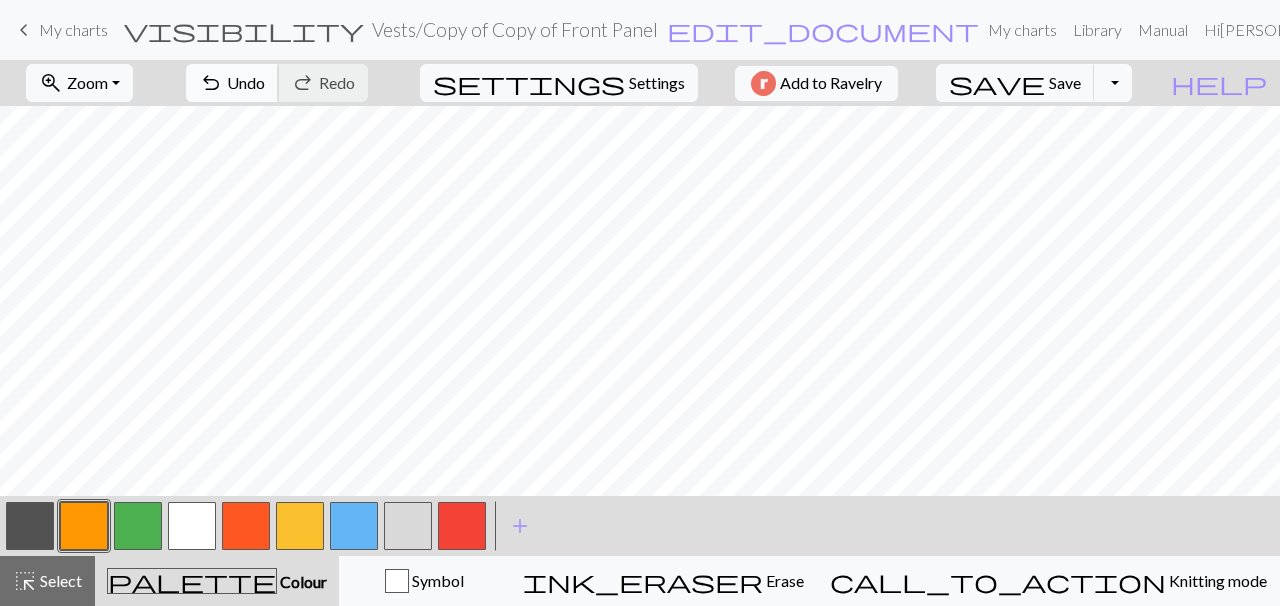 click on "undo" at bounding box center [211, 83] 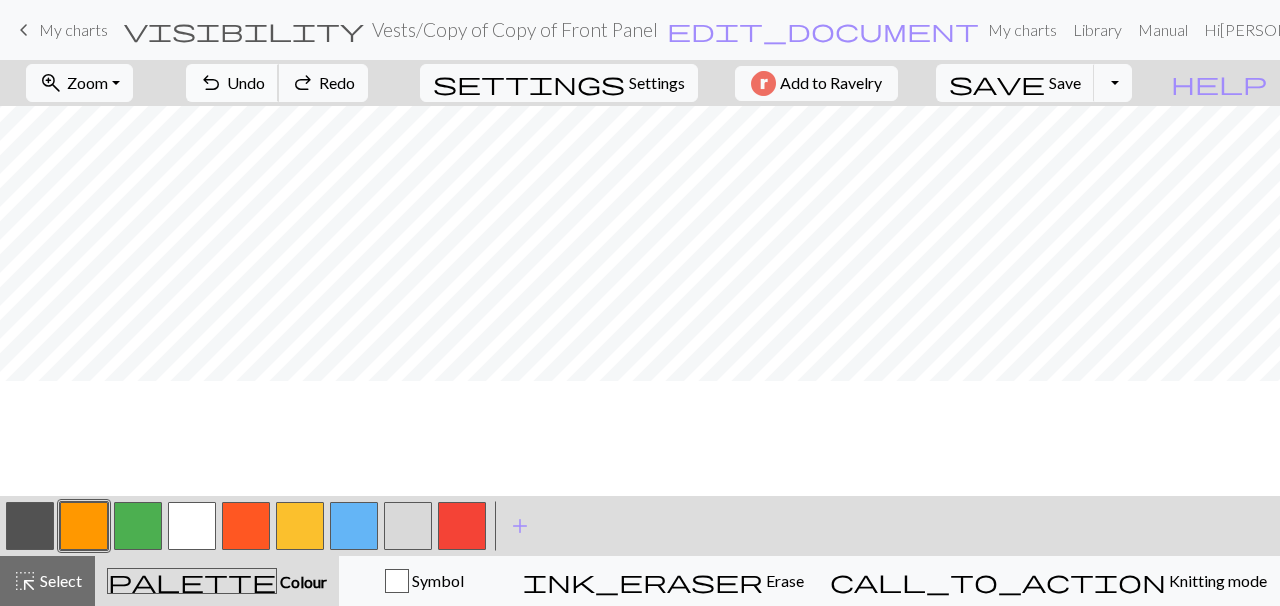 scroll, scrollTop: 1314, scrollLeft: 0, axis: vertical 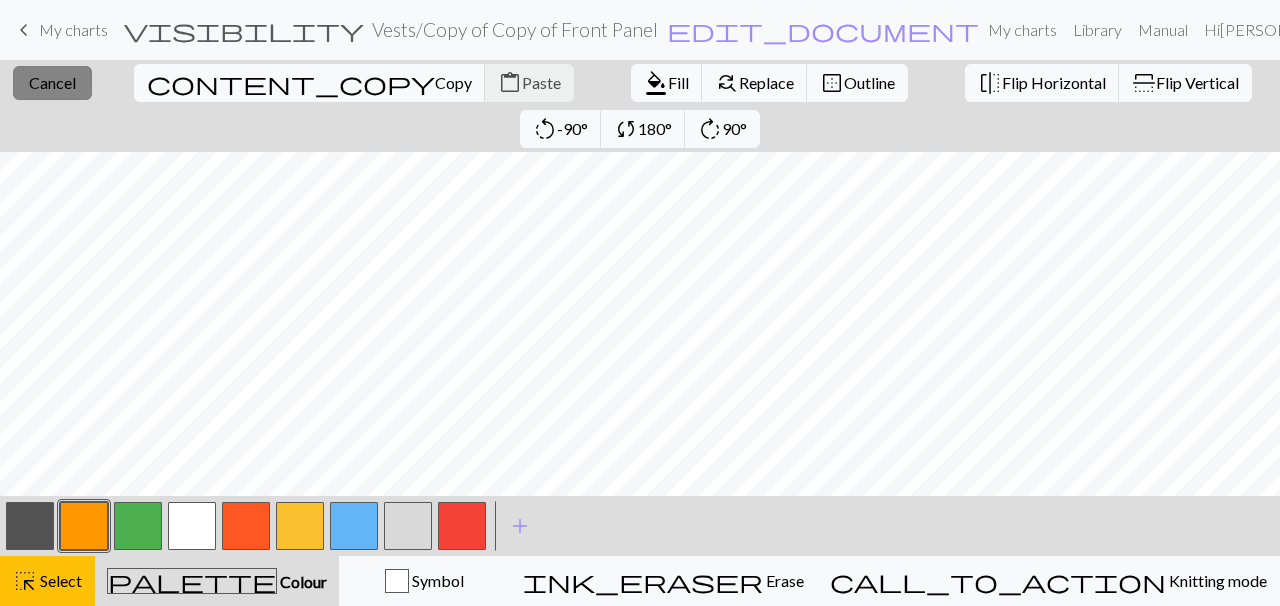 click on "Cancel" at bounding box center [52, 82] 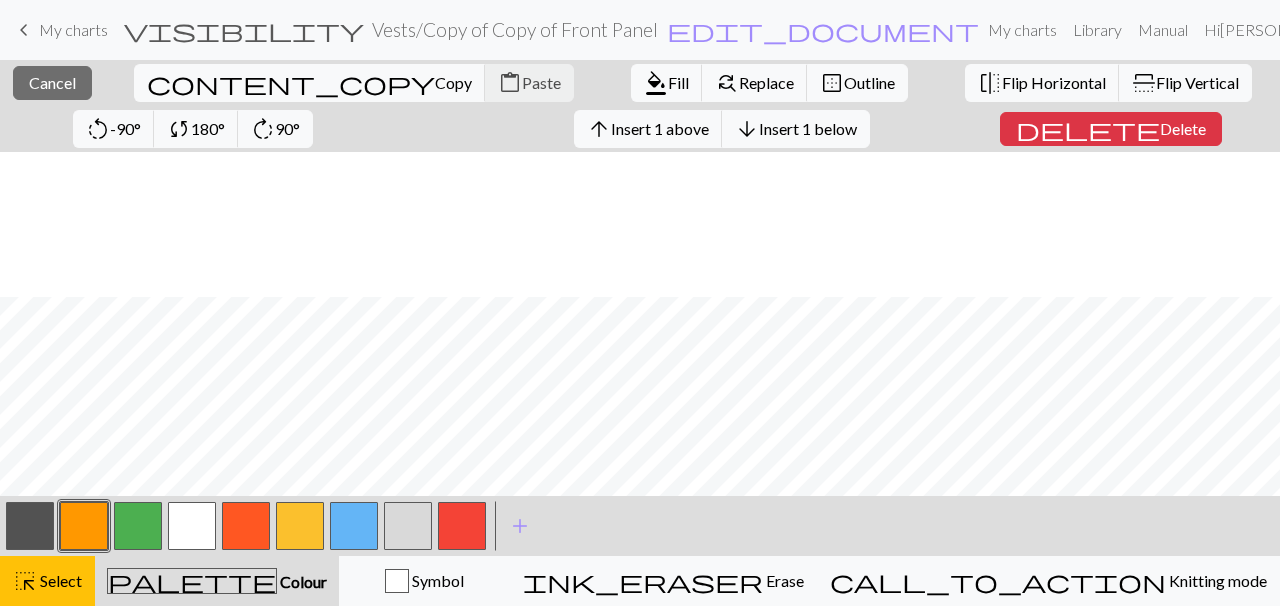 scroll, scrollTop: 1459, scrollLeft: 0, axis: vertical 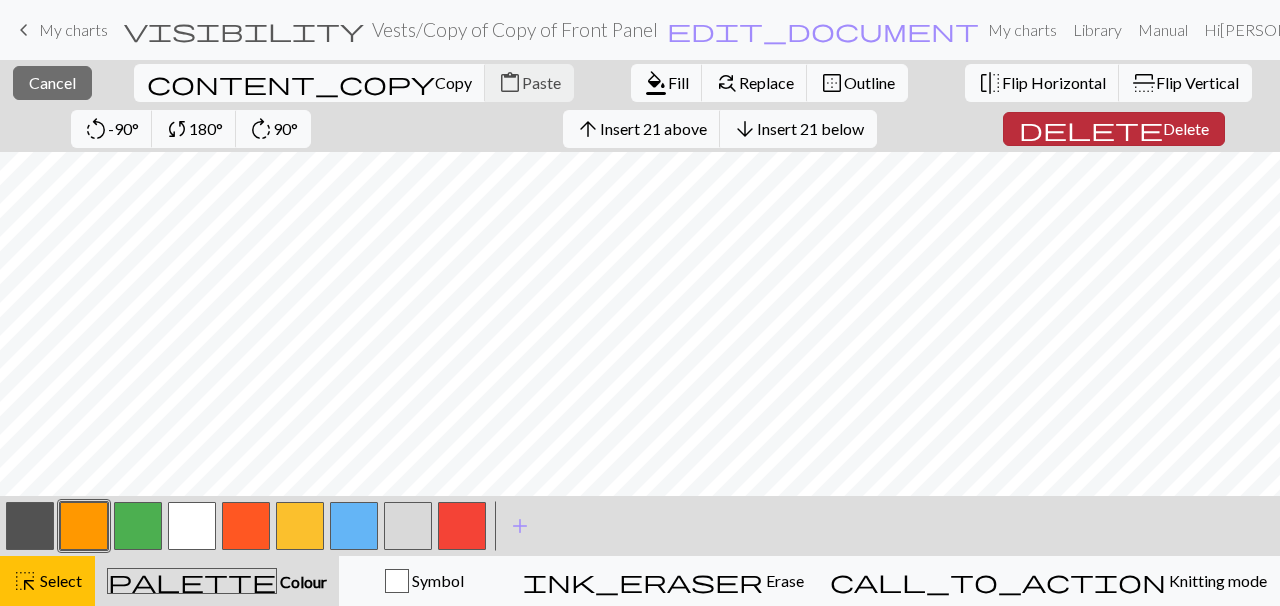 click on "Delete" at bounding box center (1186, 128) 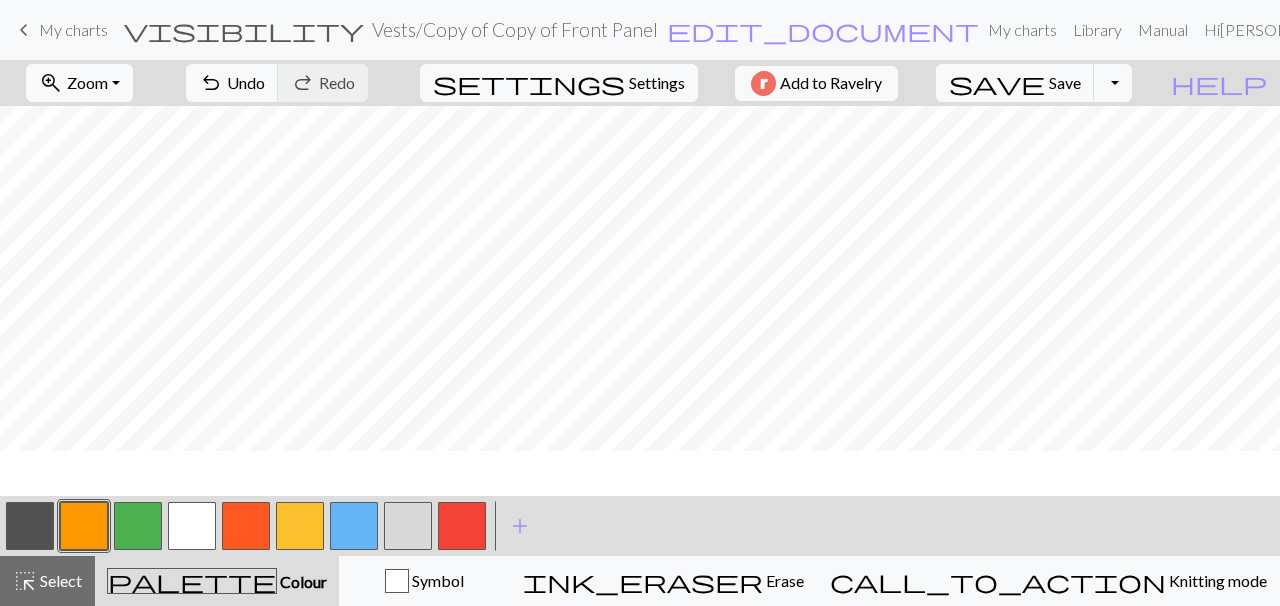 scroll, scrollTop: 1369, scrollLeft: 0, axis: vertical 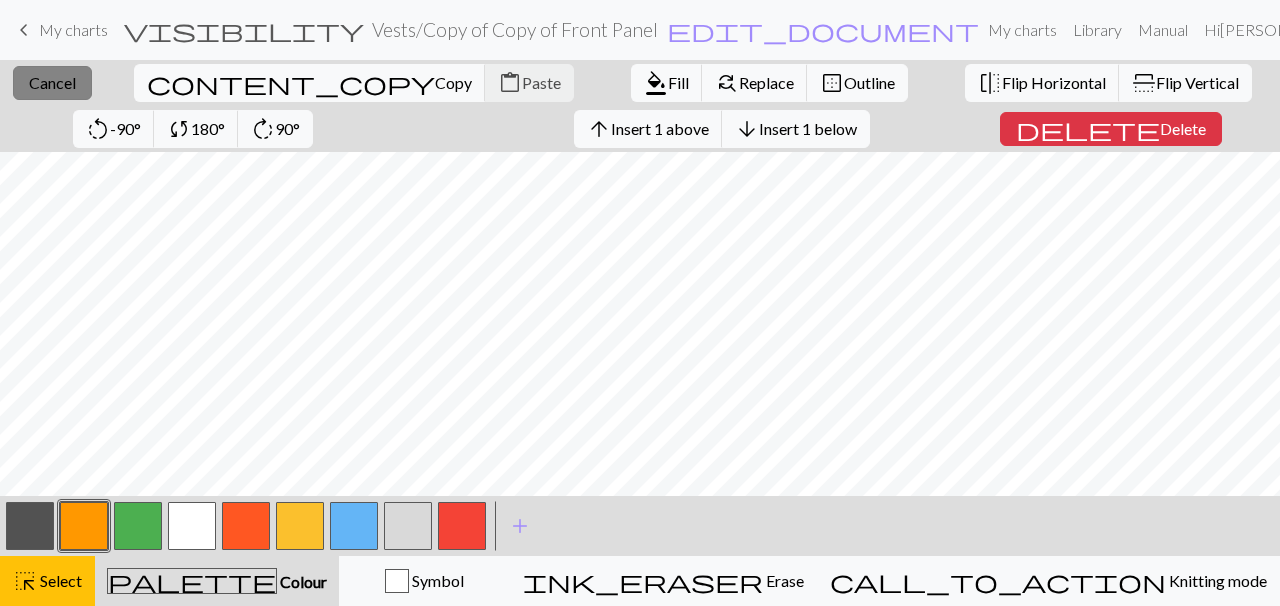click on "Cancel" at bounding box center [52, 82] 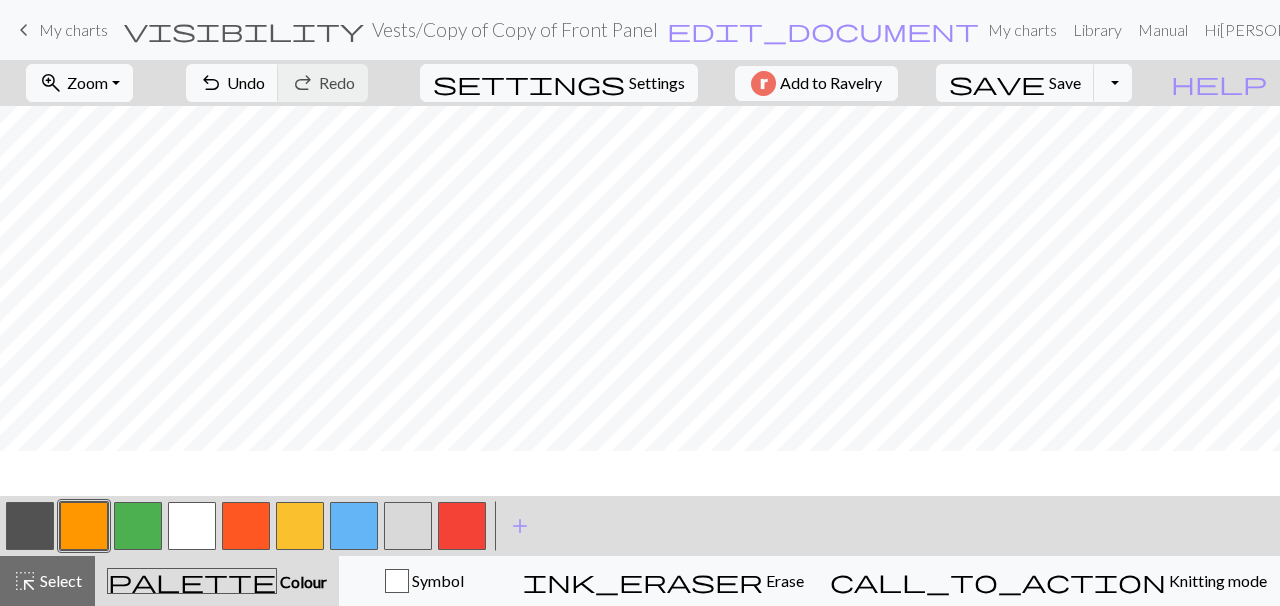 scroll, scrollTop: 1369, scrollLeft: 0, axis: vertical 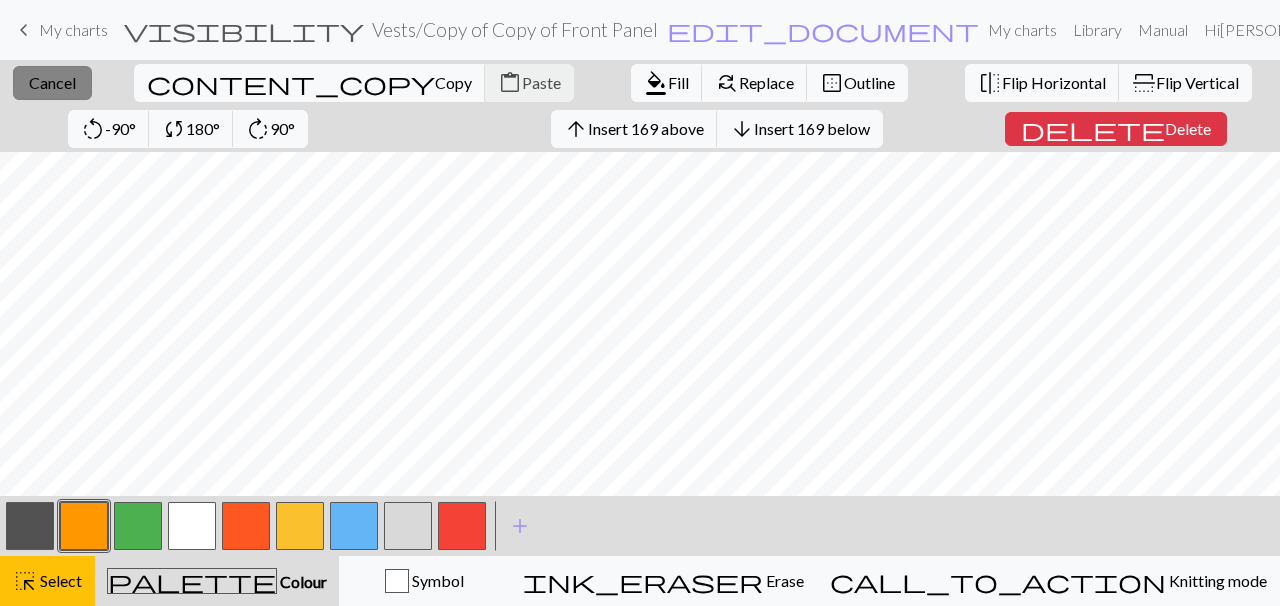 click on "Cancel" at bounding box center [52, 82] 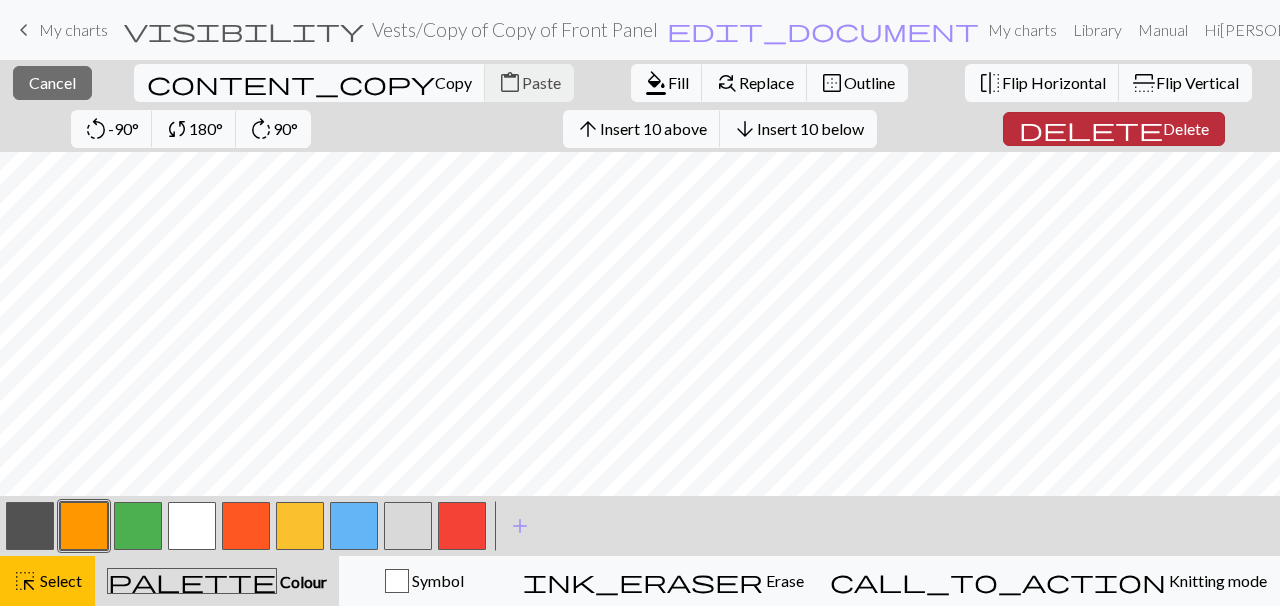 click on "delete" at bounding box center [1091, 129] 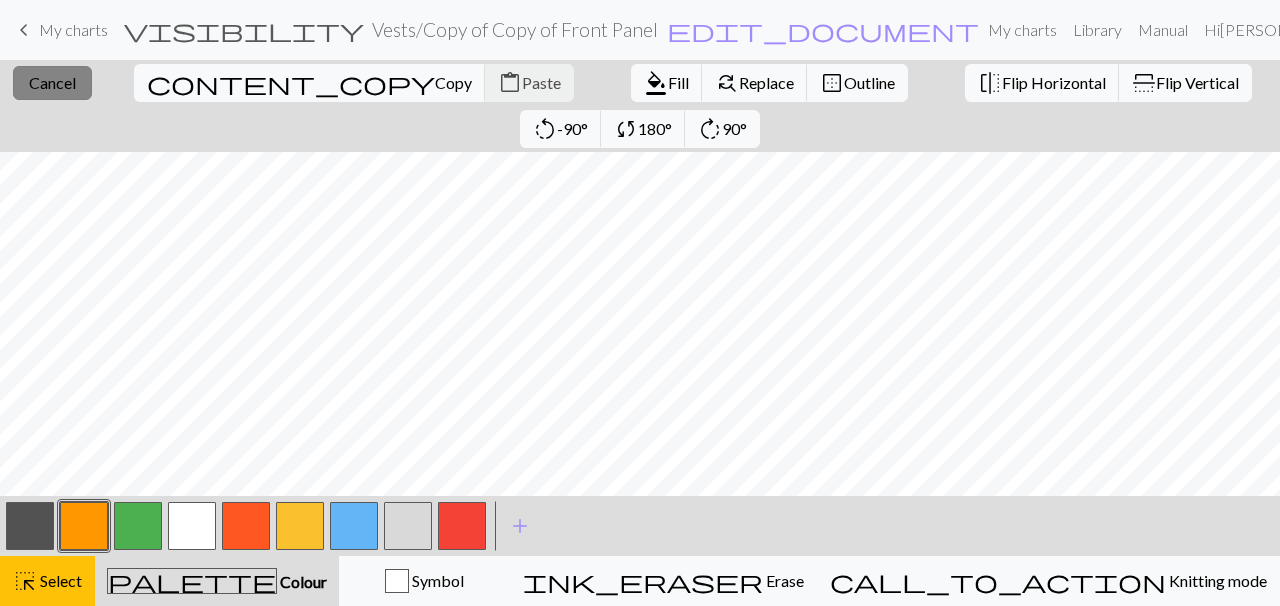 click on "Cancel" at bounding box center (52, 82) 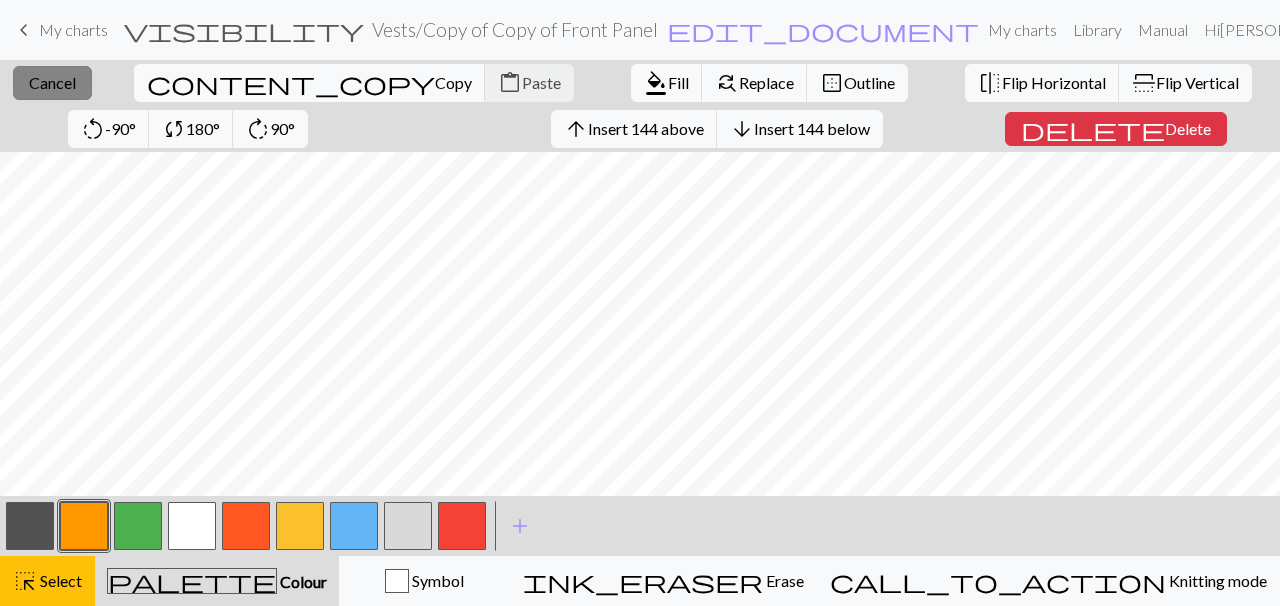 click on "Cancel" at bounding box center (52, 82) 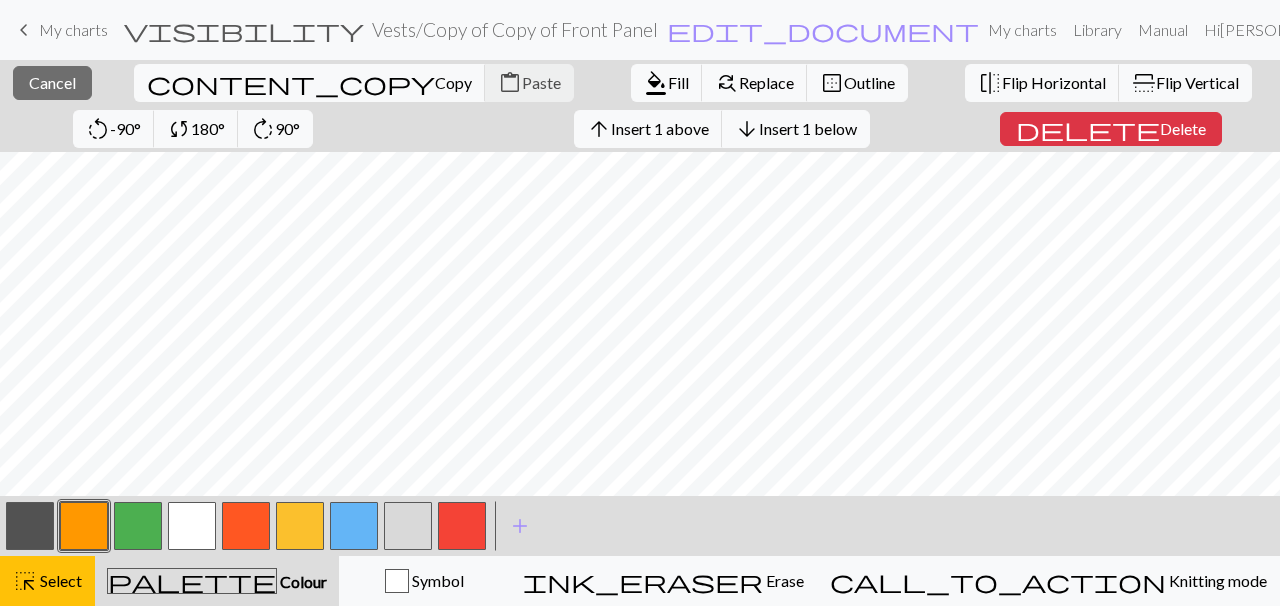 click at bounding box center (30, 526) 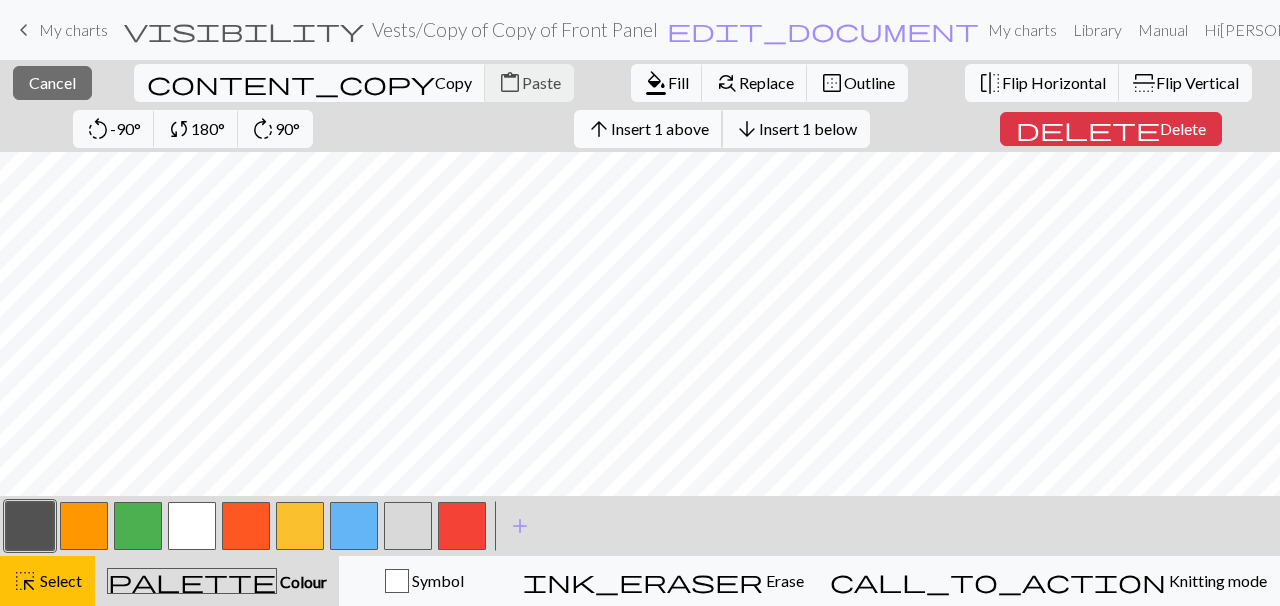 click on "Insert 1 above" at bounding box center (660, 128) 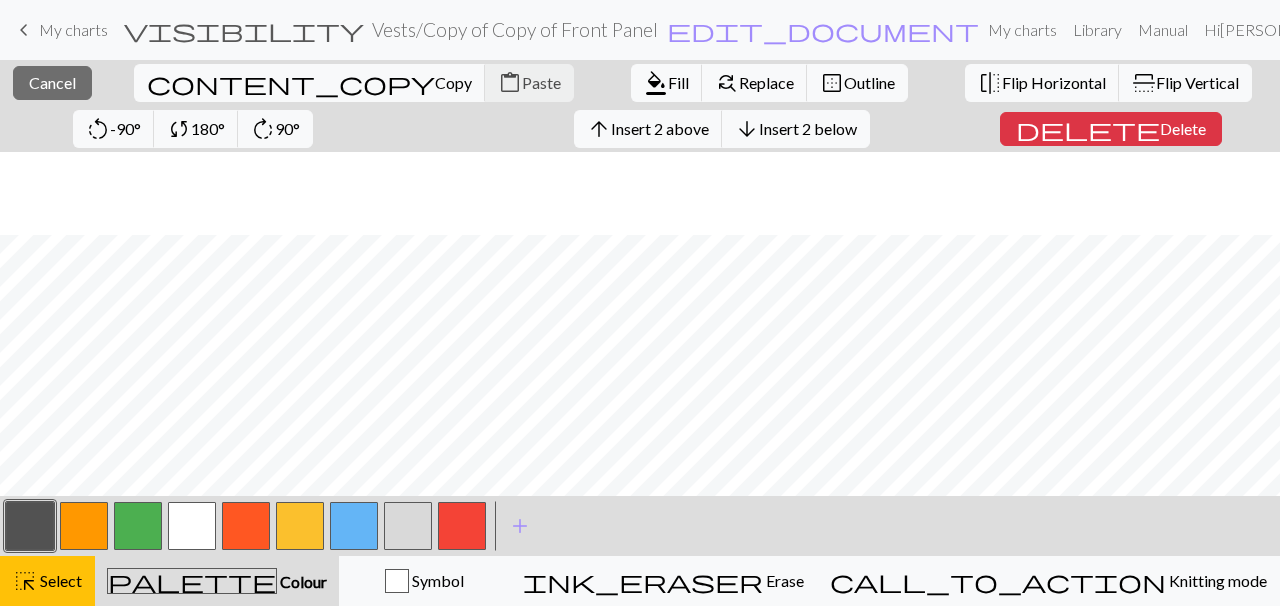 scroll, scrollTop: 1213, scrollLeft: 0, axis: vertical 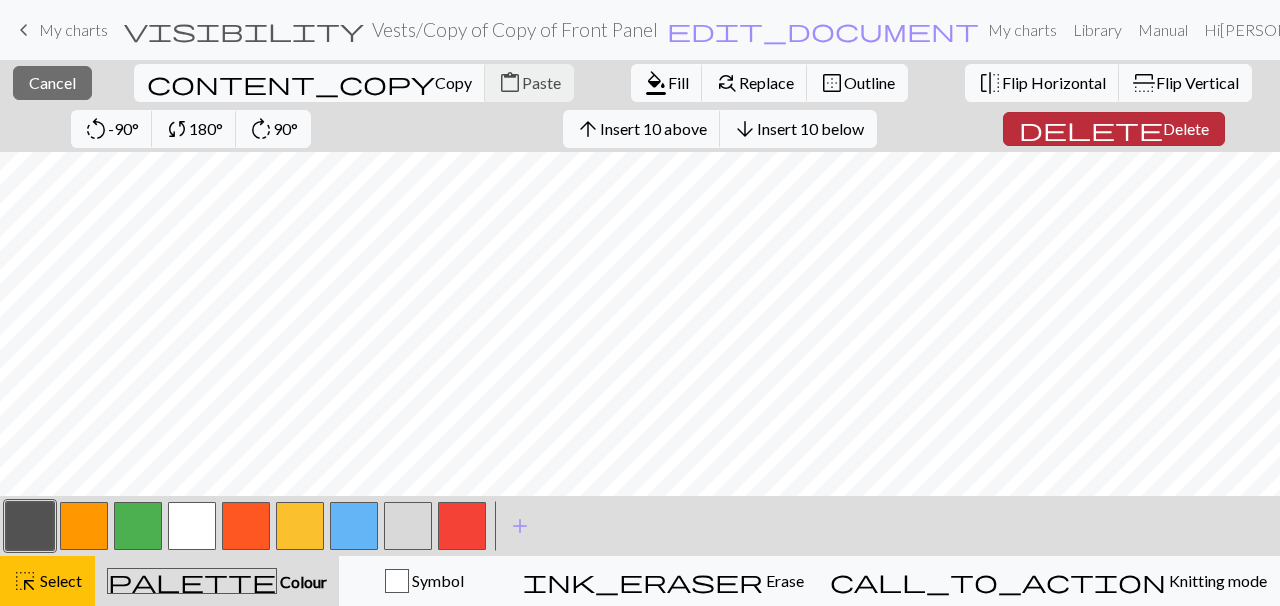 click on "Delete" at bounding box center [1186, 128] 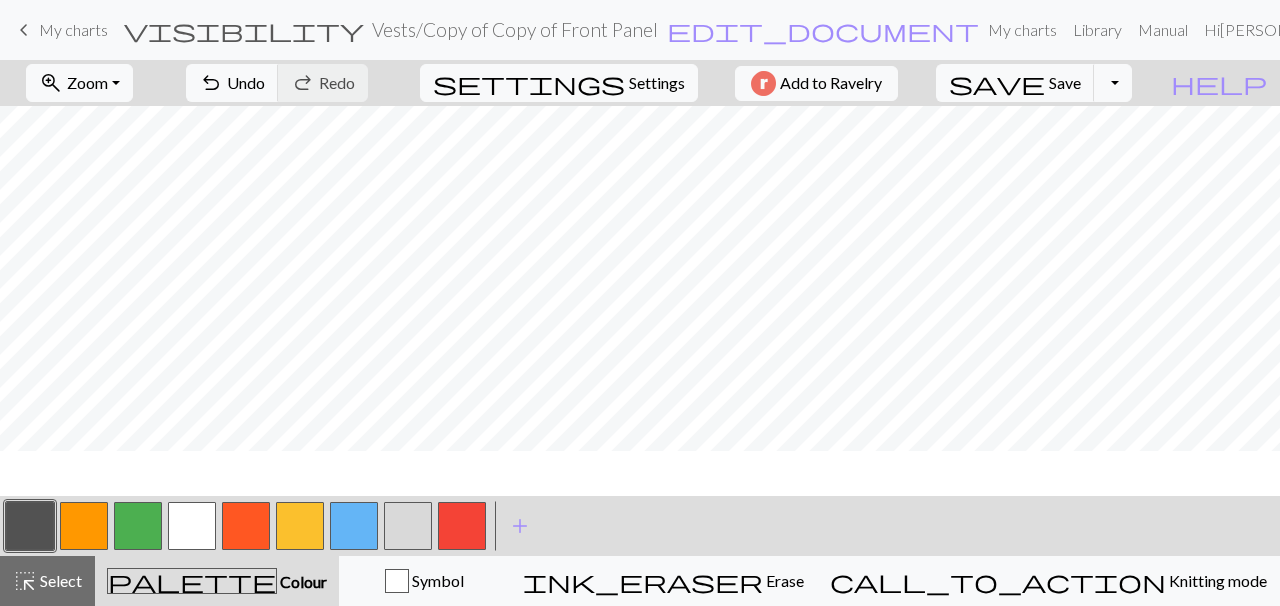 scroll, scrollTop: 1179, scrollLeft: 0, axis: vertical 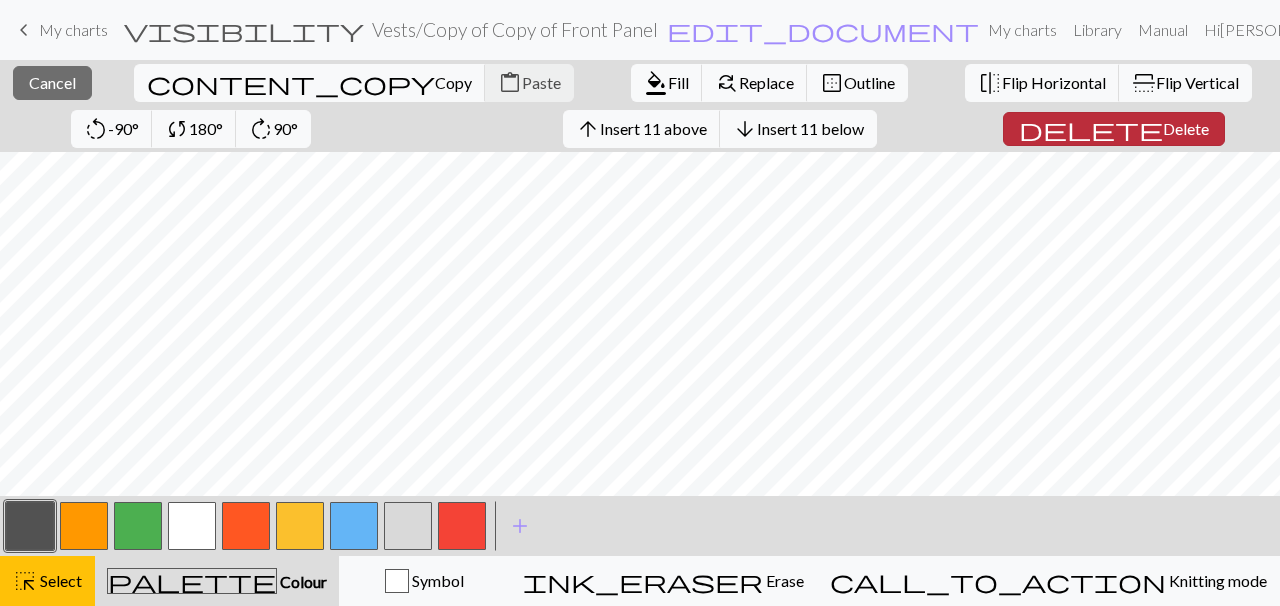 click on "Delete" at bounding box center (1186, 128) 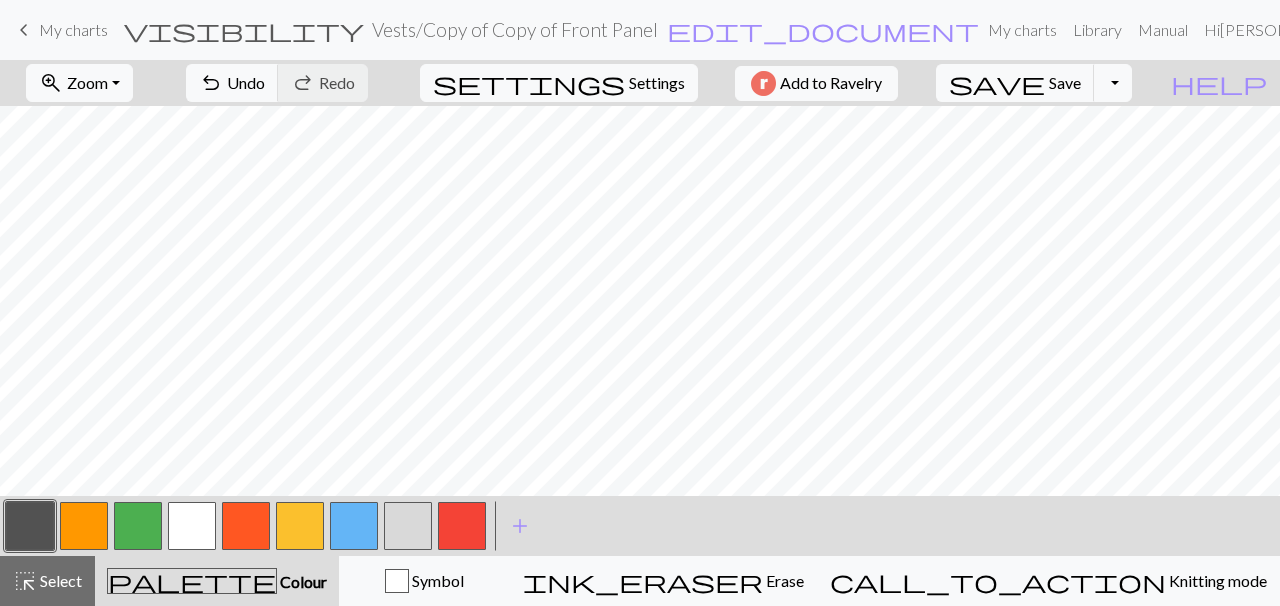 scroll, scrollTop: 1069, scrollLeft: 0, axis: vertical 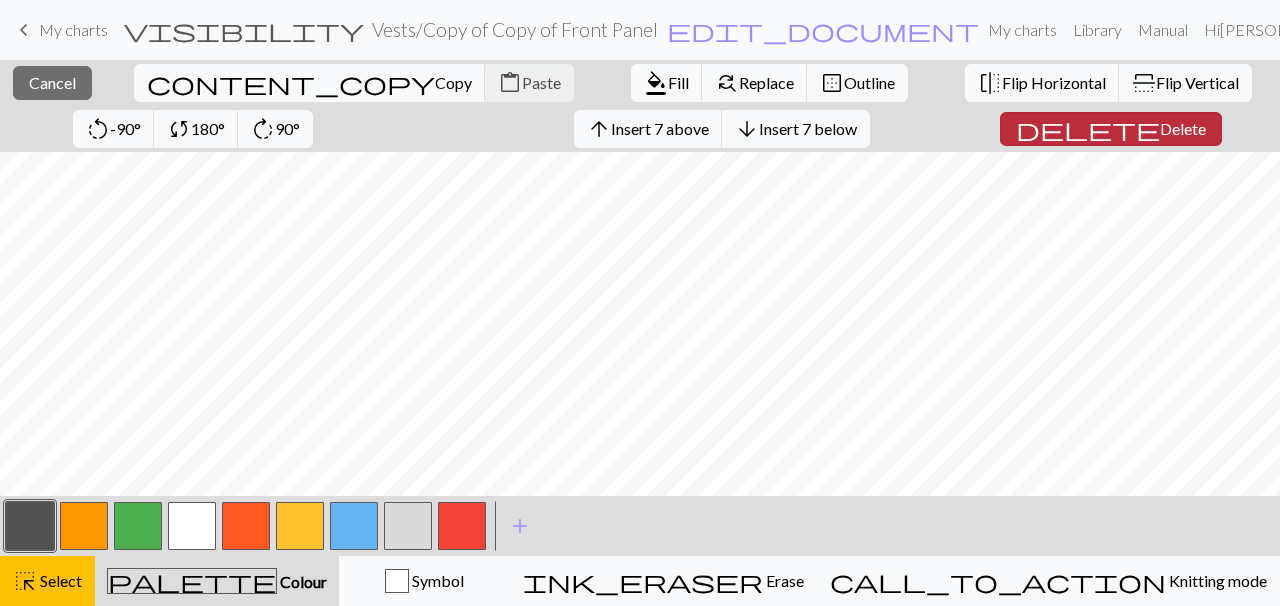 click on "delete" at bounding box center [1088, 129] 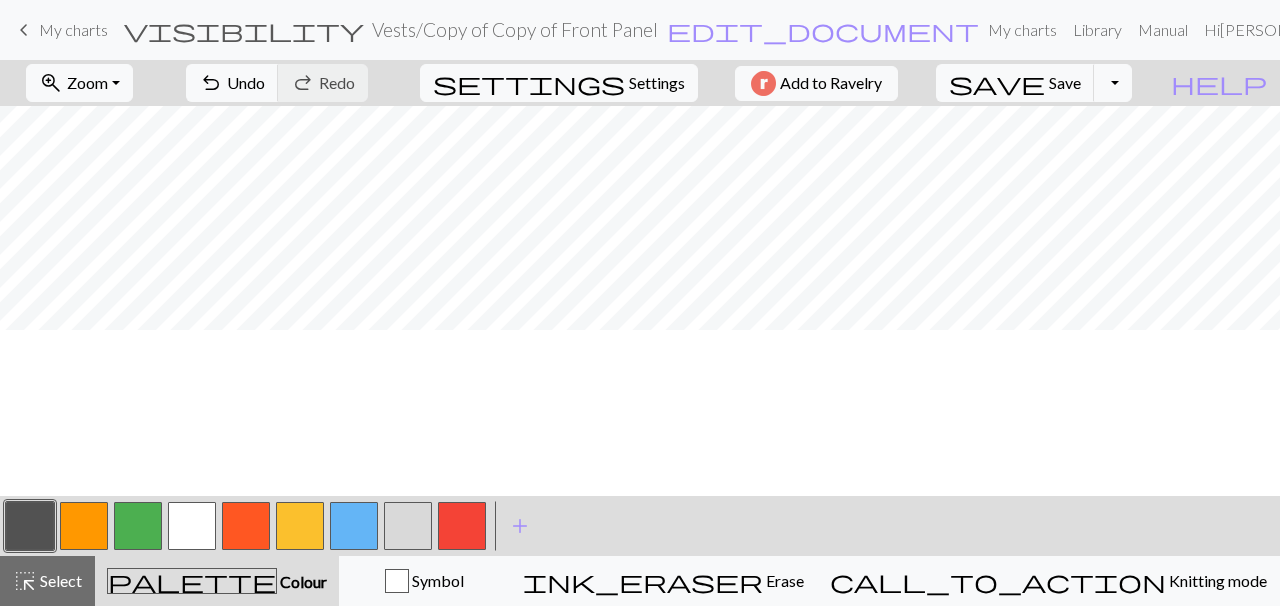 scroll, scrollTop: 319, scrollLeft: 0, axis: vertical 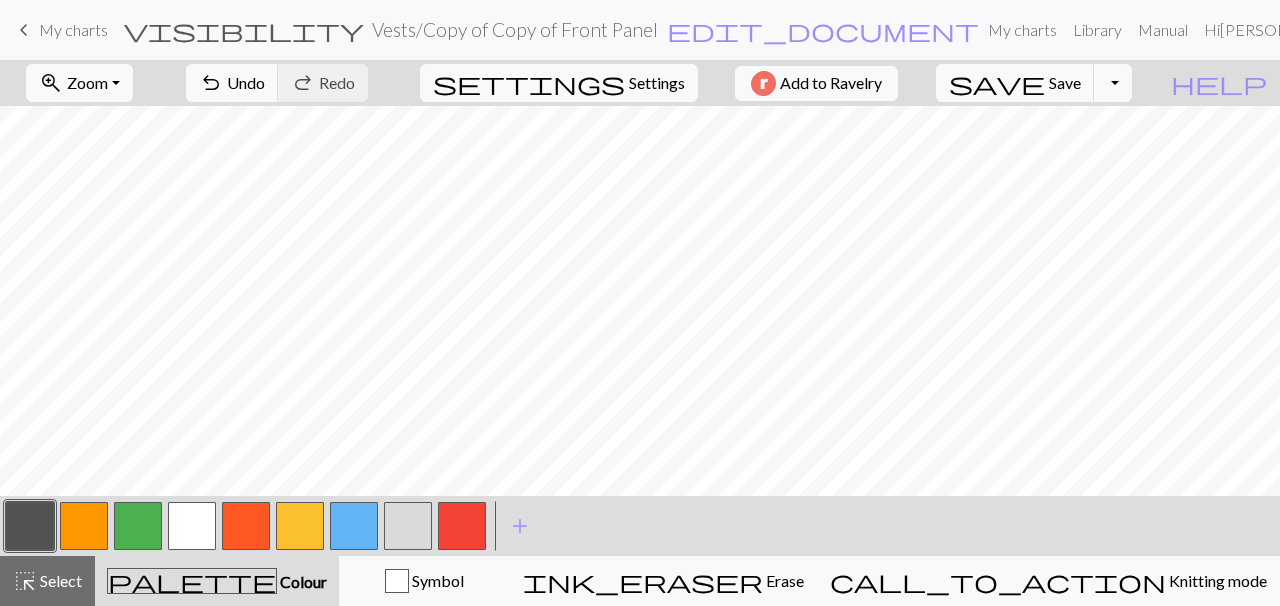 click at bounding box center [192, 526] 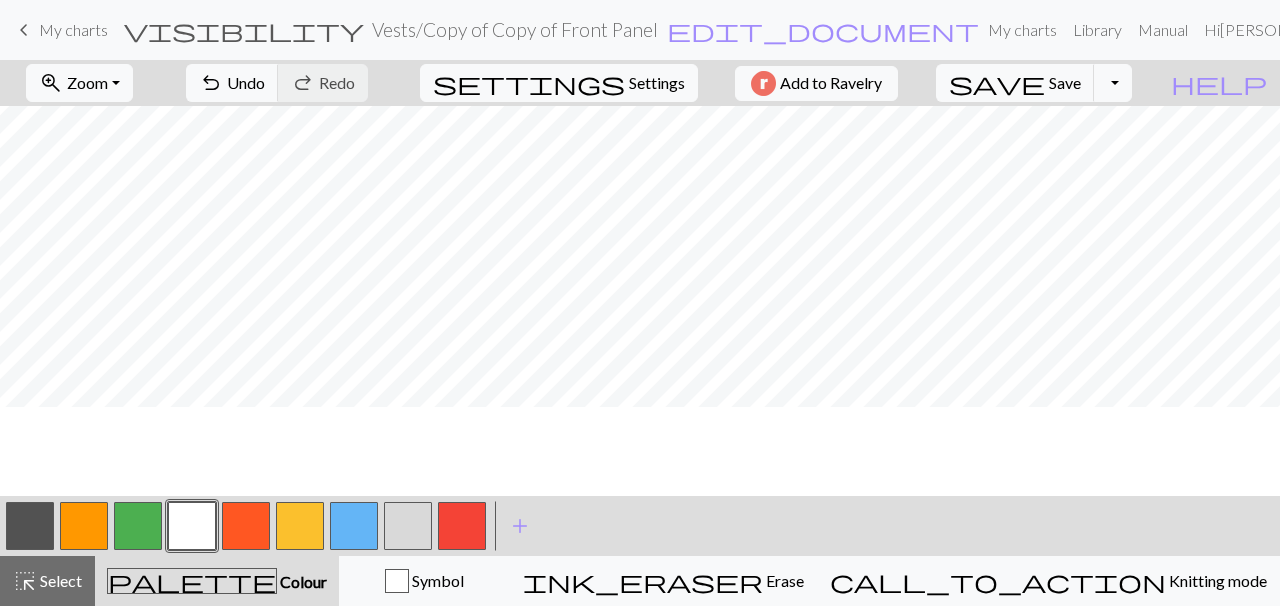 scroll, scrollTop: 0, scrollLeft: 0, axis: both 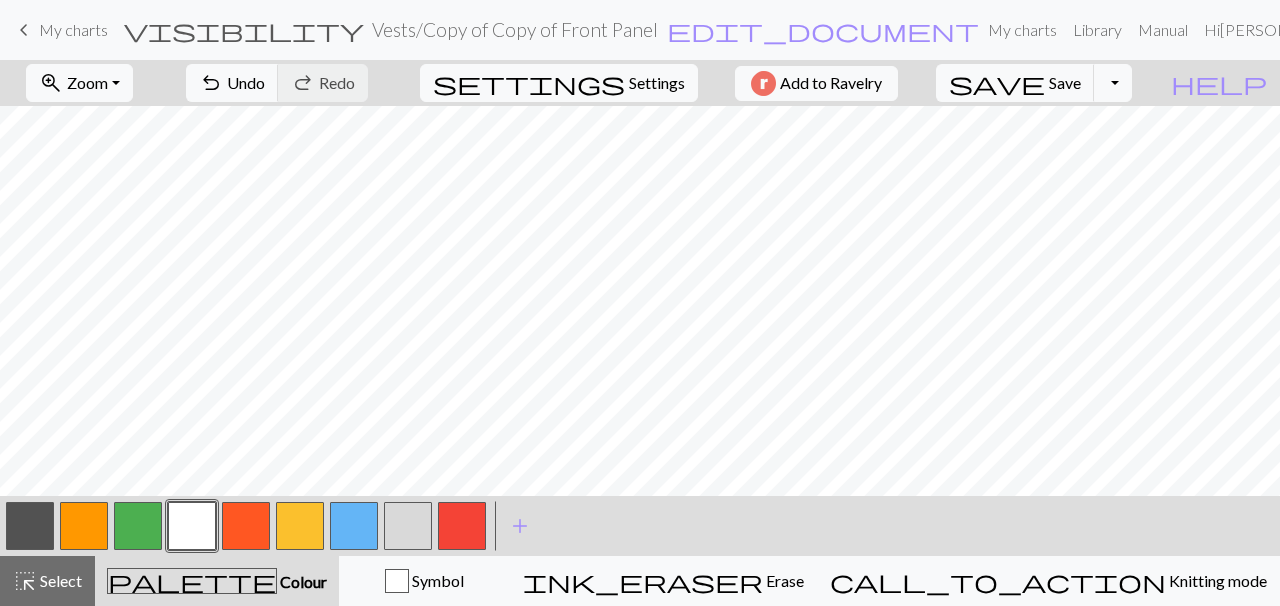 click at bounding box center [30, 526] 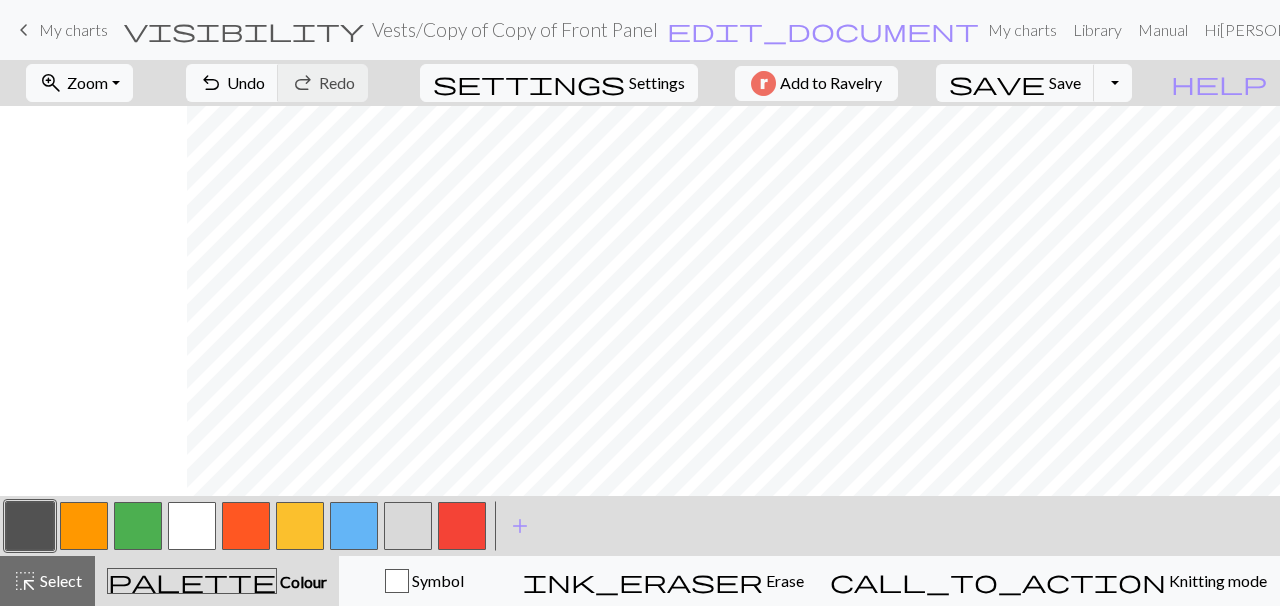 scroll, scrollTop: 0, scrollLeft: 259, axis: horizontal 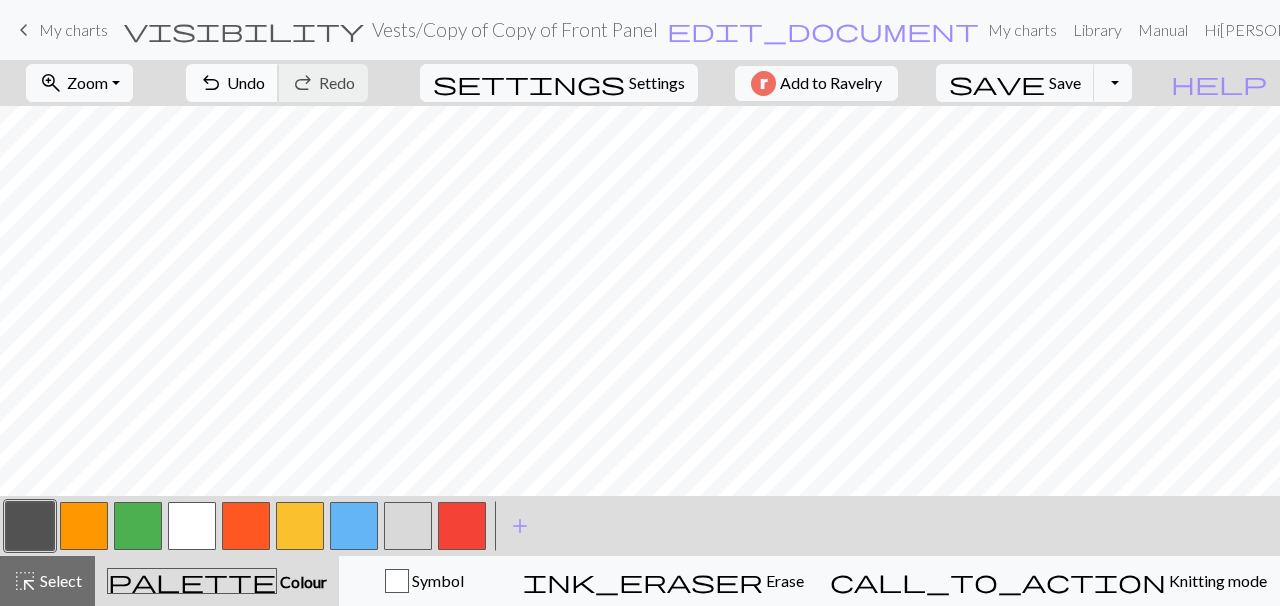 click on "Undo" at bounding box center [246, 82] 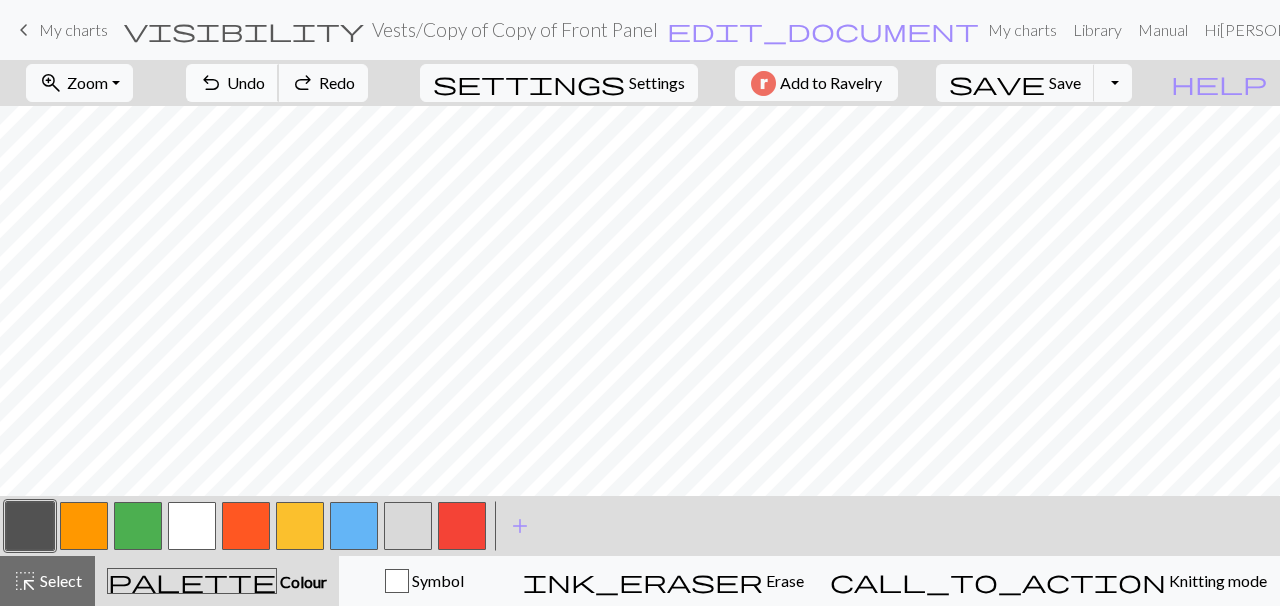 click on "Undo" at bounding box center (246, 82) 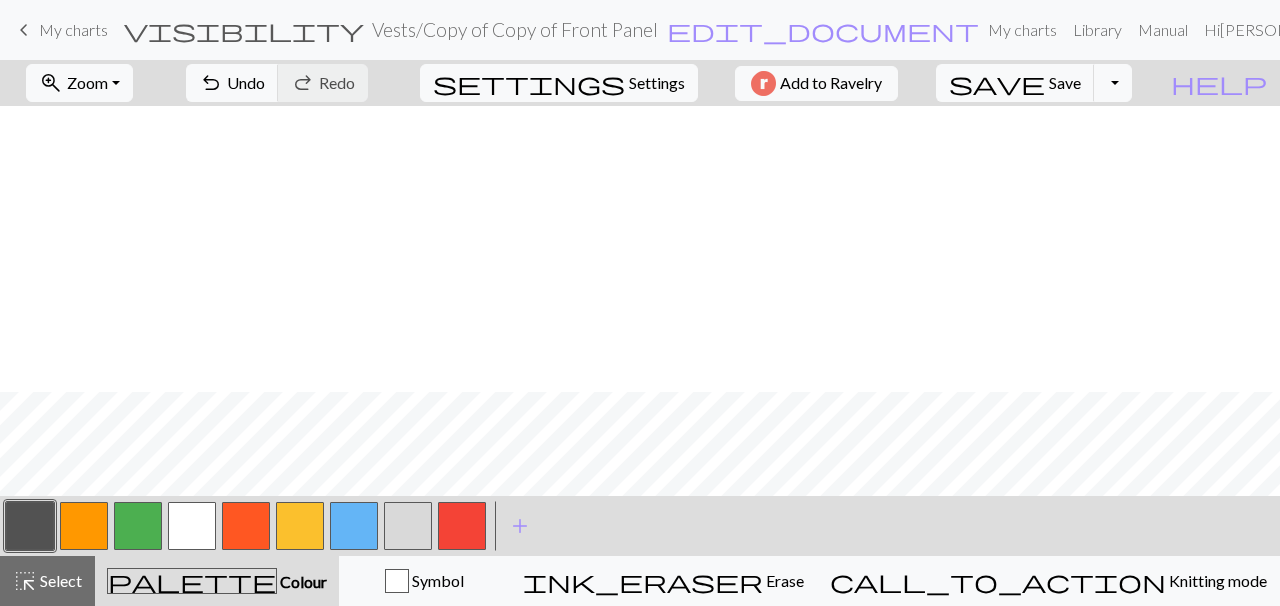 scroll, scrollTop: 286, scrollLeft: 259, axis: both 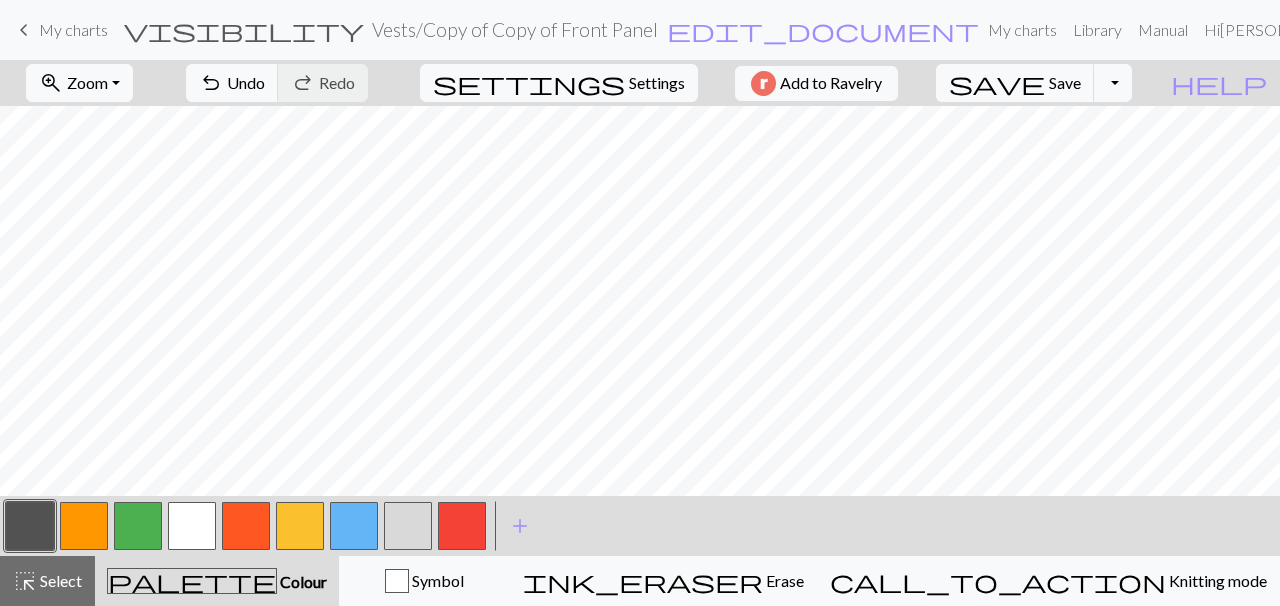 click at bounding box center [192, 526] 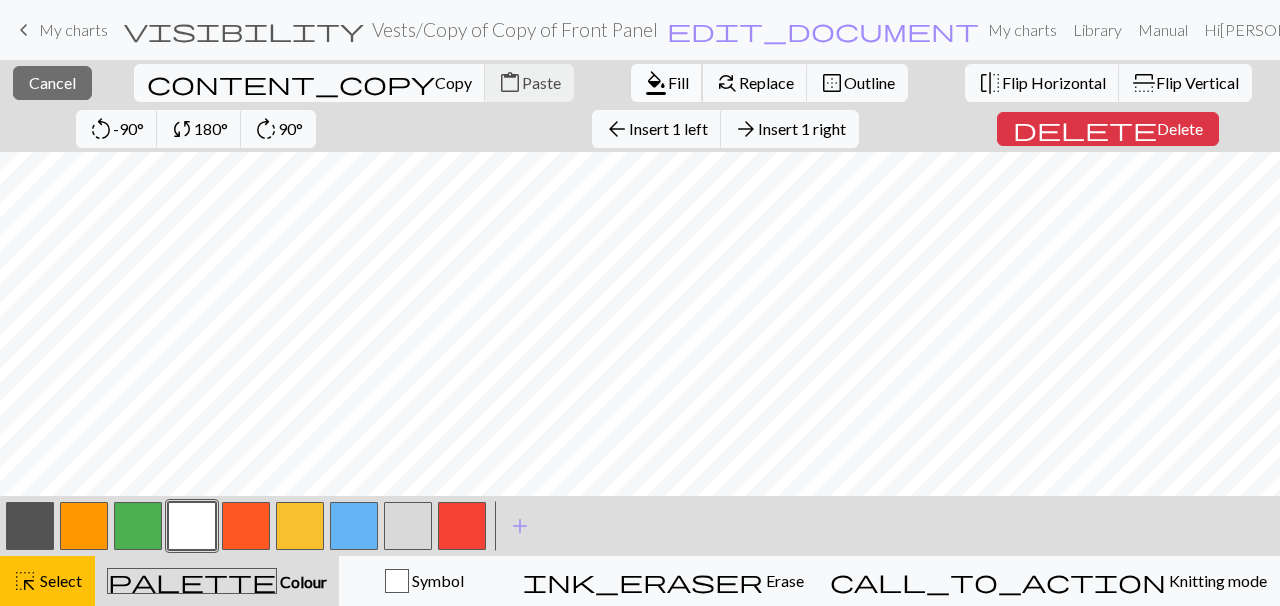 click on "format_color_fill" at bounding box center [656, 83] 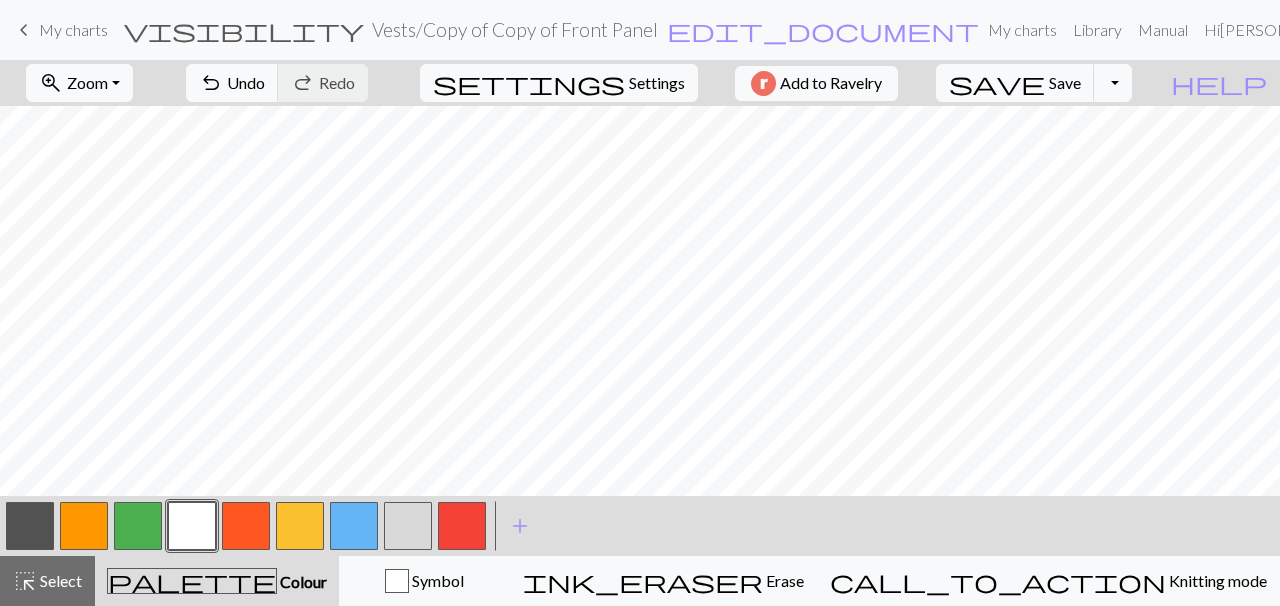 scroll, scrollTop: 285, scrollLeft: 917, axis: both 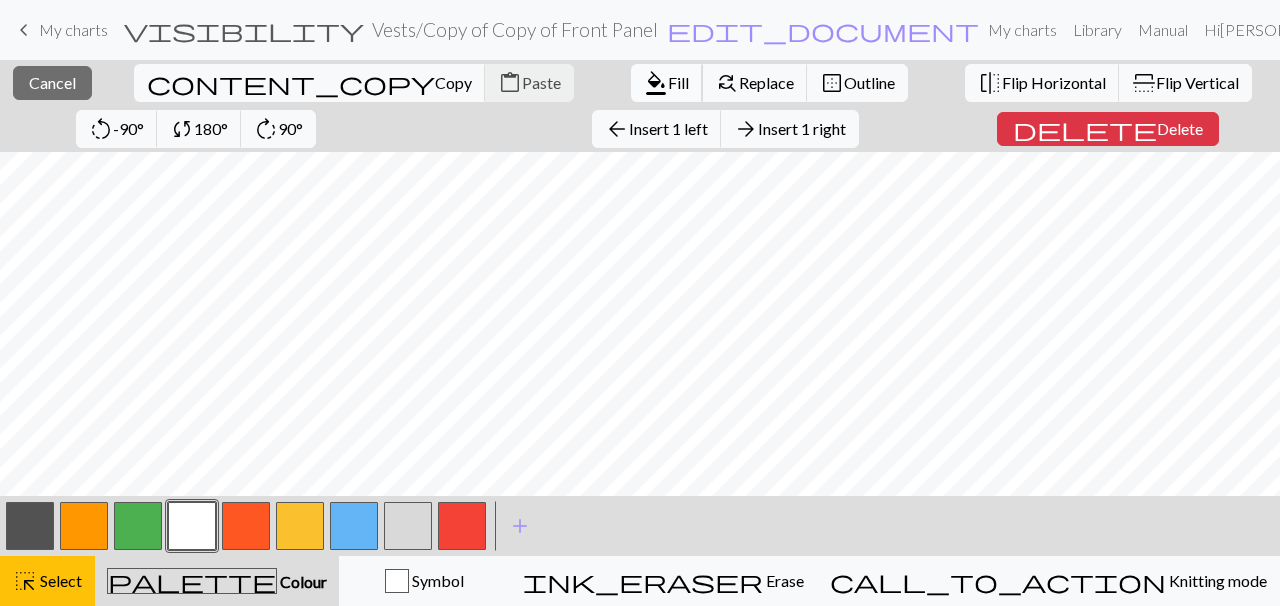 click on "format_color_fill" at bounding box center [656, 83] 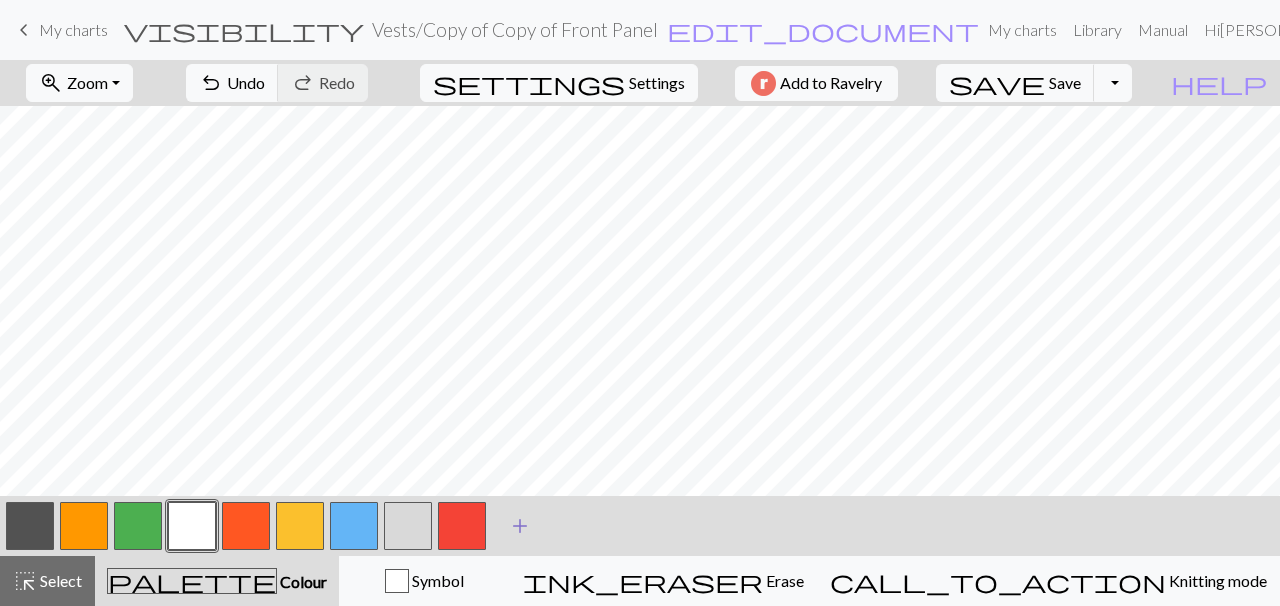 click on "add" at bounding box center [520, 526] 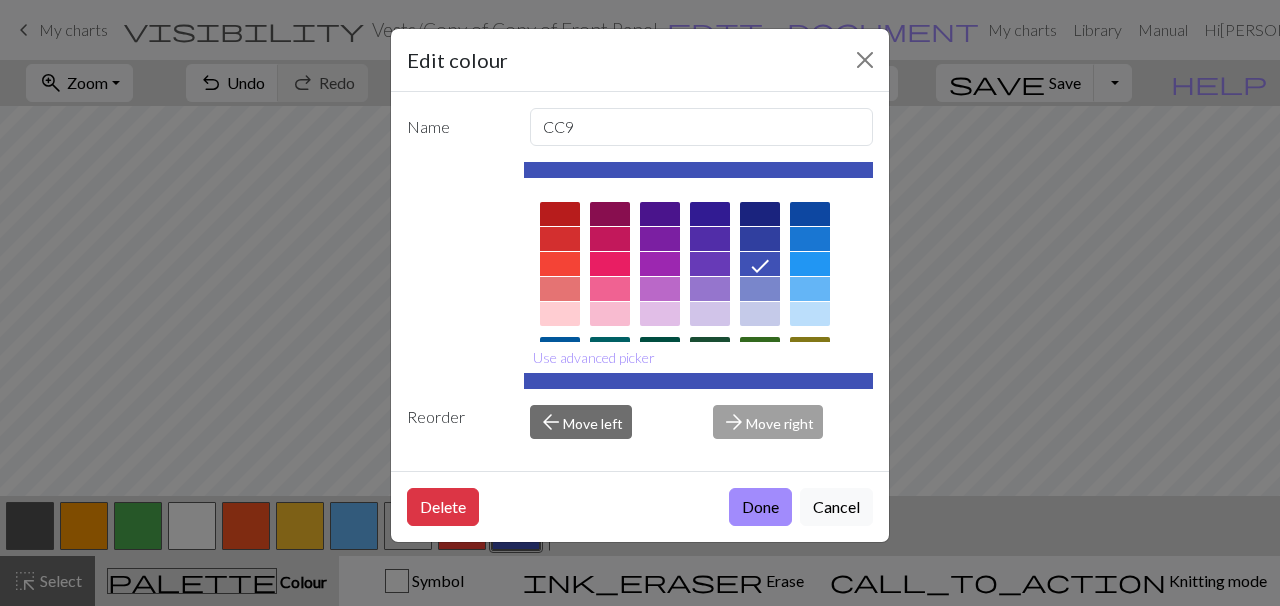 click at bounding box center (660, 289) 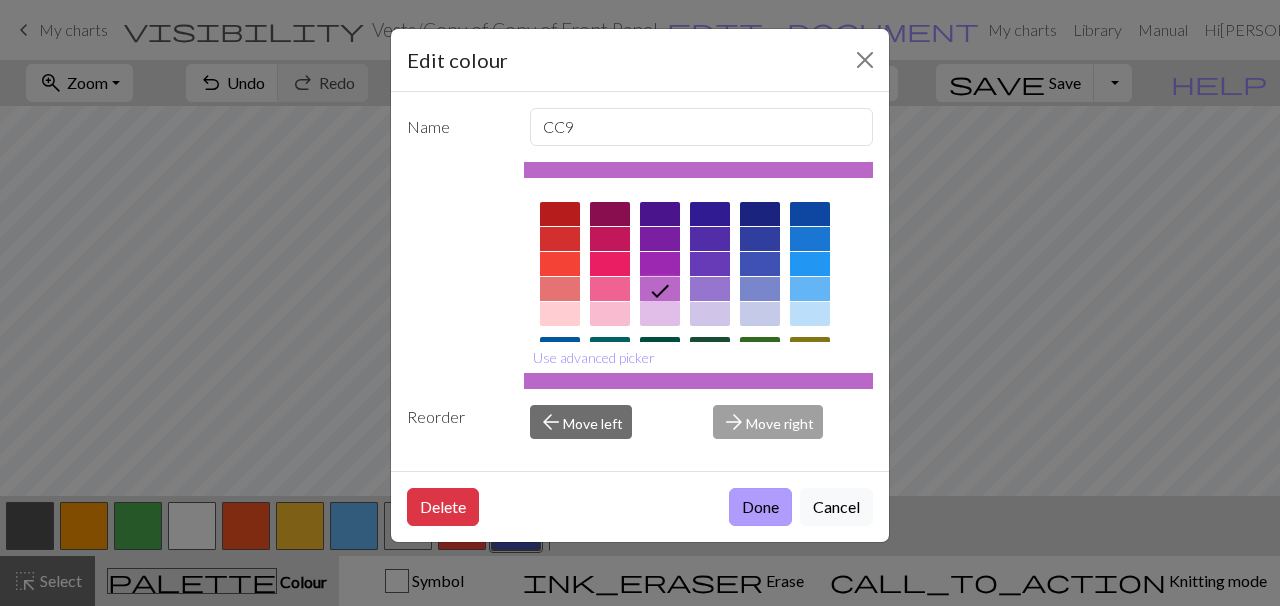 click on "Done" at bounding box center (760, 507) 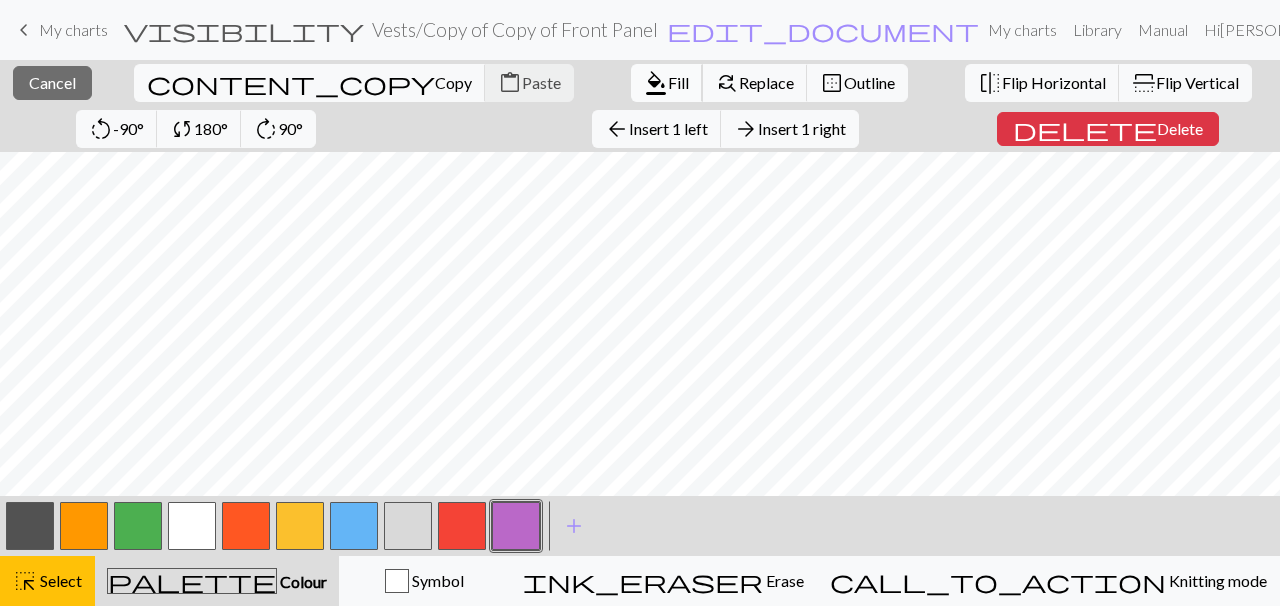 click on "Fill" at bounding box center [678, 82] 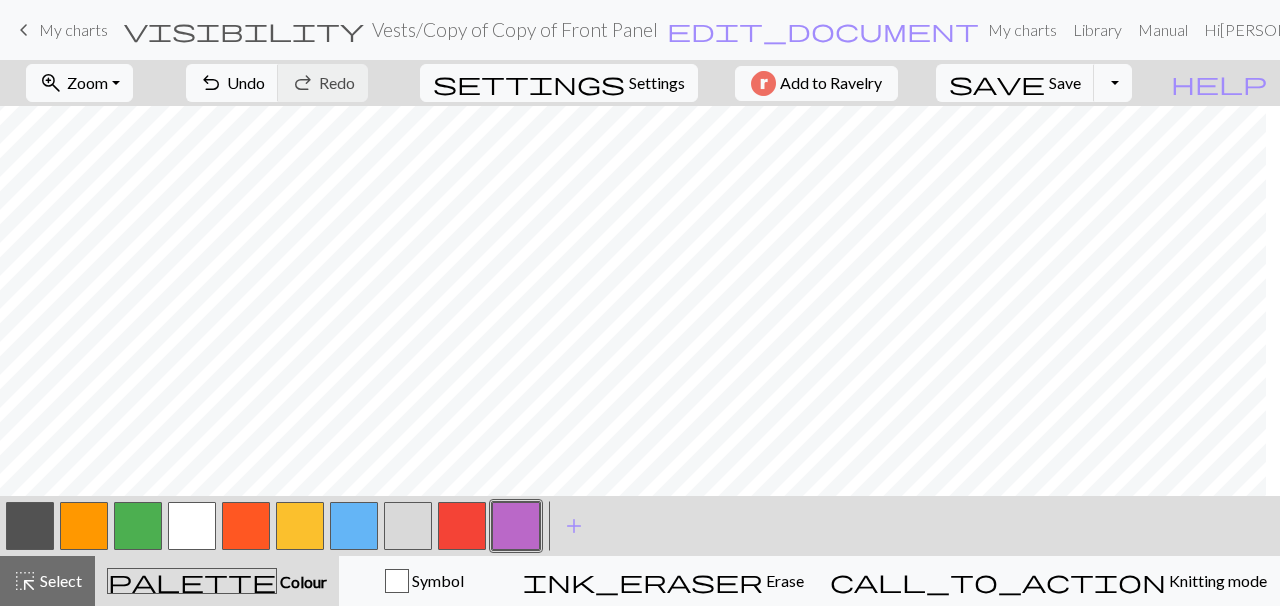 scroll, scrollTop: 285, scrollLeft: 903, axis: both 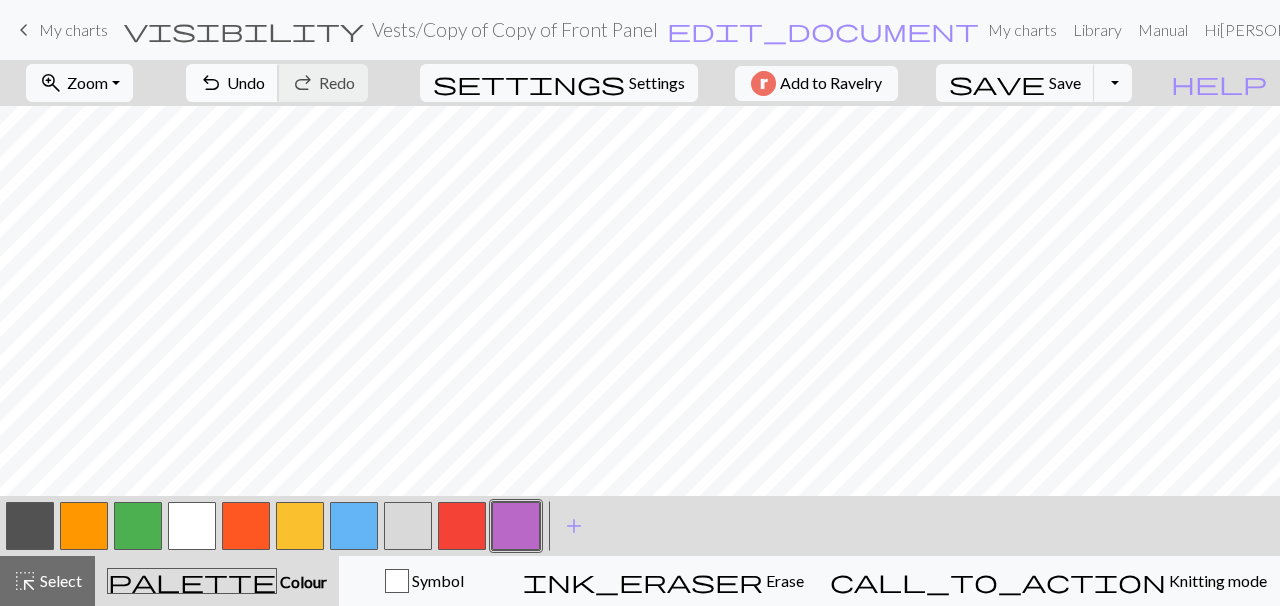 click on "Undo" at bounding box center (246, 82) 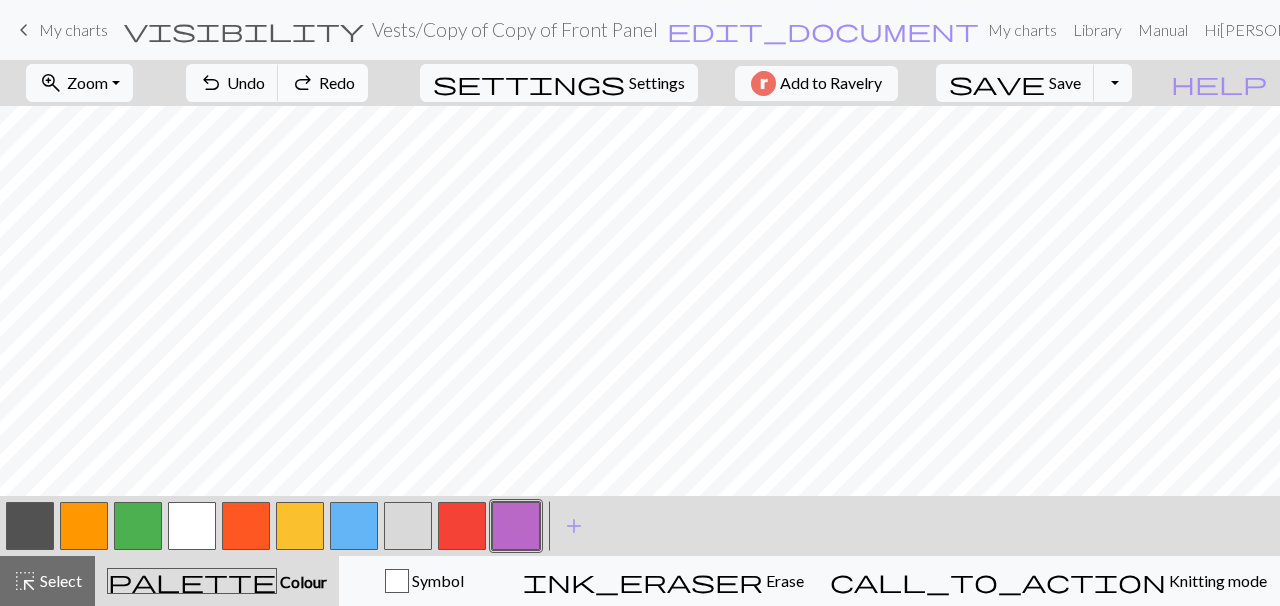 click on "Redo" at bounding box center (337, 82) 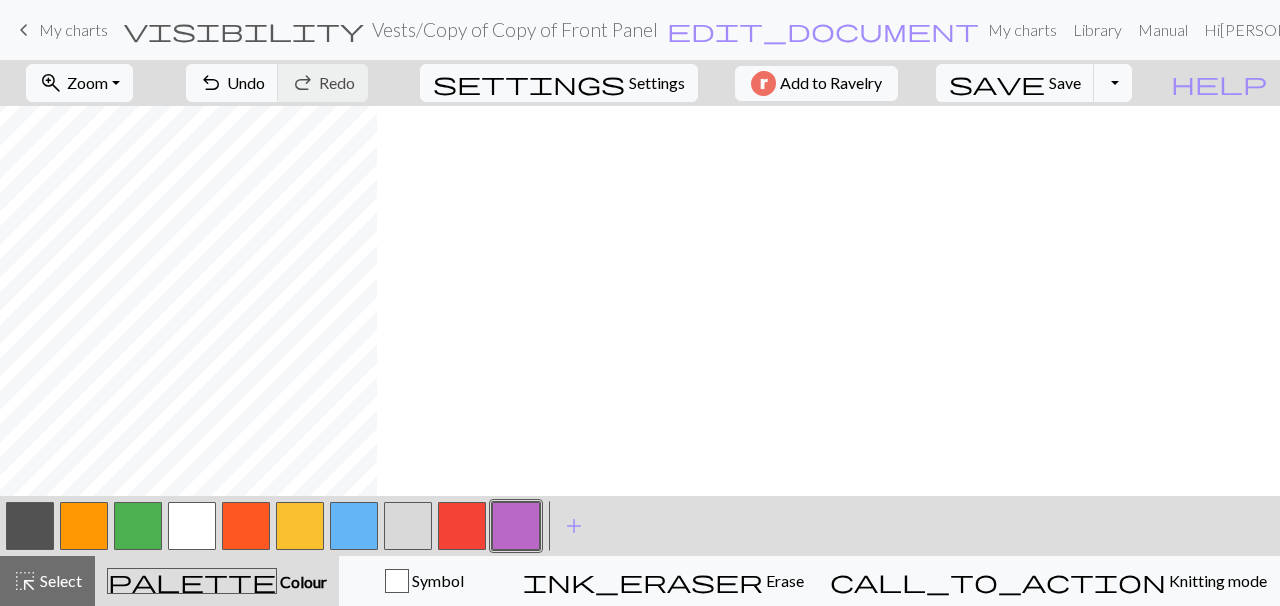 scroll, scrollTop: 285, scrollLeft: 0, axis: vertical 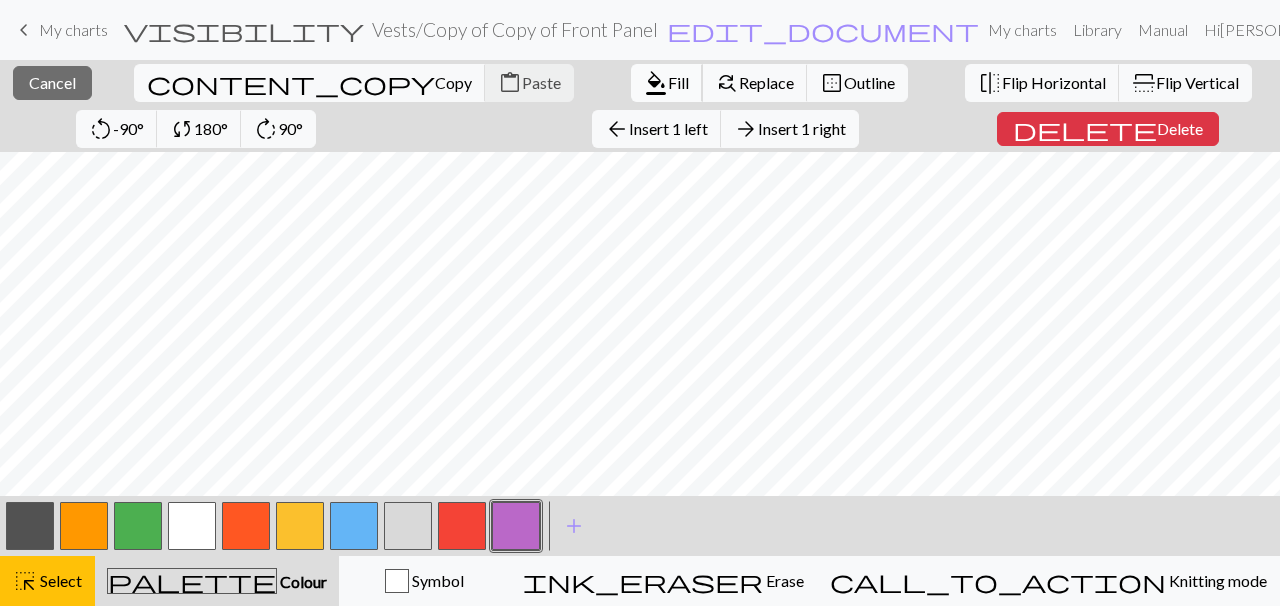 click on "format_color_fill" at bounding box center [656, 83] 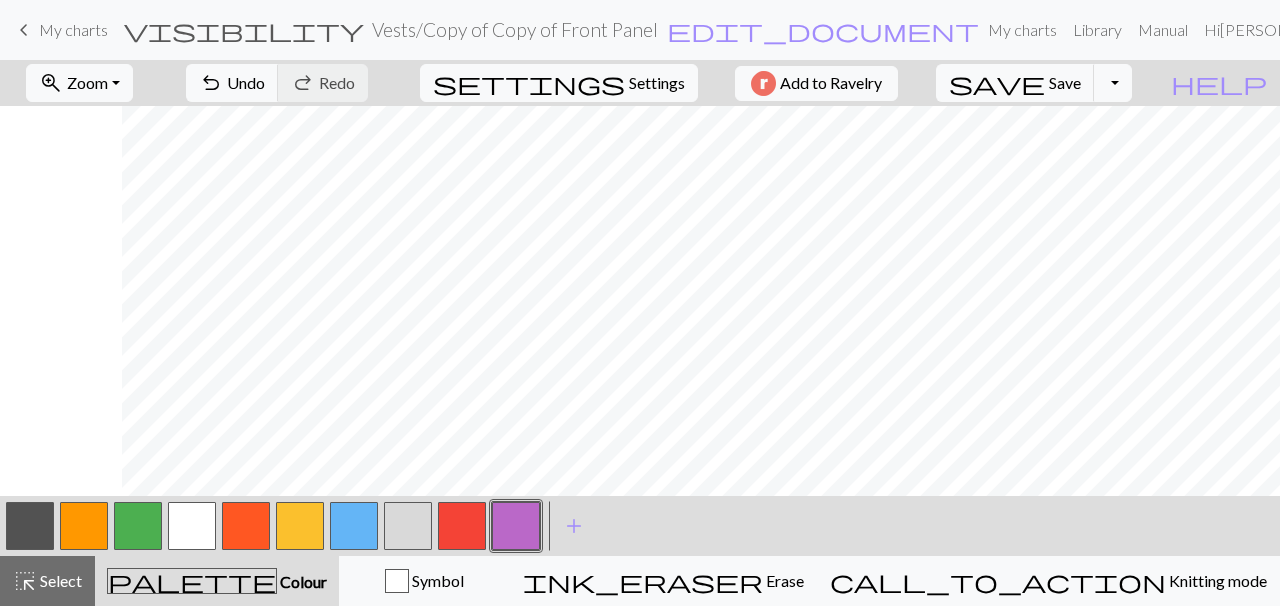 scroll, scrollTop: 0, scrollLeft: 230, axis: horizontal 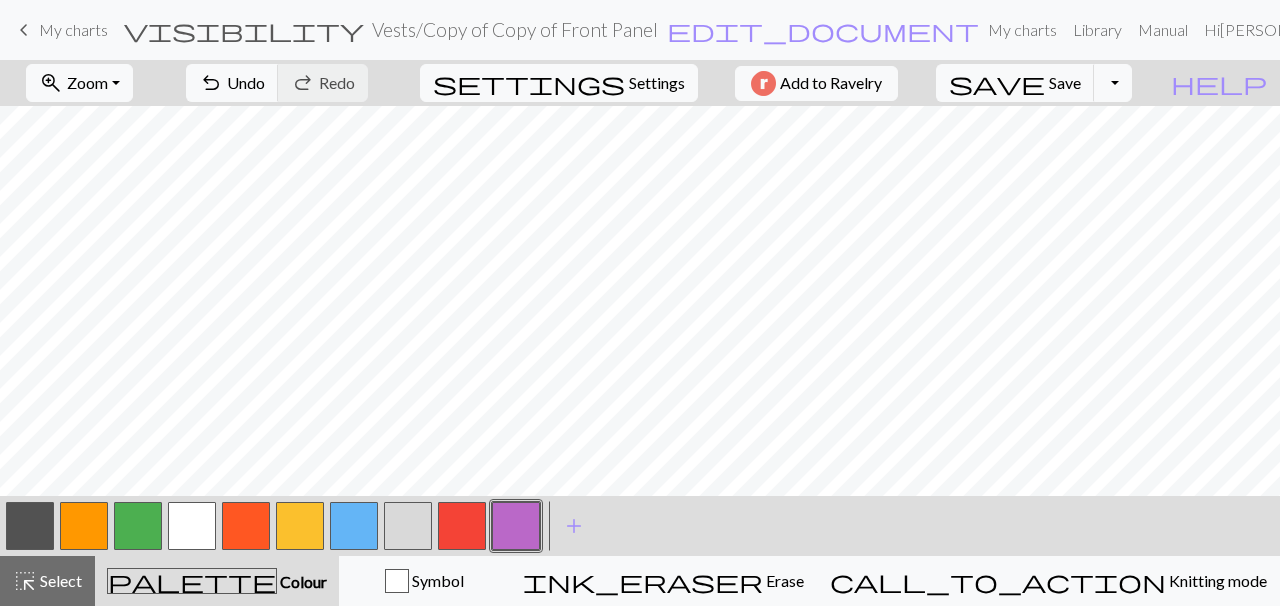 click at bounding box center (30, 526) 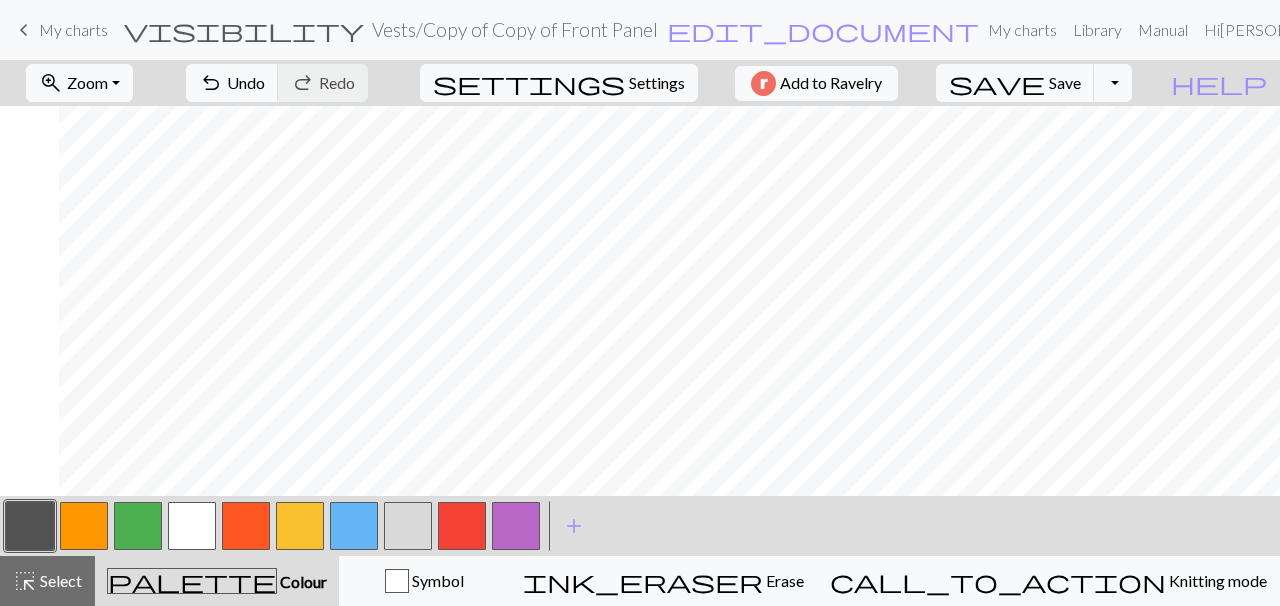 scroll, scrollTop: 0, scrollLeft: 371, axis: horizontal 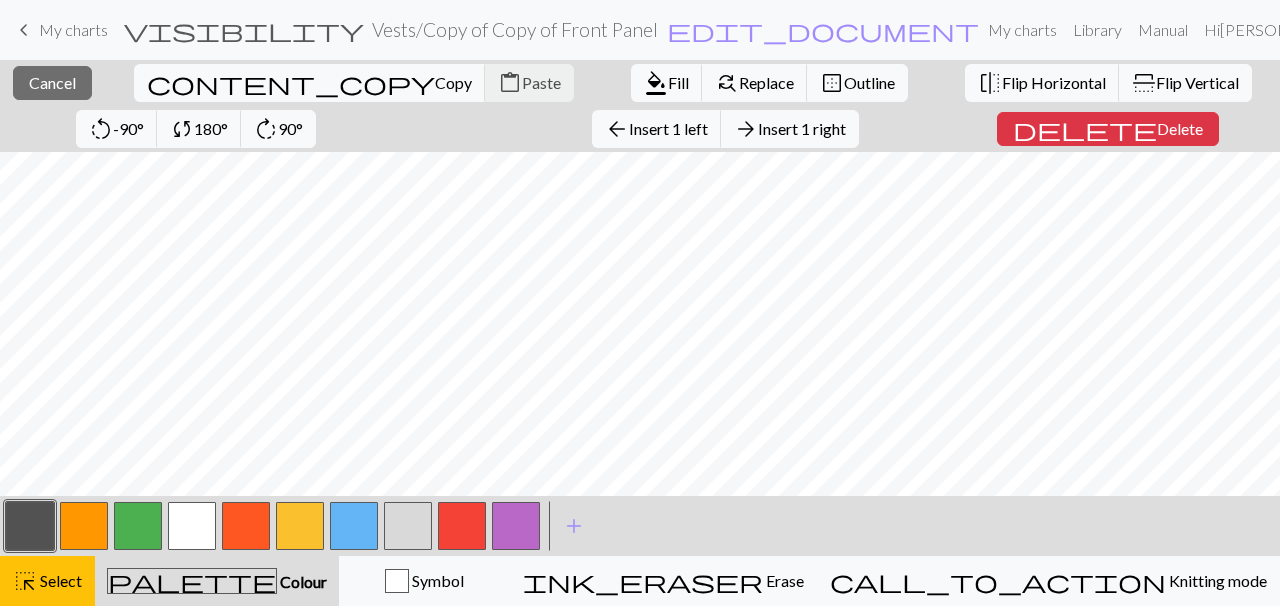 click at bounding box center (516, 526) 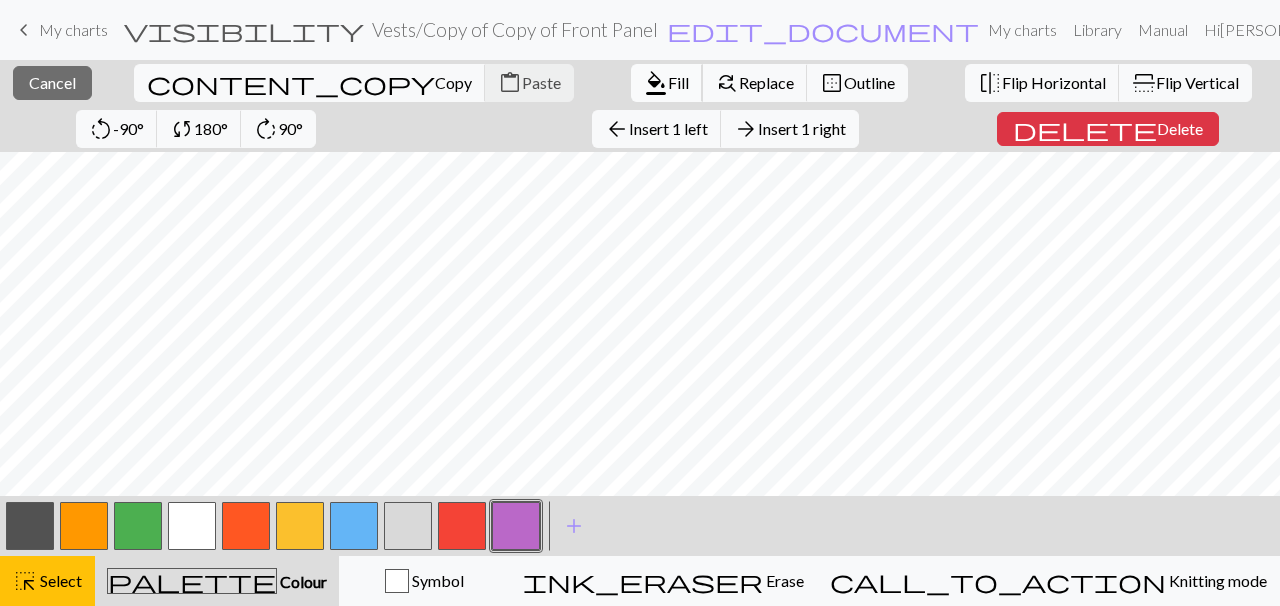 click on "Fill" at bounding box center (678, 82) 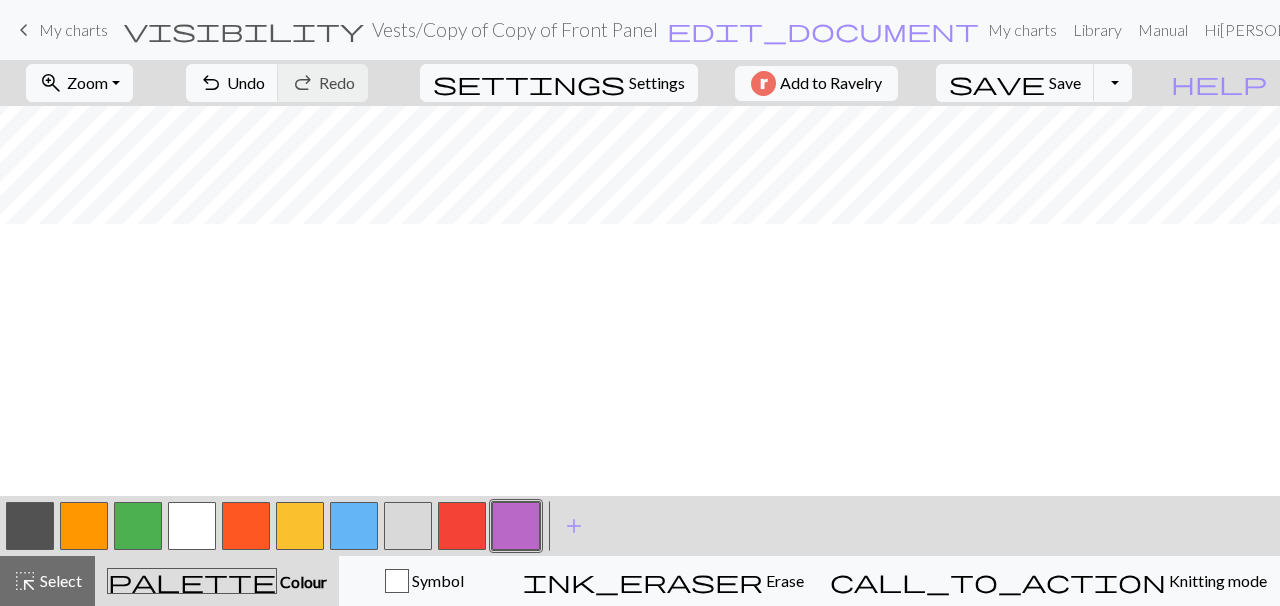 scroll, scrollTop: 0, scrollLeft: 371, axis: horizontal 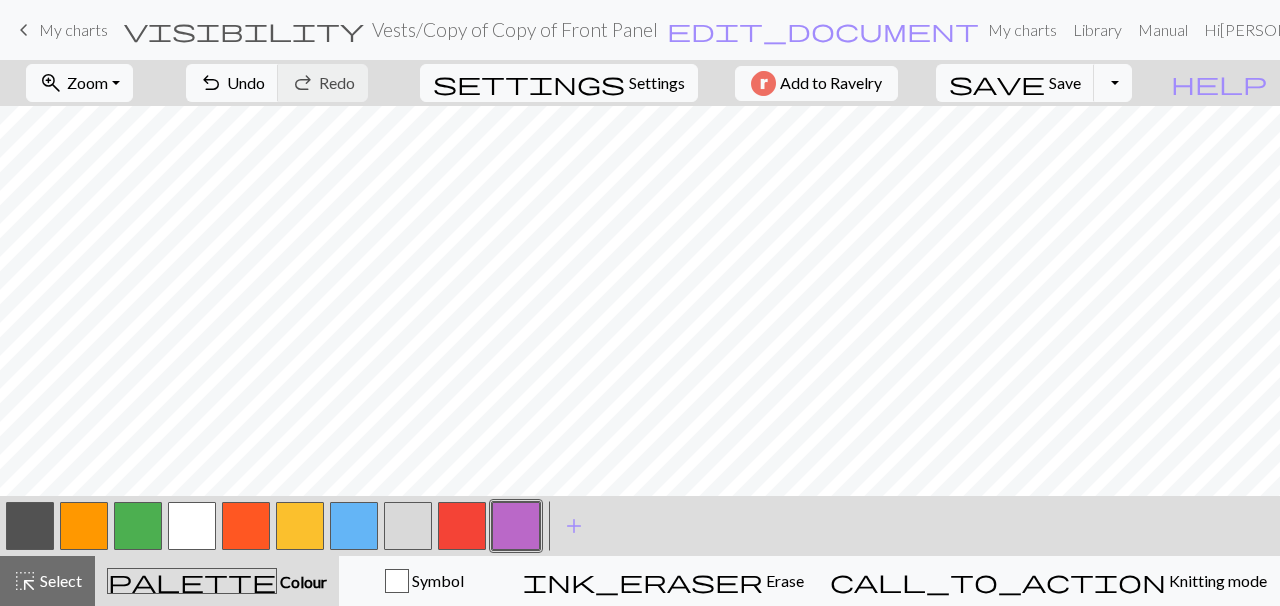 click at bounding box center (30, 526) 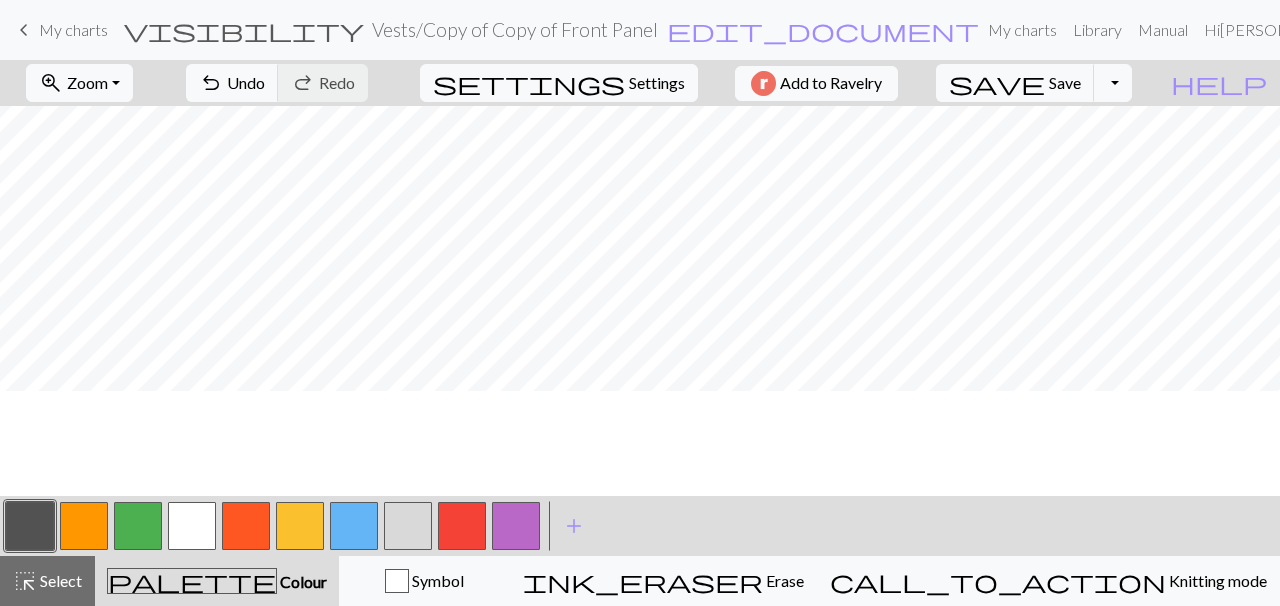 scroll, scrollTop: 0, scrollLeft: 371, axis: horizontal 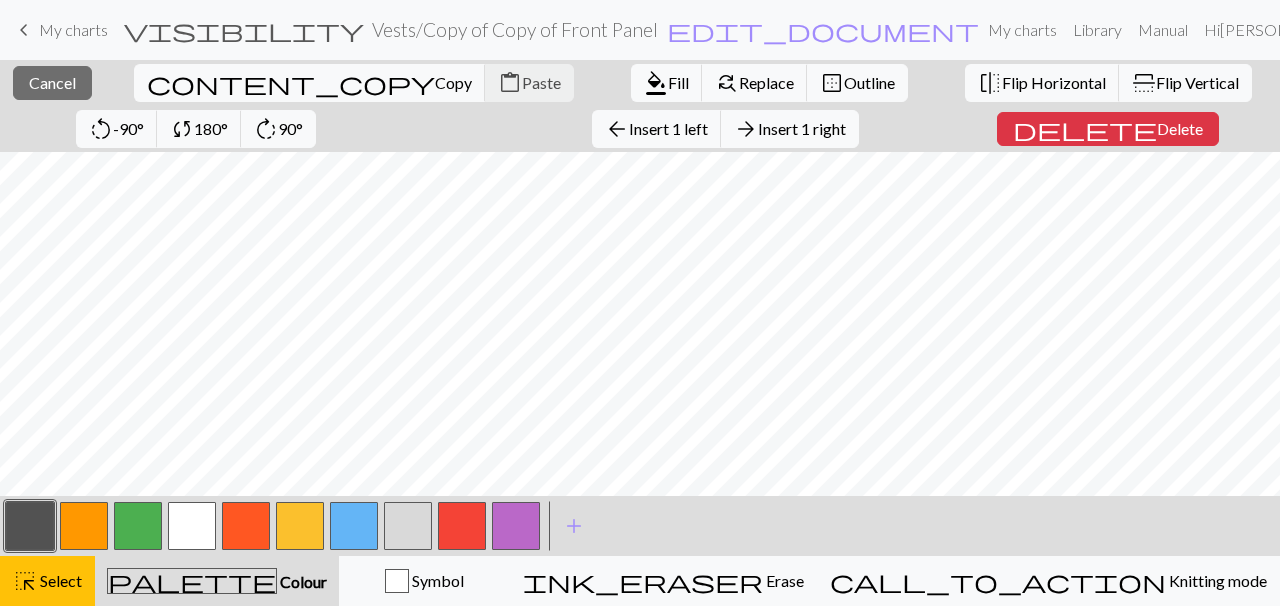 click at bounding box center [516, 526] 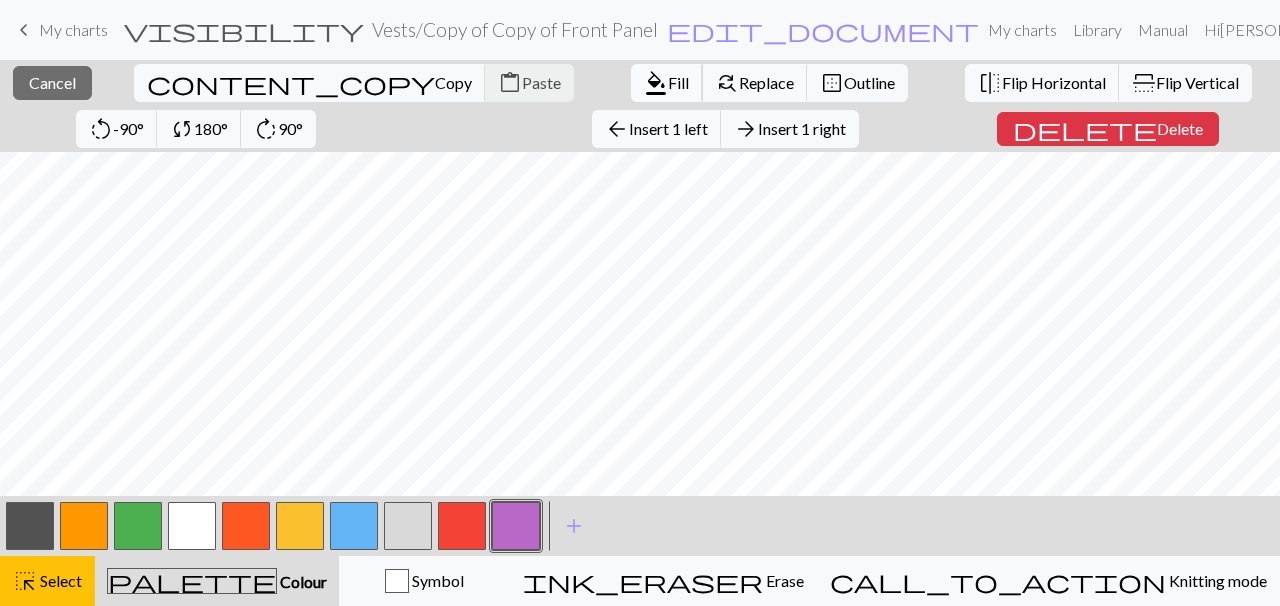 click on "format_color_fill" at bounding box center [656, 83] 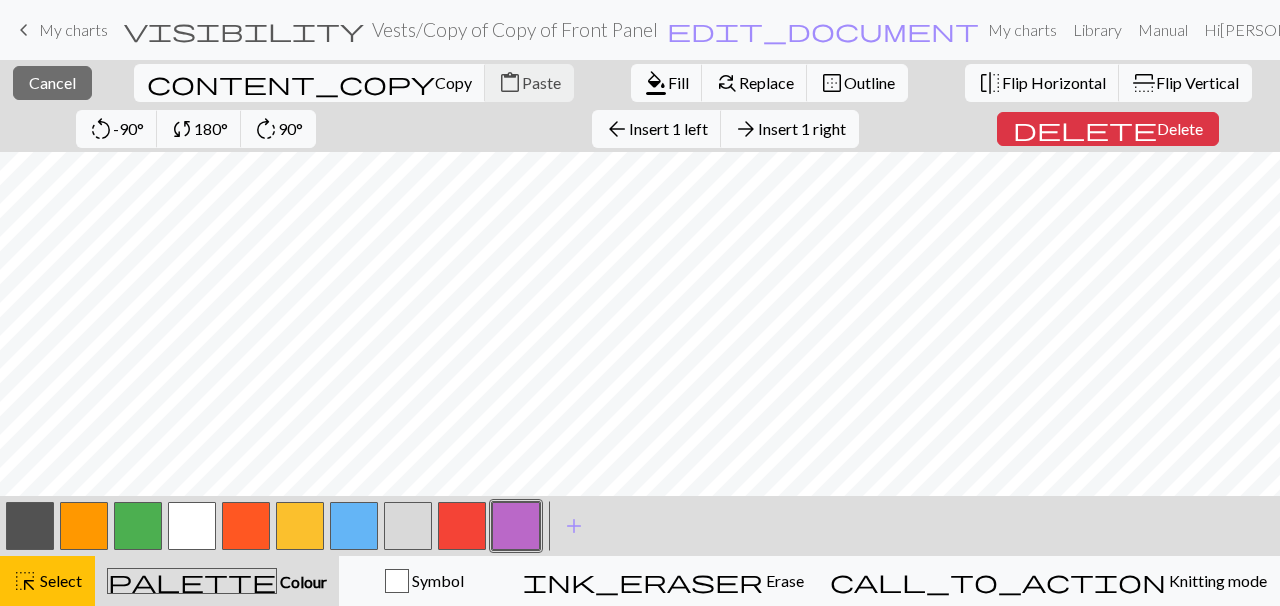 click at bounding box center (30, 526) 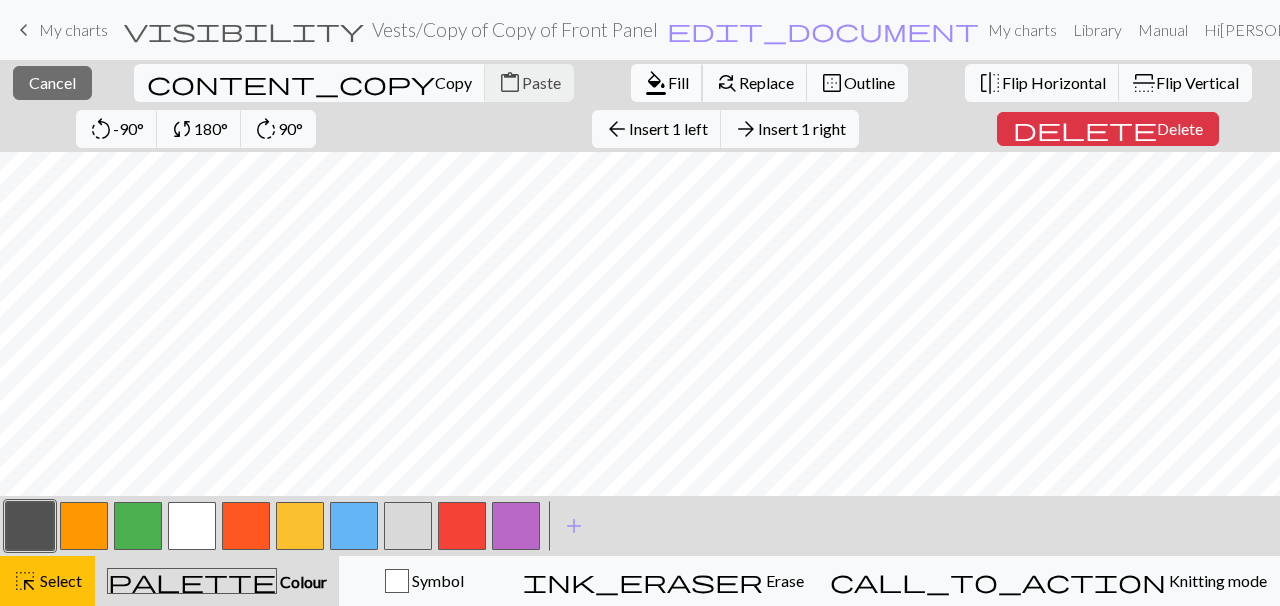 click on "format_color_fill" at bounding box center (656, 83) 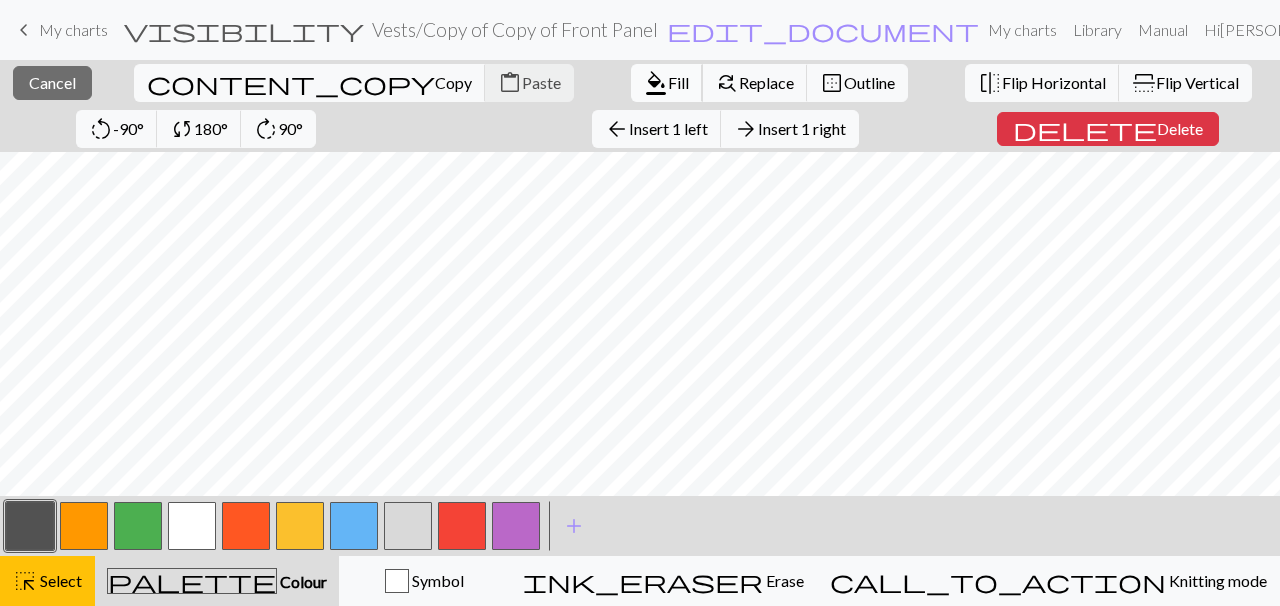 click on "format_color_fill" at bounding box center [656, 83] 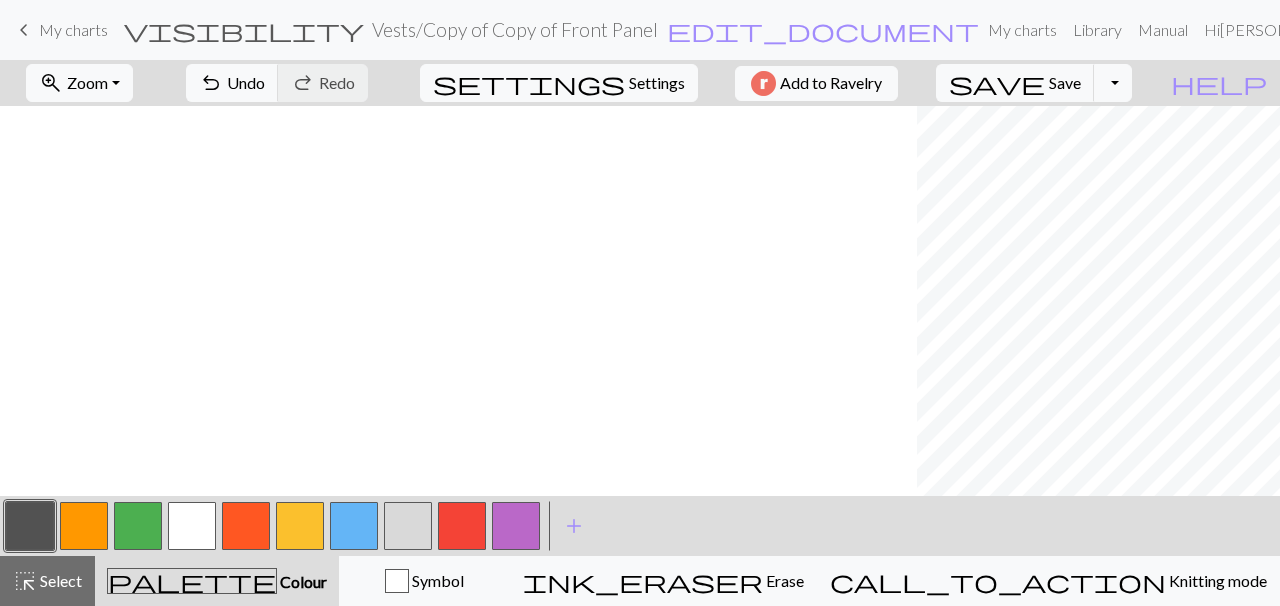 scroll, scrollTop: 636, scrollLeft: 917, axis: both 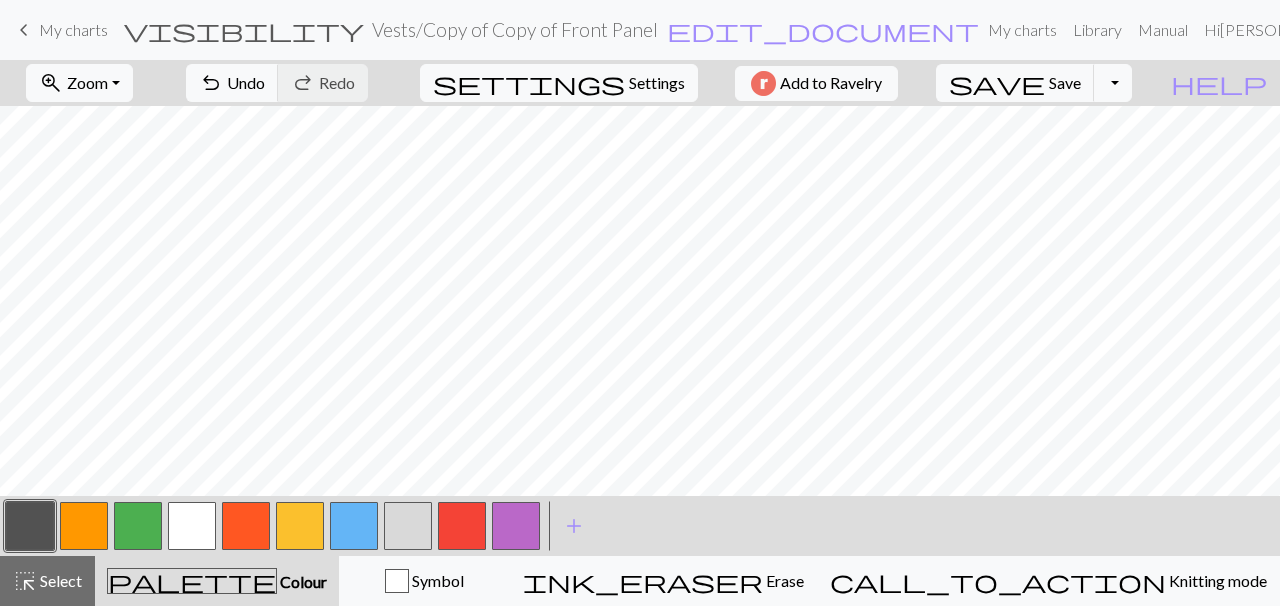 click at bounding box center (516, 526) 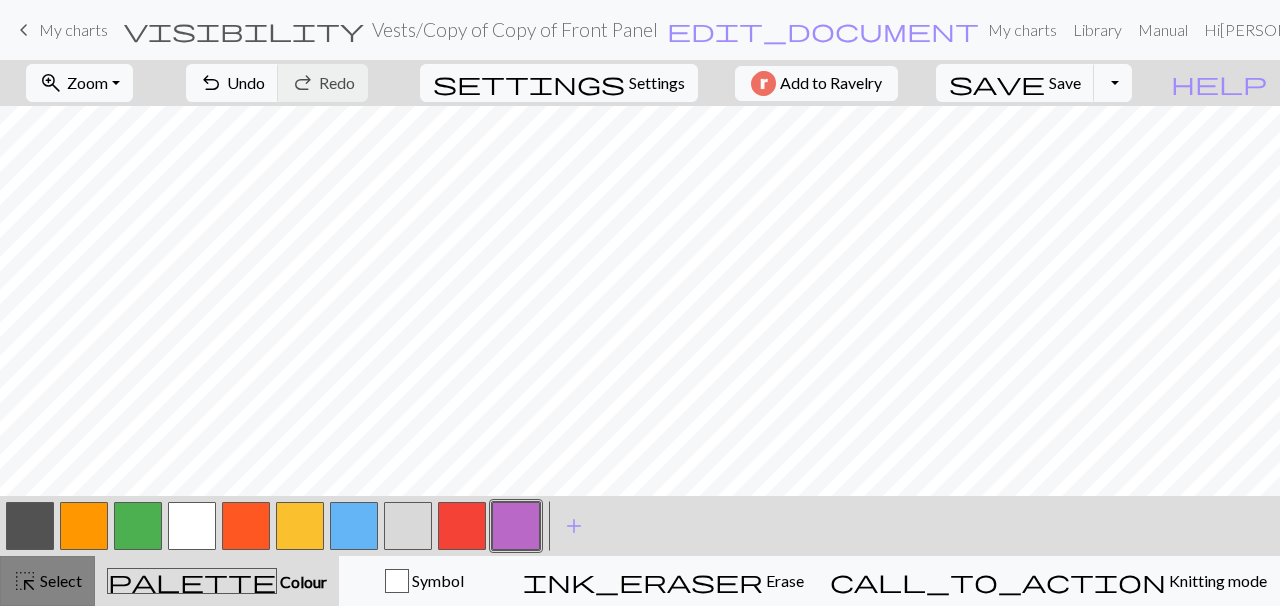 click on "highlight_alt" at bounding box center (25, 581) 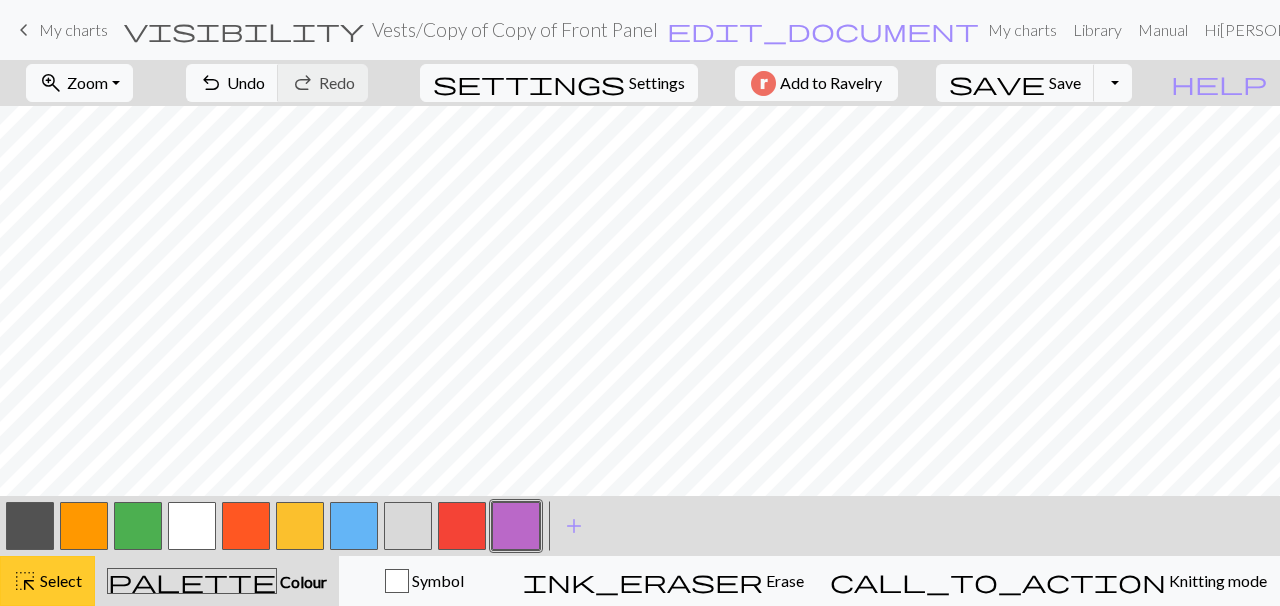 click on "Select" at bounding box center [59, 580] 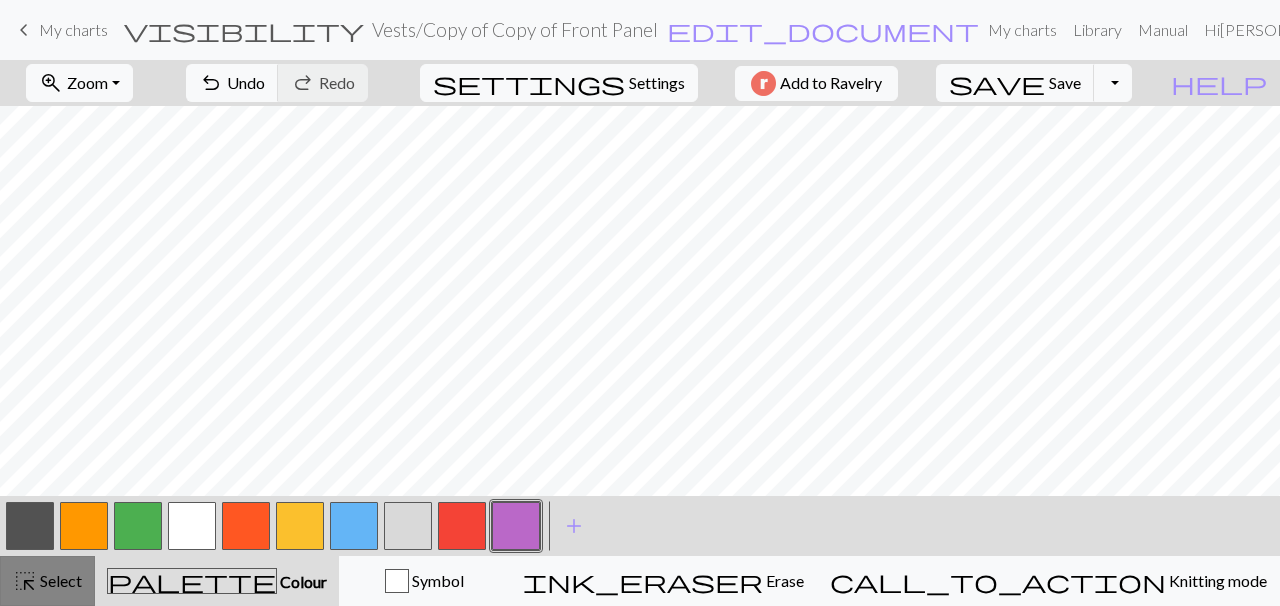 click on "highlight_alt   Select   Select" at bounding box center [47, 581] 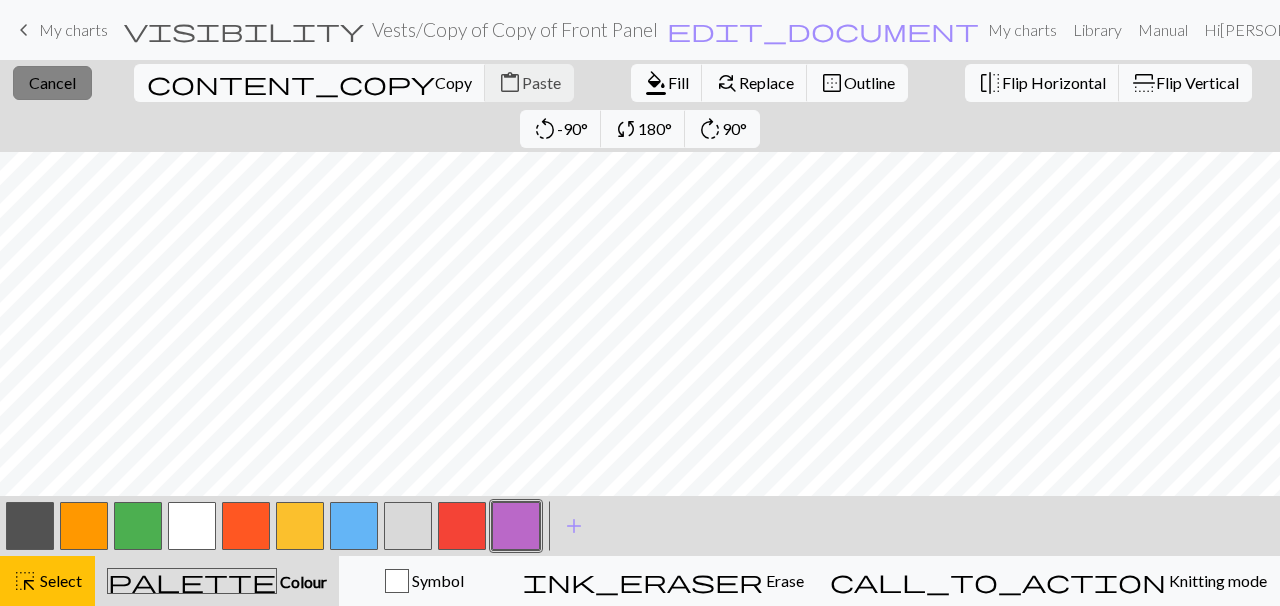 click on "Cancel" at bounding box center [52, 82] 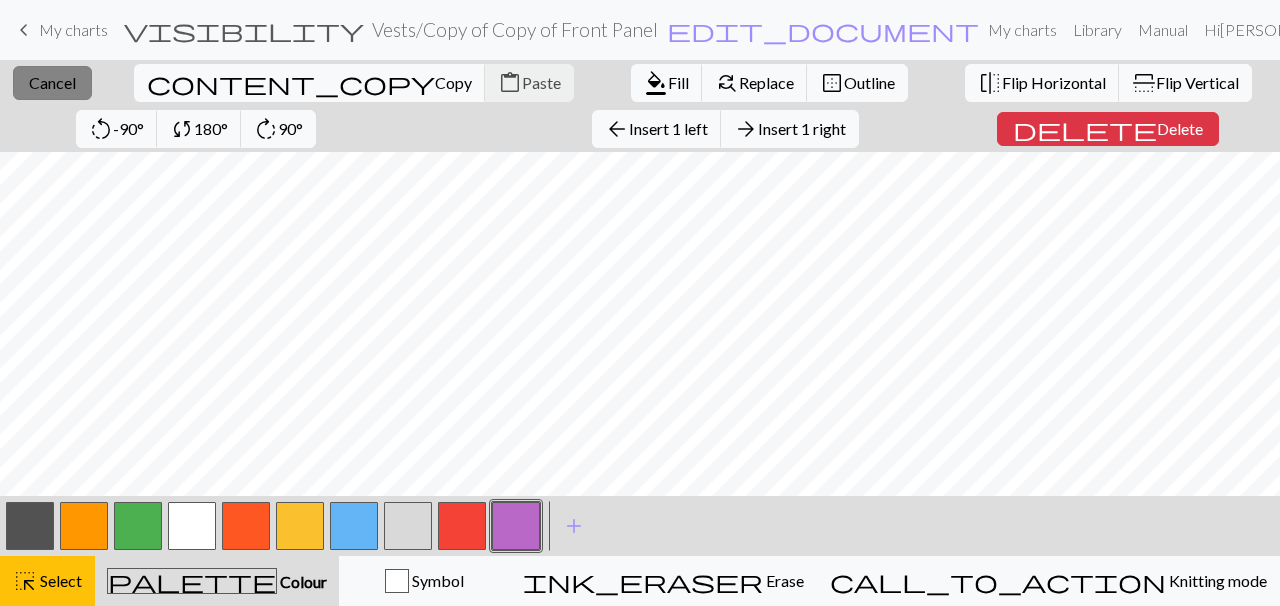 click on "Cancel" at bounding box center [52, 82] 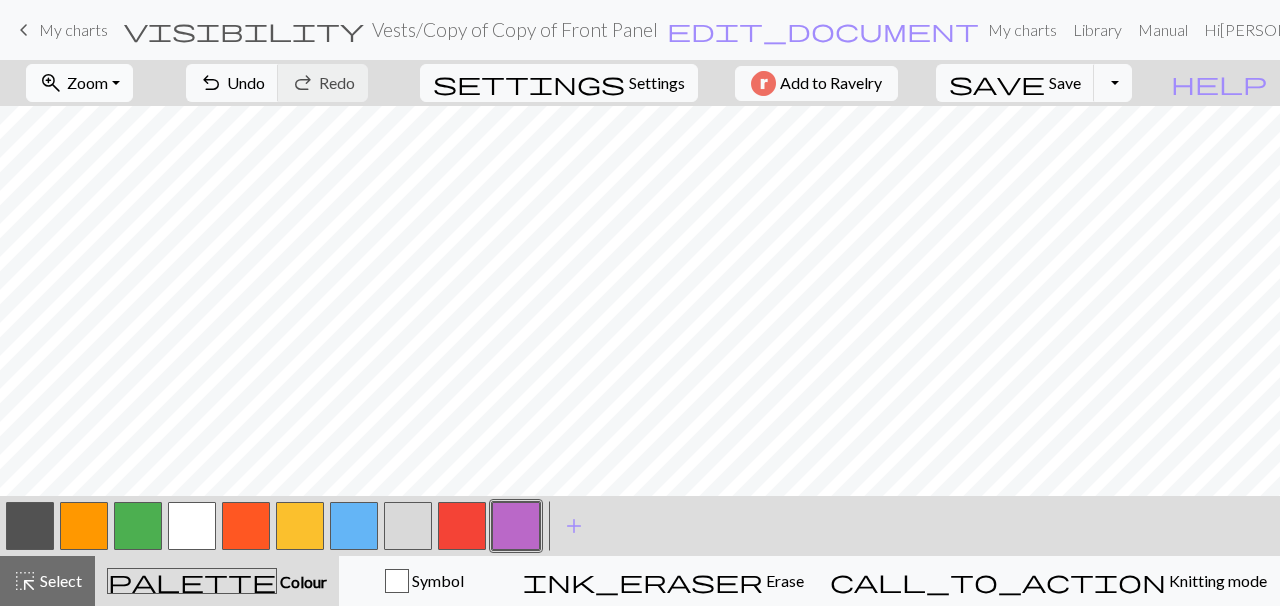 click on "Zoom" at bounding box center [87, 82] 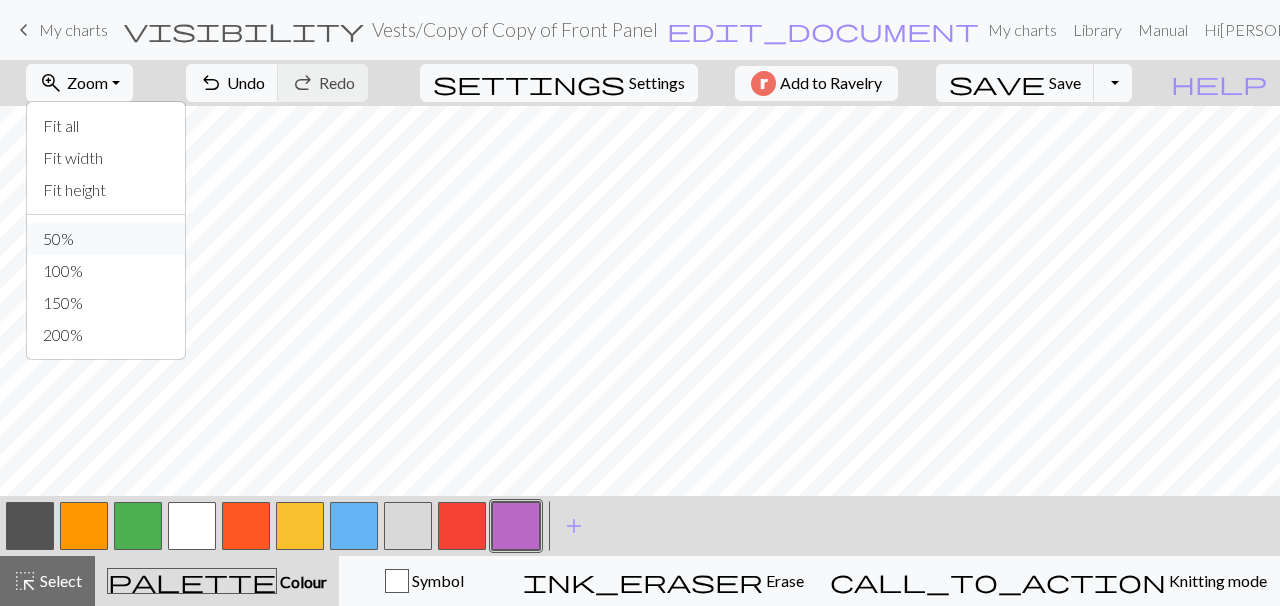 click on "50%" at bounding box center (106, 239) 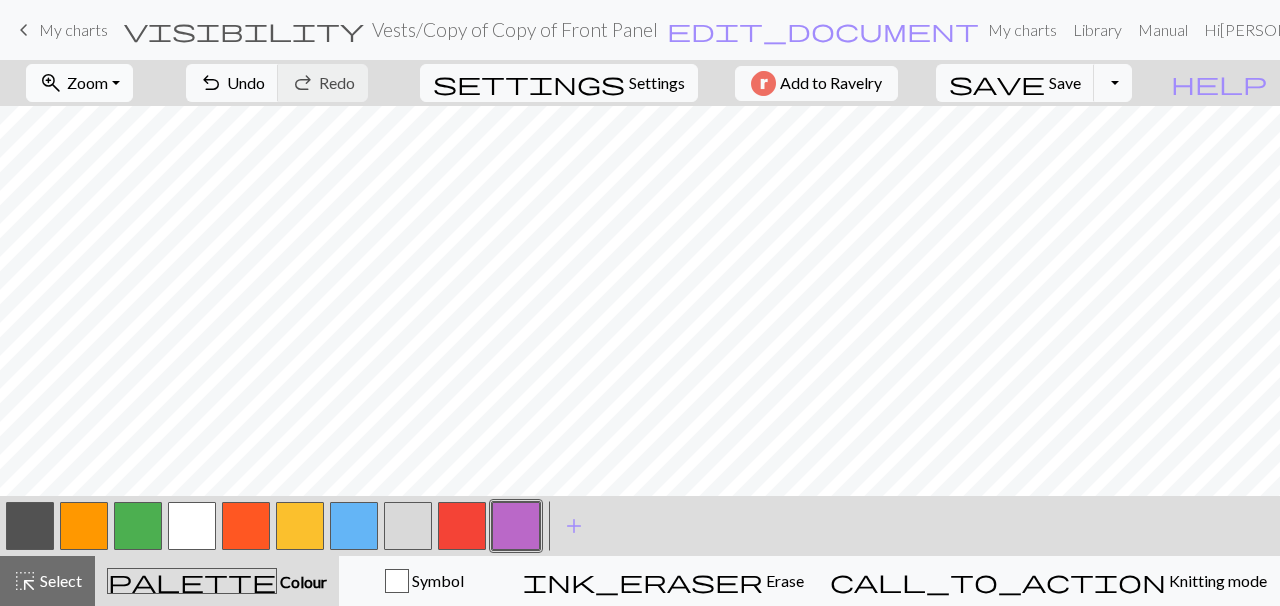 click on "Zoom" at bounding box center (87, 82) 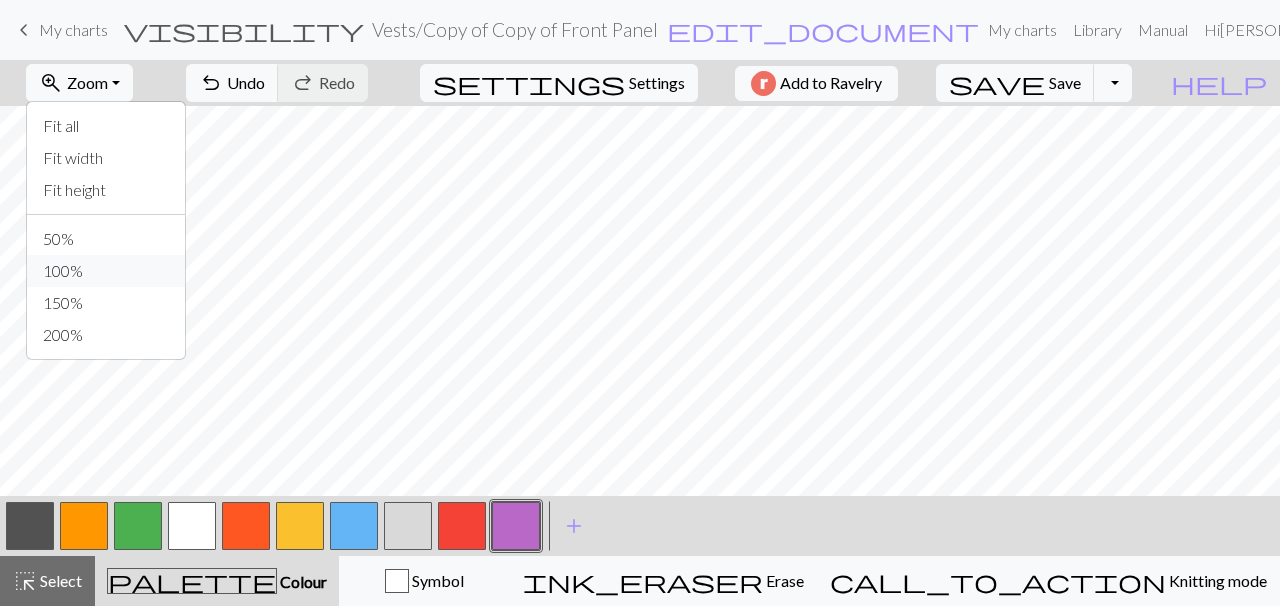 click on "100%" at bounding box center (106, 271) 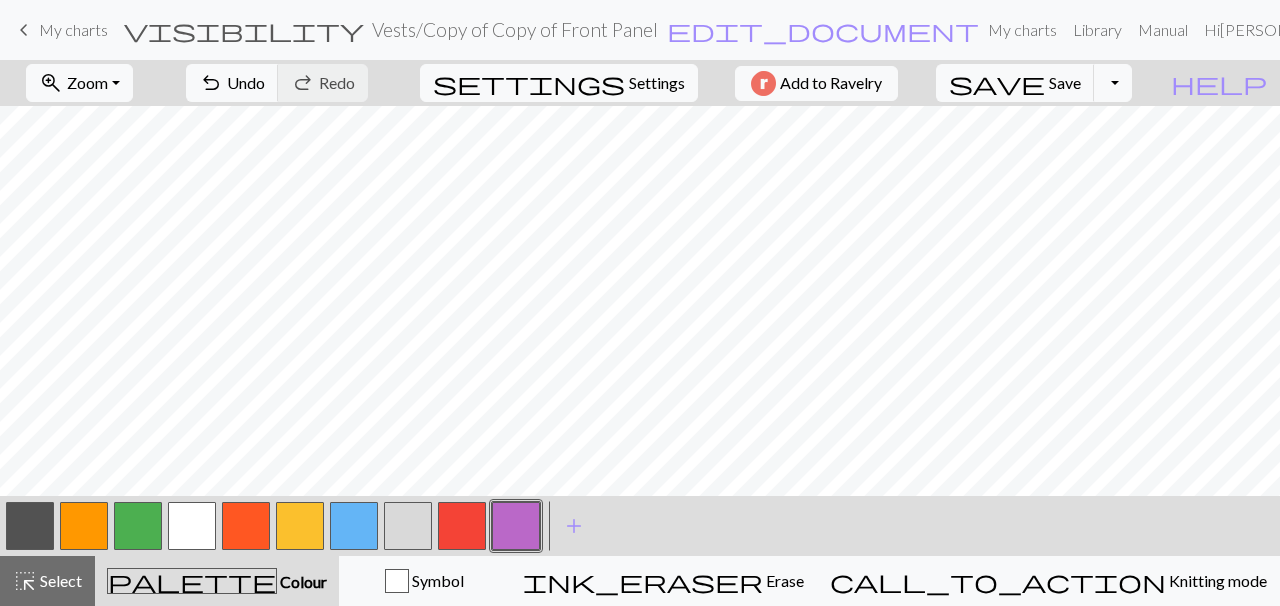 scroll, scrollTop: 1496, scrollLeft: 3063, axis: both 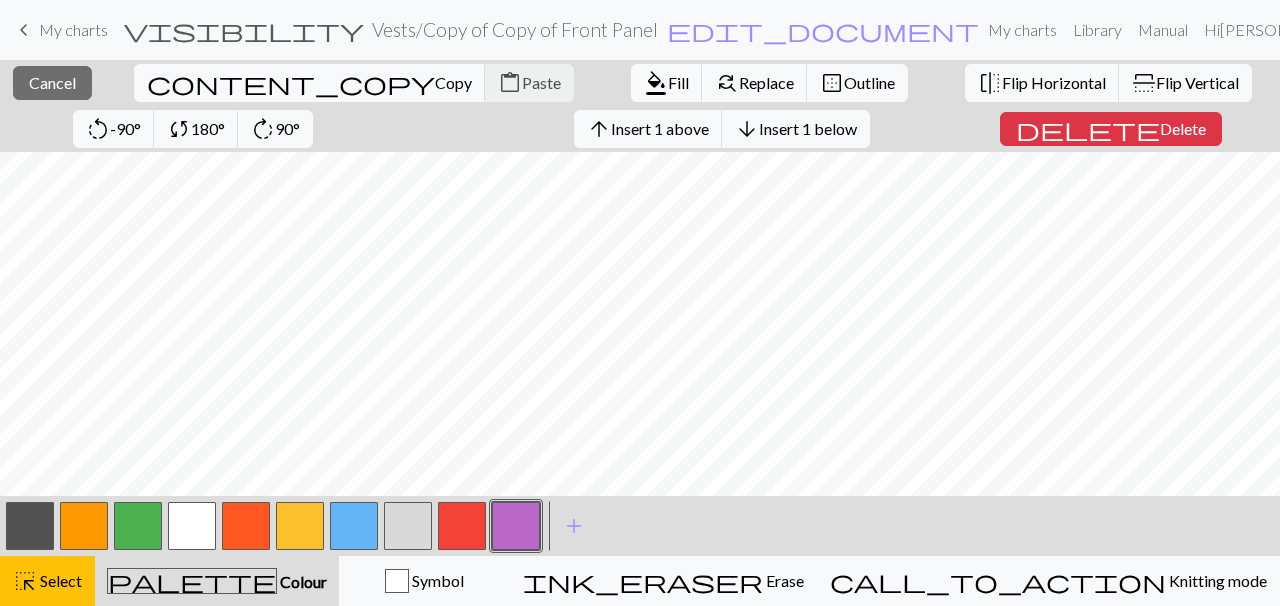 click at bounding box center [516, 526] 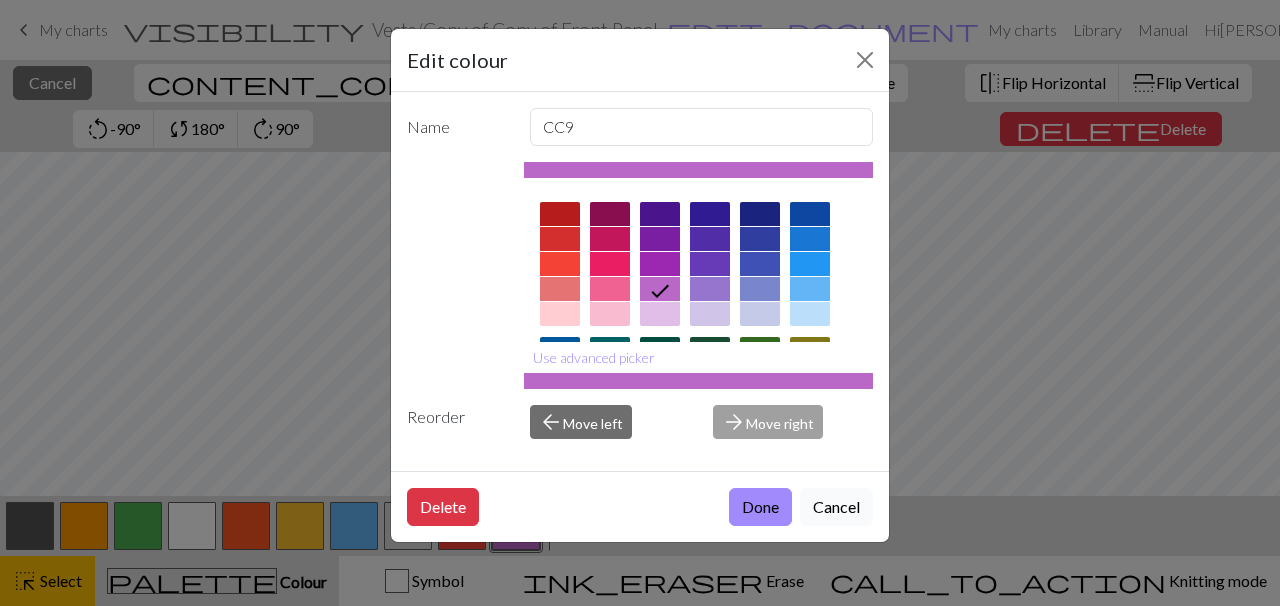 click on "Cancel" at bounding box center [836, 507] 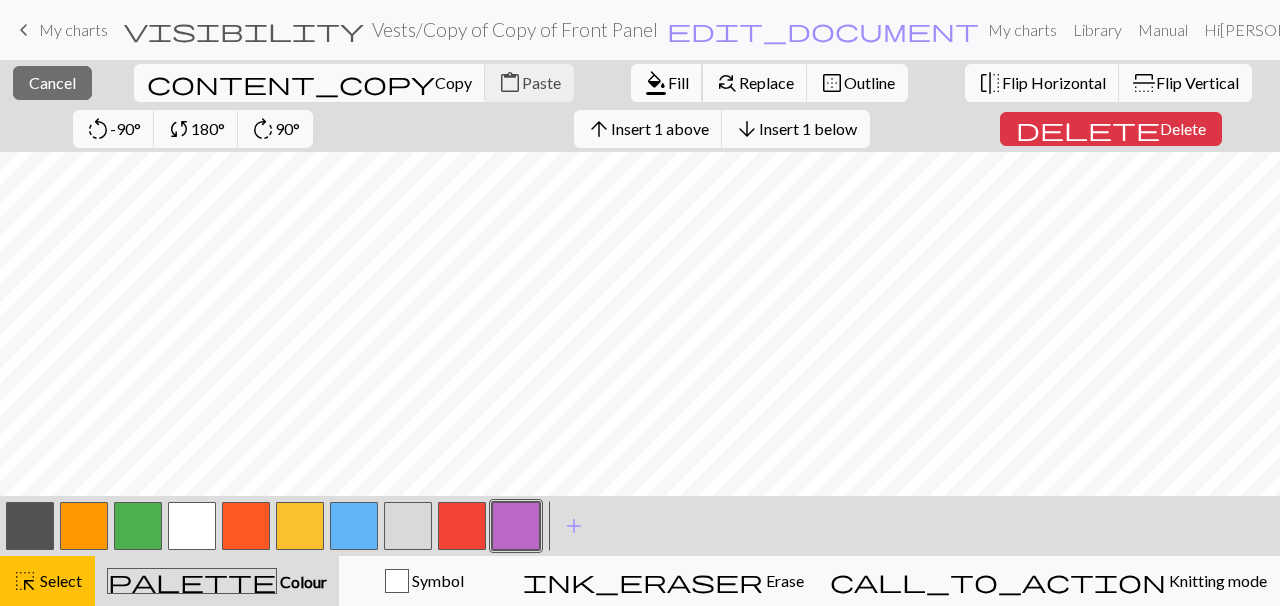 click on "format_color_fill" at bounding box center (656, 83) 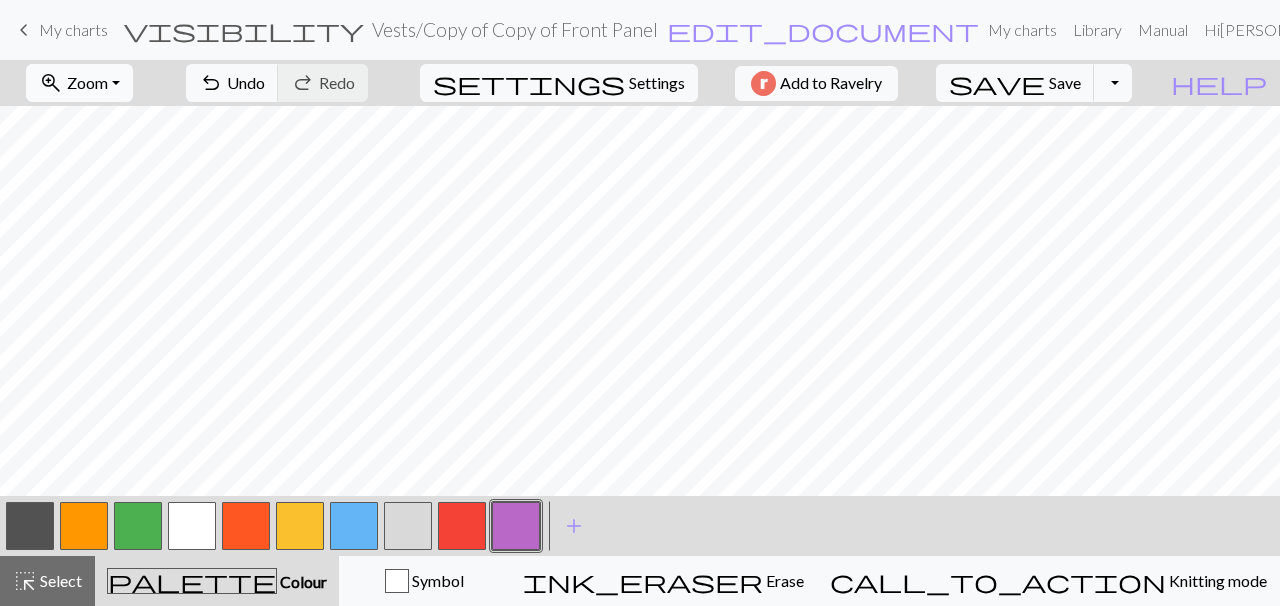 click on "zoom_in" at bounding box center (51, 83) 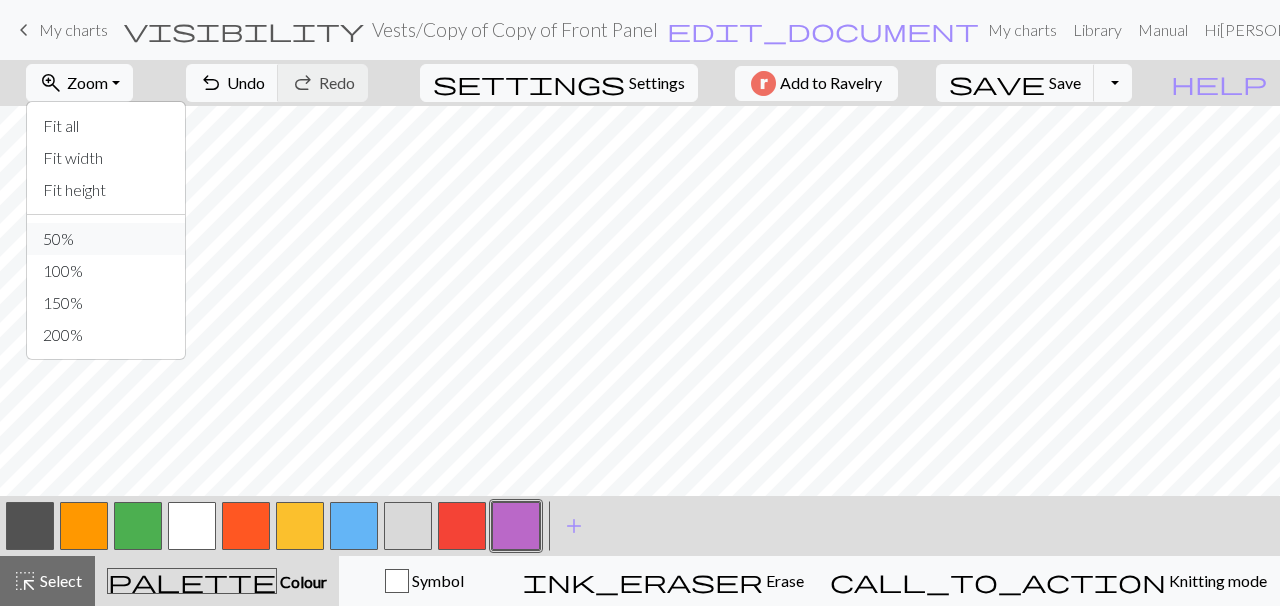 click on "50%" at bounding box center [106, 239] 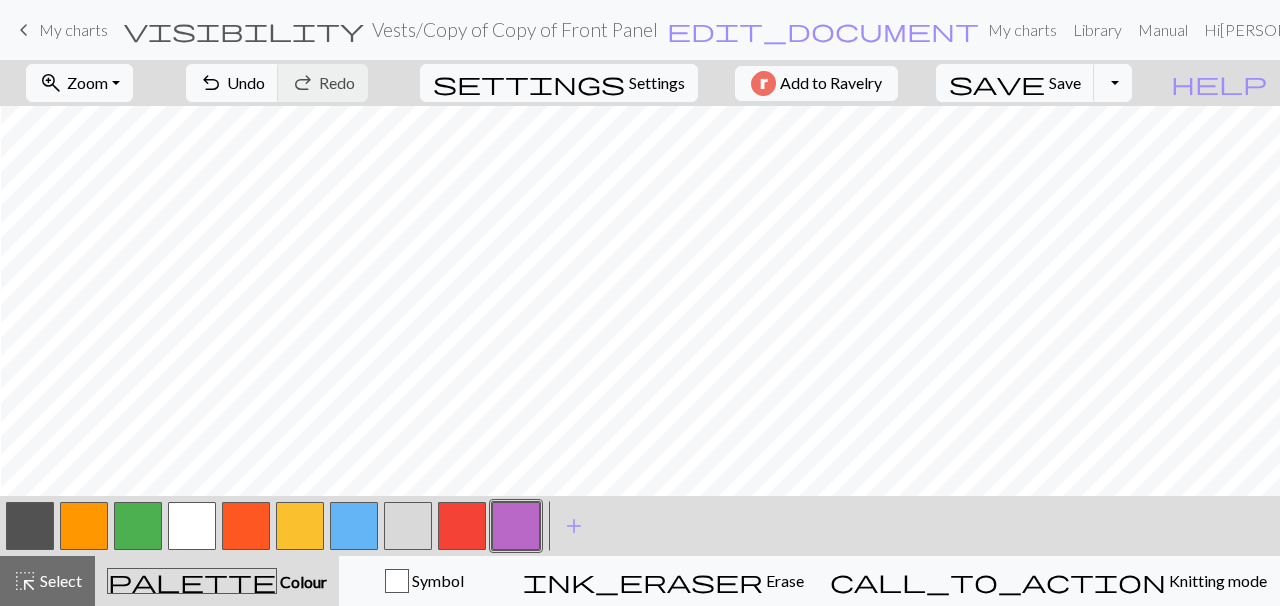 scroll, scrollTop: 657, scrollLeft: 917, axis: both 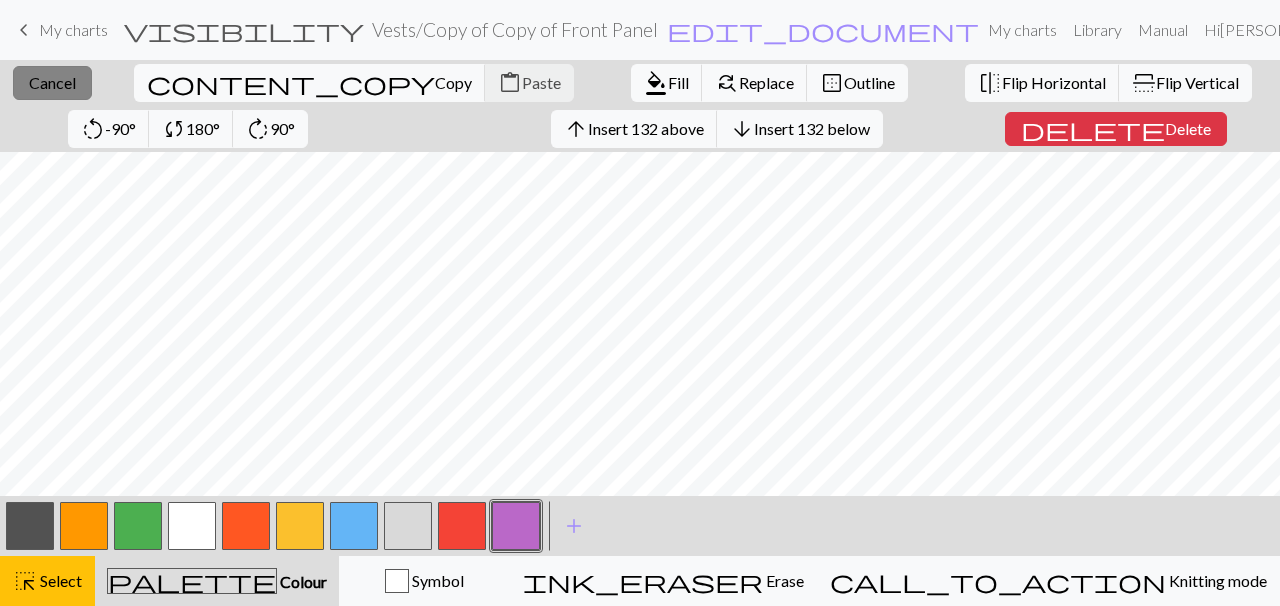 click on "Cancel" at bounding box center [52, 82] 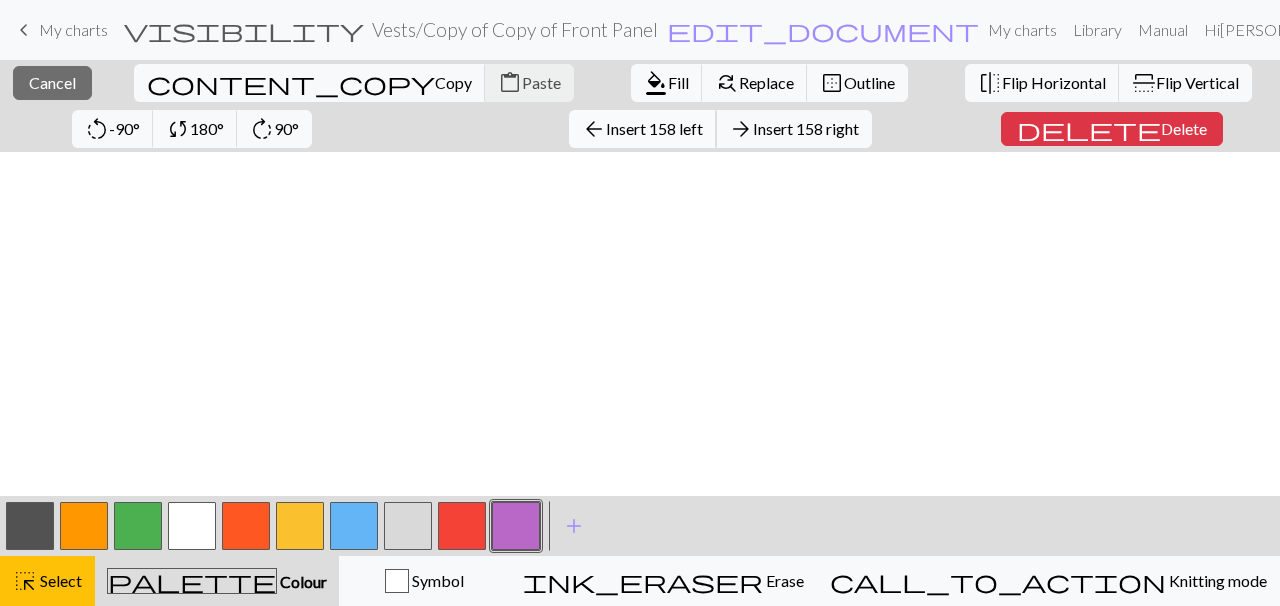 scroll, scrollTop: 146, scrollLeft: 917, axis: both 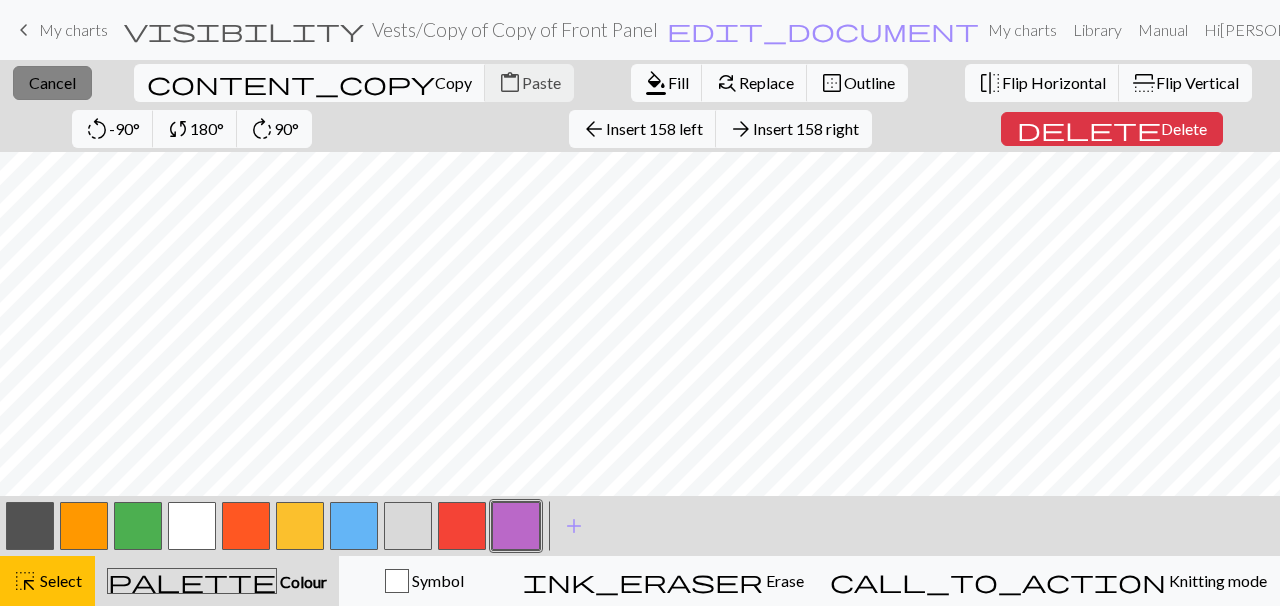 click on "Cancel" at bounding box center (52, 82) 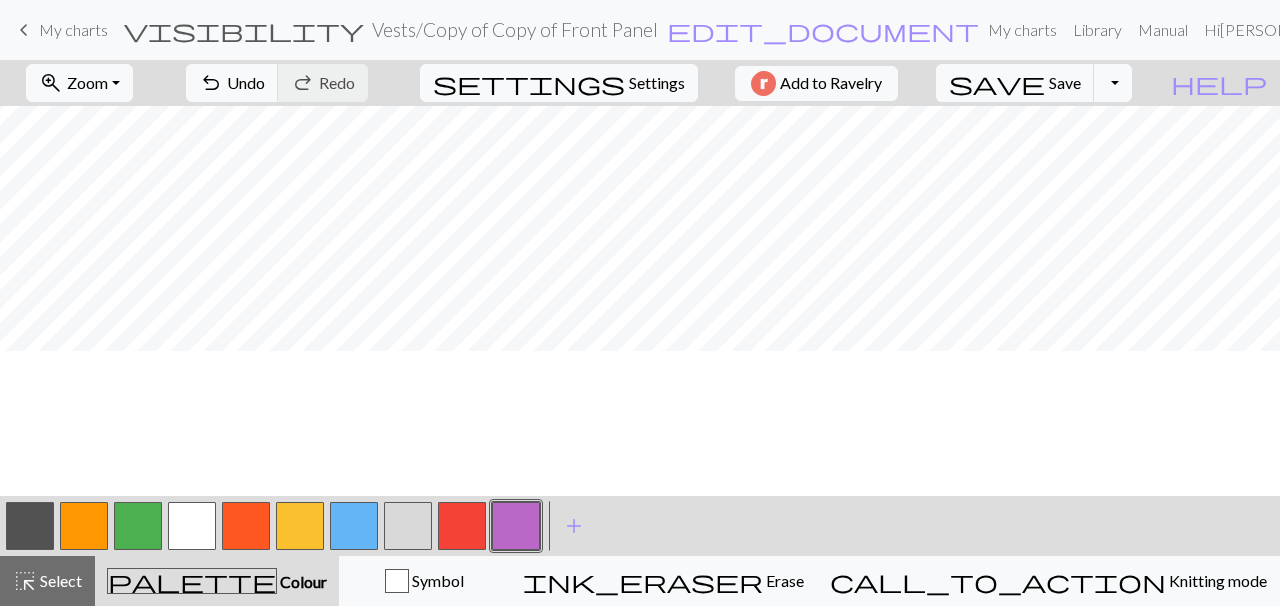 scroll, scrollTop: 0, scrollLeft: 917, axis: horizontal 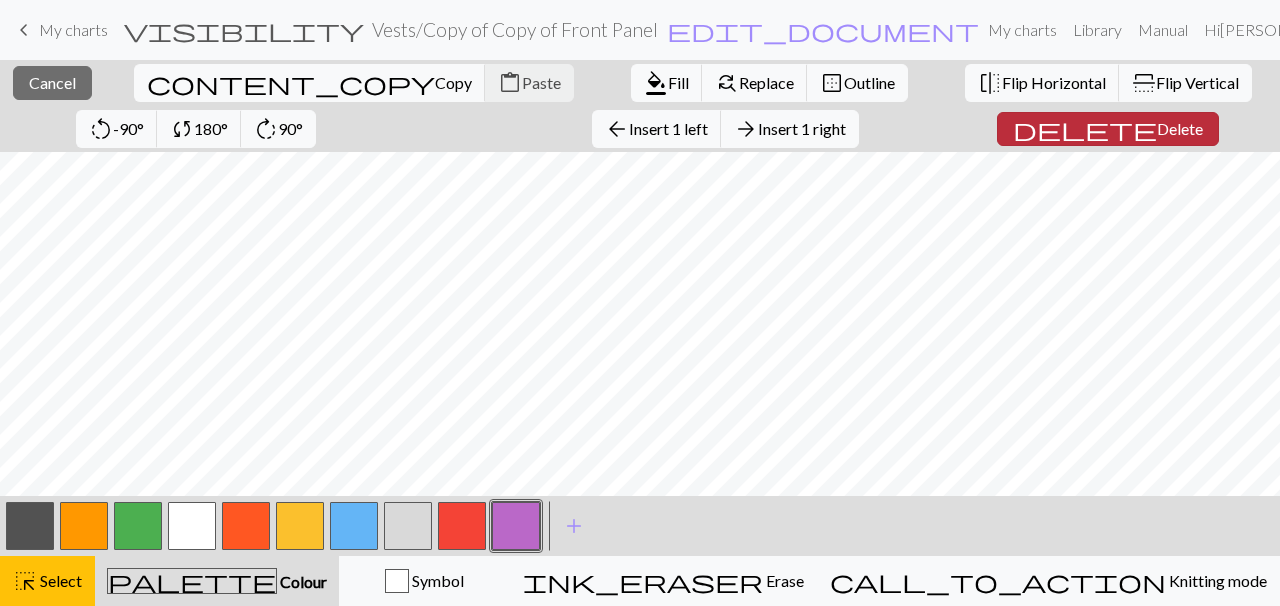 click on "Delete" at bounding box center [1180, 128] 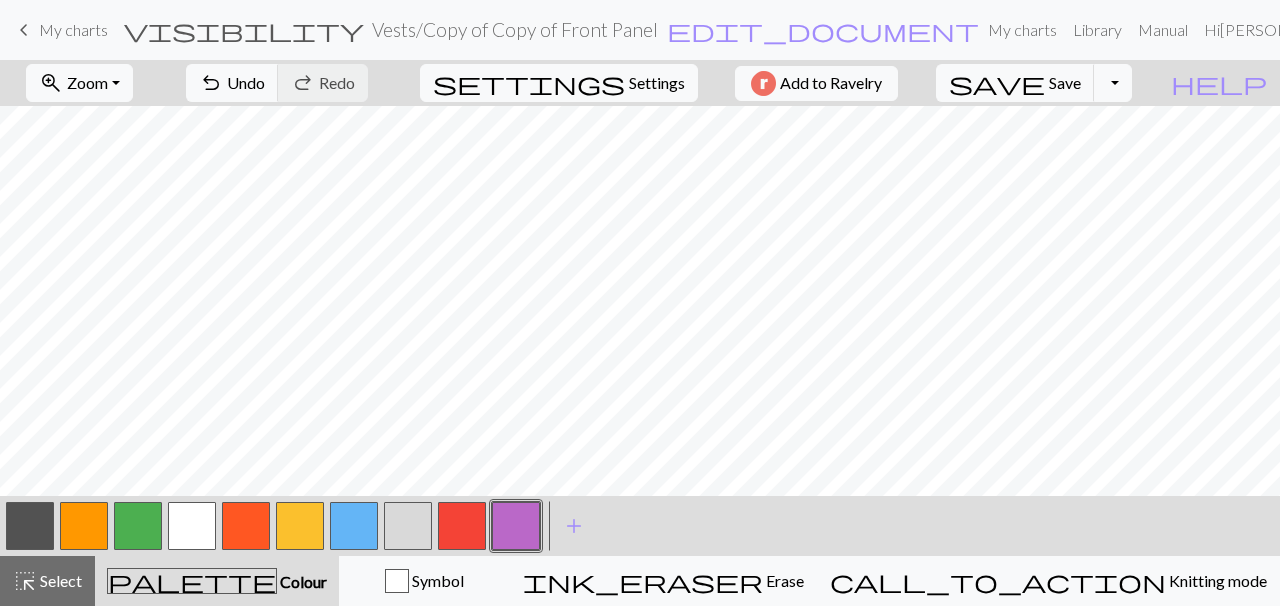 scroll, scrollTop: 0, scrollLeft: 903, axis: horizontal 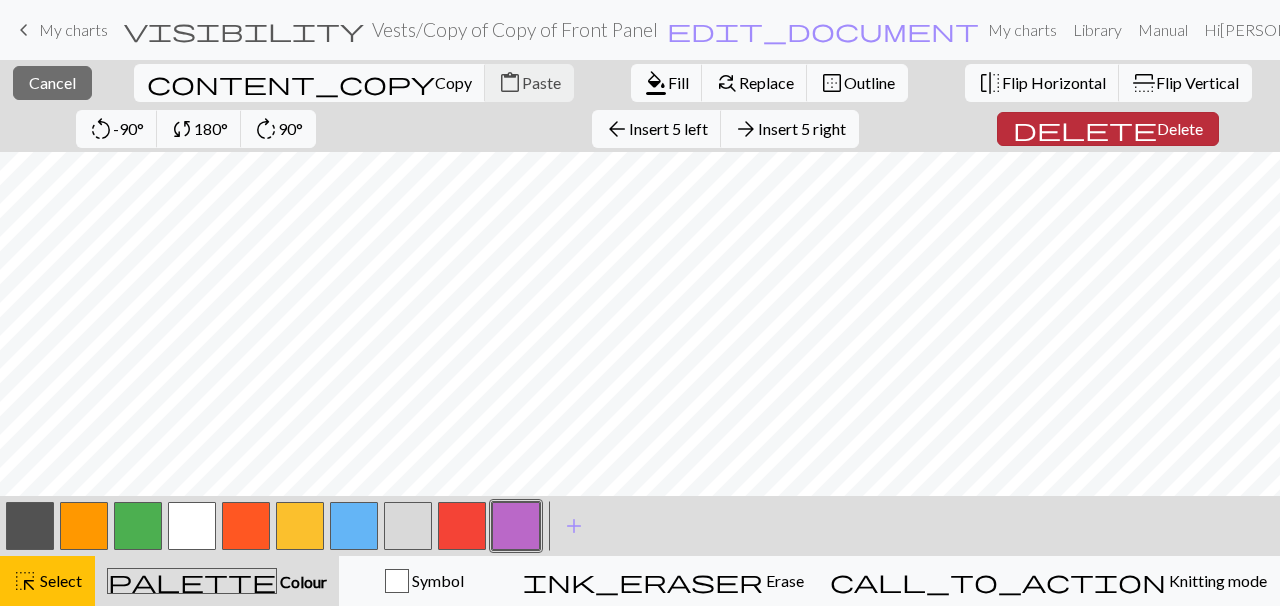 click on "Delete" at bounding box center (1180, 128) 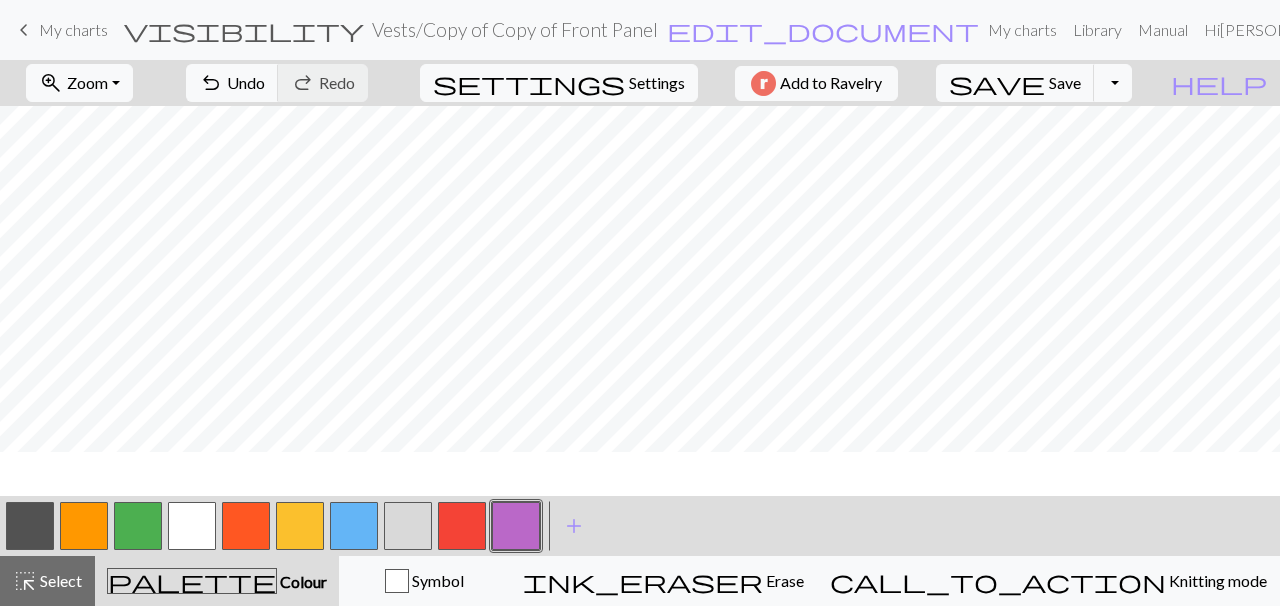 scroll, scrollTop: 0, scrollLeft: 837, axis: horizontal 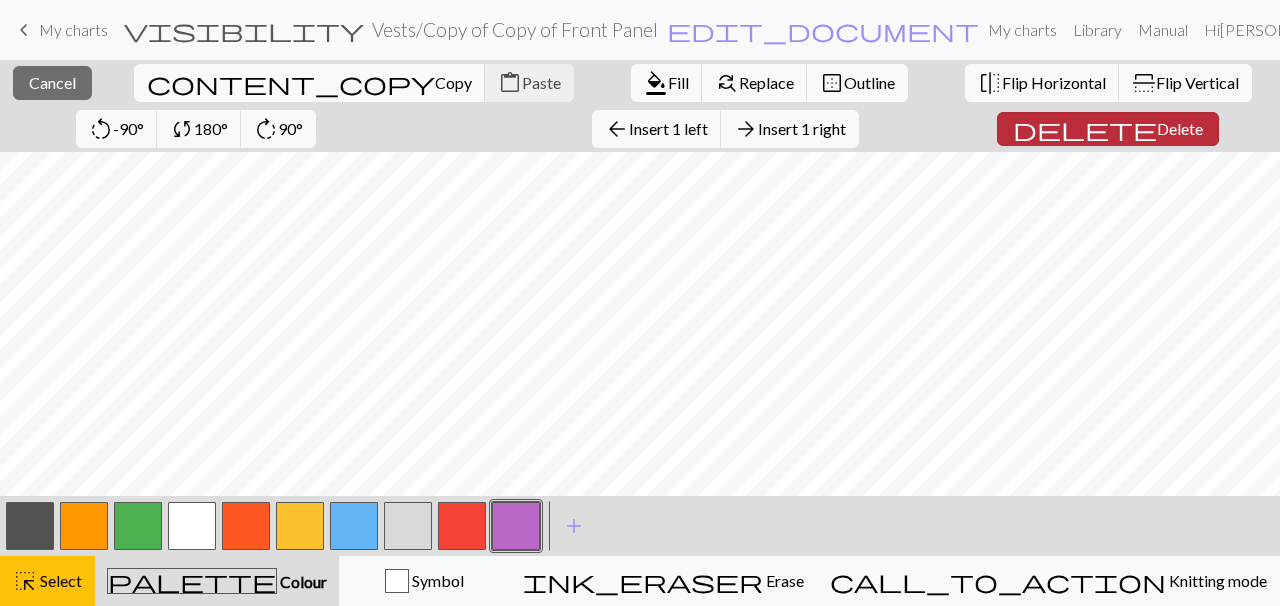 click on "Delete" at bounding box center [1180, 128] 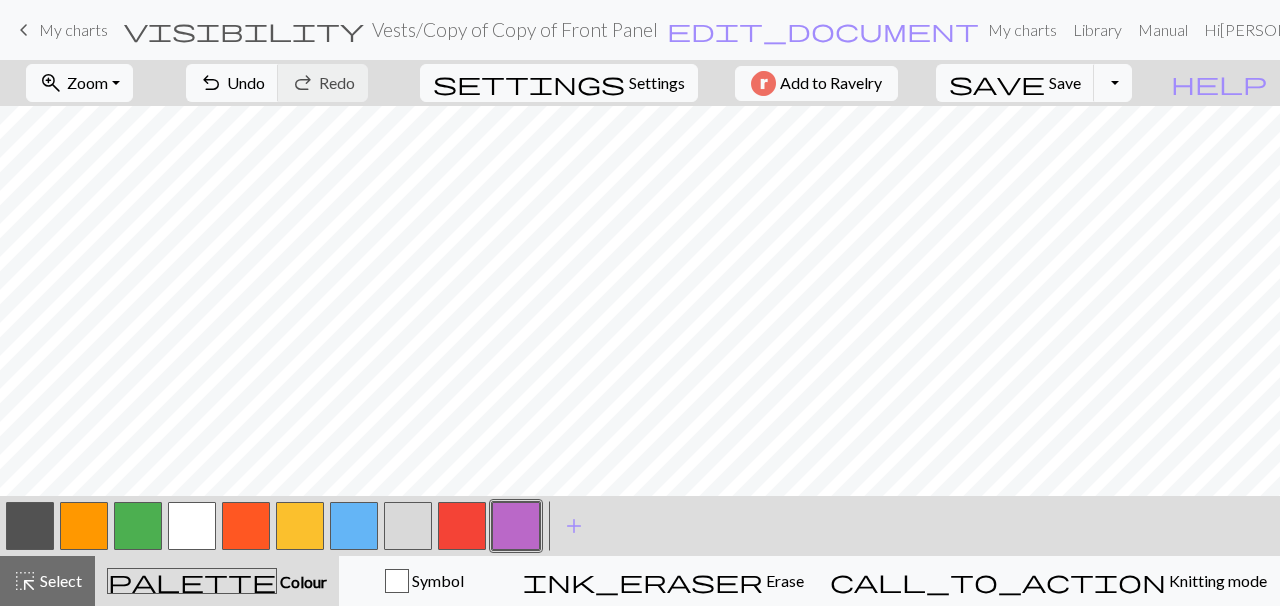 scroll, scrollTop: 0, scrollLeft: 823, axis: horizontal 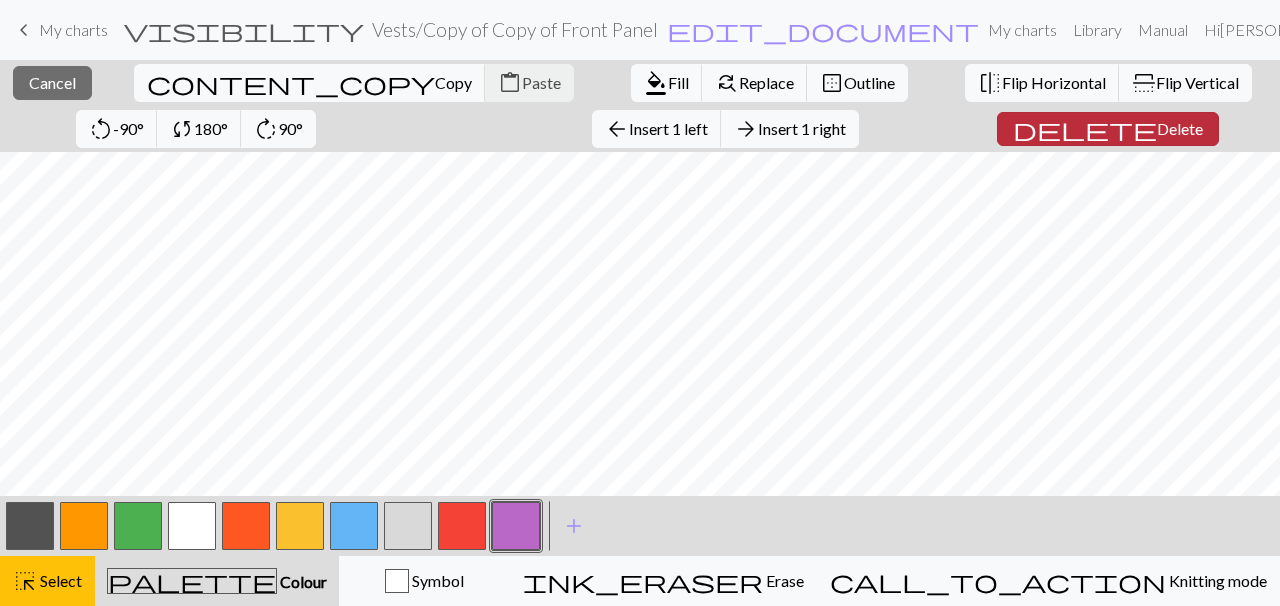 click on "Delete" at bounding box center [1180, 128] 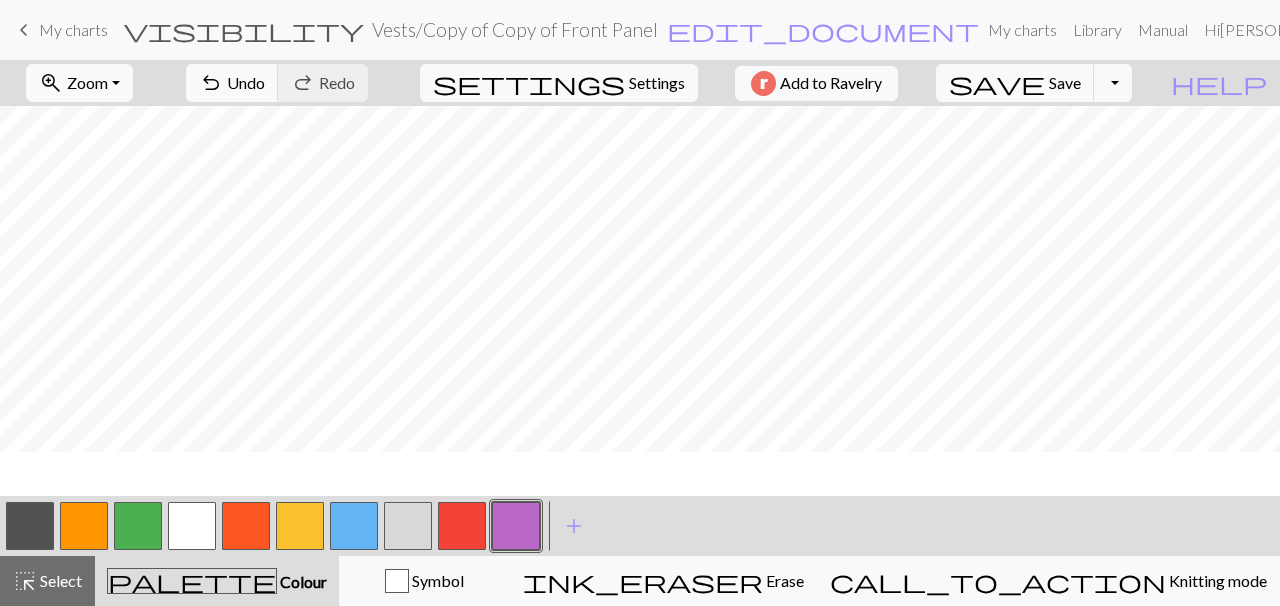 scroll, scrollTop: 0, scrollLeft: 810, axis: horizontal 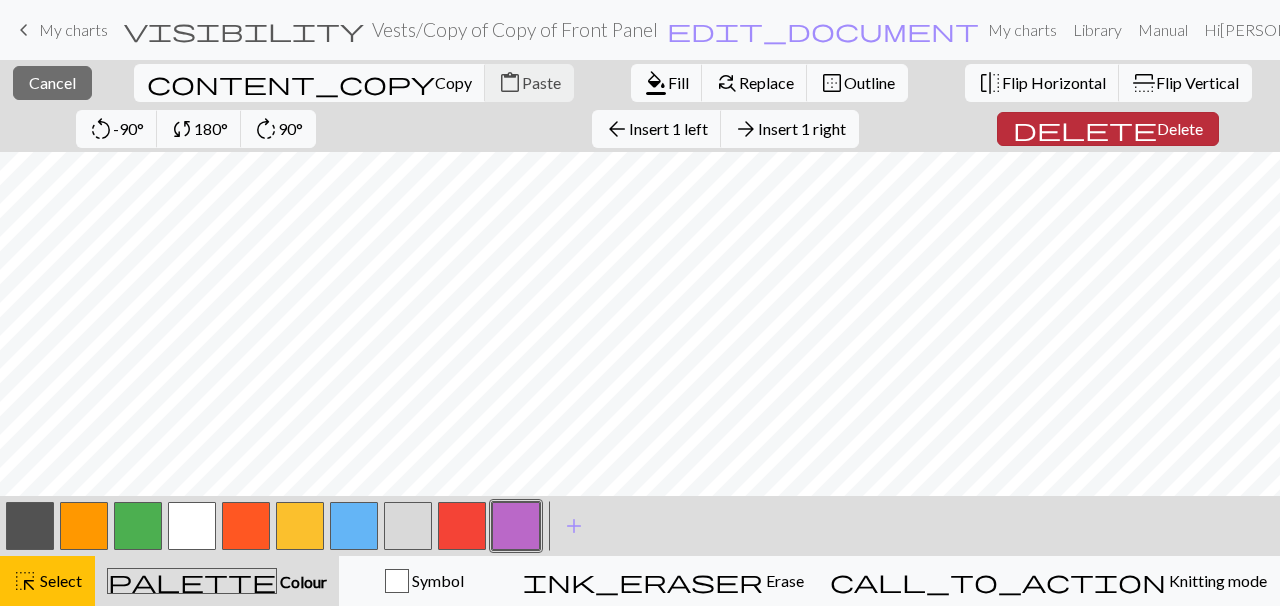 click on "Delete" at bounding box center (1180, 128) 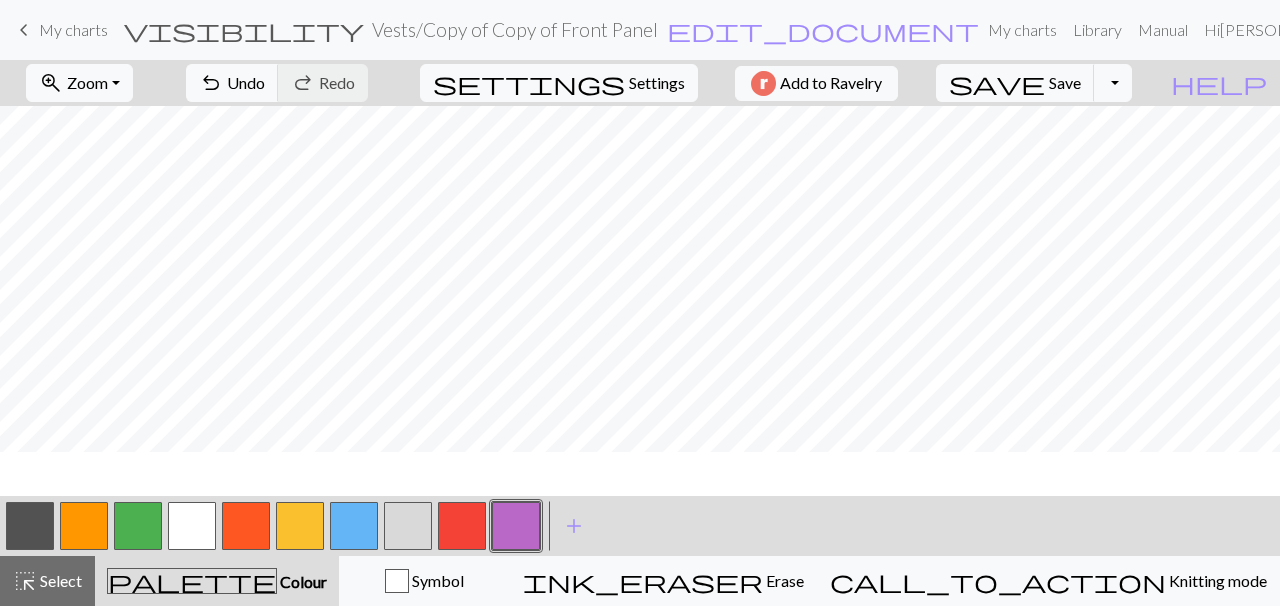 scroll, scrollTop: 0, scrollLeft: 797, axis: horizontal 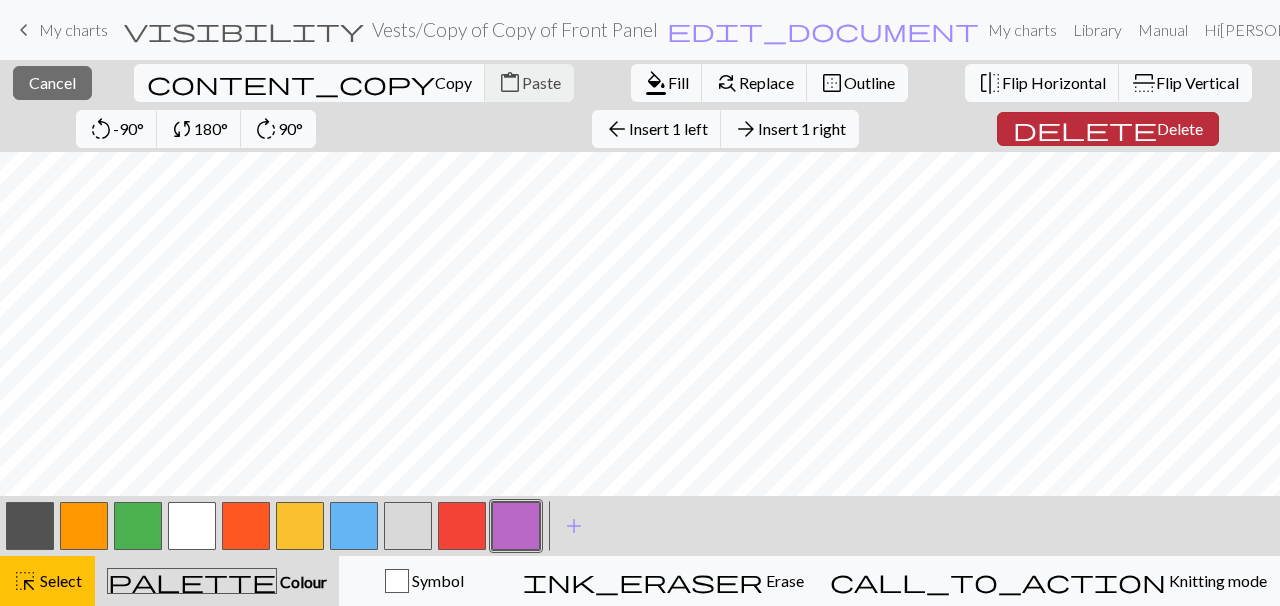 click on "Delete" at bounding box center (1180, 128) 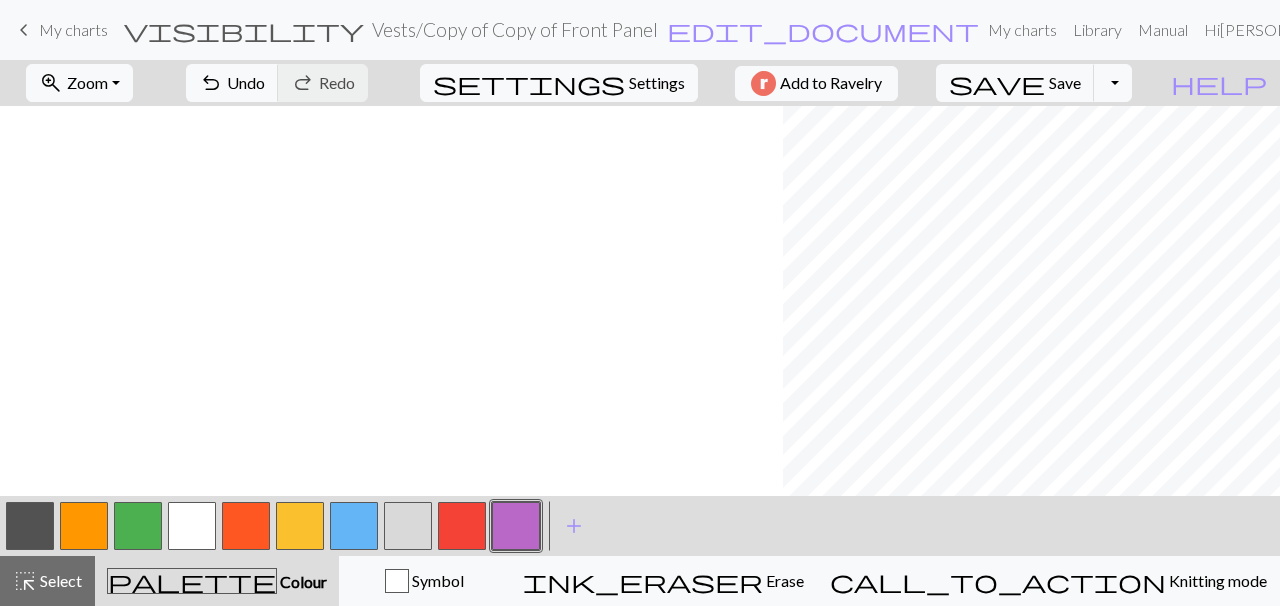 scroll, scrollTop: 0, scrollLeft: 783, axis: horizontal 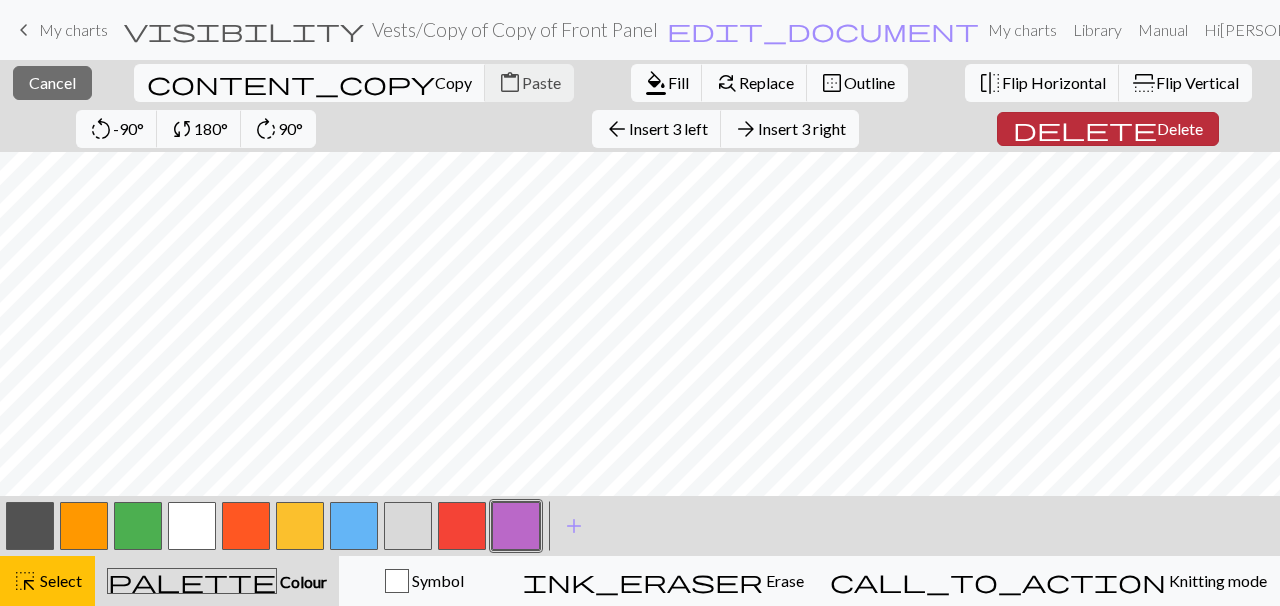 click on "delete" at bounding box center (1085, 129) 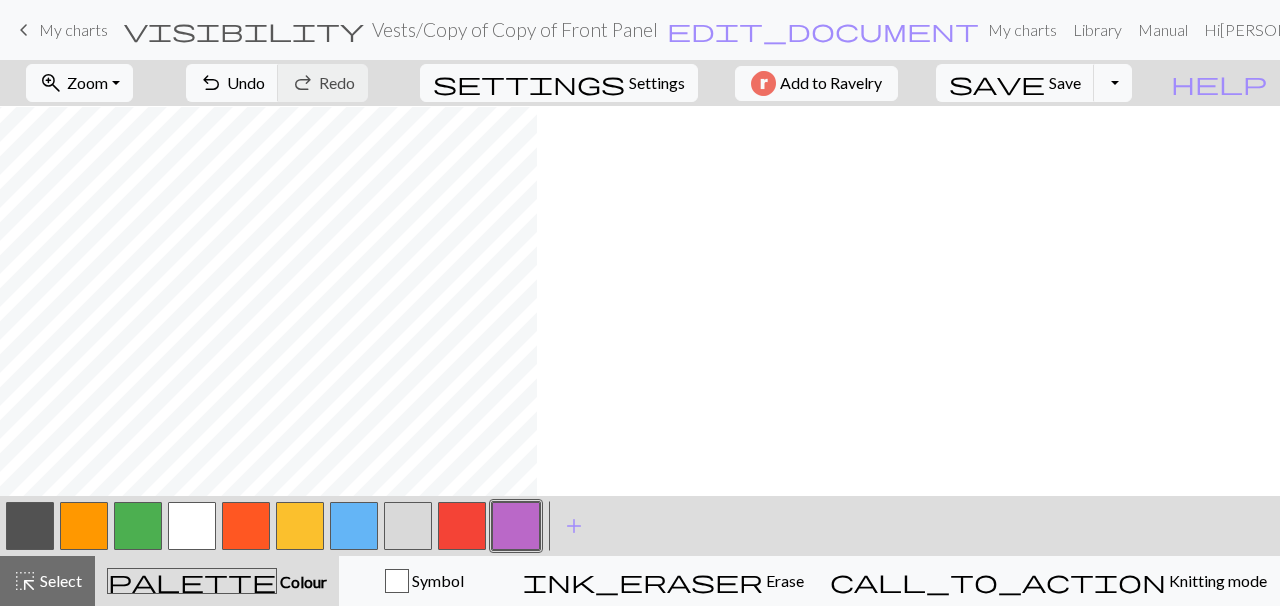 scroll, scrollTop: 1, scrollLeft: 0, axis: vertical 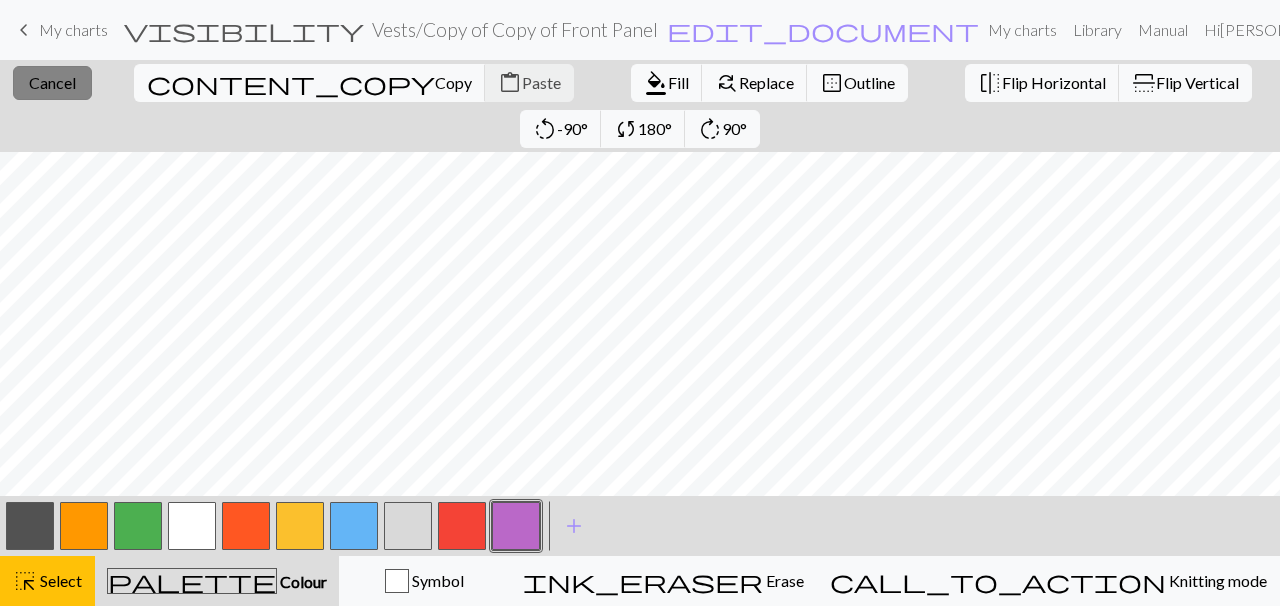 click on "Cancel" at bounding box center (52, 82) 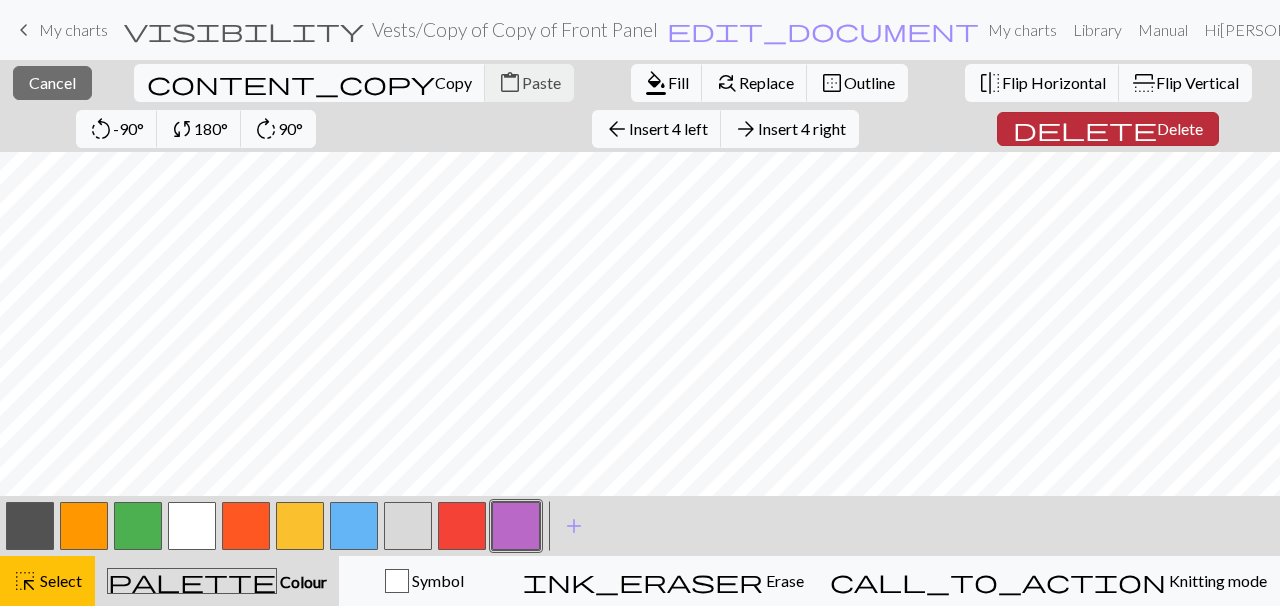 click on "Delete" at bounding box center [1180, 128] 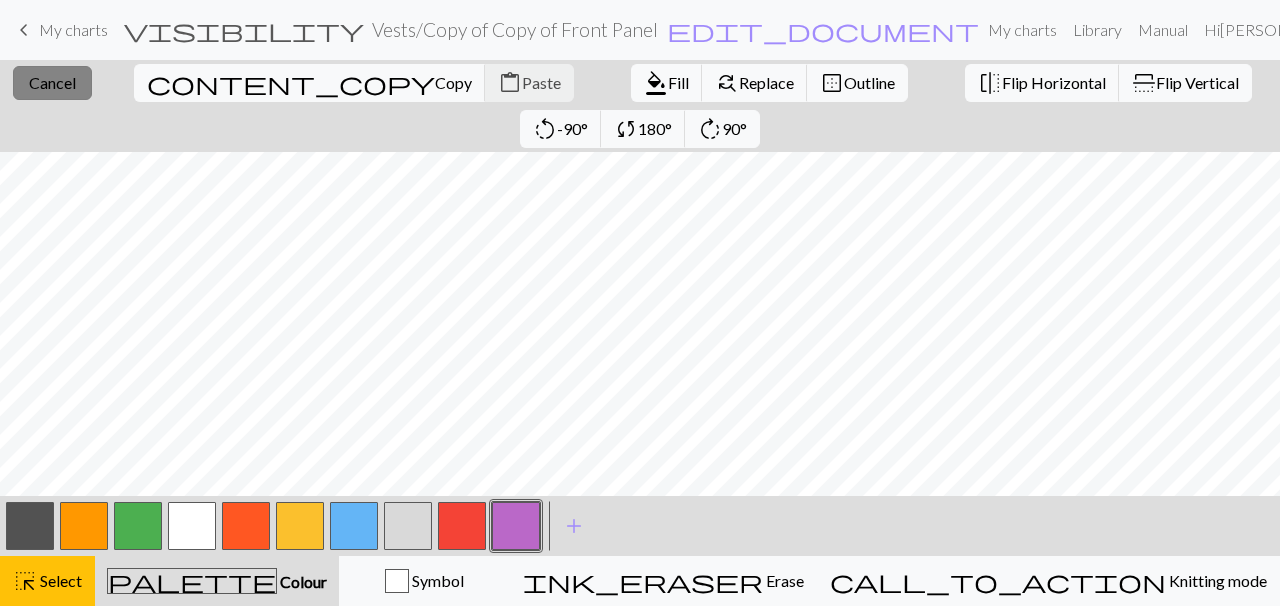 click on "Cancel" at bounding box center (52, 82) 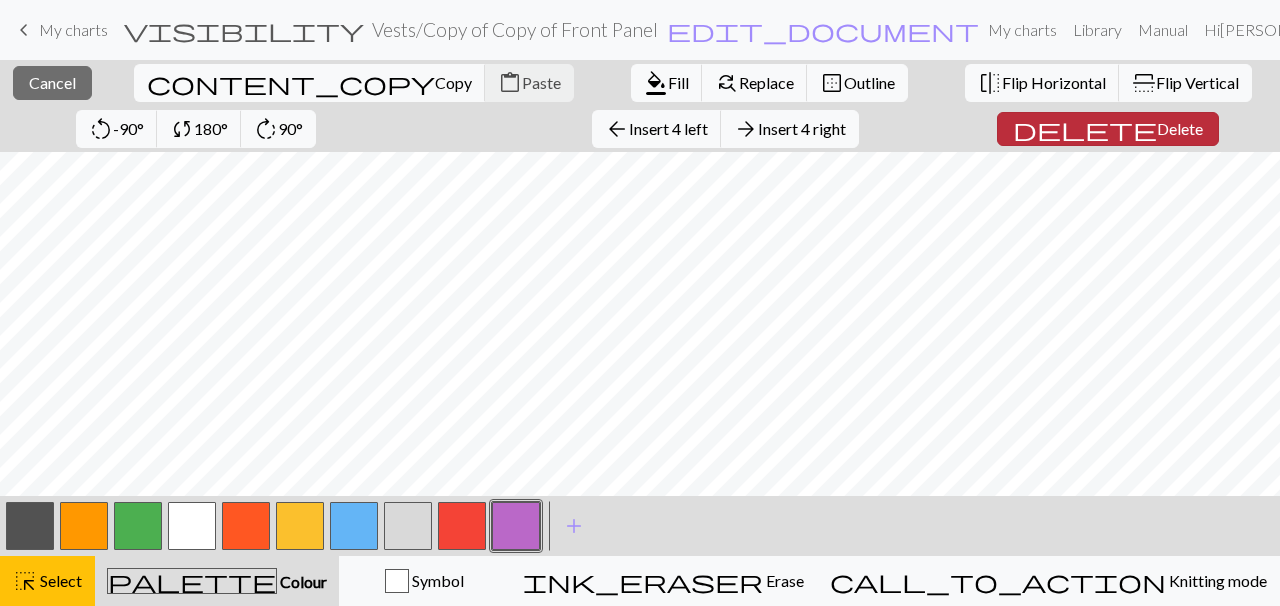 click on "Delete" at bounding box center [1180, 128] 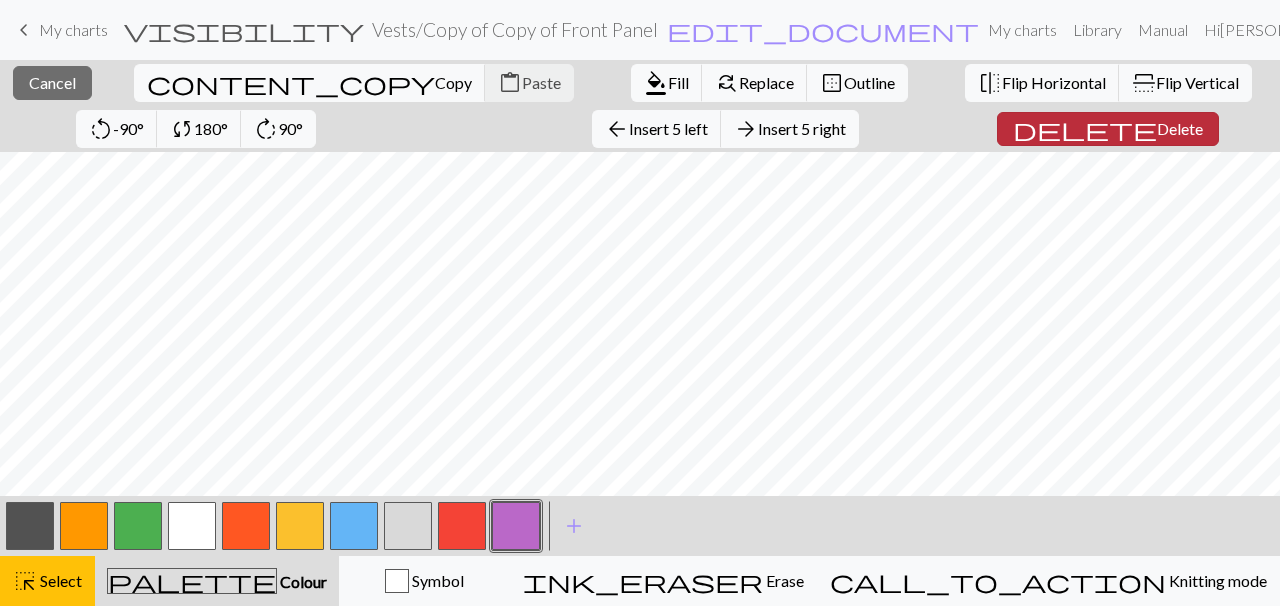 click on "delete" at bounding box center [1085, 129] 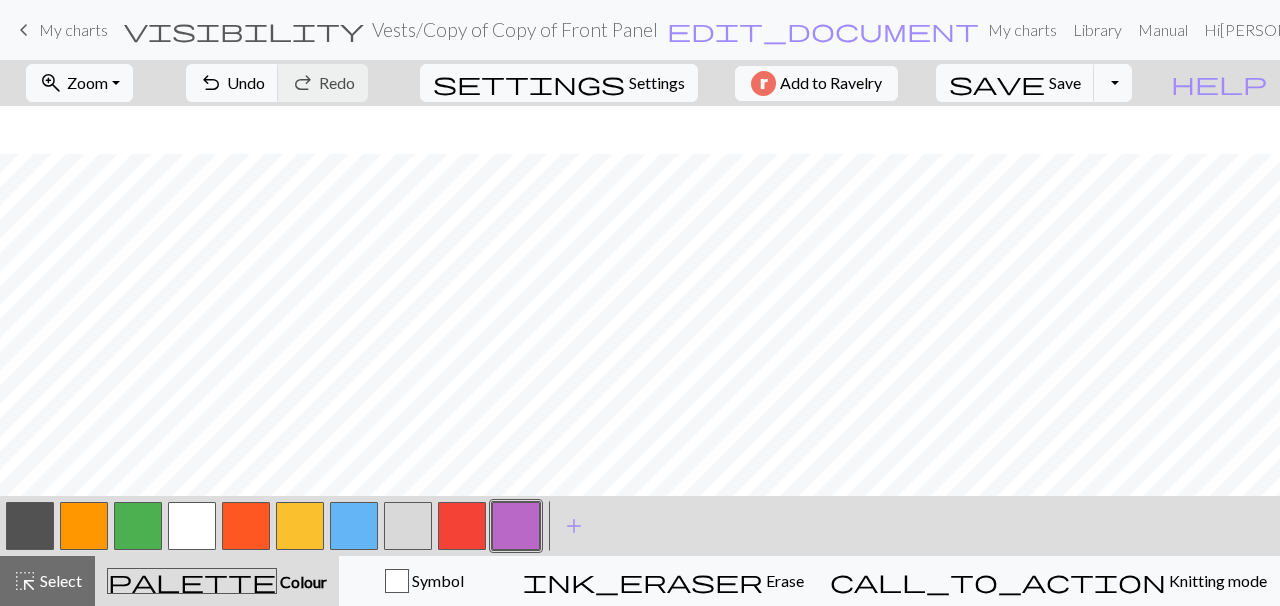scroll, scrollTop: 583, scrollLeft: 0, axis: vertical 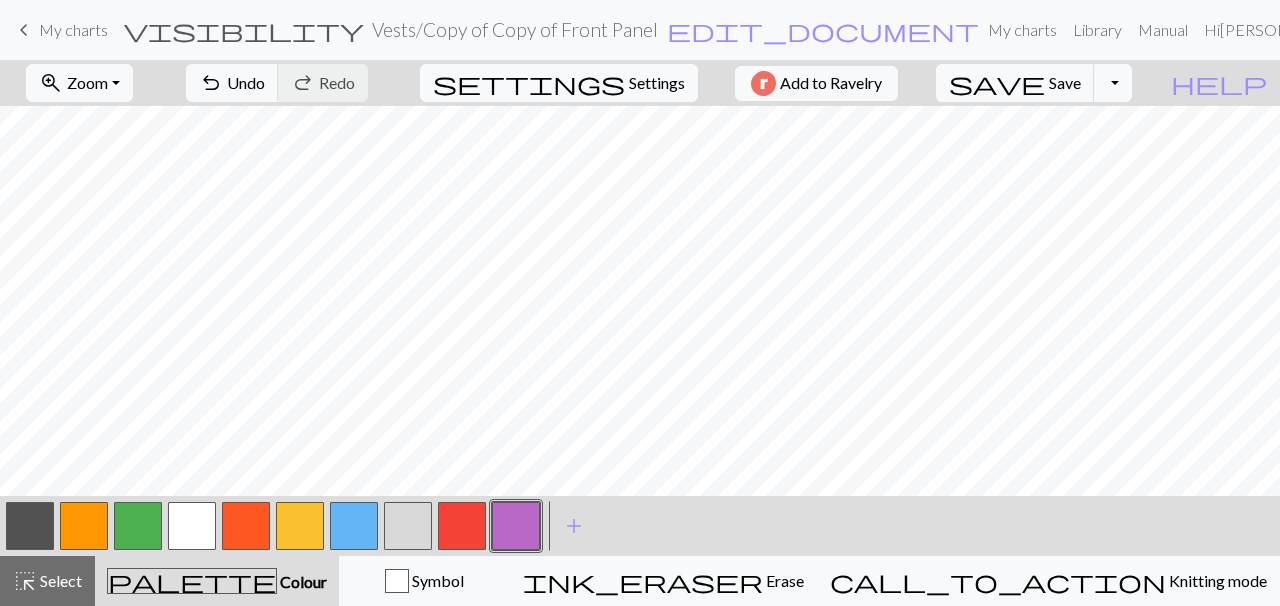 click at bounding box center (192, 526) 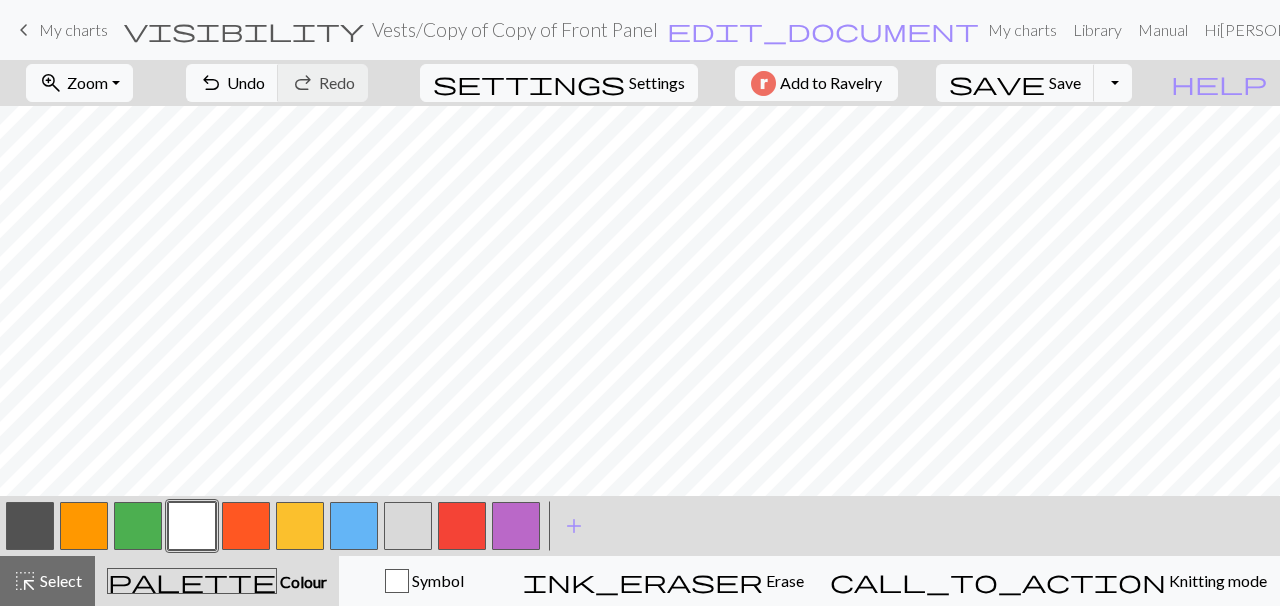 click at bounding box center [516, 526] 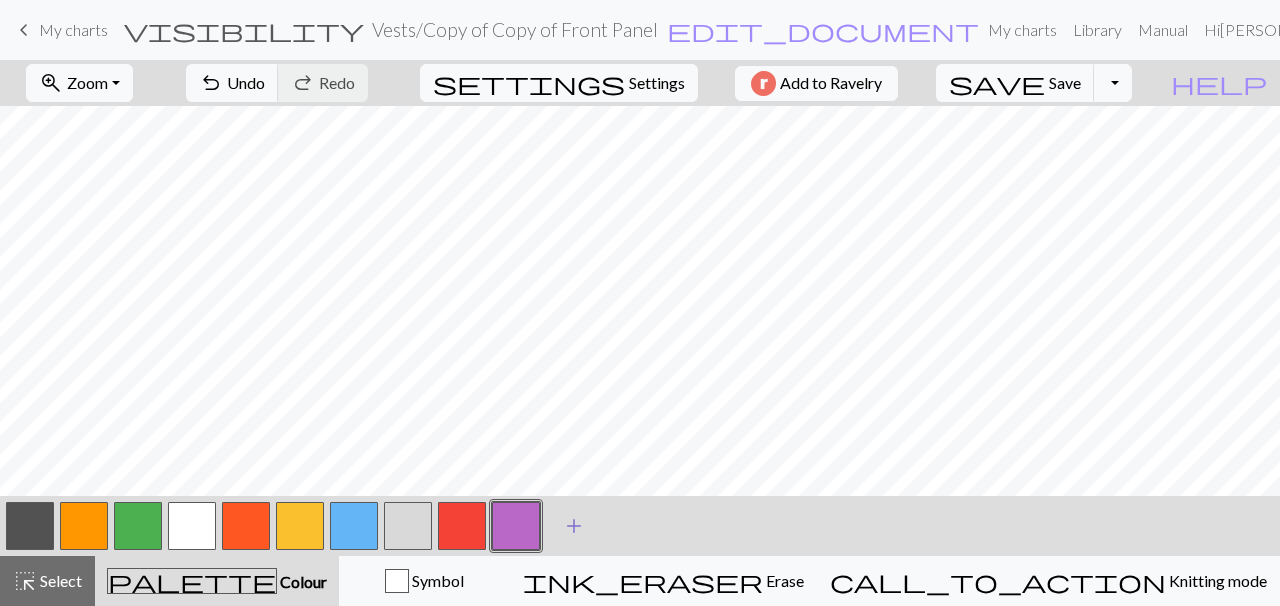 click on "add" at bounding box center [574, 526] 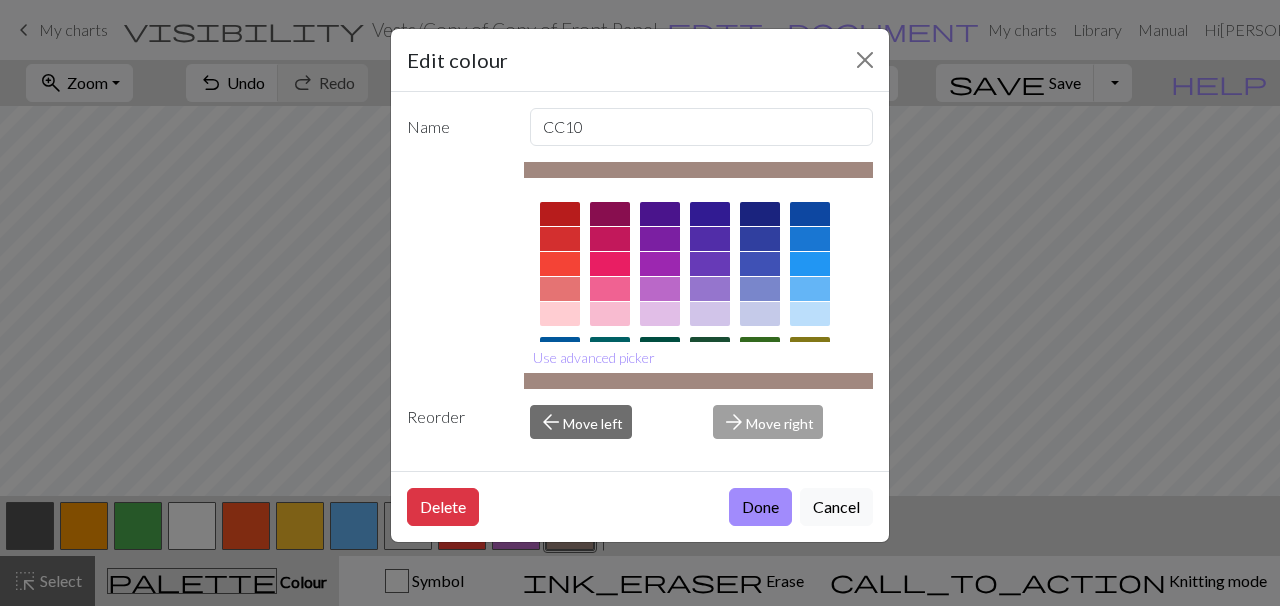 click at bounding box center (760, 314) 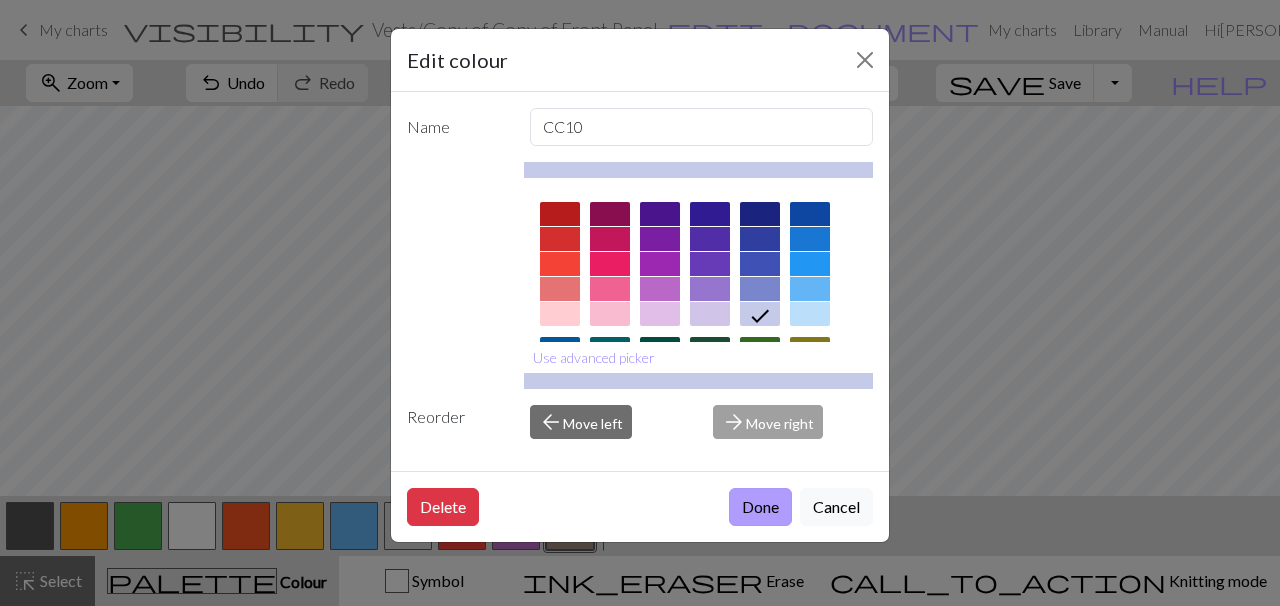 click on "Done" at bounding box center (760, 507) 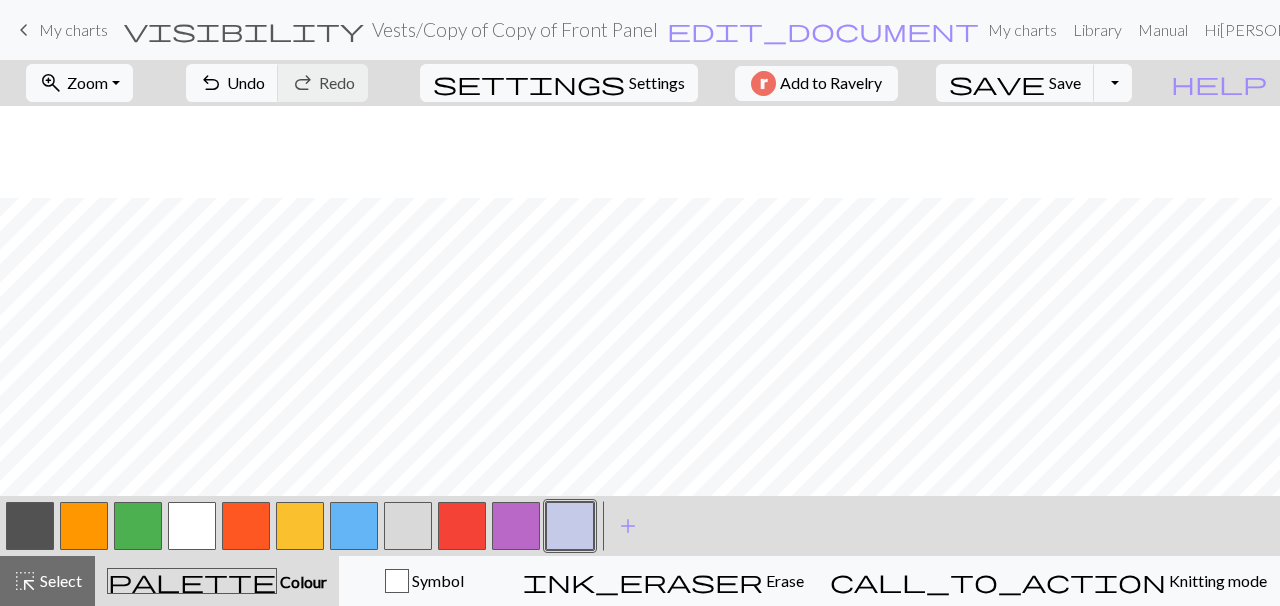 scroll, scrollTop: 473, scrollLeft: 0, axis: vertical 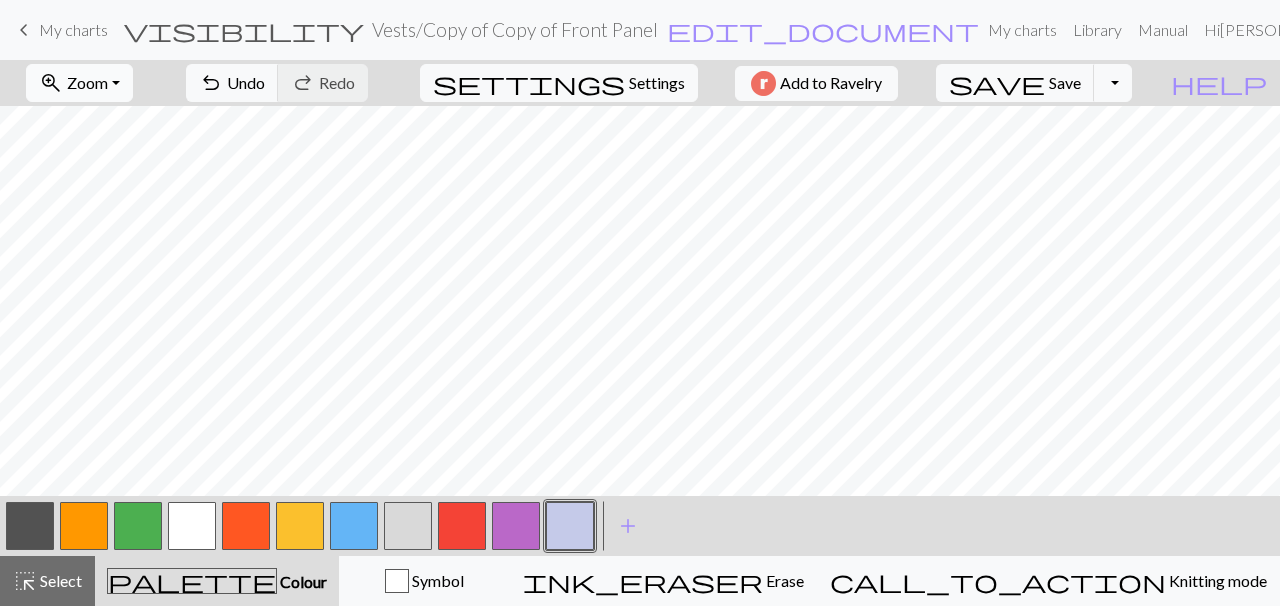 click on "Zoom" at bounding box center [87, 82] 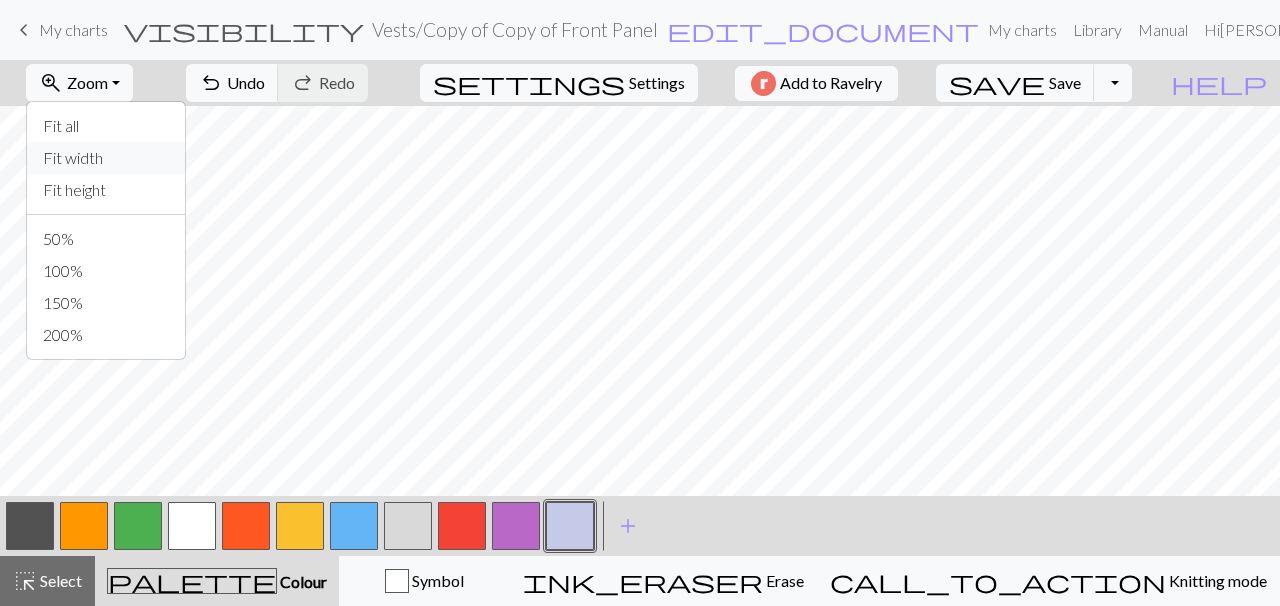 click on "Fit width" at bounding box center [106, 158] 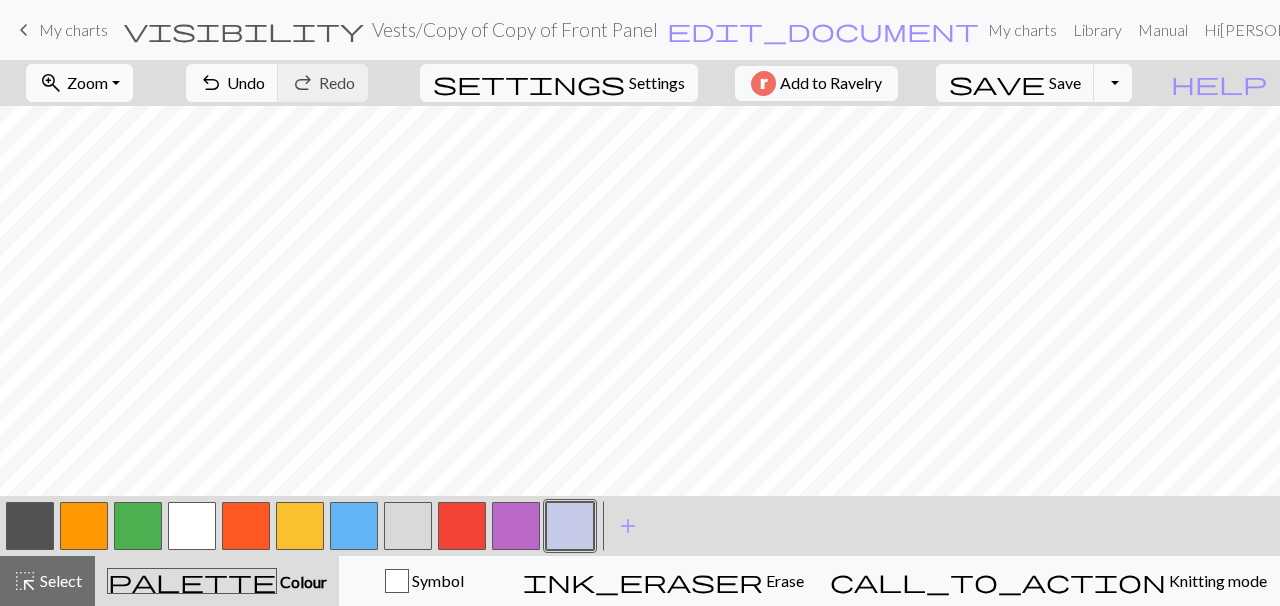 click on "Zoom" at bounding box center [87, 82] 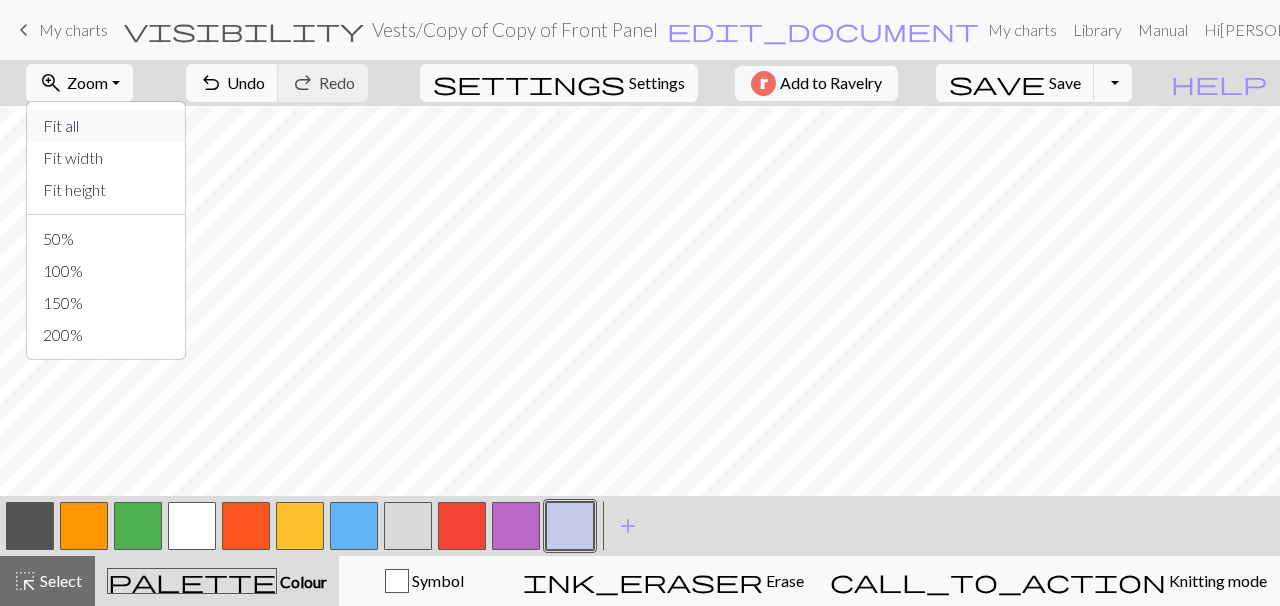 click on "Fit all" at bounding box center (106, 126) 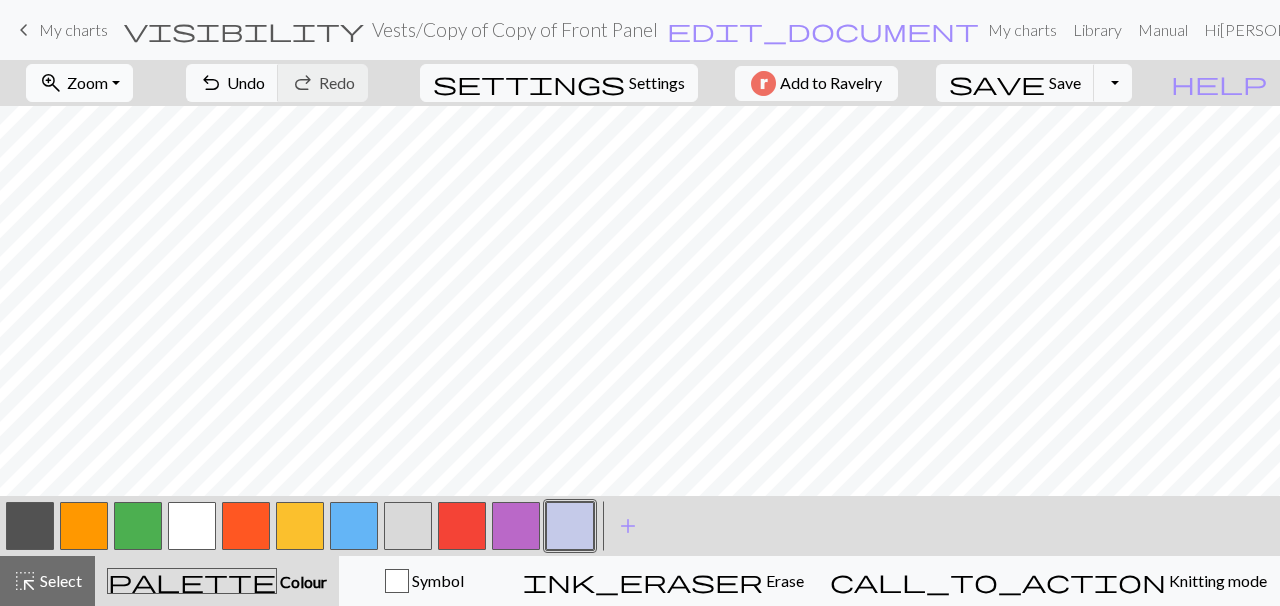 click on "Zoom" at bounding box center (87, 82) 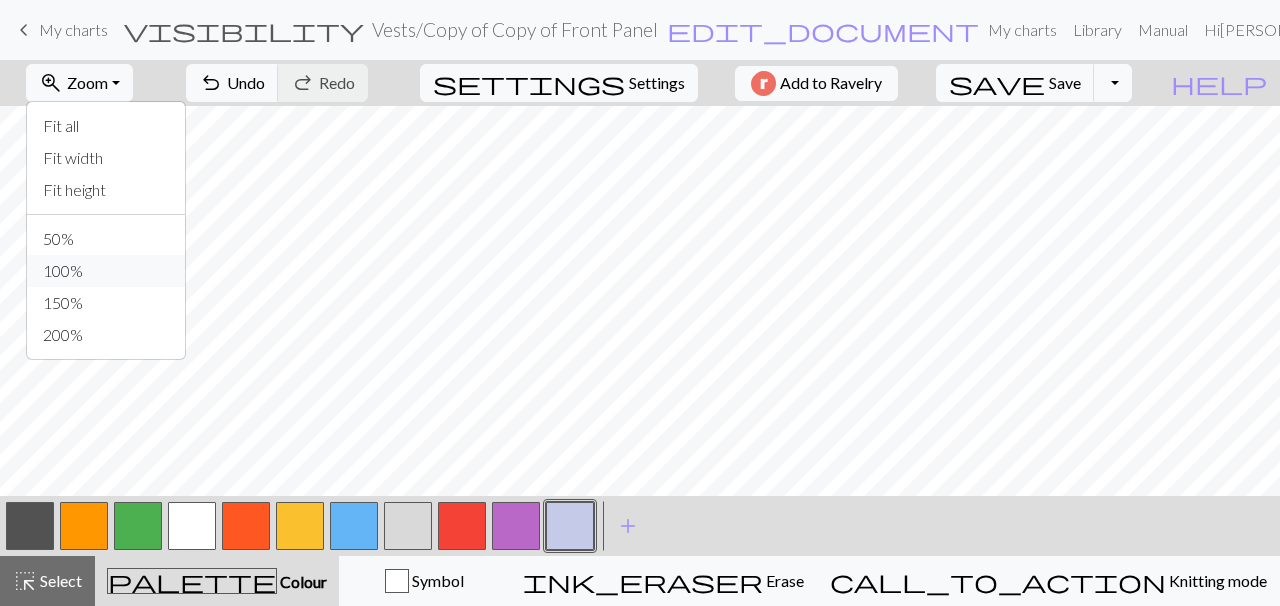 click on "100%" at bounding box center [106, 271] 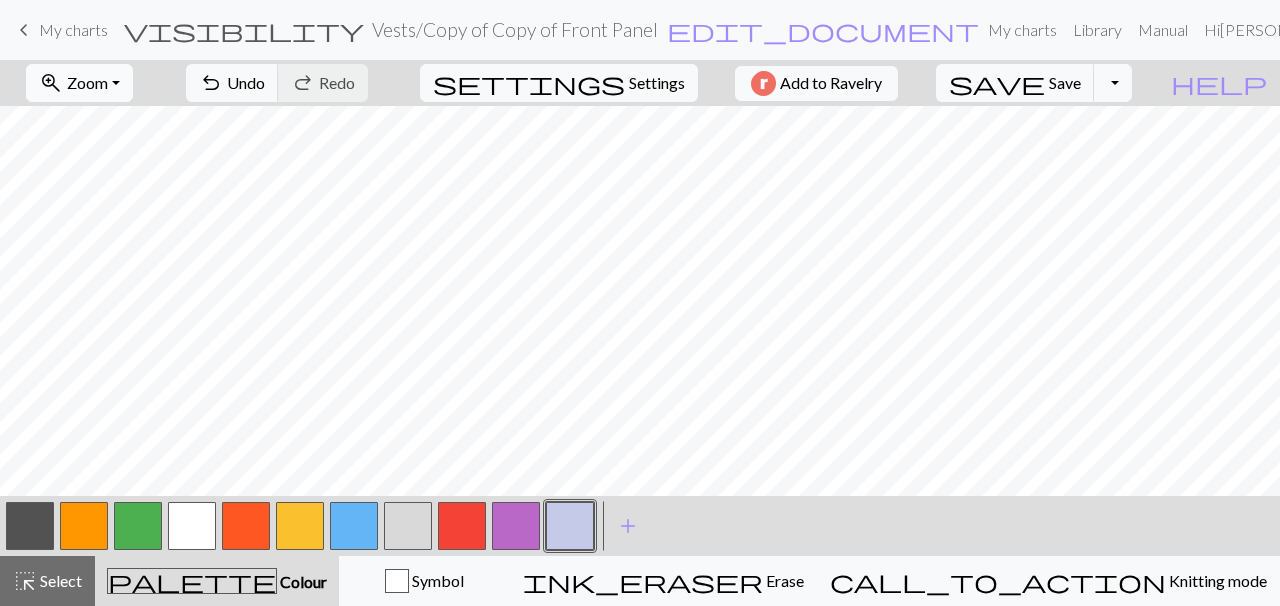 click on "Zoom" at bounding box center (87, 82) 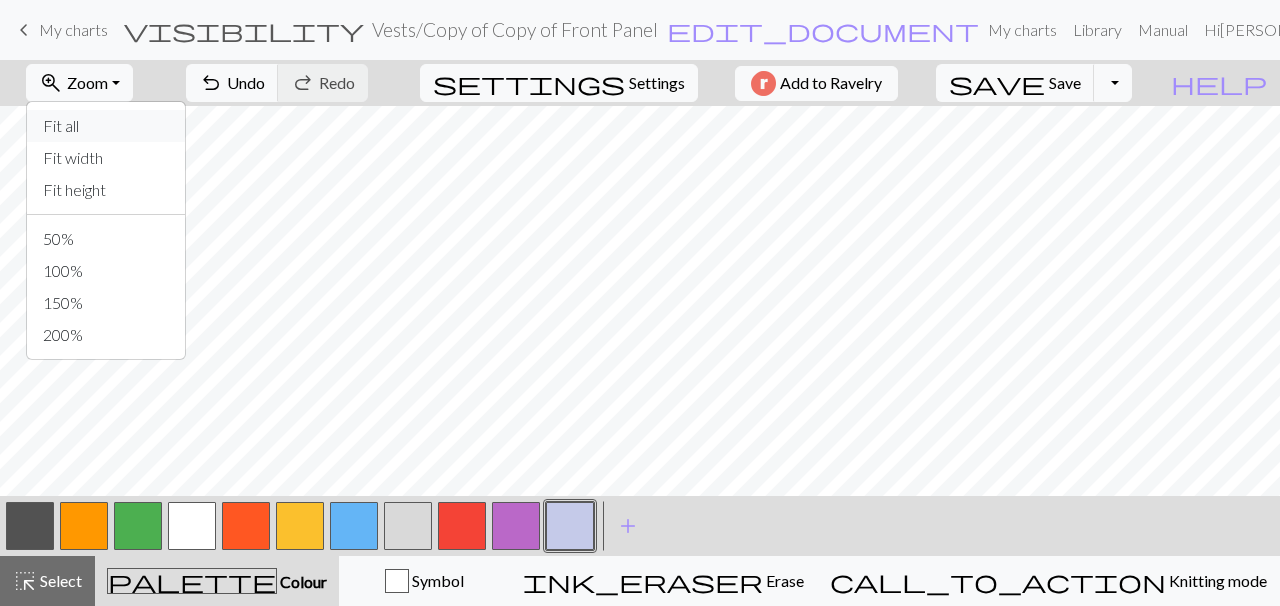 click on "Fit all" at bounding box center [106, 126] 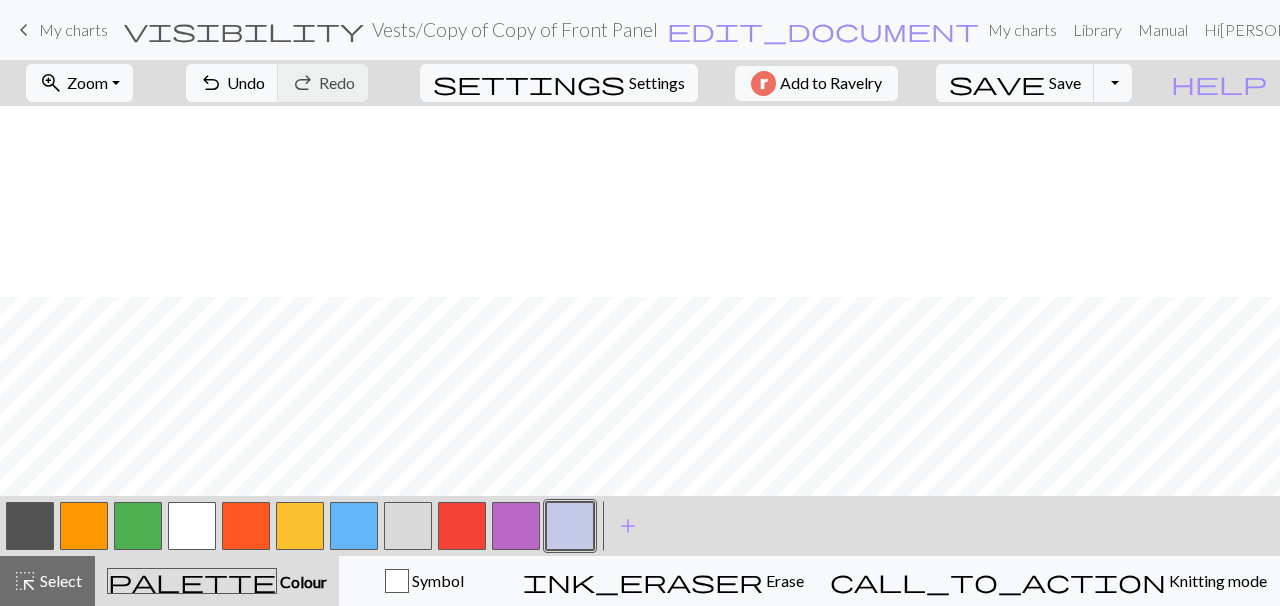 scroll, scrollTop: 664, scrollLeft: 0, axis: vertical 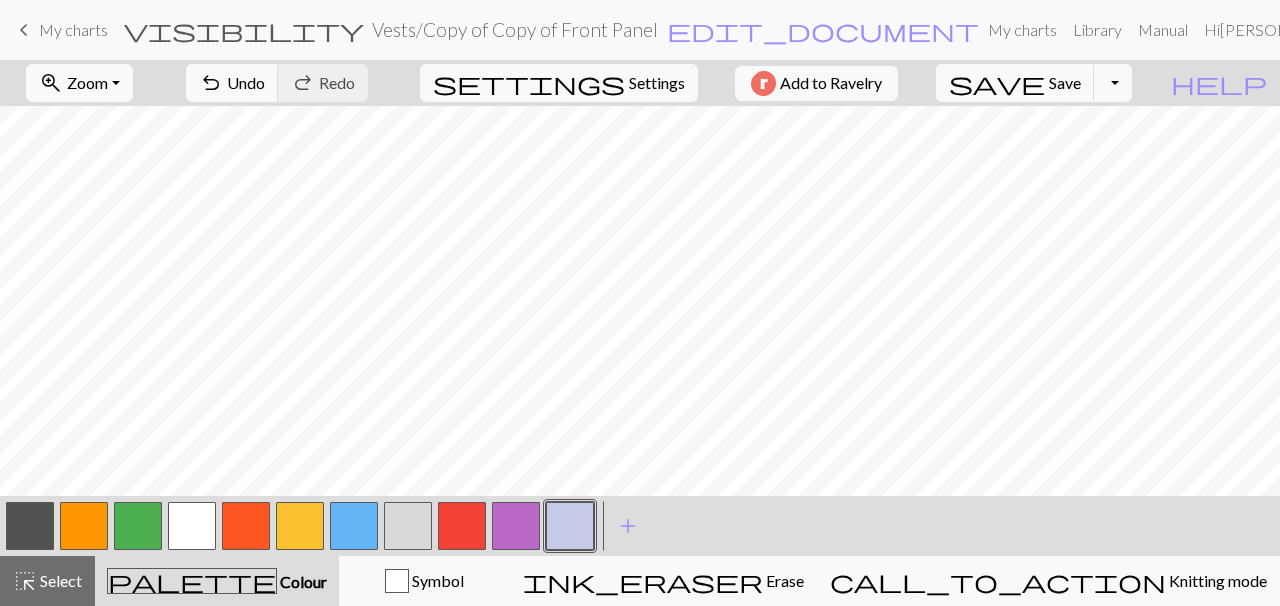 click at bounding box center [246, 526] 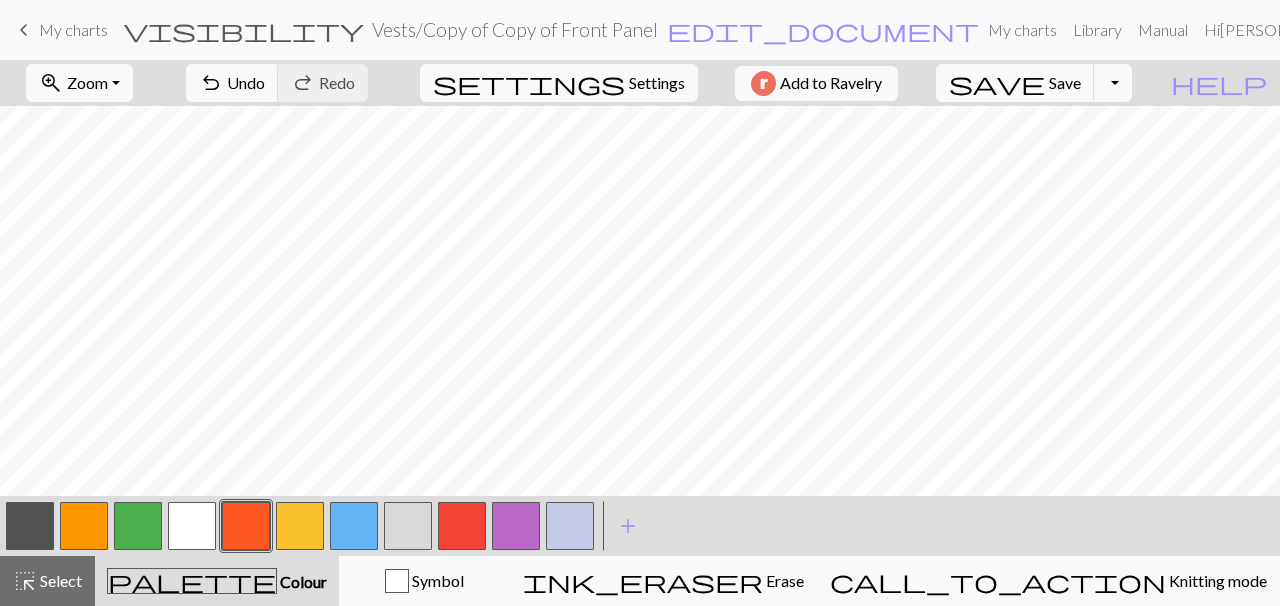 click at bounding box center [246, 526] 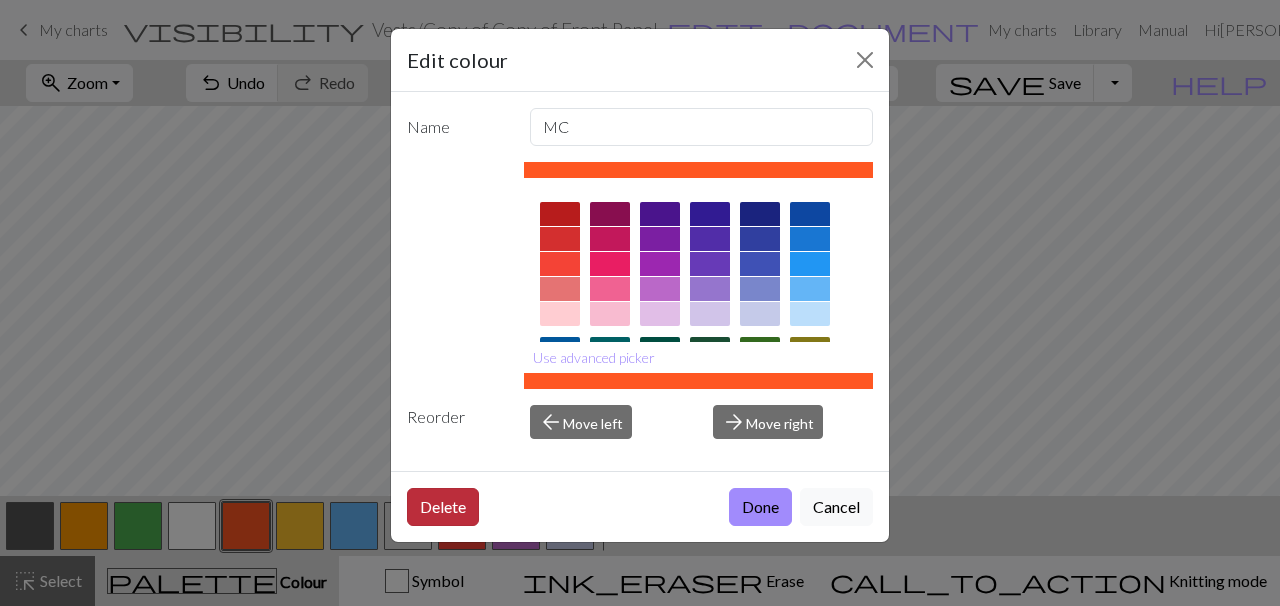 click on "Delete" at bounding box center [443, 507] 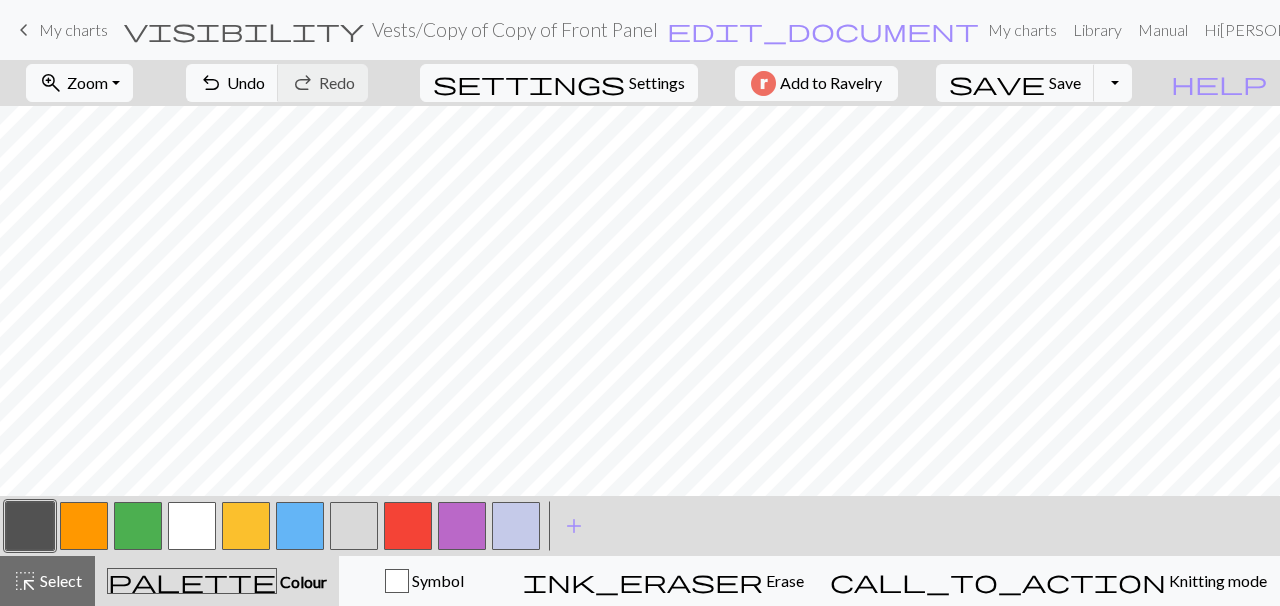 click at bounding box center (300, 526) 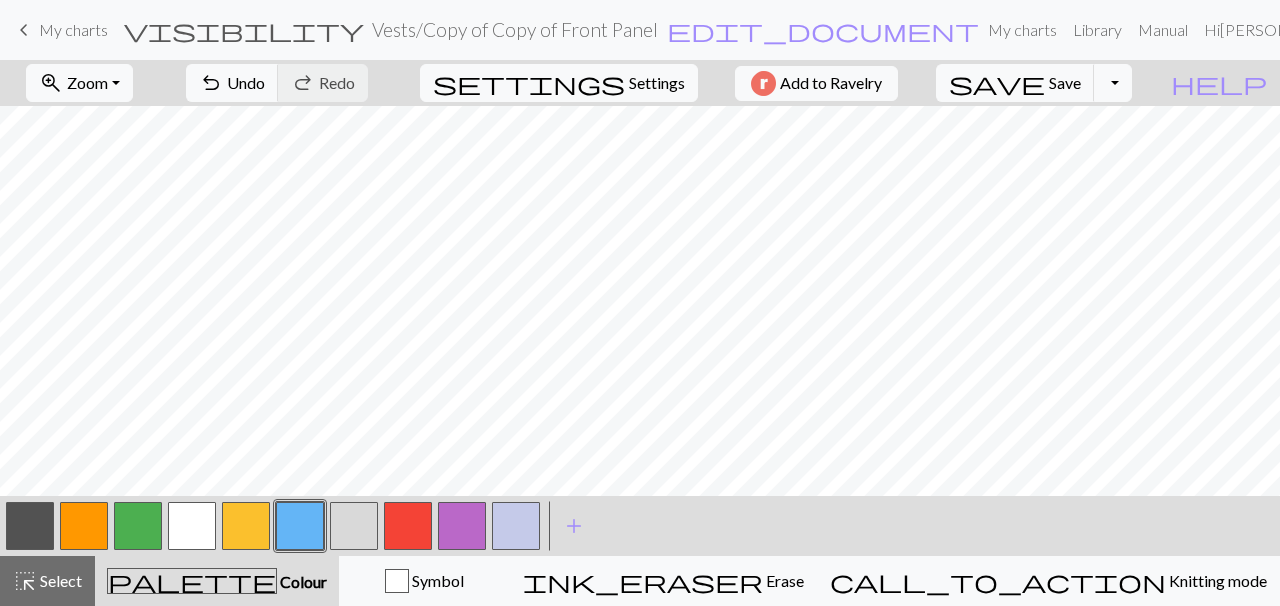 click at bounding box center [300, 526] 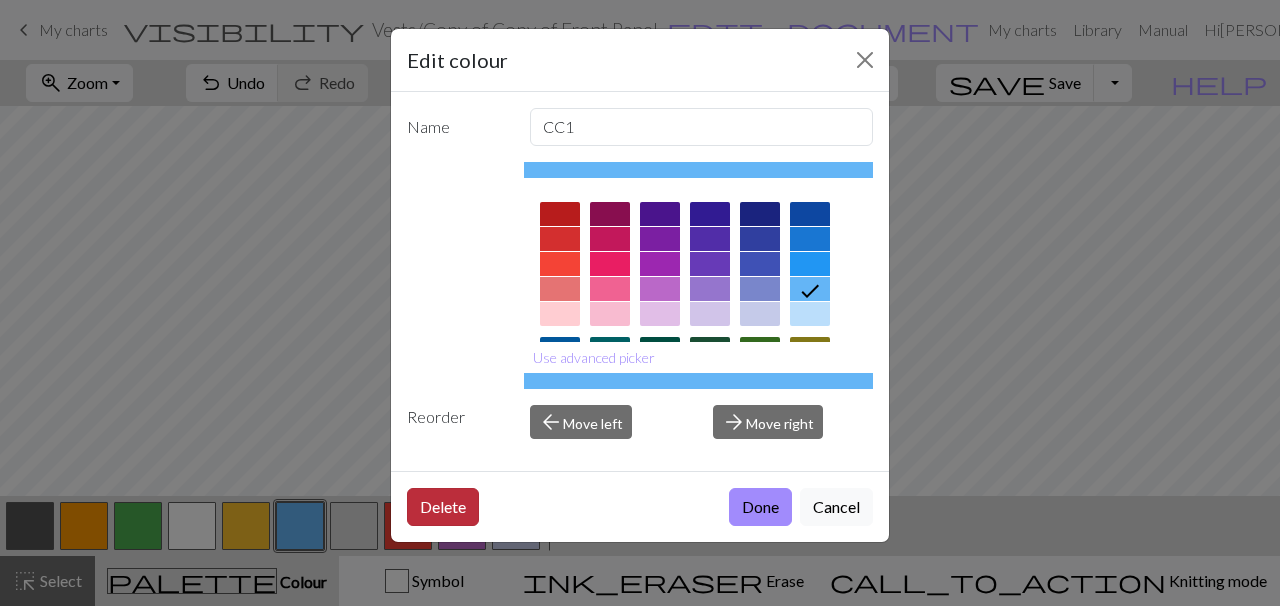 click on "Delete" at bounding box center [443, 507] 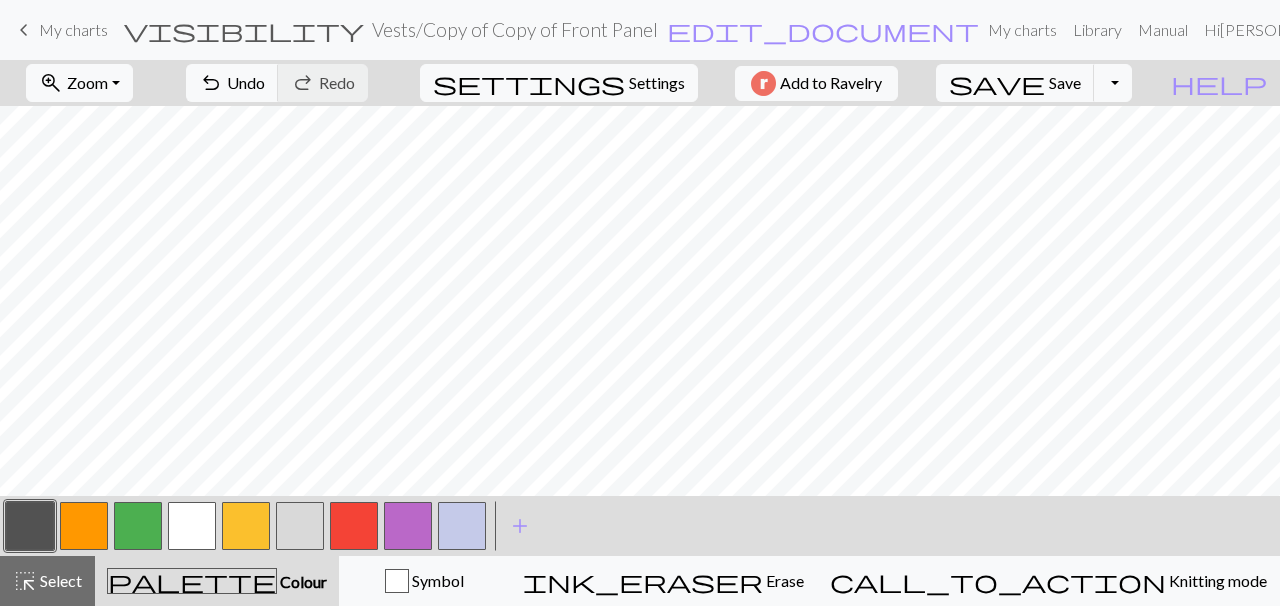 click at bounding box center (300, 526) 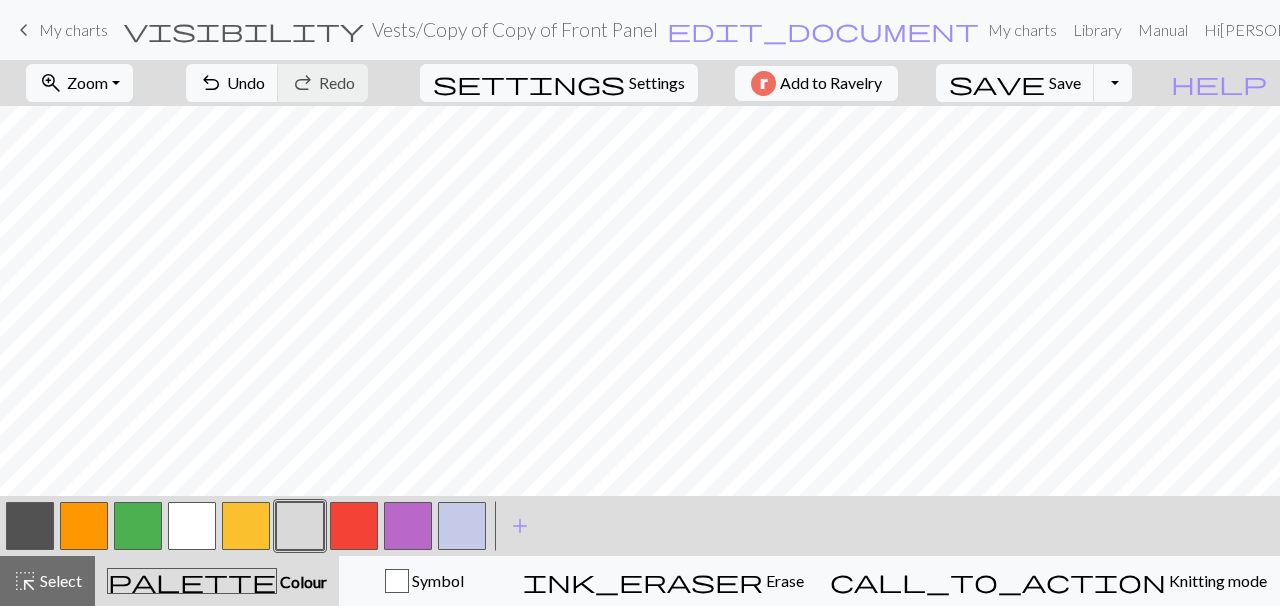click at bounding box center [300, 526] 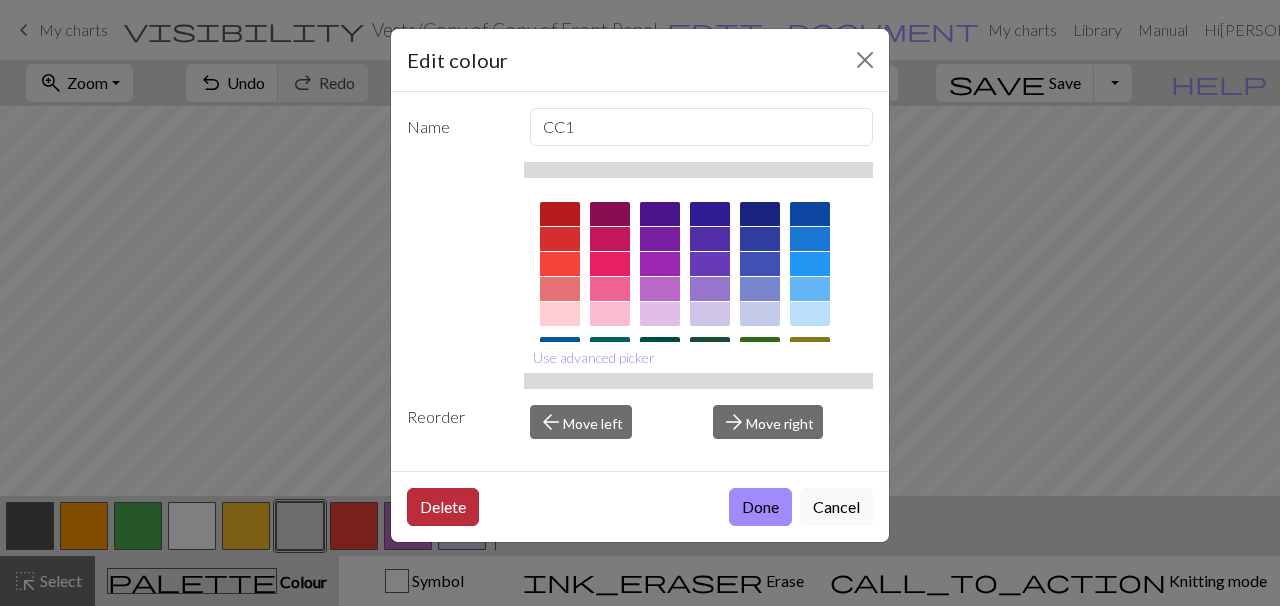 click on "Delete" at bounding box center (443, 507) 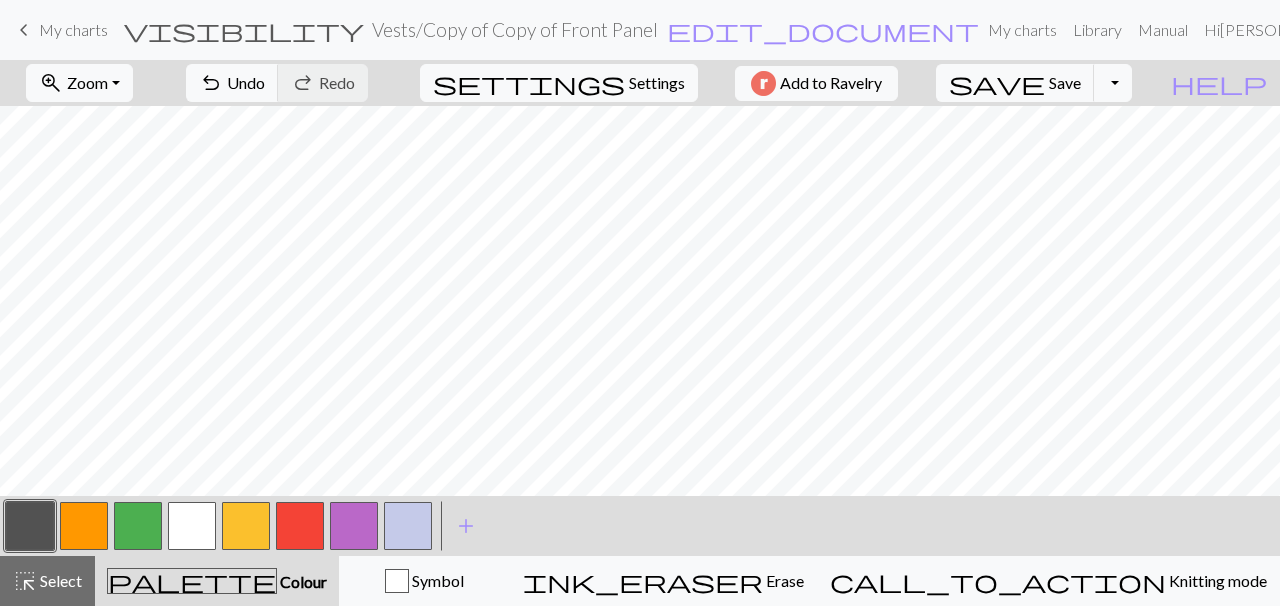 click at bounding box center (300, 526) 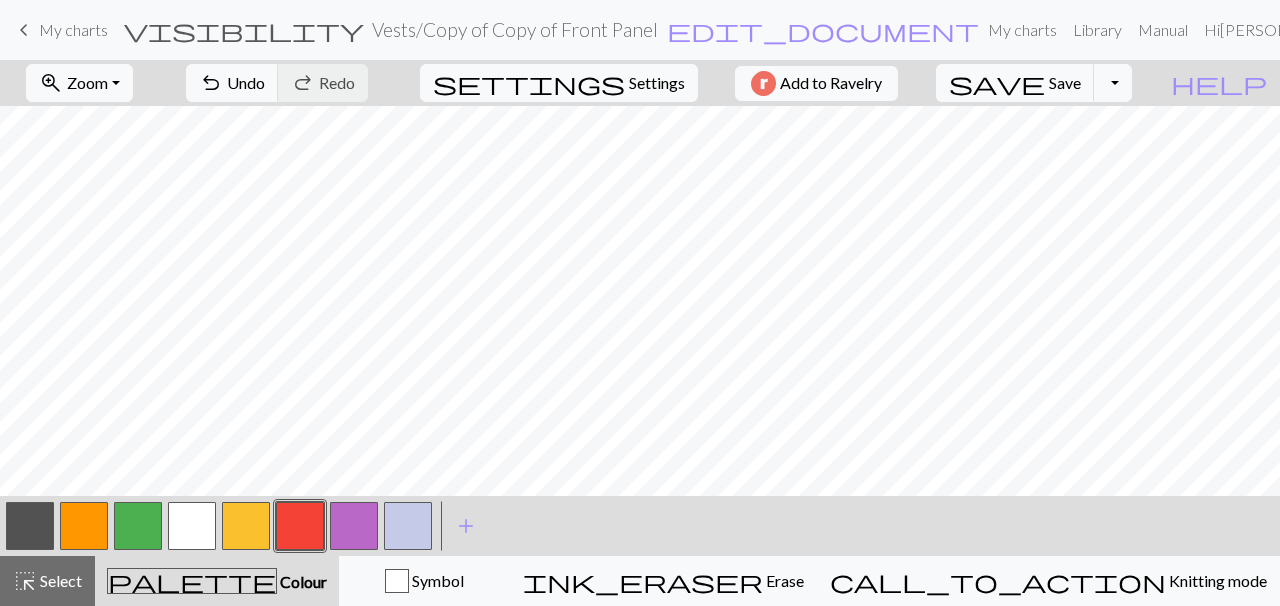 click at bounding box center [300, 526] 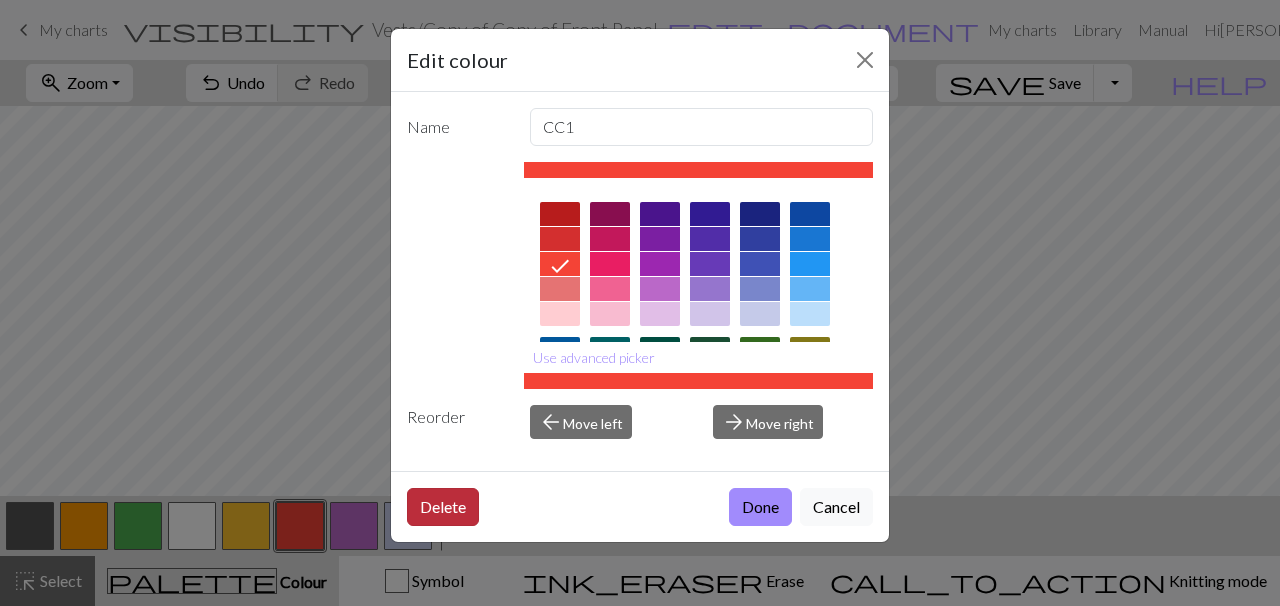 click on "Delete" at bounding box center (443, 507) 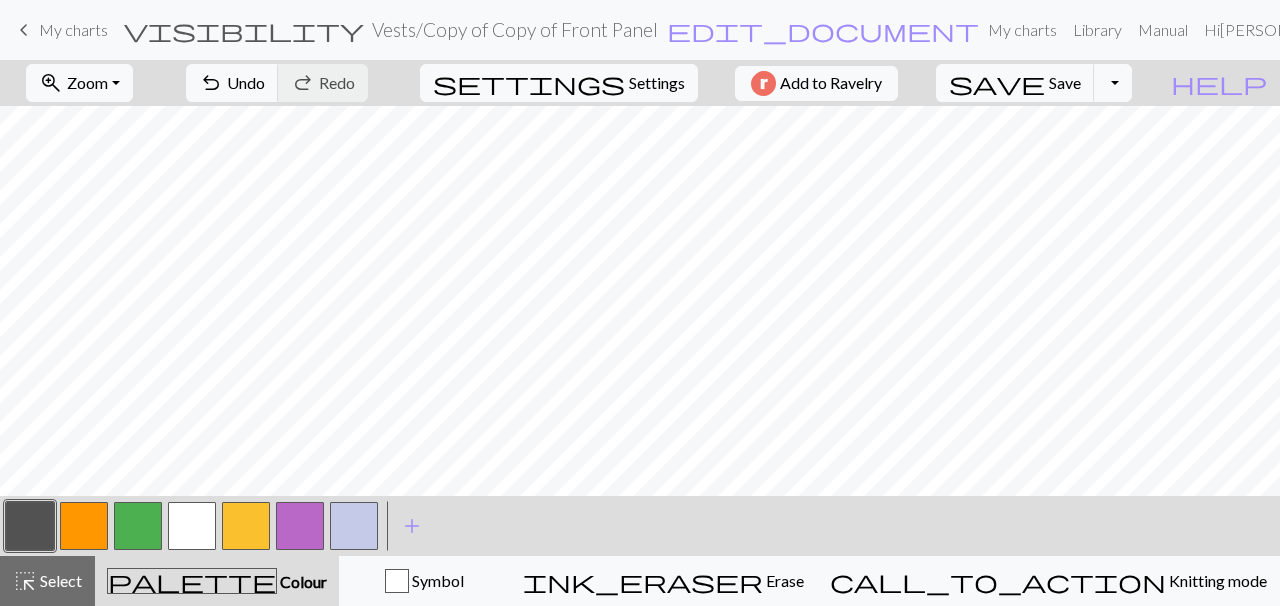click at bounding box center (84, 526) 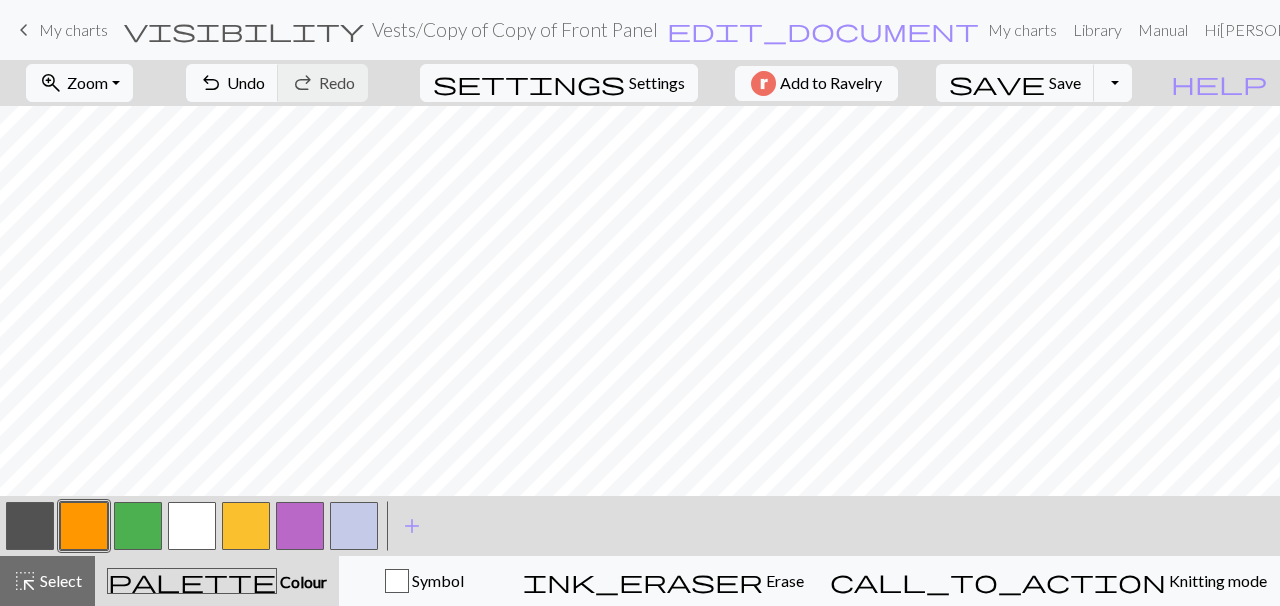 click at bounding box center [84, 526] 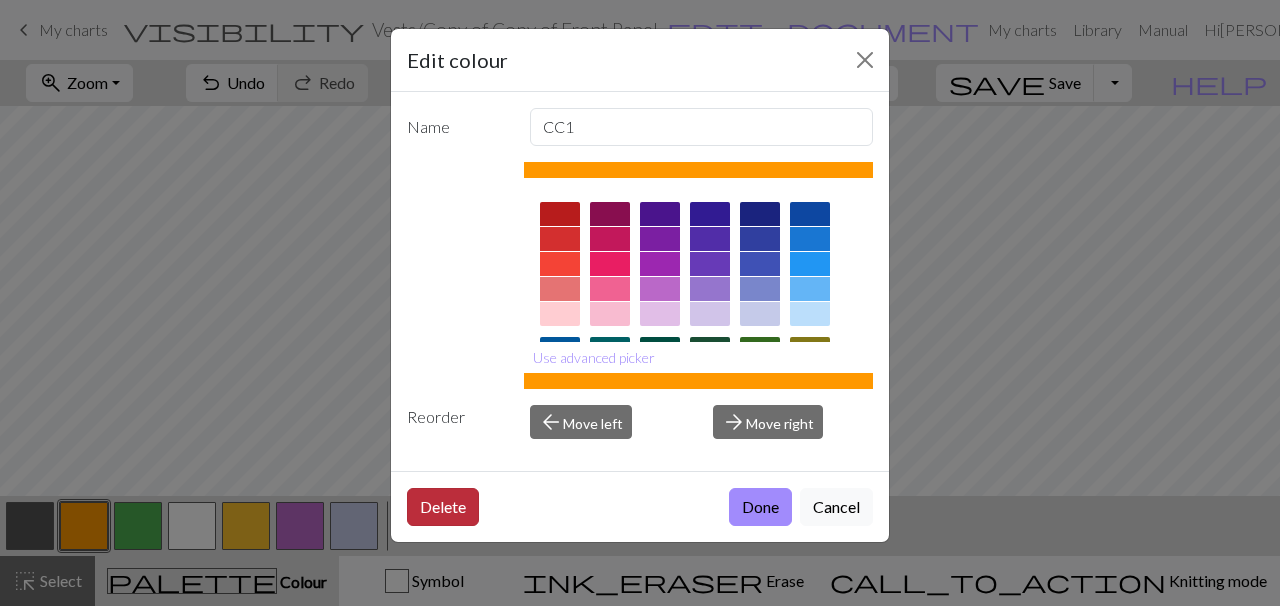 click on "Delete" at bounding box center (443, 507) 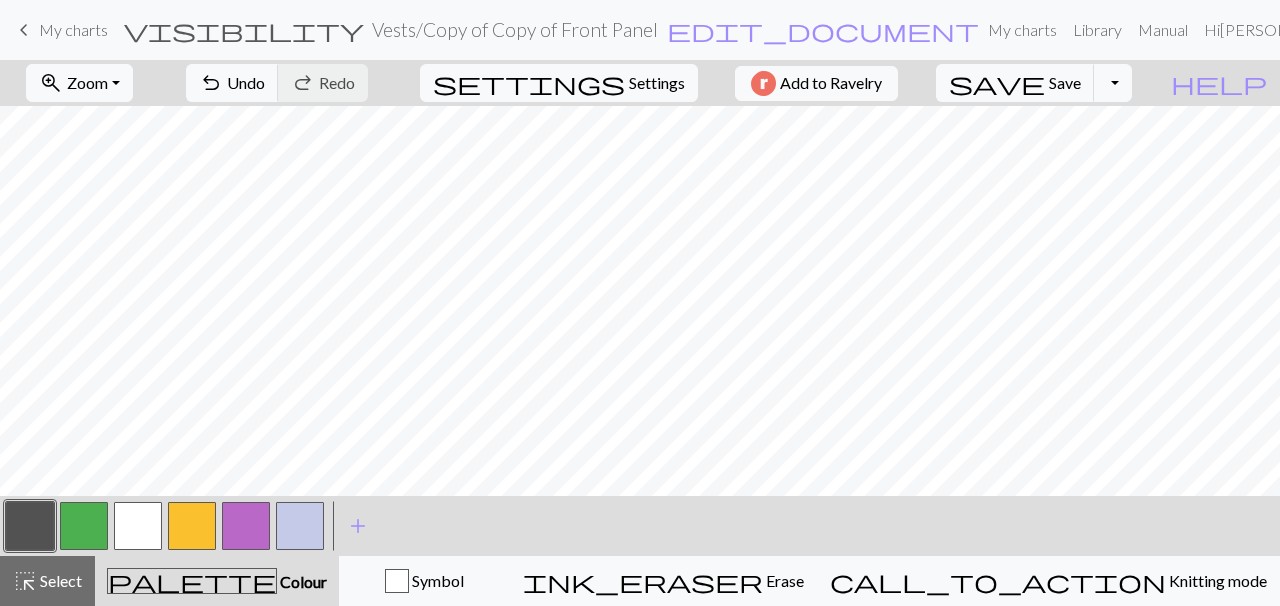 click at bounding box center [192, 526] 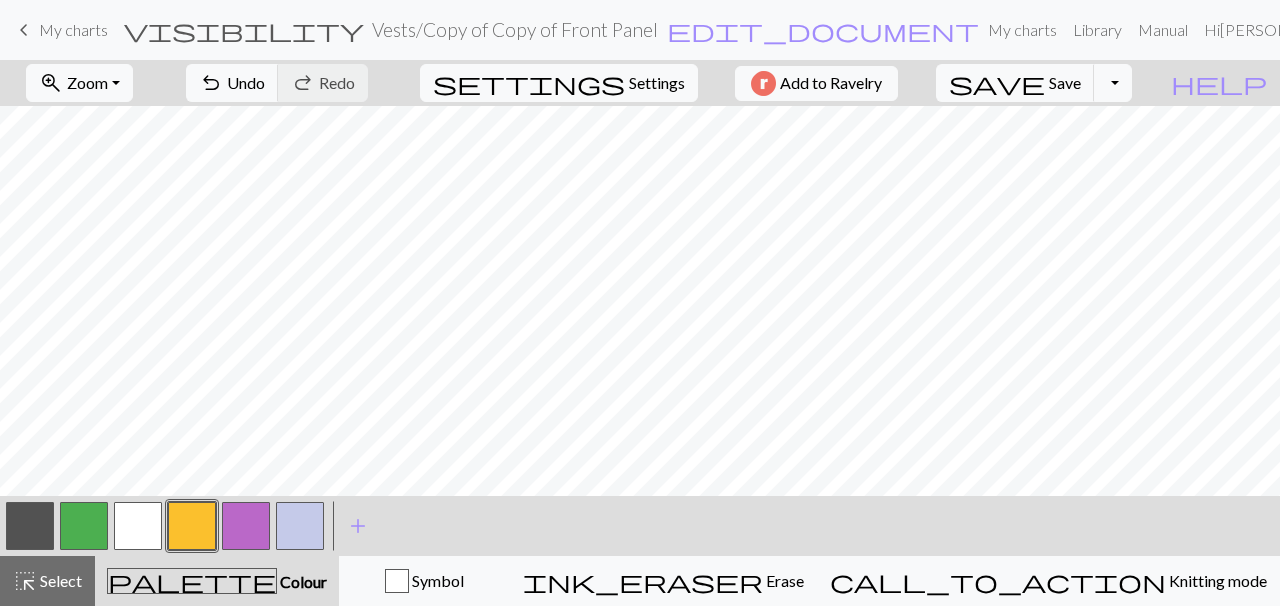 click at bounding box center (192, 526) 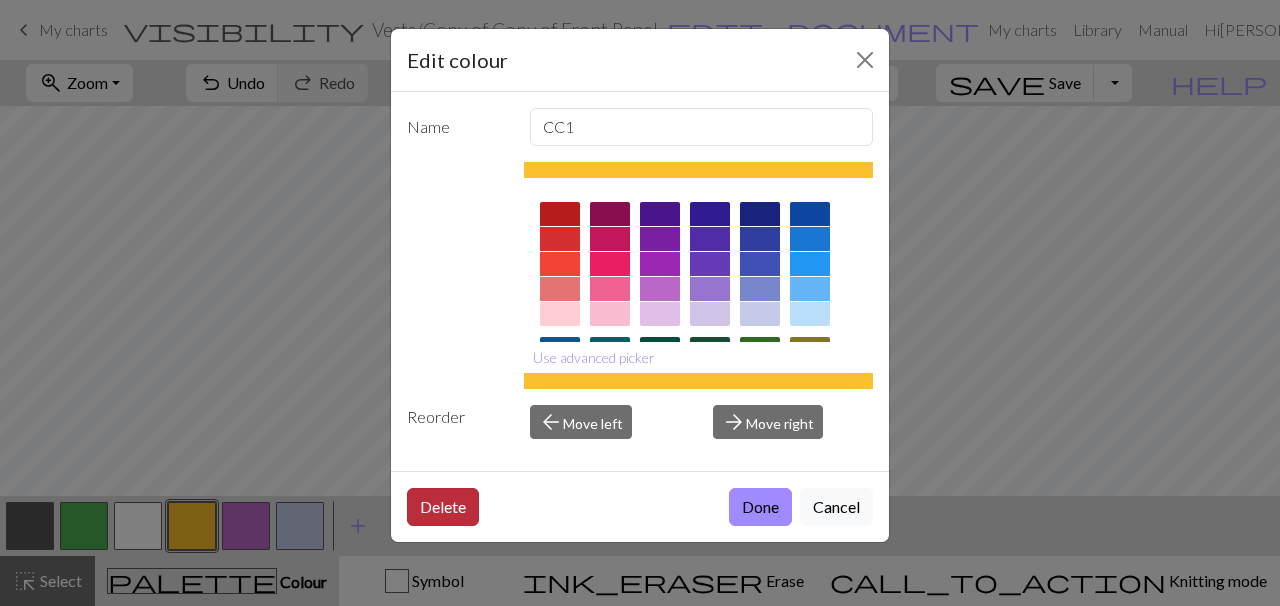 click on "Delete" at bounding box center [443, 507] 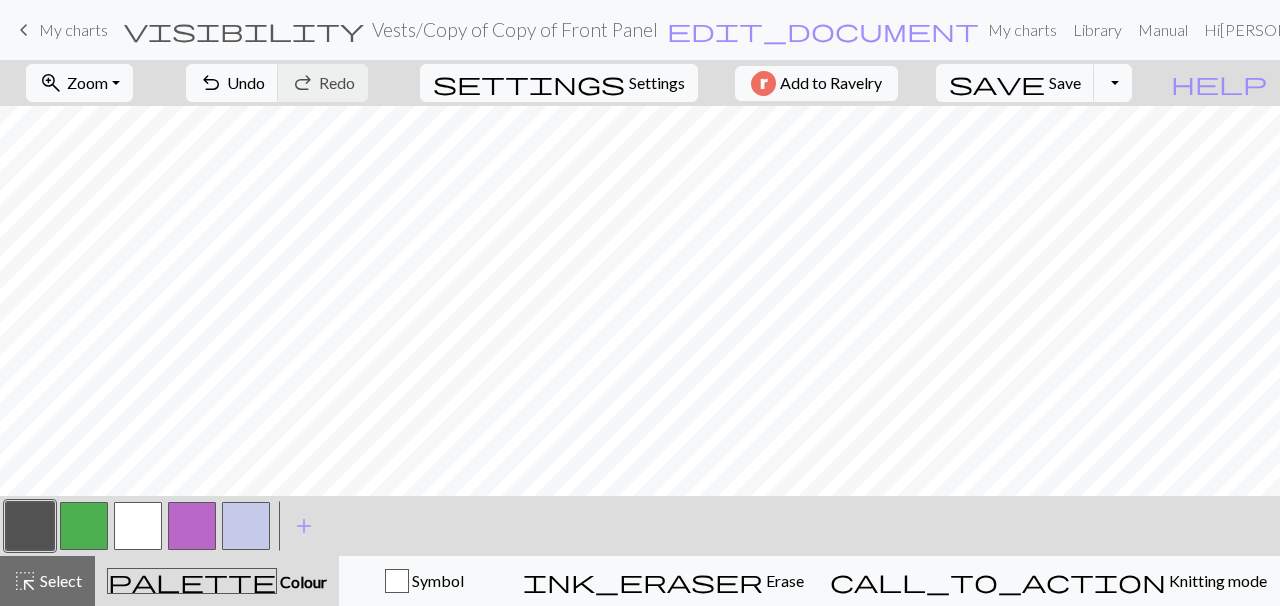 click at bounding box center (138, 526) 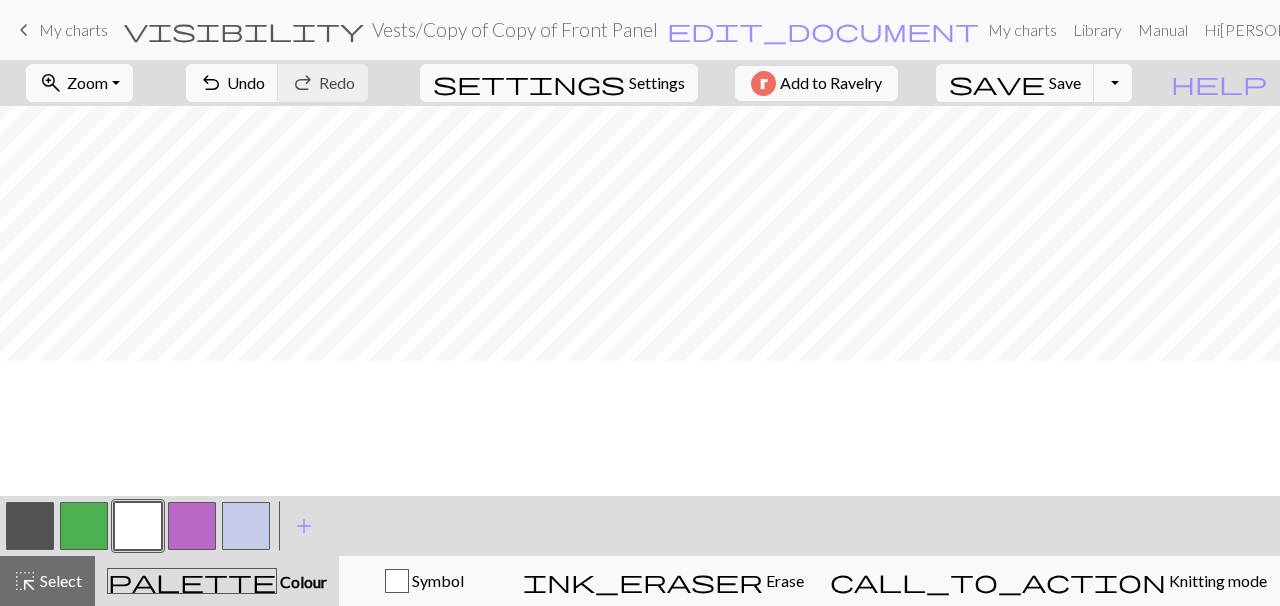 scroll, scrollTop: 528, scrollLeft: 0, axis: vertical 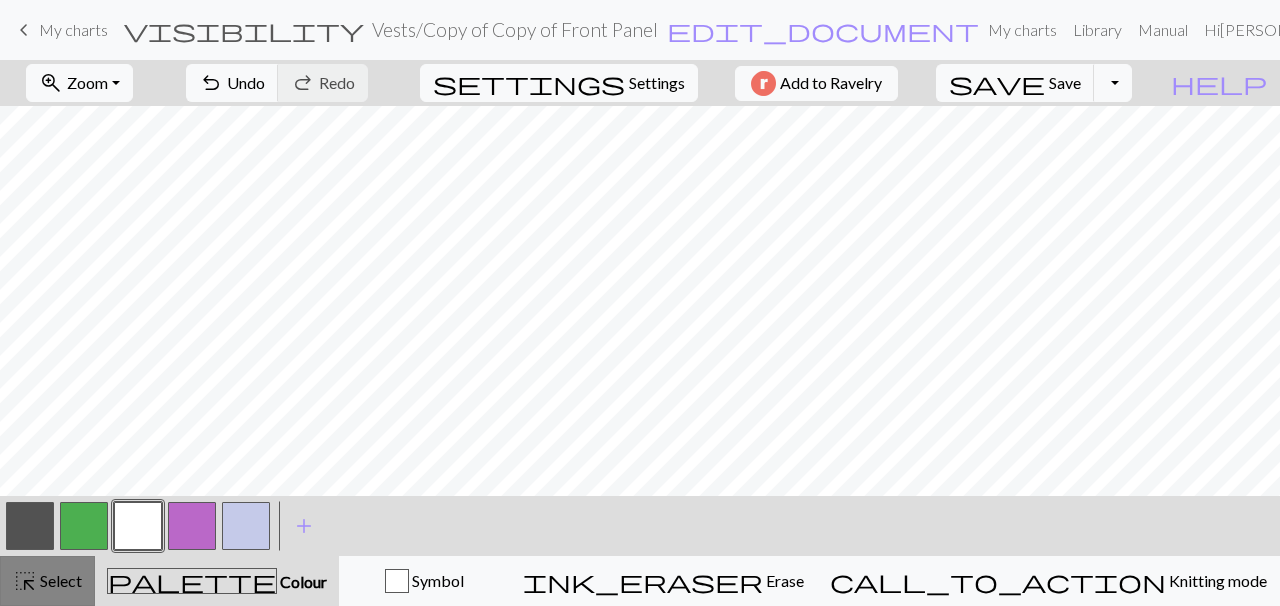 click on "Select" at bounding box center (59, 580) 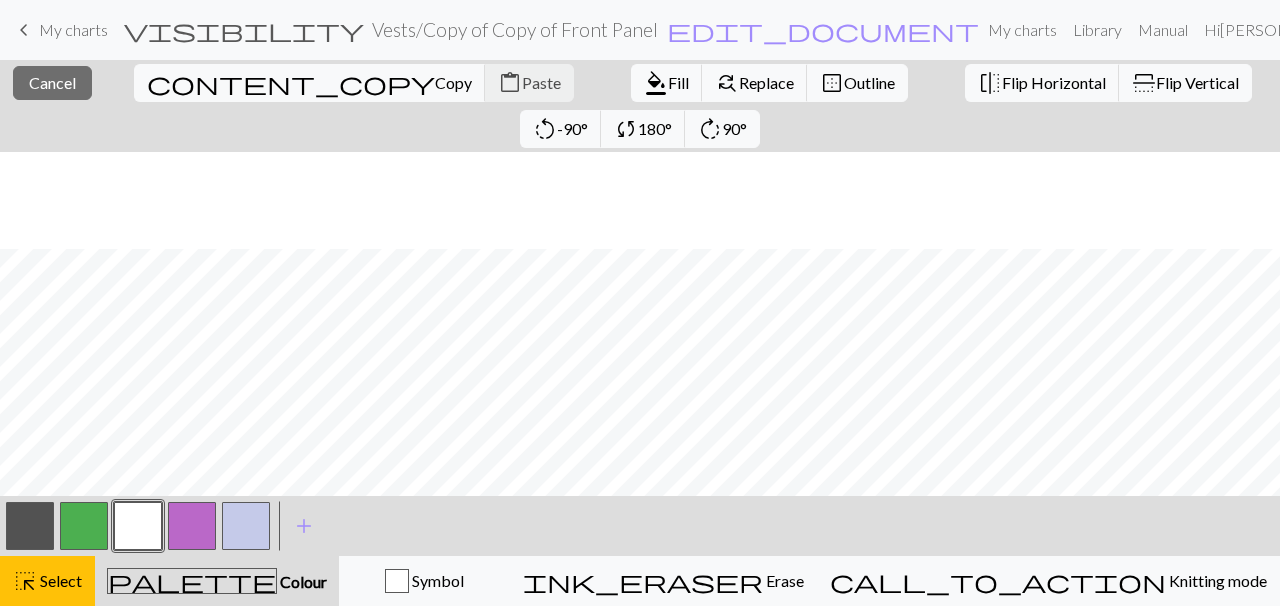 scroll, scrollTop: 696, scrollLeft: 0, axis: vertical 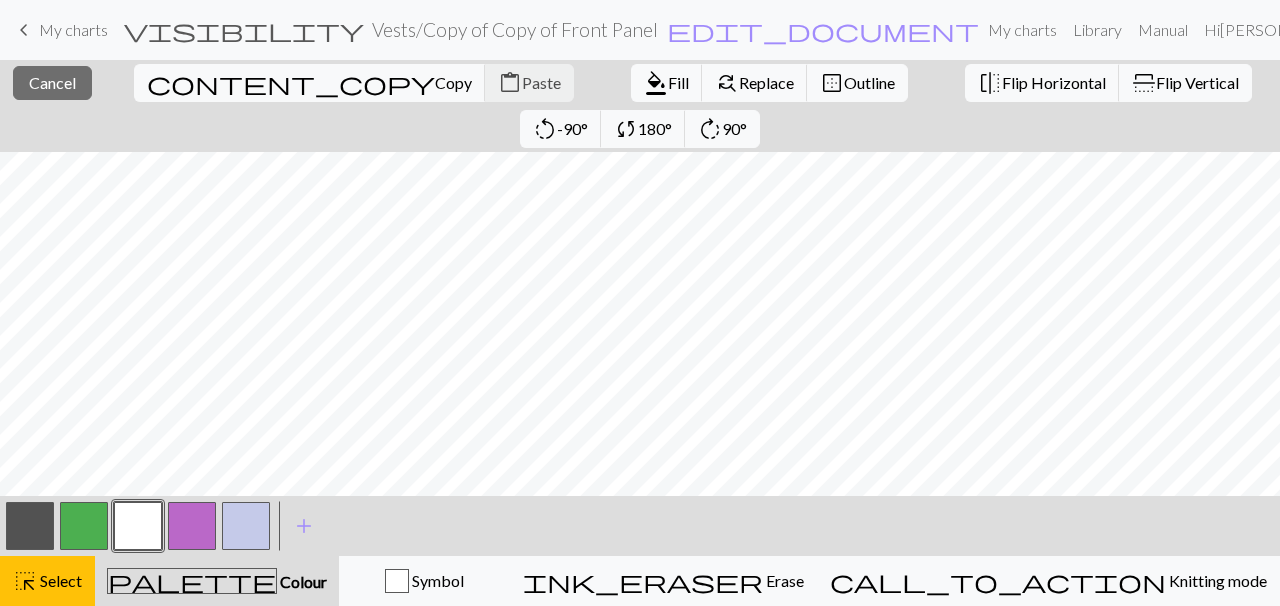 click at bounding box center (138, 526) 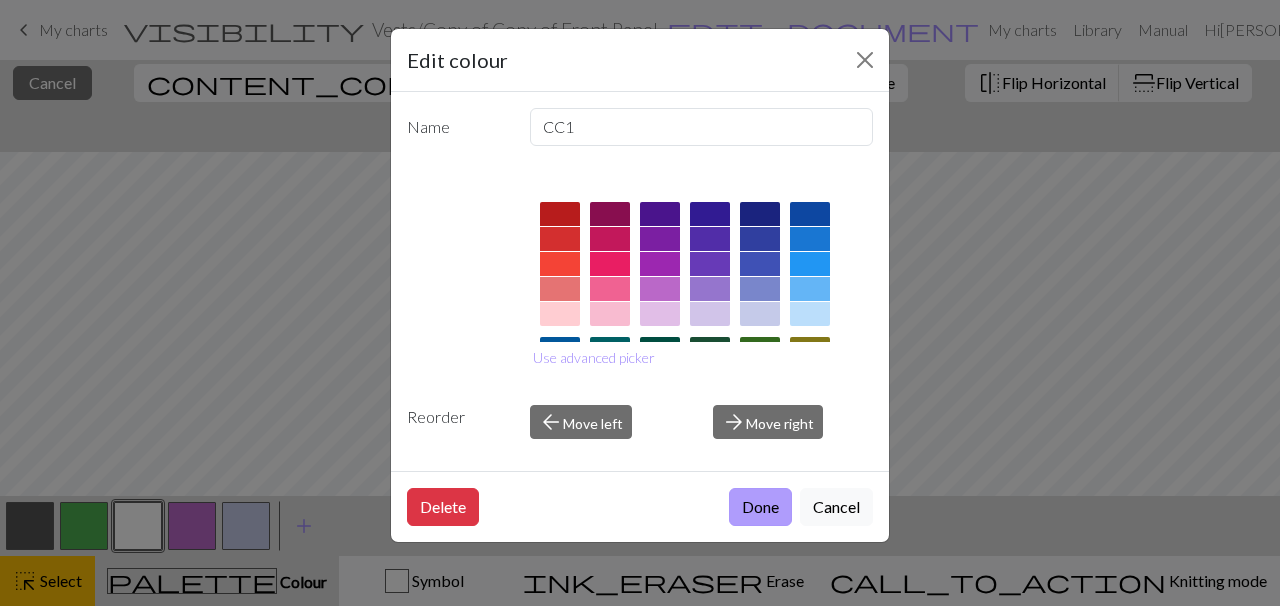 click on "Done" at bounding box center (760, 507) 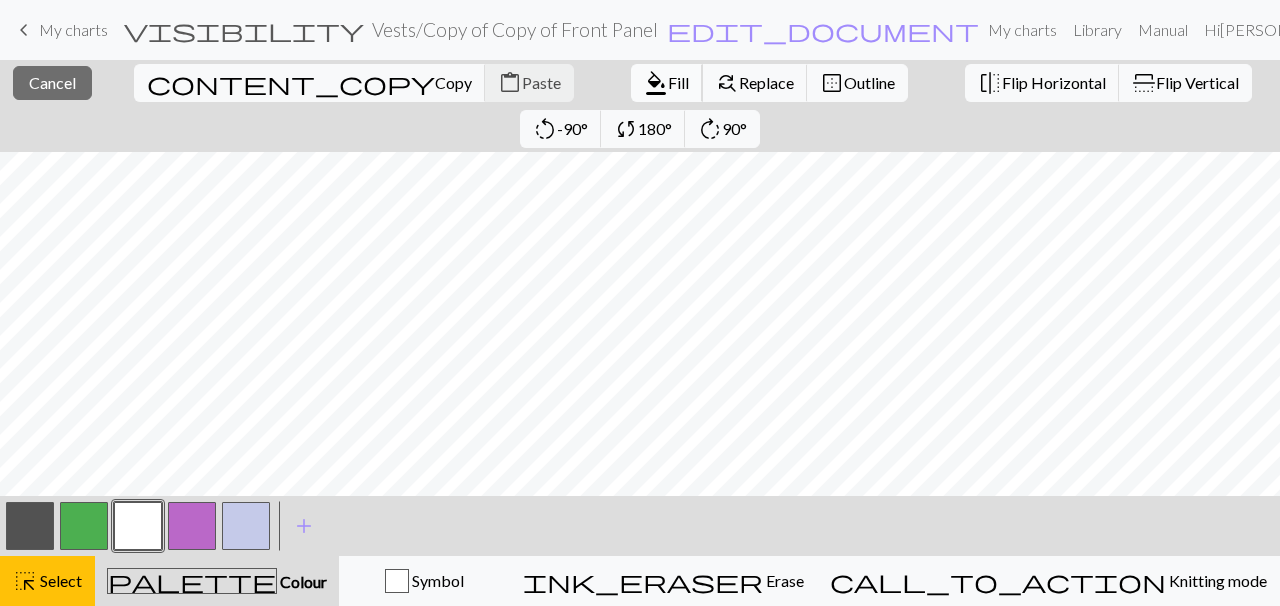 click on "format_color_fill" at bounding box center [656, 83] 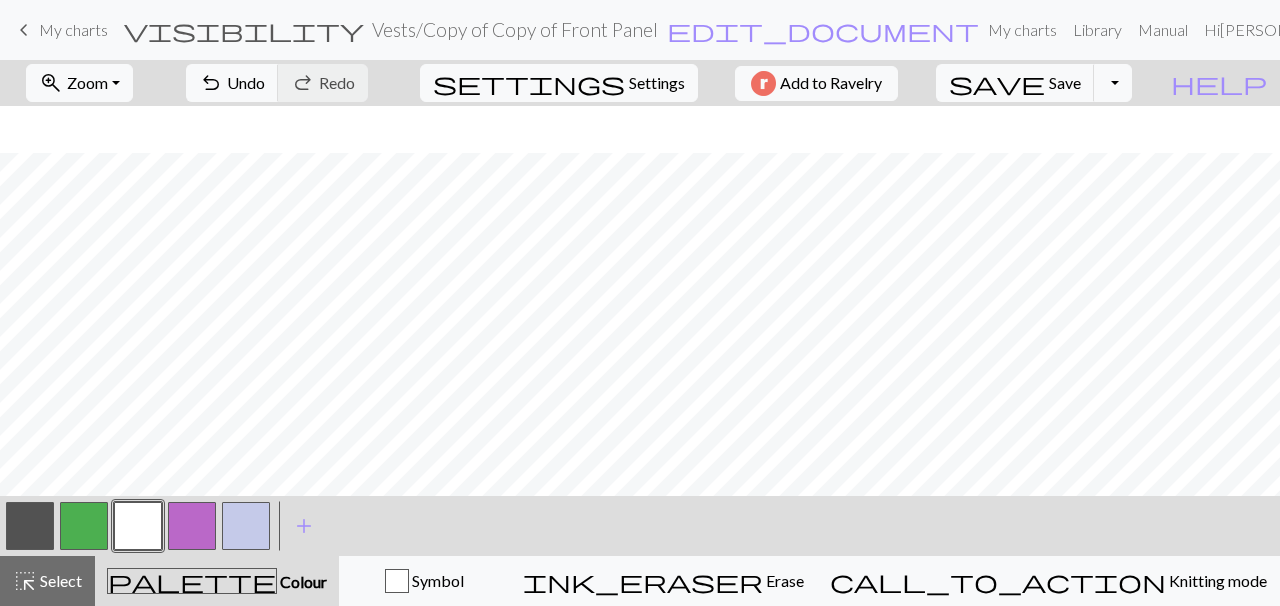 scroll, scrollTop: 549, scrollLeft: 0, axis: vertical 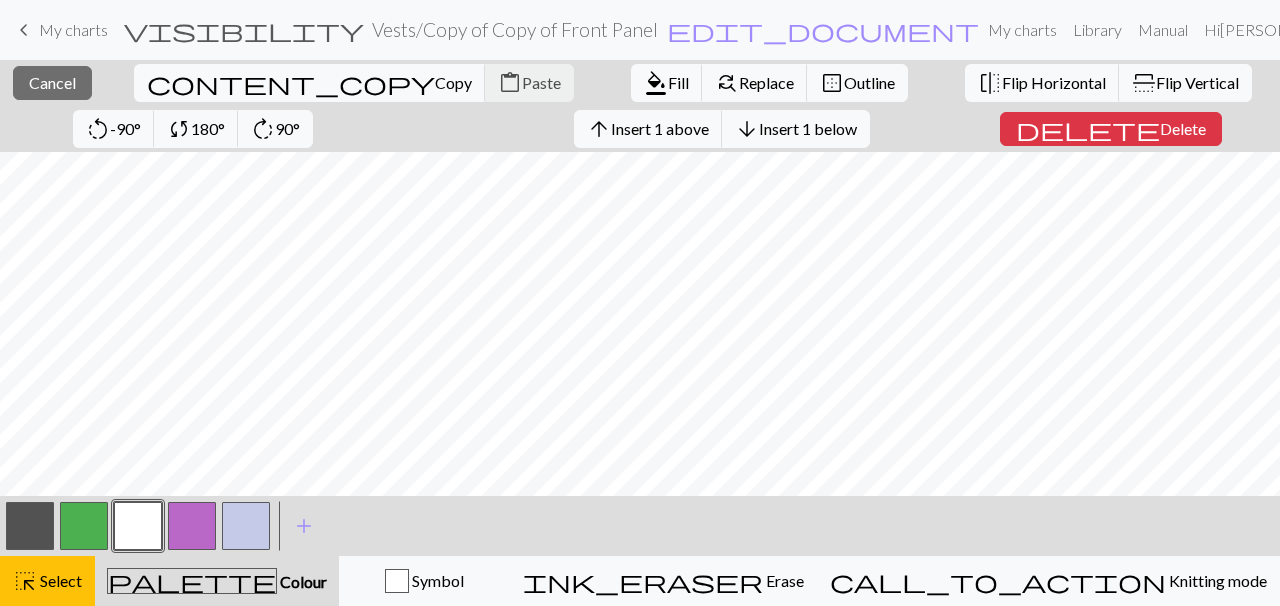 click at bounding box center (192, 526) 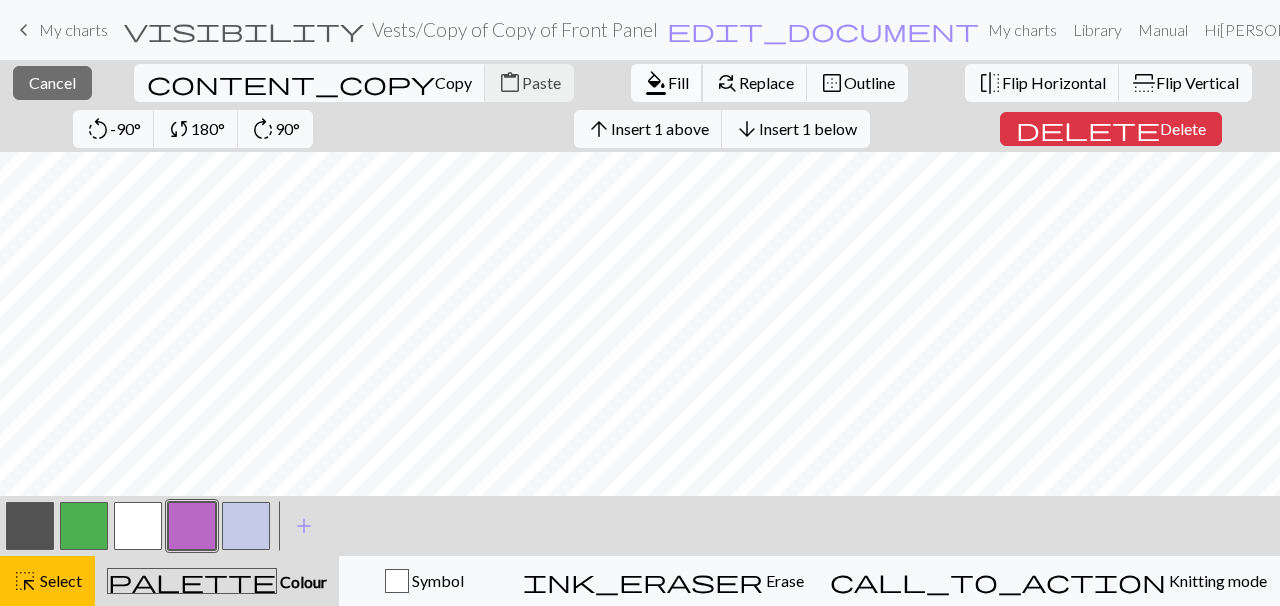click on "Fill" at bounding box center [678, 82] 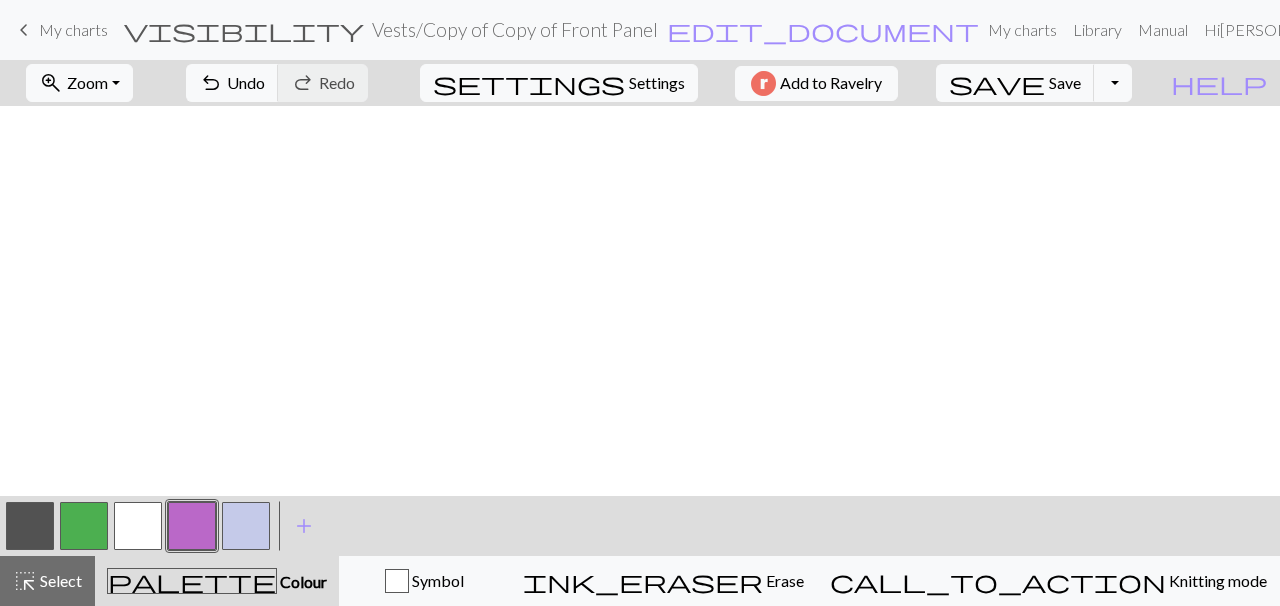 scroll, scrollTop: 999, scrollLeft: 0, axis: vertical 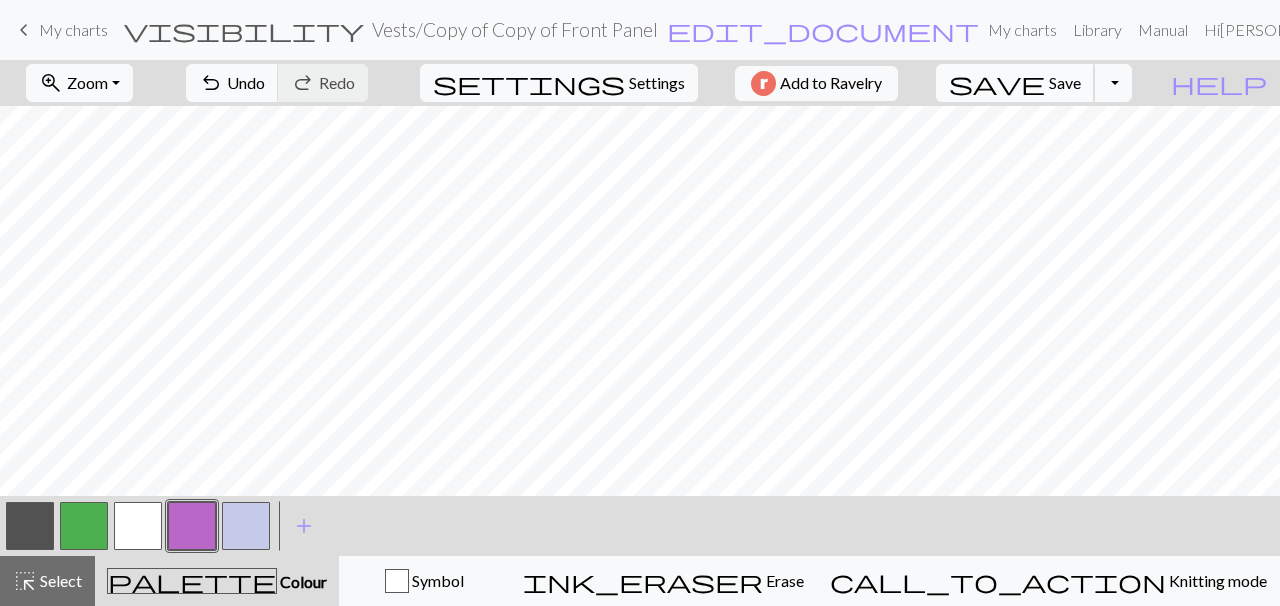 click on "save" at bounding box center [997, 83] 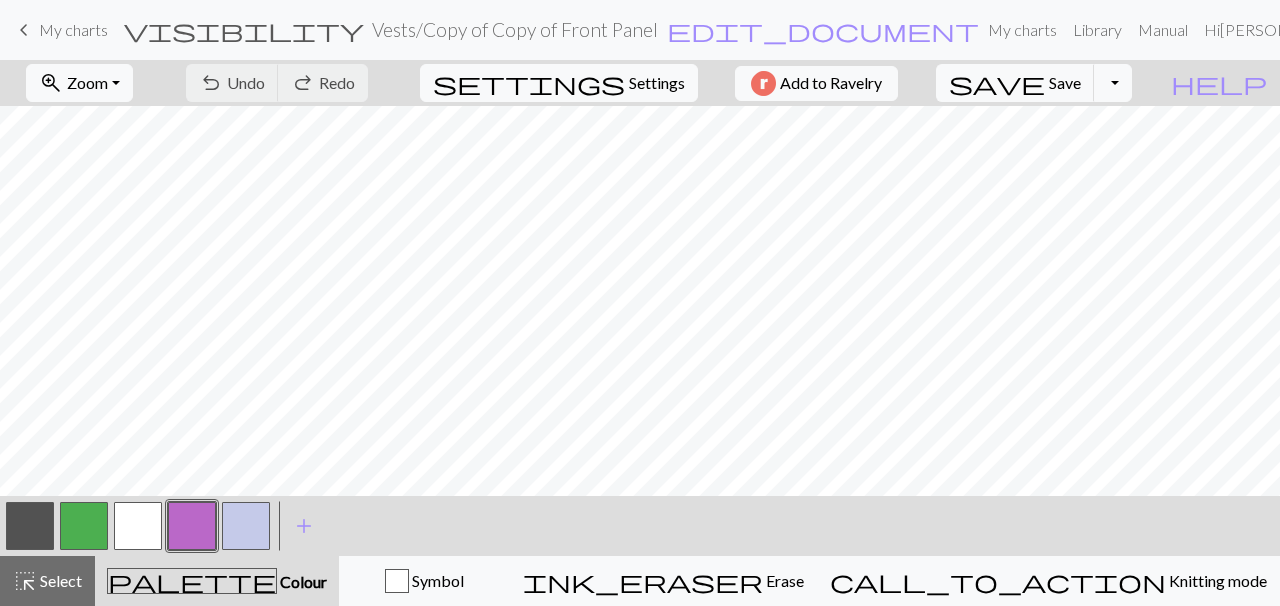 click on "My charts" at bounding box center (73, 29) 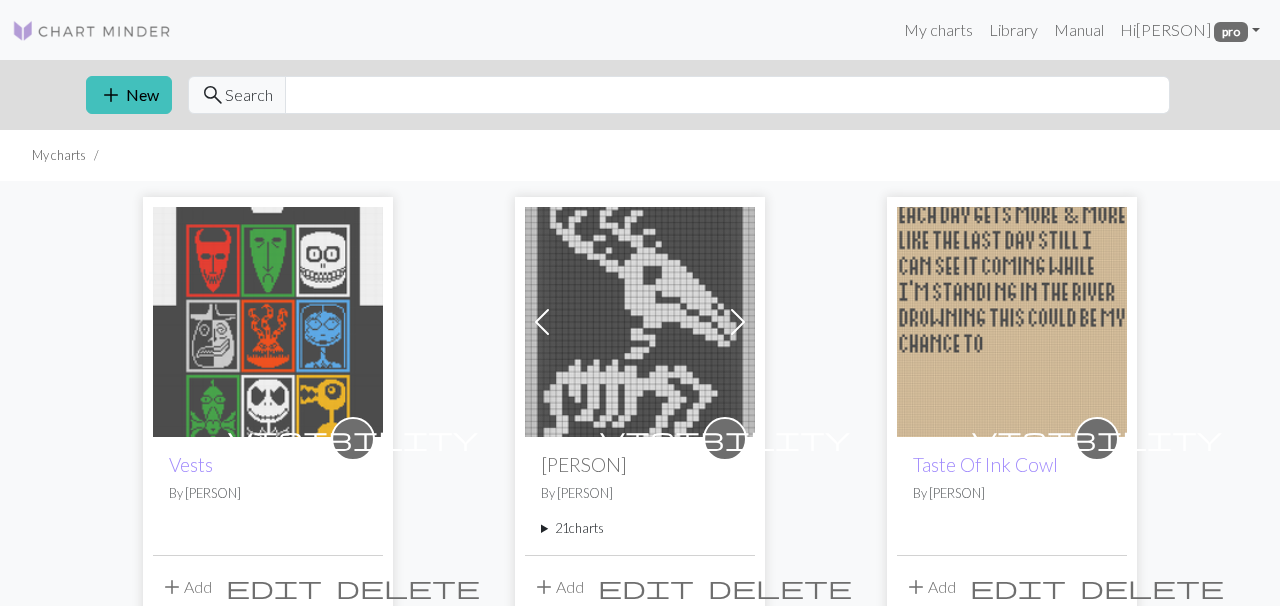 click at bounding box center (268, 322) 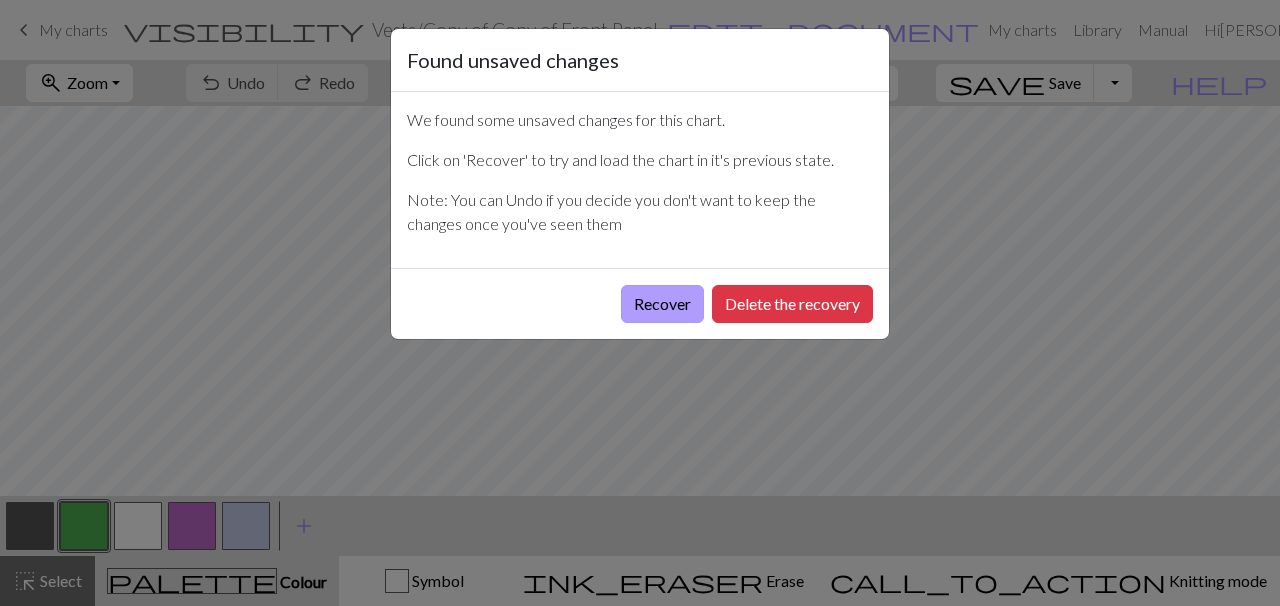 click on "Recover" at bounding box center [662, 304] 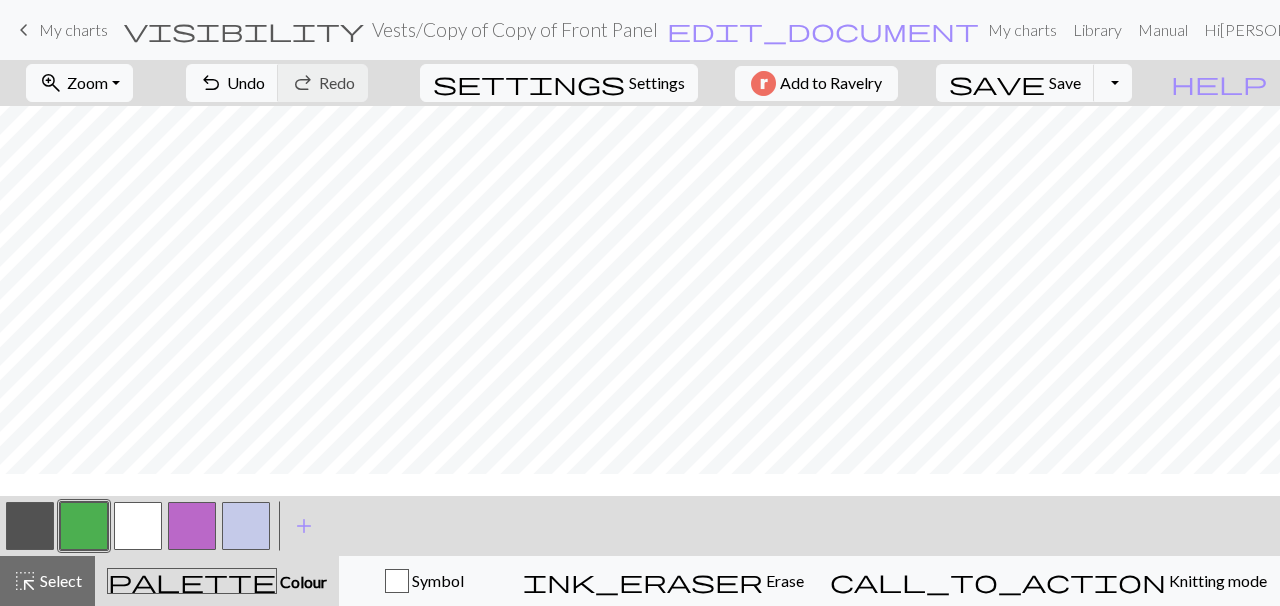 scroll, scrollTop: 1236, scrollLeft: 0, axis: vertical 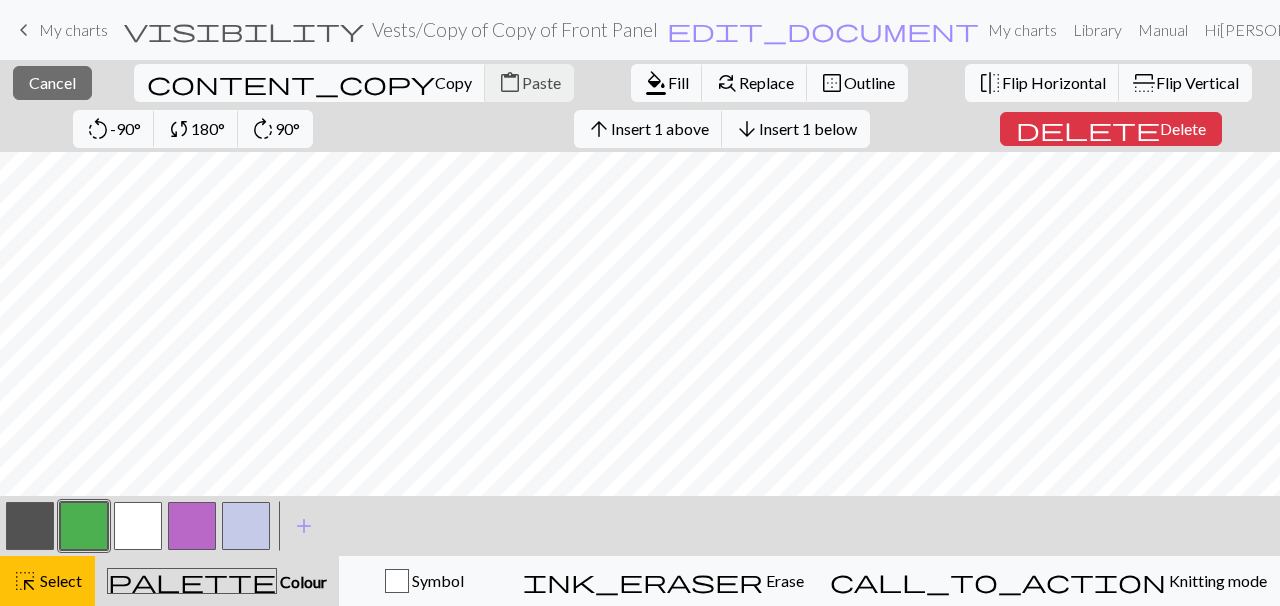 click at bounding box center (192, 526) 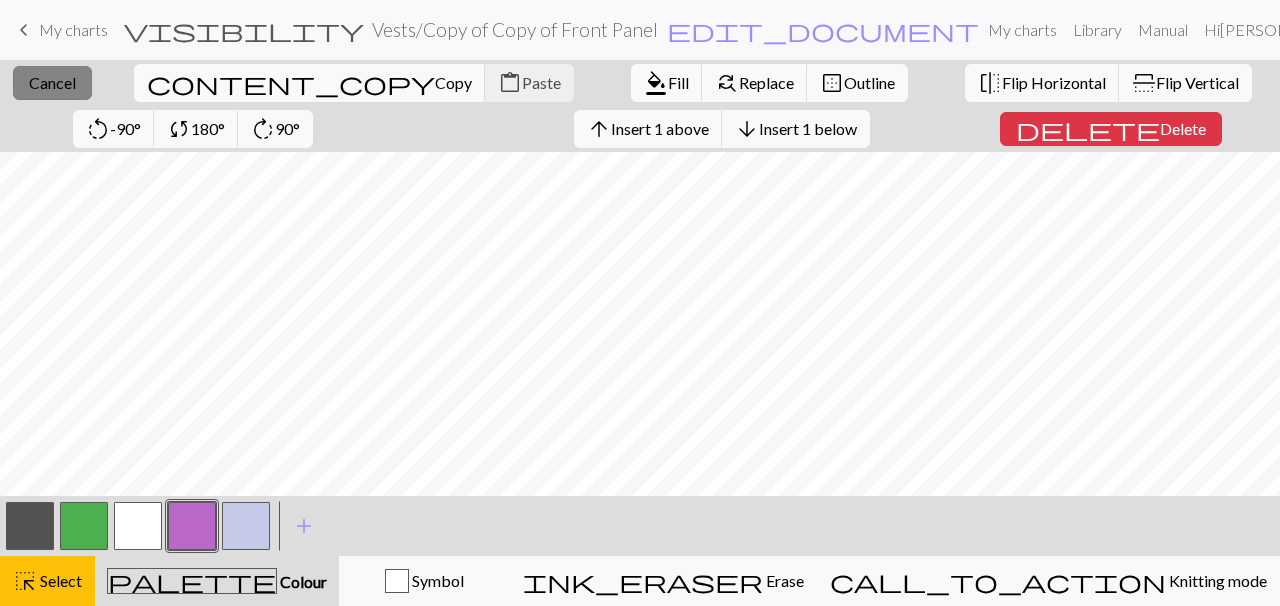 click on "Cancel" at bounding box center [52, 82] 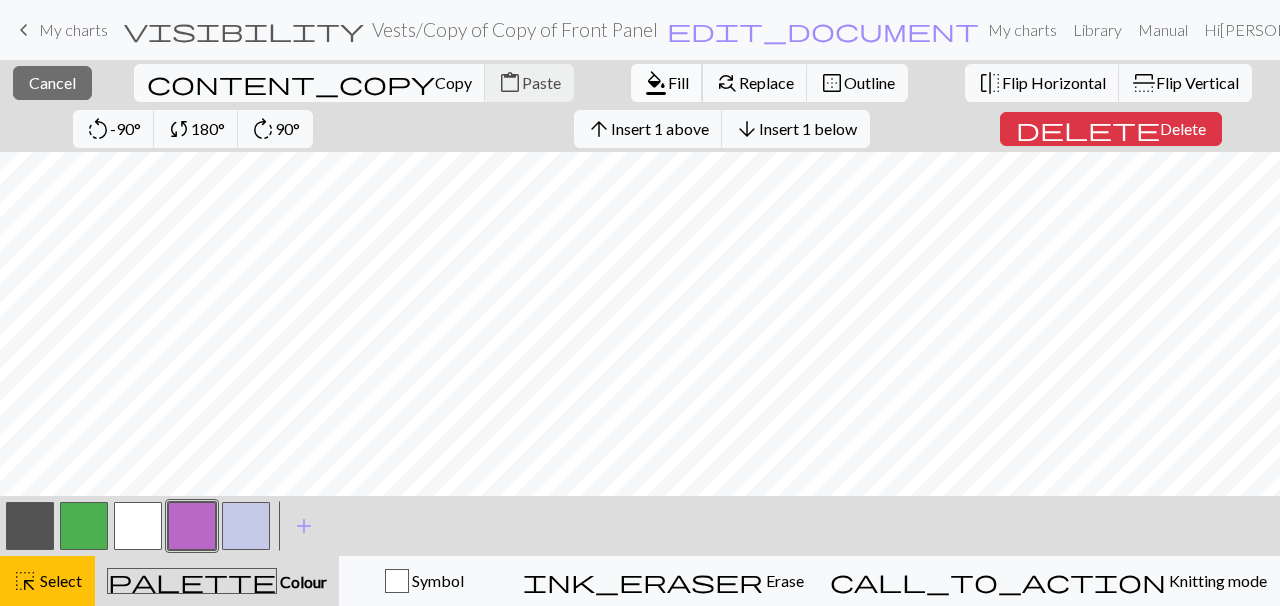 click on "format_color_fill" at bounding box center (656, 83) 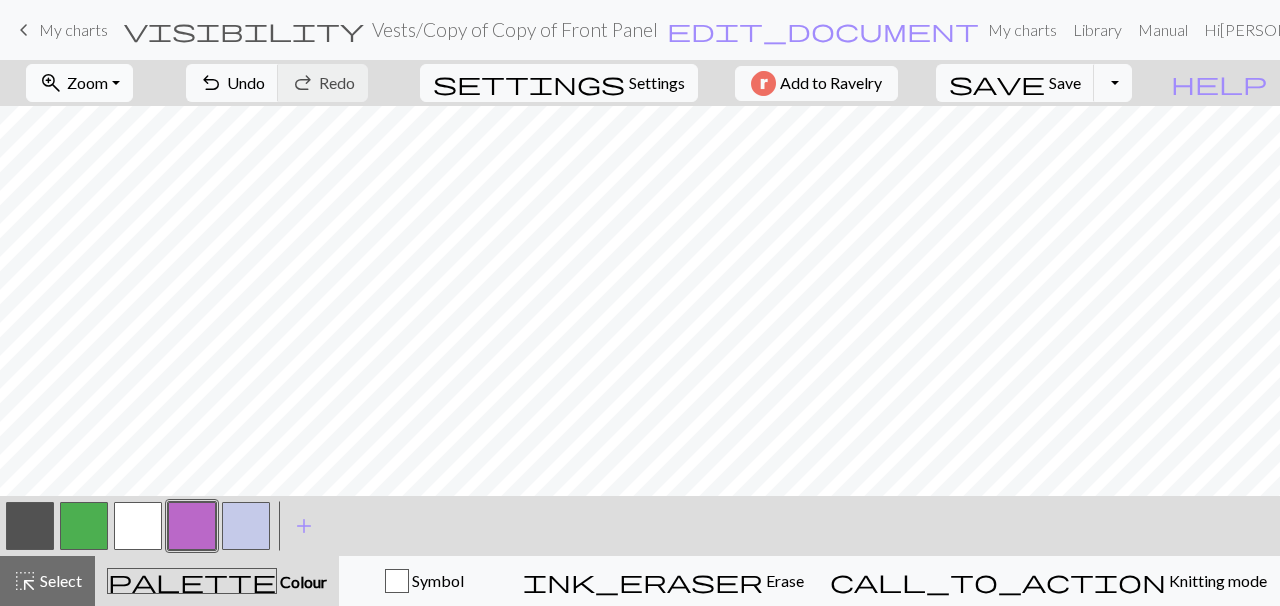 click on "Zoom" at bounding box center (87, 82) 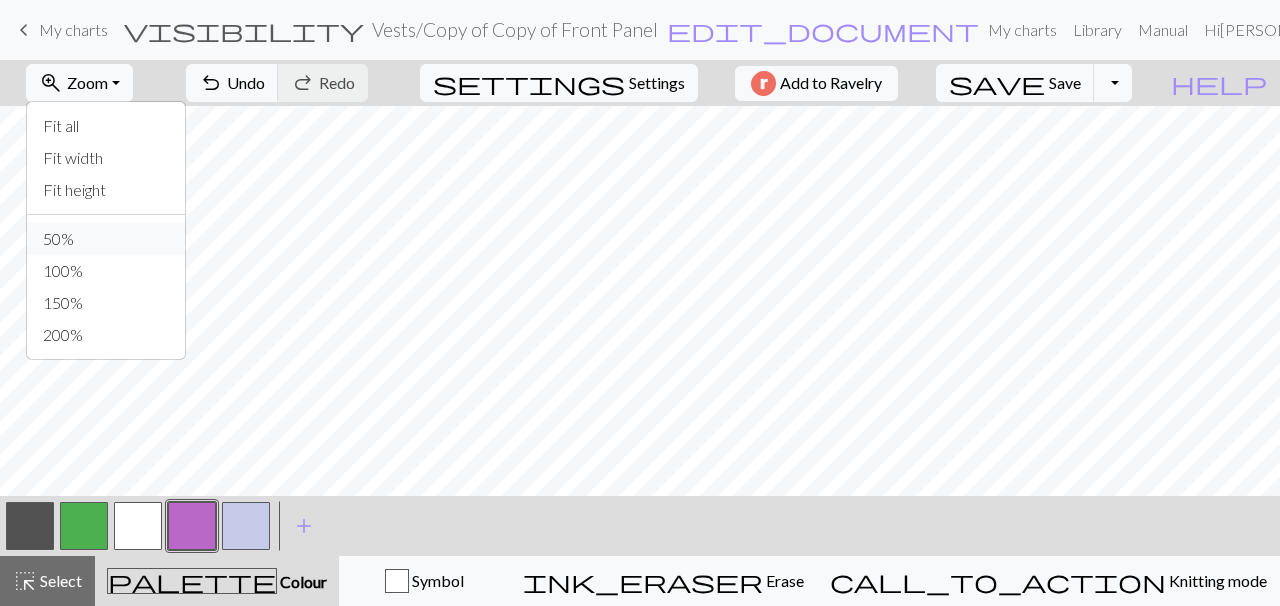 click on "50%" at bounding box center [106, 239] 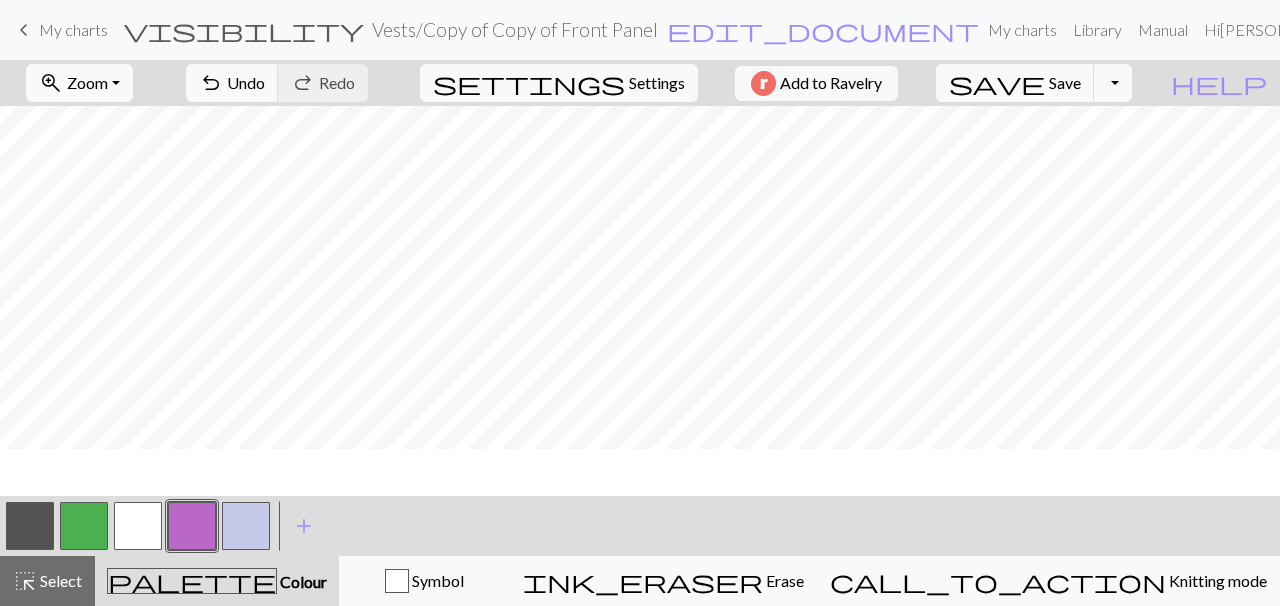 scroll, scrollTop: 464, scrollLeft: 0, axis: vertical 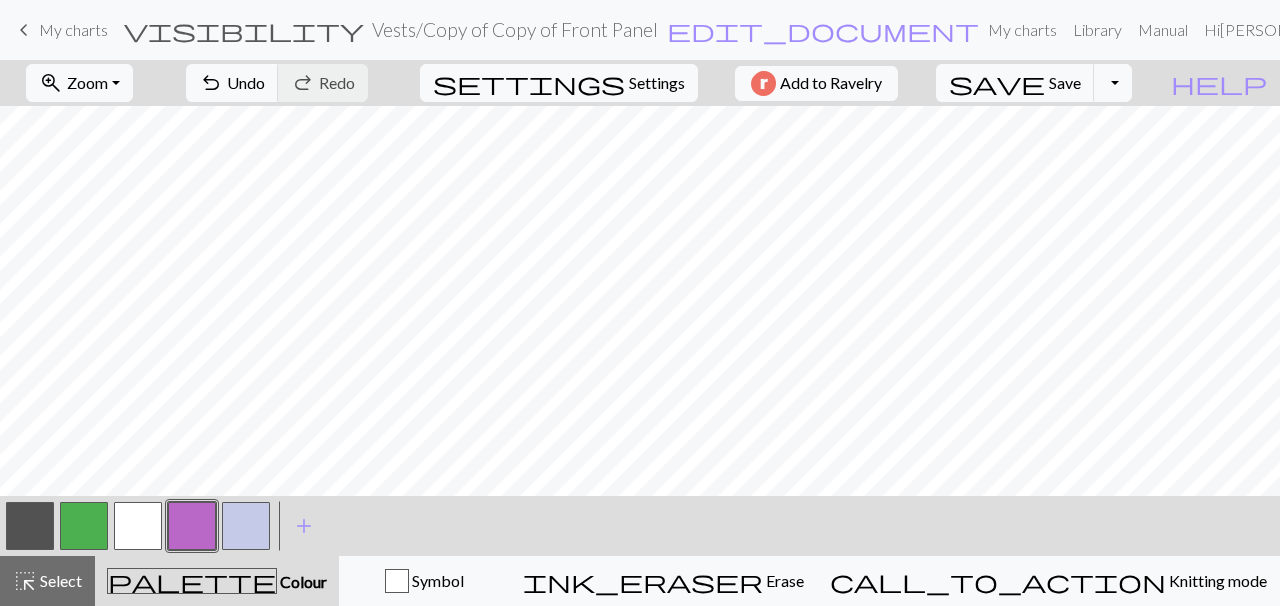 click at bounding box center [246, 526] 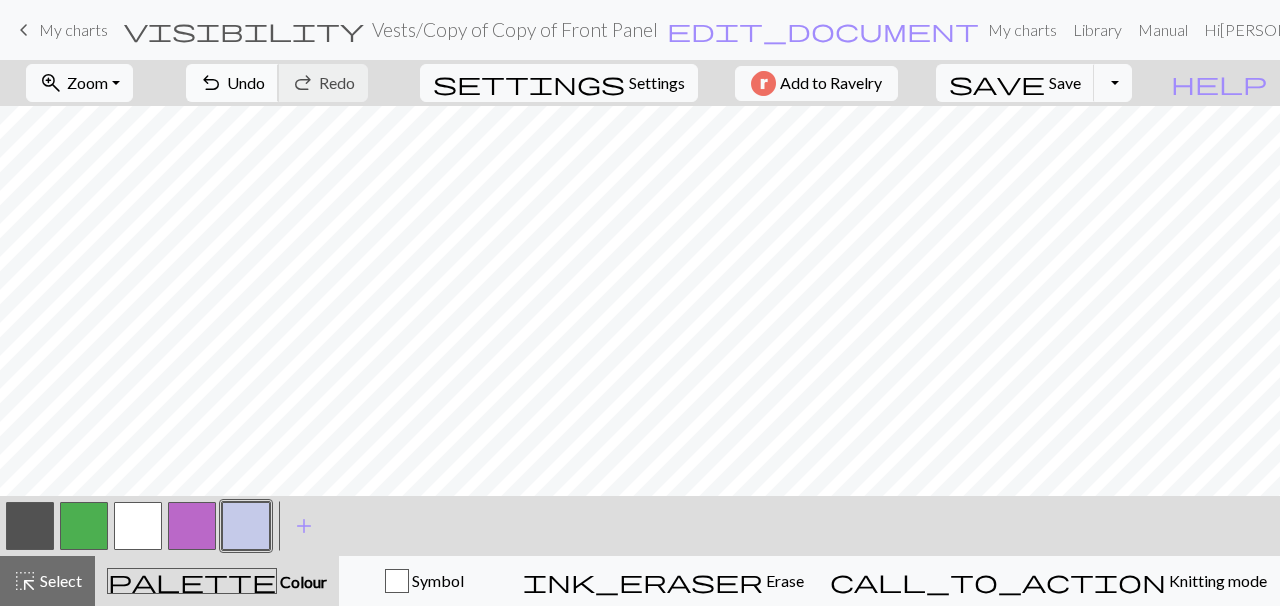 click on "Undo" at bounding box center [246, 82] 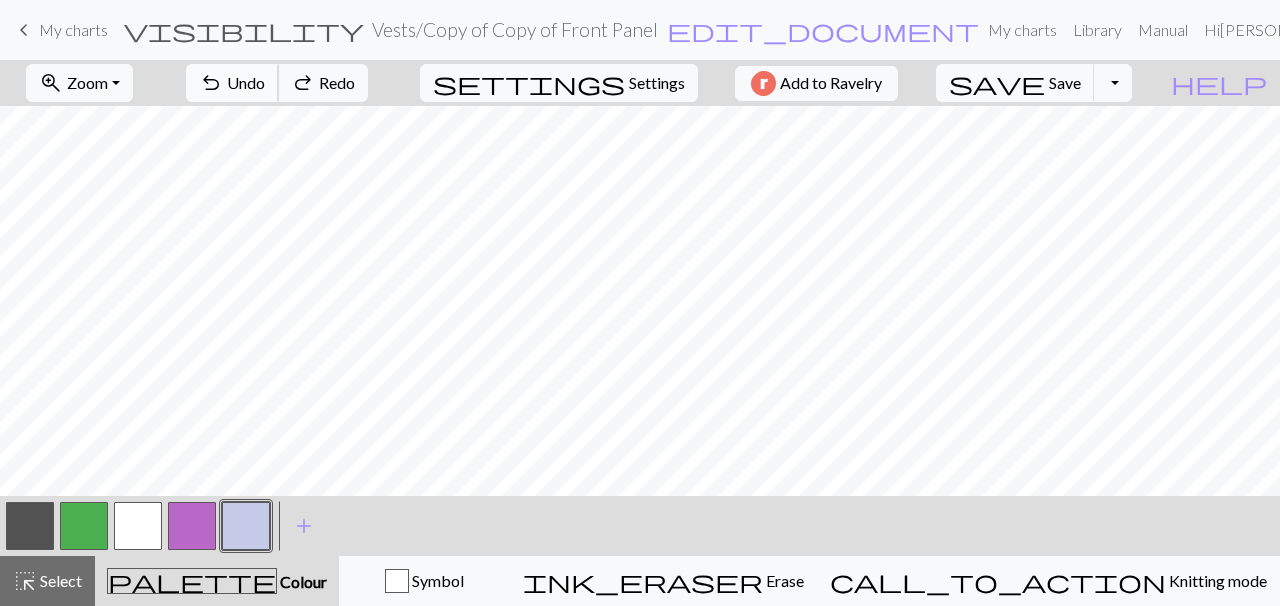 click on "Undo" at bounding box center [246, 82] 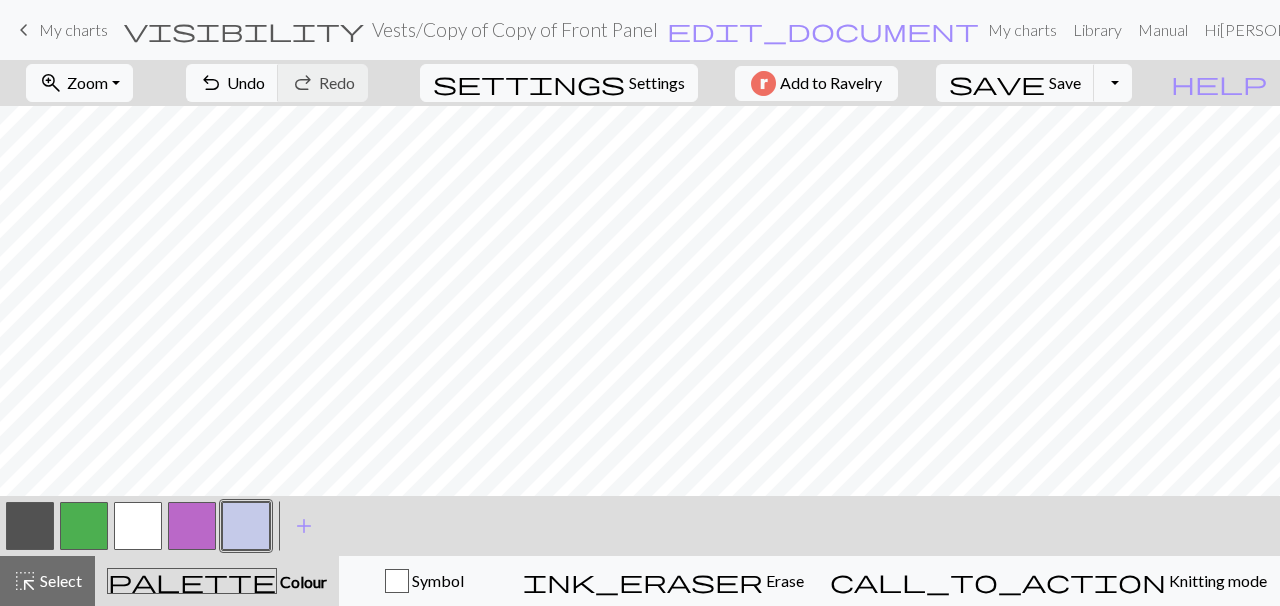 click at bounding box center [30, 526] 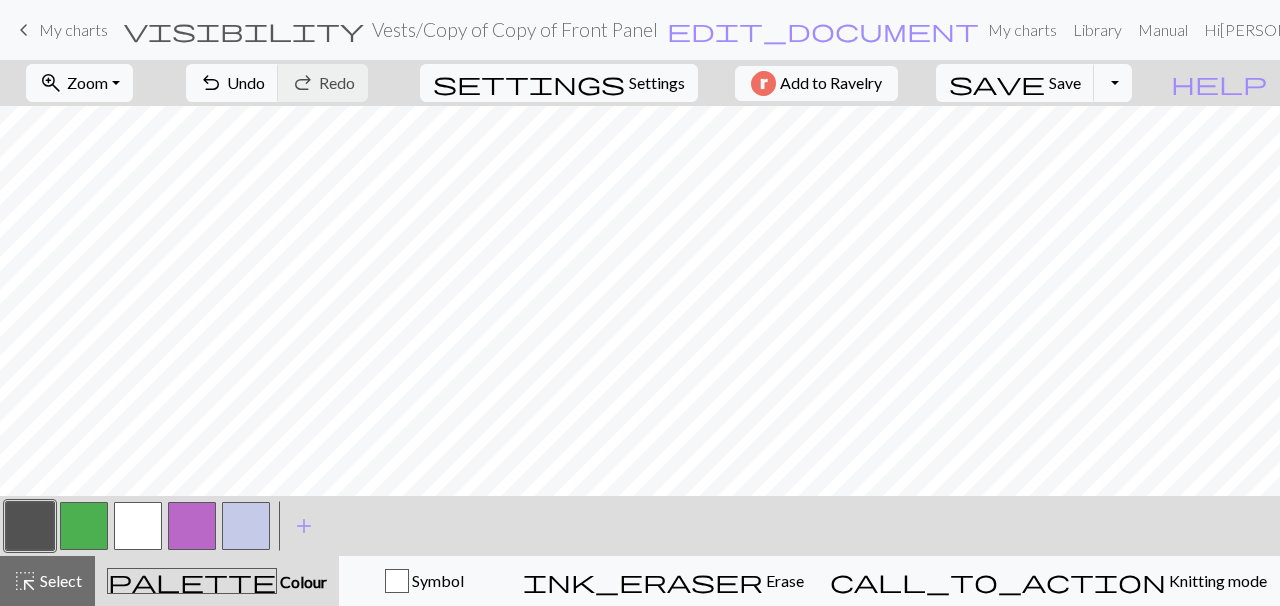click at bounding box center [246, 526] 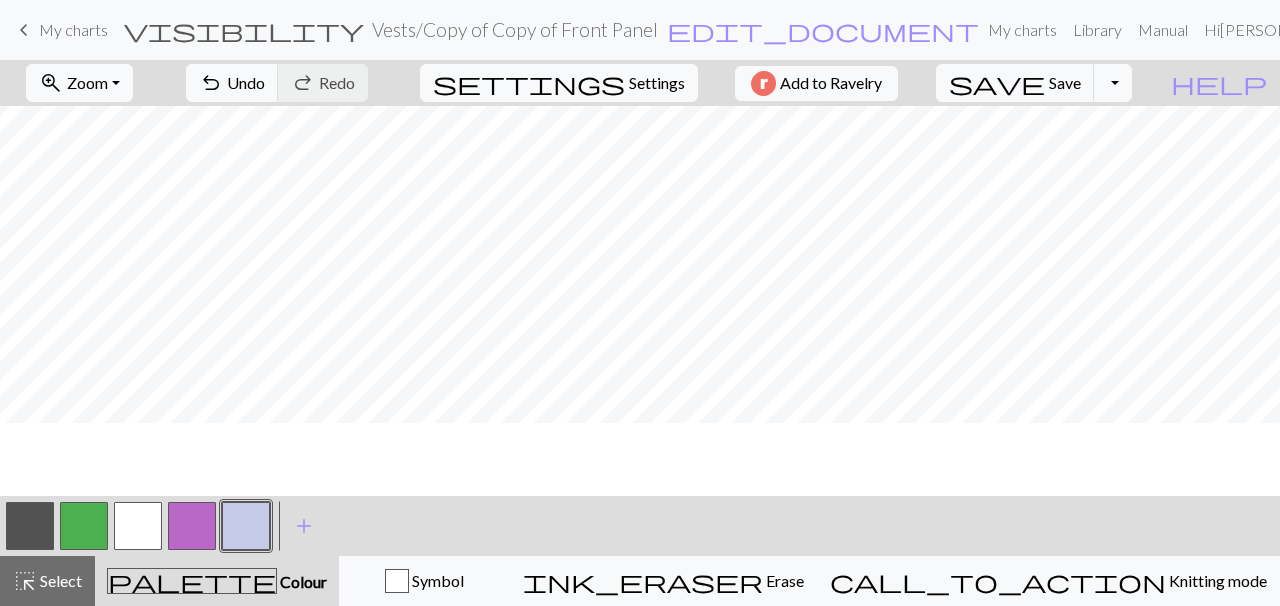 scroll, scrollTop: 315, scrollLeft: 0, axis: vertical 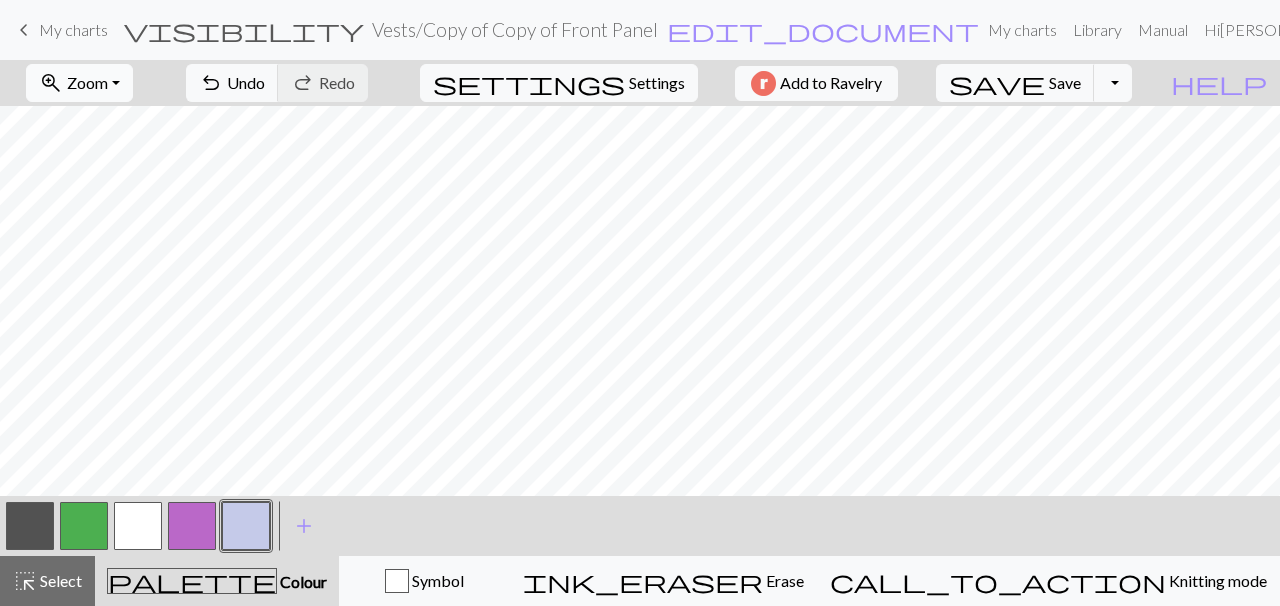 click on "Zoom" at bounding box center (87, 82) 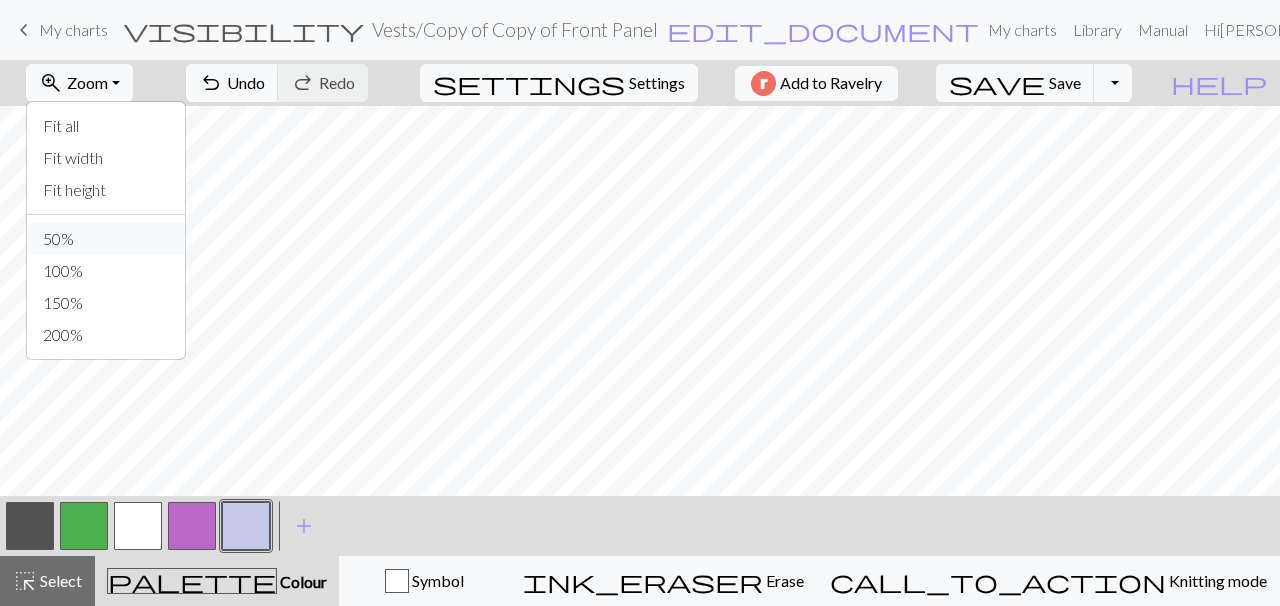 click on "50%" at bounding box center (106, 239) 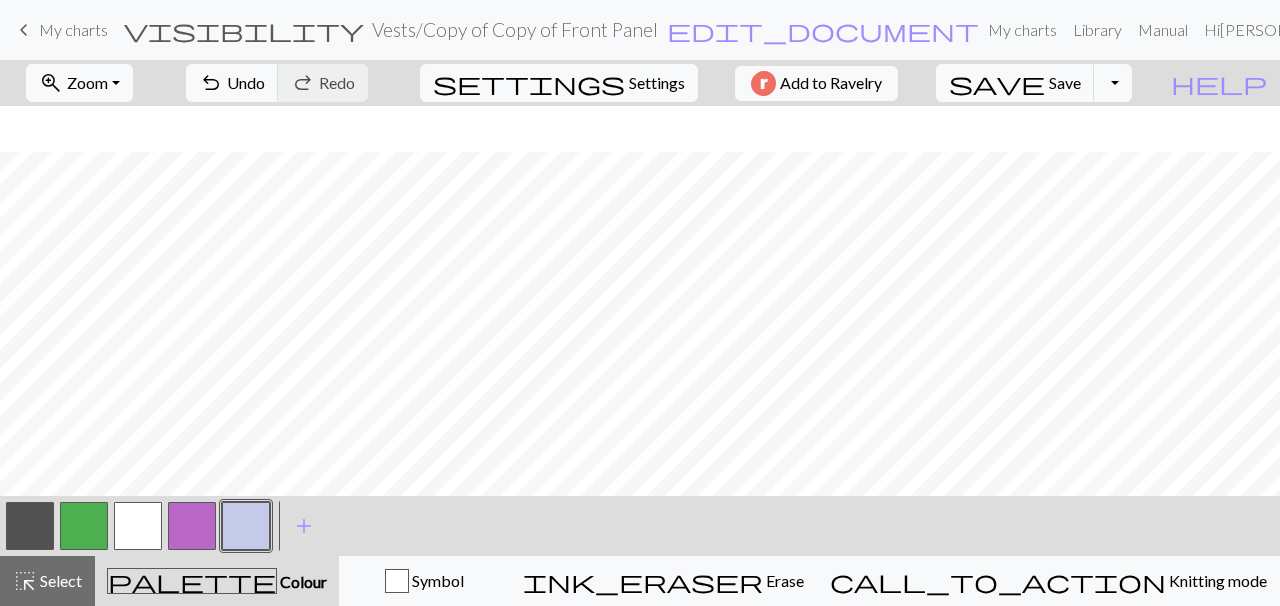 scroll, scrollTop: 361, scrollLeft: 0, axis: vertical 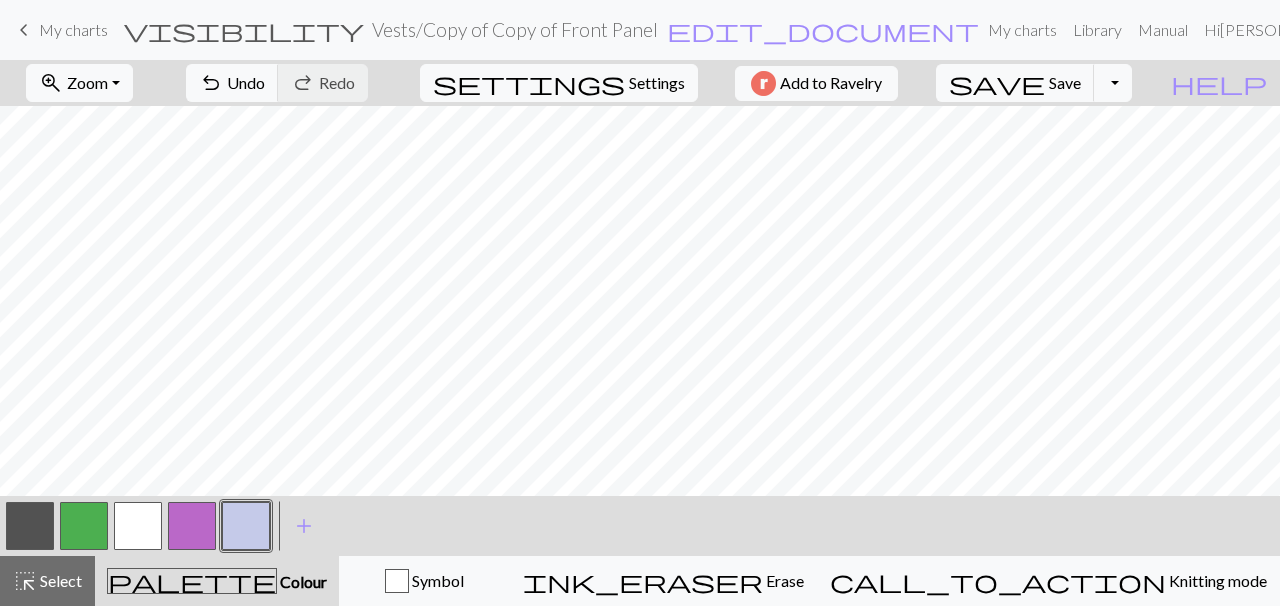 click at bounding box center [30, 526] 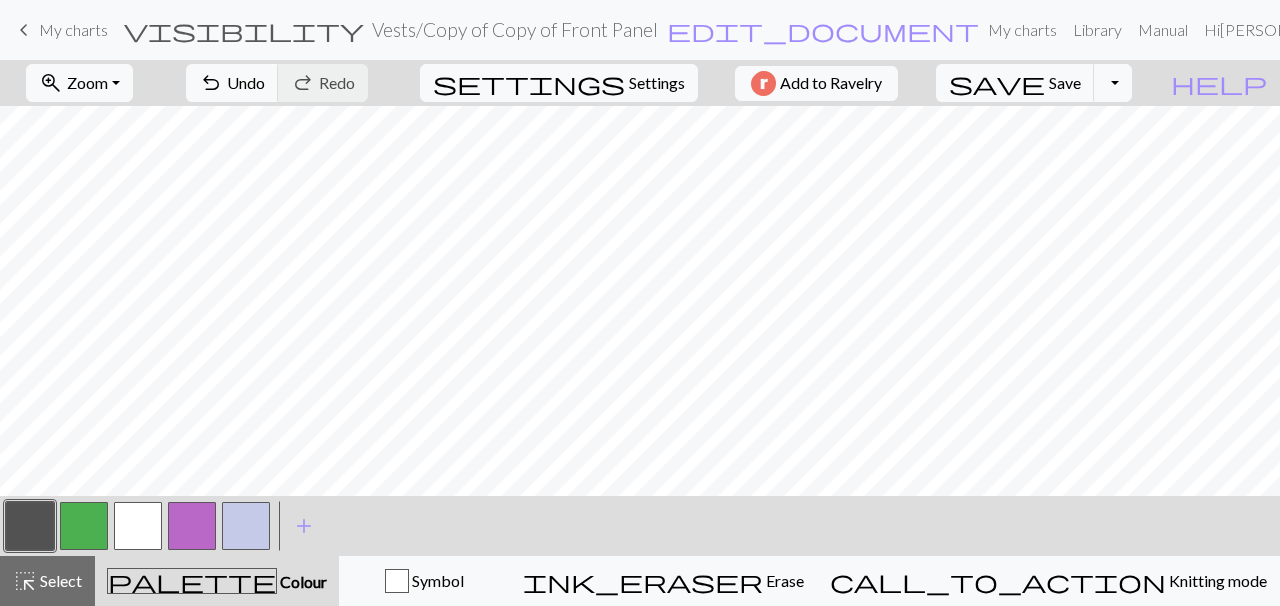 click at bounding box center [138, 526] 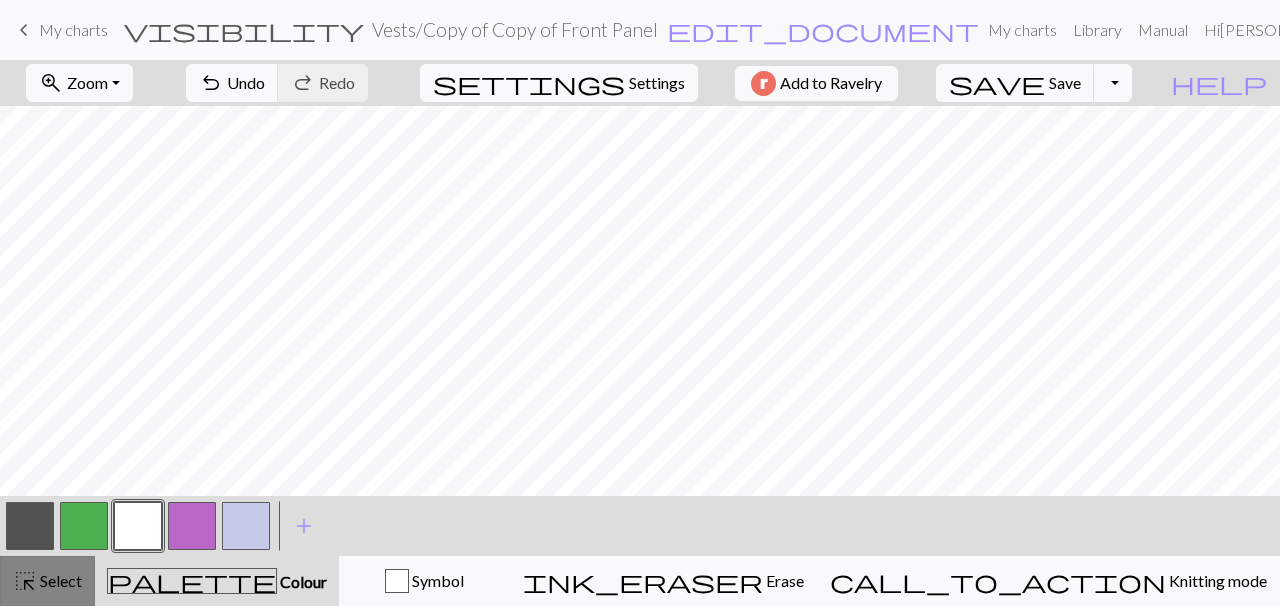 click on "Select" at bounding box center [59, 580] 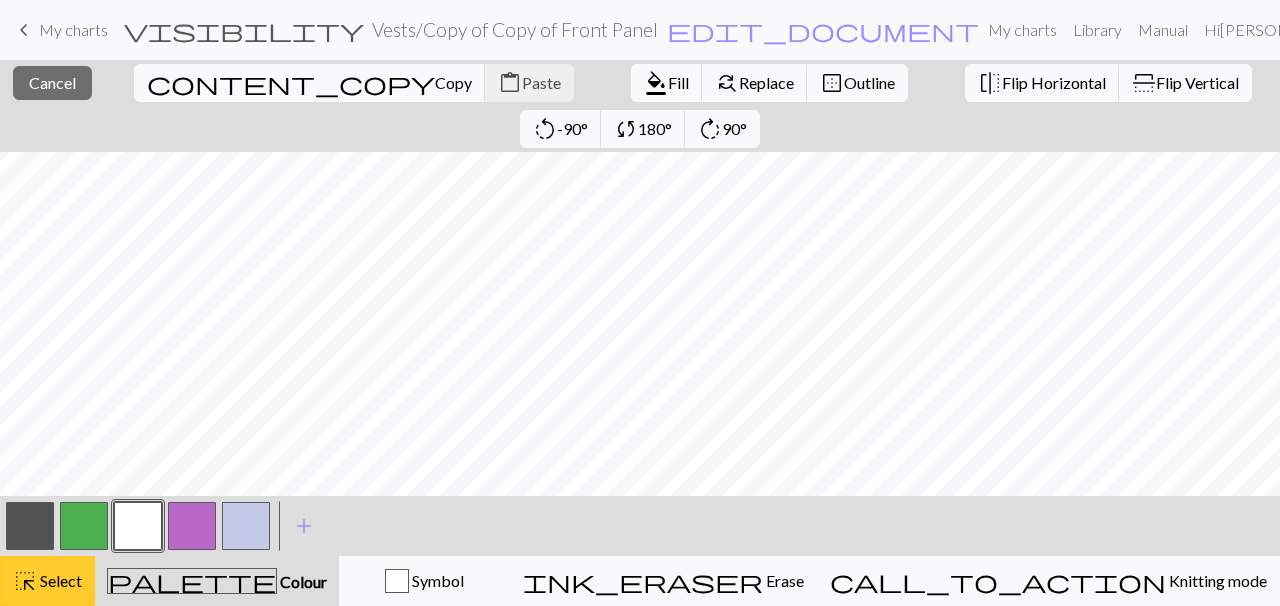 scroll, scrollTop: 0, scrollLeft: 0, axis: both 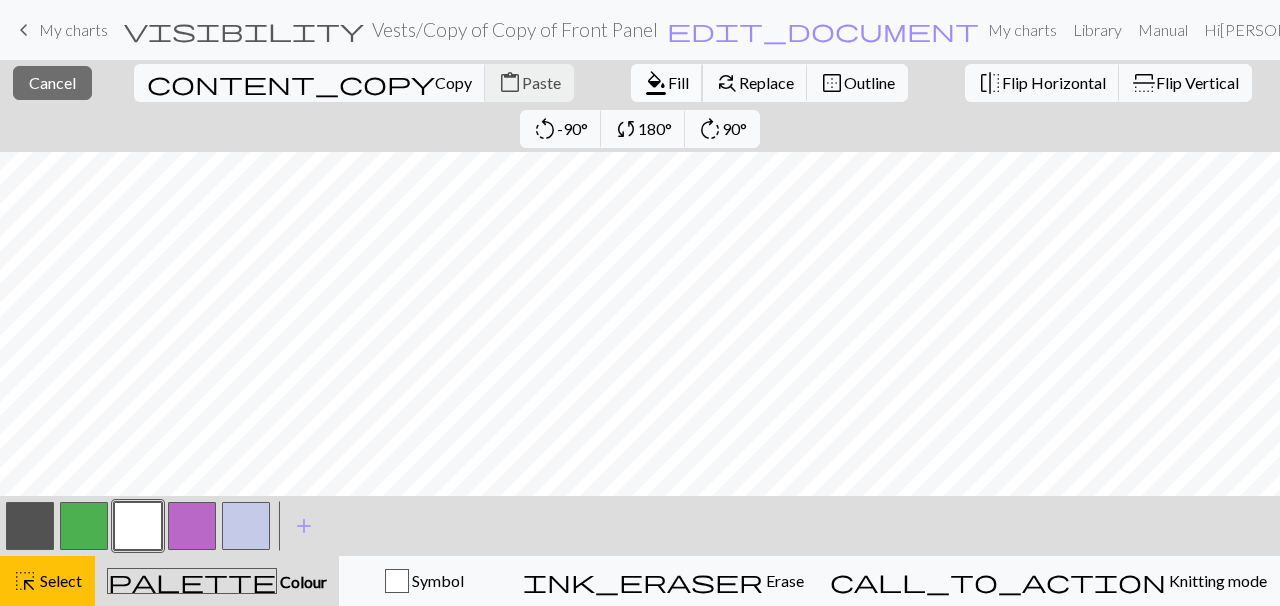 click on "format_color_fill" at bounding box center (656, 83) 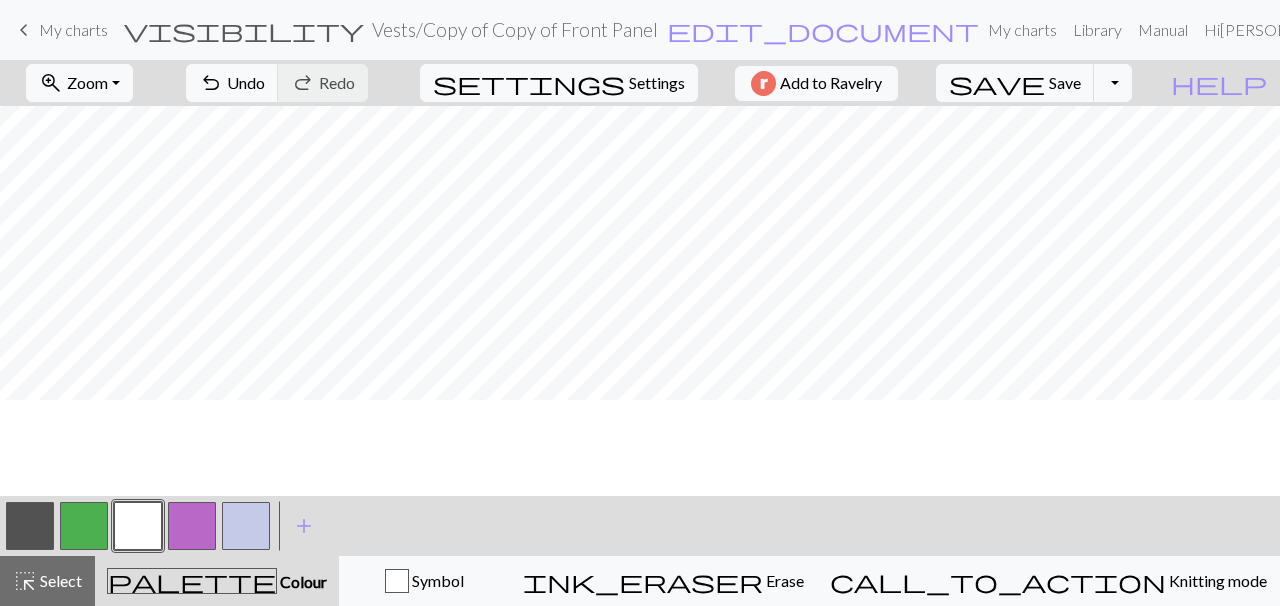 scroll, scrollTop: 0, scrollLeft: 0, axis: both 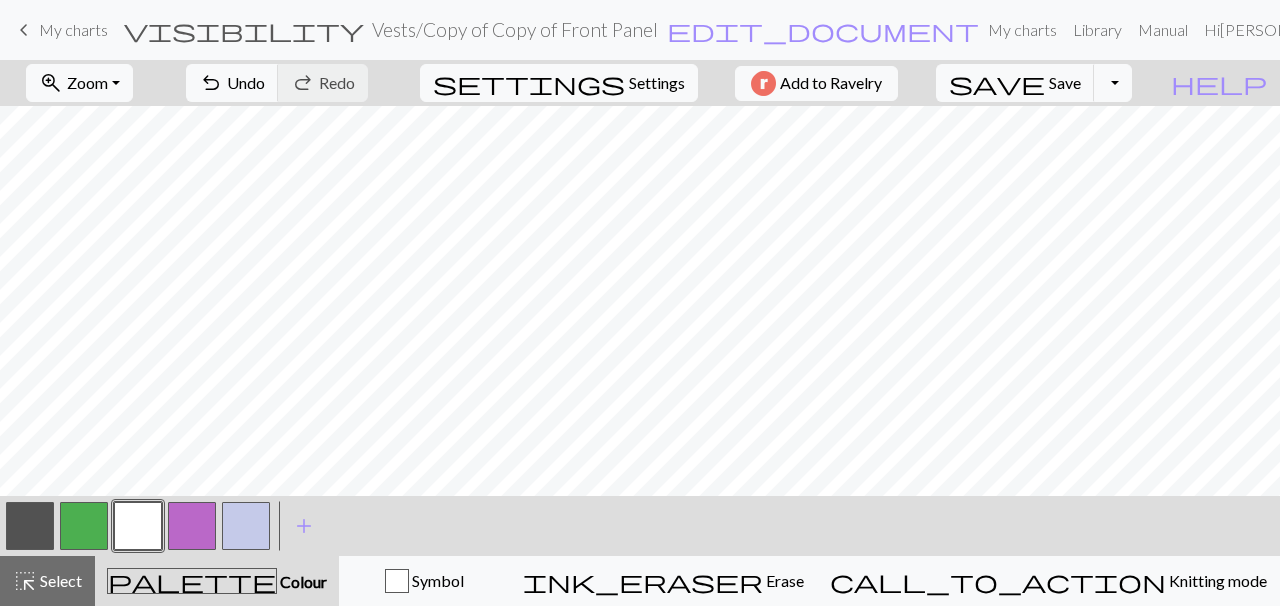 click at bounding box center (30, 526) 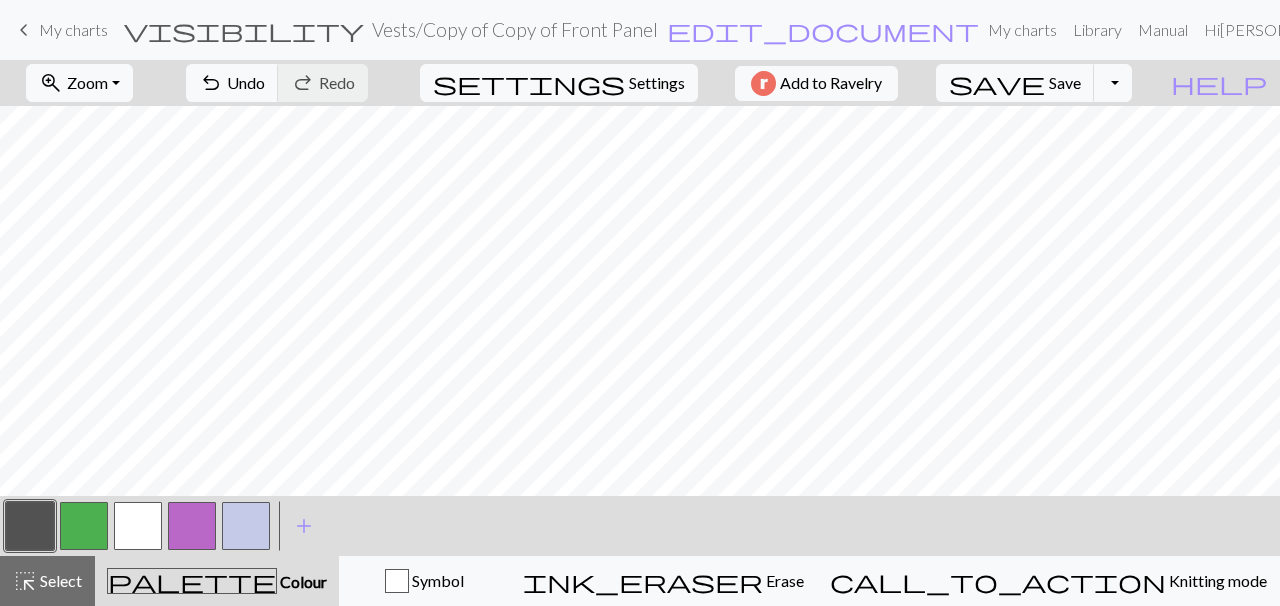 click at bounding box center [192, 526] 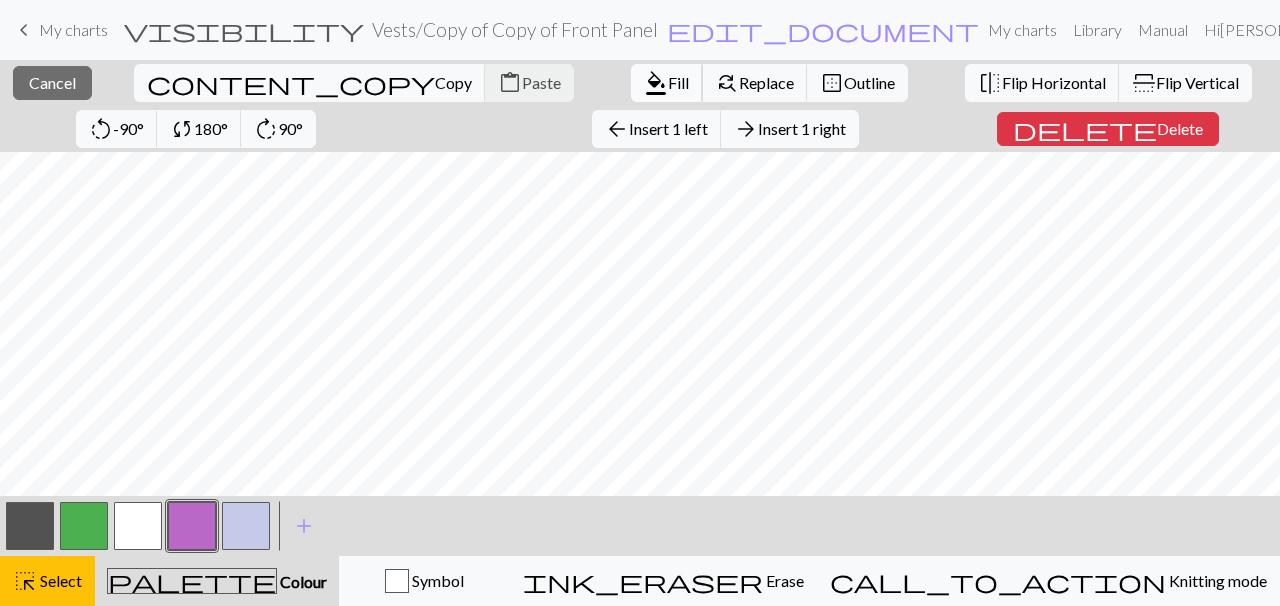 click on "Fill" at bounding box center [678, 82] 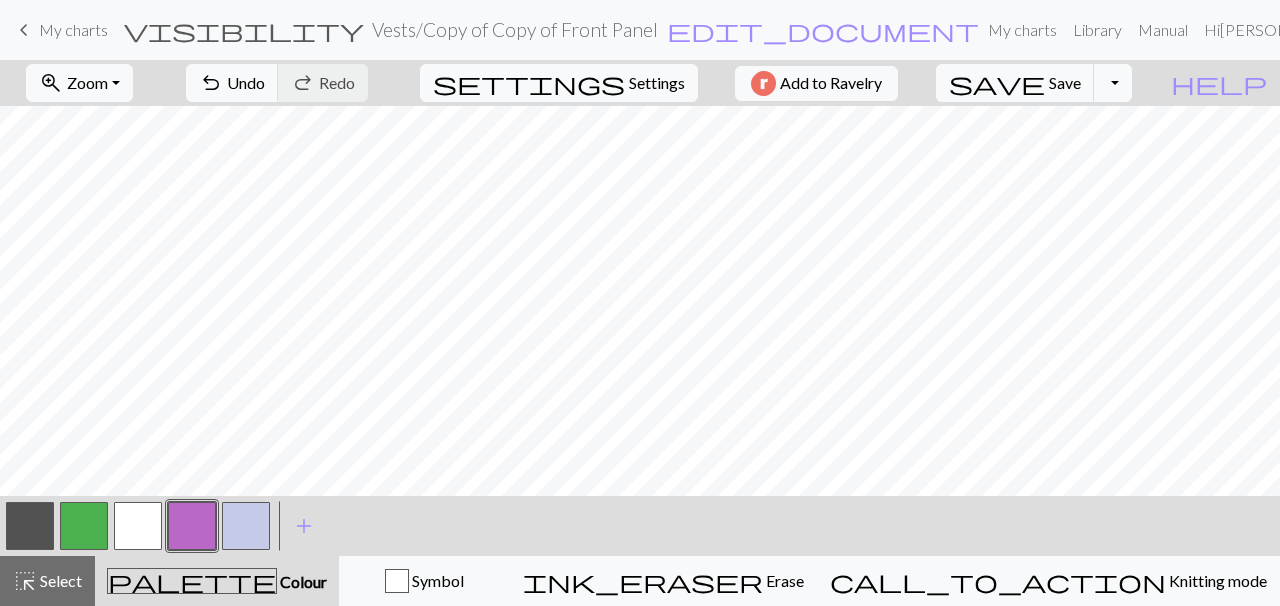 click at bounding box center [30, 526] 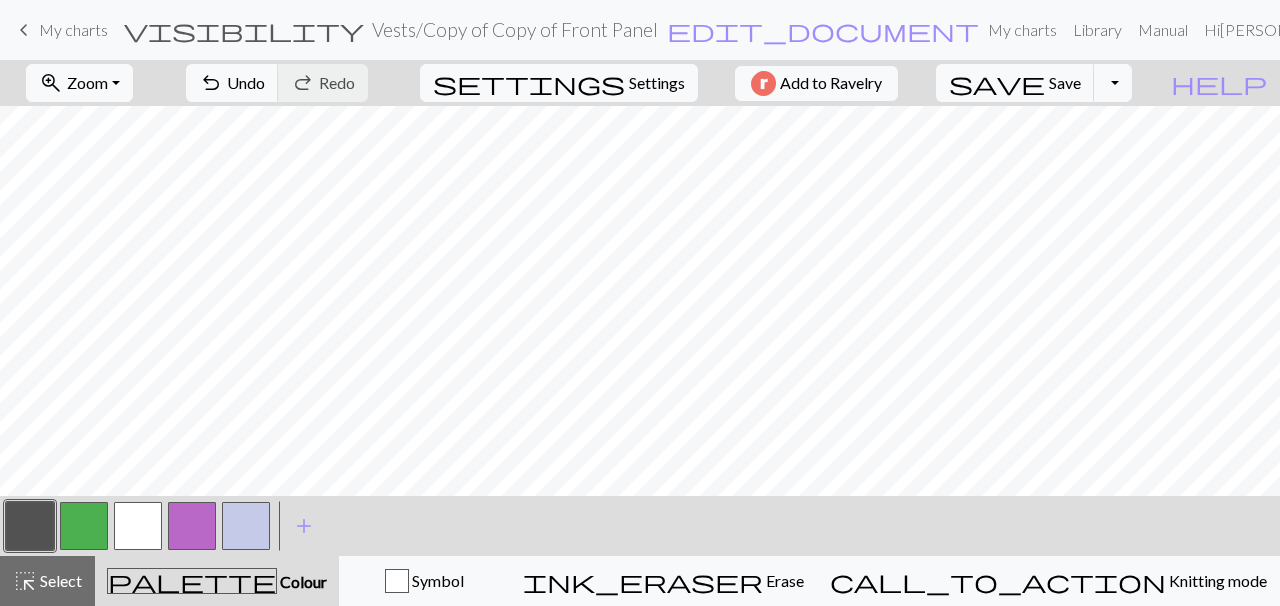 click at bounding box center (192, 526) 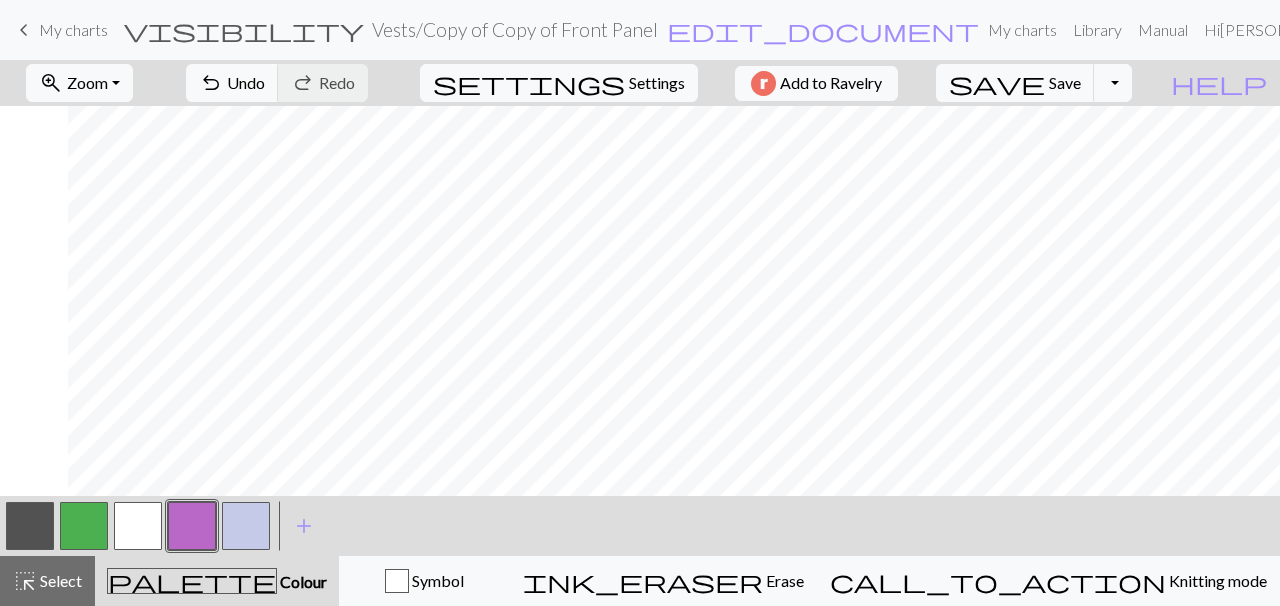 scroll, scrollTop: 0, scrollLeft: 398, axis: horizontal 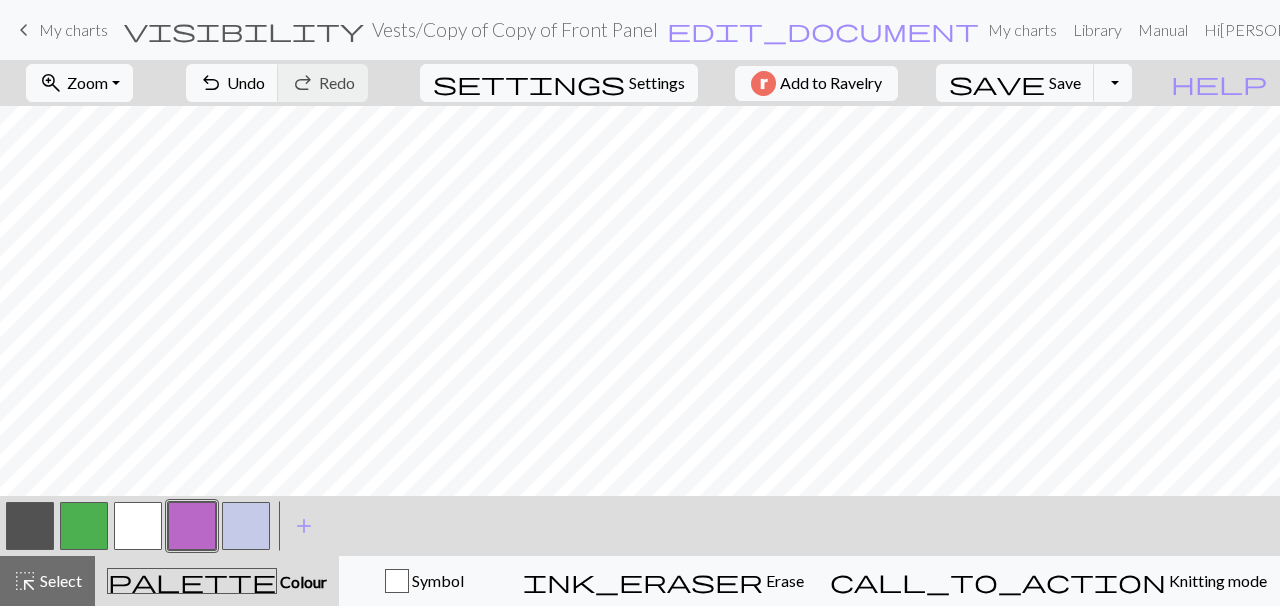 click at bounding box center (30, 526) 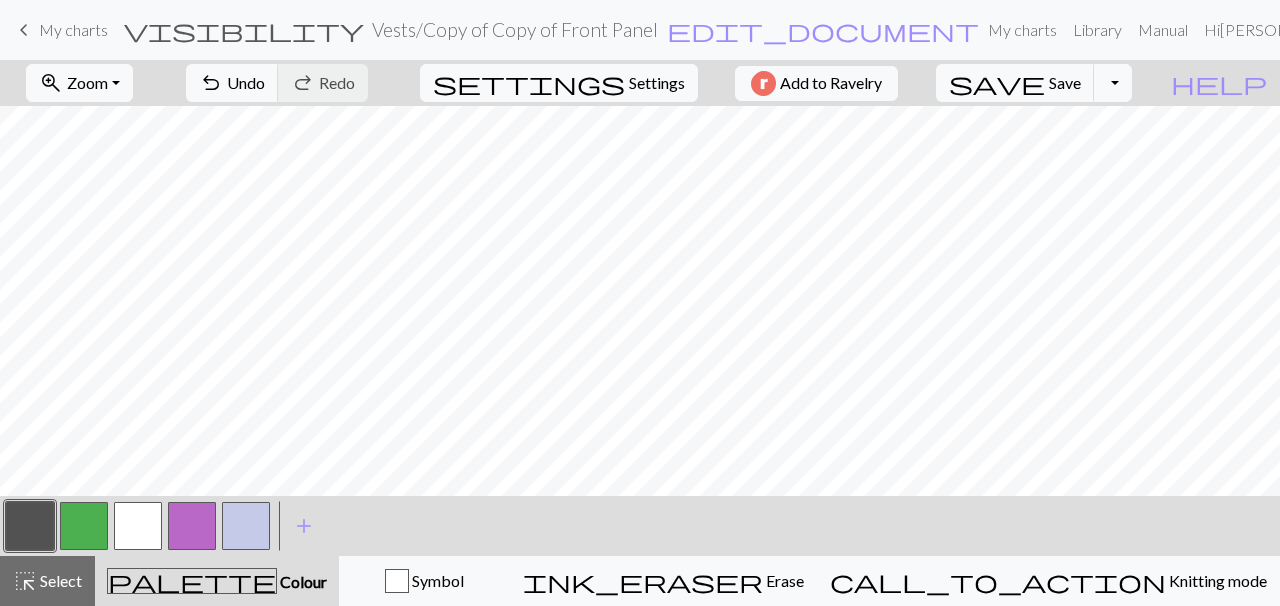 click at bounding box center (192, 526) 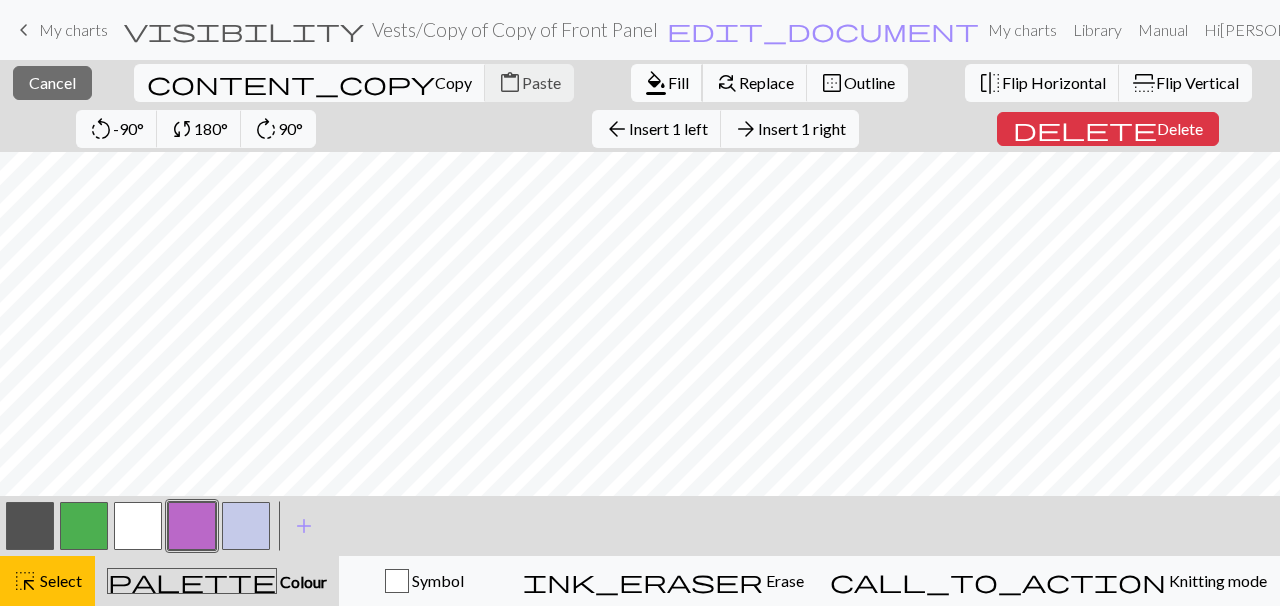 click on "format_color_fill" at bounding box center [656, 83] 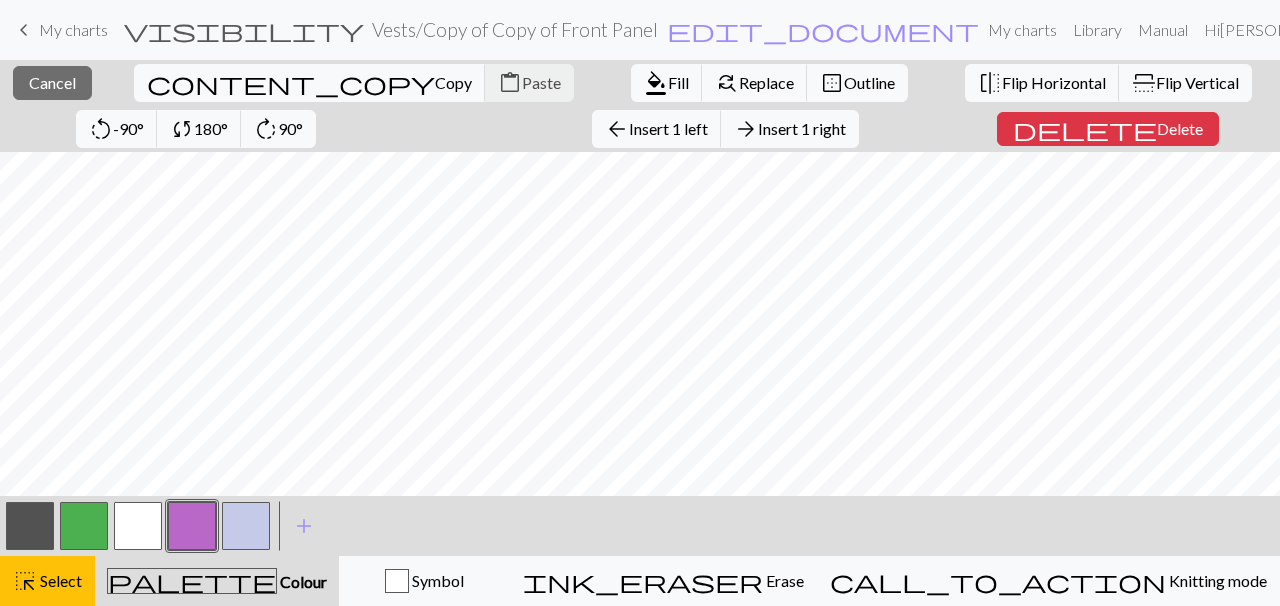 click at bounding box center (30, 526) 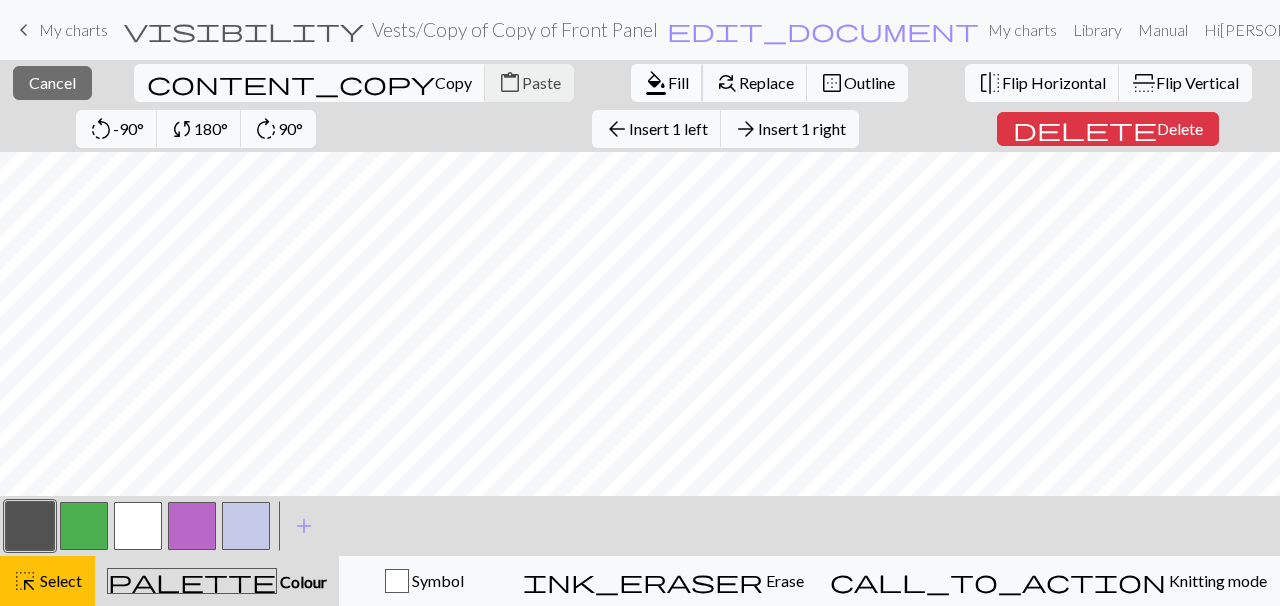 click on "format_color_fill" at bounding box center (656, 83) 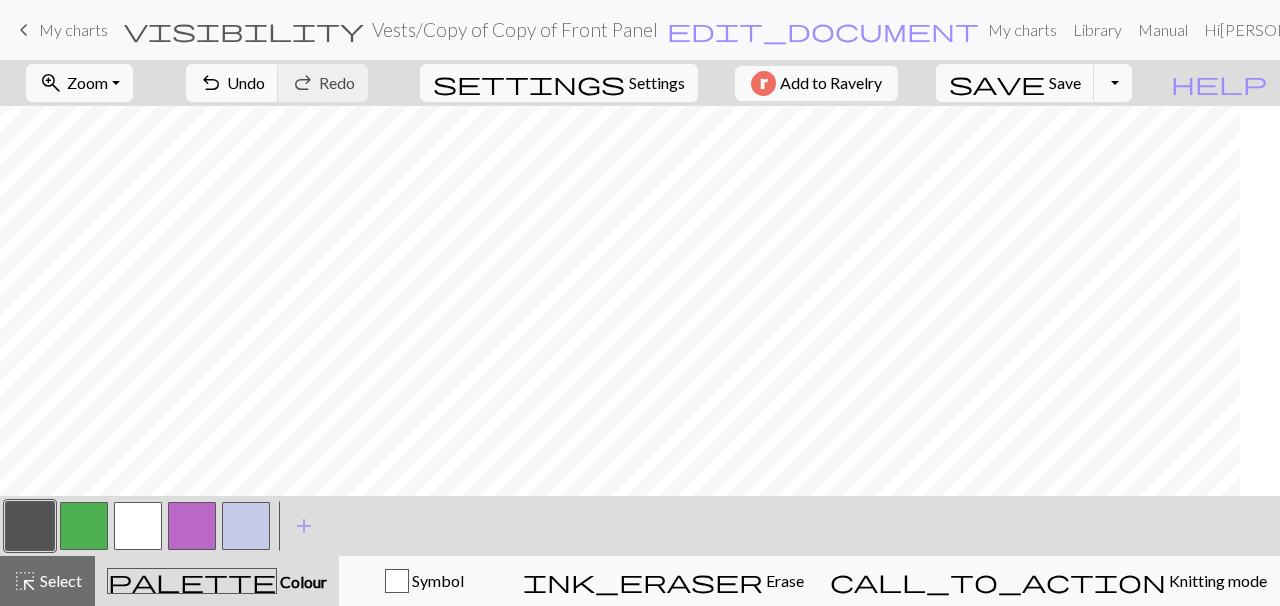 scroll, scrollTop: 0, scrollLeft: 178, axis: horizontal 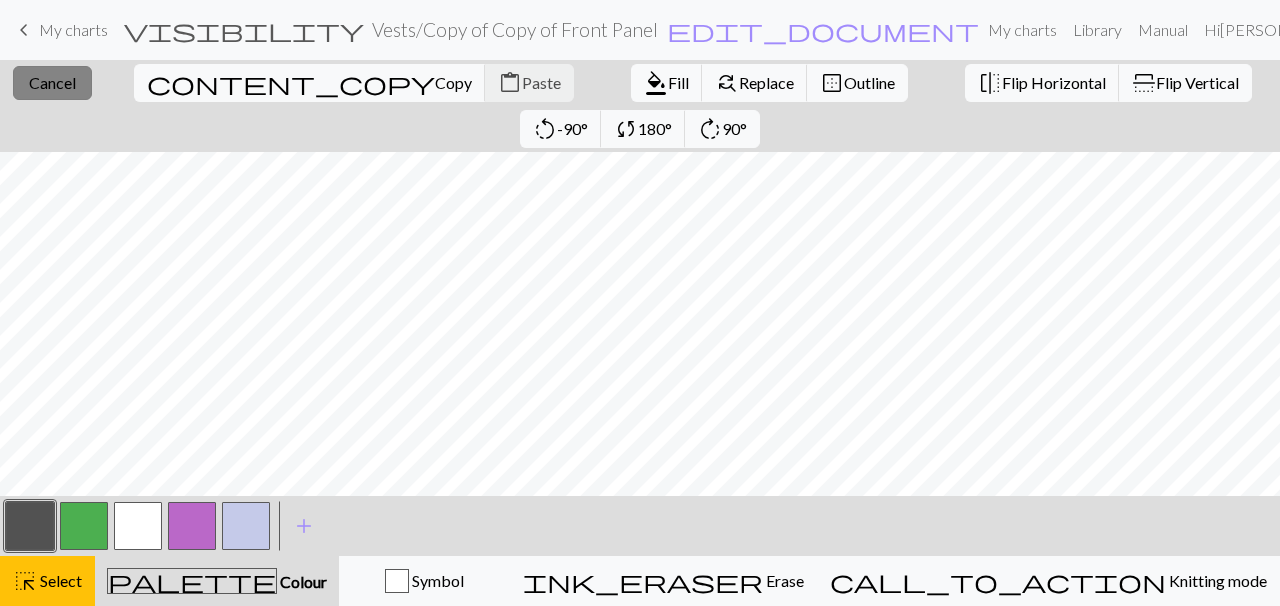 click on "Cancel" at bounding box center [52, 82] 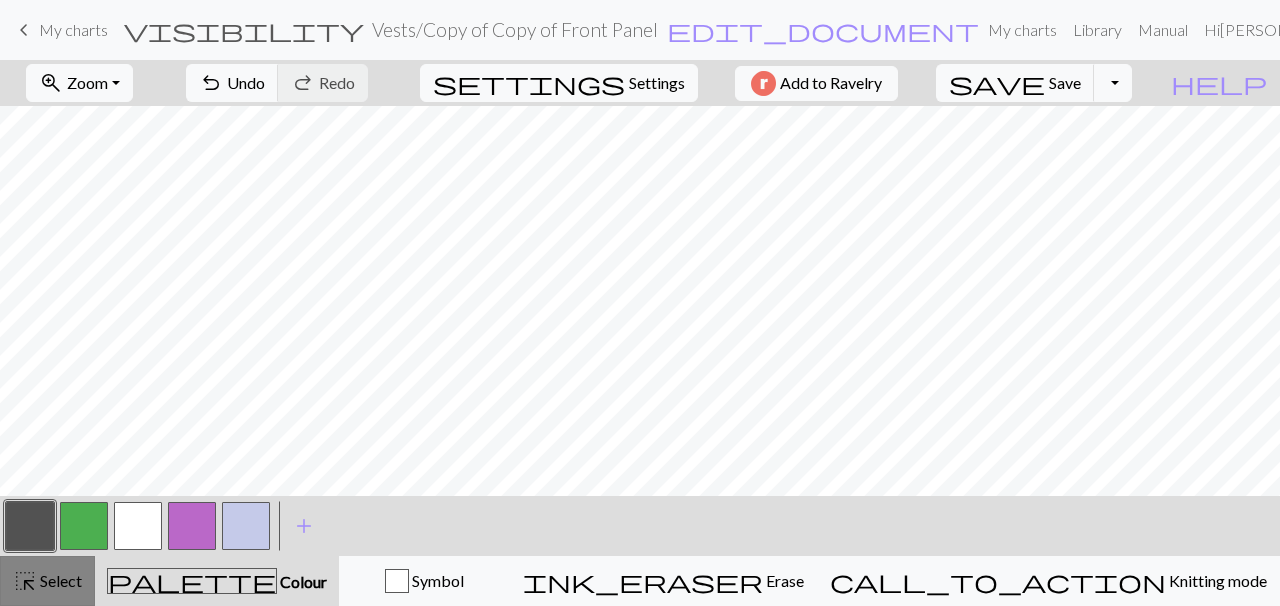 click on "Select" at bounding box center (59, 580) 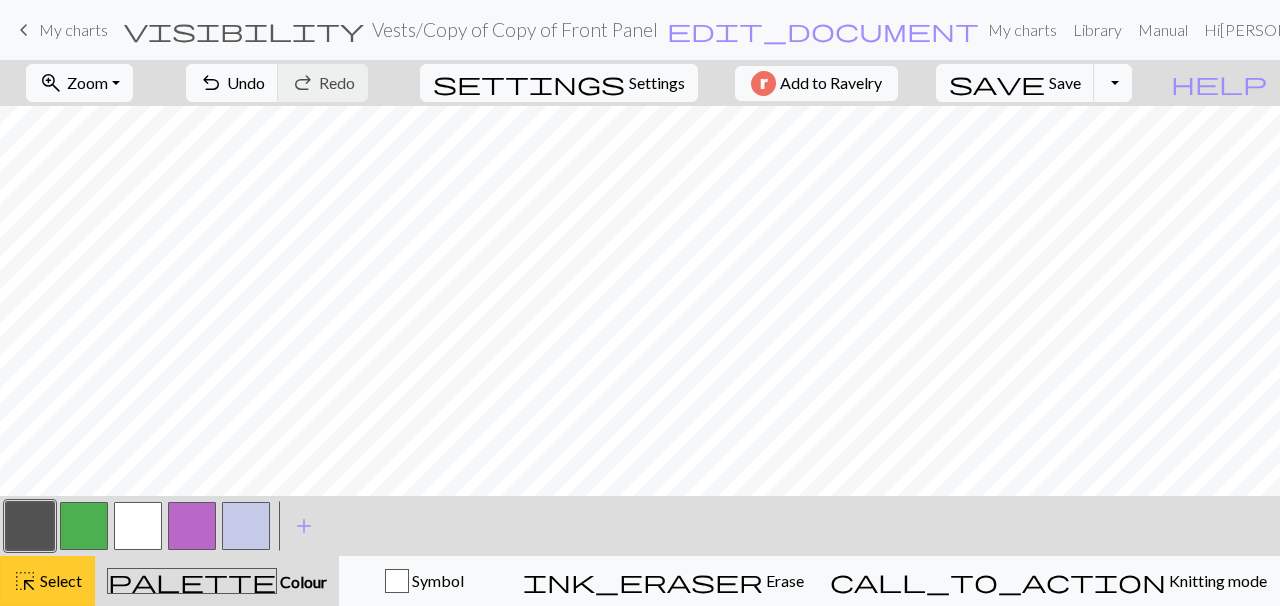 click on "highlight_alt" at bounding box center (25, 581) 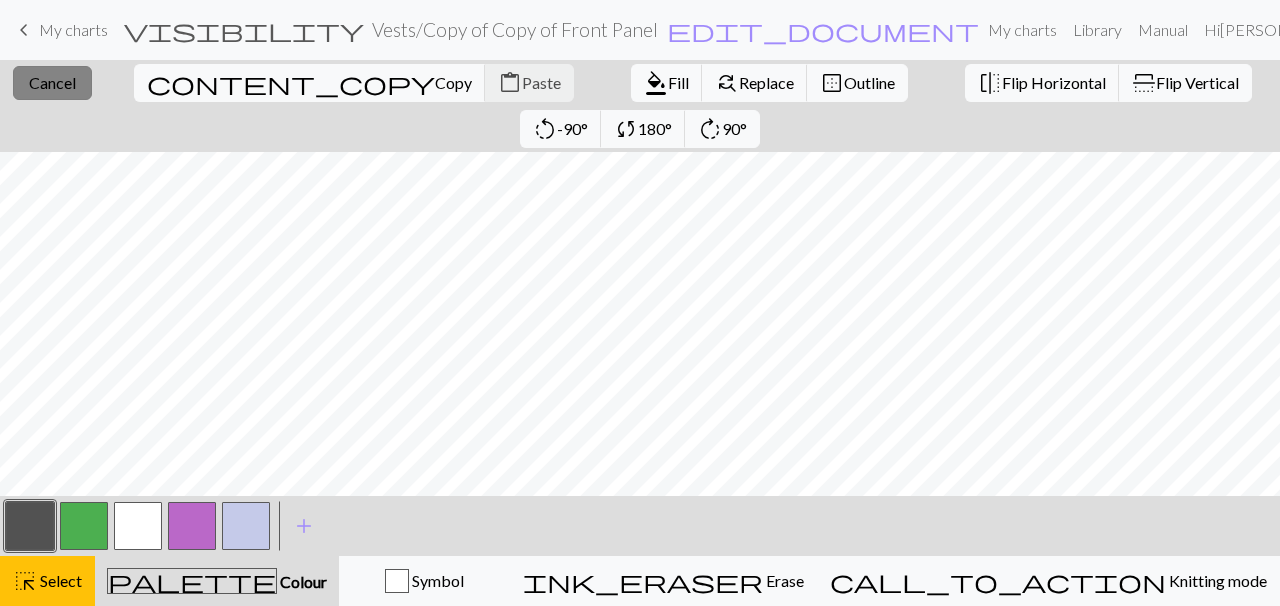 click on "Cancel" at bounding box center (52, 82) 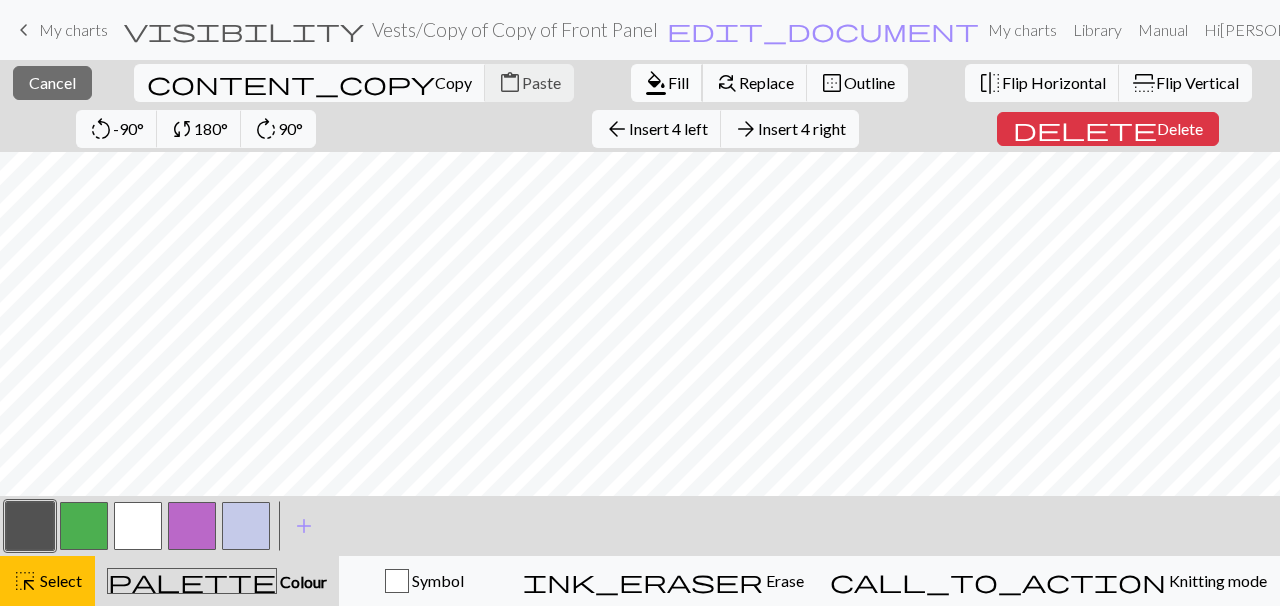 click on "Fill" at bounding box center [678, 82] 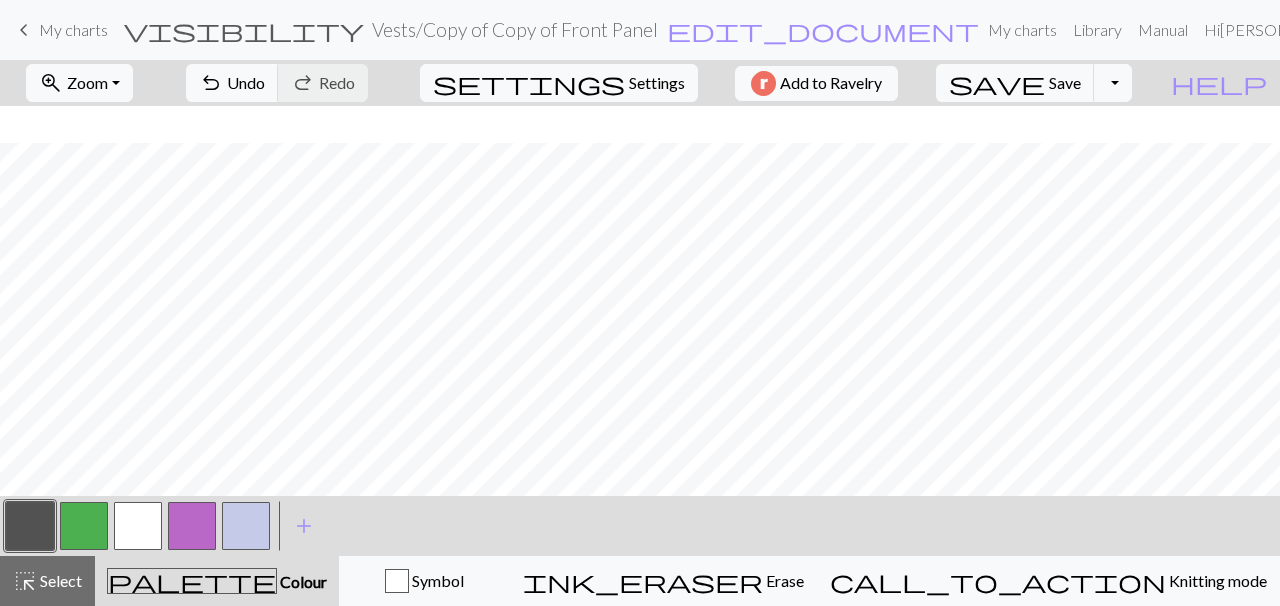 scroll, scrollTop: 371, scrollLeft: 58, axis: both 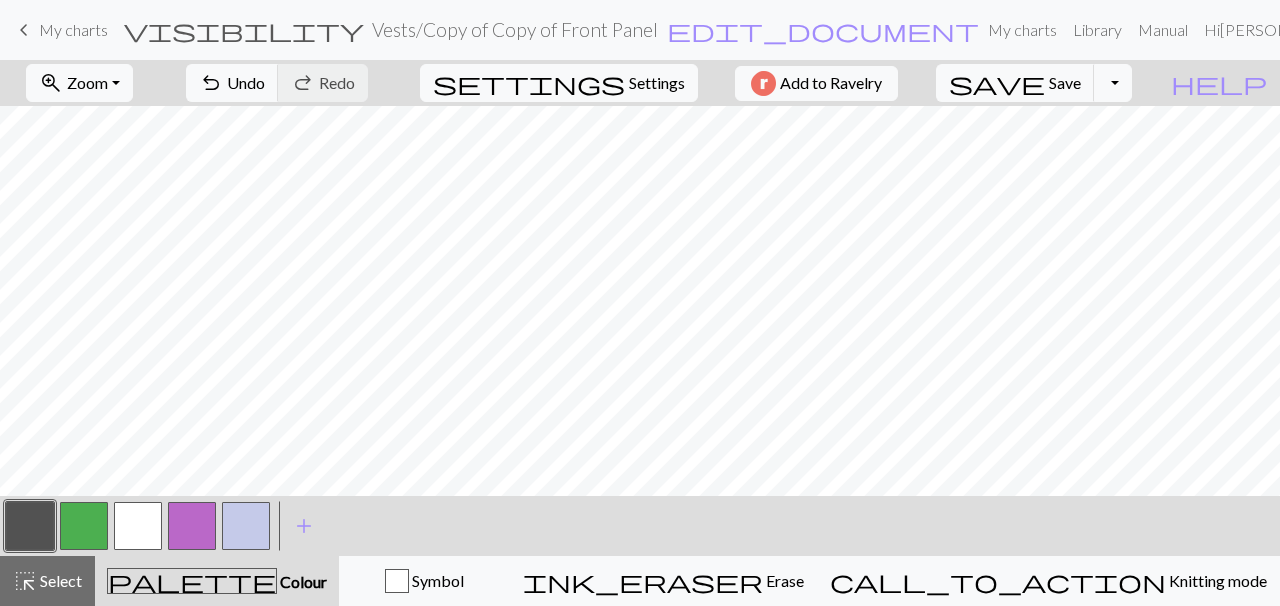click at bounding box center [138, 526] 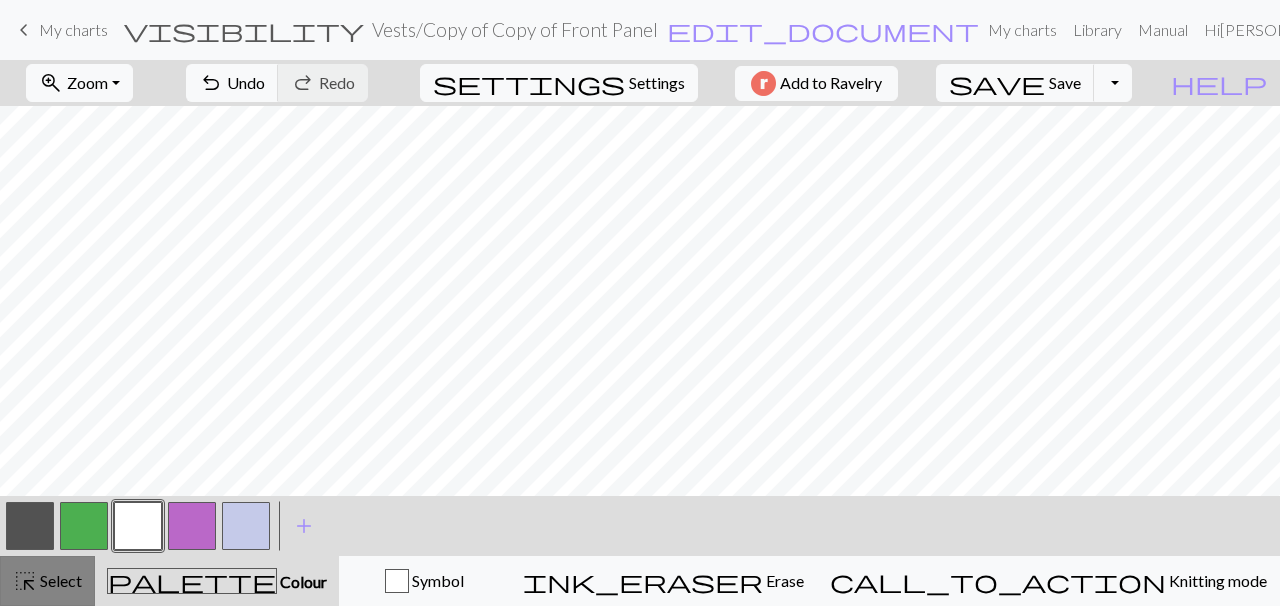 click on "Select" at bounding box center [59, 580] 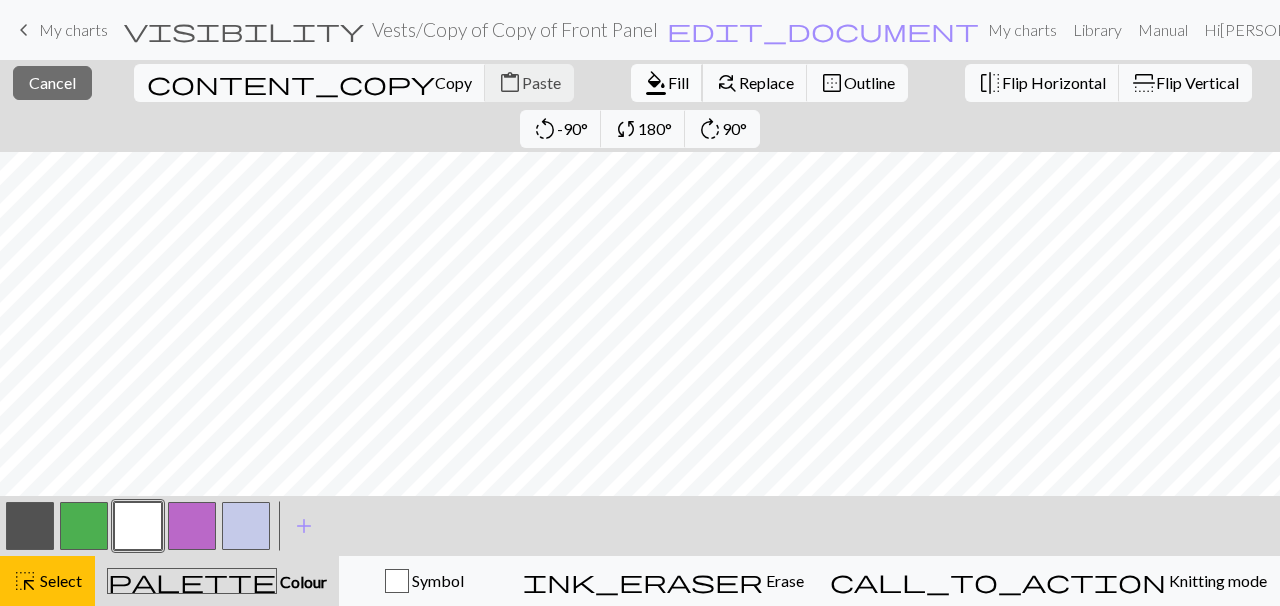 click on "Fill" at bounding box center (678, 82) 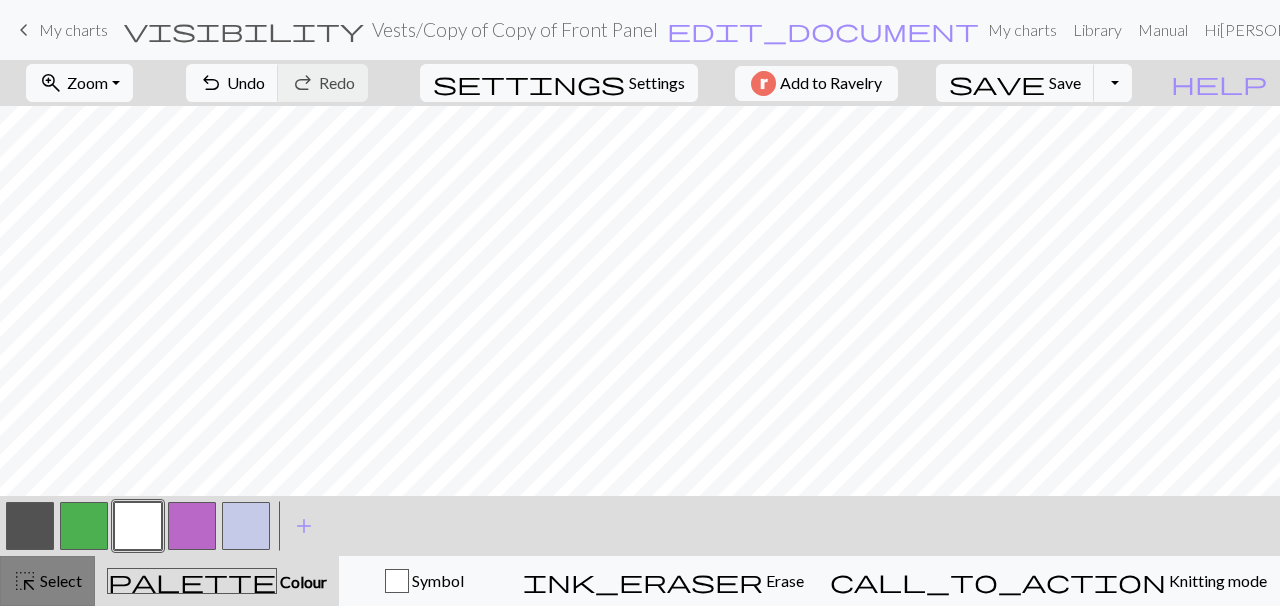 click on "Select" at bounding box center [59, 580] 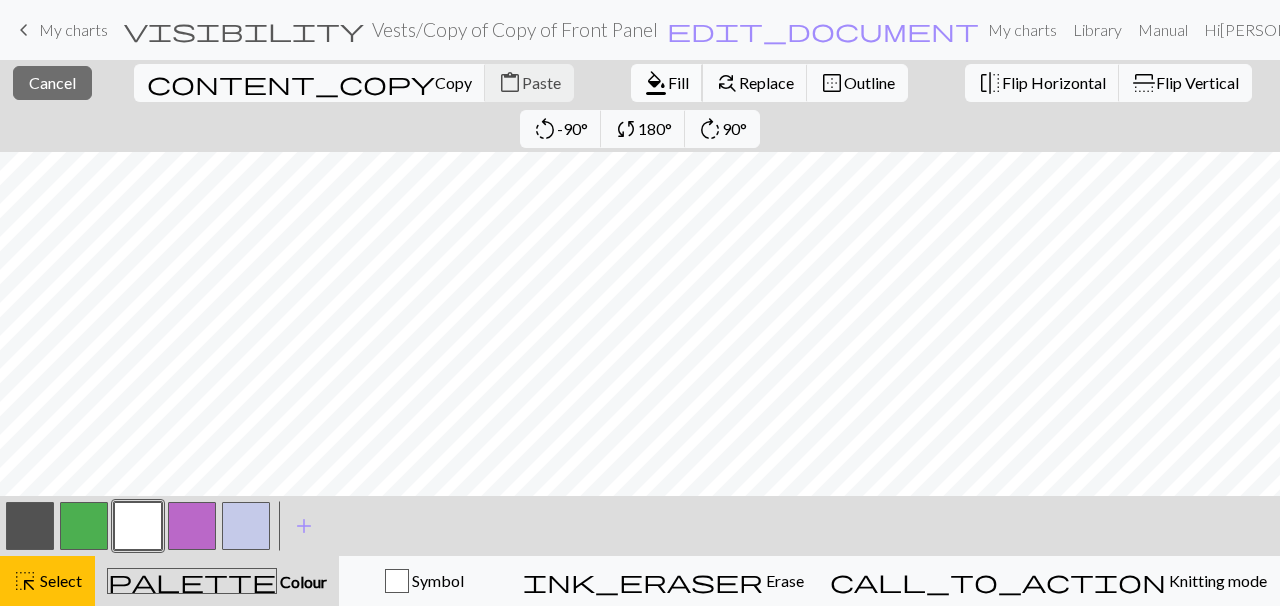 click on "format_color_fill" at bounding box center (656, 83) 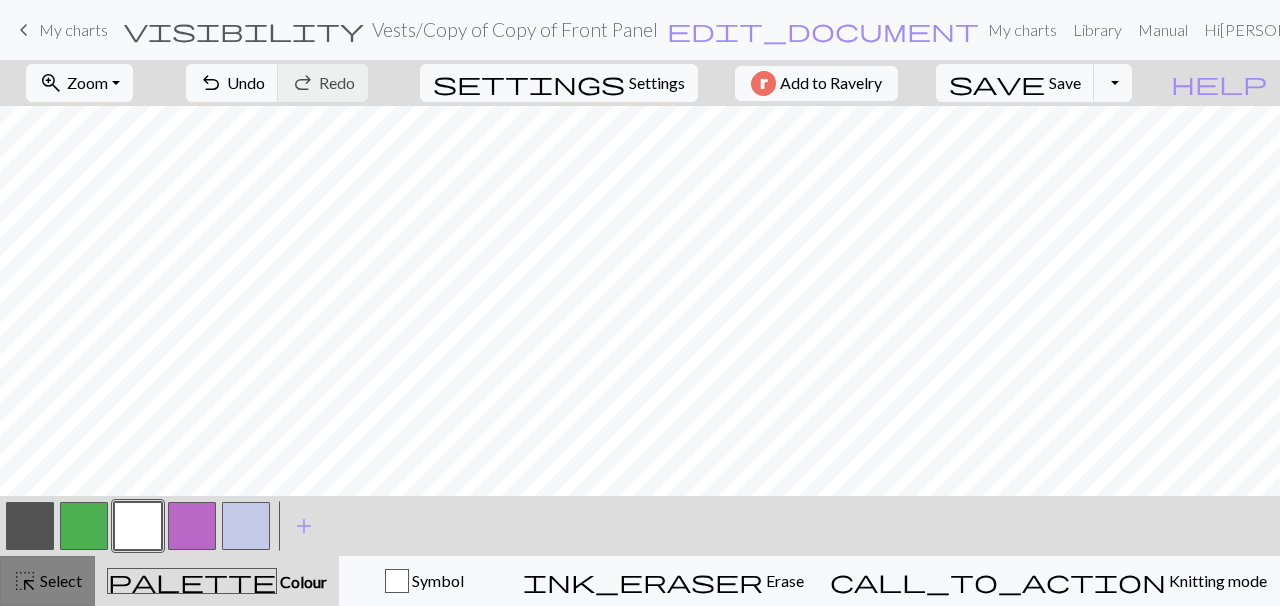 click on "Select" at bounding box center (59, 580) 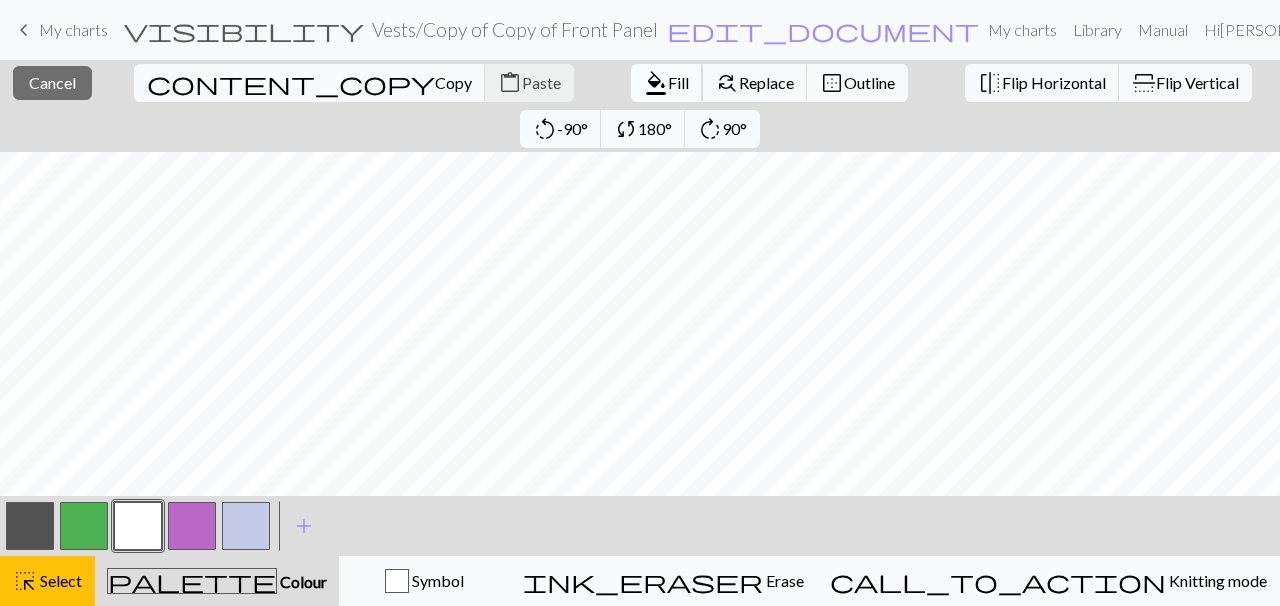 click on "format_color_fill" at bounding box center (656, 83) 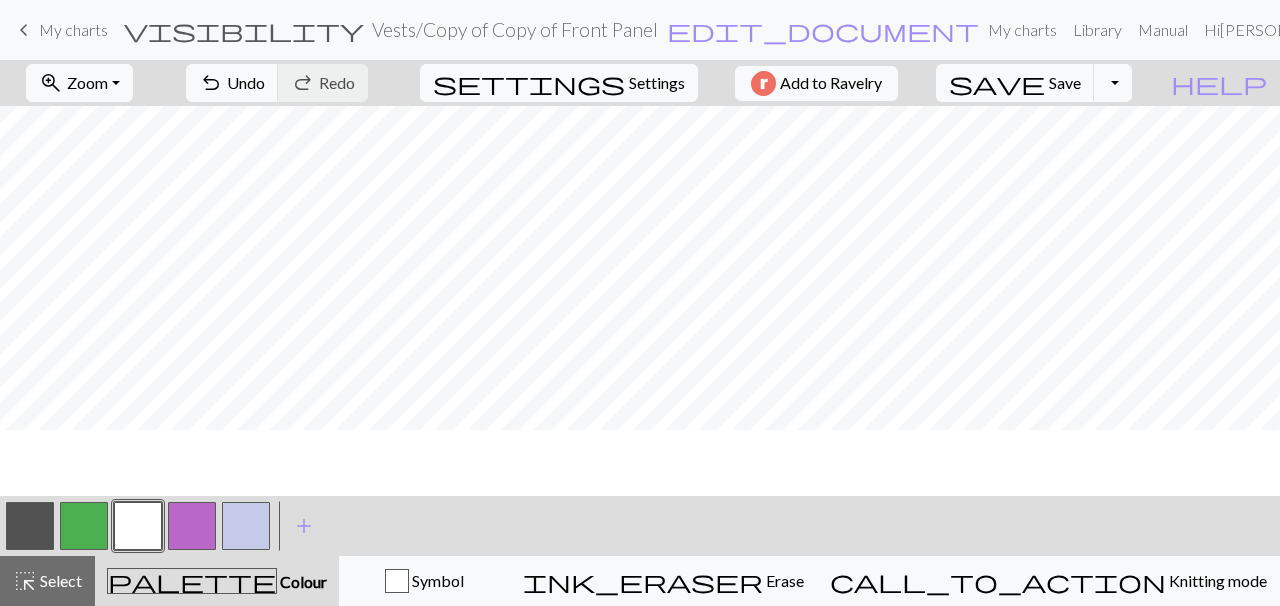 scroll, scrollTop: 526, scrollLeft: 58, axis: both 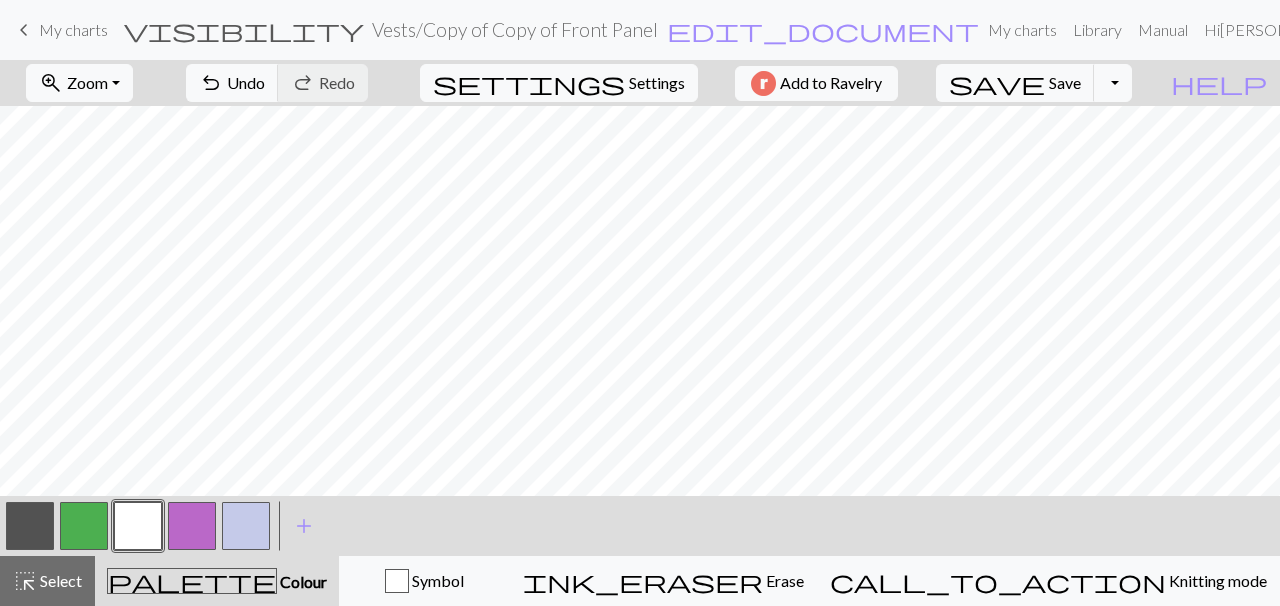 click at bounding box center (30, 526) 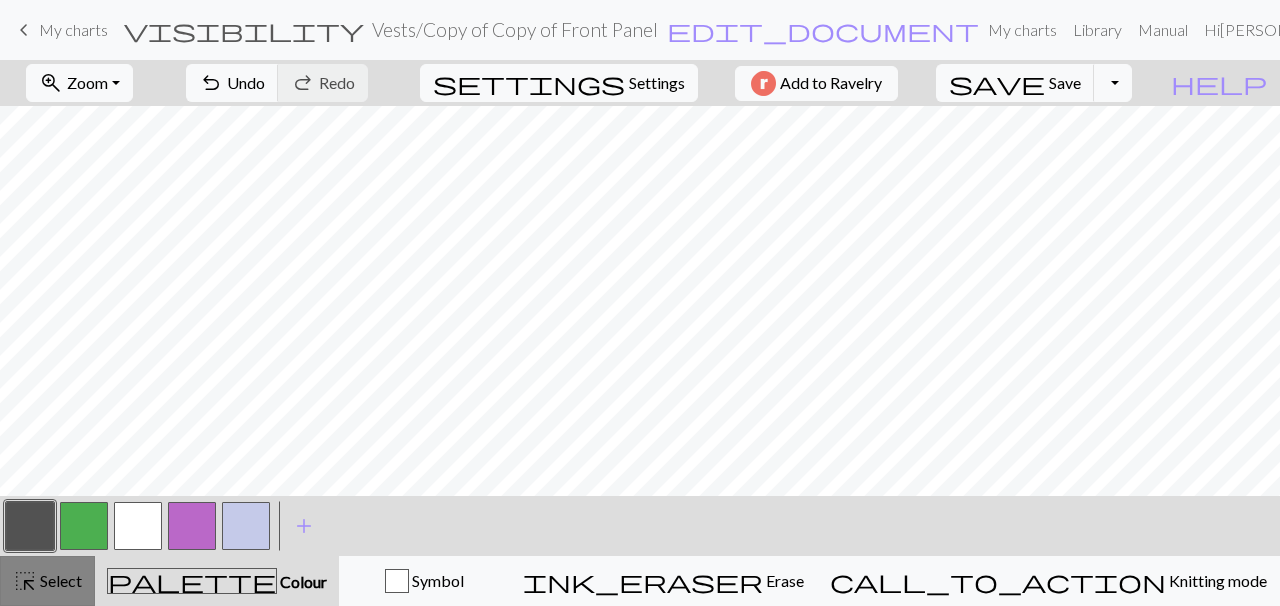 click on "highlight_alt   Select   Select" at bounding box center [47, 581] 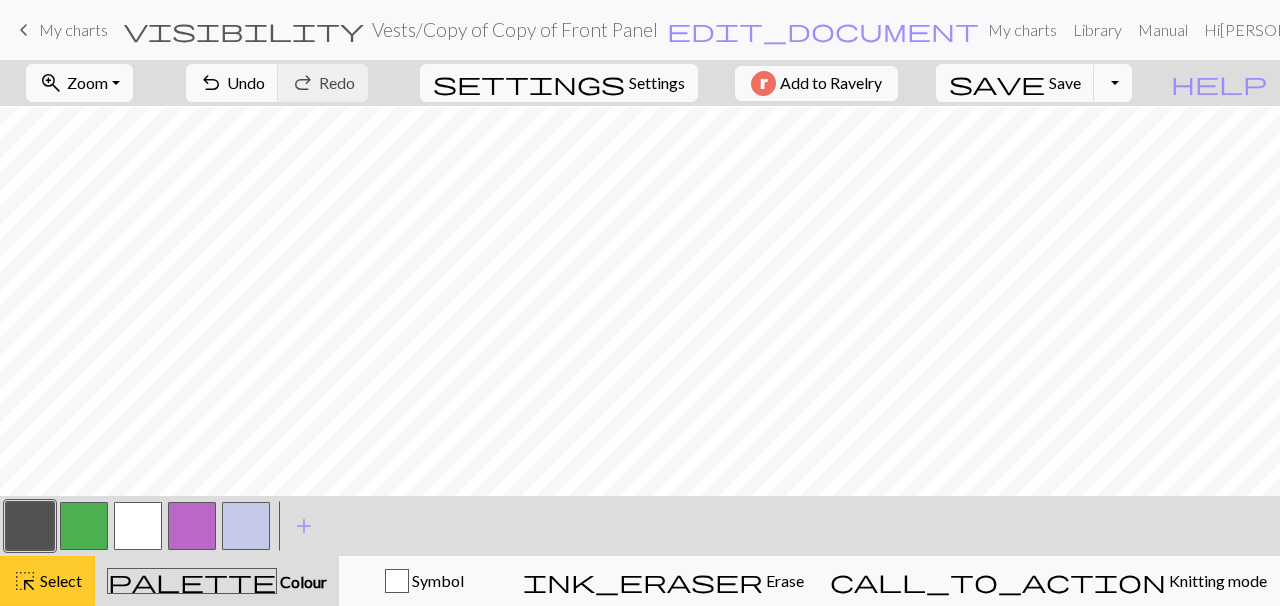 scroll, scrollTop: 527, scrollLeft: 0, axis: vertical 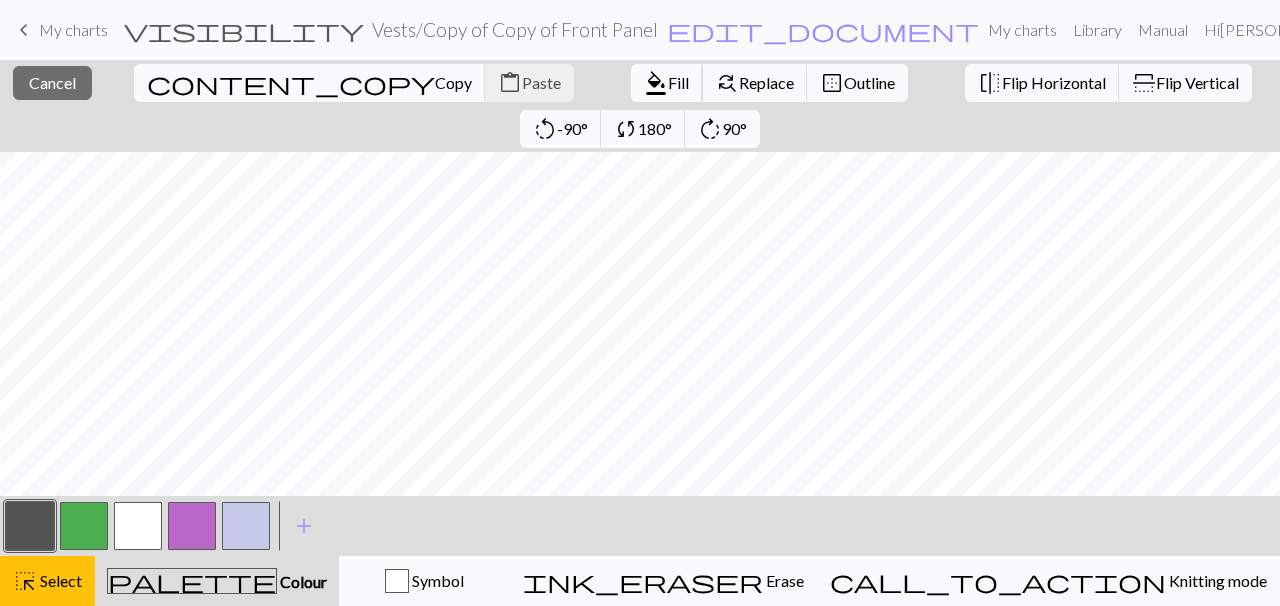 click on "Fill" at bounding box center (678, 82) 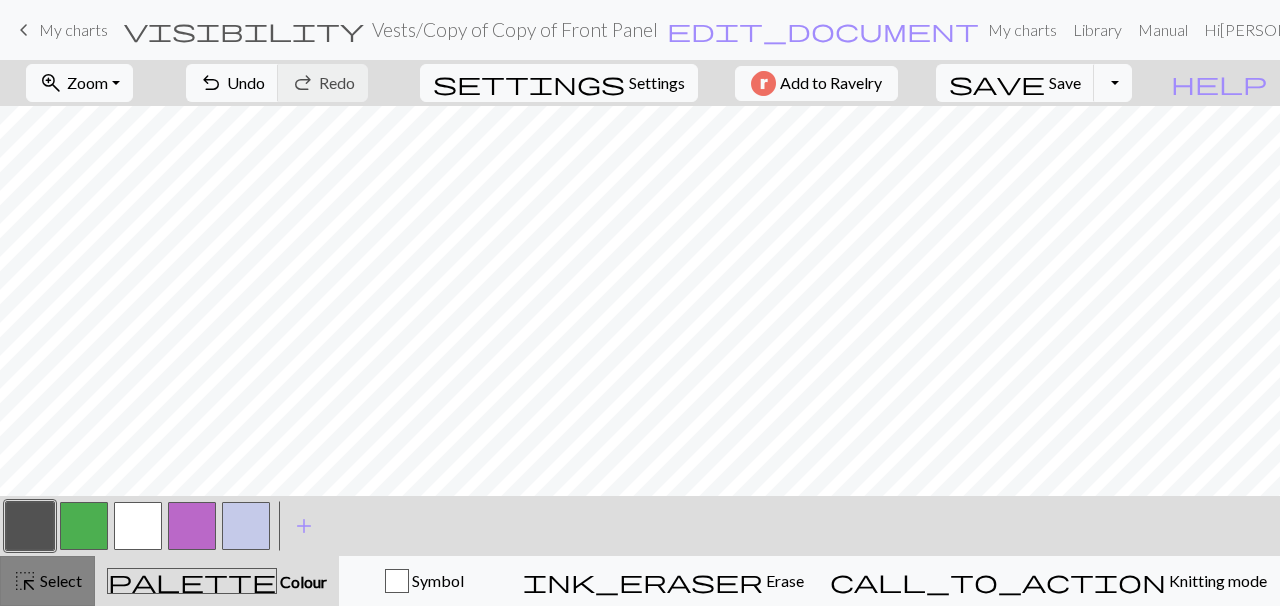 click on "highlight_alt   Select   Select" at bounding box center (47, 581) 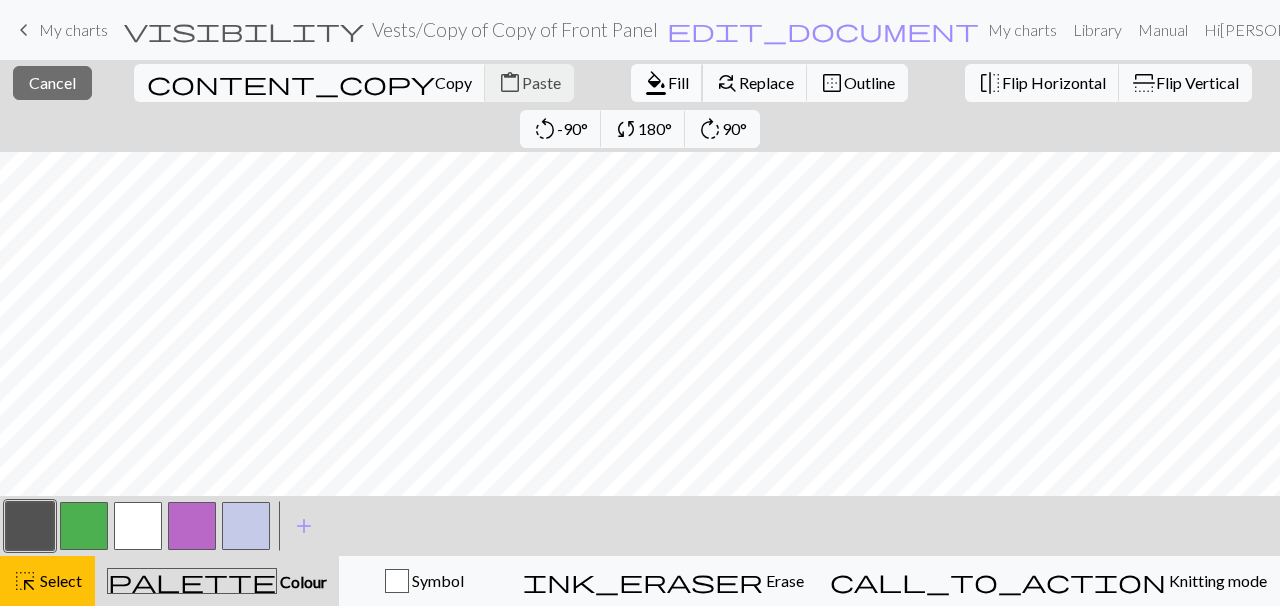 click on "Fill" at bounding box center (678, 82) 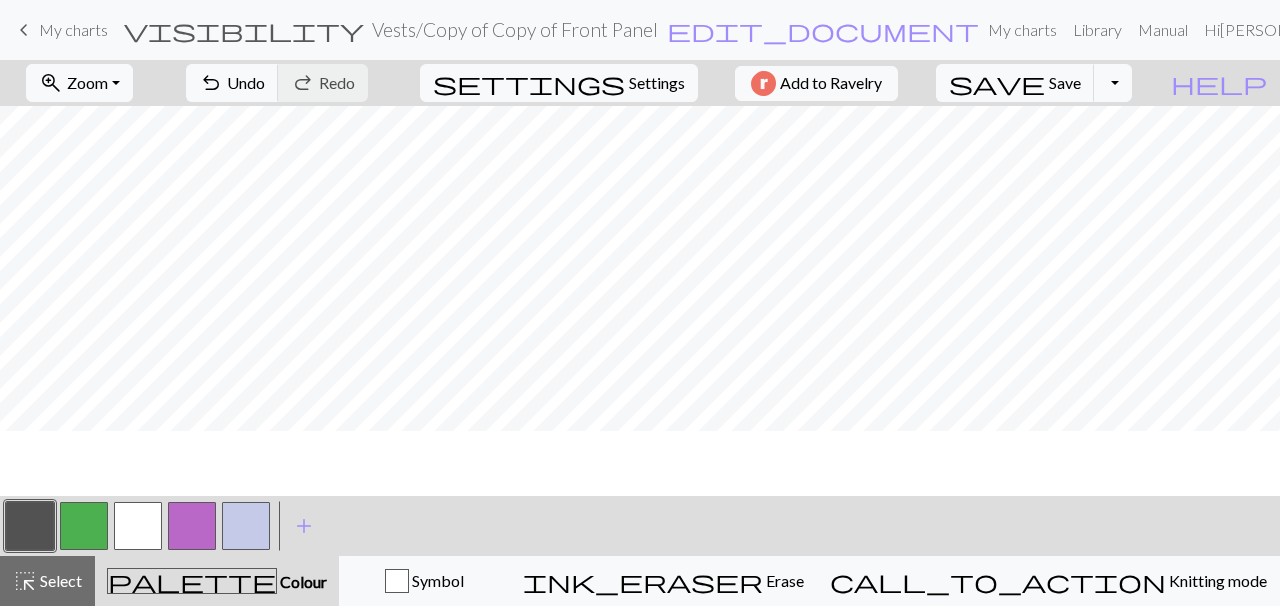 scroll, scrollTop: 412, scrollLeft: 0, axis: vertical 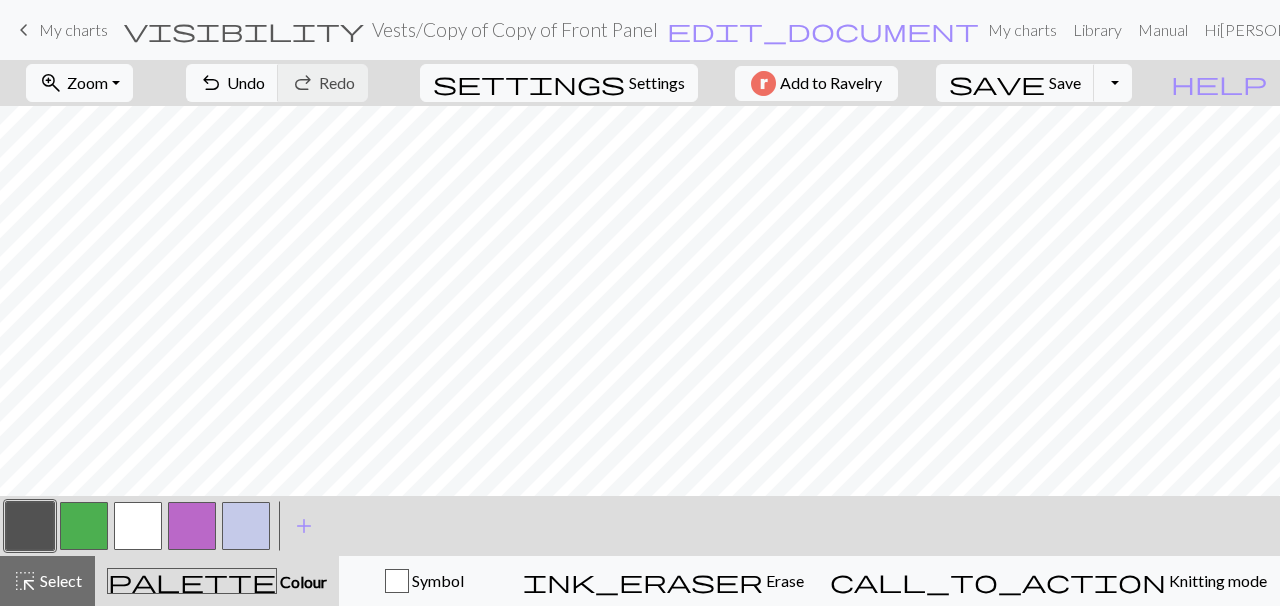 click at bounding box center [246, 526] 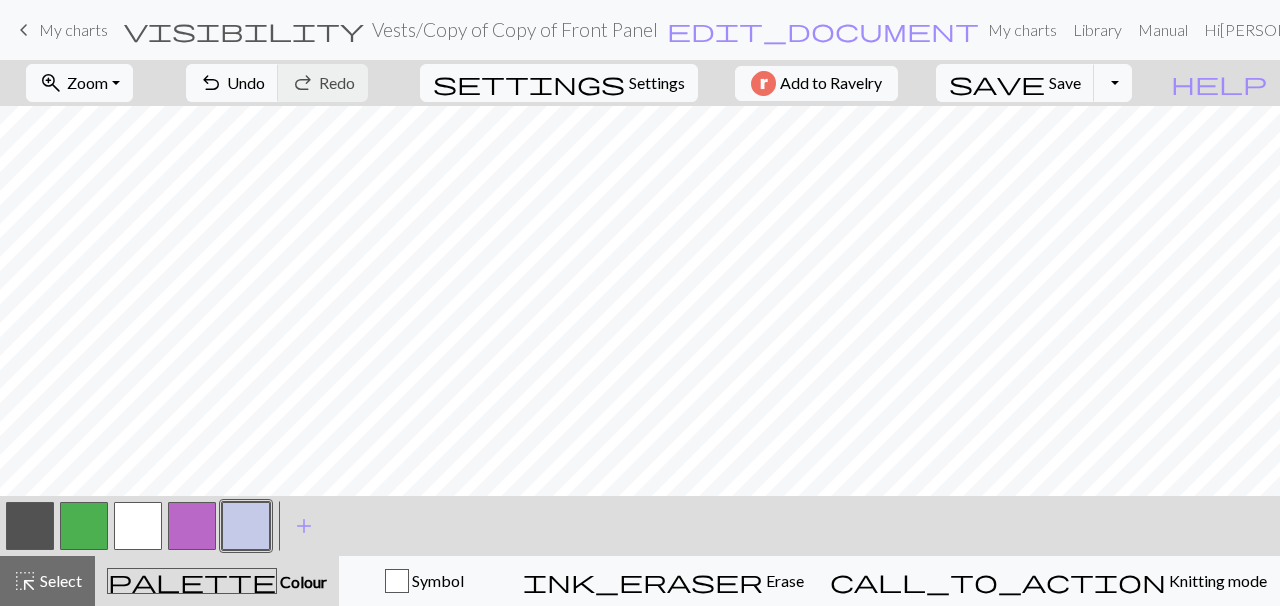 click at bounding box center (30, 526) 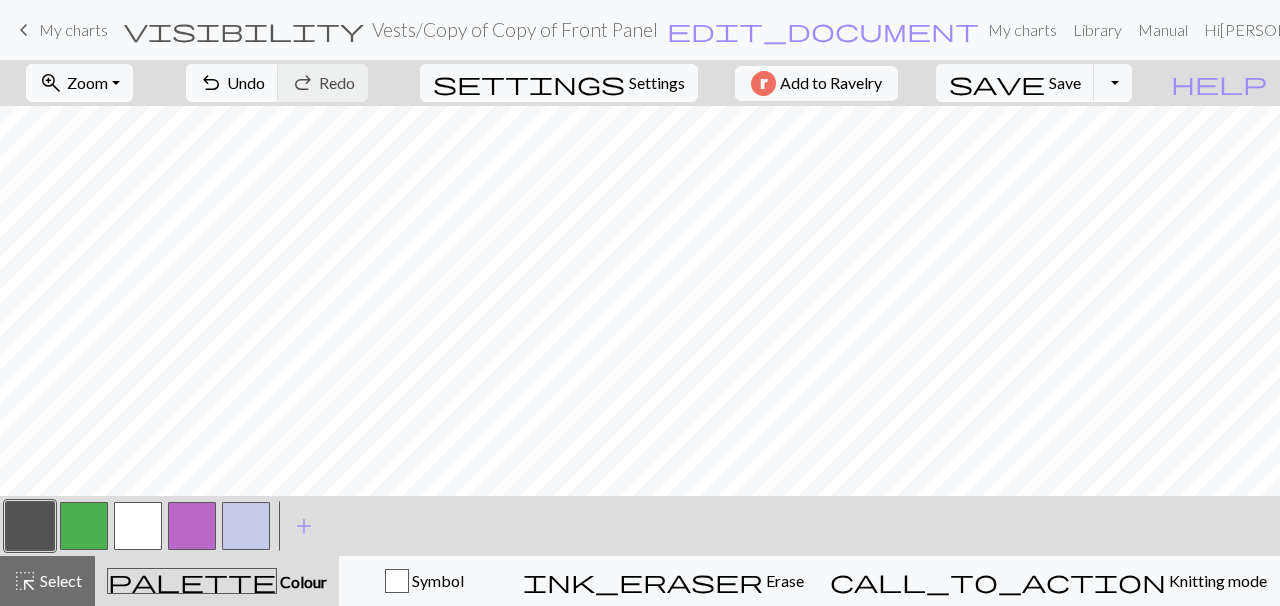 click at bounding box center (138, 526) 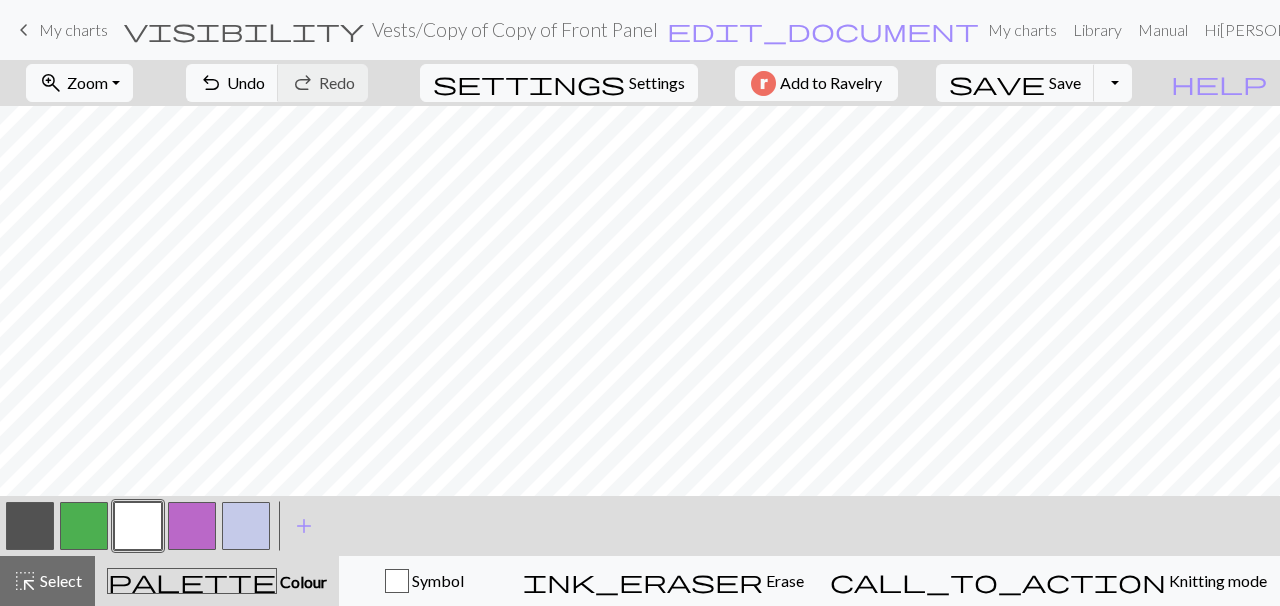 click at bounding box center (246, 526) 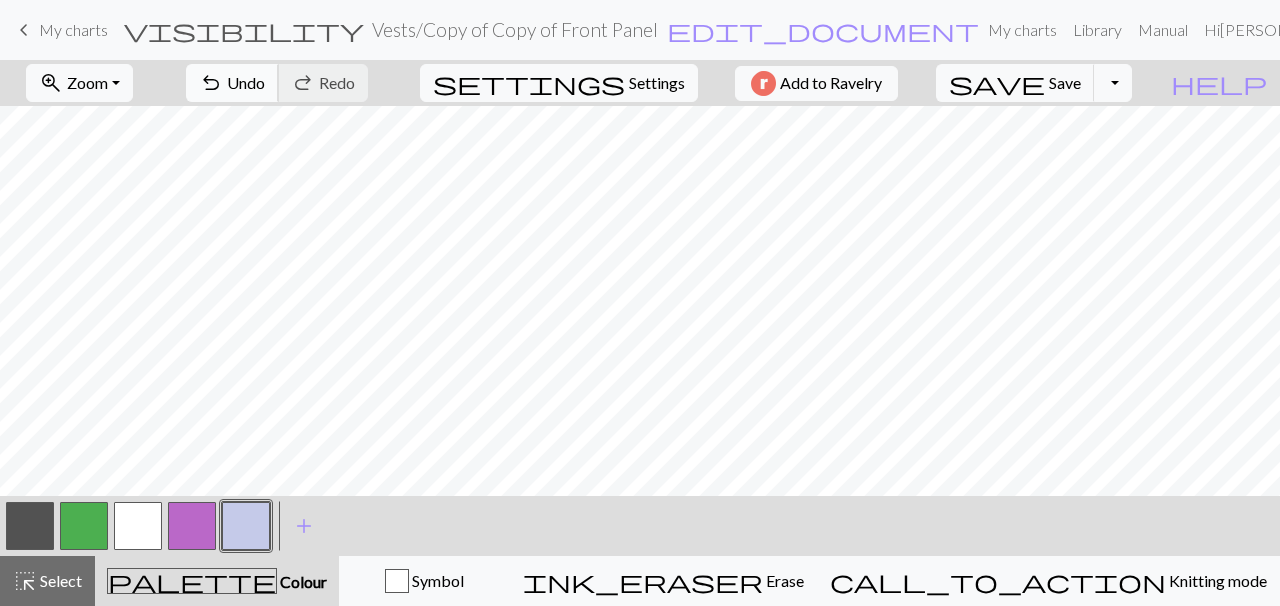 click on "Undo" at bounding box center [246, 82] 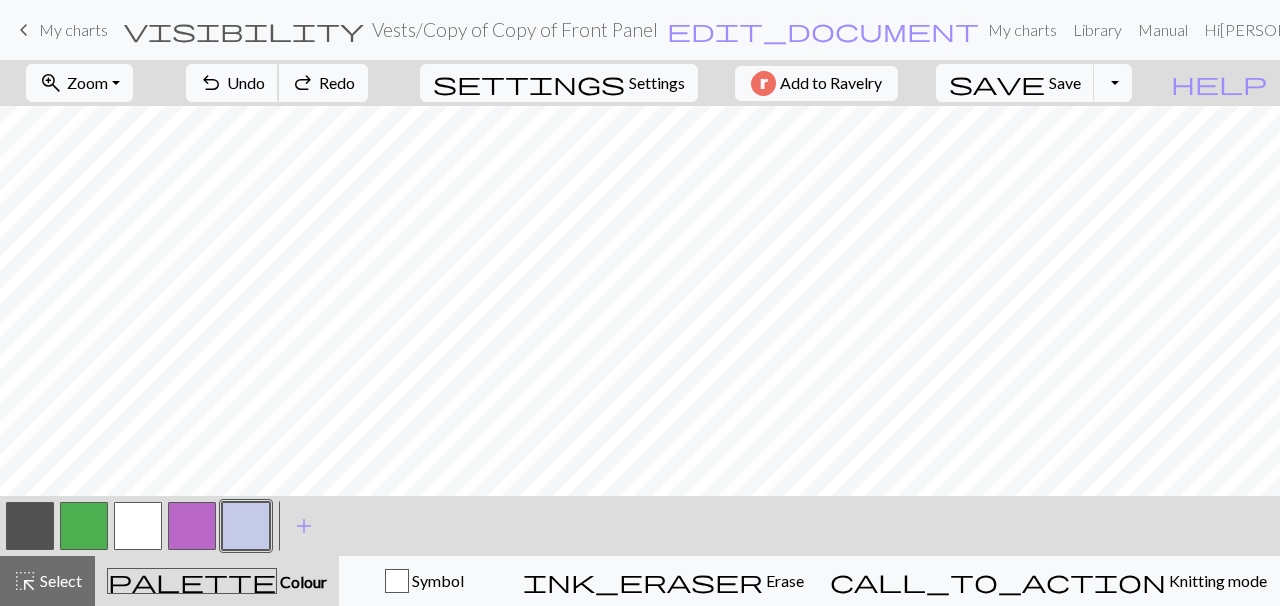 click on "Undo" at bounding box center (246, 82) 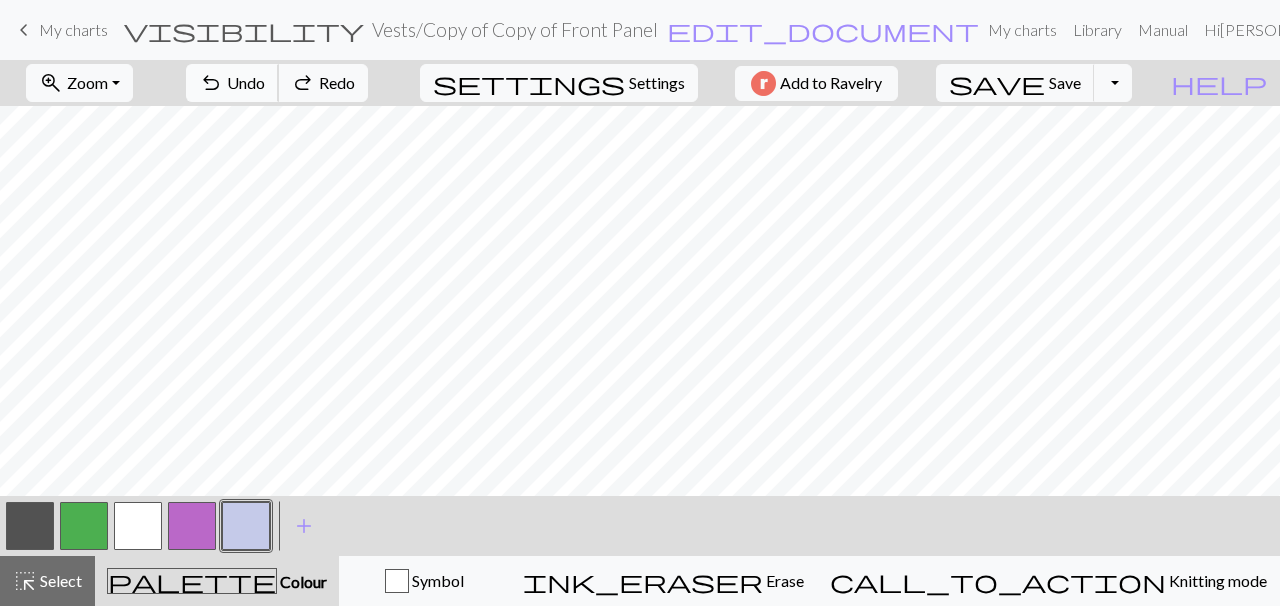 click on "Undo" at bounding box center (246, 82) 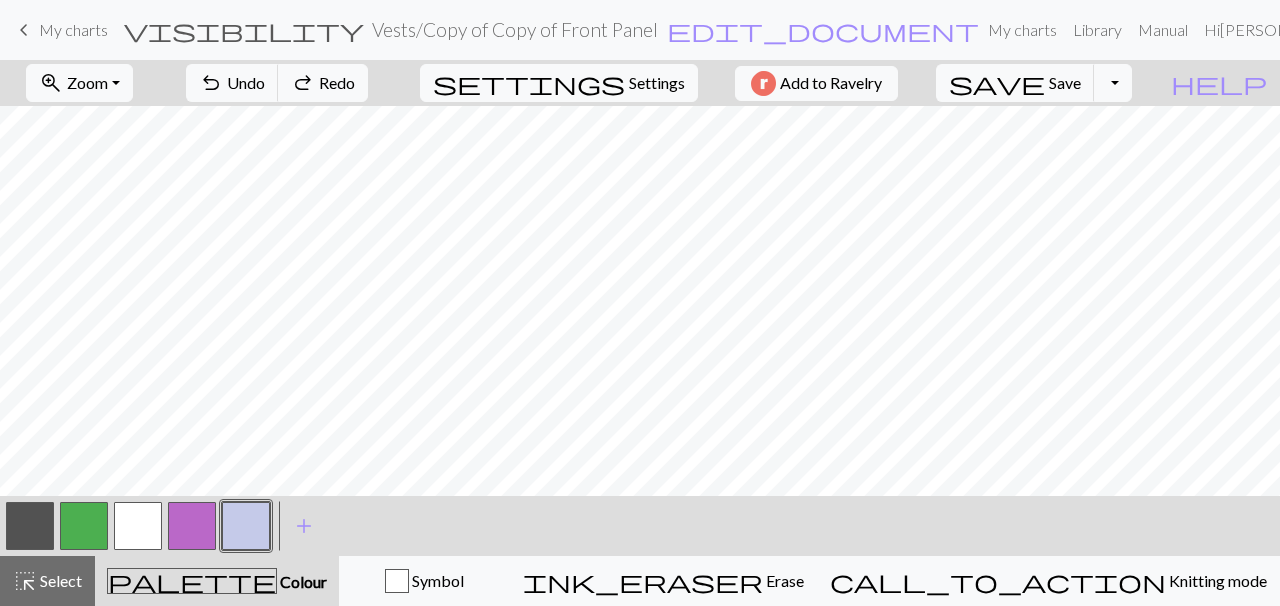 click at bounding box center [84, 526] 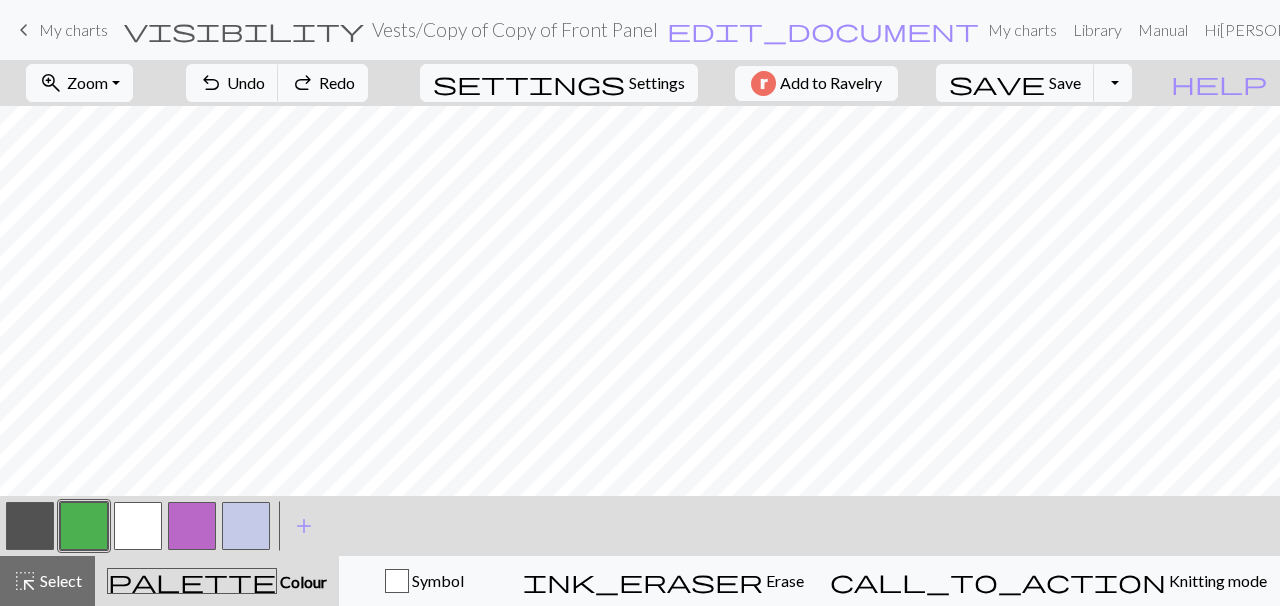 click at bounding box center (84, 526) 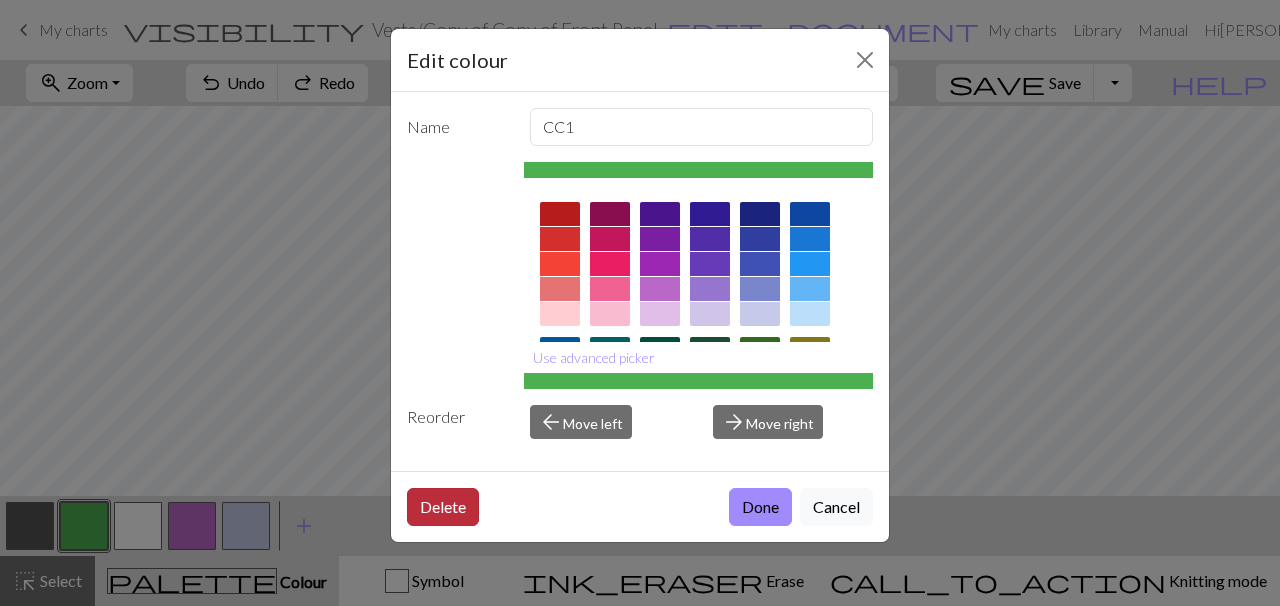 click on "Delete" at bounding box center (443, 507) 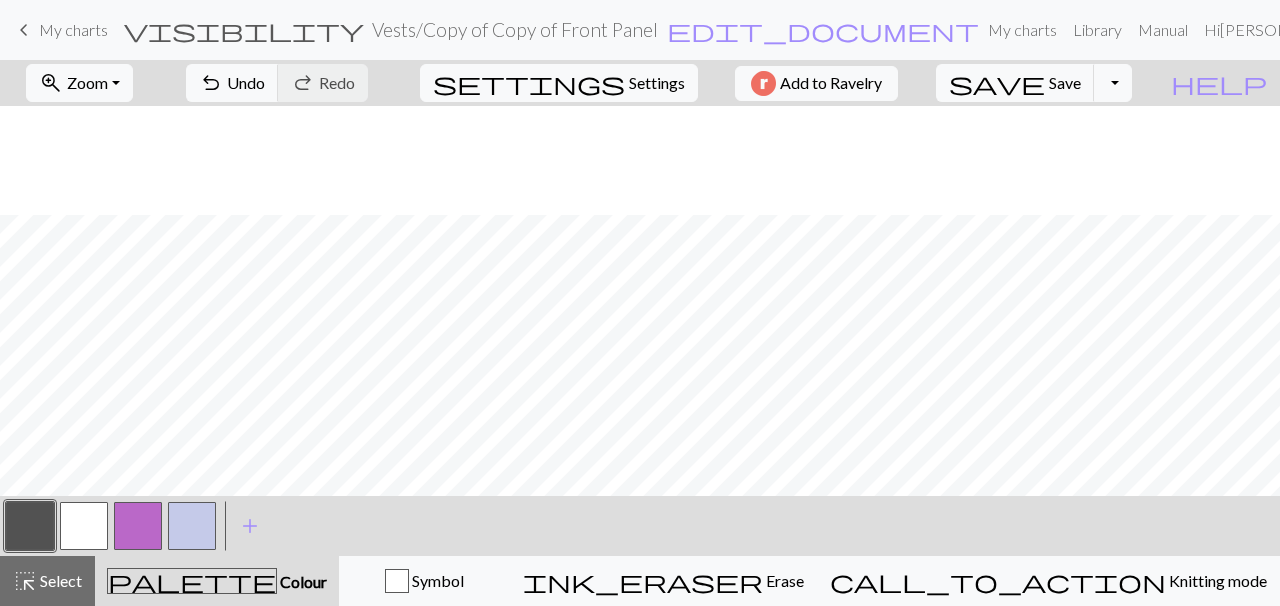 scroll, scrollTop: 381, scrollLeft: 0, axis: vertical 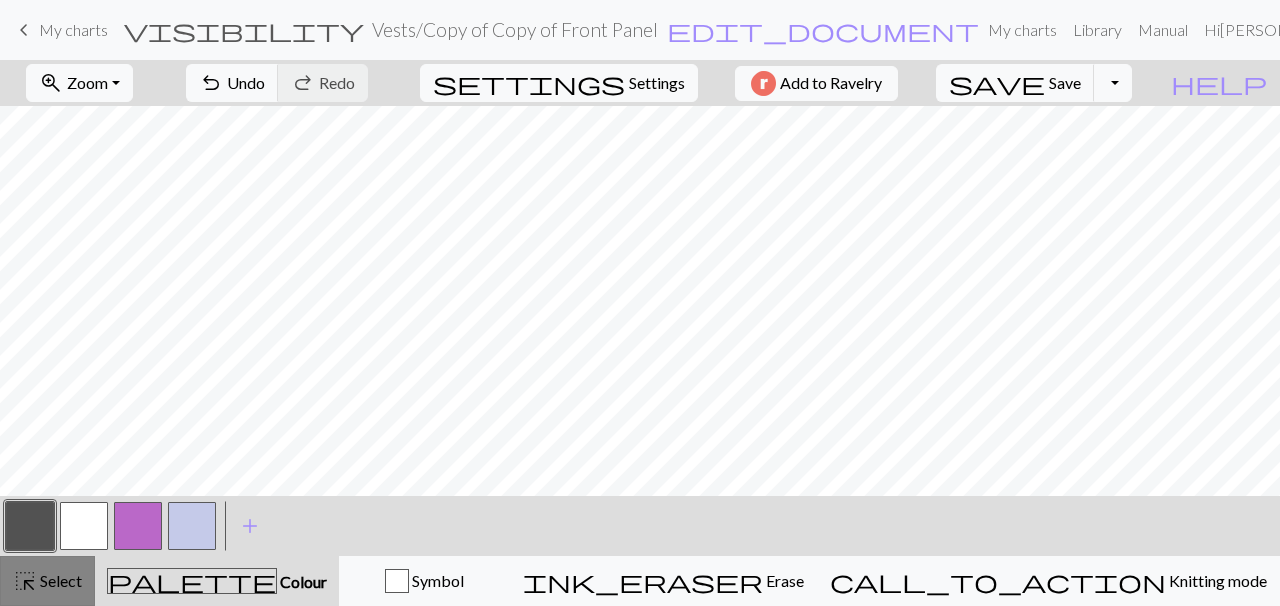click on "highlight_alt" at bounding box center [25, 581] 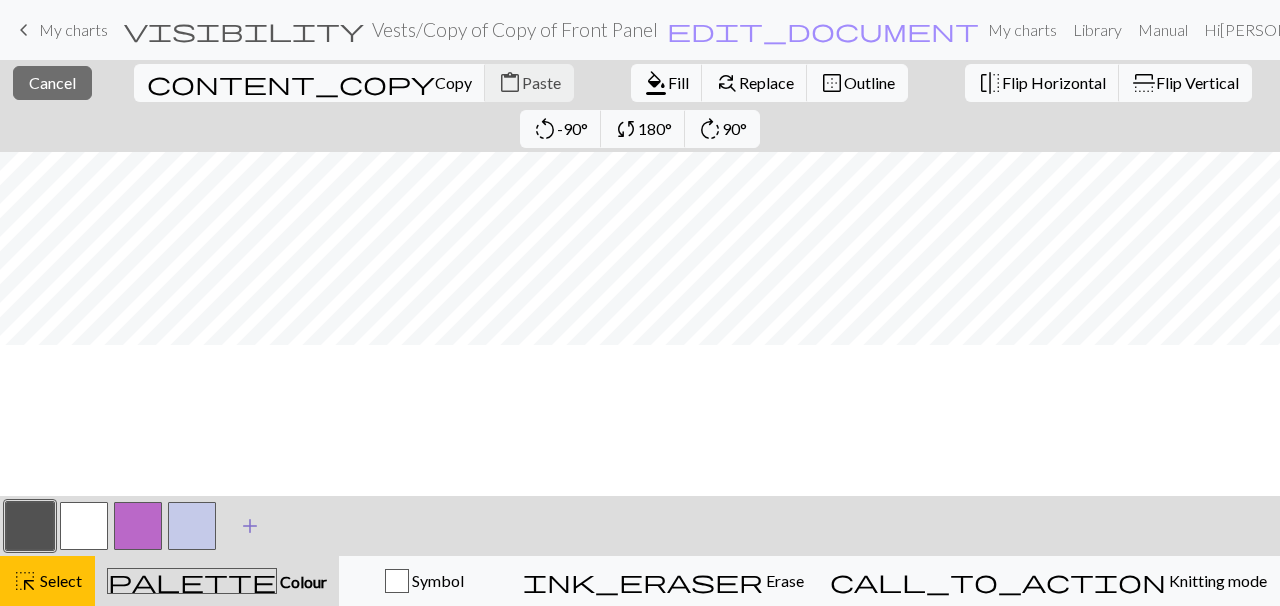 scroll, scrollTop: 0, scrollLeft: 0, axis: both 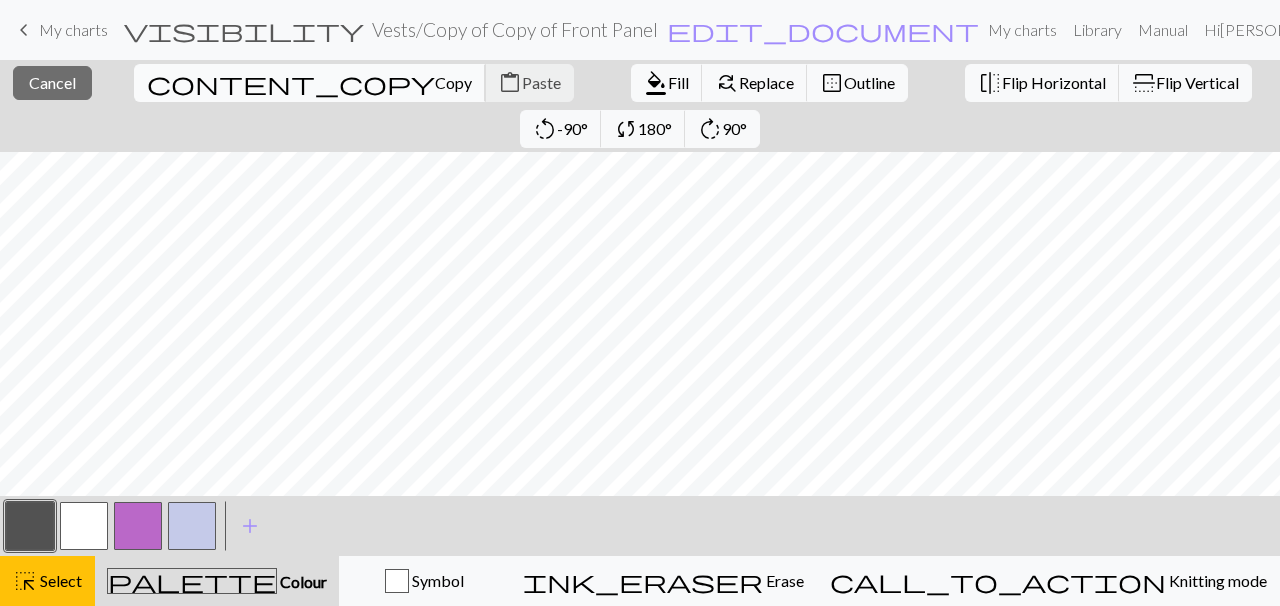 click on "Copy" at bounding box center (453, 82) 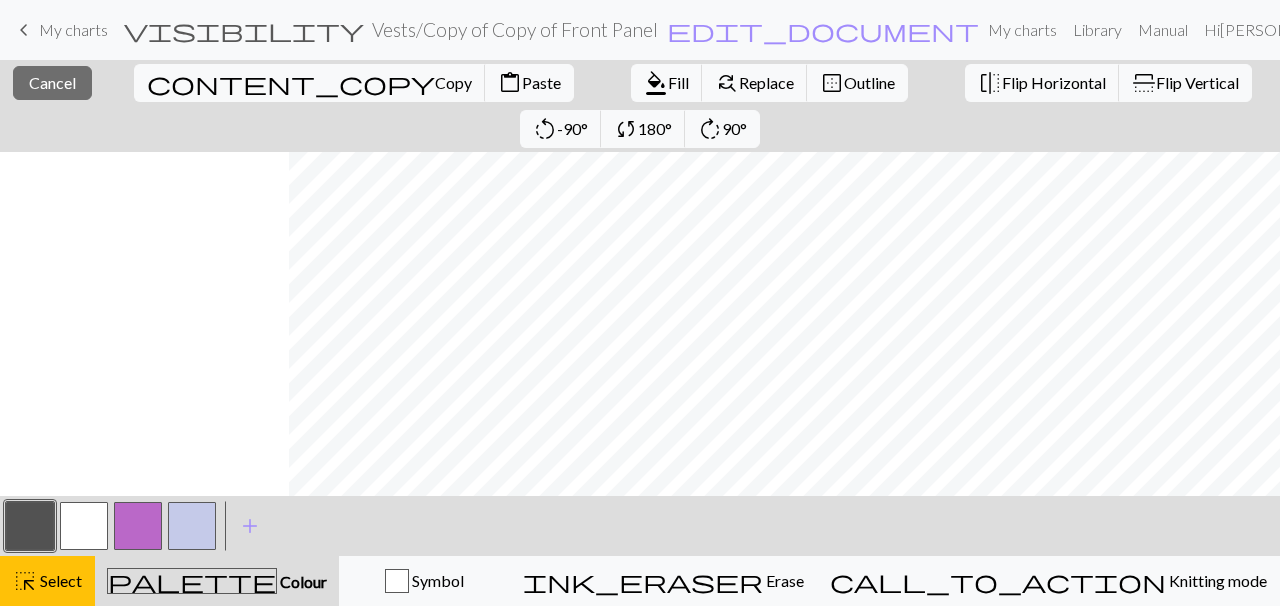 scroll, scrollTop: 20, scrollLeft: 570, axis: both 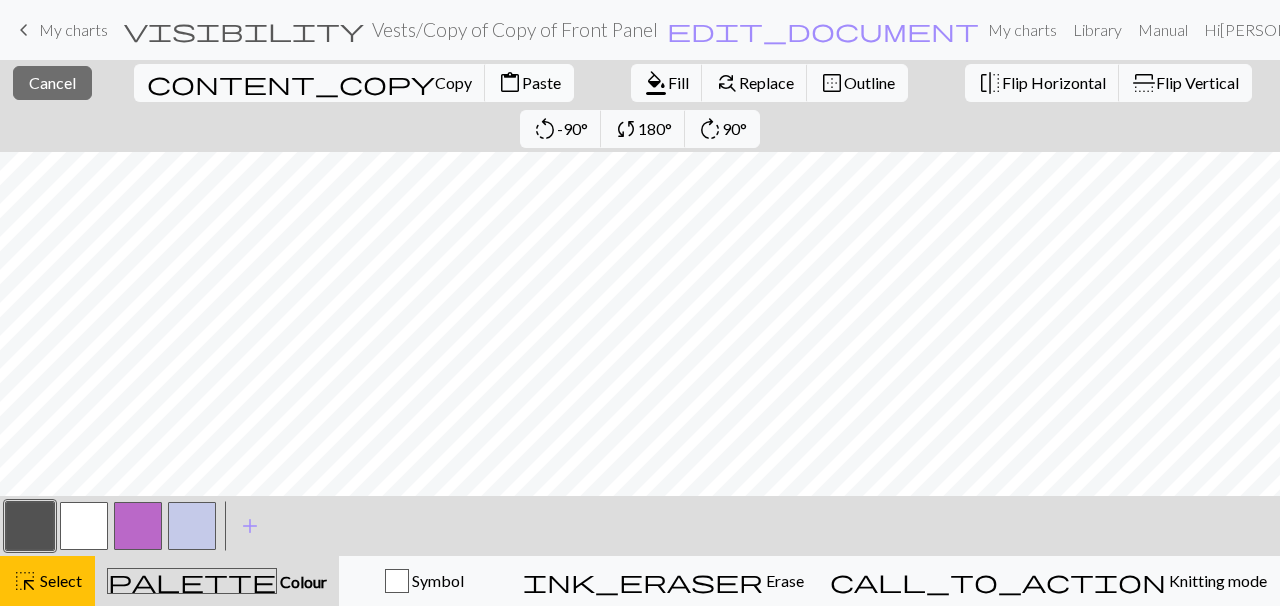 click on "Paste" at bounding box center (541, 82) 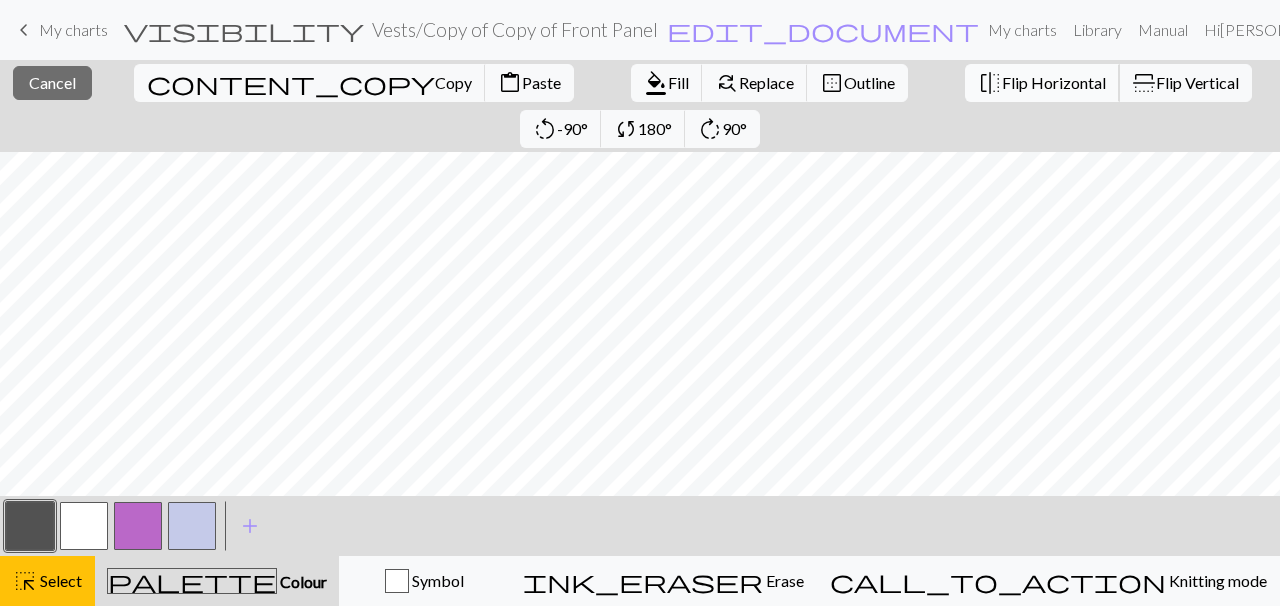 click on "Flip Horizontal" at bounding box center (1054, 82) 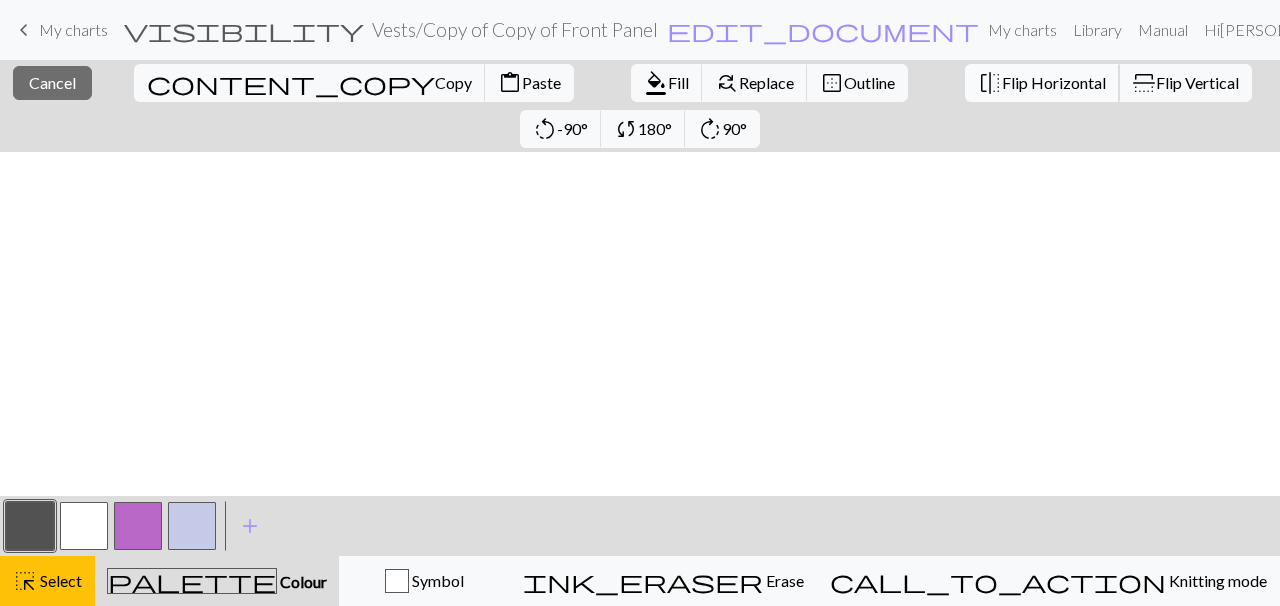 scroll, scrollTop: 0, scrollLeft: 570, axis: horizontal 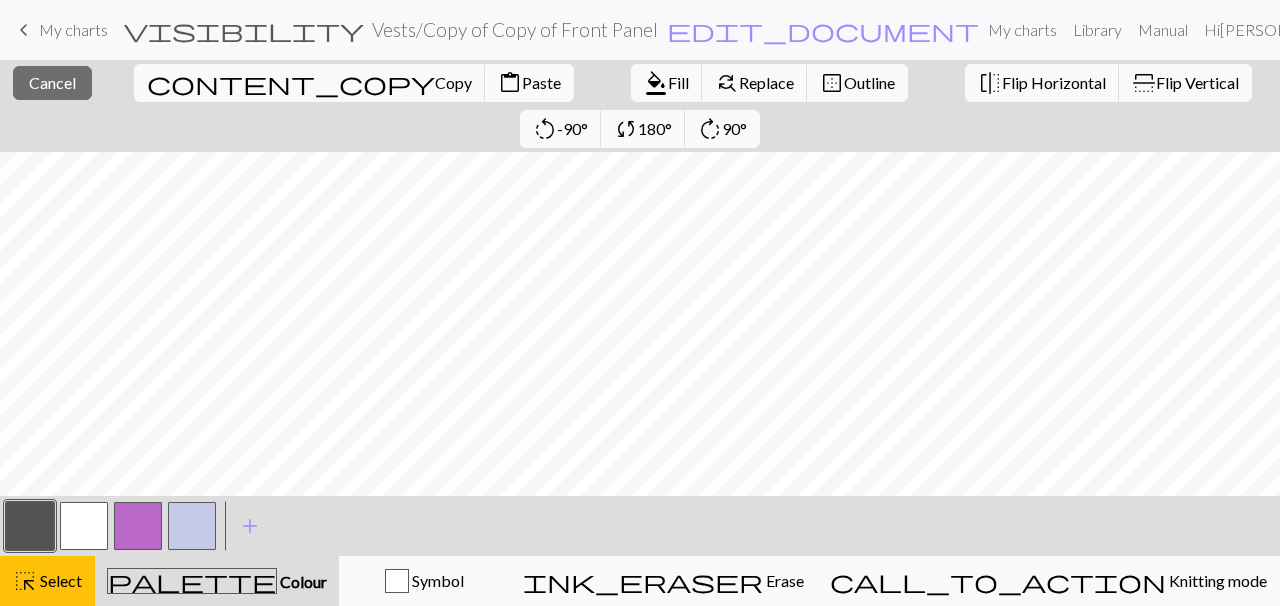 click on "Paste" at bounding box center [541, 82] 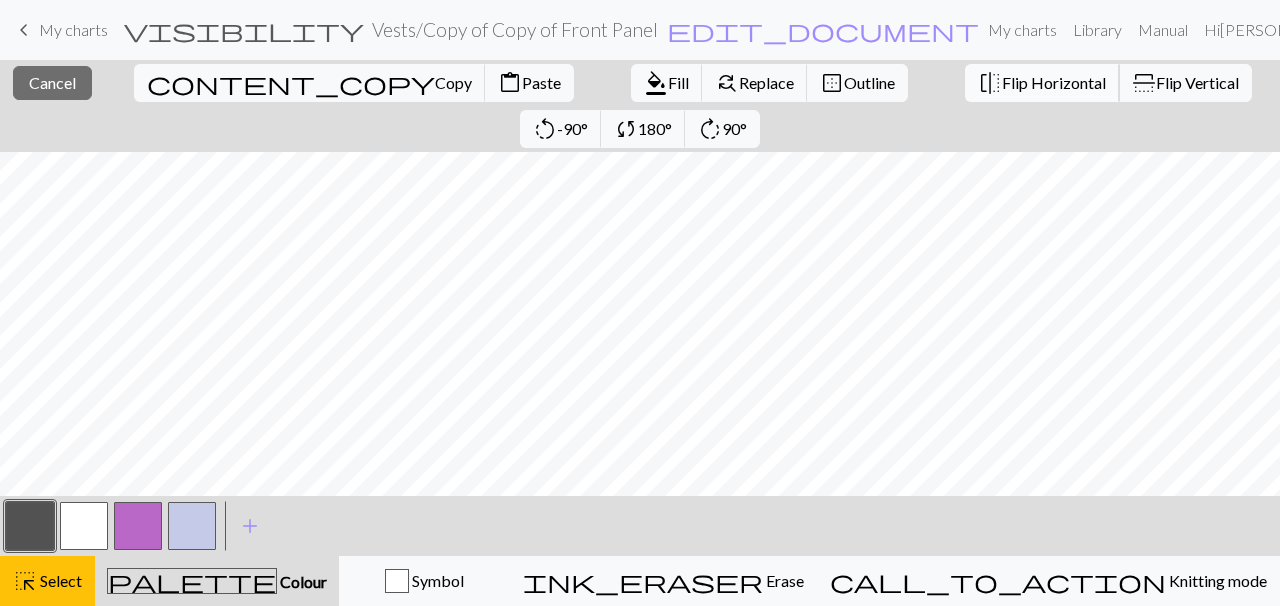 click on "Flip Horizontal" at bounding box center [1054, 82] 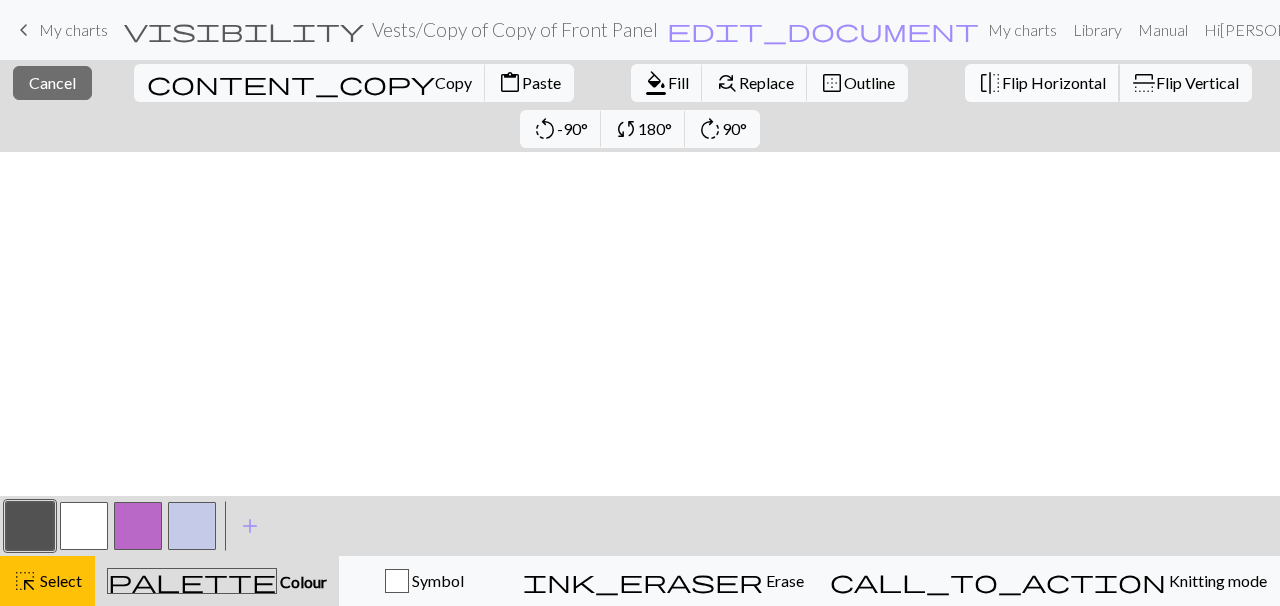 scroll, scrollTop: 447, scrollLeft: 570, axis: both 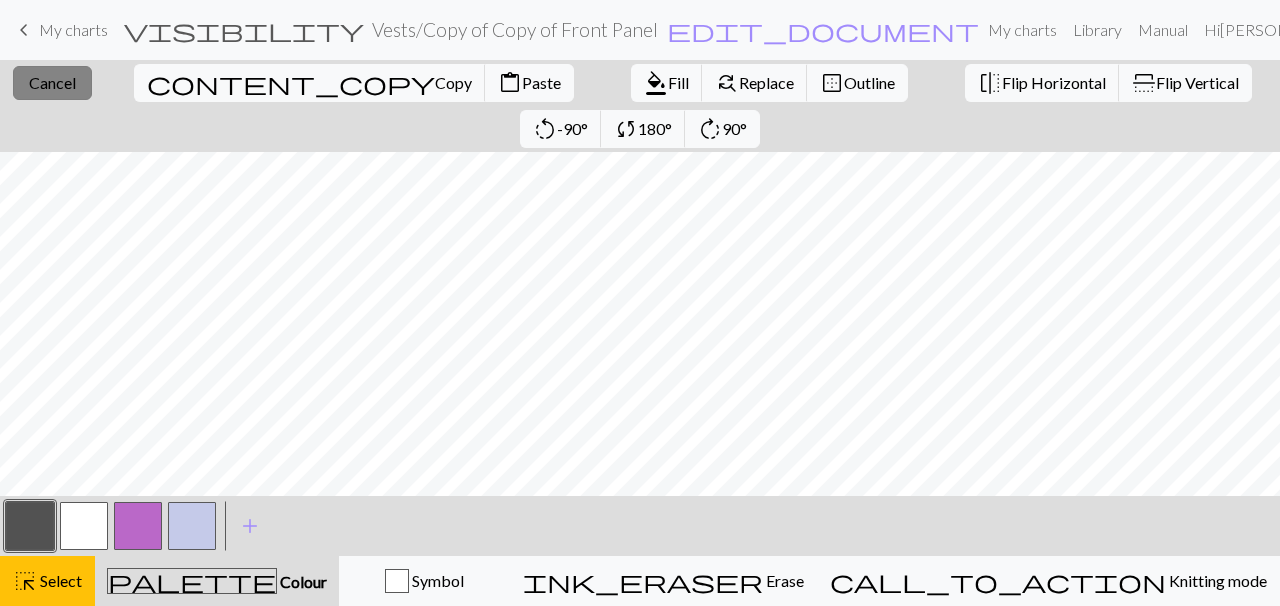 click on "Cancel" at bounding box center [52, 82] 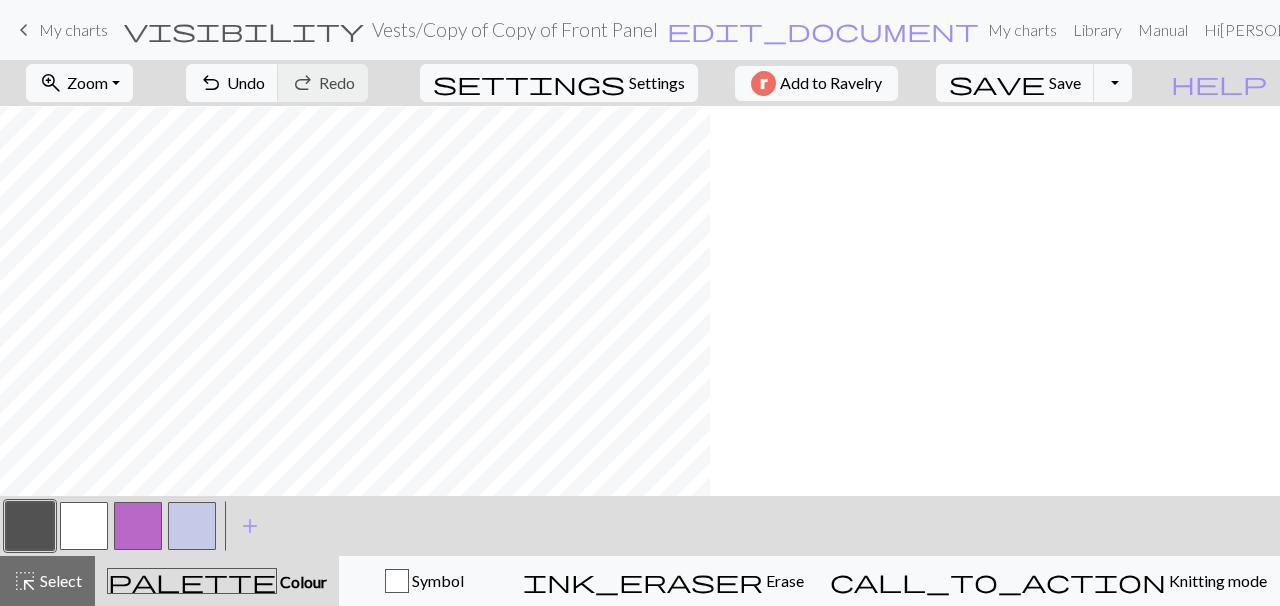 scroll, scrollTop: 448, scrollLeft: 0, axis: vertical 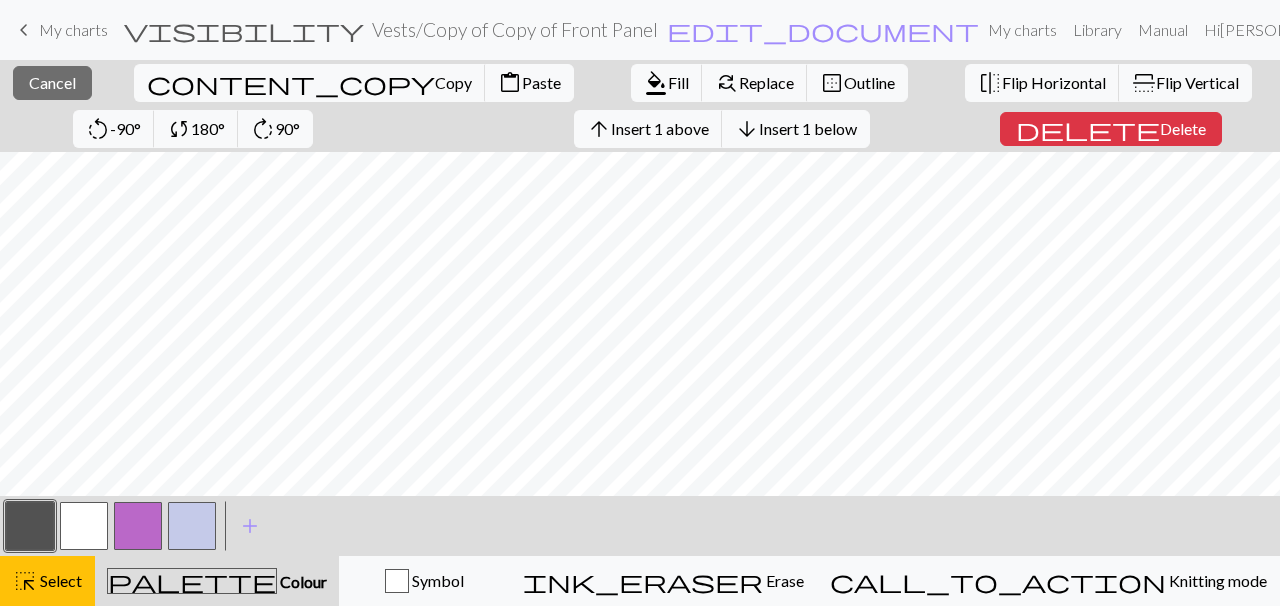 click at bounding box center [138, 526] 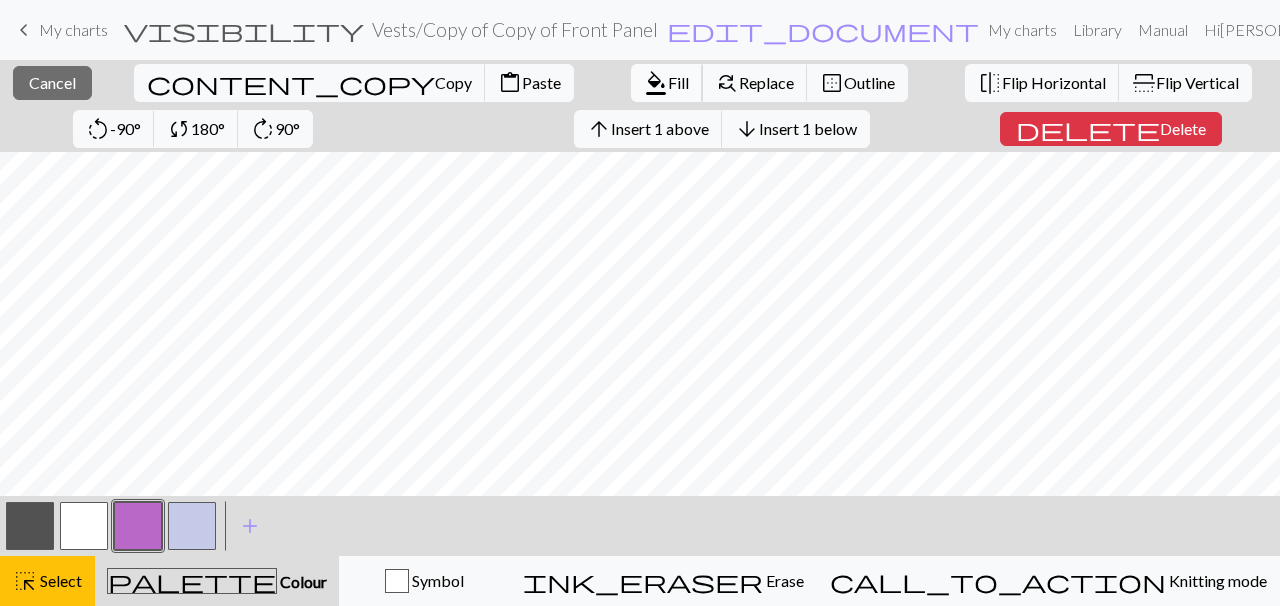 click on "format_color_fill" at bounding box center (656, 83) 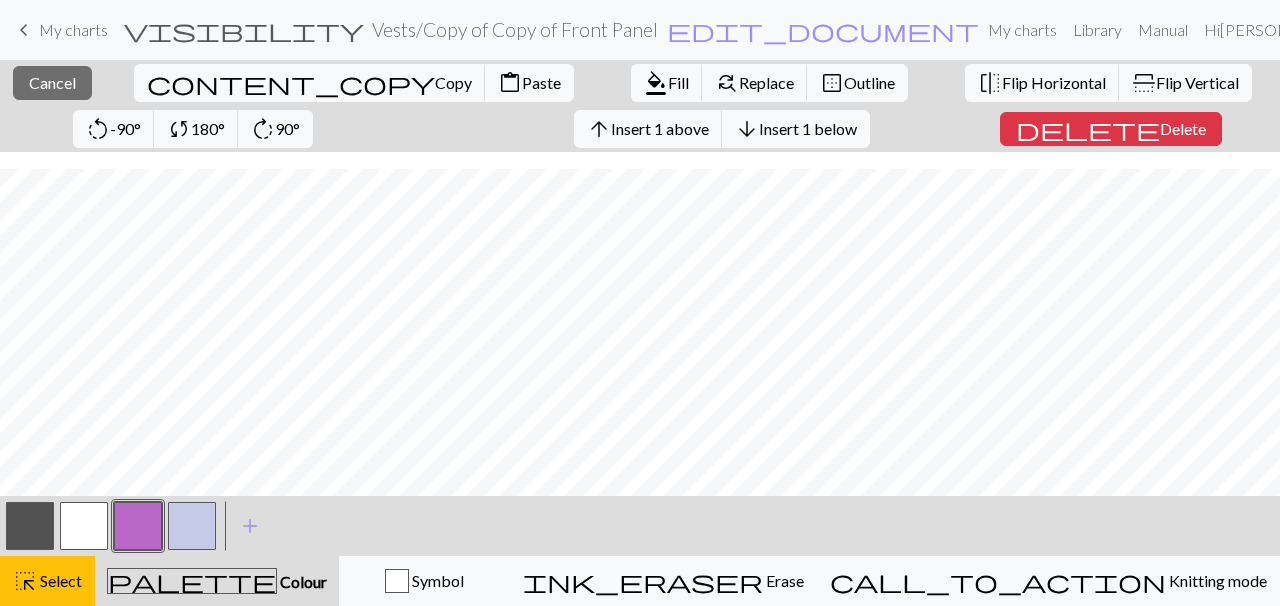 scroll, scrollTop: 503, scrollLeft: 570, axis: both 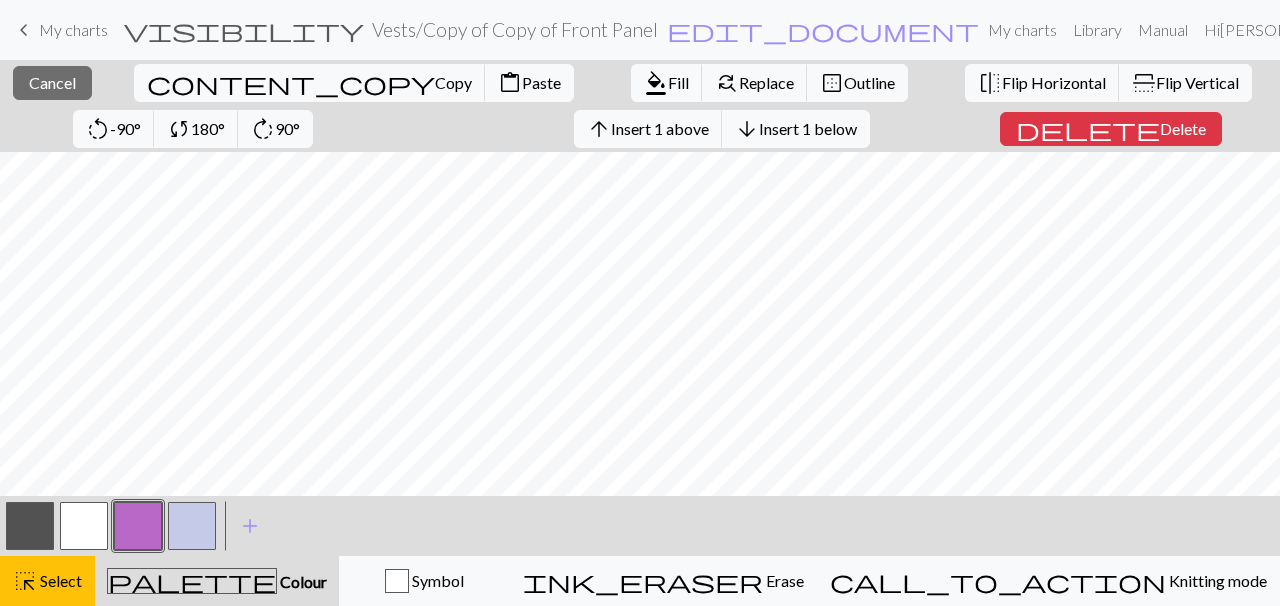 click at bounding box center (30, 526) 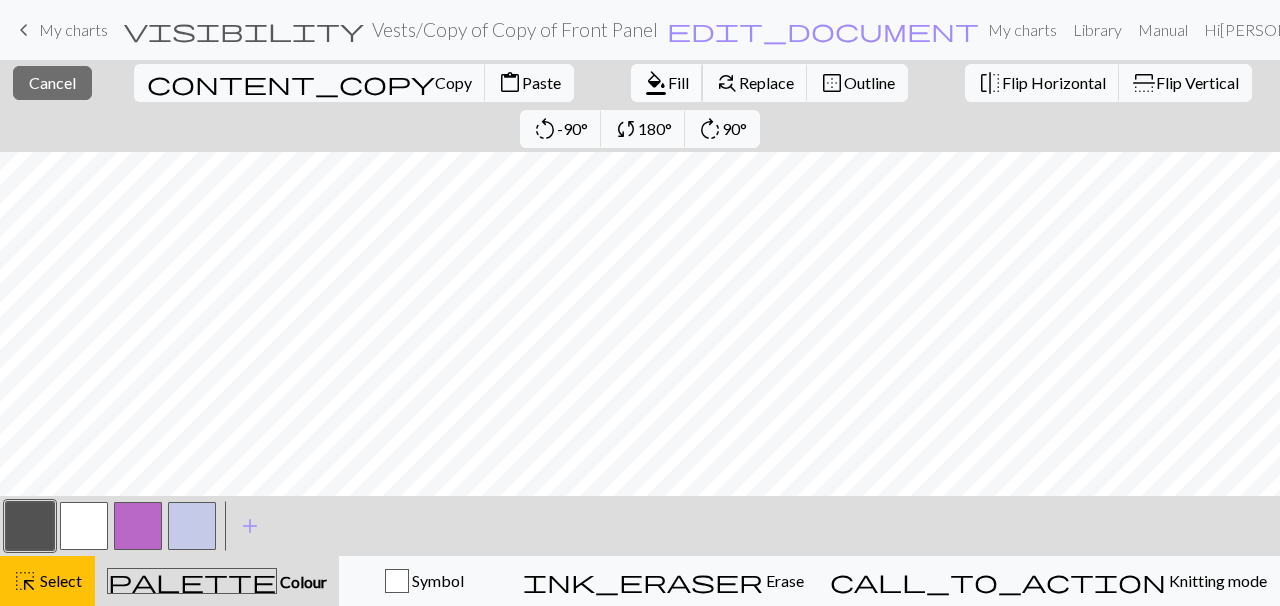 click on "format_color_fill" at bounding box center (656, 83) 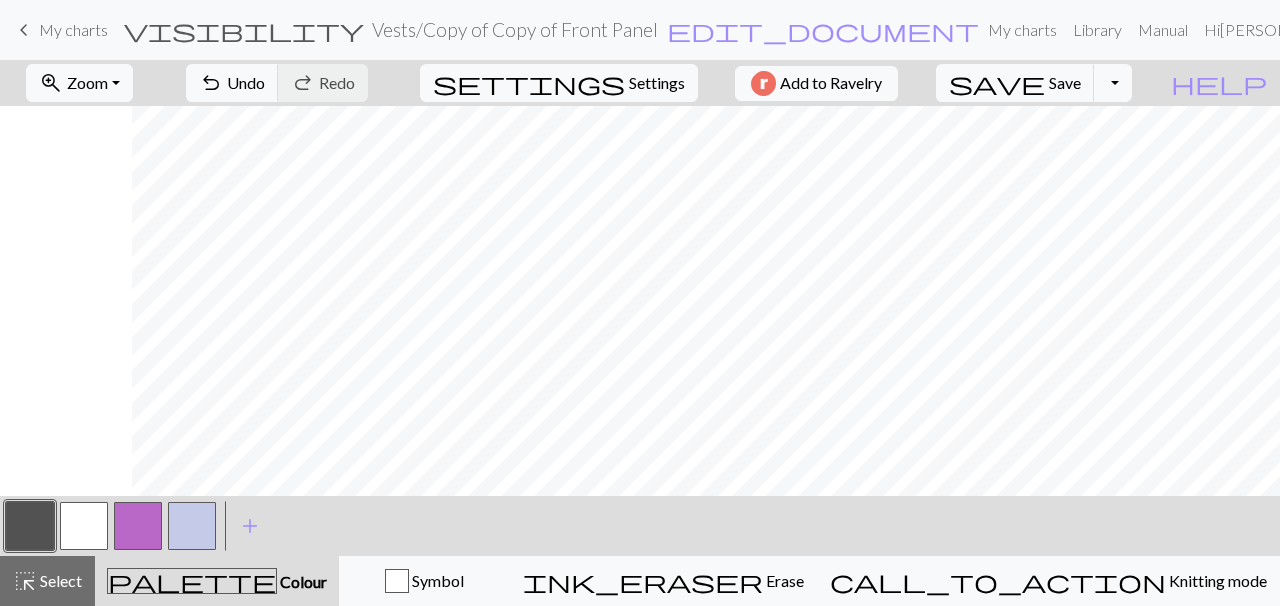scroll, scrollTop: 503, scrollLeft: 132, axis: both 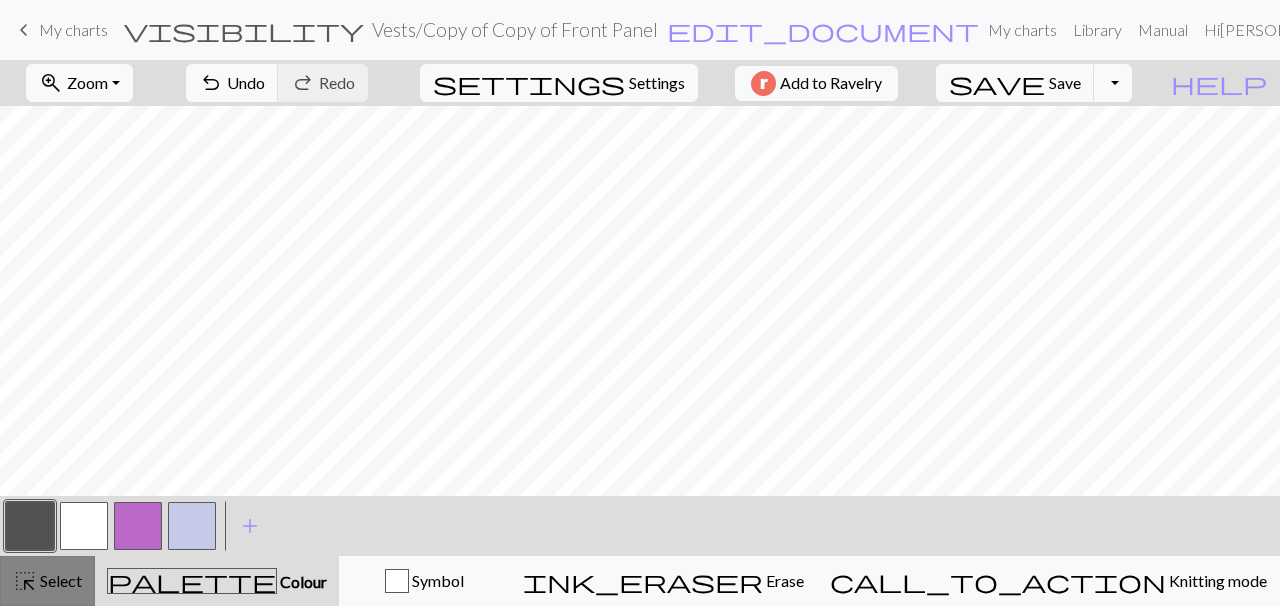 click on "highlight_alt" at bounding box center (25, 581) 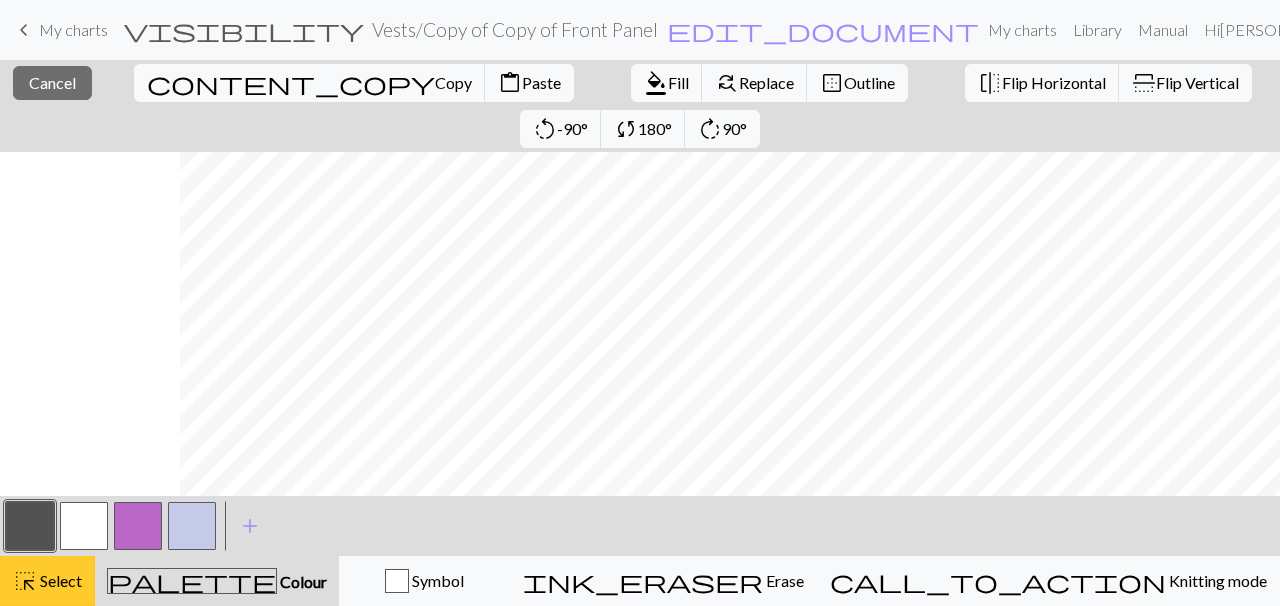 scroll, scrollTop: 536, scrollLeft: 567, axis: both 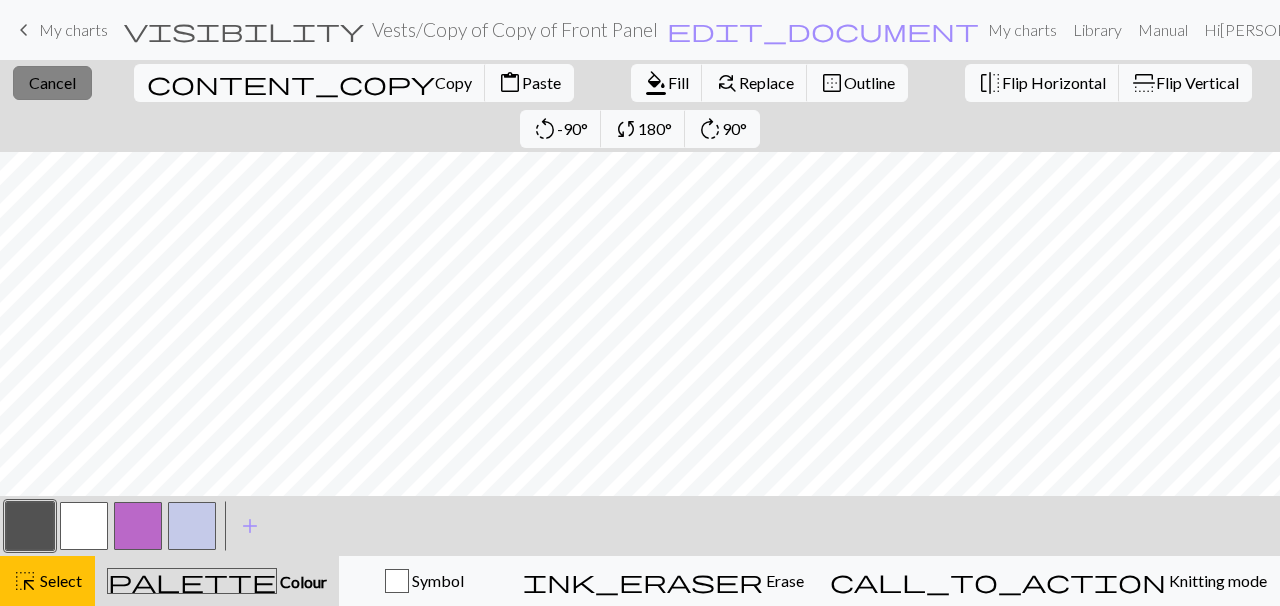 click on "close Cancel" at bounding box center [52, 83] 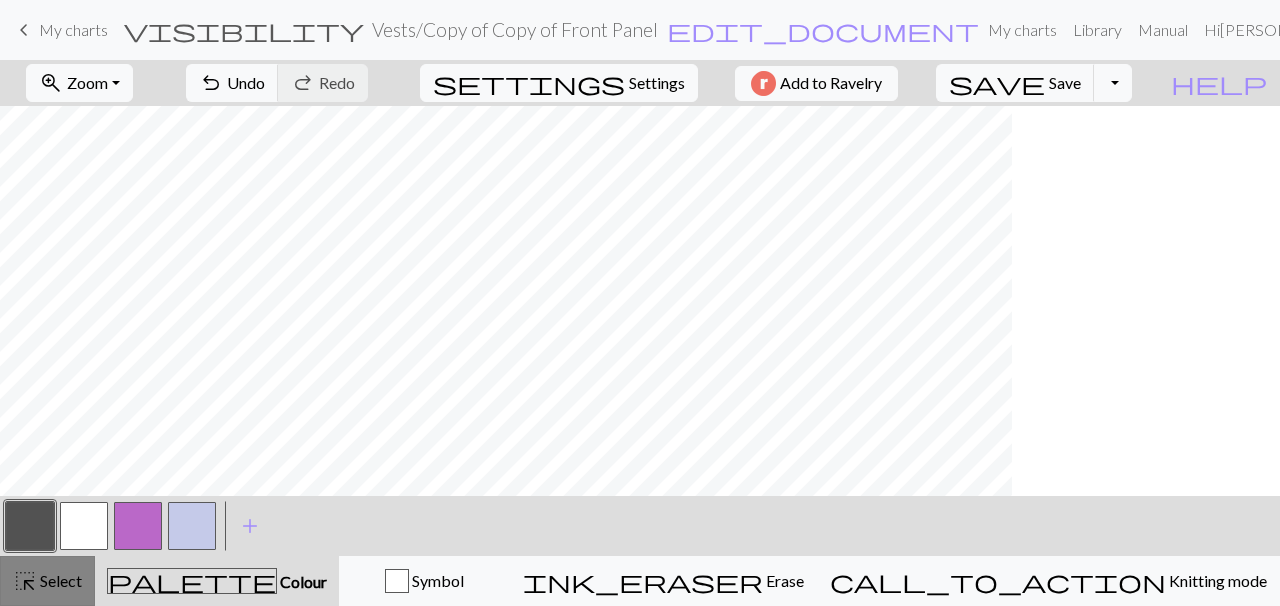 scroll, scrollTop: 536, scrollLeft: 299, axis: both 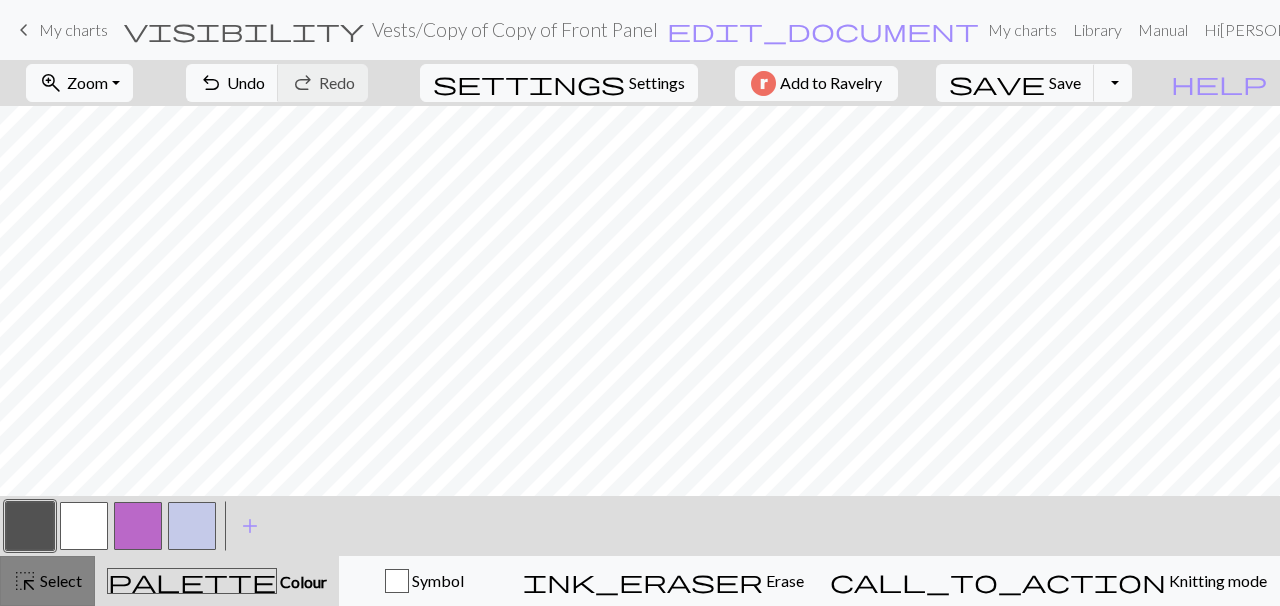 click on "highlight_alt   Select   Select" at bounding box center (47, 581) 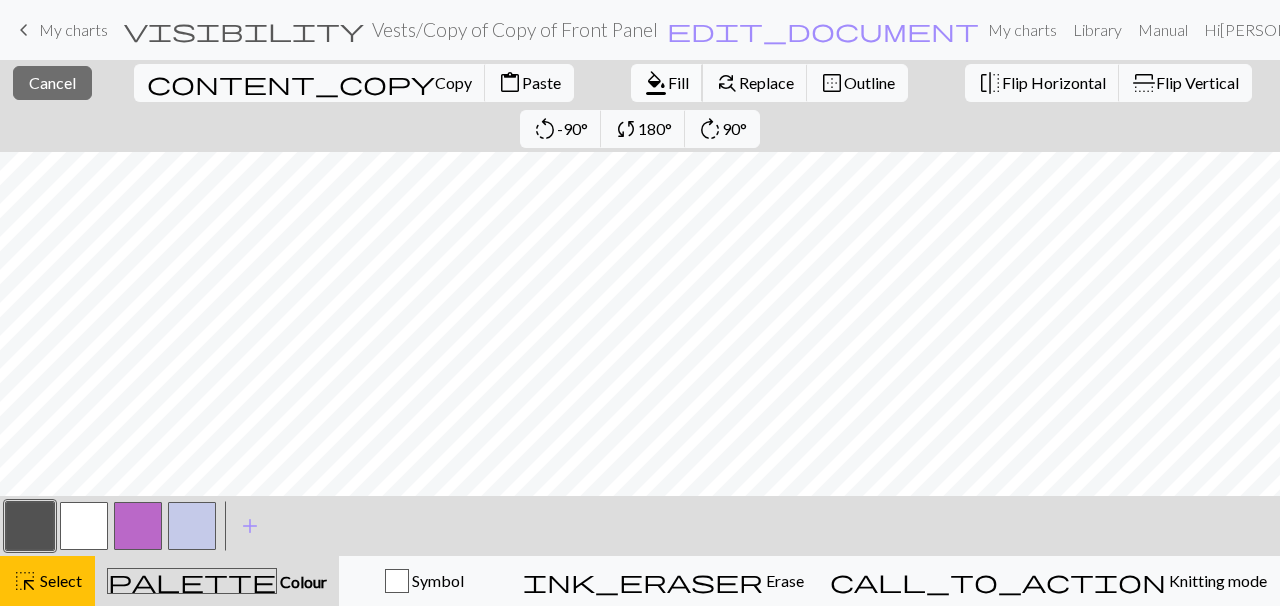 click on "format_color_fill" at bounding box center (656, 83) 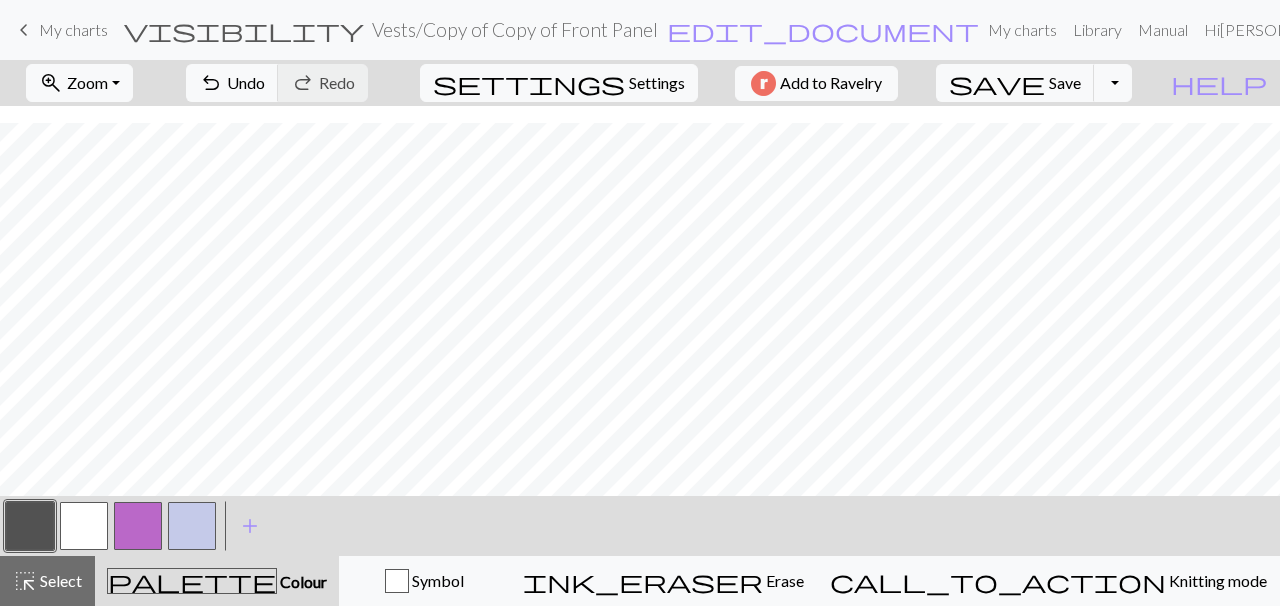 scroll, scrollTop: 658, scrollLeft: 570, axis: both 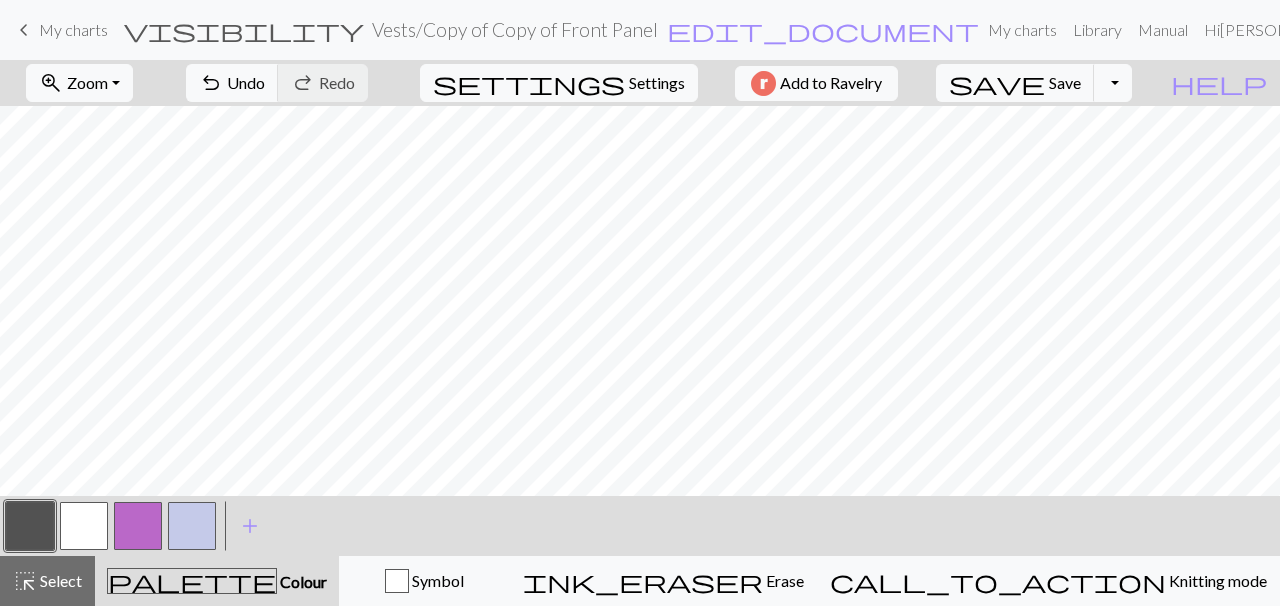 click on "highlight_alt   Select   Select" at bounding box center [47, 581] 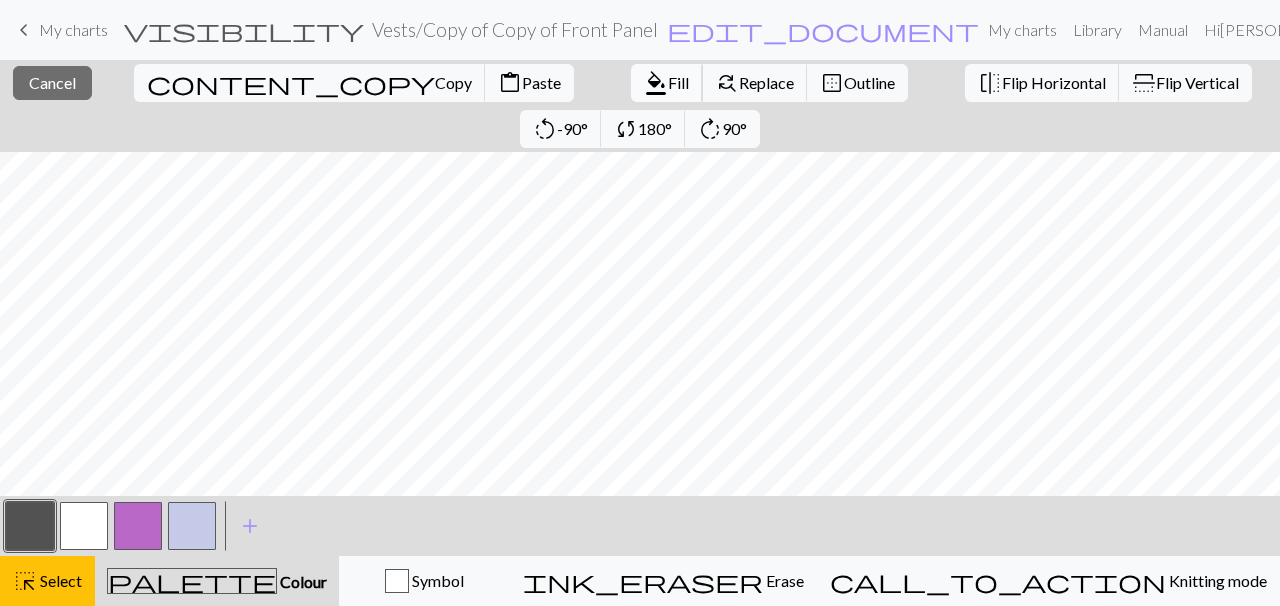 click on "format_color_fill" at bounding box center [656, 83] 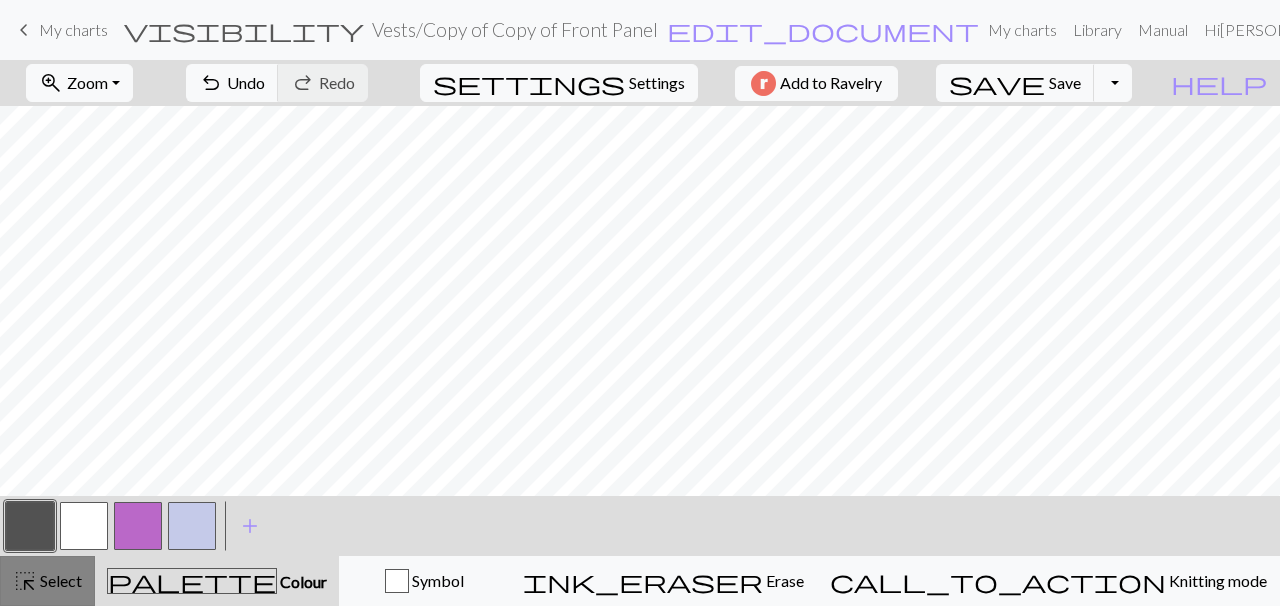 click on "Select" at bounding box center [59, 580] 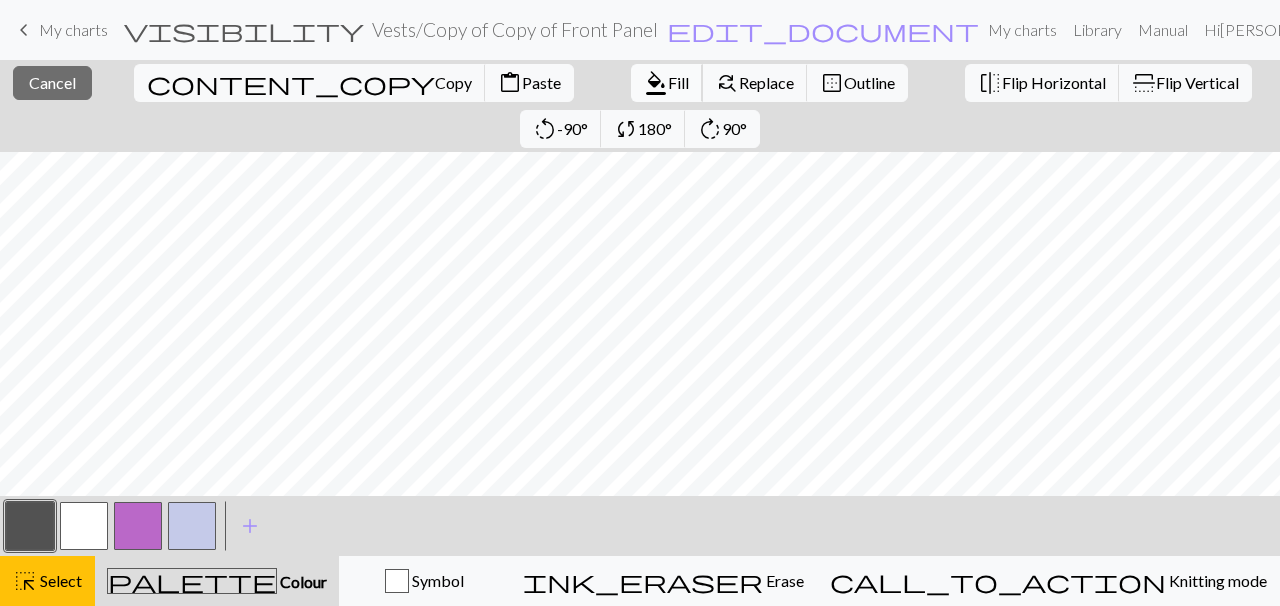 click on "format_color_fill  Fill" at bounding box center [667, 83] 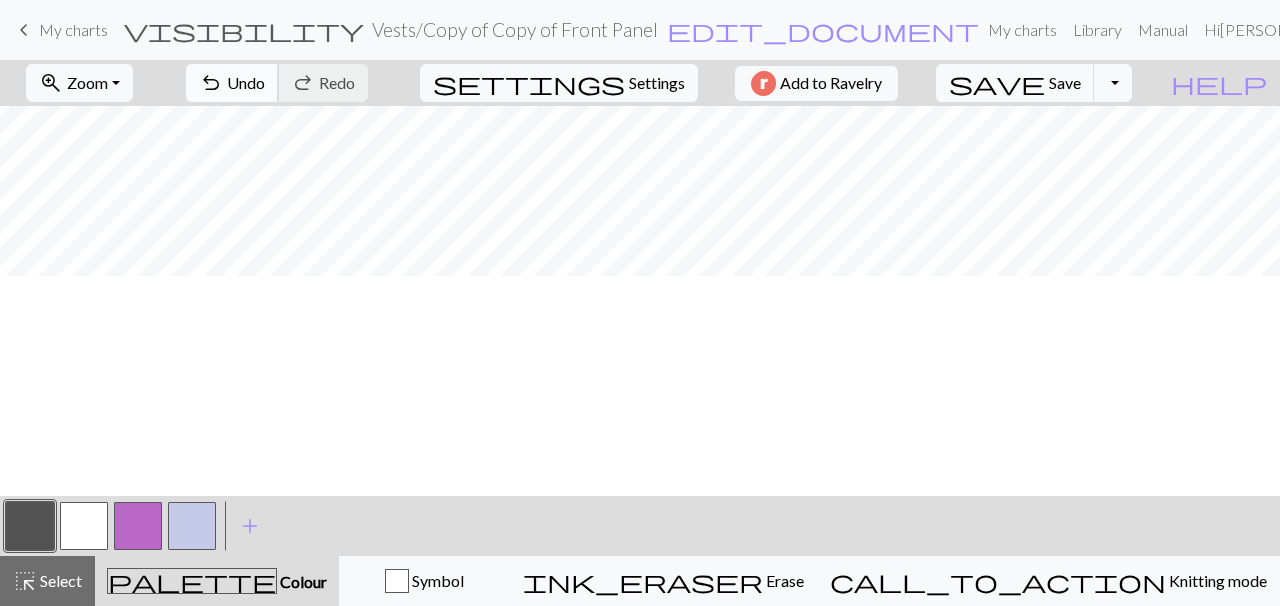 scroll, scrollTop: 739, scrollLeft: 570, axis: both 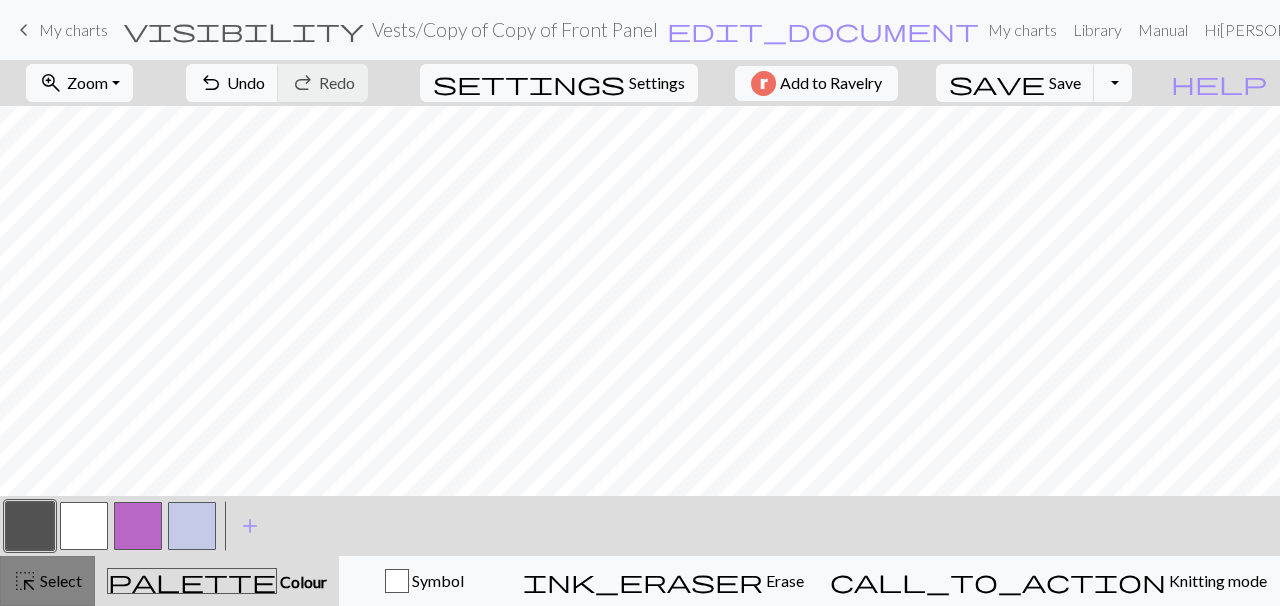 click on "Select" at bounding box center [59, 580] 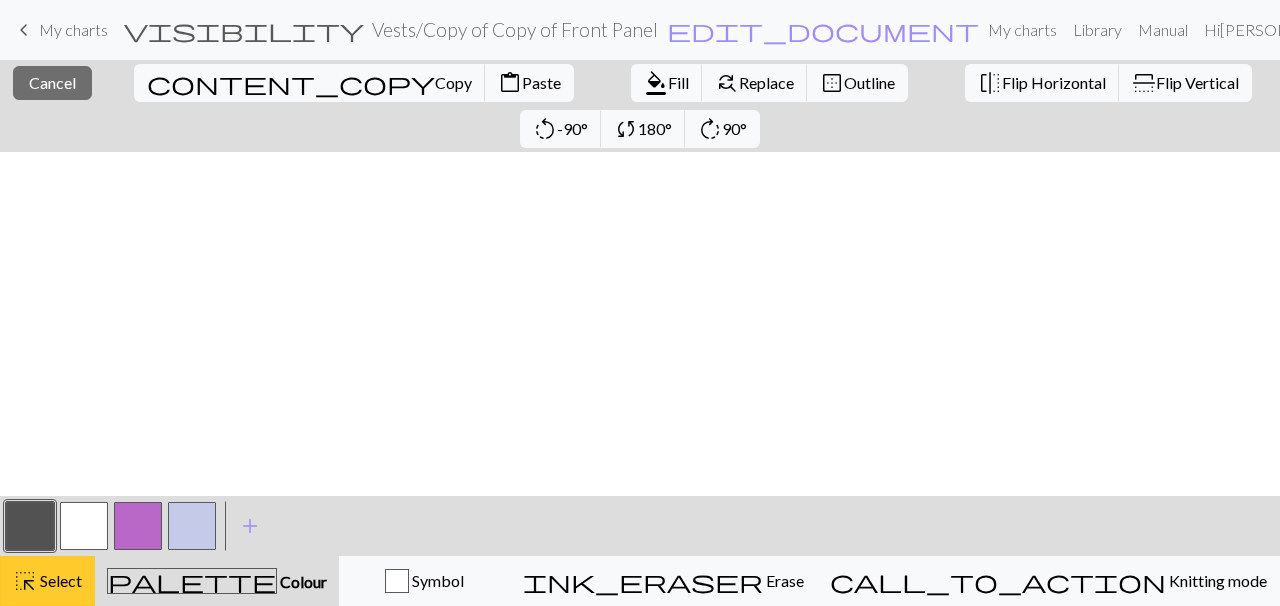 scroll, scrollTop: 0, scrollLeft: 570, axis: horizontal 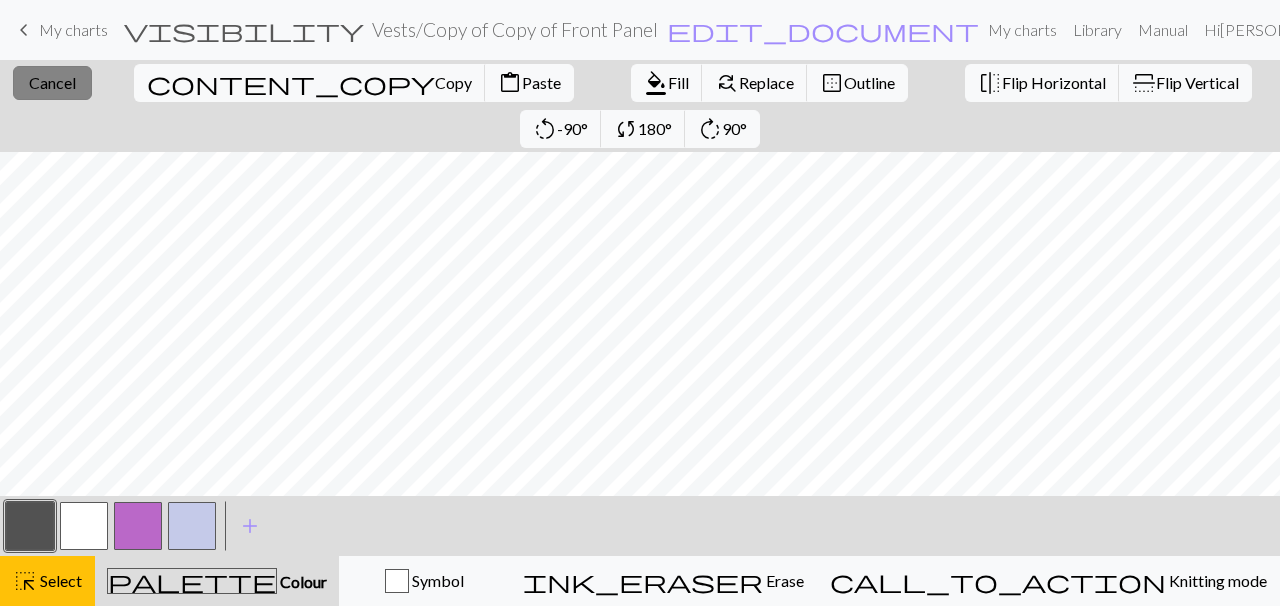 click on "Cancel" at bounding box center [52, 82] 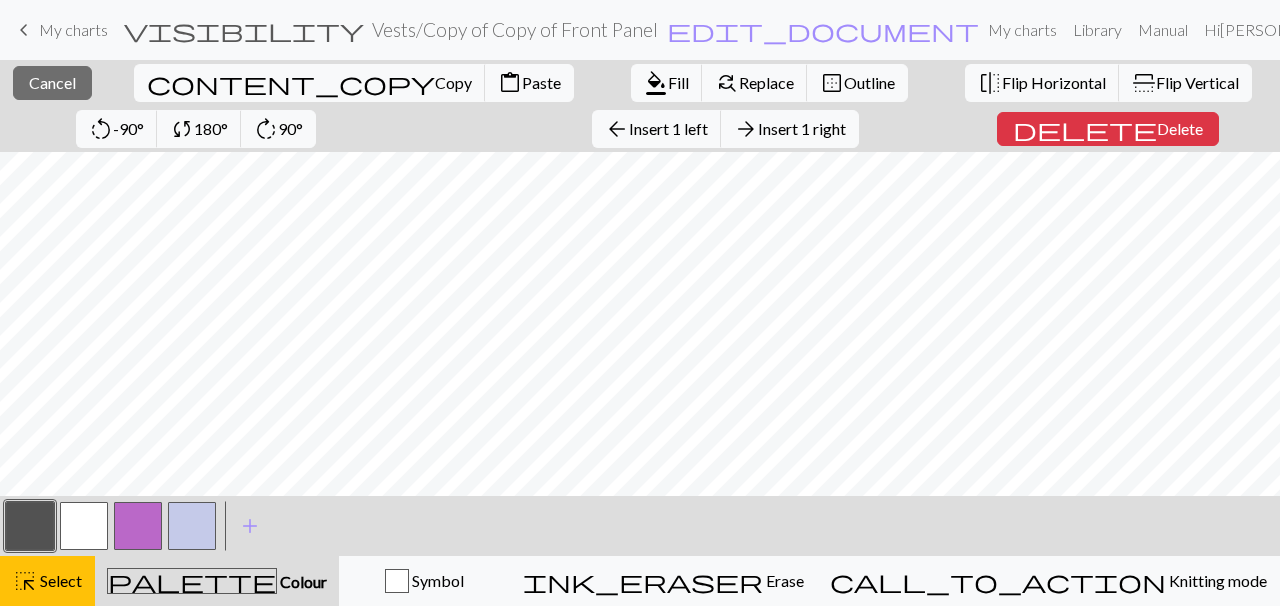 click at bounding box center (138, 526) 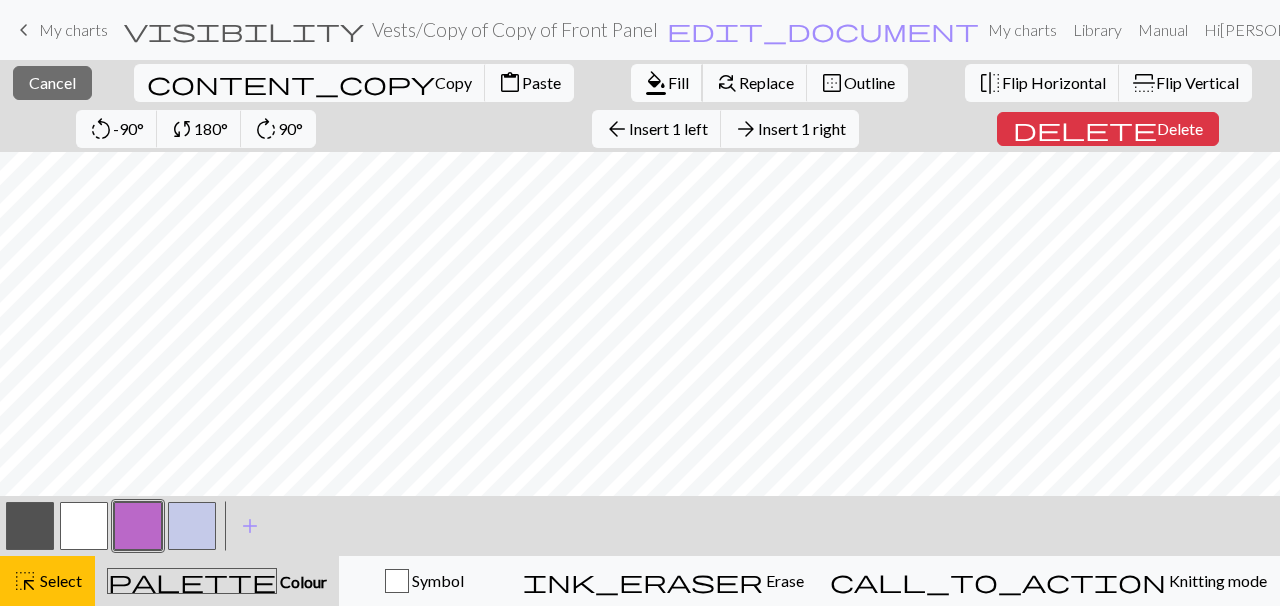 click on "Fill" at bounding box center (678, 82) 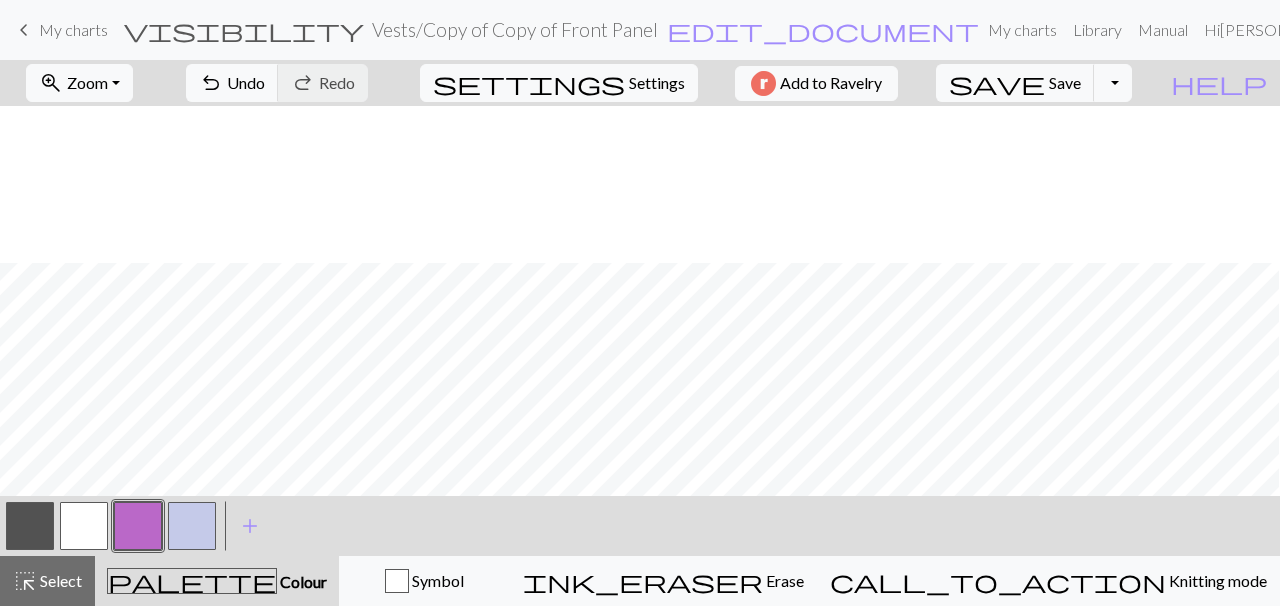 scroll, scrollTop: 369, scrollLeft: 569, axis: both 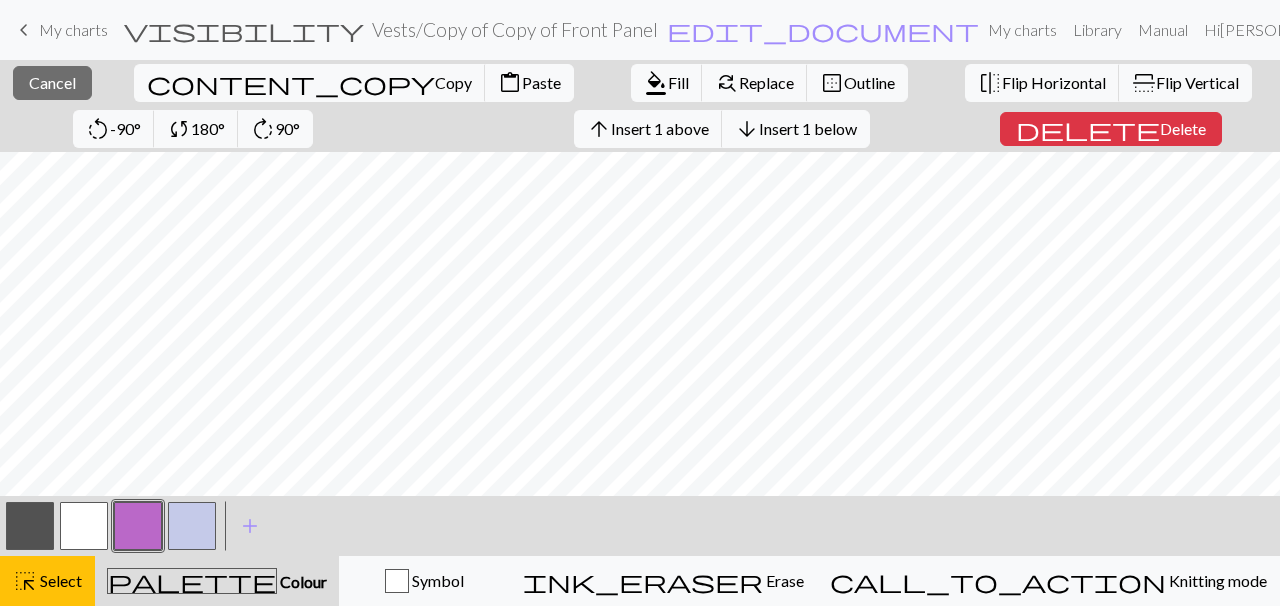 click at bounding box center [192, 526] 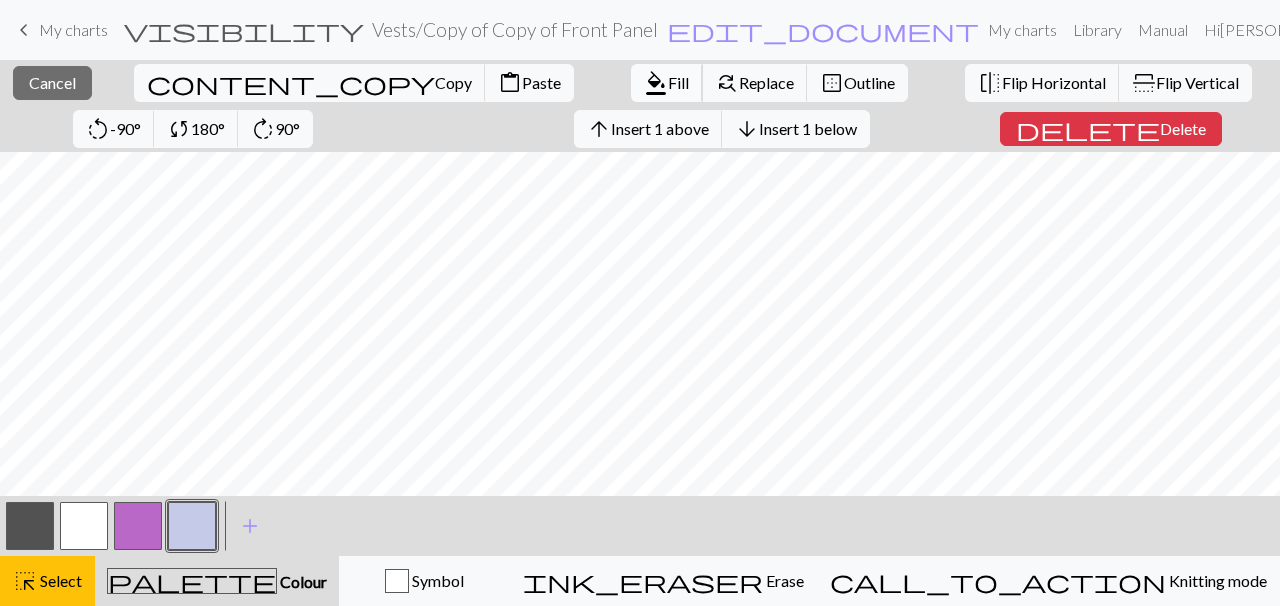 click on "format_color_fill" at bounding box center (656, 83) 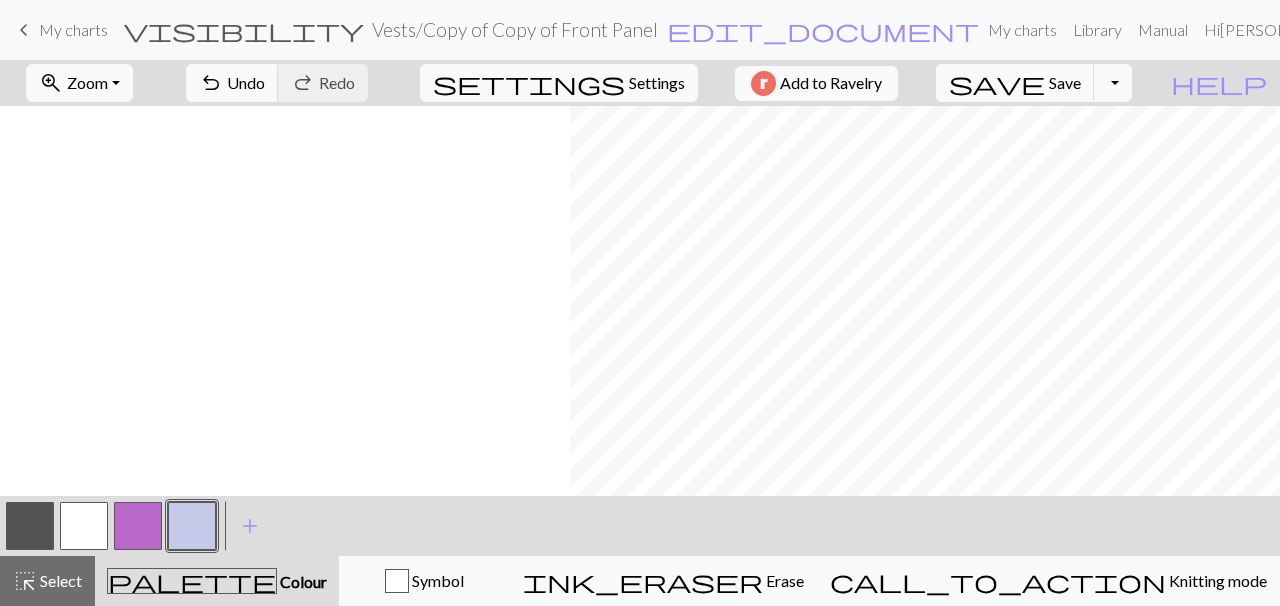 scroll, scrollTop: 369, scrollLeft: 570, axis: both 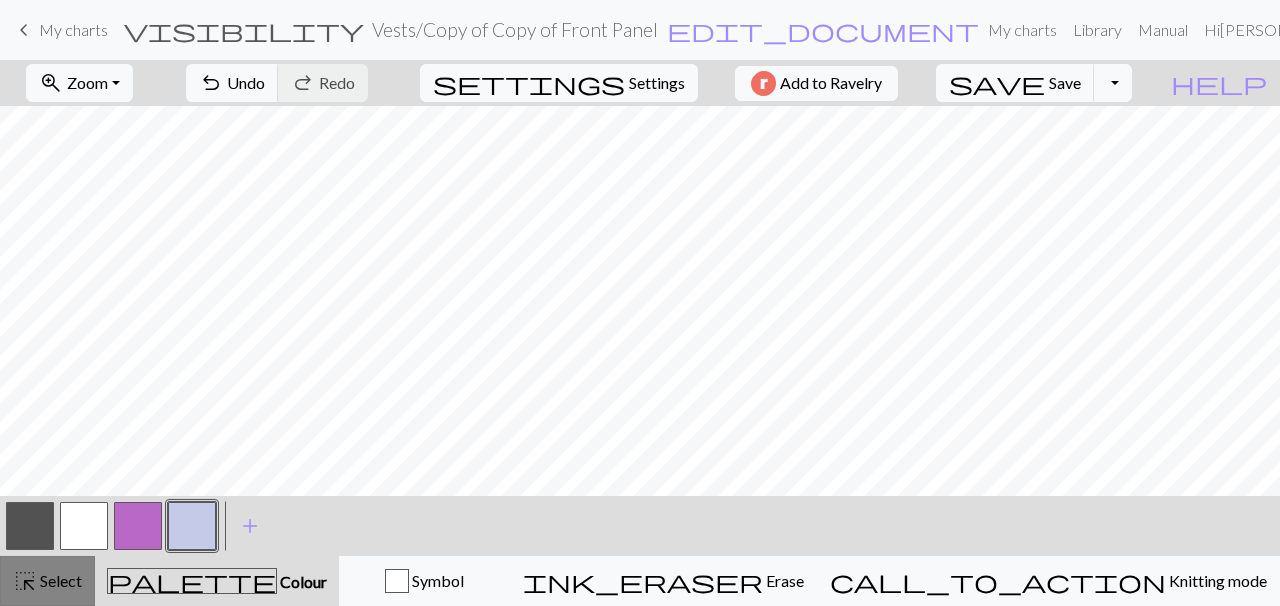 click on "Select" at bounding box center [59, 580] 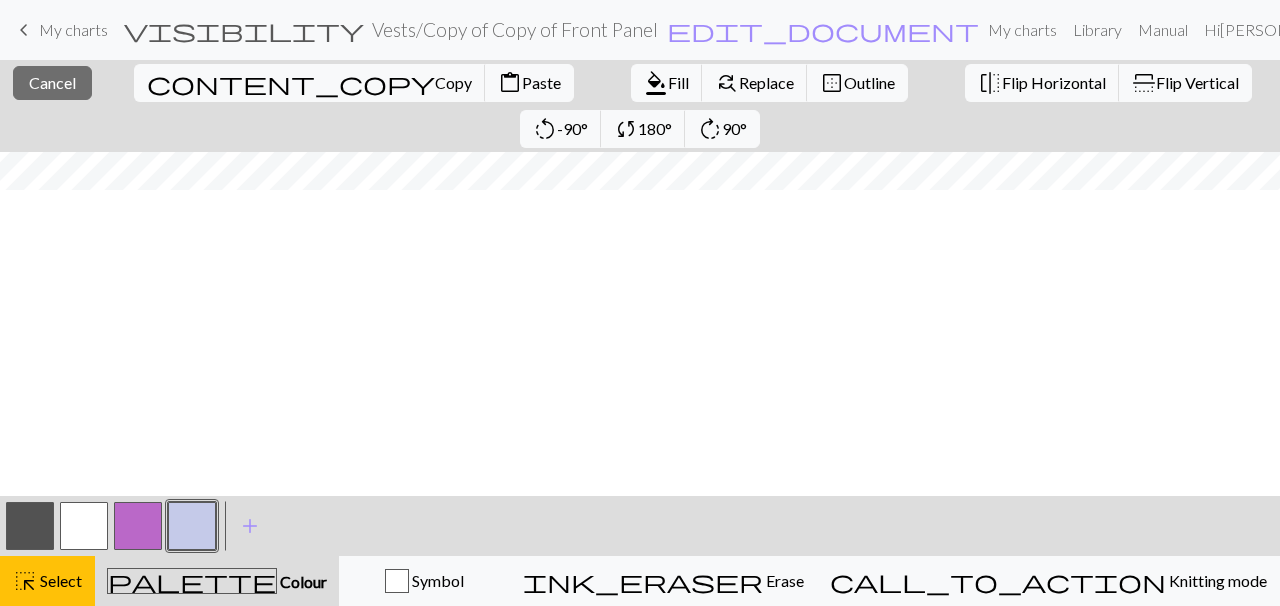 scroll, scrollTop: 0, scrollLeft: 570, axis: horizontal 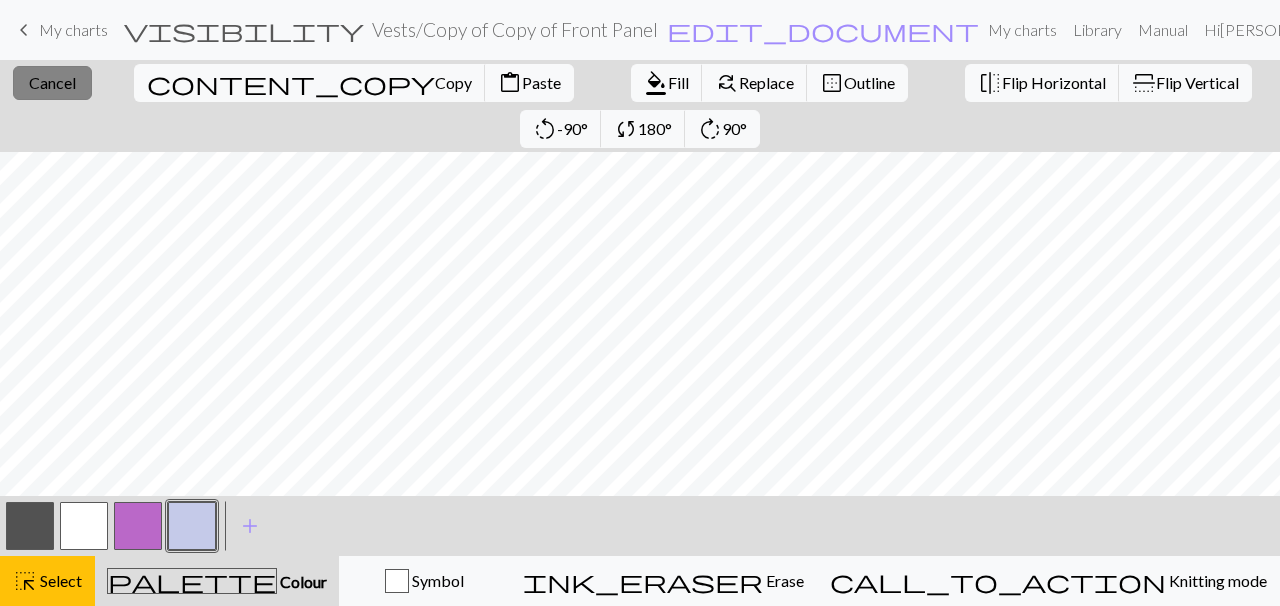 click on "Cancel" at bounding box center (52, 82) 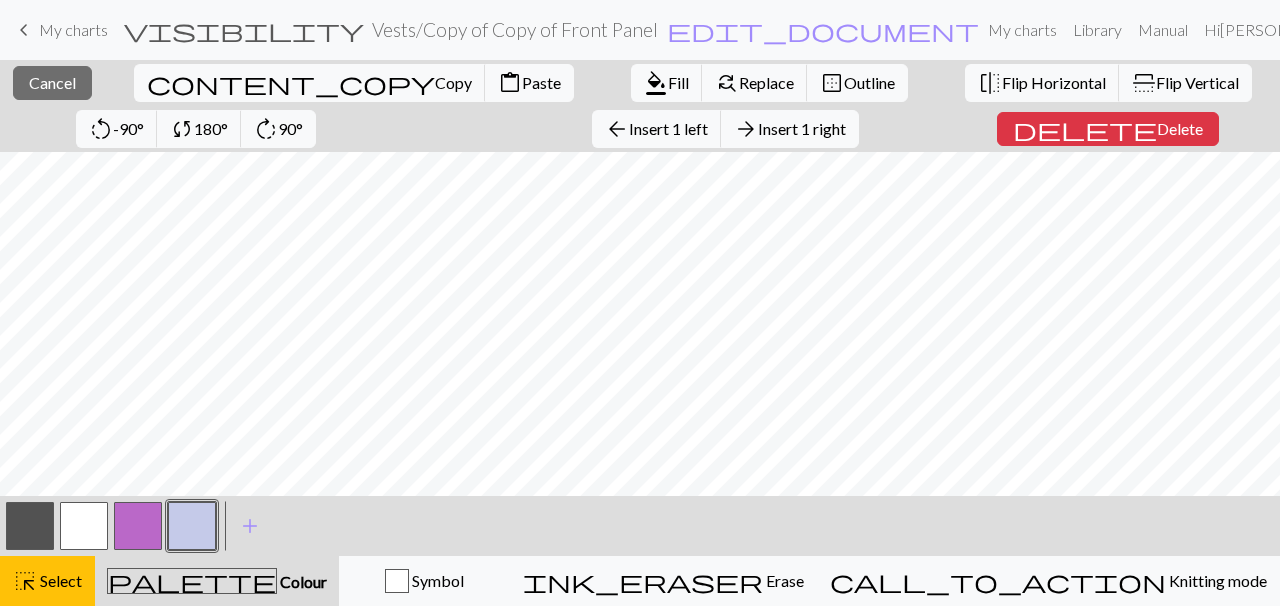 click at bounding box center (138, 526) 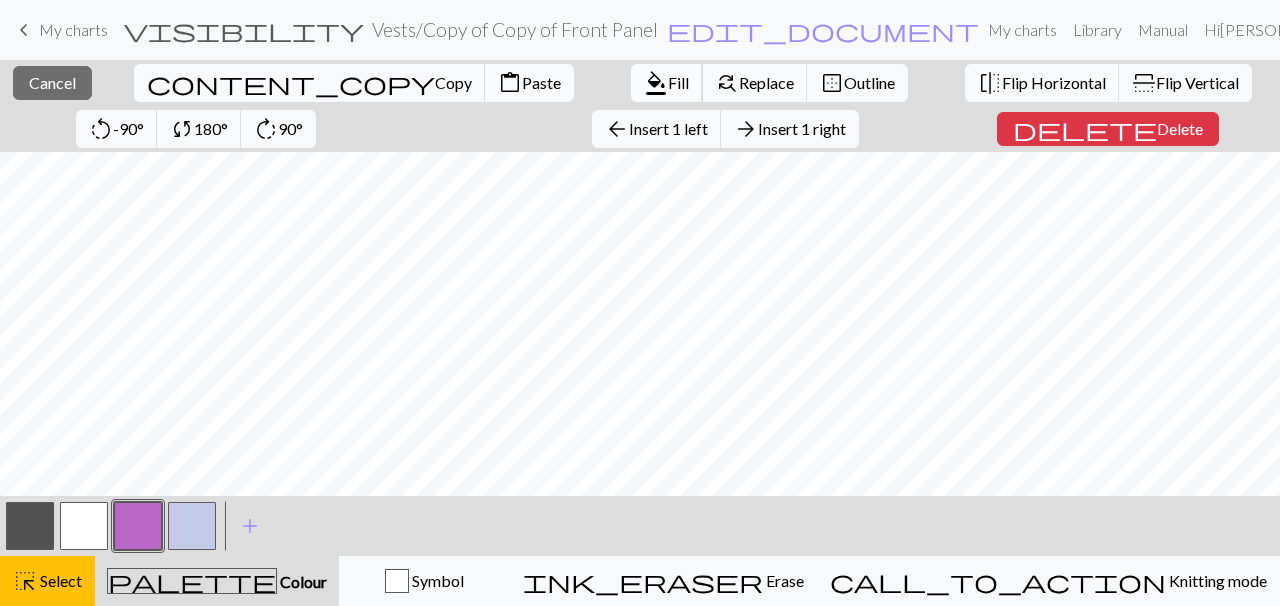 click on "format_color_fill  Fill" at bounding box center (667, 83) 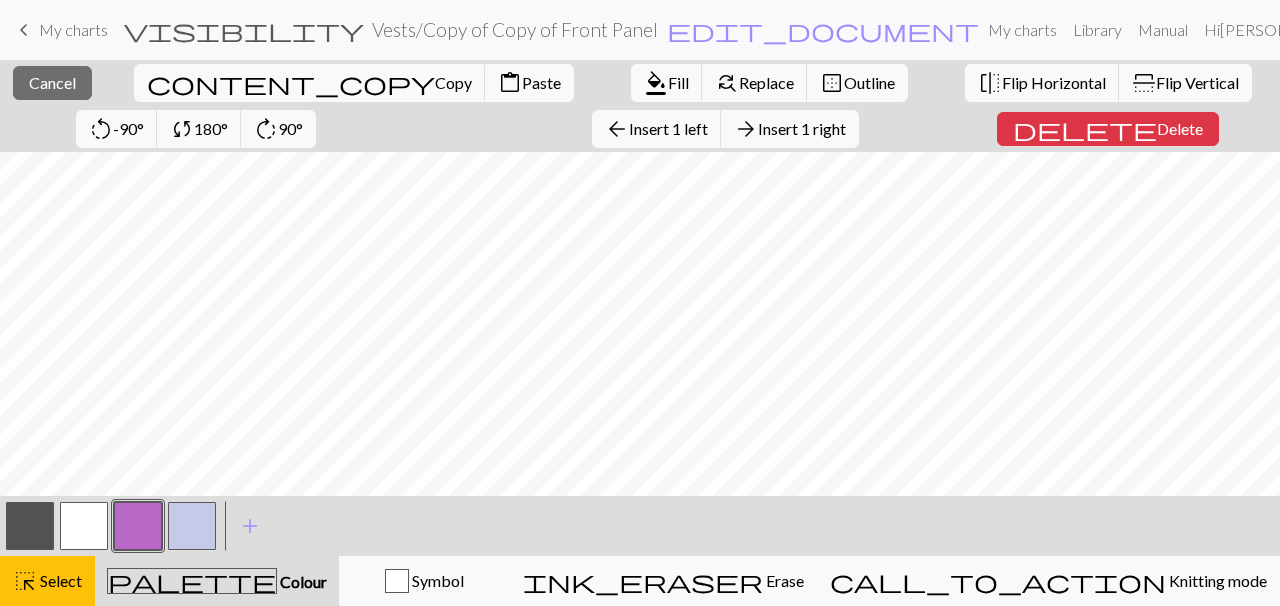 click at bounding box center (84, 526) 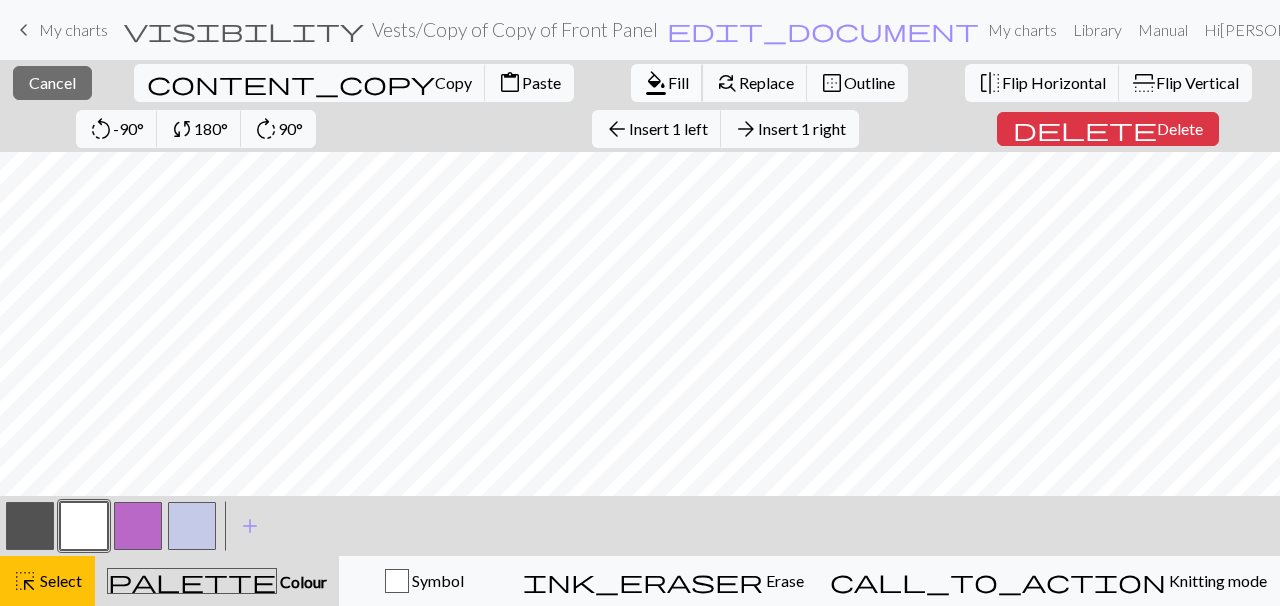 click on "Fill" at bounding box center (678, 82) 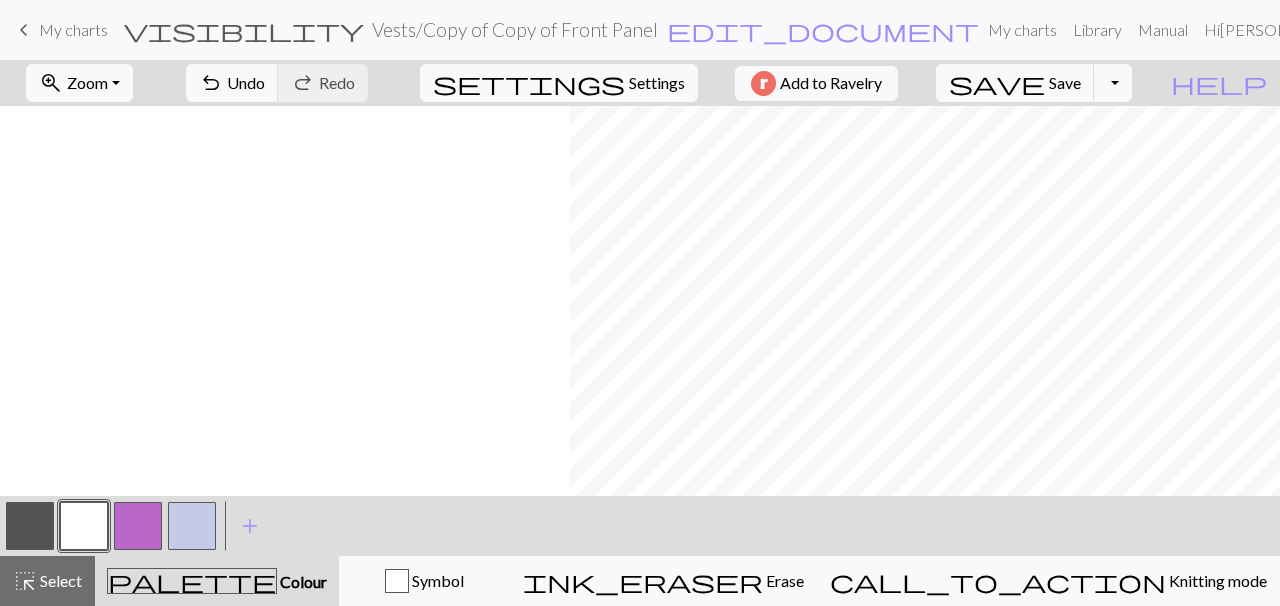 scroll, scrollTop: 419, scrollLeft: 570, axis: both 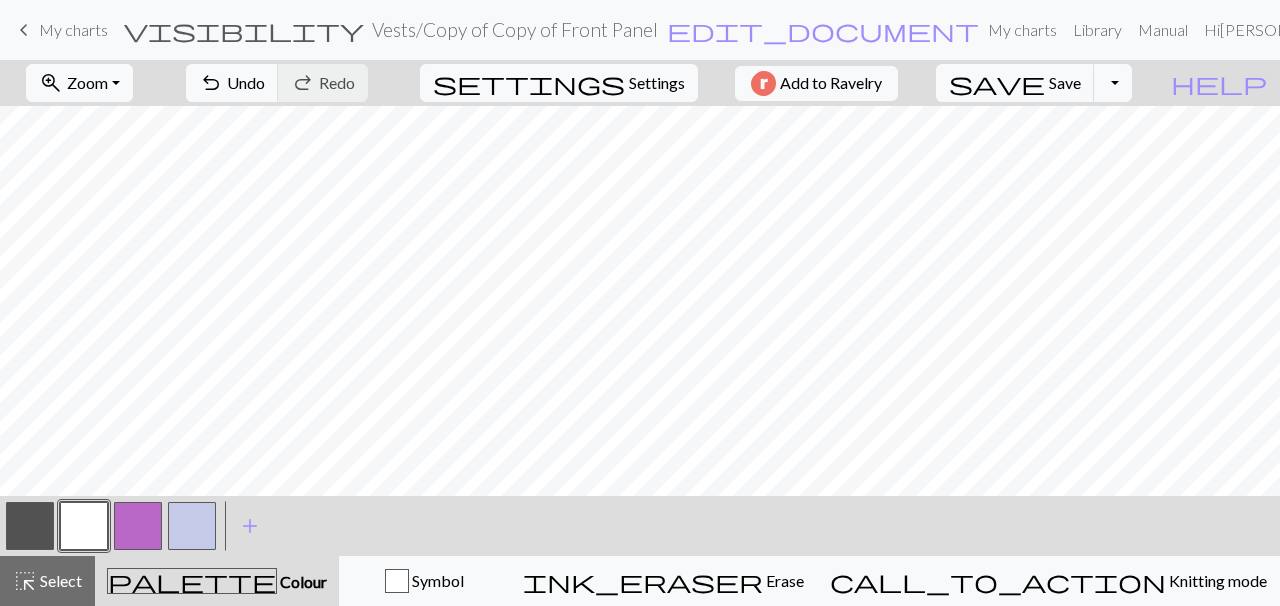 click at bounding box center (30, 526) 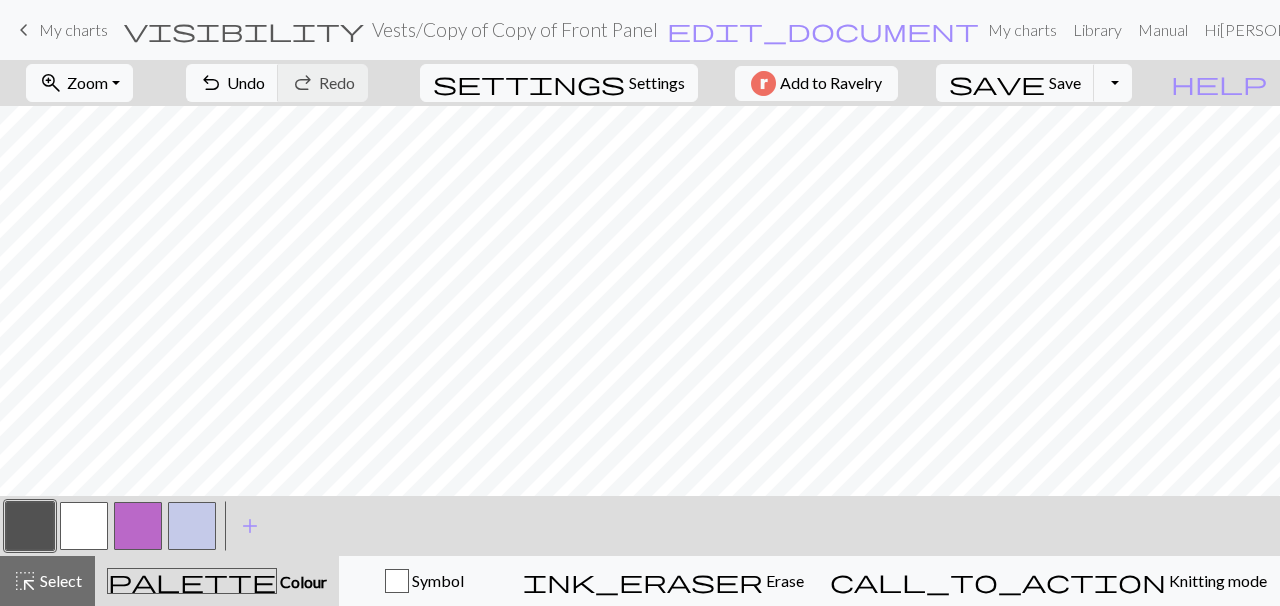 click at bounding box center [192, 526] 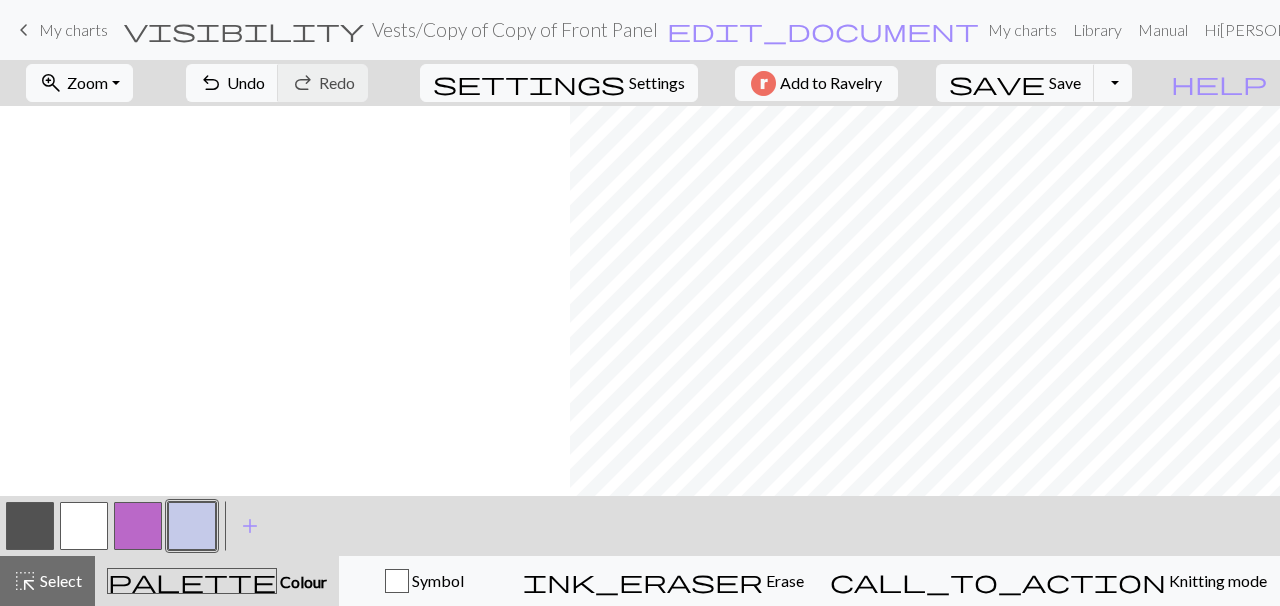 scroll, scrollTop: 419, scrollLeft: 570, axis: both 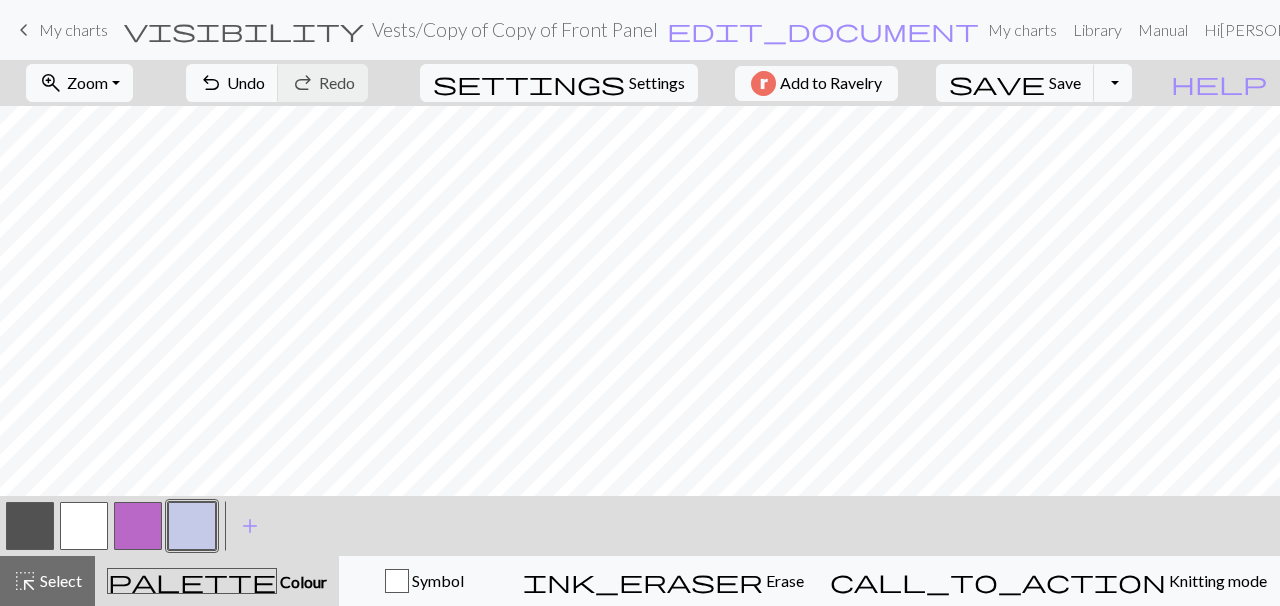 click at bounding box center (84, 526) 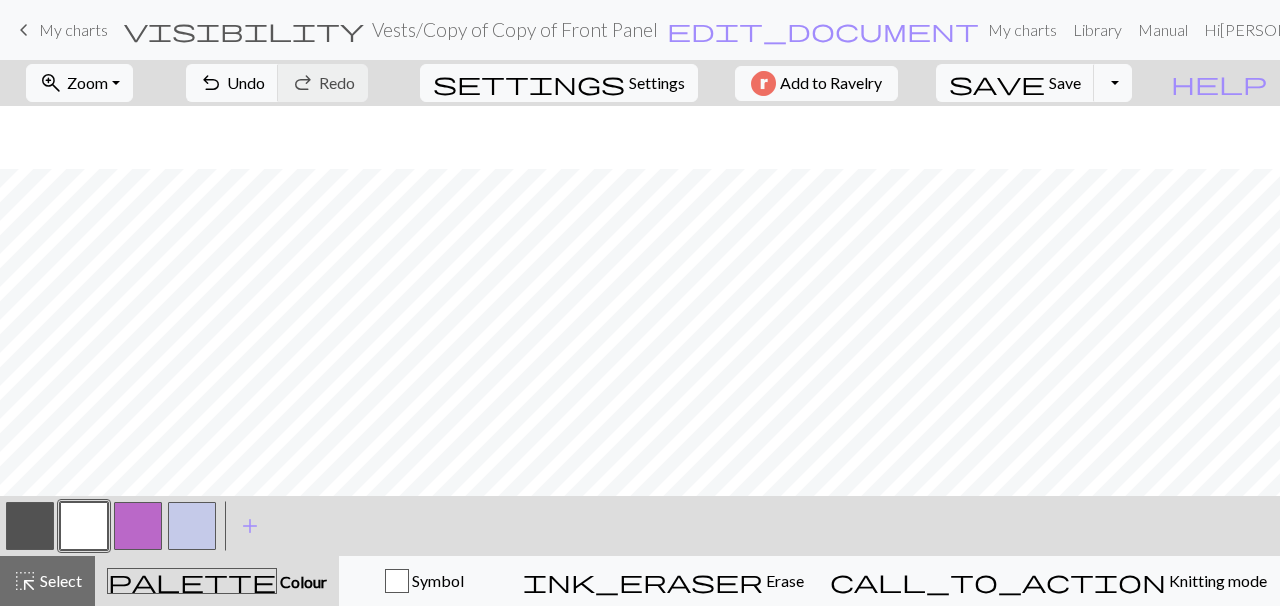 scroll, scrollTop: 377, scrollLeft: 570, axis: both 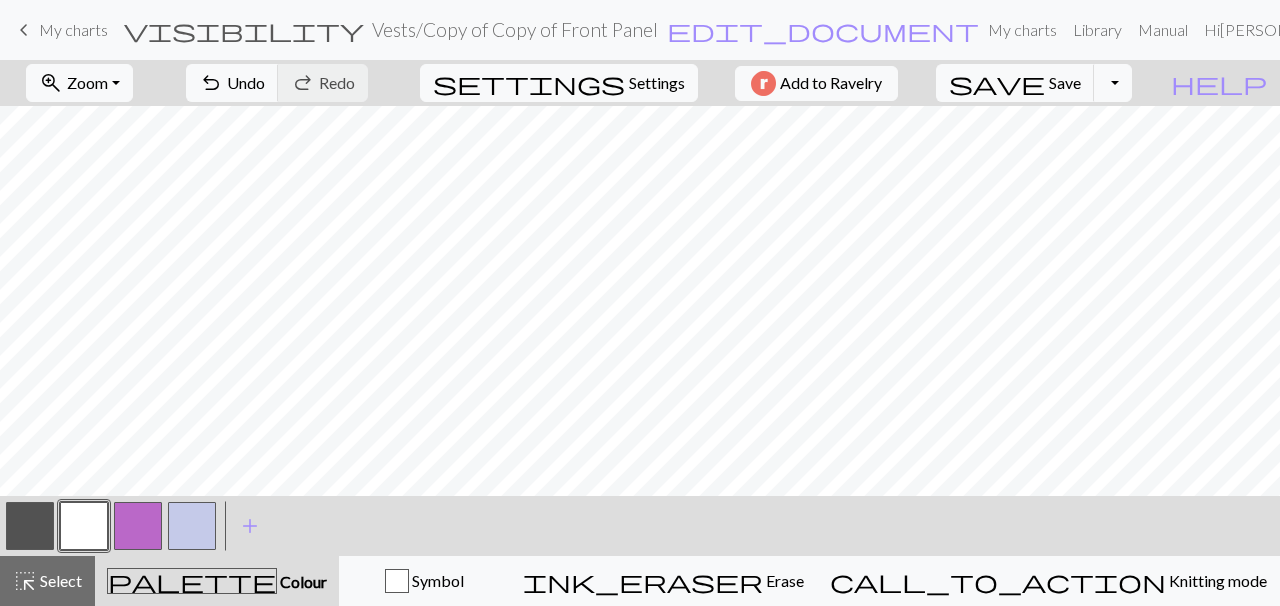 click at bounding box center [30, 526] 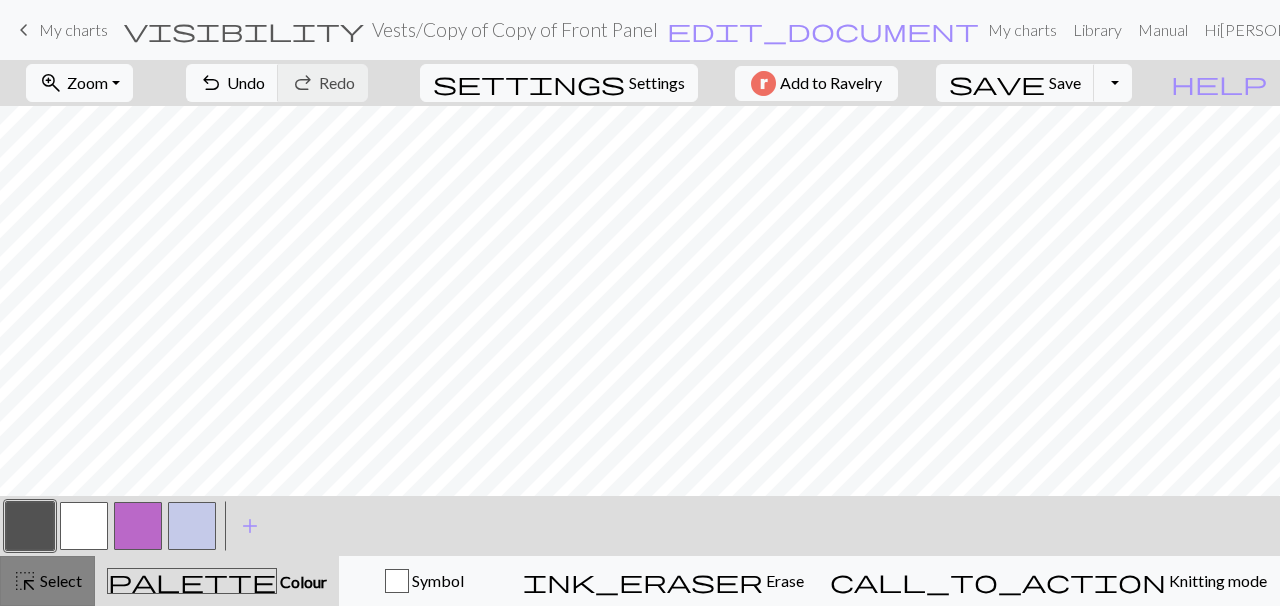 click on "Select" at bounding box center (59, 580) 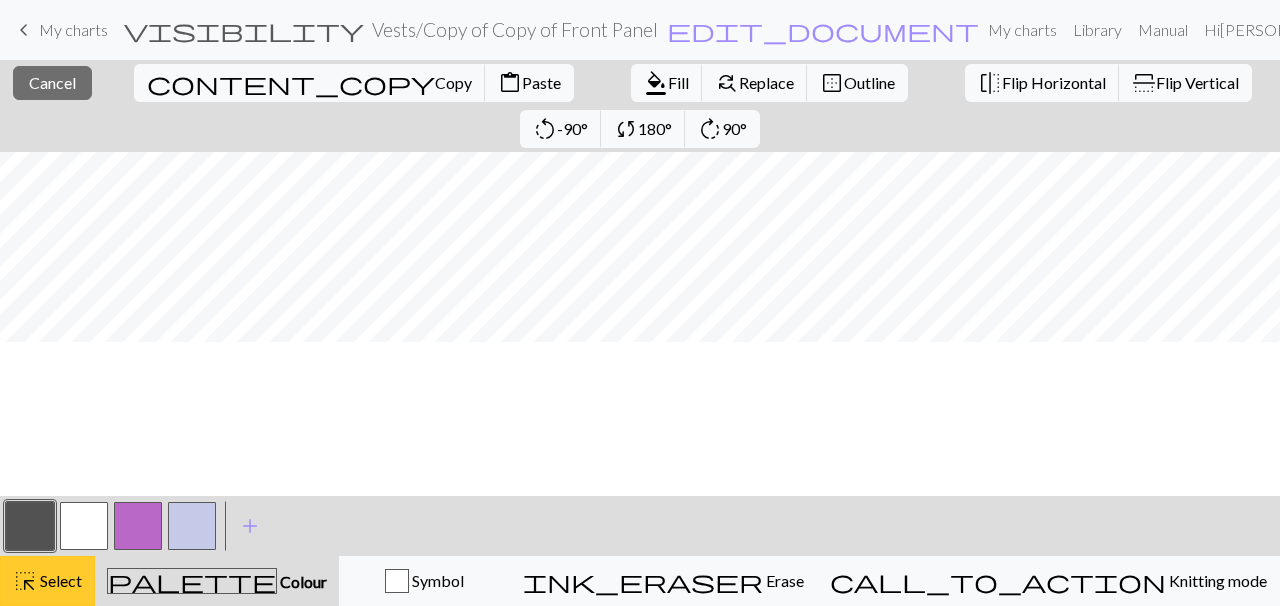 scroll, scrollTop: 176, scrollLeft: 570, axis: both 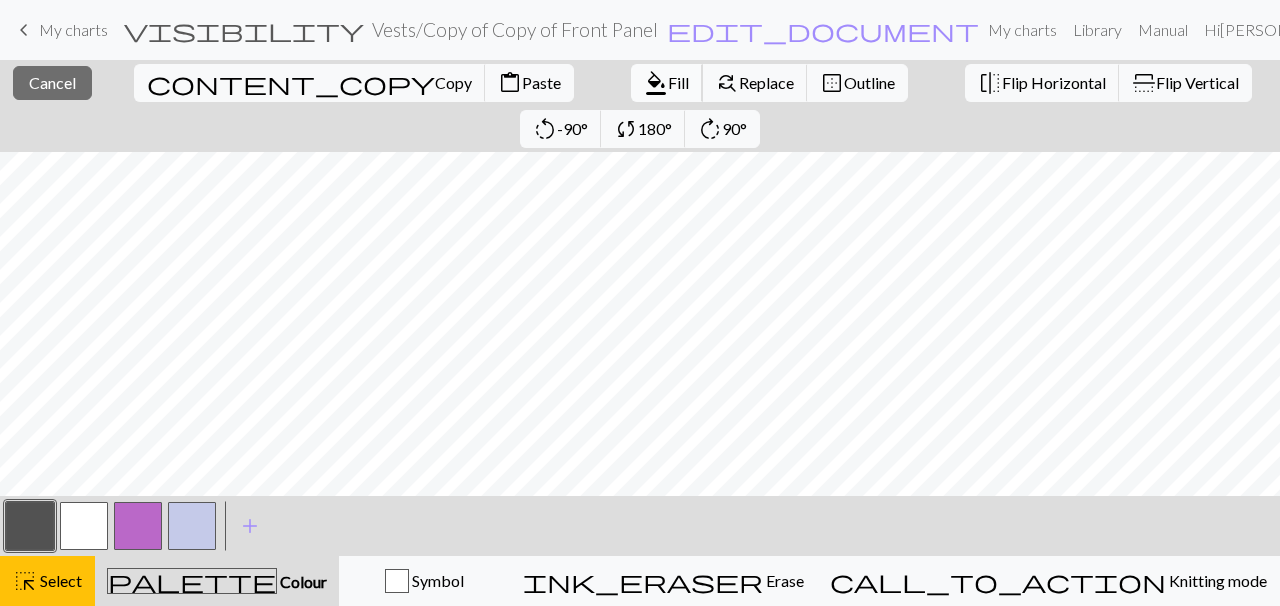 click on "format_color_fill" at bounding box center [656, 83] 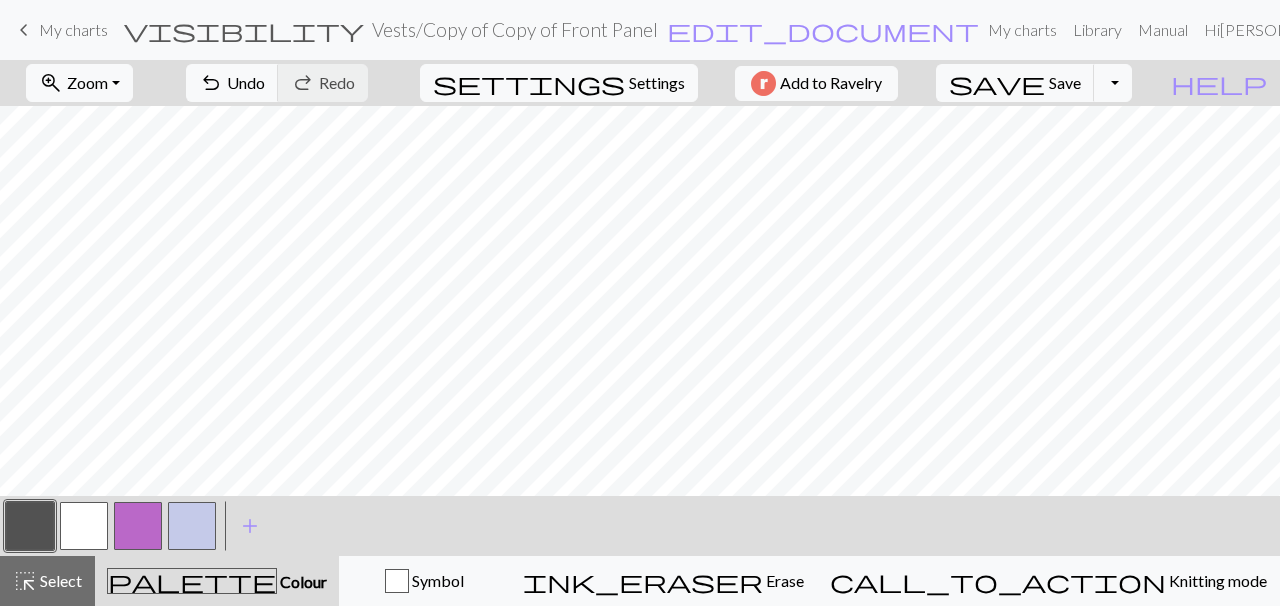 click at bounding box center [192, 526] 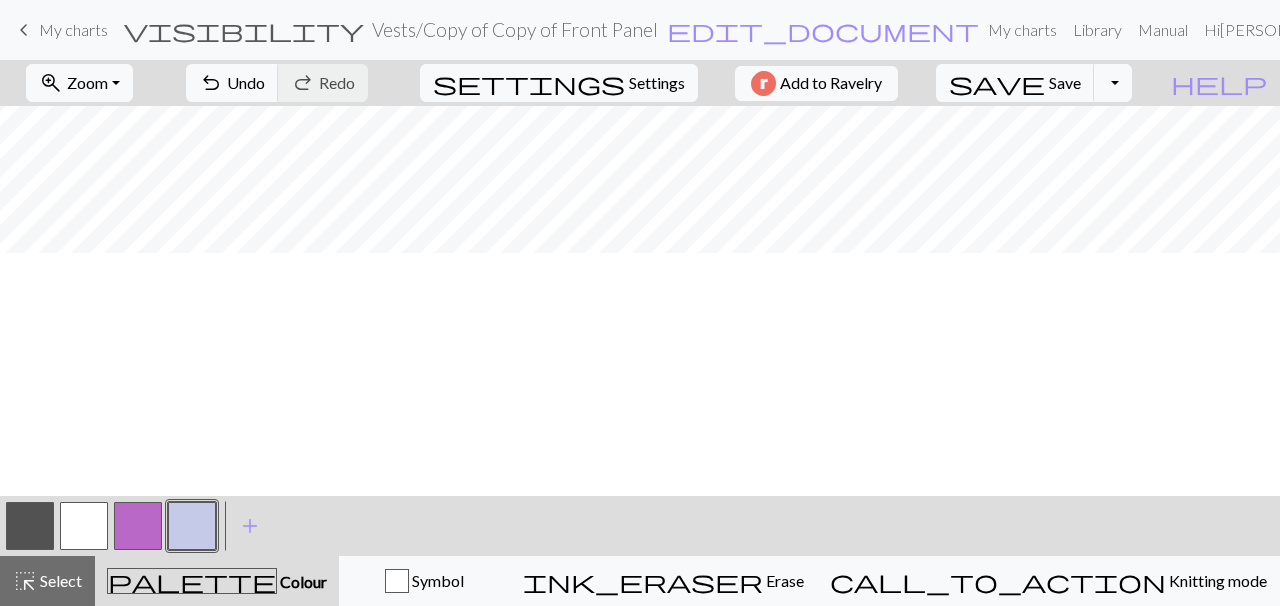 scroll, scrollTop: 462, scrollLeft: 0, axis: vertical 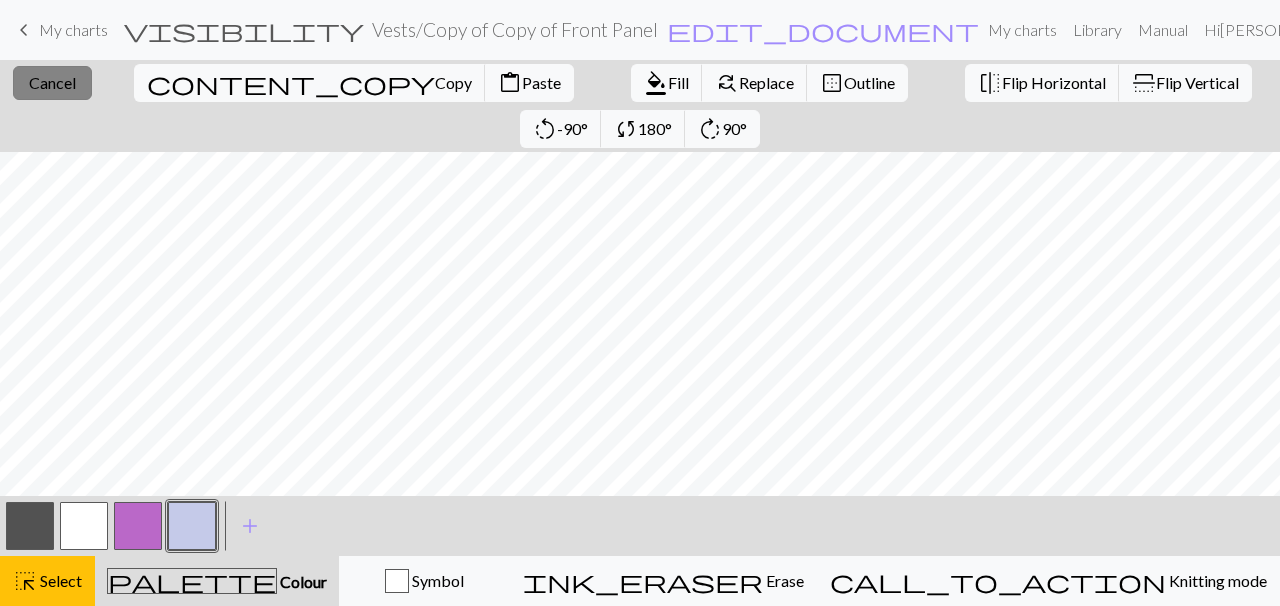 click on "Cancel" at bounding box center (52, 82) 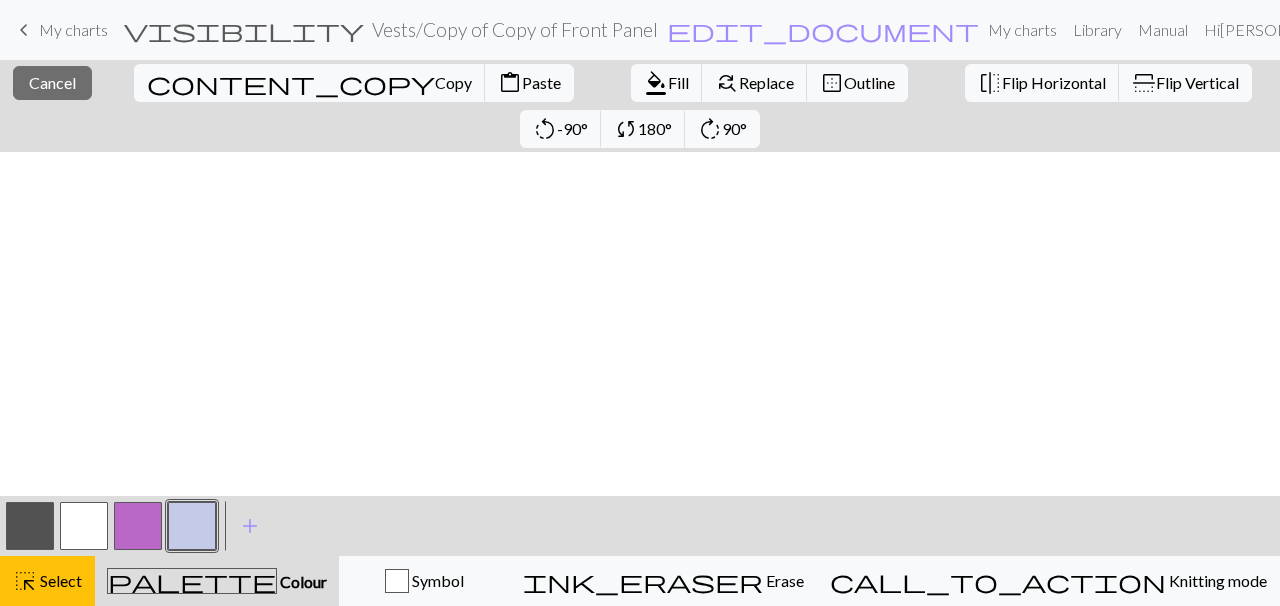 scroll, scrollTop: 71, scrollLeft: 0, axis: vertical 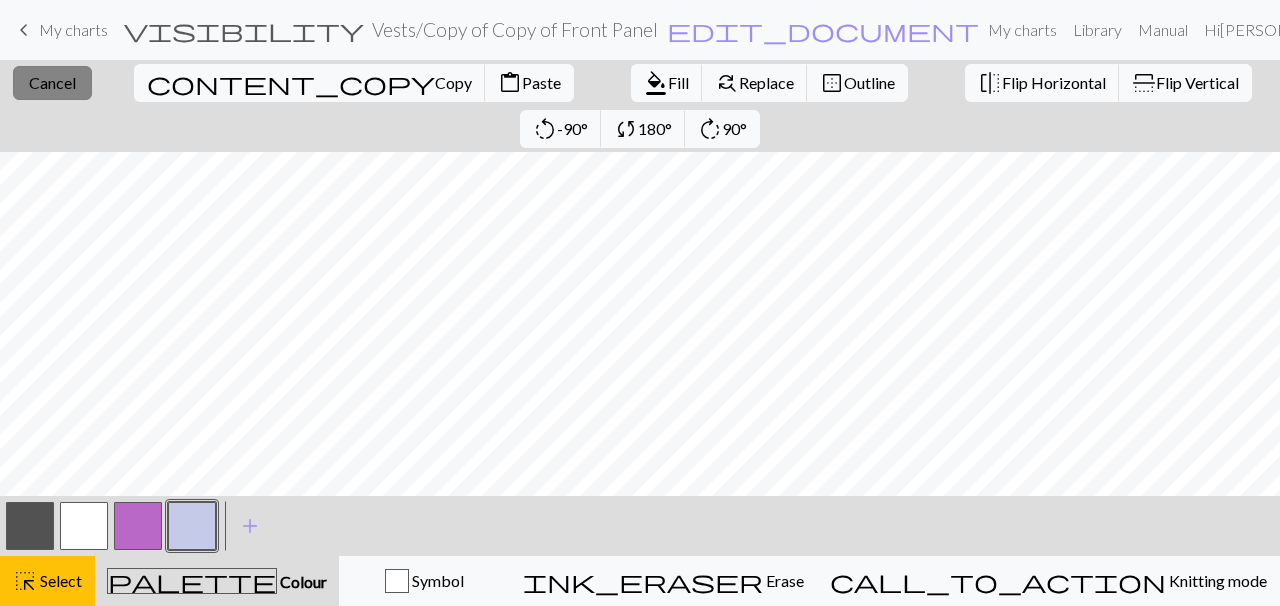 click on "Cancel" at bounding box center [52, 82] 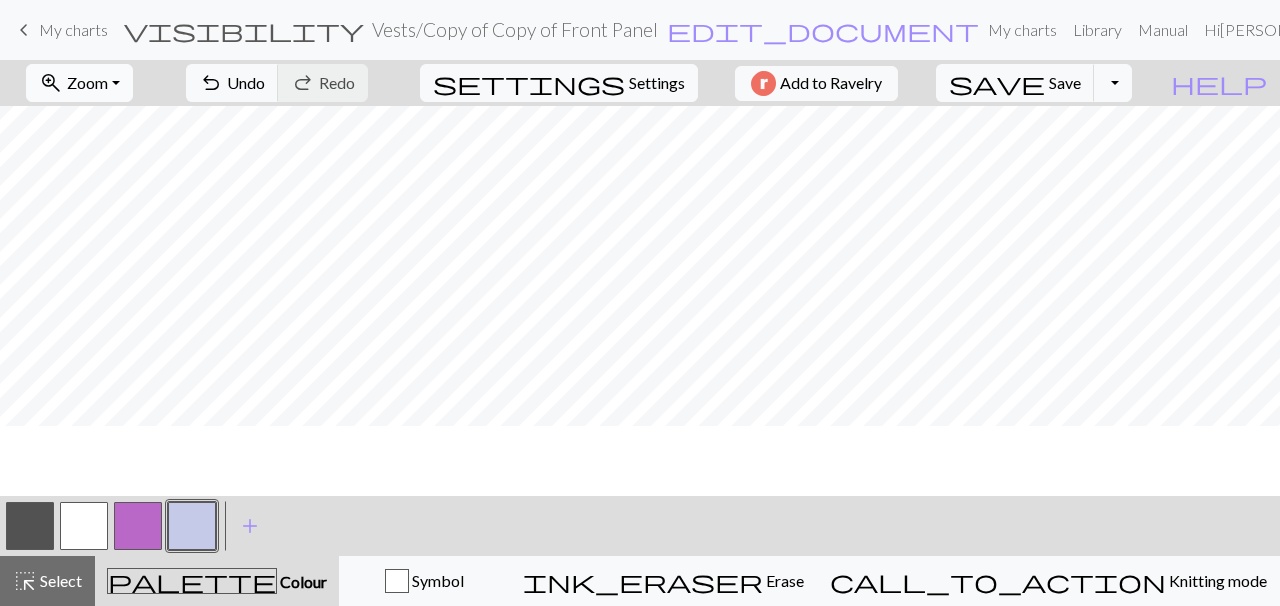 scroll, scrollTop: 0, scrollLeft: 0, axis: both 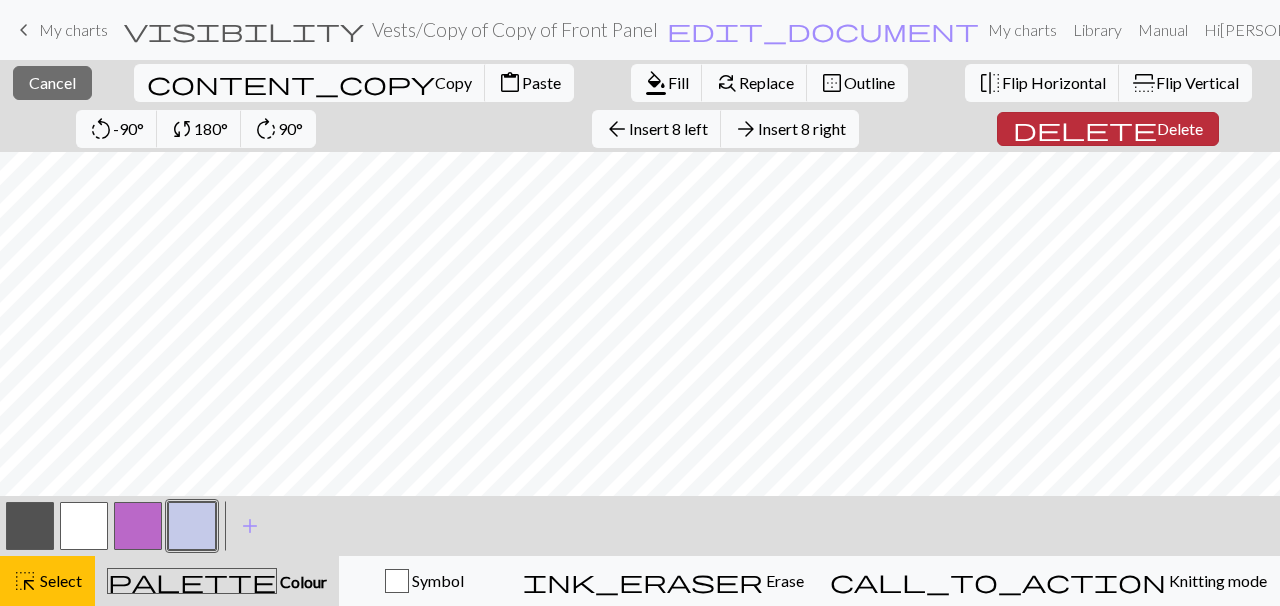 click on "Delete" at bounding box center (1180, 128) 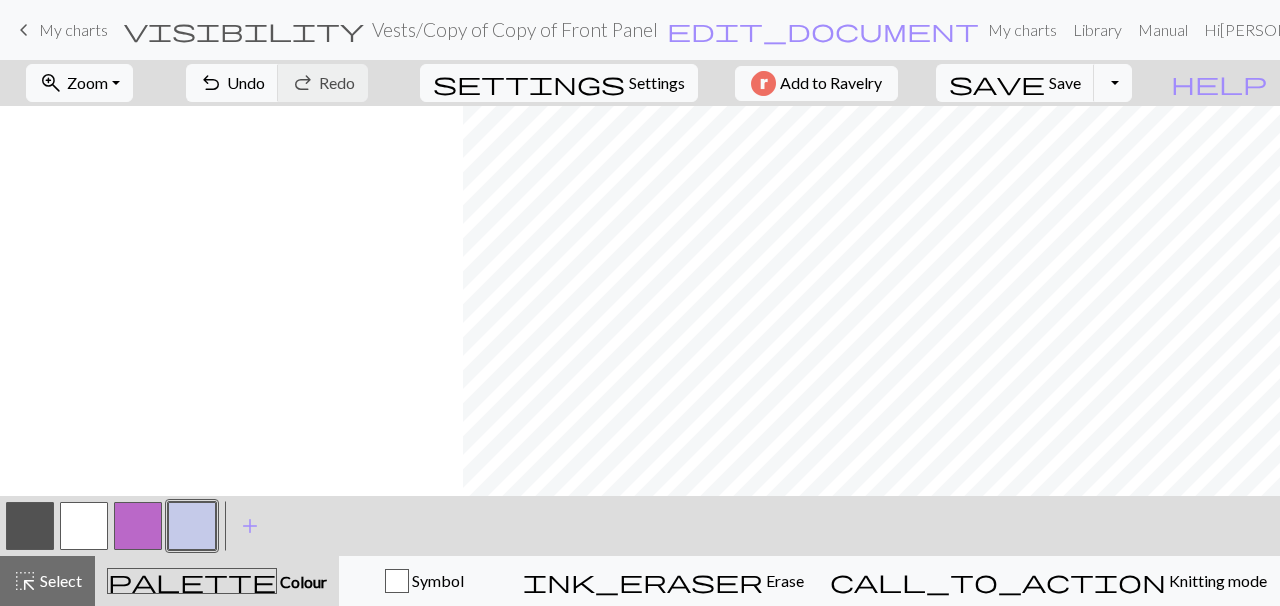 scroll, scrollTop: 0, scrollLeft: 463, axis: horizontal 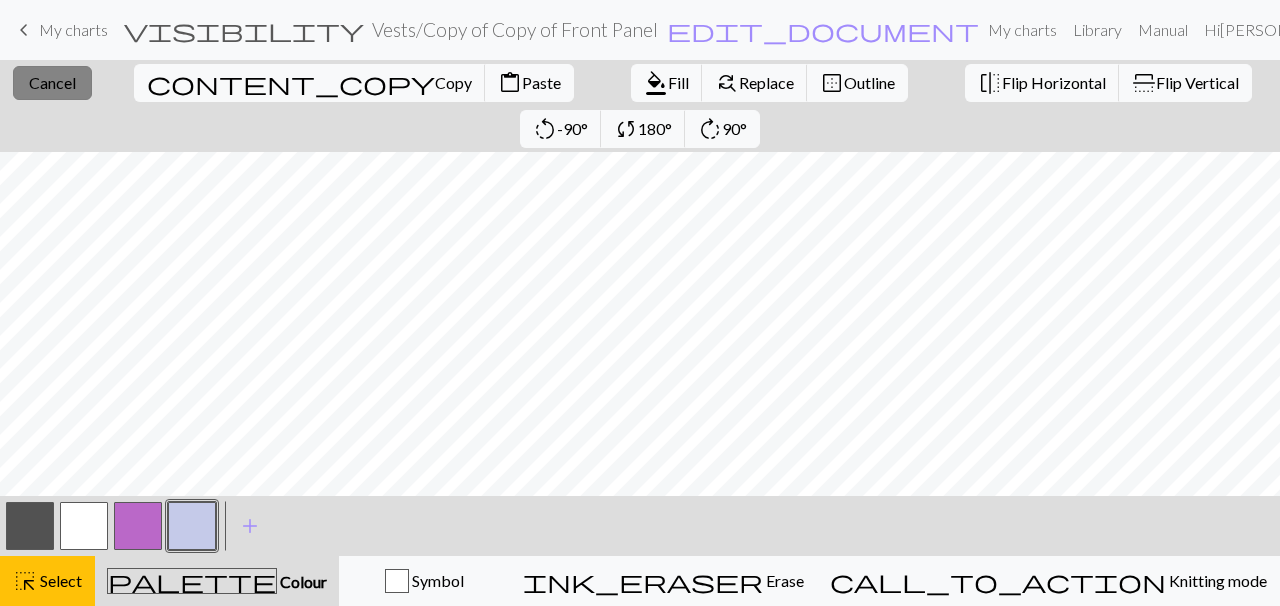 click on "Cancel" at bounding box center (52, 82) 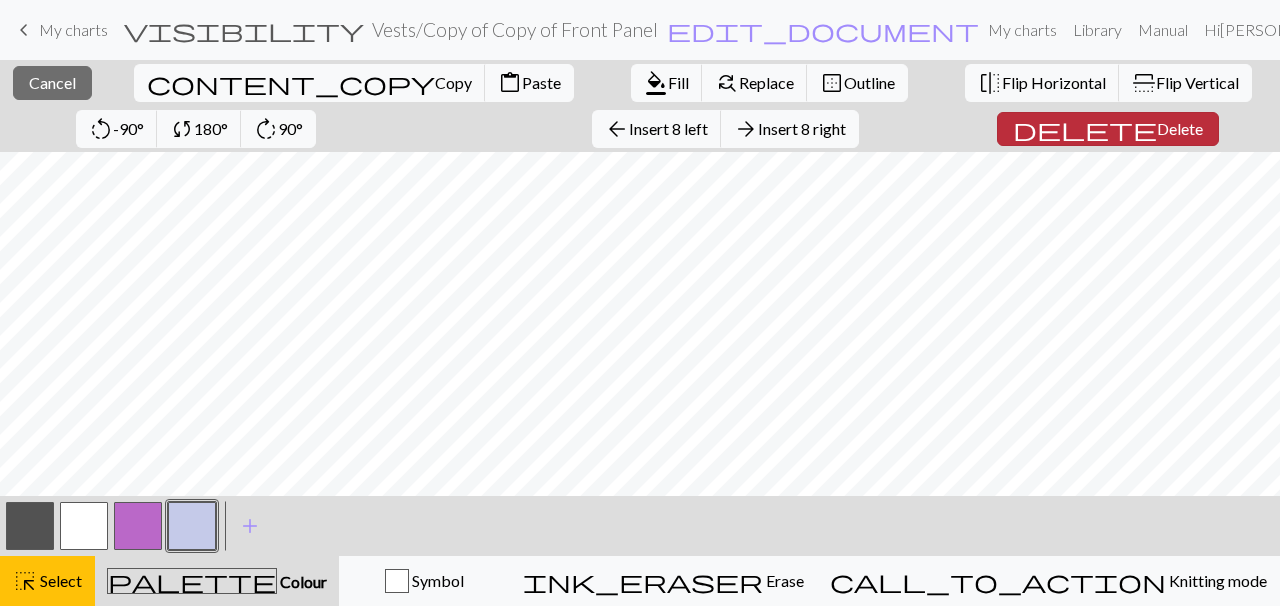 click on "delete" at bounding box center [1085, 129] 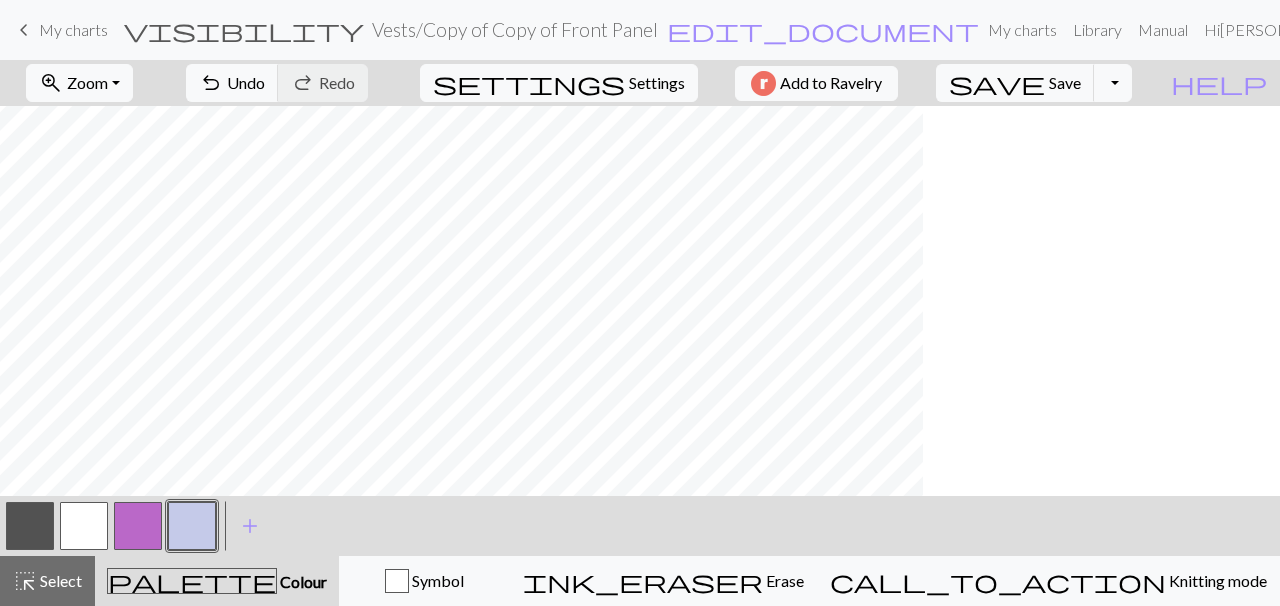 scroll, scrollTop: 0, scrollLeft: 0, axis: both 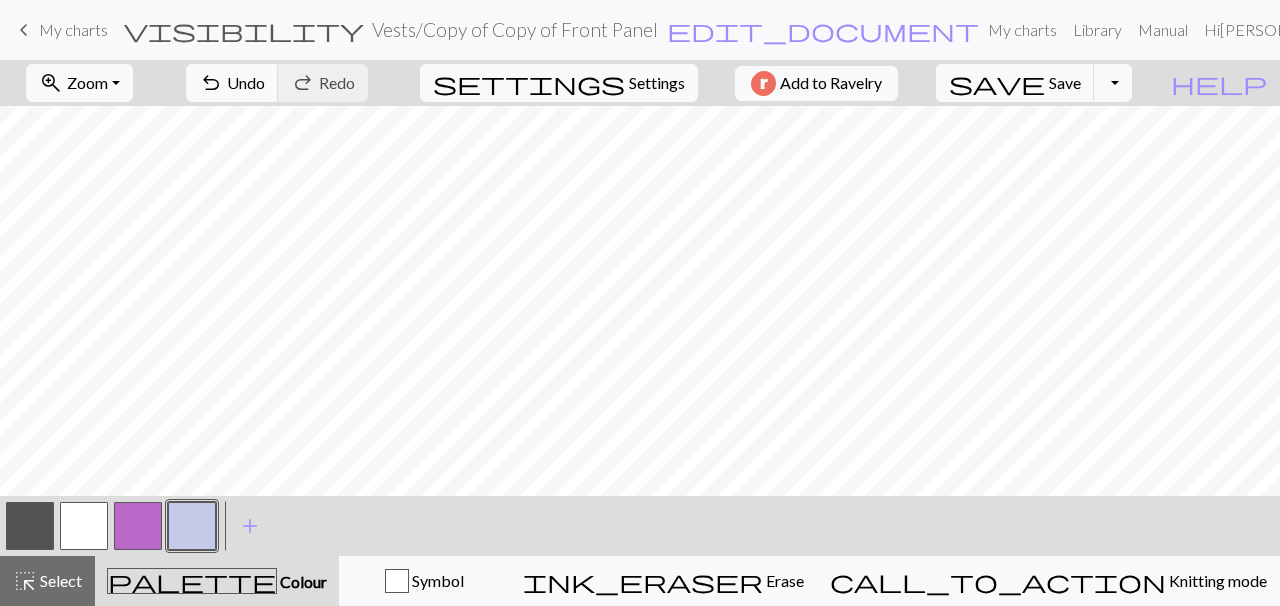 click at bounding box center (84, 526) 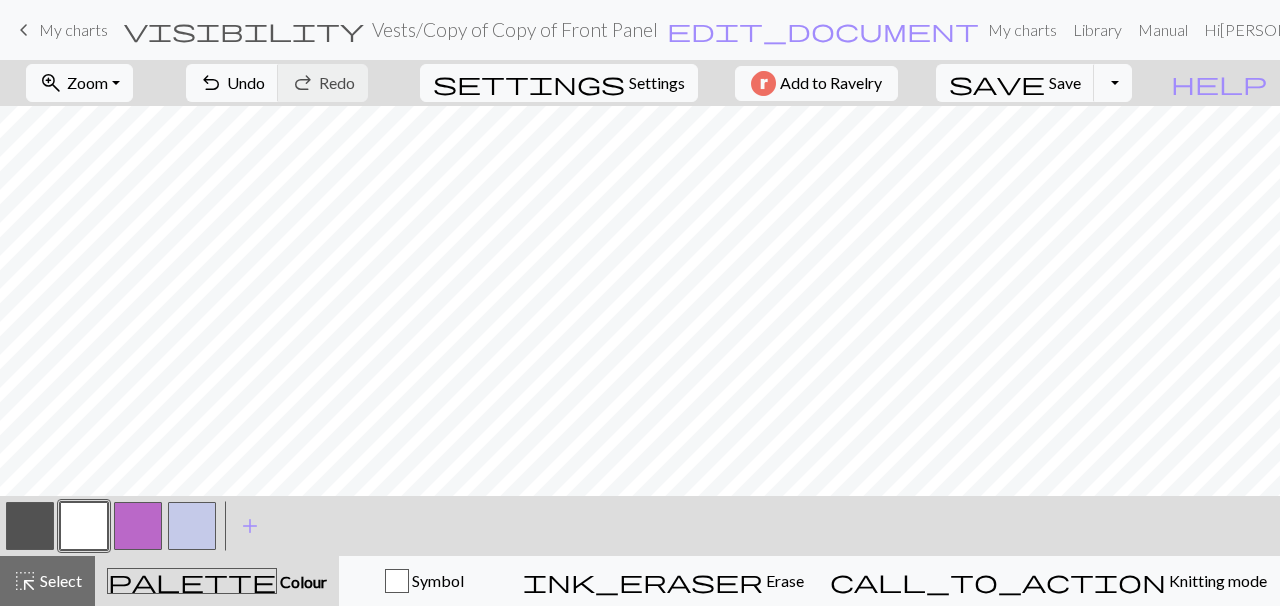 scroll, scrollTop: 409, scrollLeft: 357, axis: both 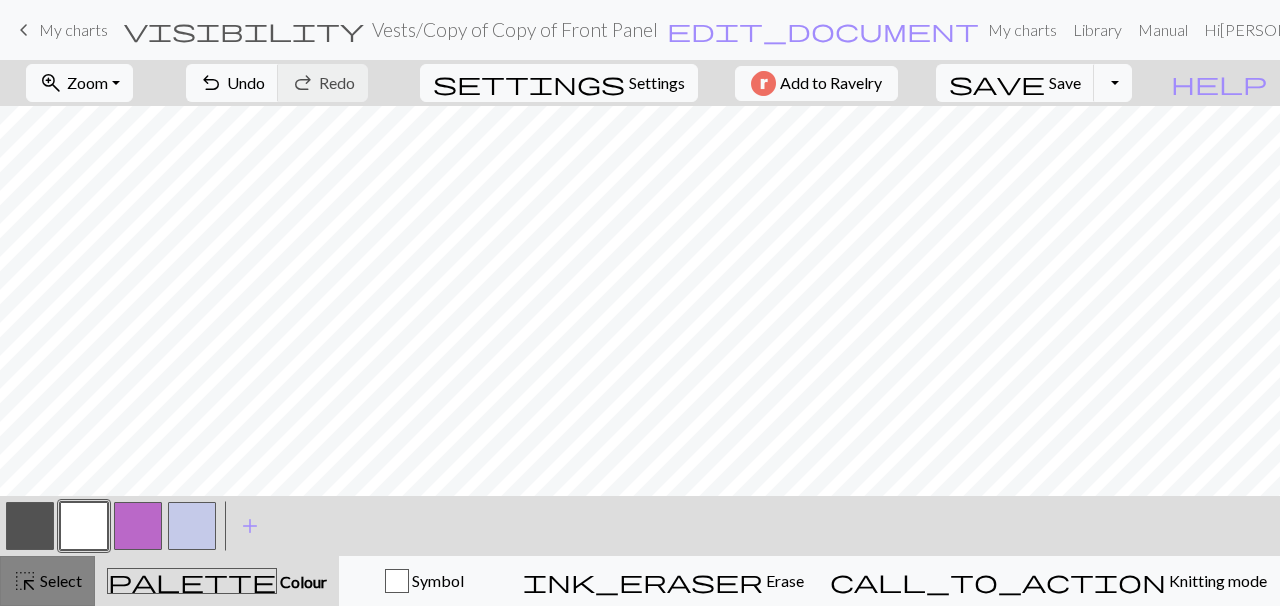 click on "Select" at bounding box center (59, 580) 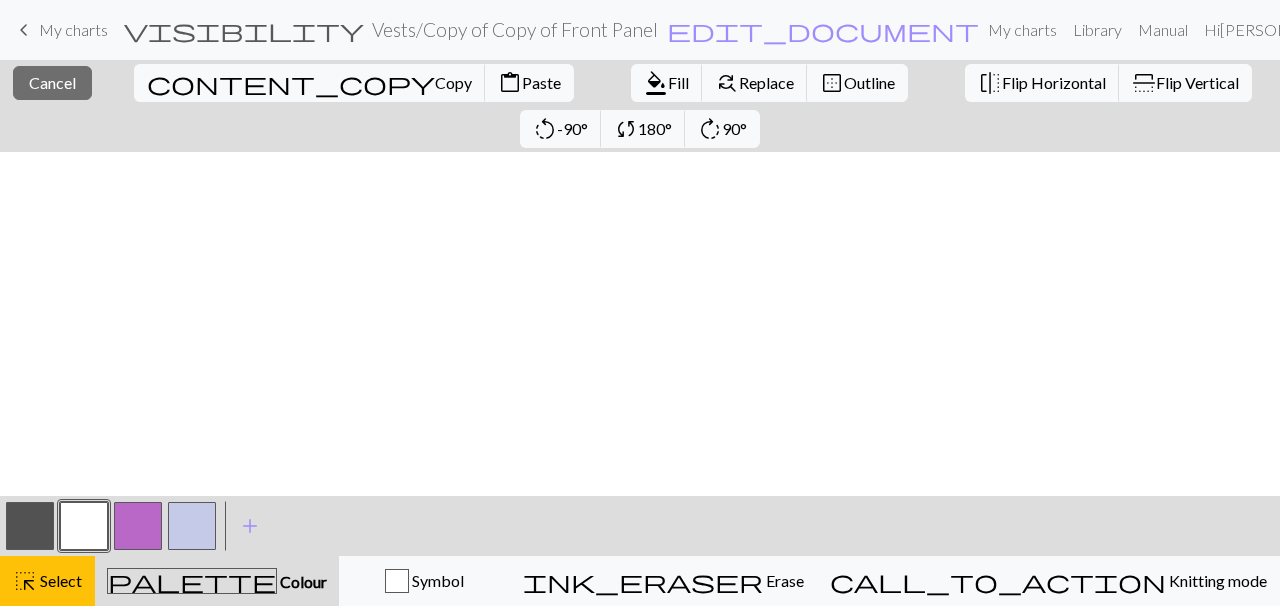 scroll, scrollTop: 0, scrollLeft: 357, axis: horizontal 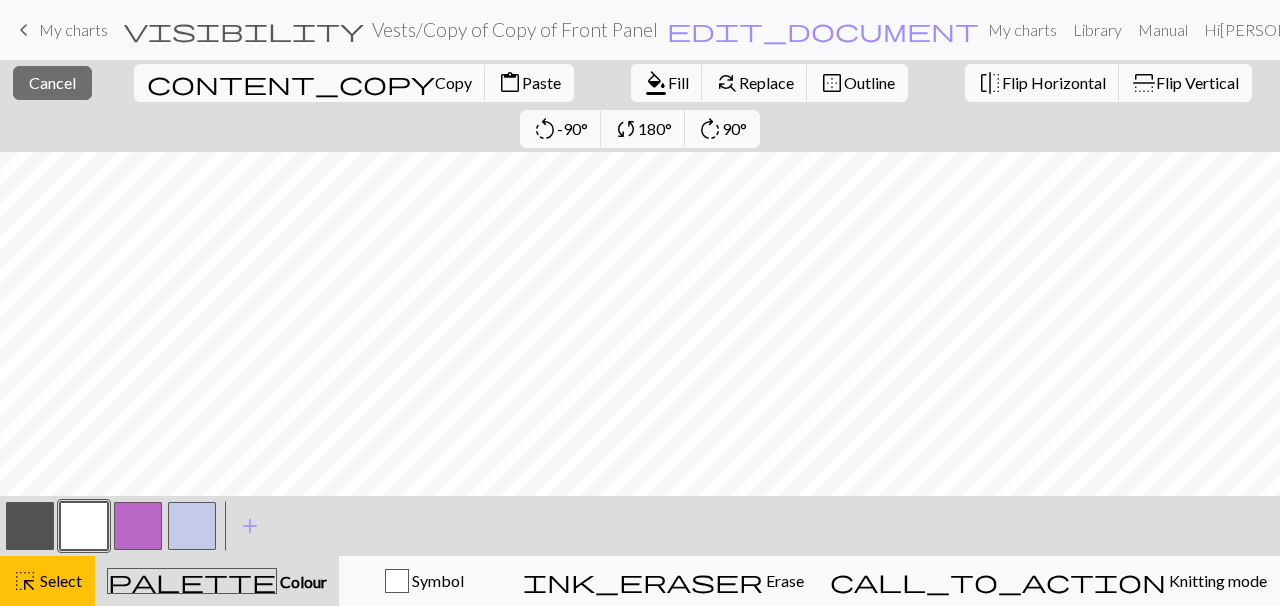 click on "Cancel" at bounding box center [52, 82] 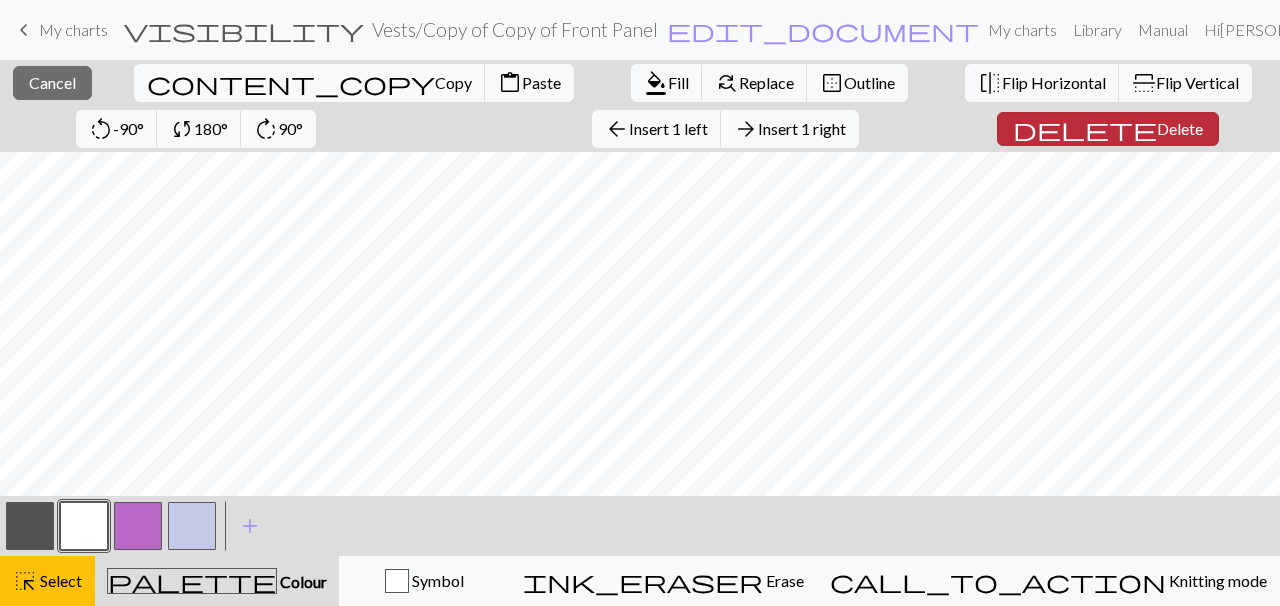 click on "delete" at bounding box center [1085, 129] 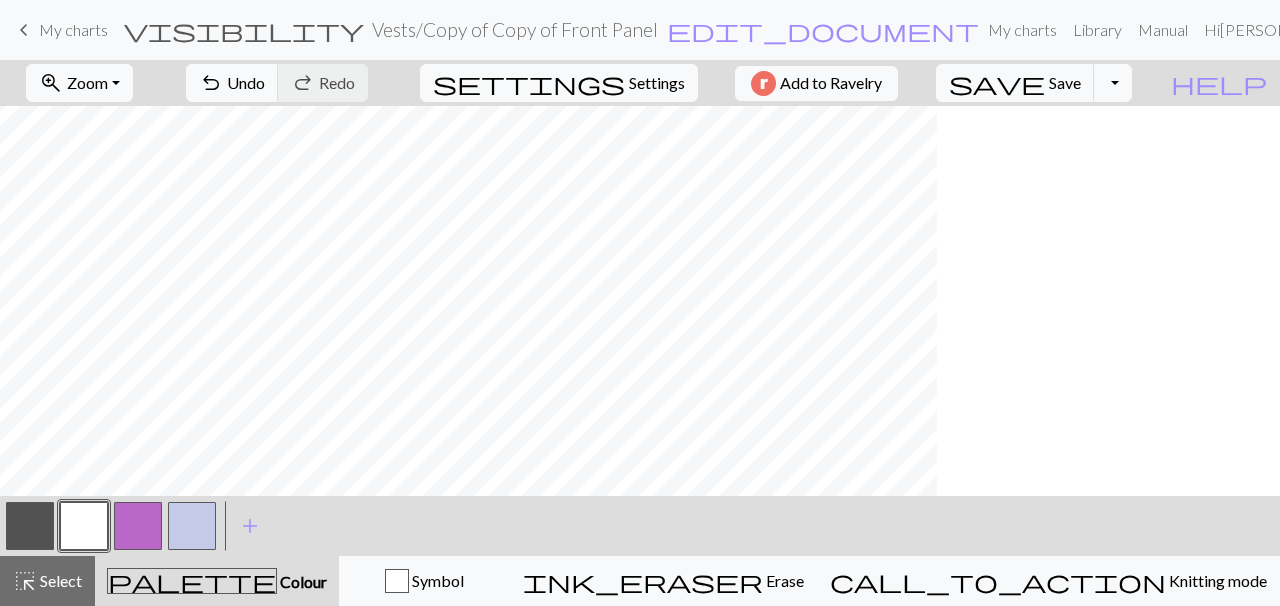 scroll, scrollTop: 0, scrollLeft: 0, axis: both 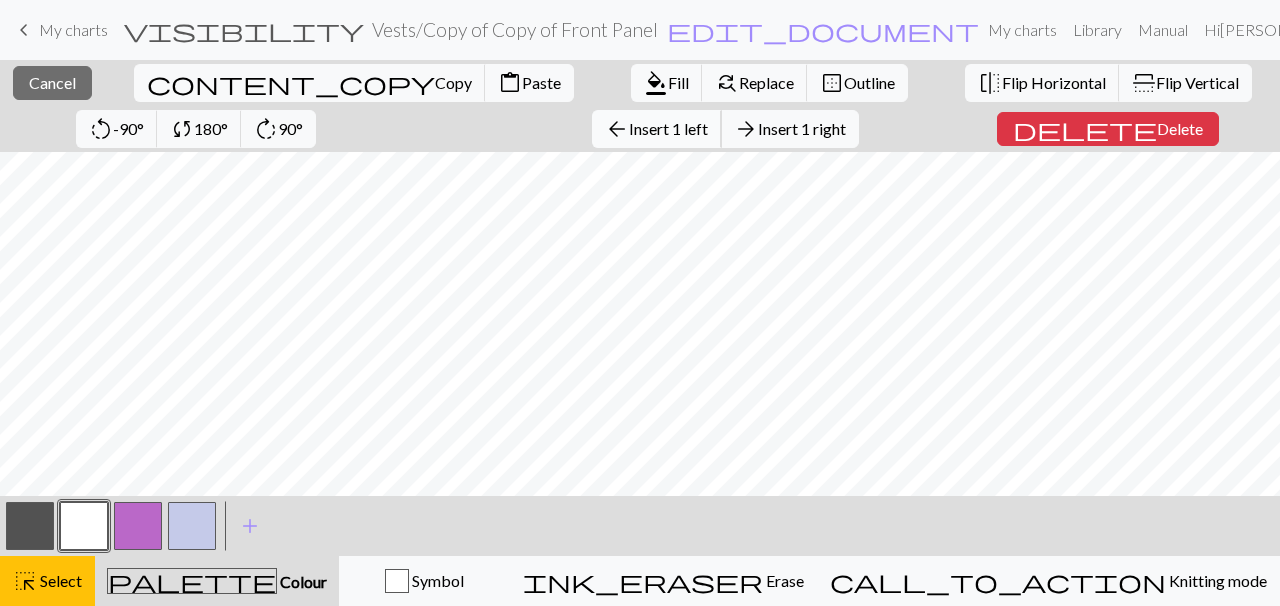 click on "Insert 1 left" at bounding box center [668, 128] 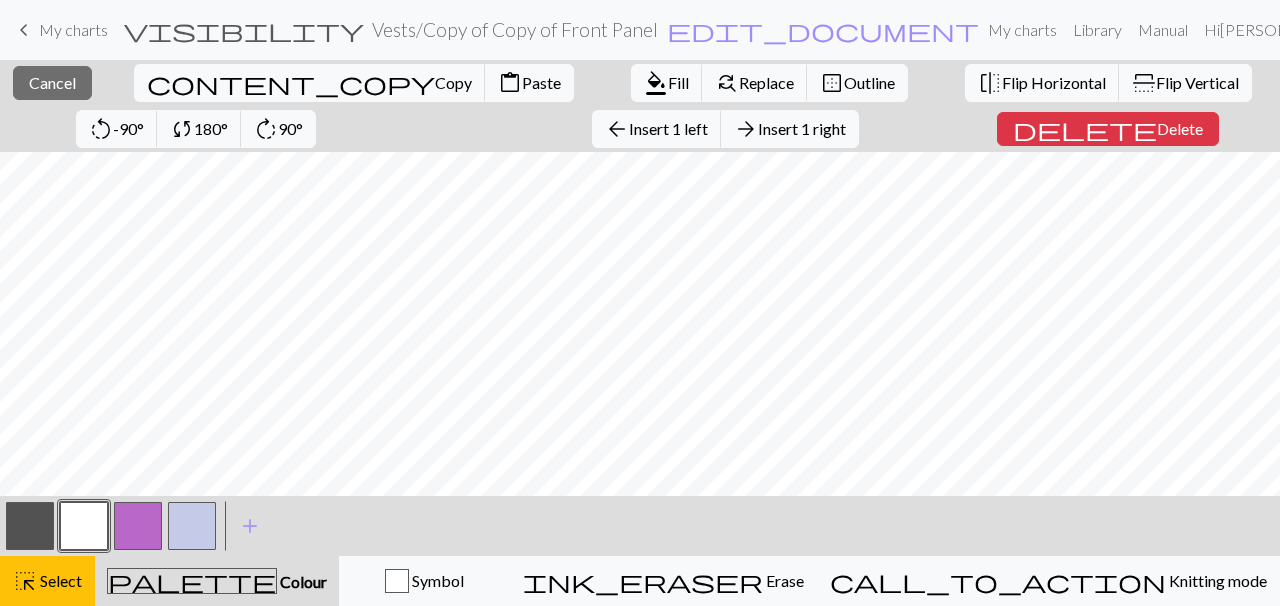 click at bounding box center [138, 526] 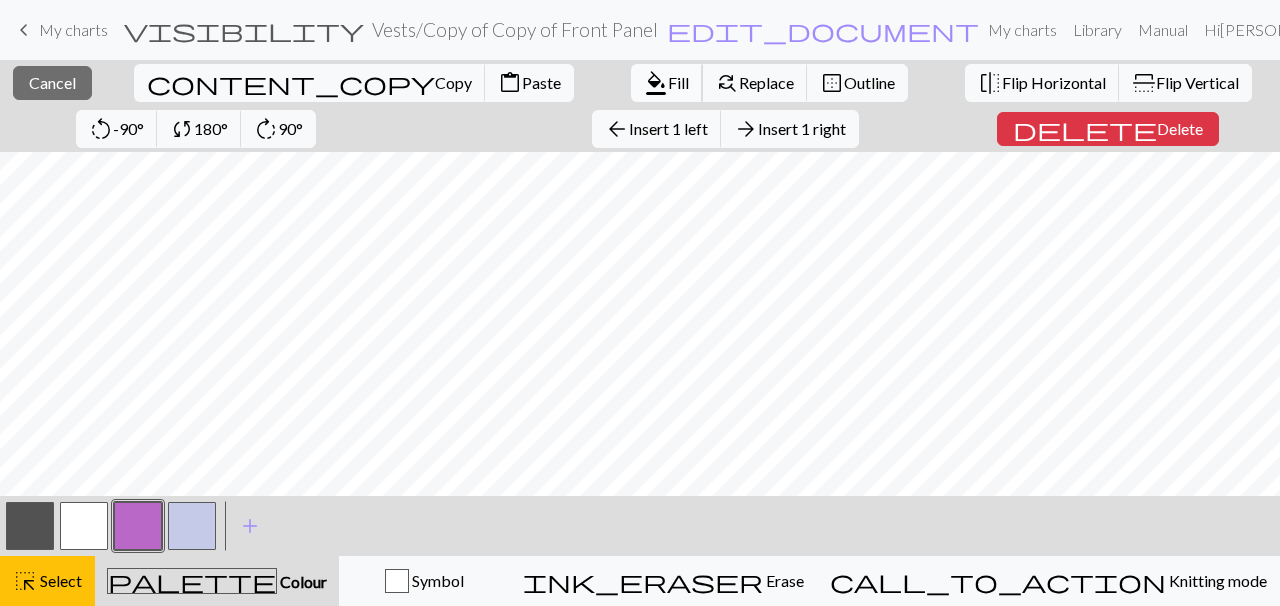 click on "format_color_fill" at bounding box center [656, 83] 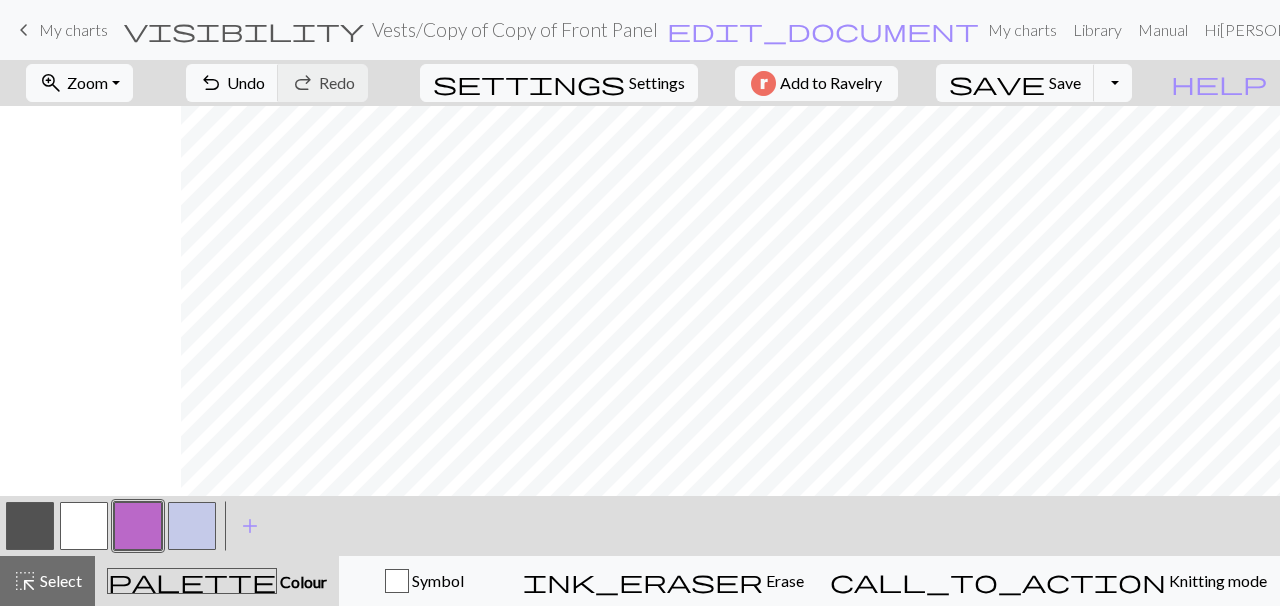scroll, scrollTop: 0, scrollLeft: 181, axis: horizontal 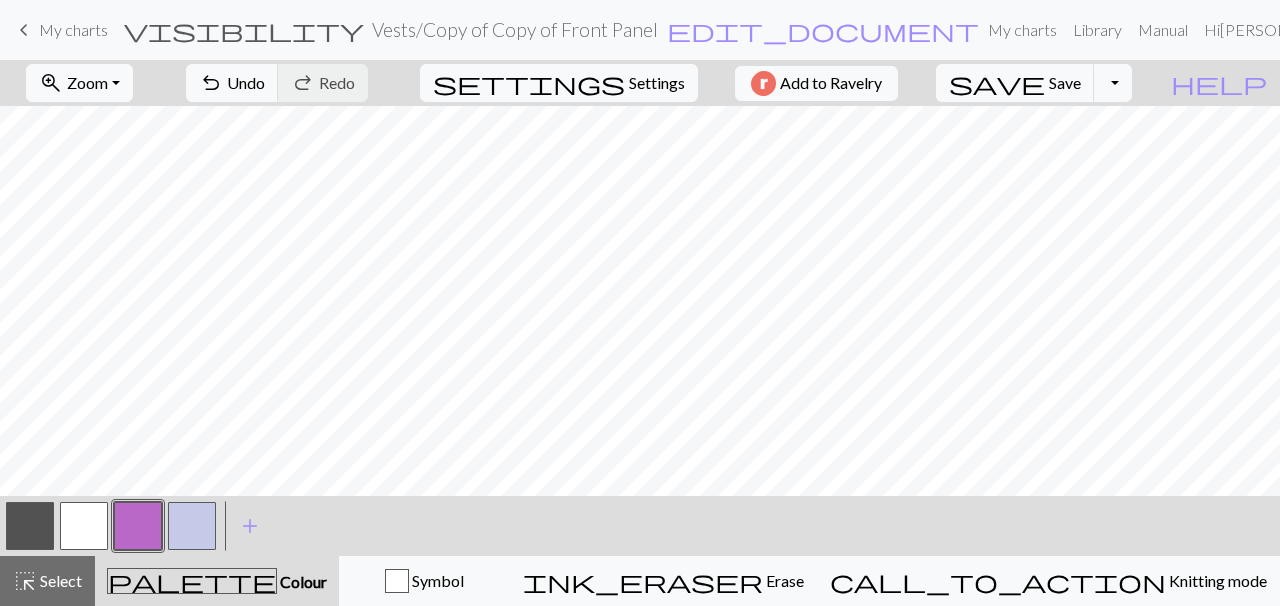 click at bounding box center (30, 526) 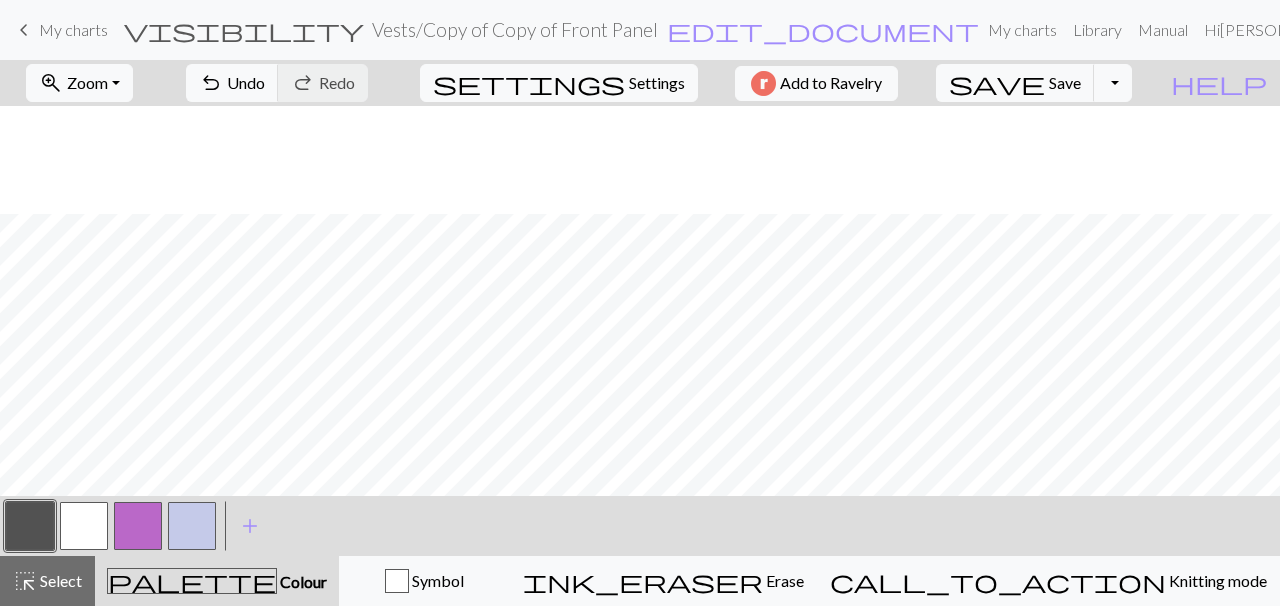 scroll, scrollTop: 397, scrollLeft: 0, axis: vertical 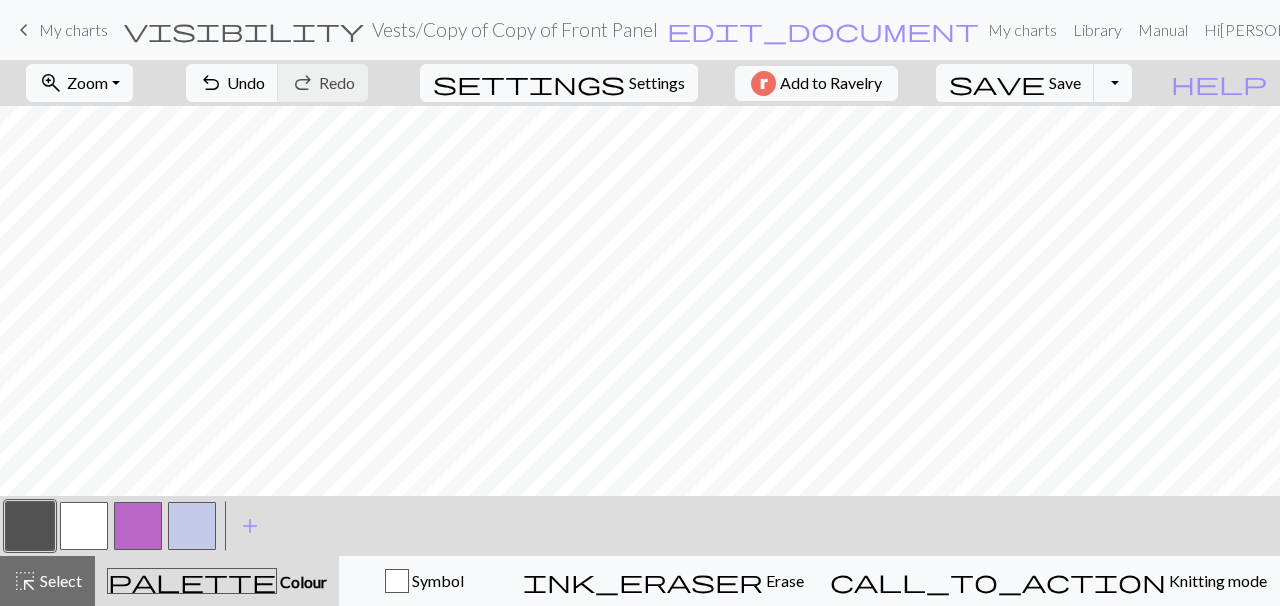 click at bounding box center [192, 526] 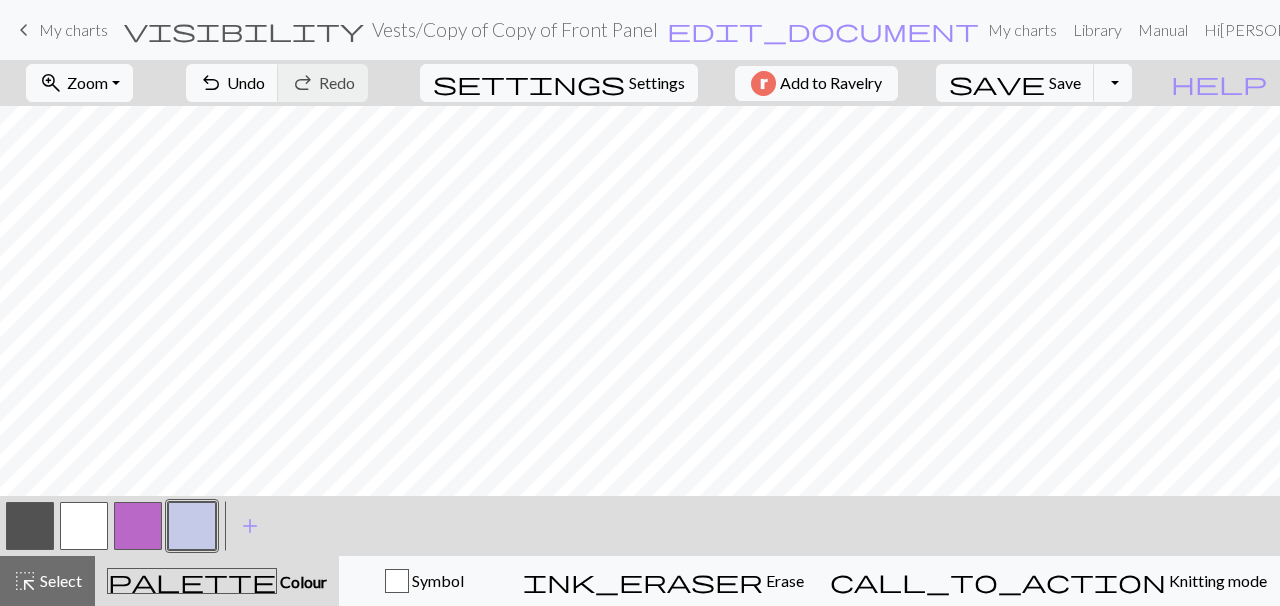click at bounding box center (84, 526) 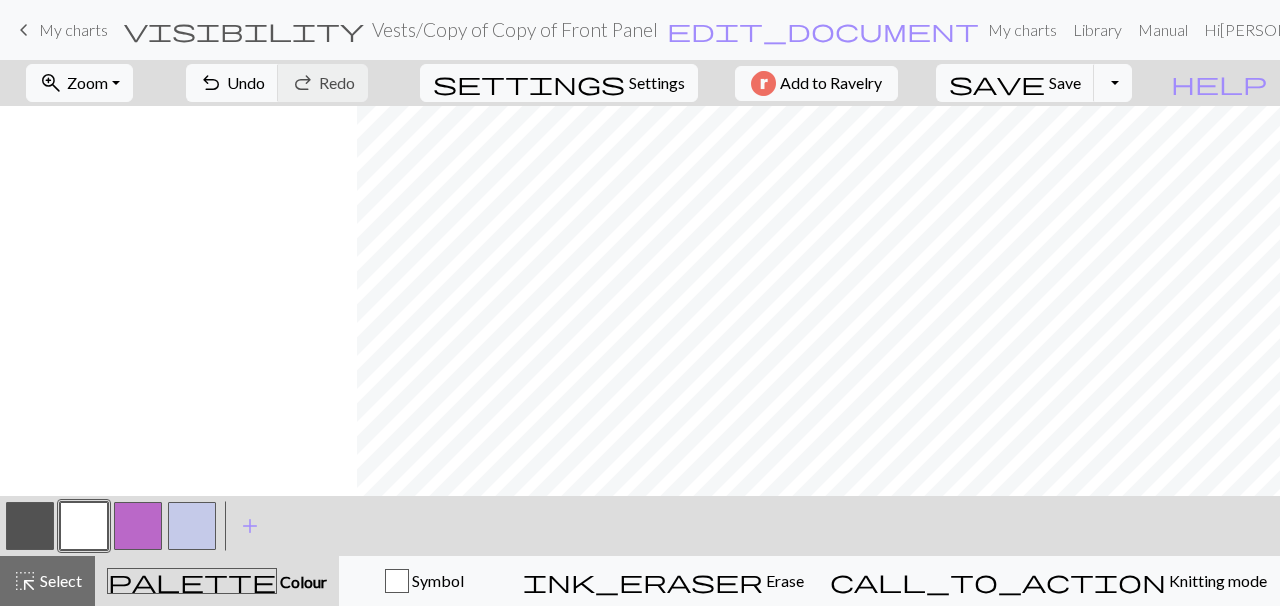 scroll, scrollTop: 411, scrollLeft: 357, axis: both 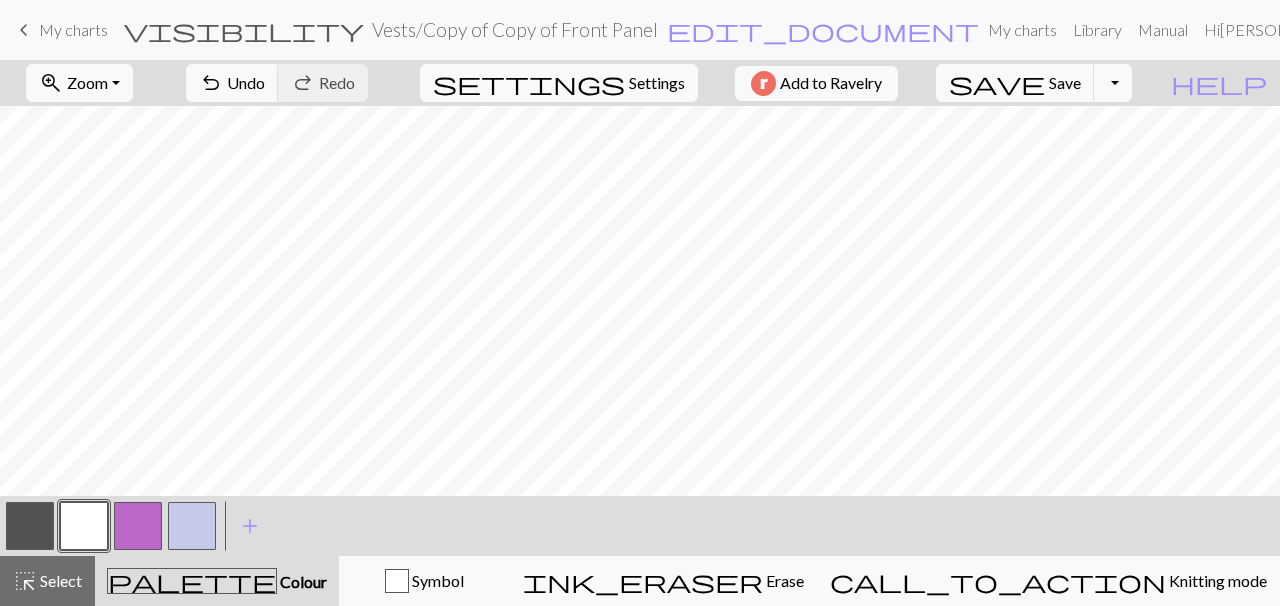 click at bounding box center [192, 526] 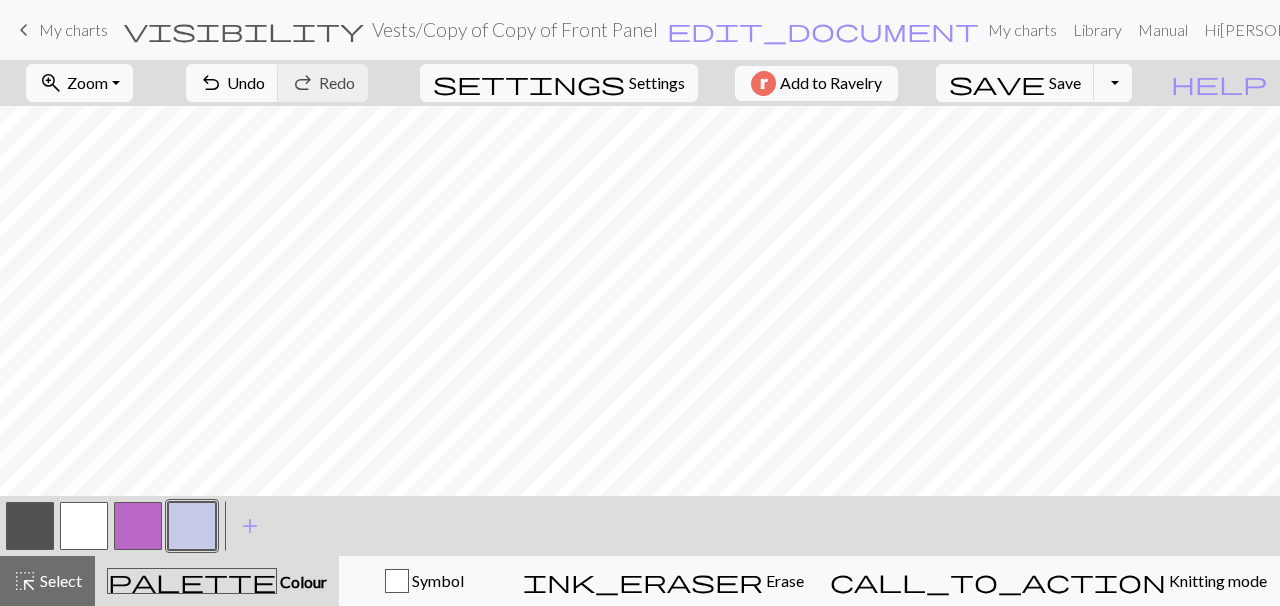 click at bounding box center [84, 526] 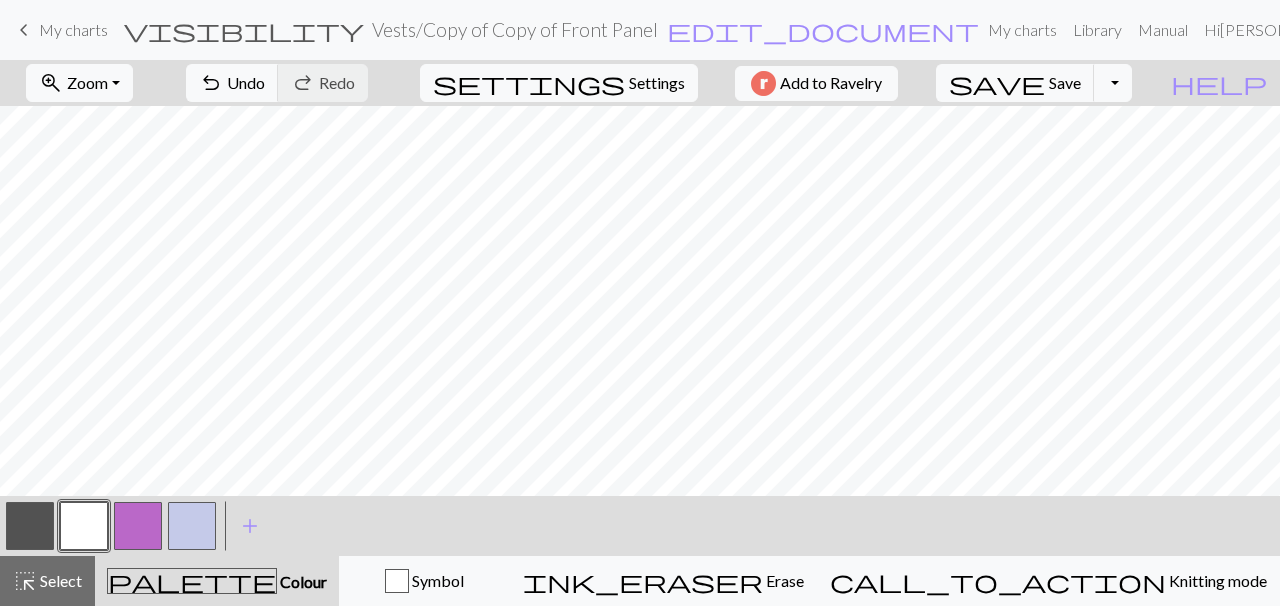 click at bounding box center [192, 526] 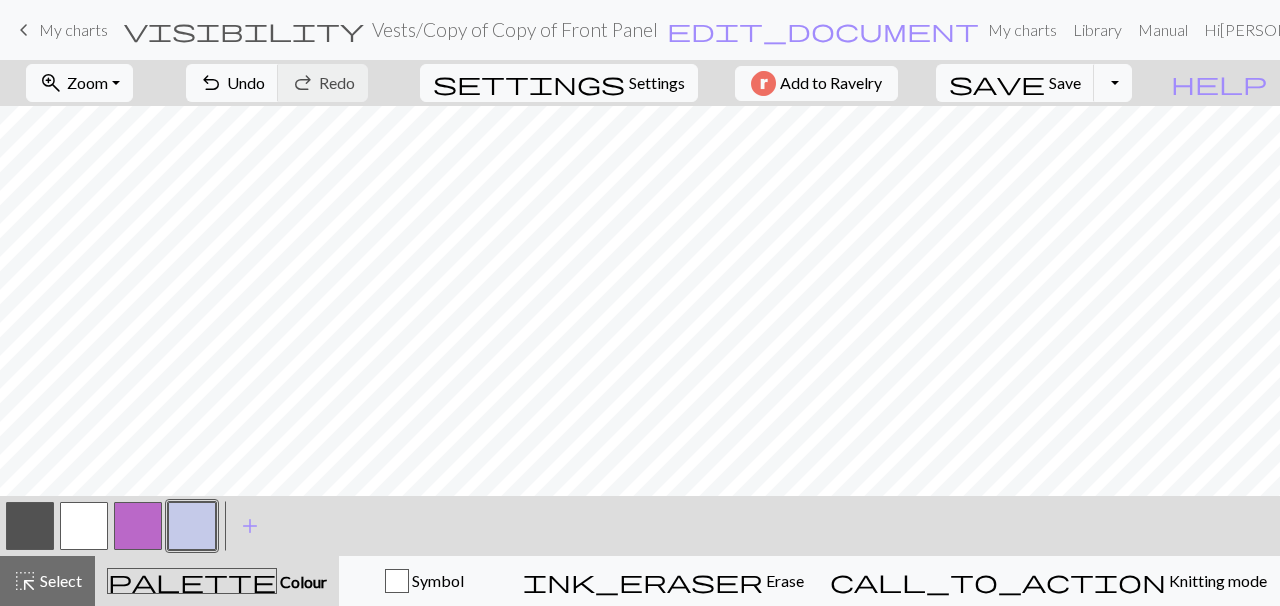 click at bounding box center (30, 526) 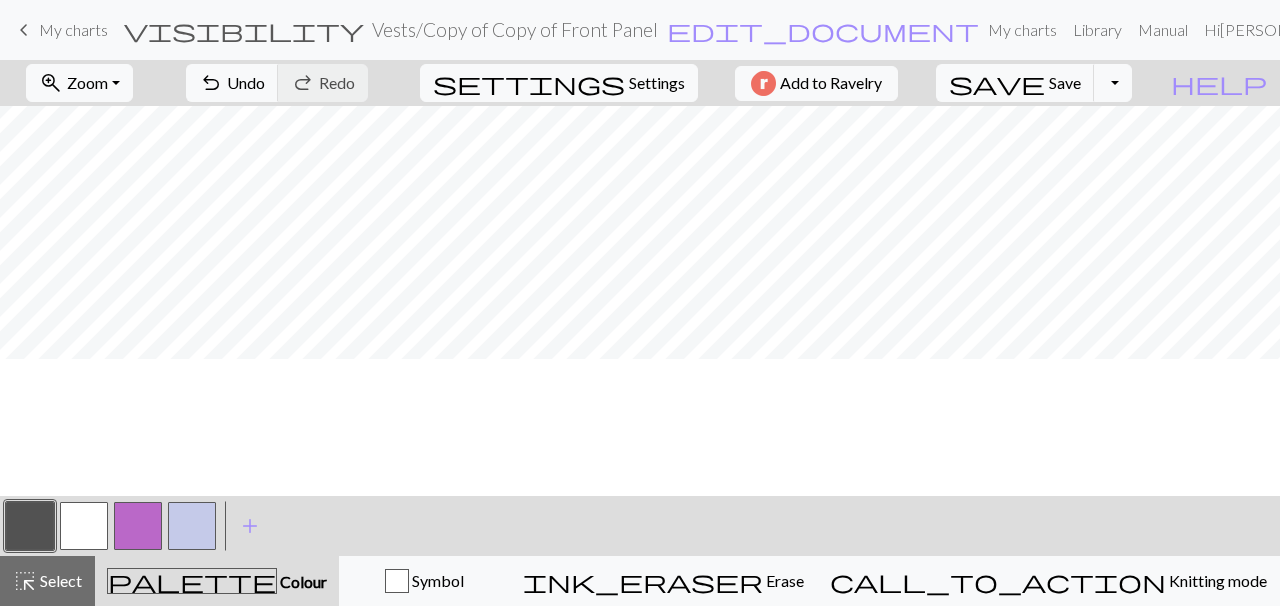 scroll, scrollTop: 540, scrollLeft: 357, axis: both 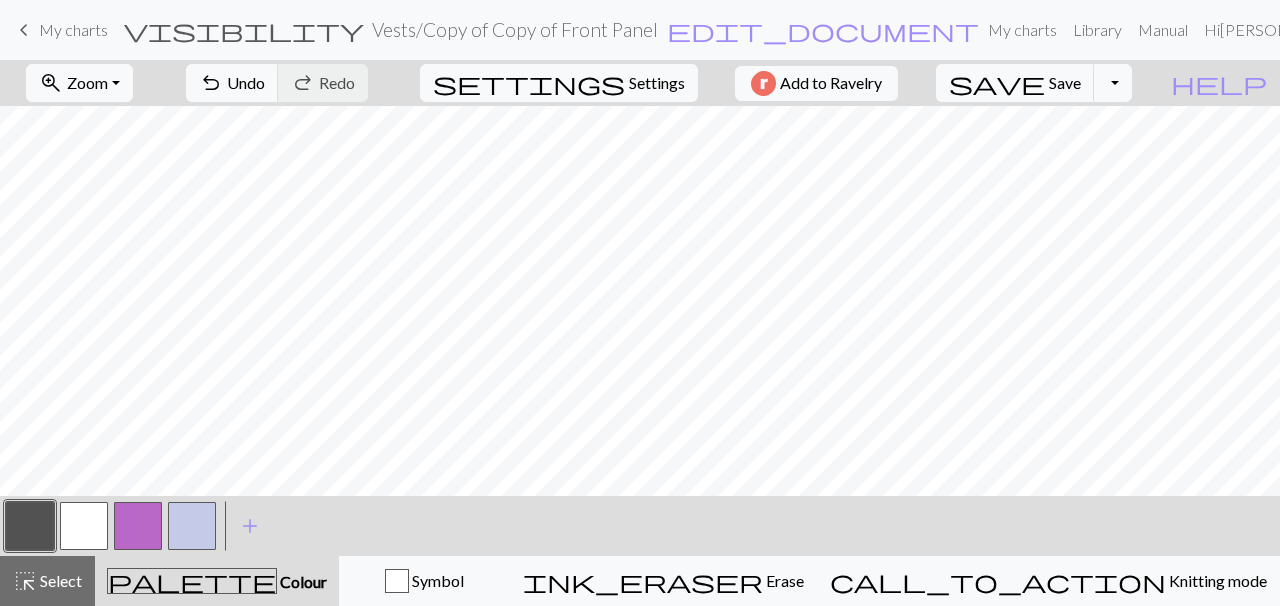click at bounding box center [138, 526] 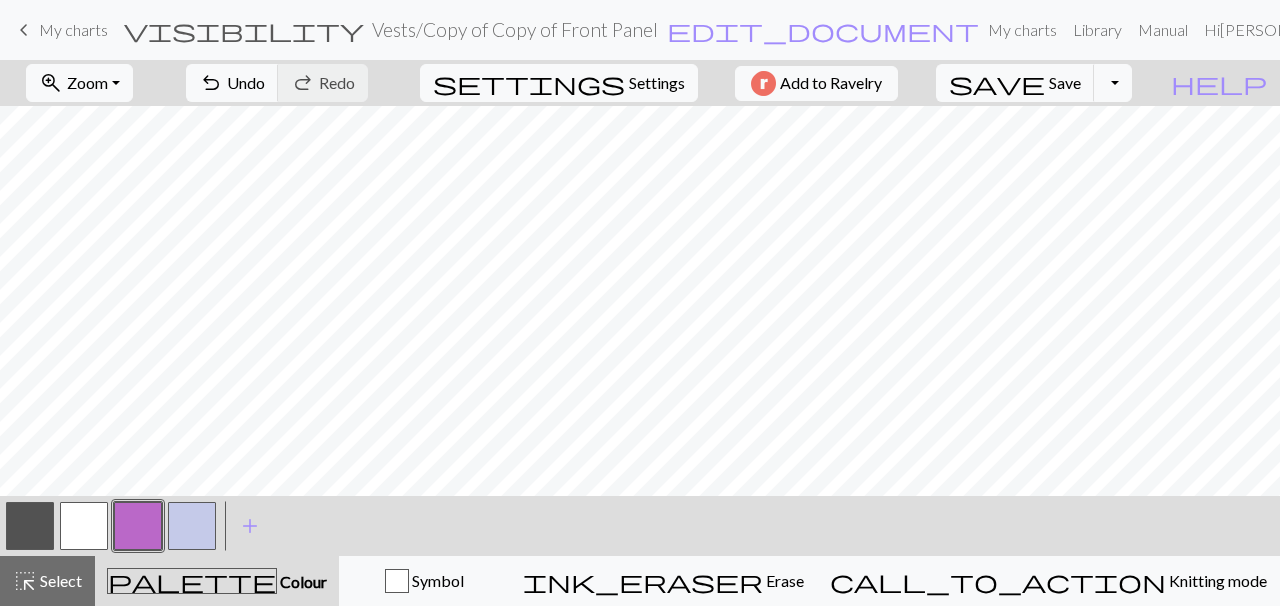 click at bounding box center [30, 526] 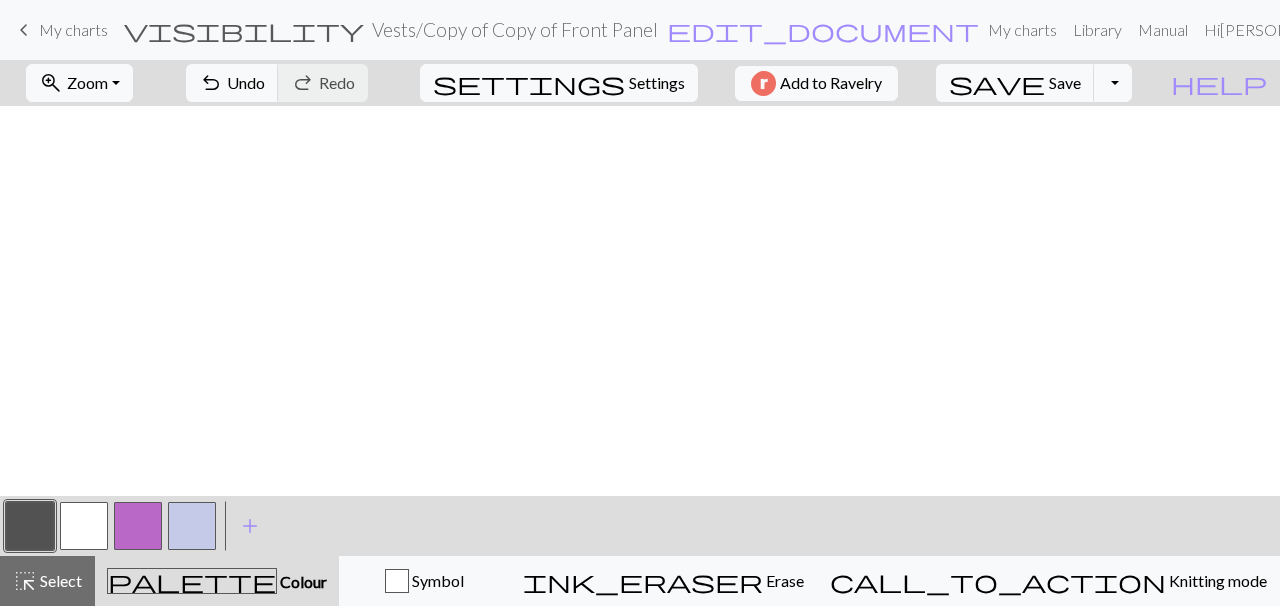 scroll, scrollTop: 0, scrollLeft: 0, axis: both 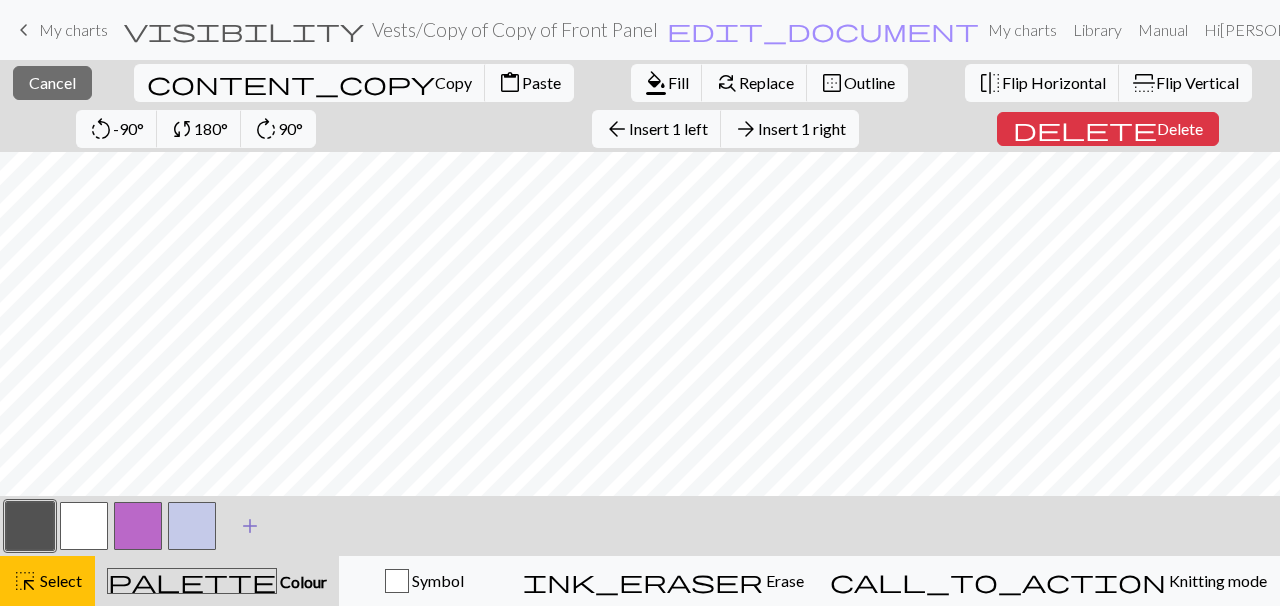 click on "add" at bounding box center [250, 526] 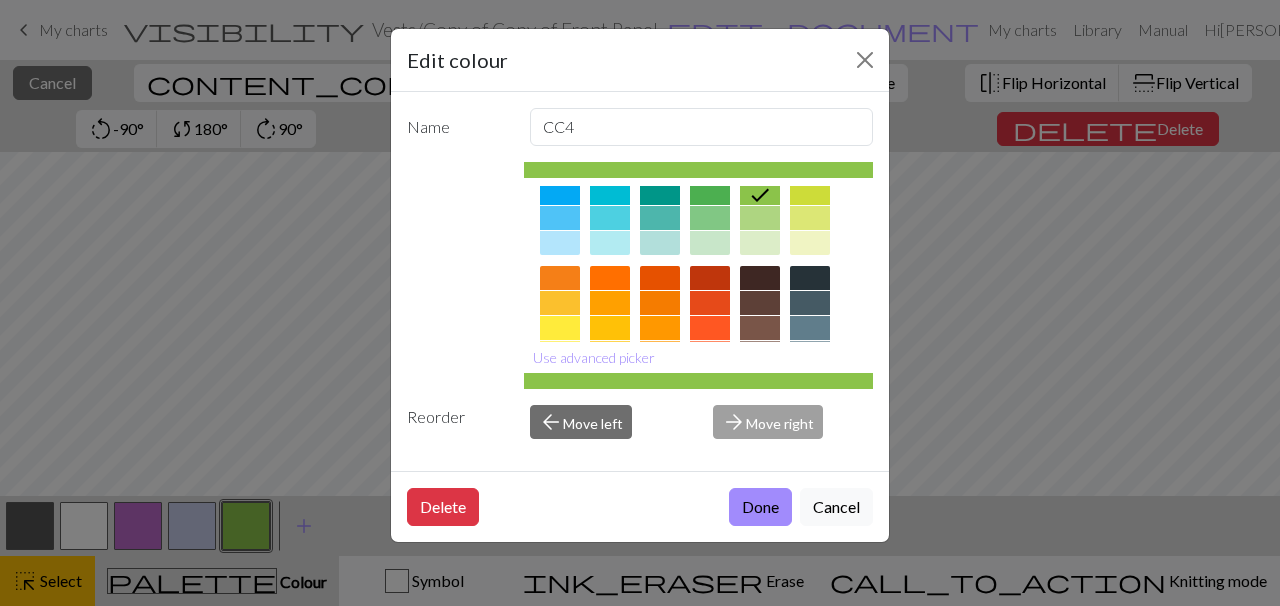 scroll, scrollTop: 211, scrollLeft: 0, axis: vertical 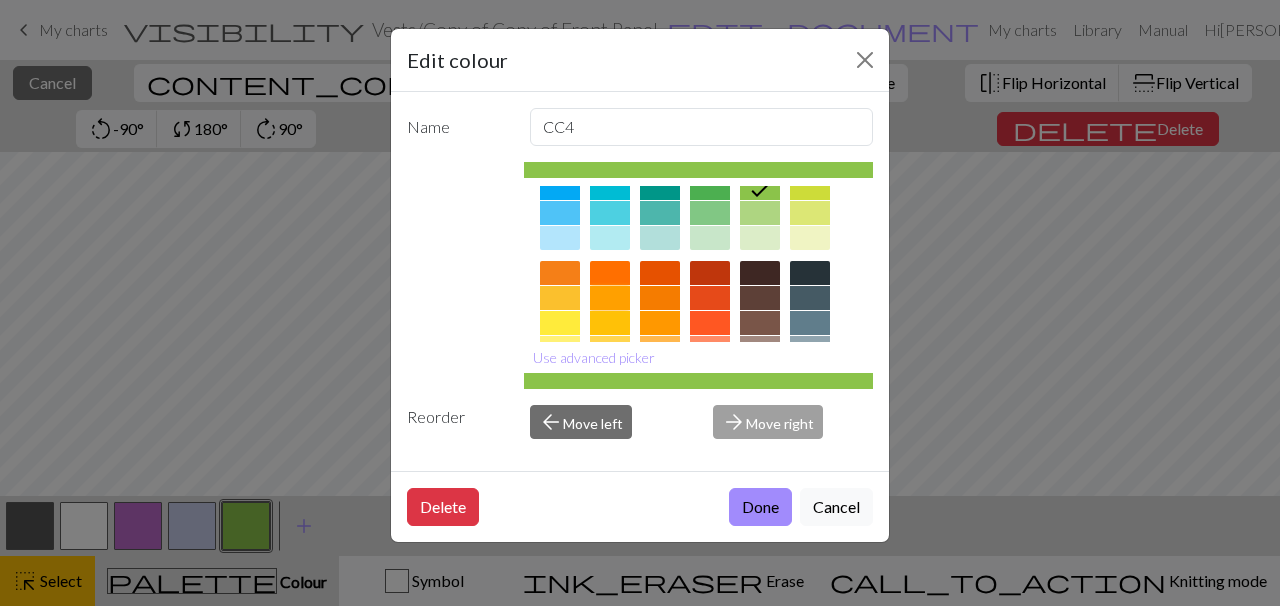 click at bounding box center [610, 298] 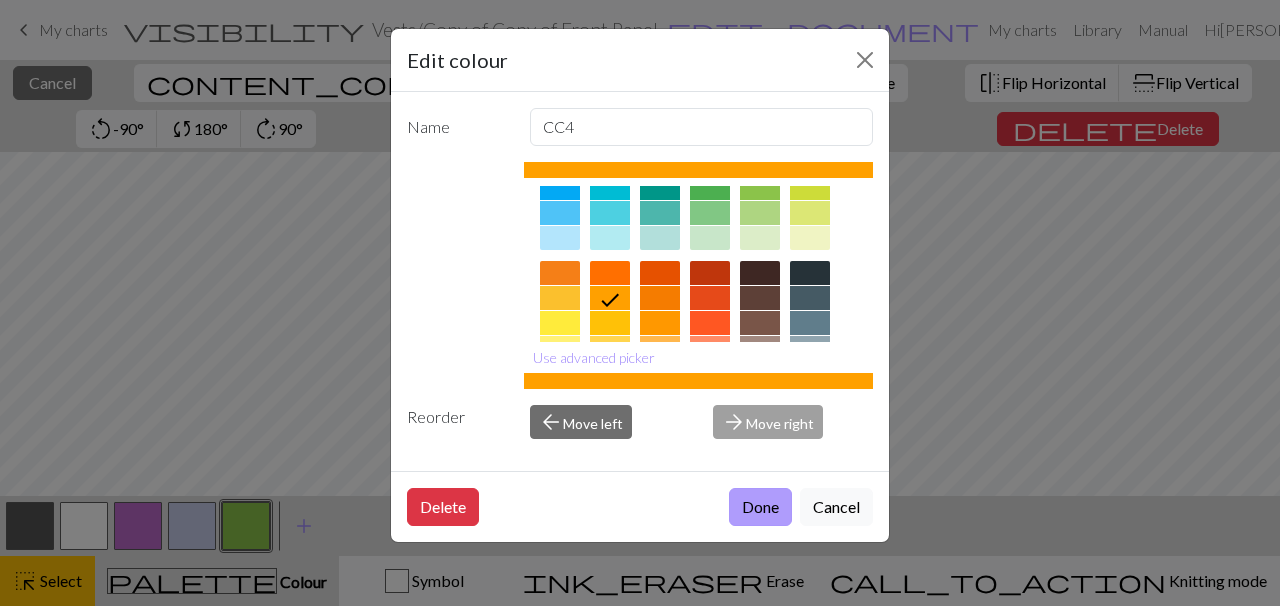 click on "Done" at bounding box center [760, 507] 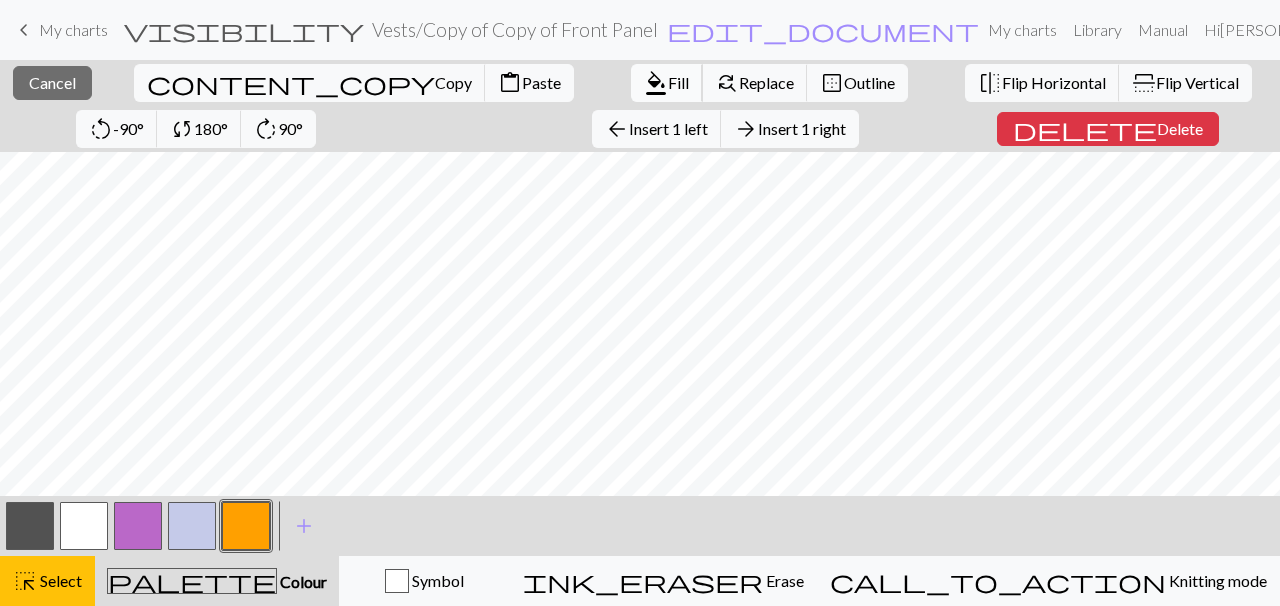 click on "format_color_fill" at bounding box center [656, 83] 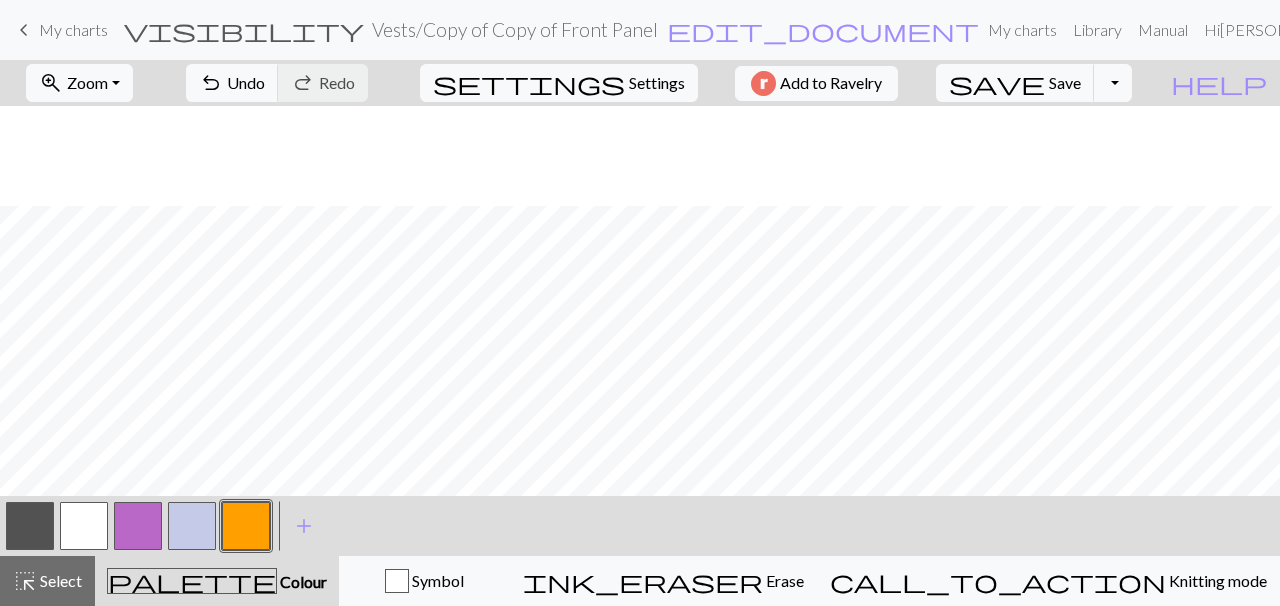 scroll, scrollTop: 422, scrollLeft: 0, axis: vertical 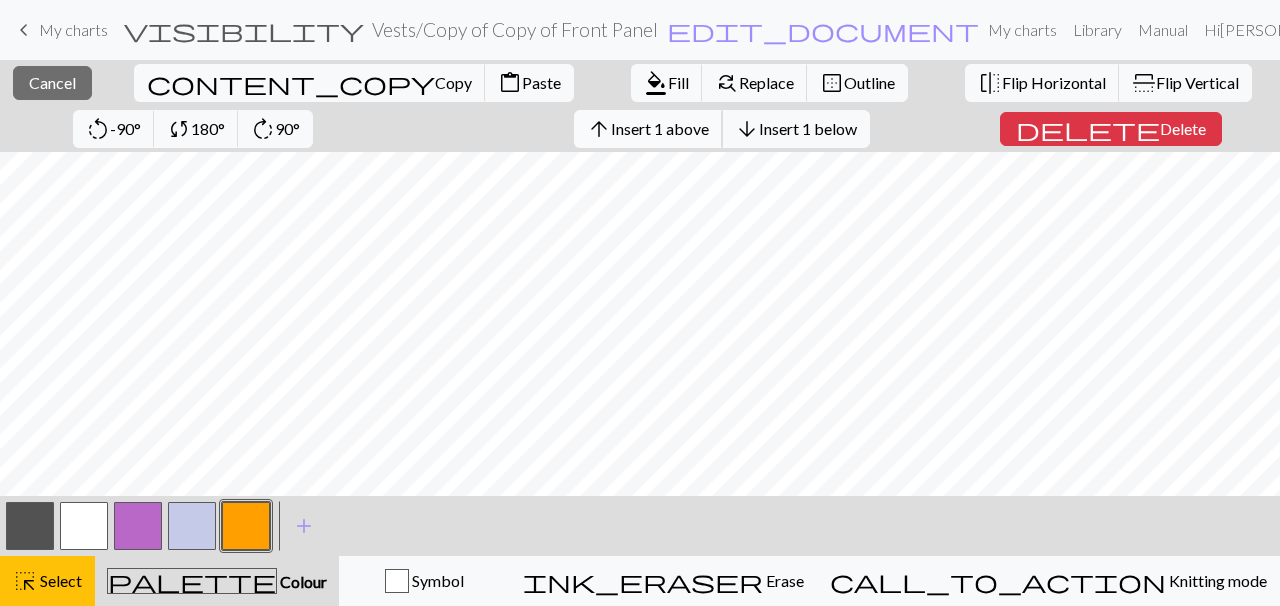 click on "Insert 1 above" at bounding box center (660, 128) 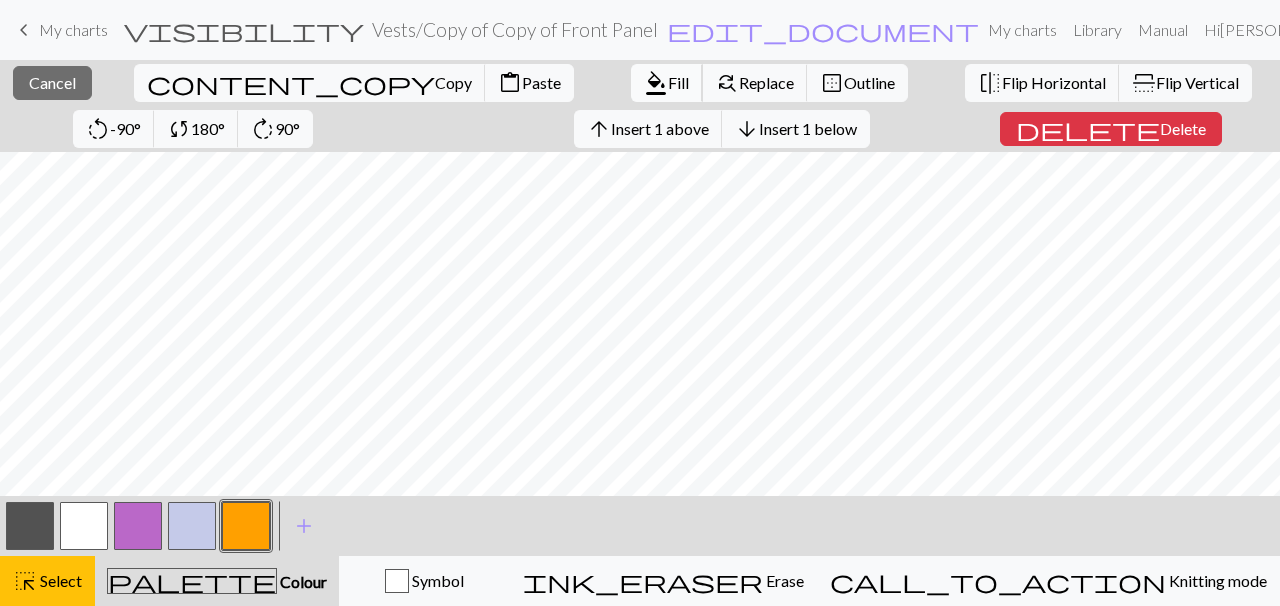 click on "Fill" at bounding box center (678, 82) 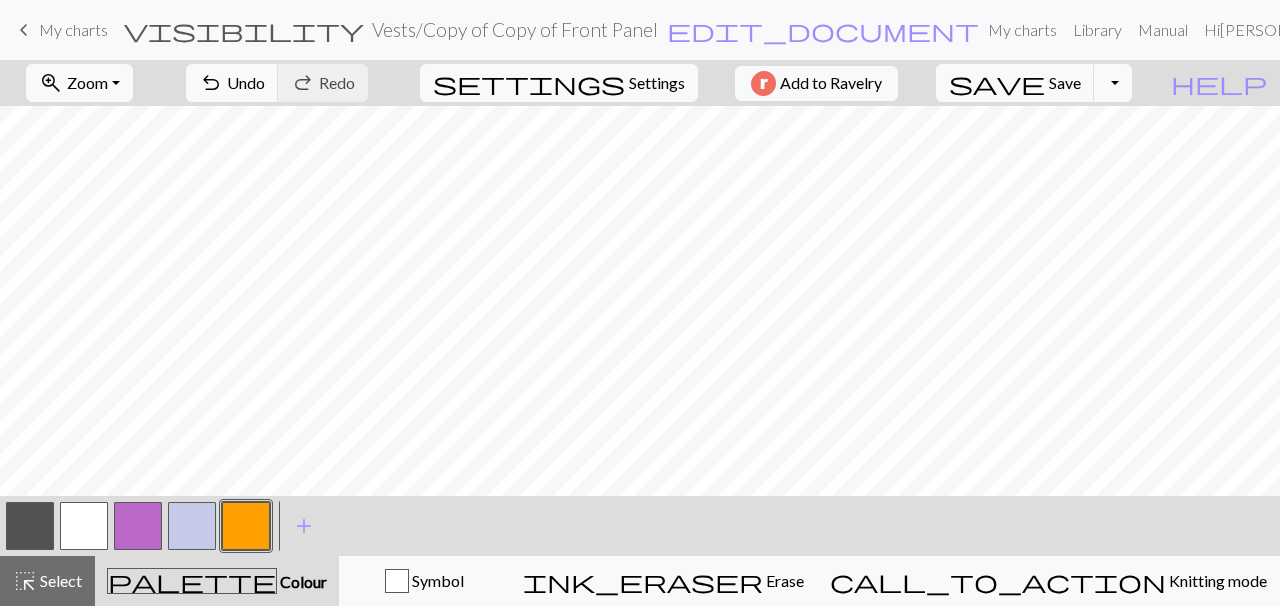 click at bounding box center (84, 526) 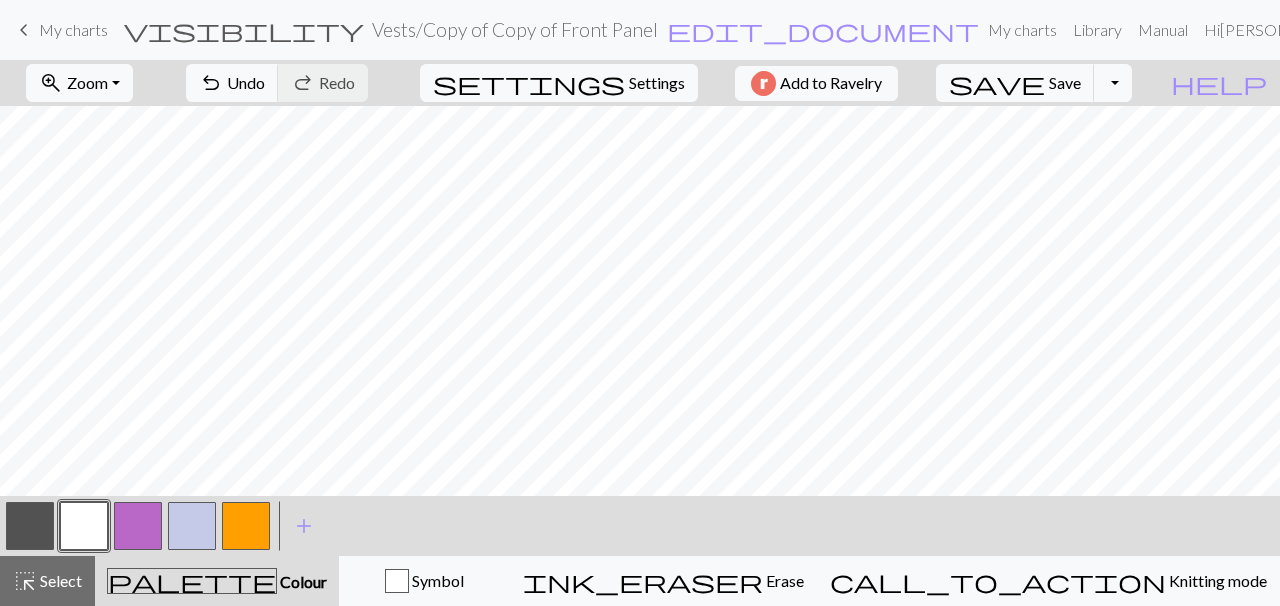 click at bounding box center [192, 526] 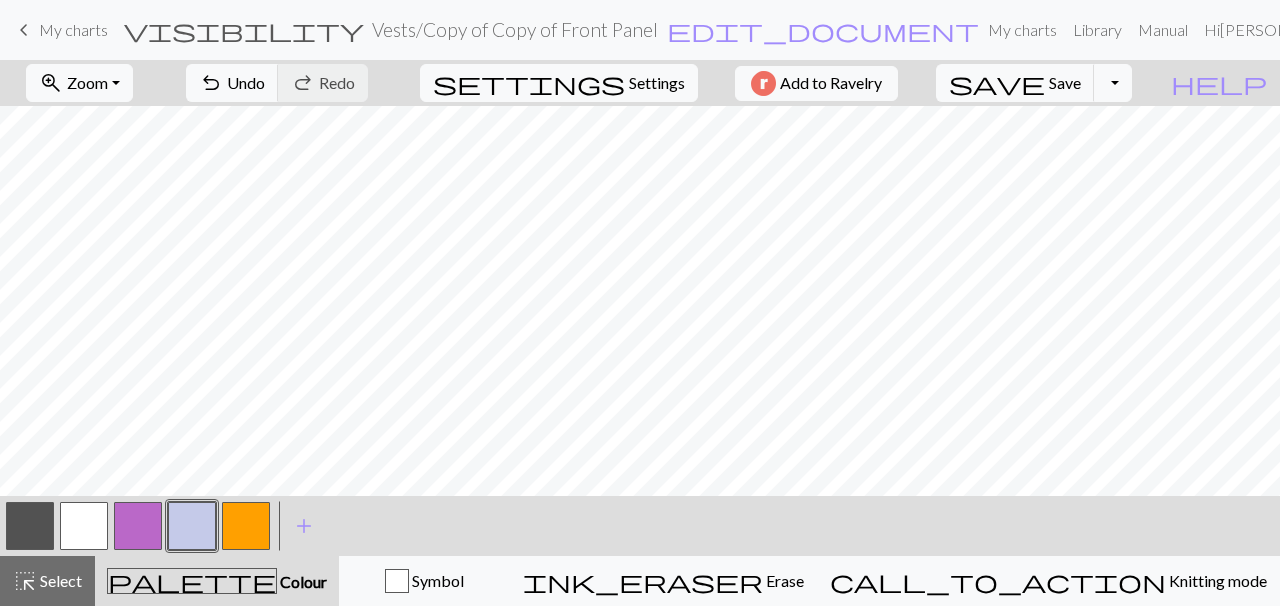 click at bounding box center [84, 526] 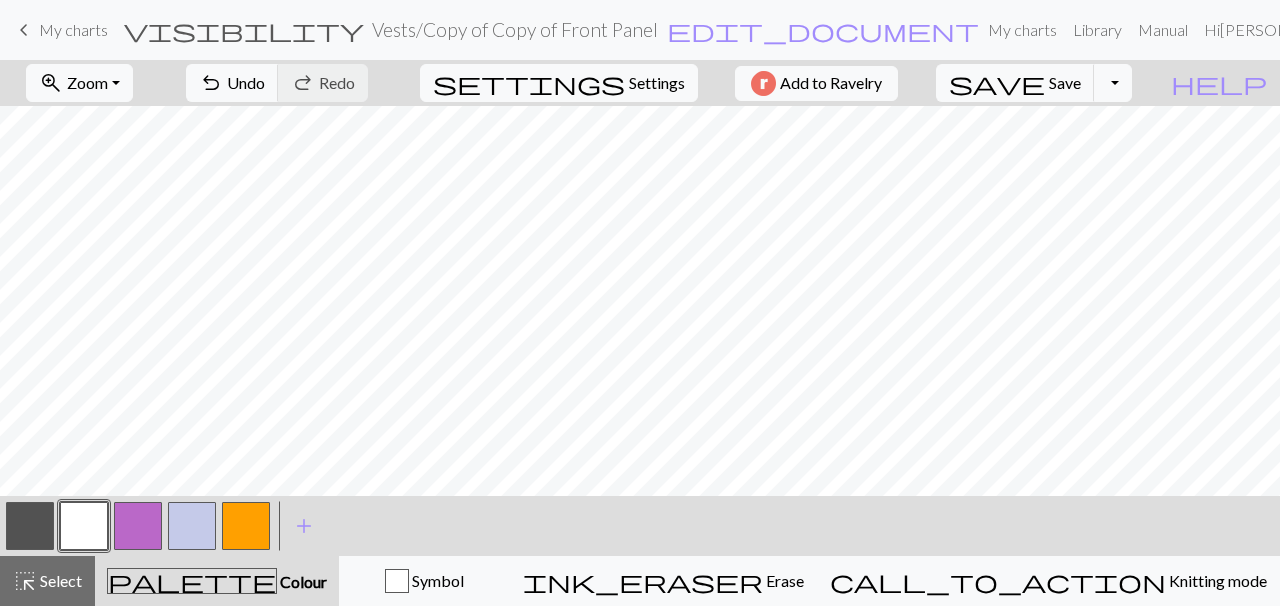 click at bounding box center [192, 526] 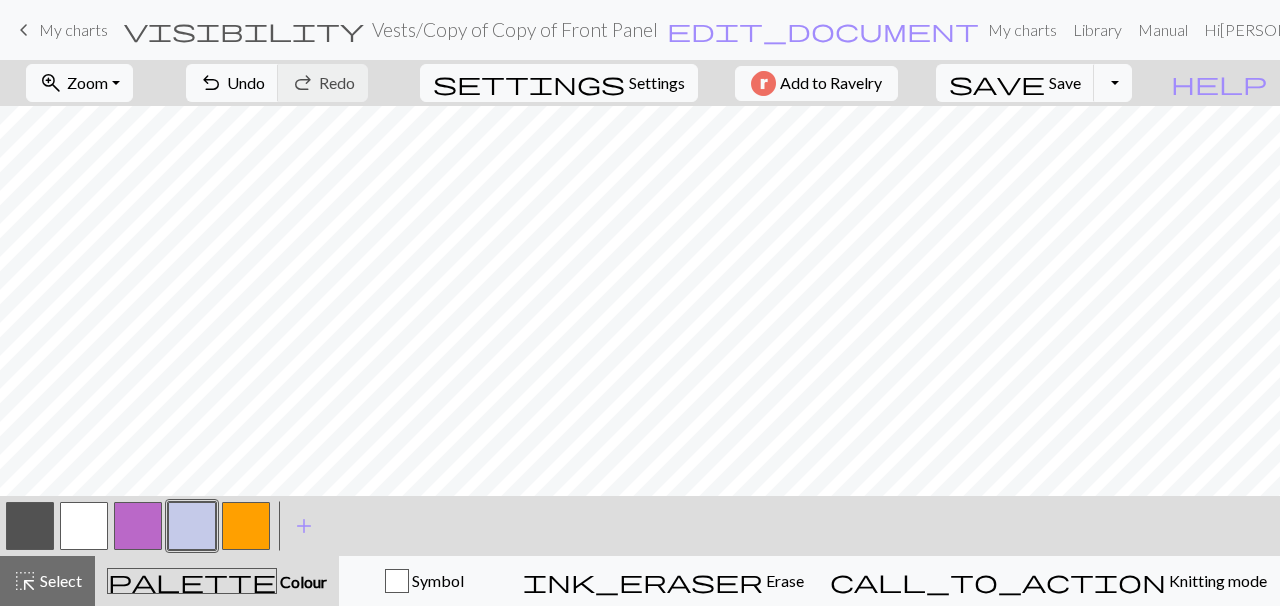 click at bounding box center (84, 526) 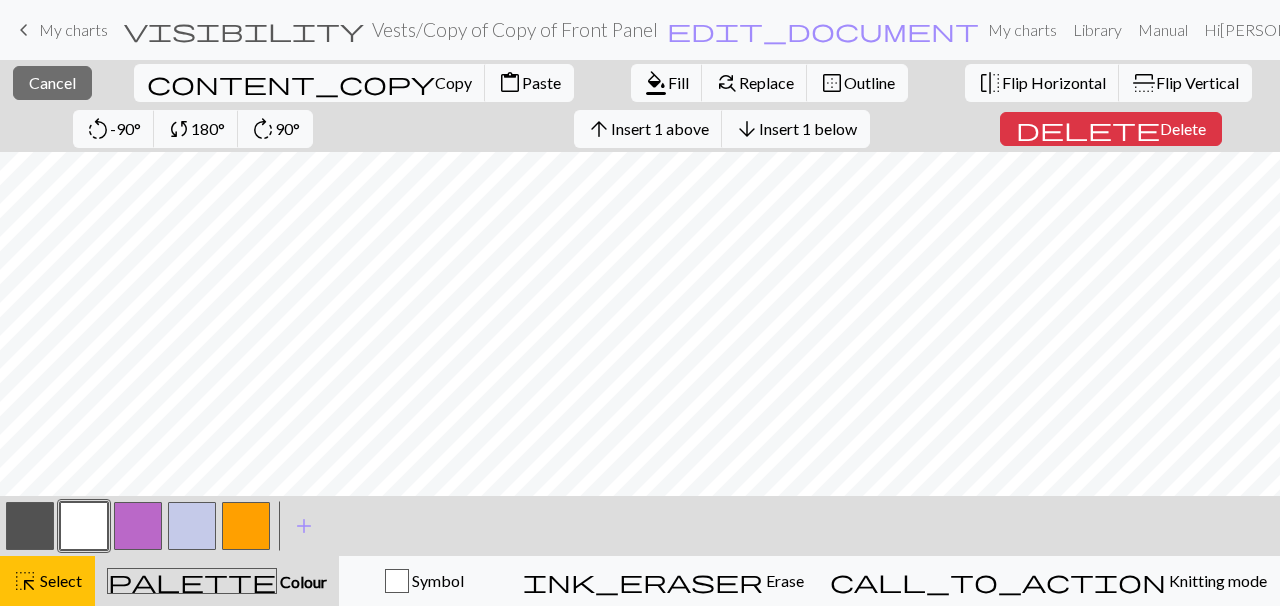 click at bounding box center [192, 526] 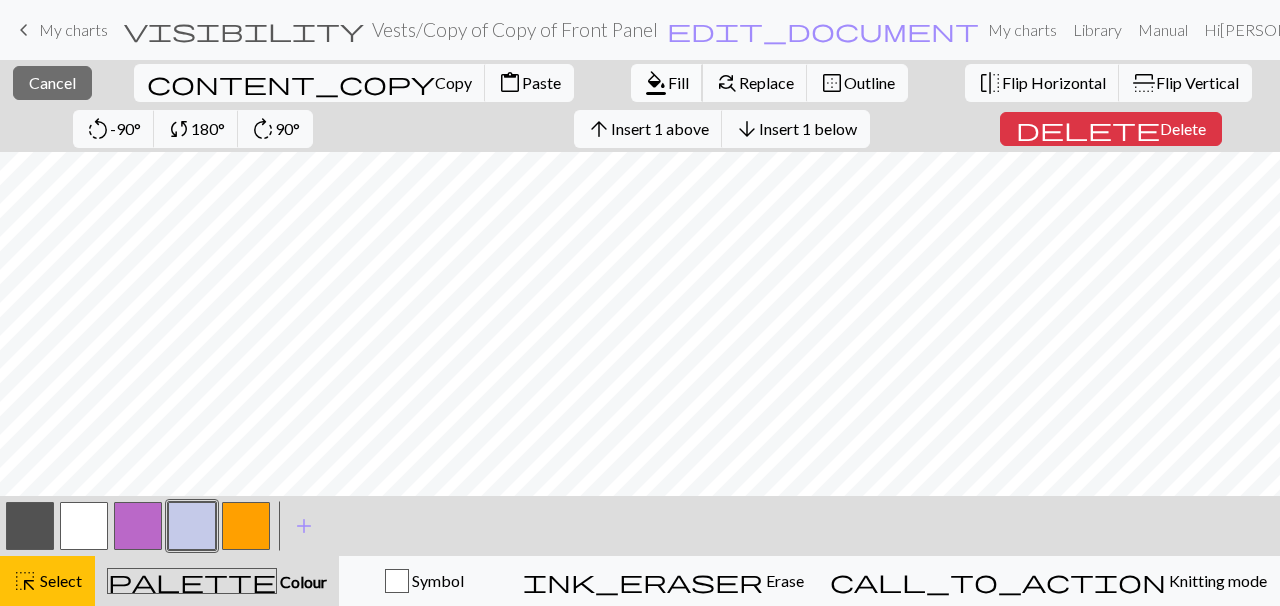click on "format_color_fill" at bounding box center [656, 83] 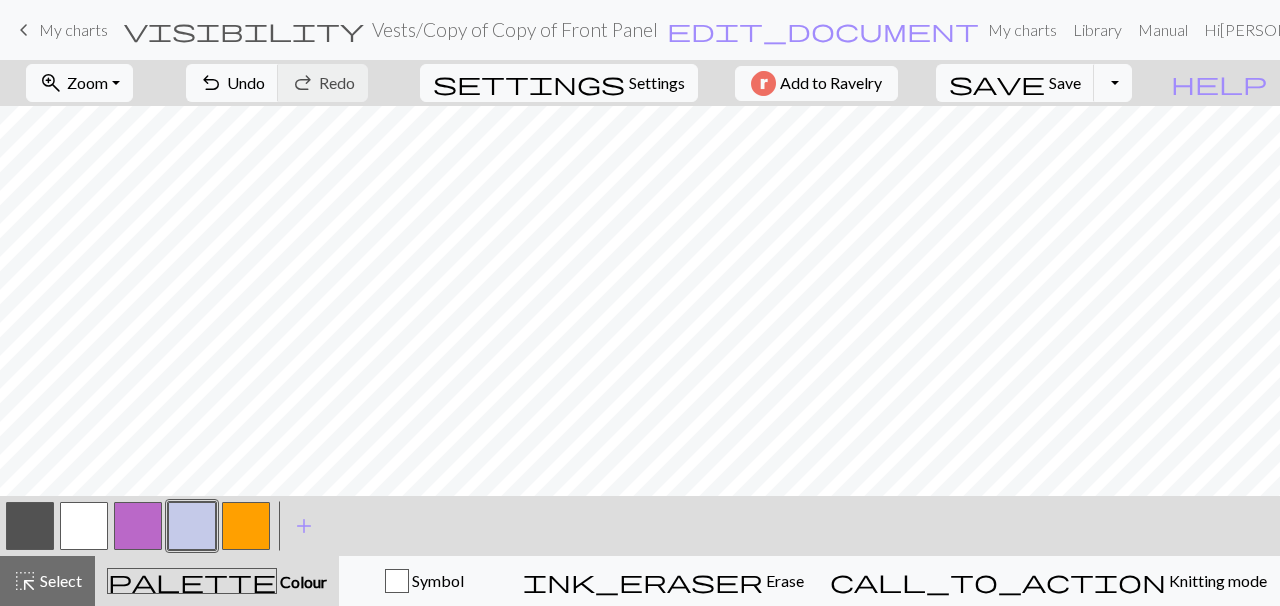 click at bounding box center (84, 526) 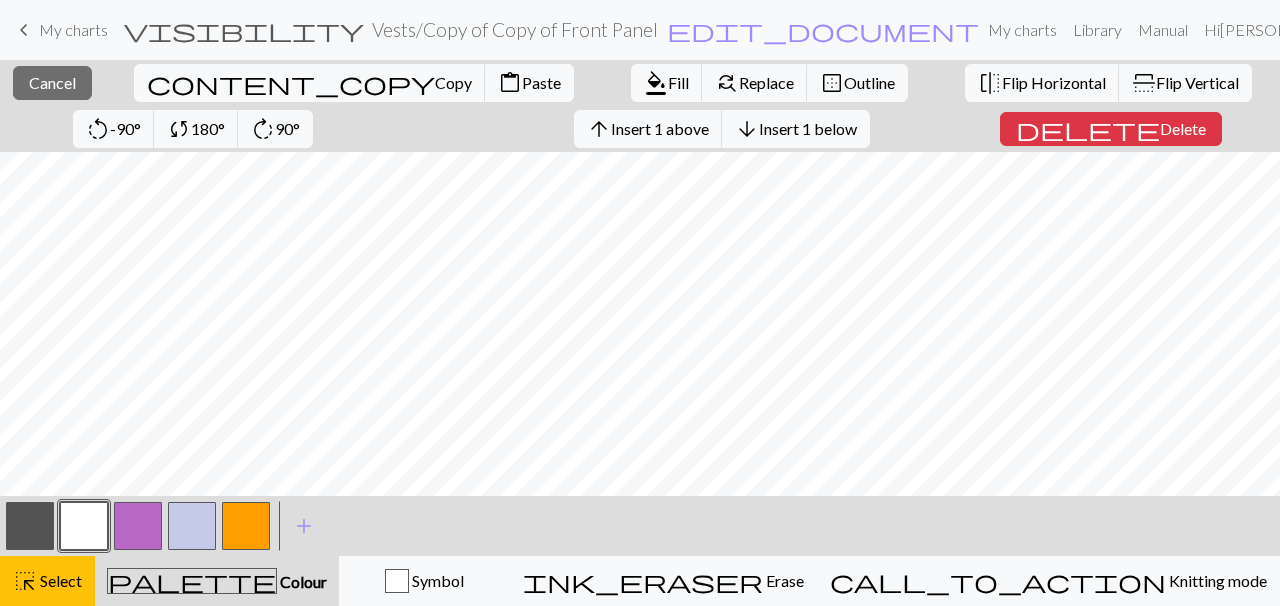 click at bounding box center [138, 526] 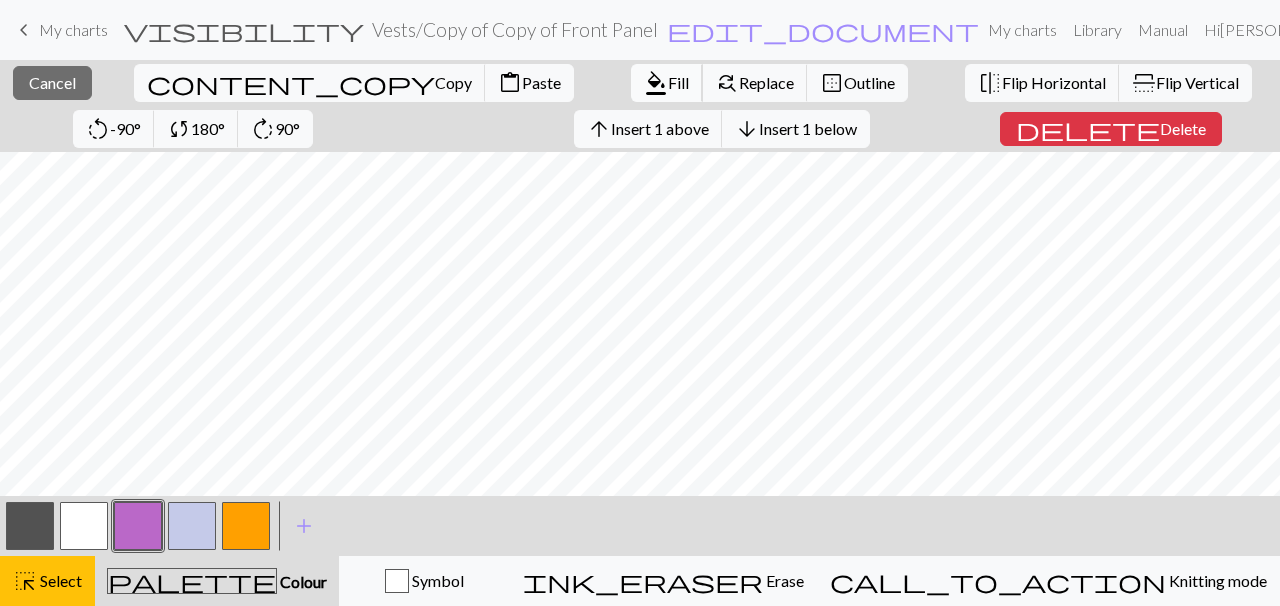 click on "format_color_fill" at bounding box center [656, 83] 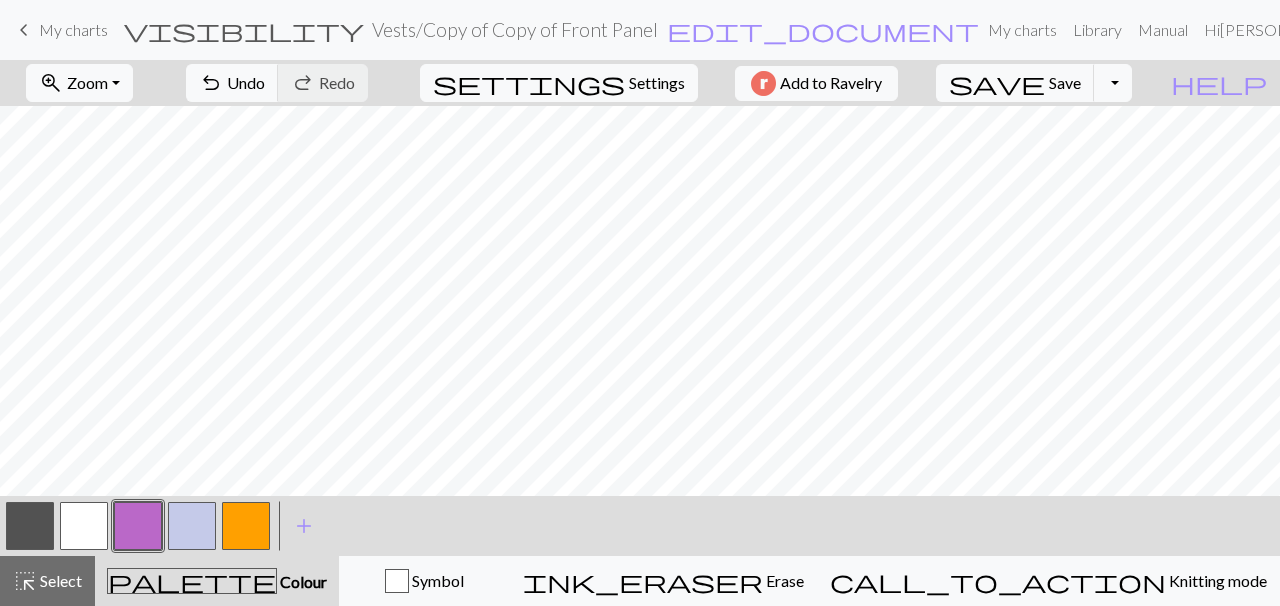 click at bounding box center [84, 526] 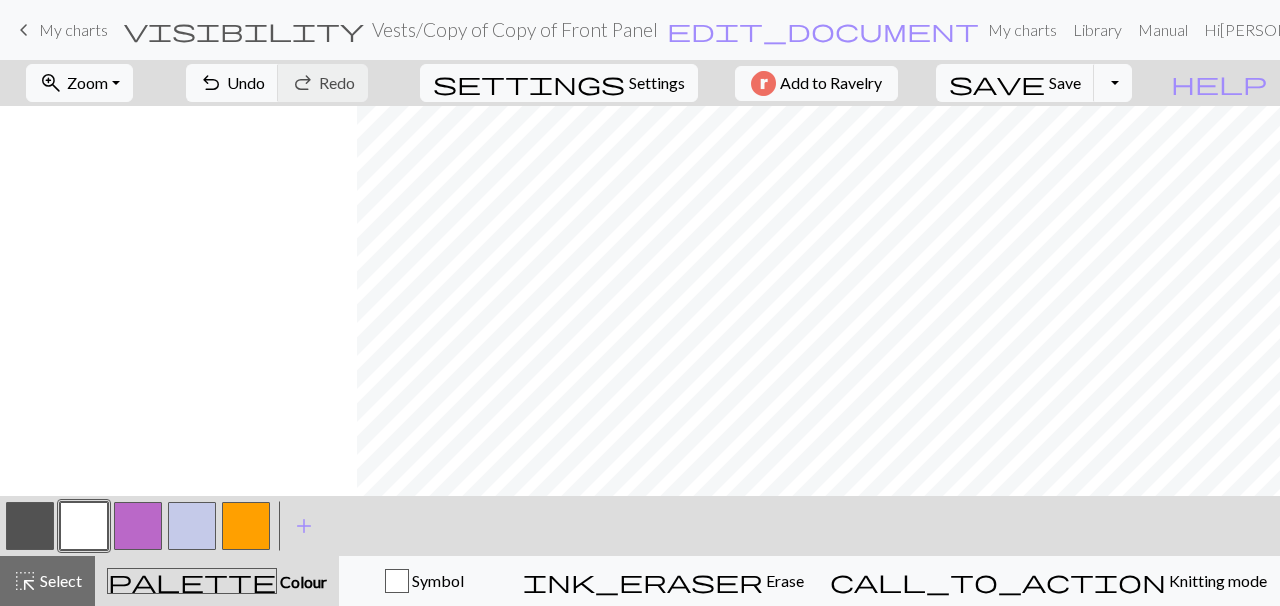 scroll, scrollTop: 422, scrollLeft: 357, axis: both 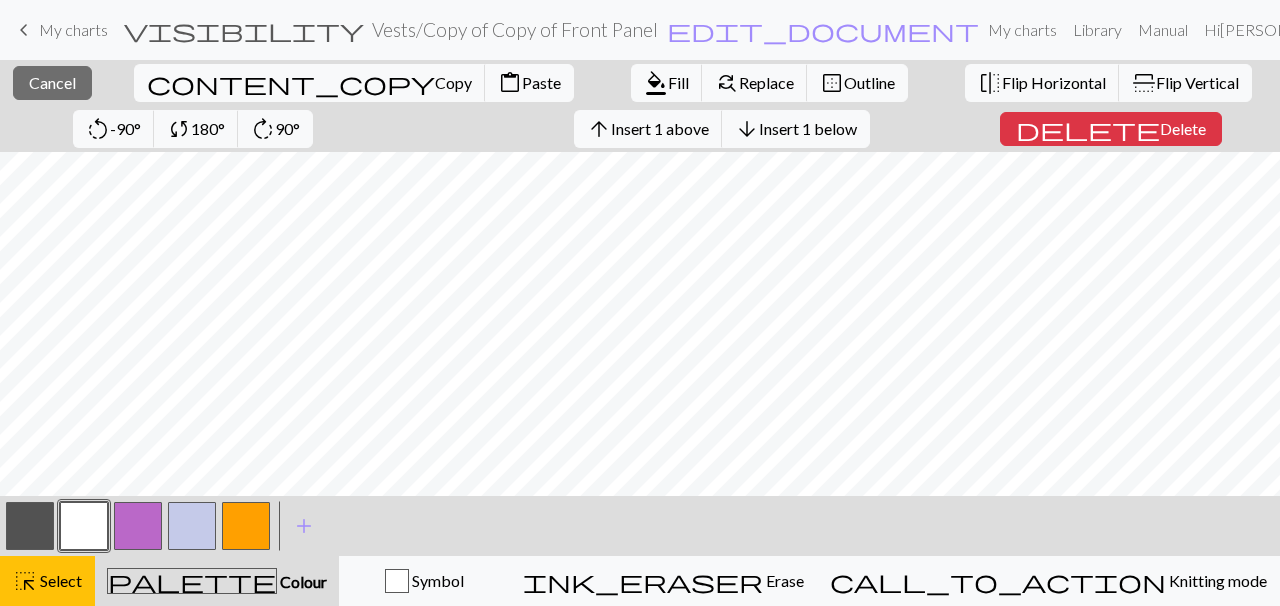 click at bounding box center (30, 526) 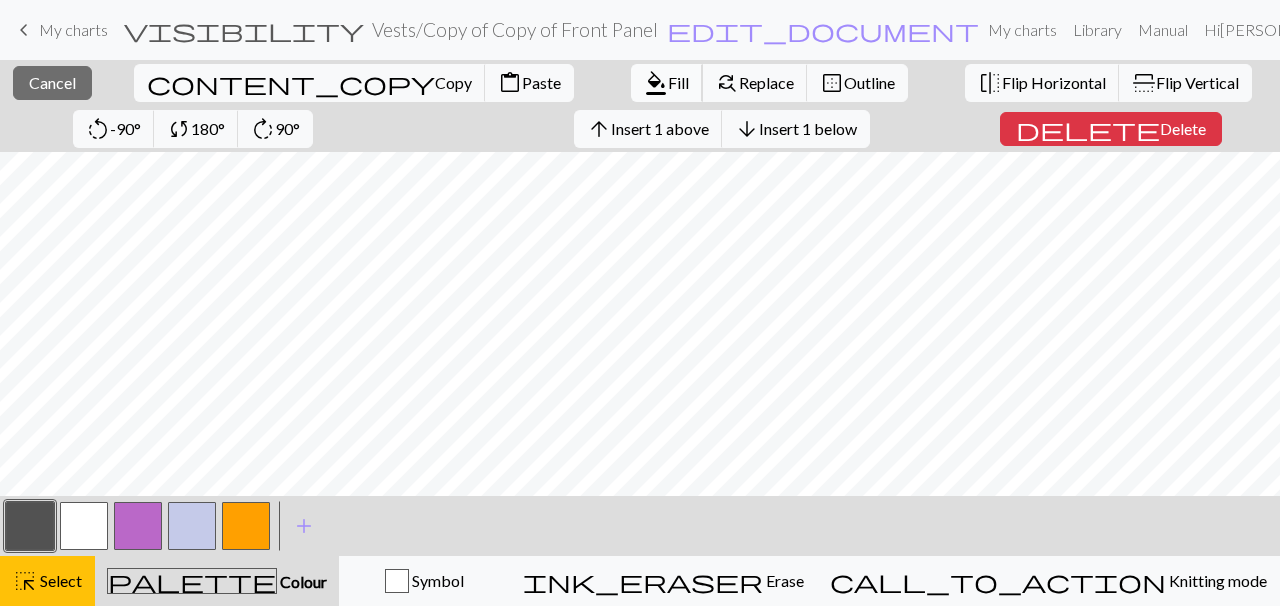 click on "Fill" at bounding box center [678, 82] 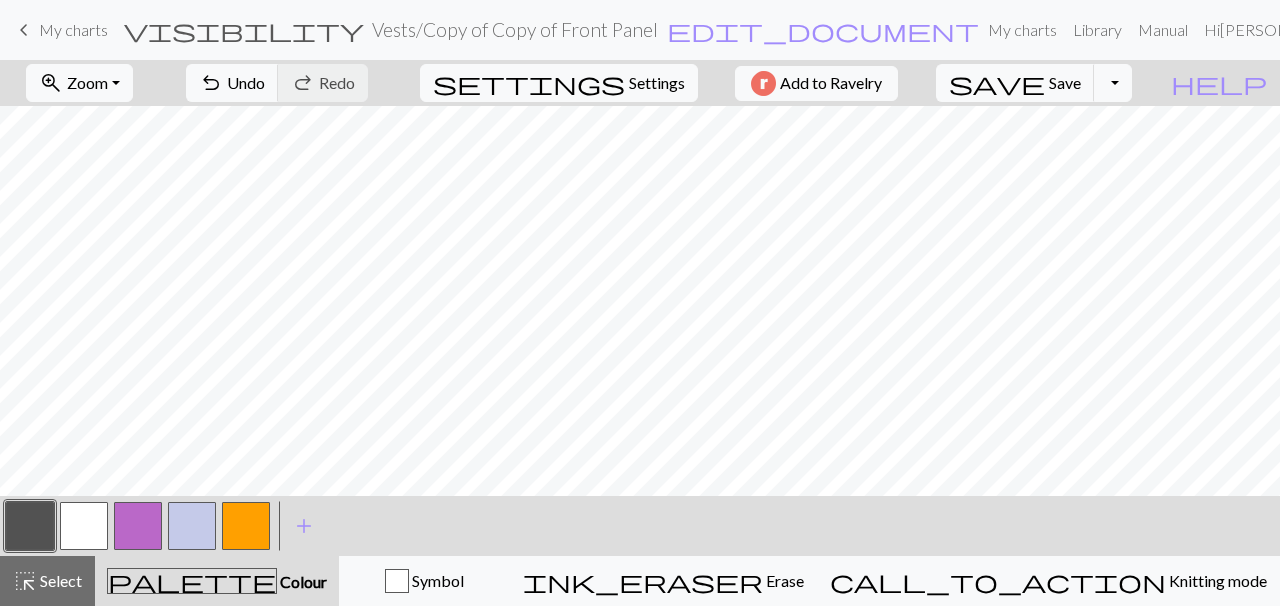 click at bounding box center (138, 526) 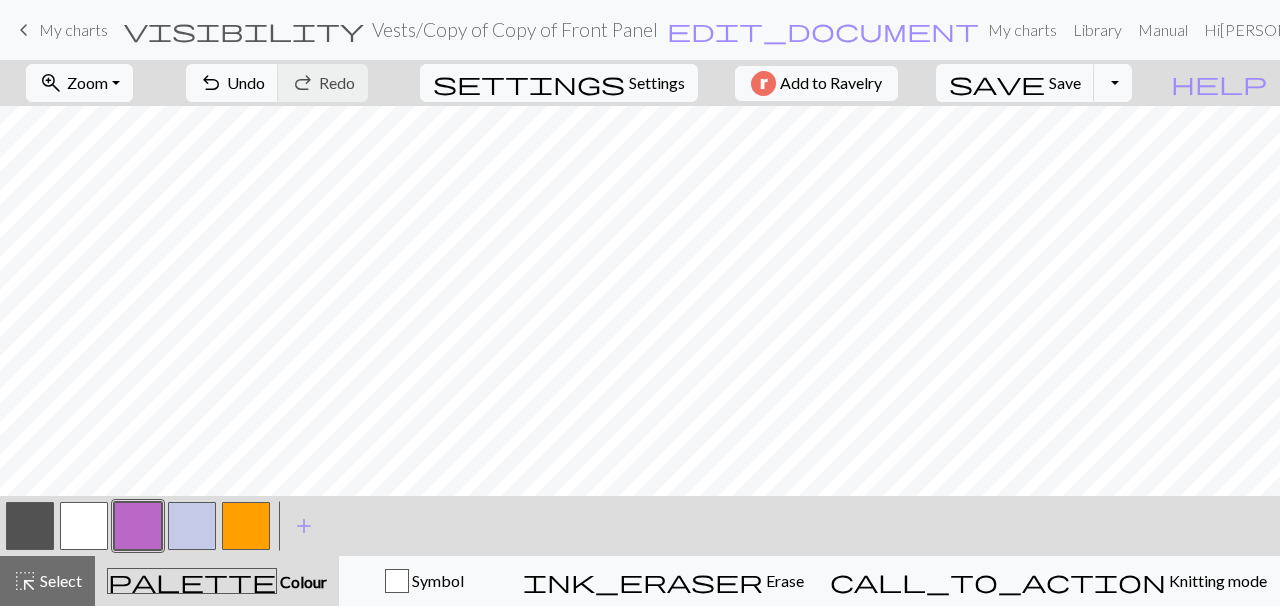 click at bounding box center [246, 526] 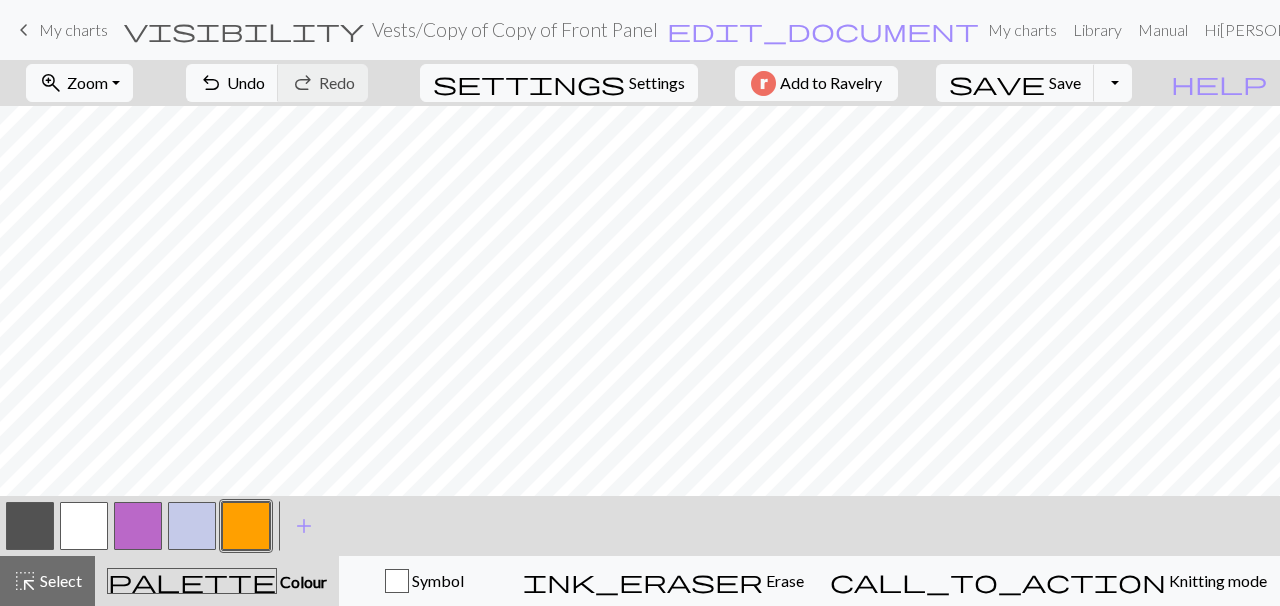click at bounding box center (84, 526) 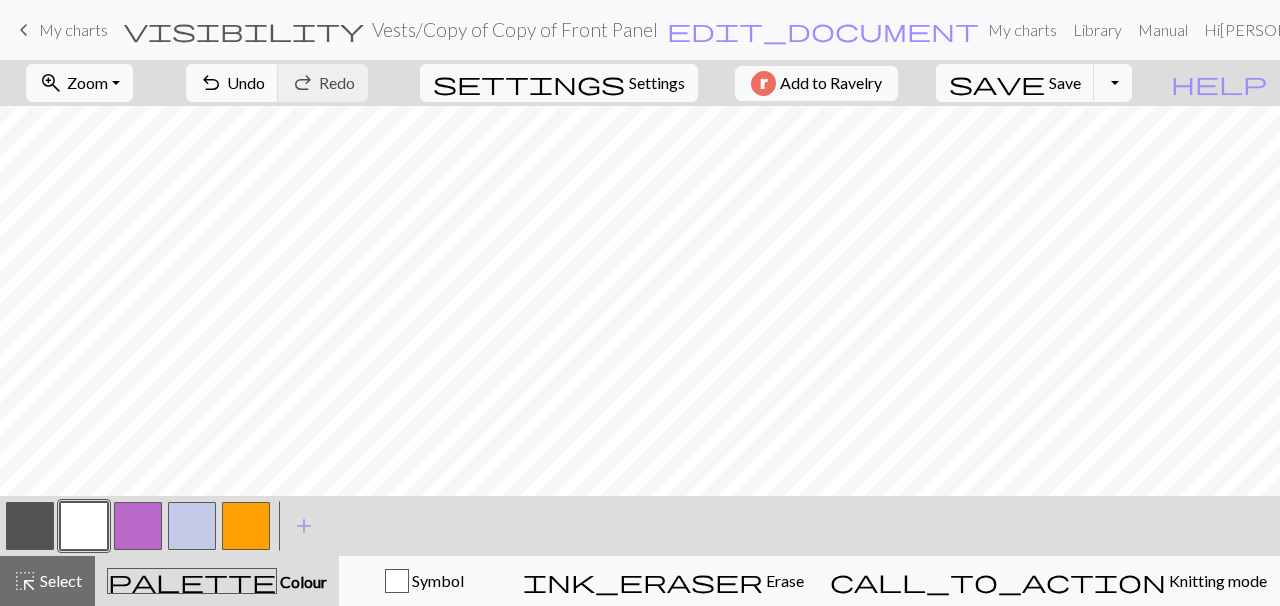 click at bounding box center [192, 526] 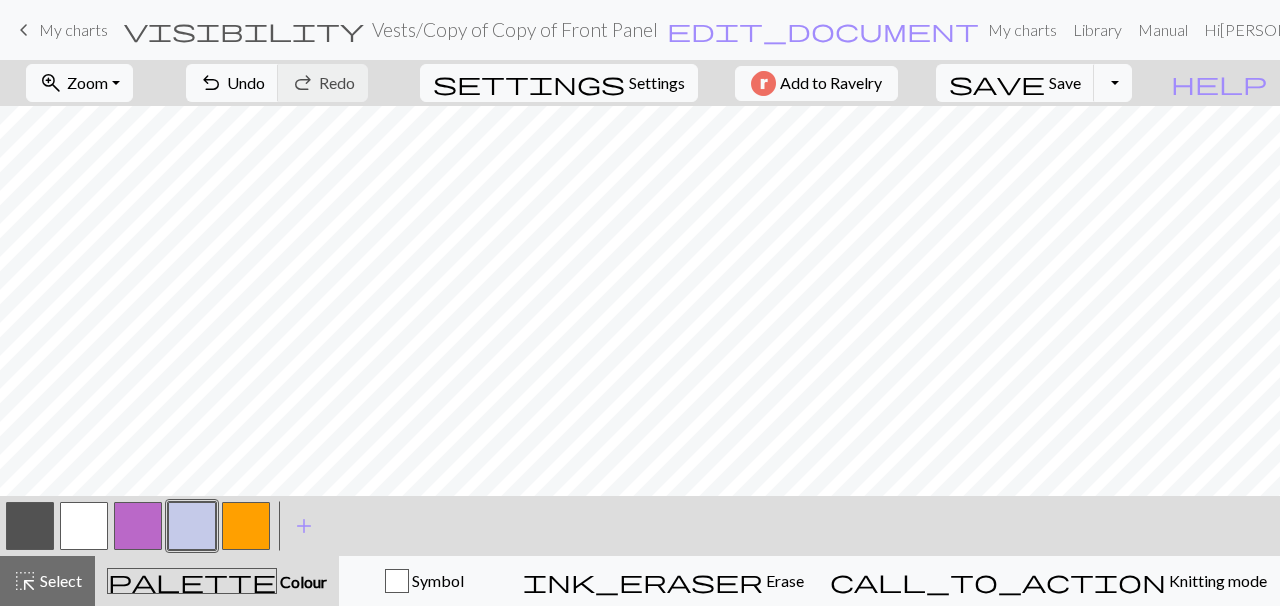 click at bounding box center [84, 526] 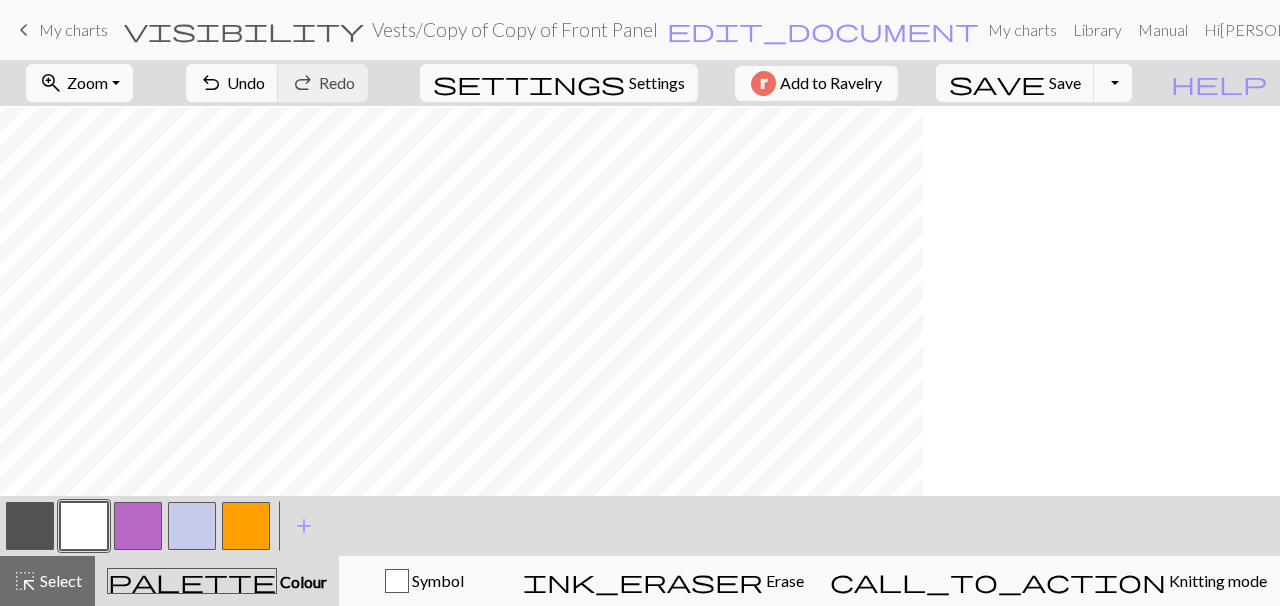 scroll, scrollTop: 424, scrollLeft: 0, axis: vertical 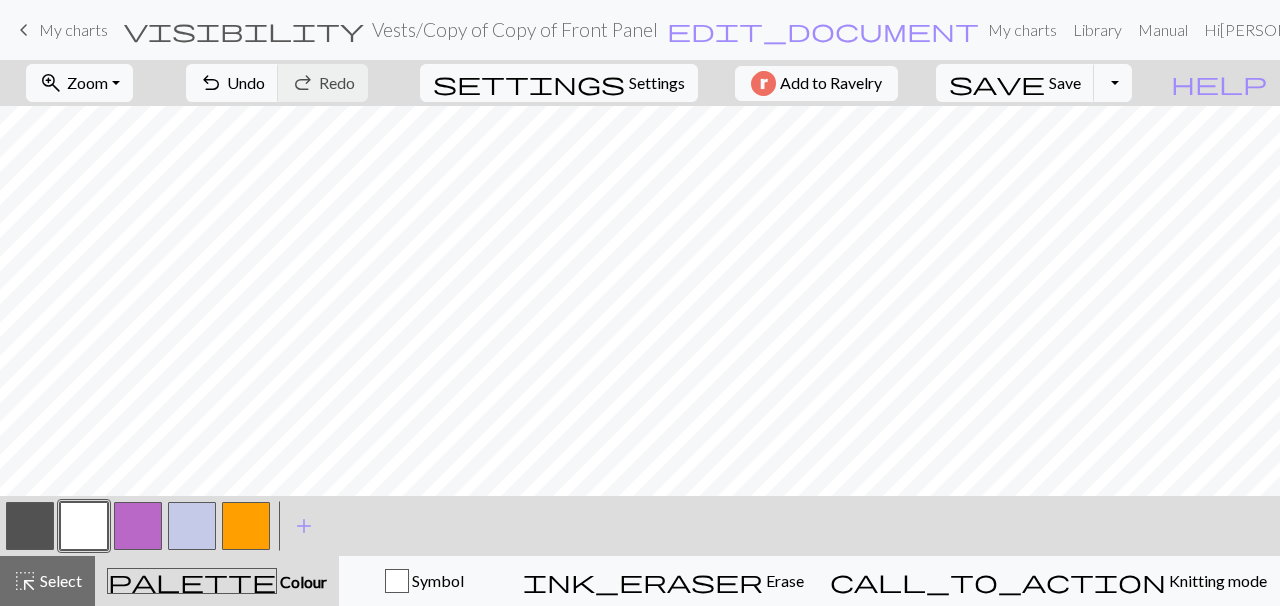 click at bounding box center (138, 526) 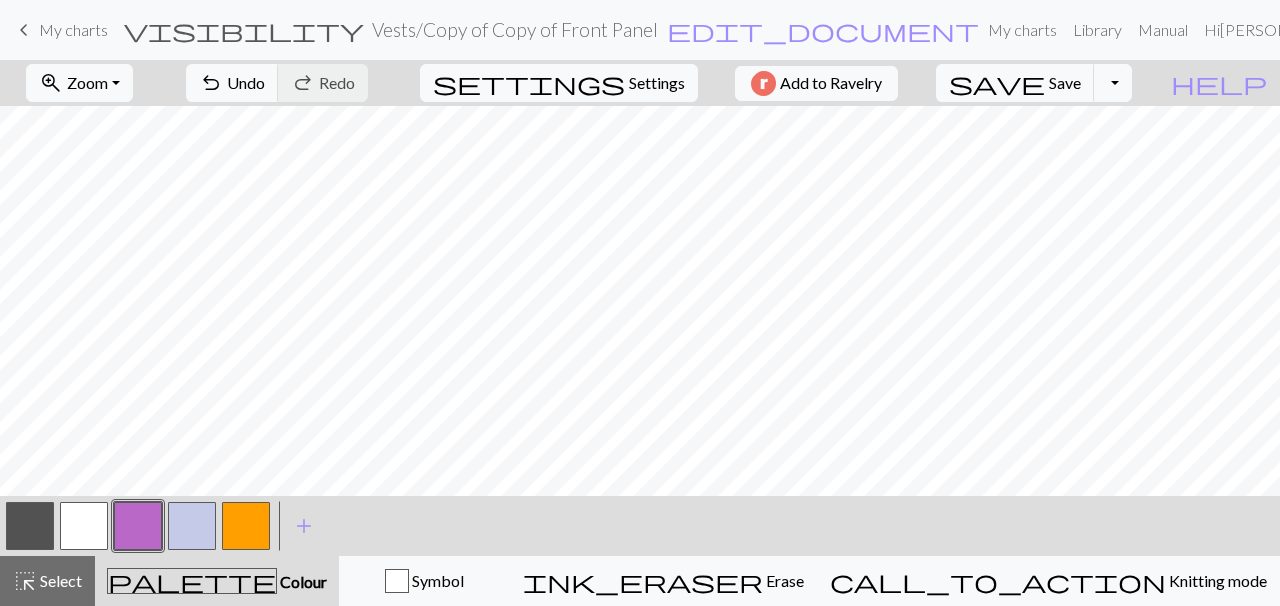 click at bounding box center [84, 526] 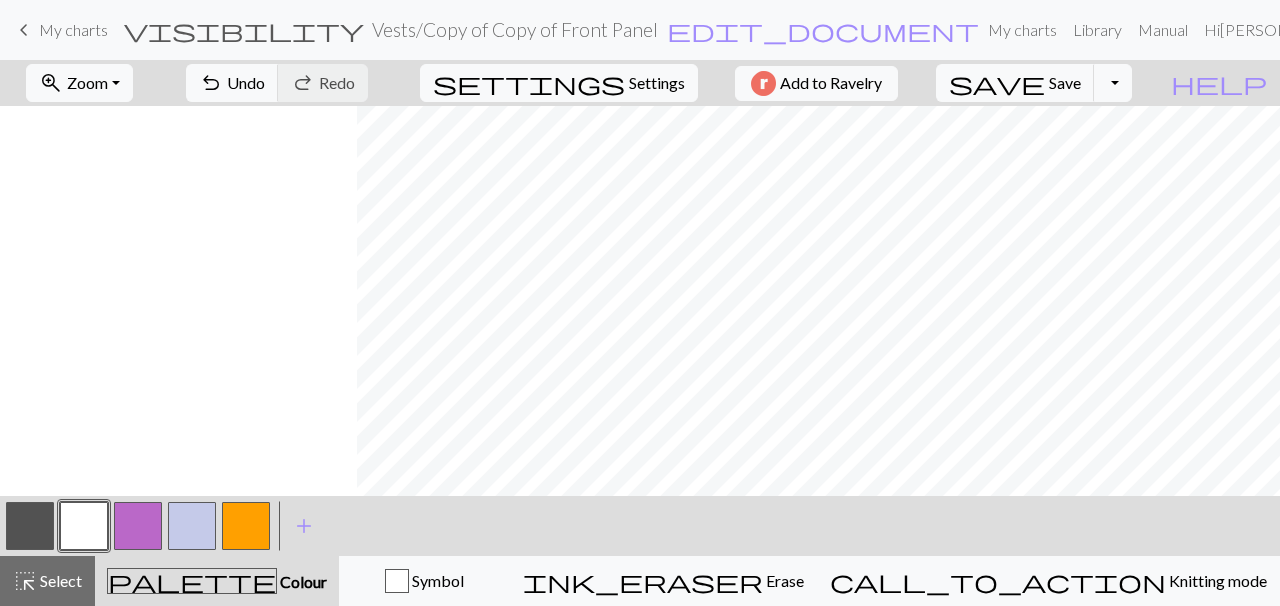scroll, scrollTop: 424, scrollLeft: 357, axis: both 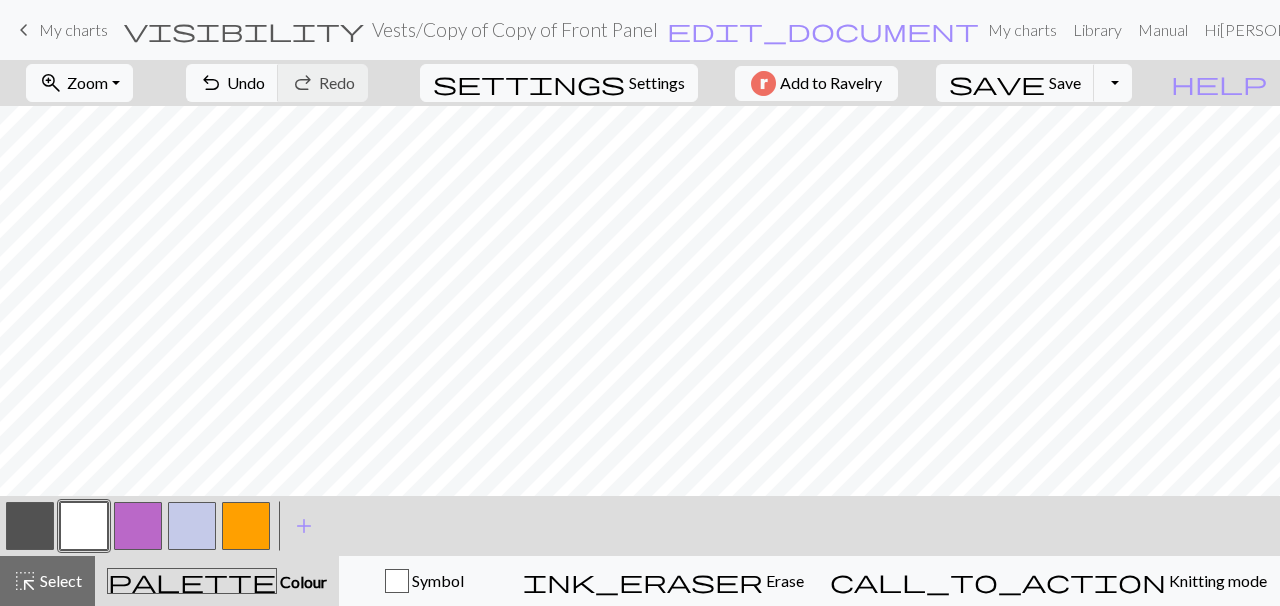 click on "Vests  /  Copy of Copy of Front Panel" at bounding box center [515, 29] 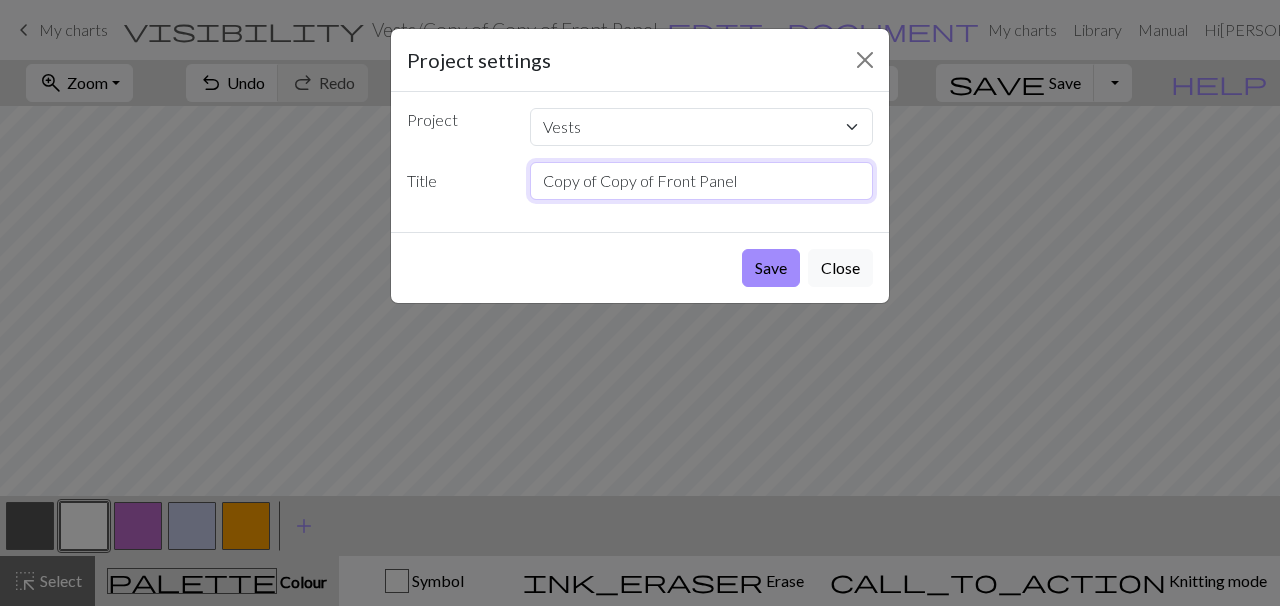 click on "Copy of Copy of Front Panel" at bounding box center [702, 181] 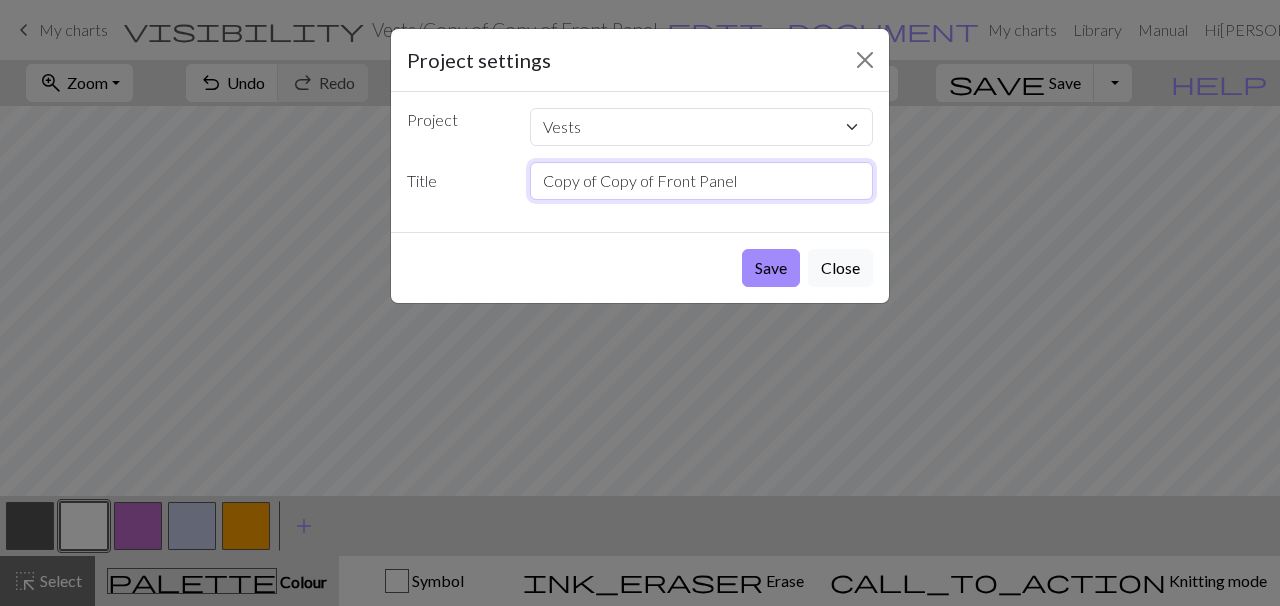 drag, startPoint x: 741, startPoint y: 175, endPoint x: 528, endPoint y: 166, distance: 213.19006 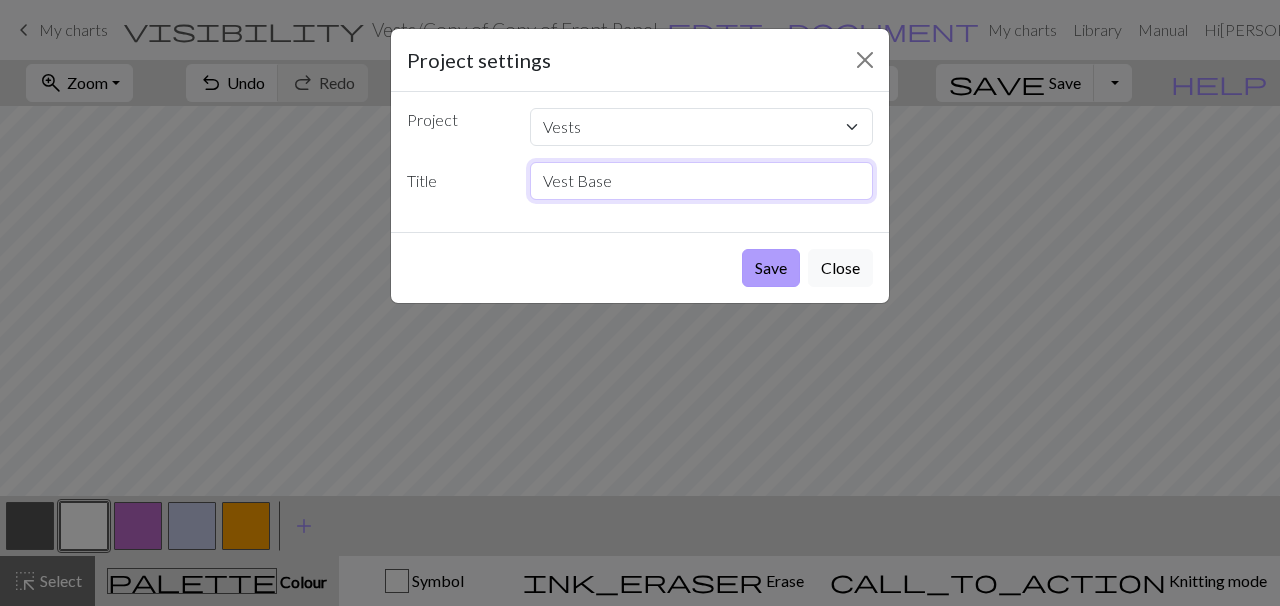 type on "Vest Base" 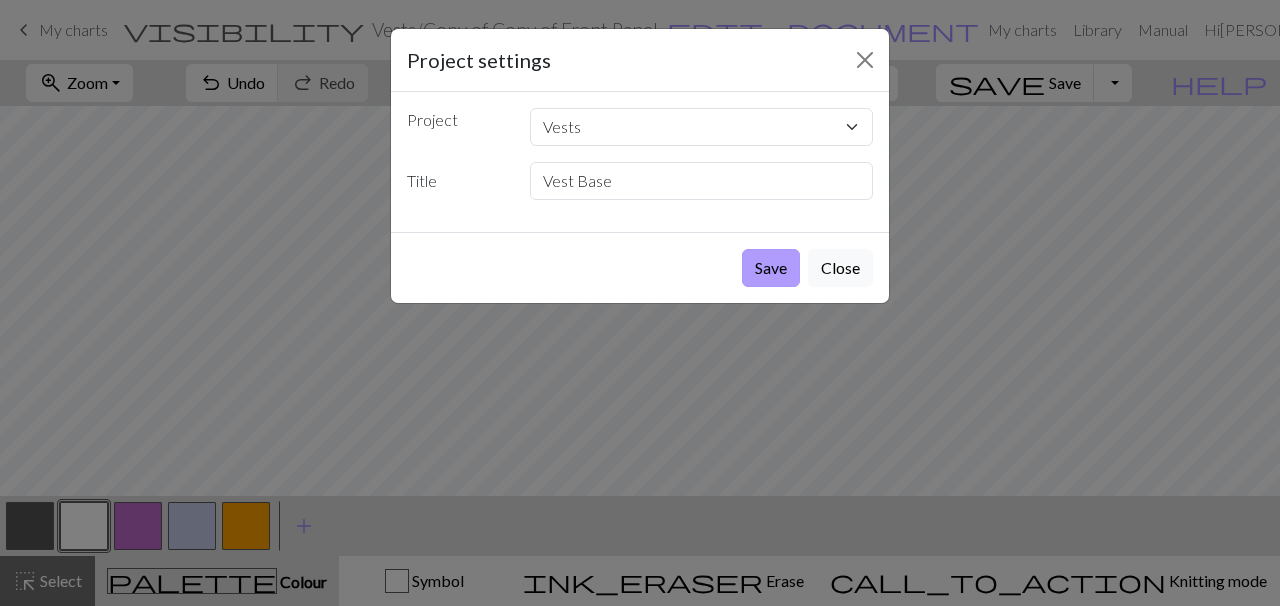 click on "Save" at bounding box center (771, 268) 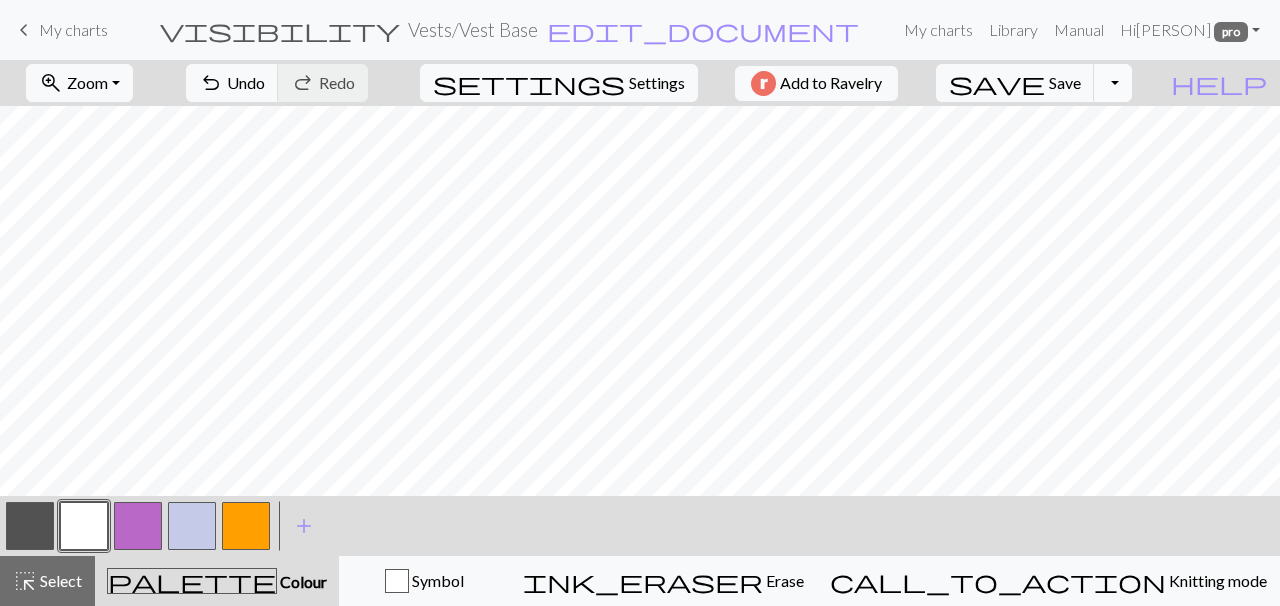 click on "Toggle Dropdown" at bounding box center [1113, 83] 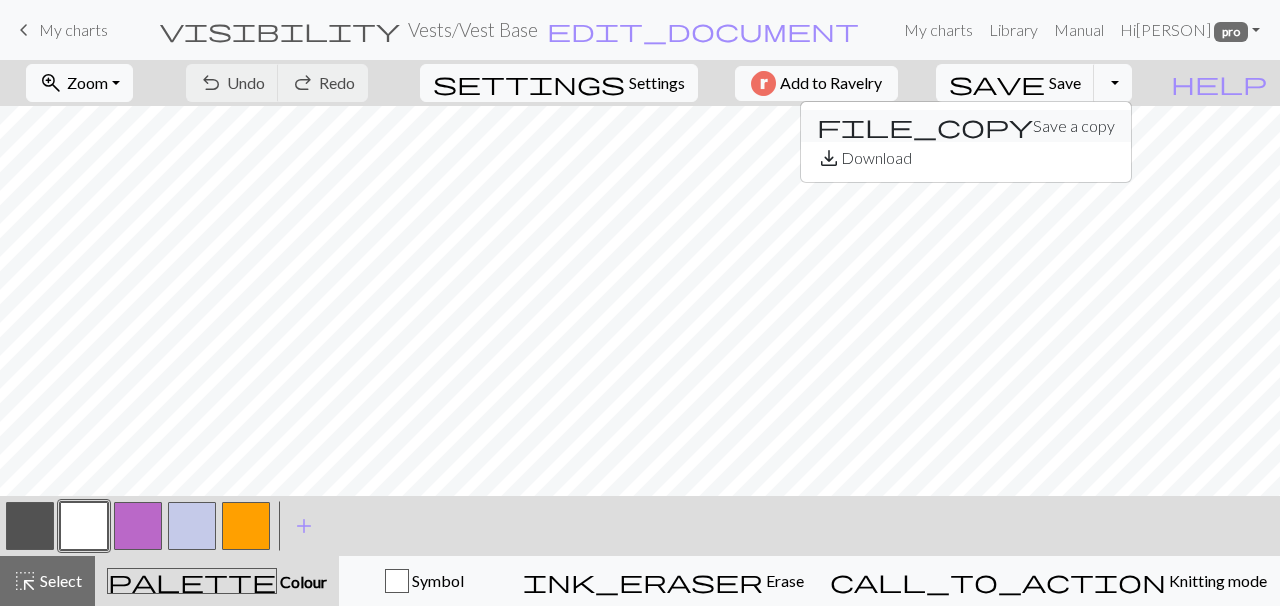 click on "file_copy  Save a copy" at bounding box center (966, 126) 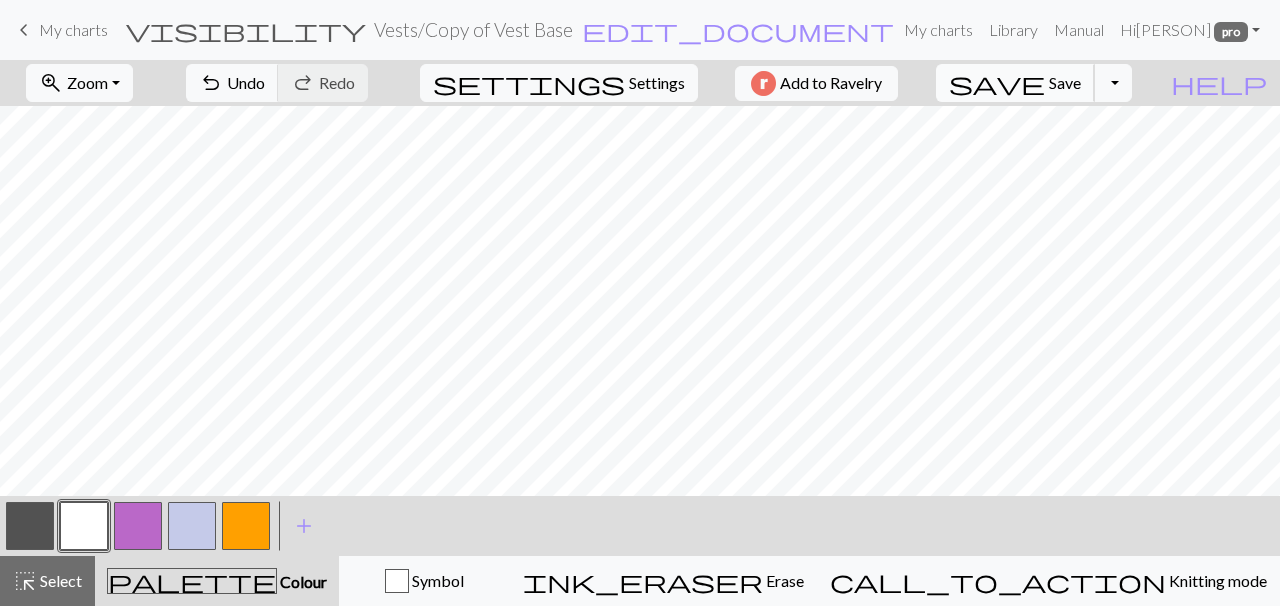 click on "save" at bounding box center [997, 83] 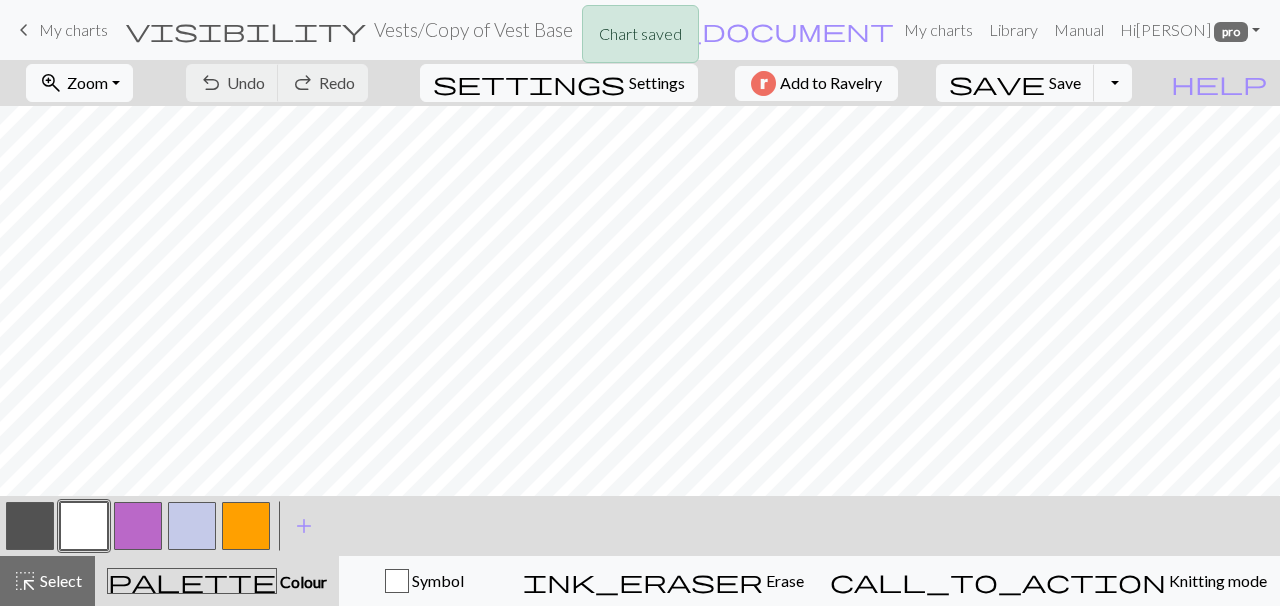 click on "Chart saved" at bounding box center (640, 39) 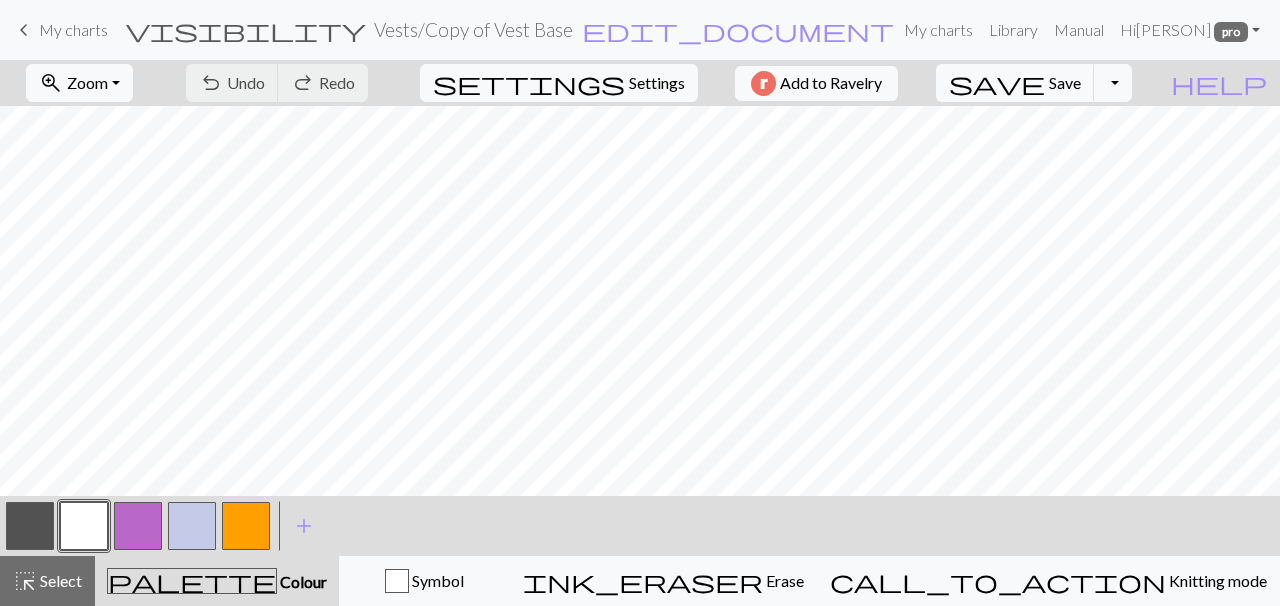 click on "My charts" at bounding box center [73, 29] 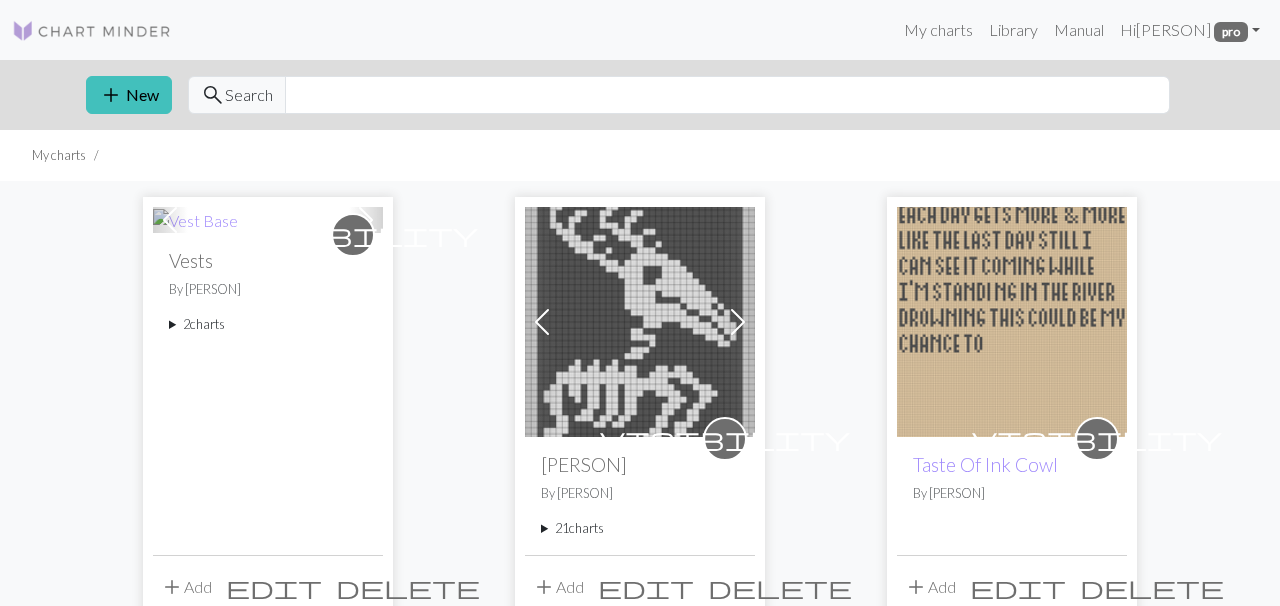 click on "2  charts" at bounding box center (268, 324) 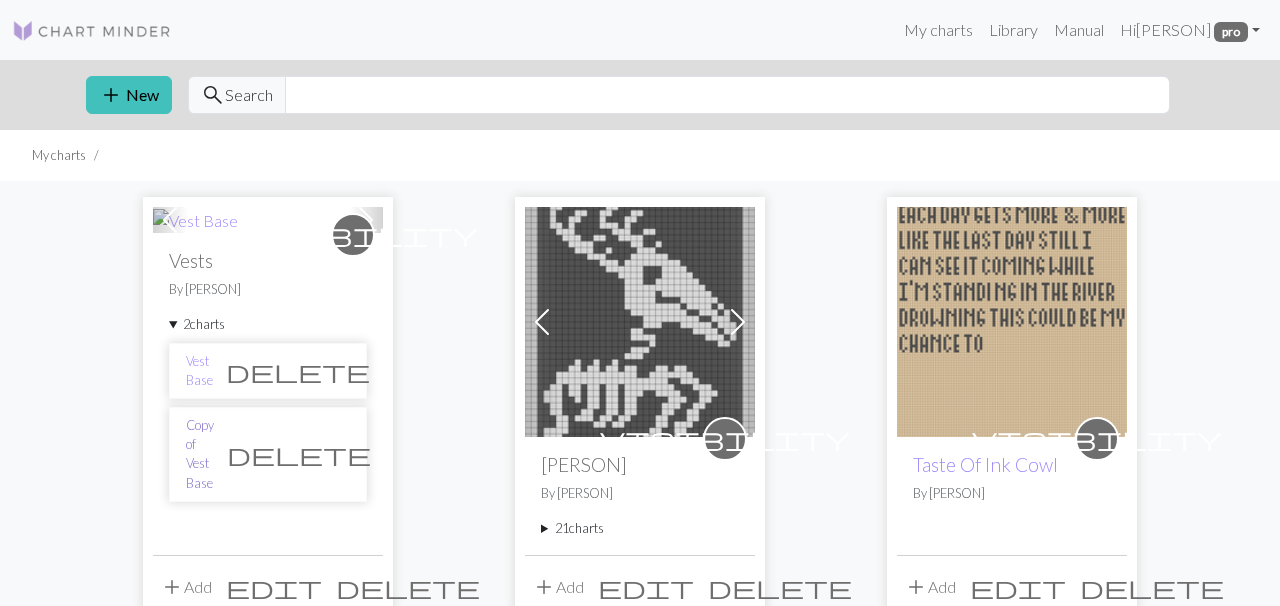 click on "Copy of Vest Base" at bounding box center (200, 454) 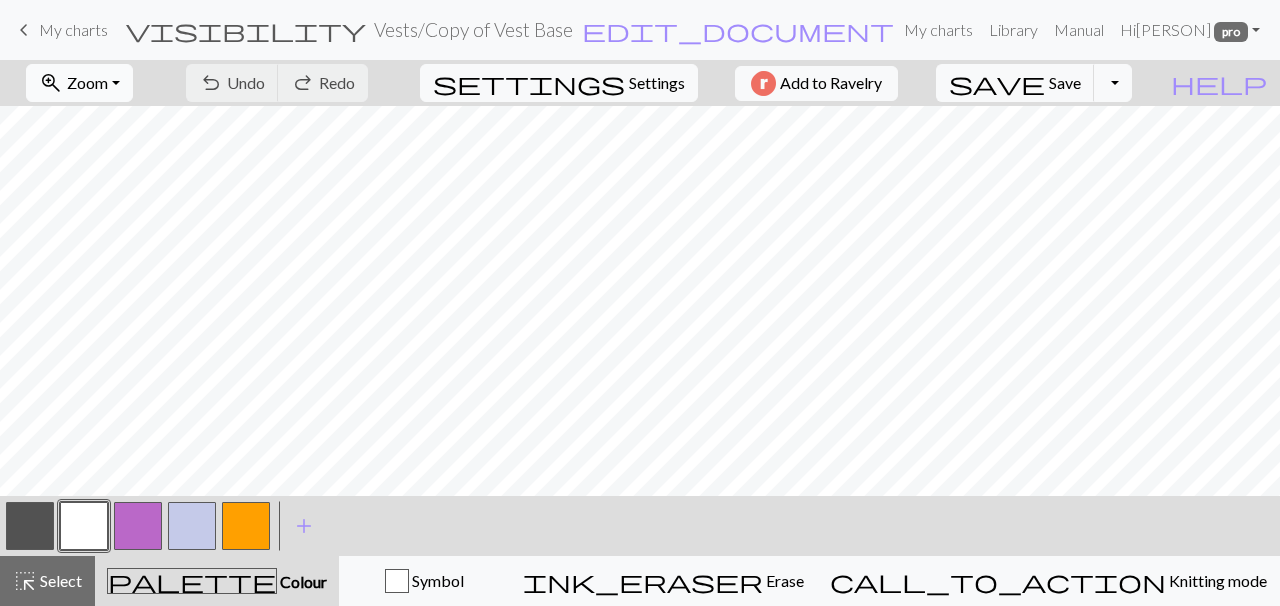 click on "zoom_in Zoom Zoom" at bounding box center [79, 83] 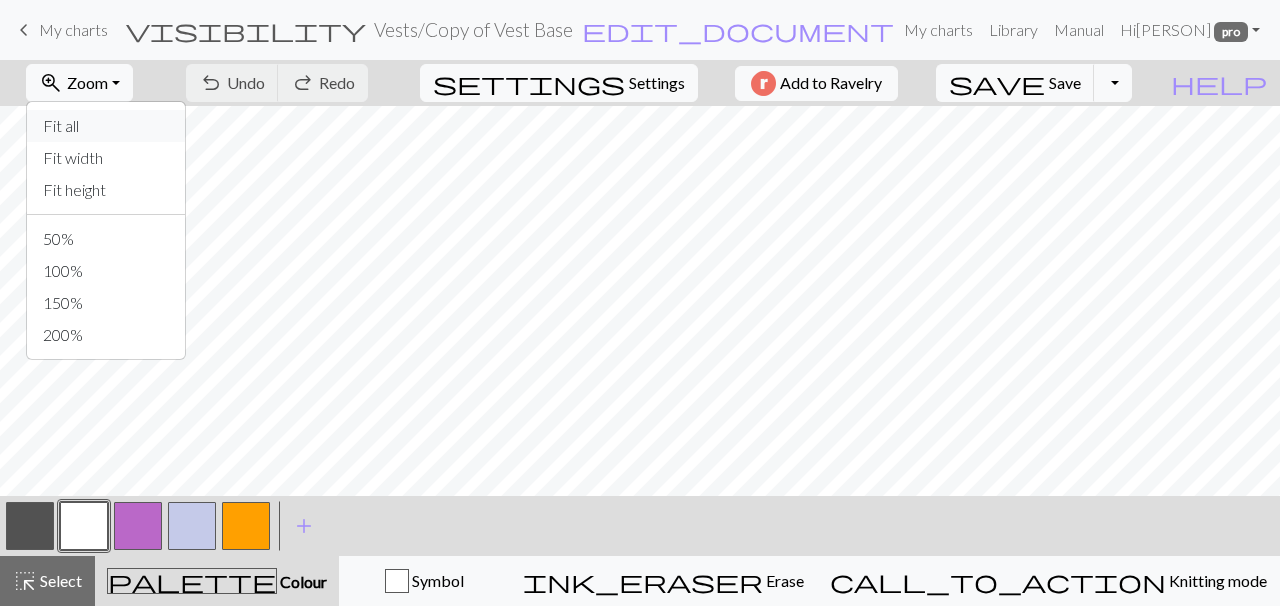 click on "Fit all" at bounding box center [106, 126] 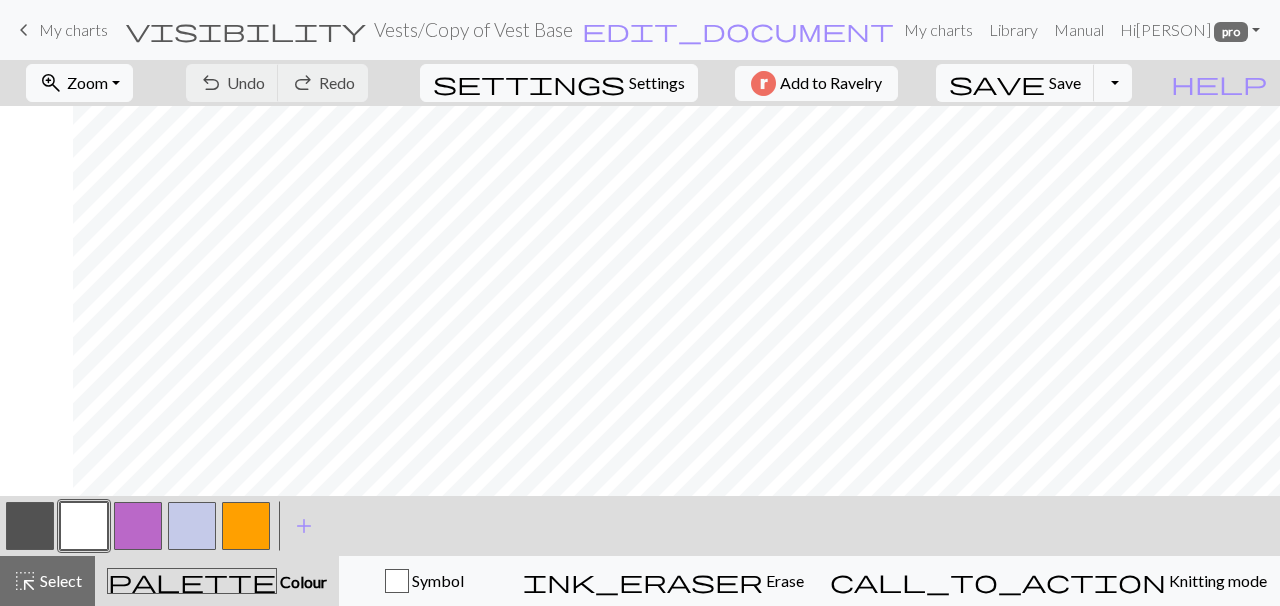 scroll, scrollTop: 134, scrollLeft: 167, axis: both 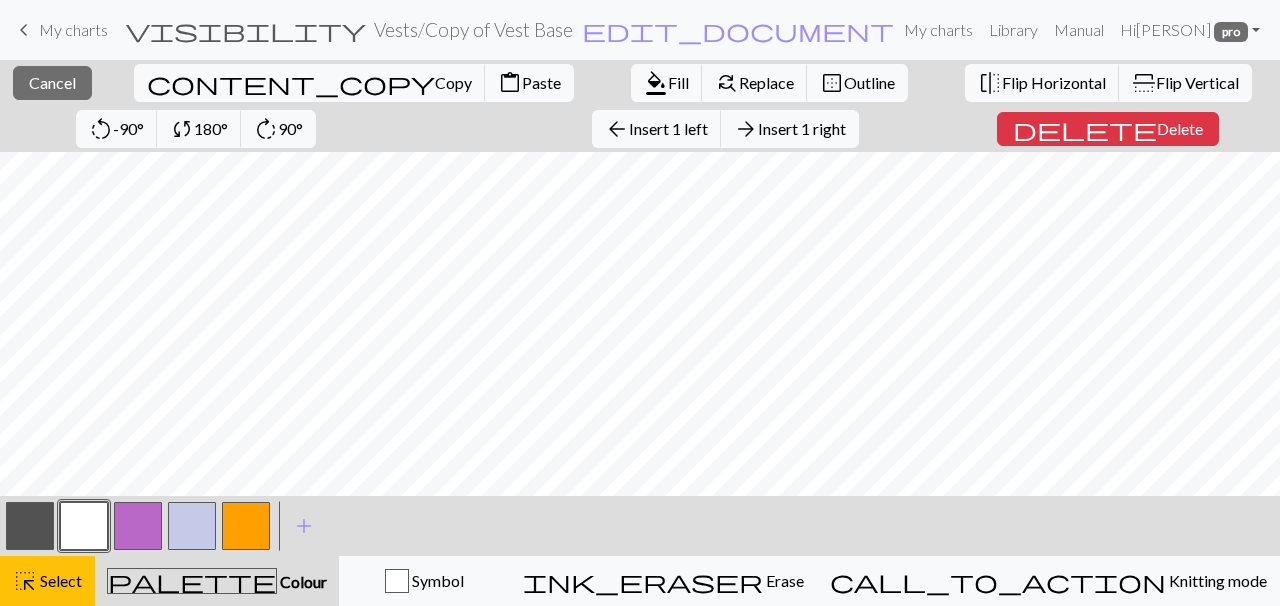 click at bounding box center [30, 526] 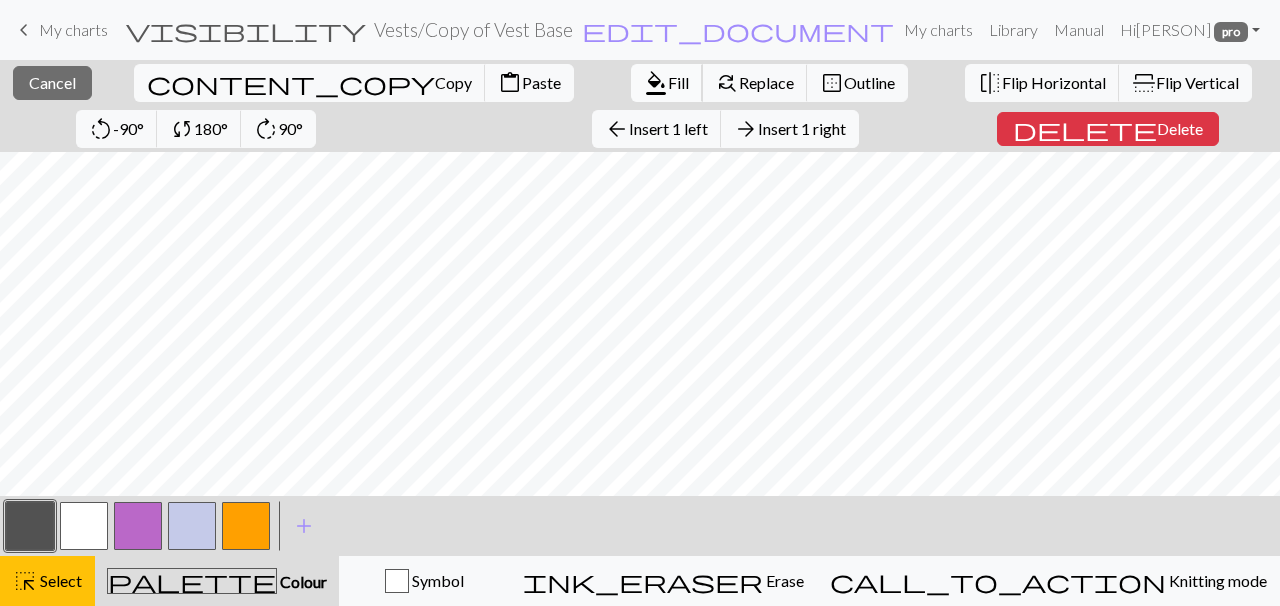 click on "Fill" at bounding box center [678, 82] 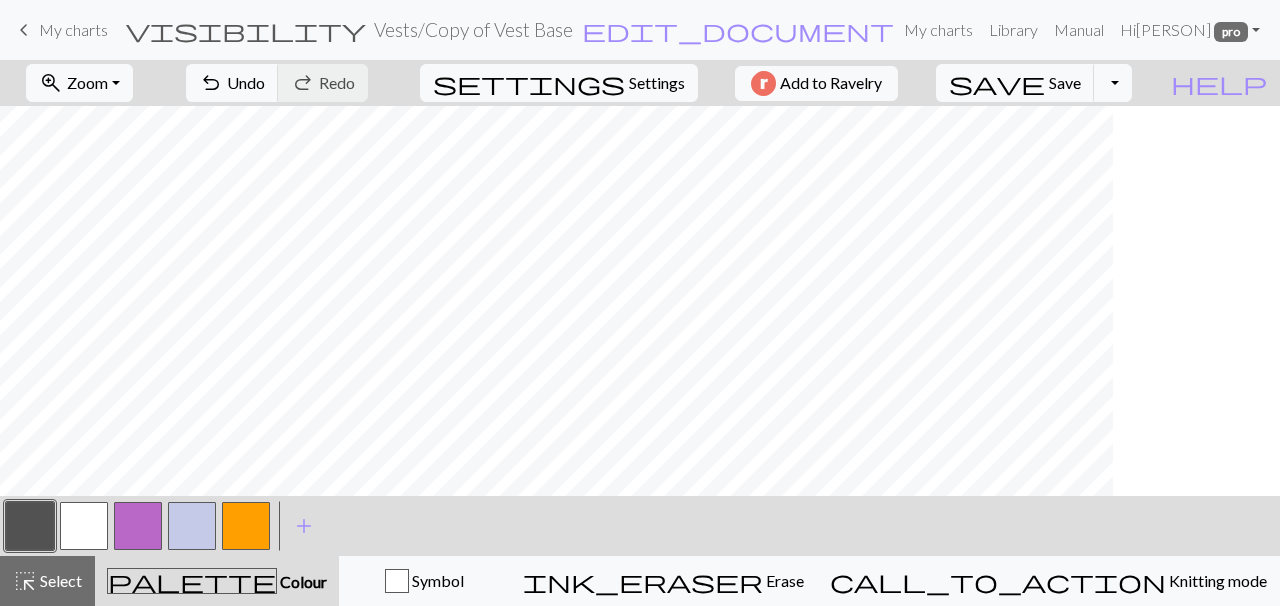 scroll, scrollTop: 554, scrollLeft: 0, axis: vertical 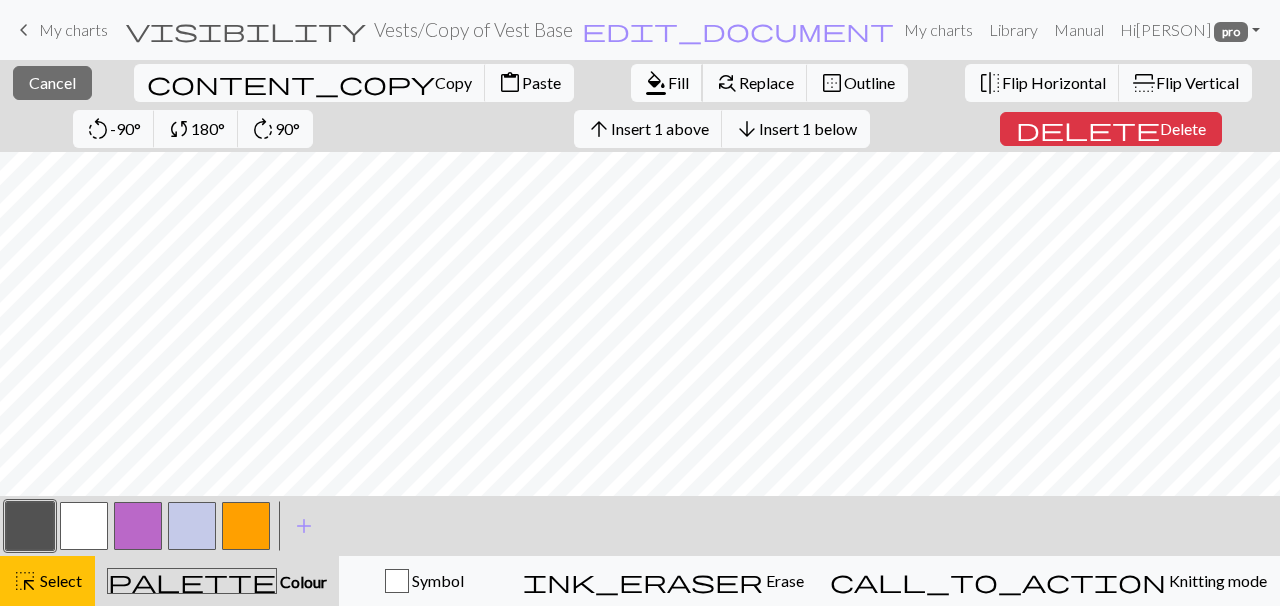 click on "format_color_fill" at bounding box center [656, 83] 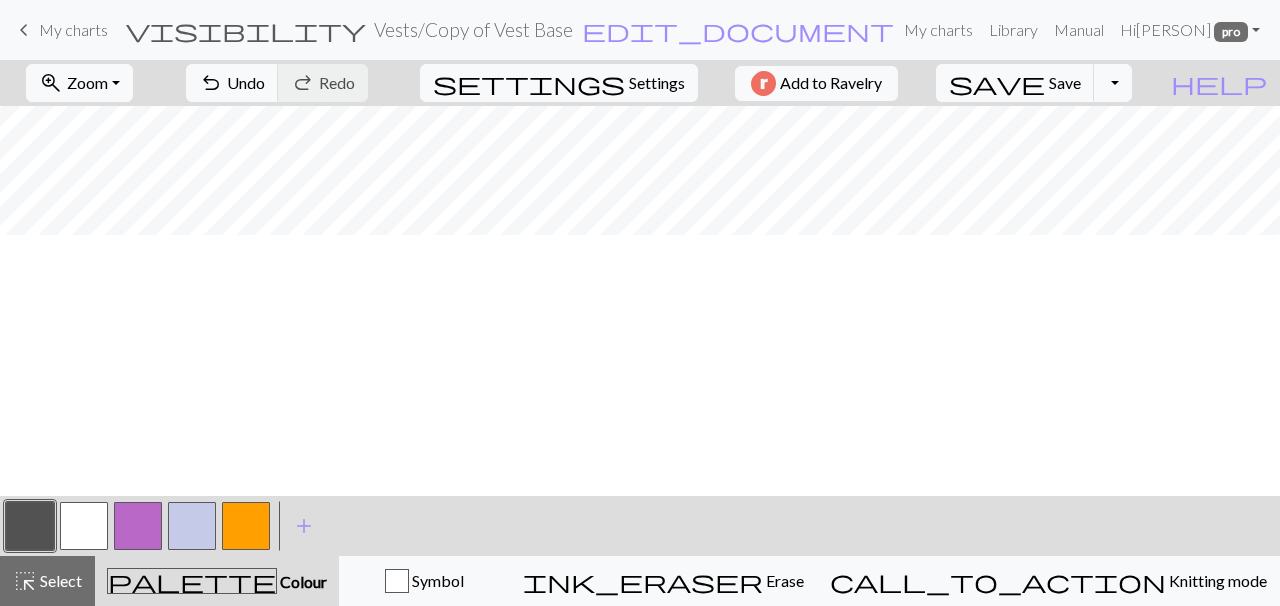 scroll, scrollTop: 292, scrollLeft: 0, axis: vertical 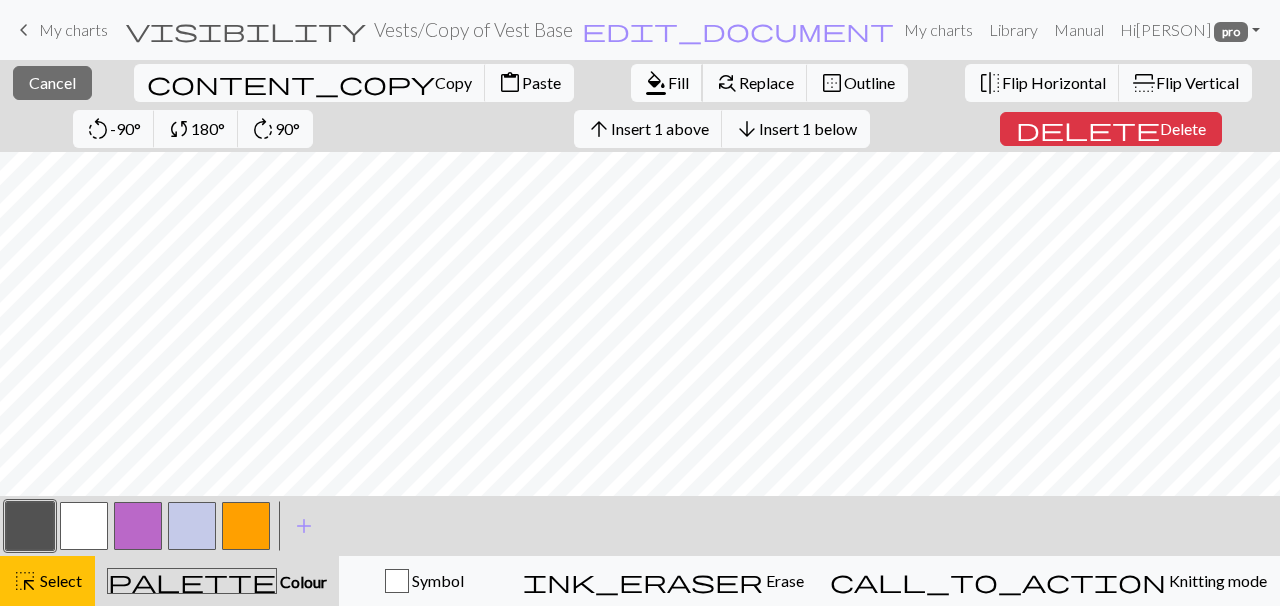 click on "Fill" at bounding box center [678, 82] 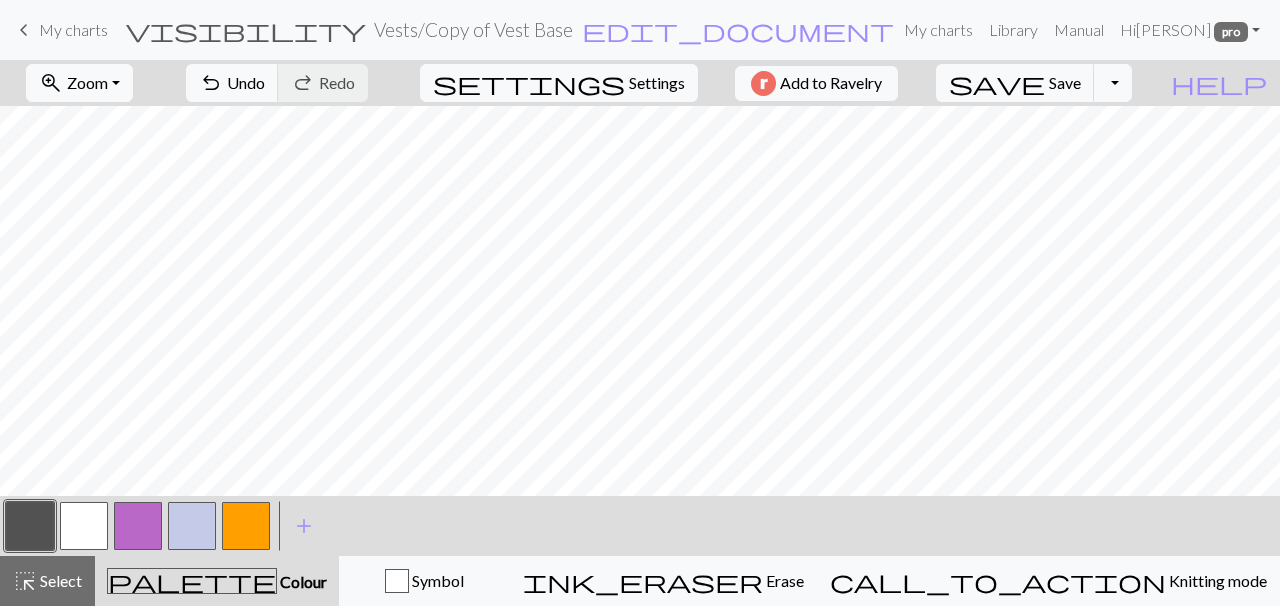click at bounding box center (84, 526) 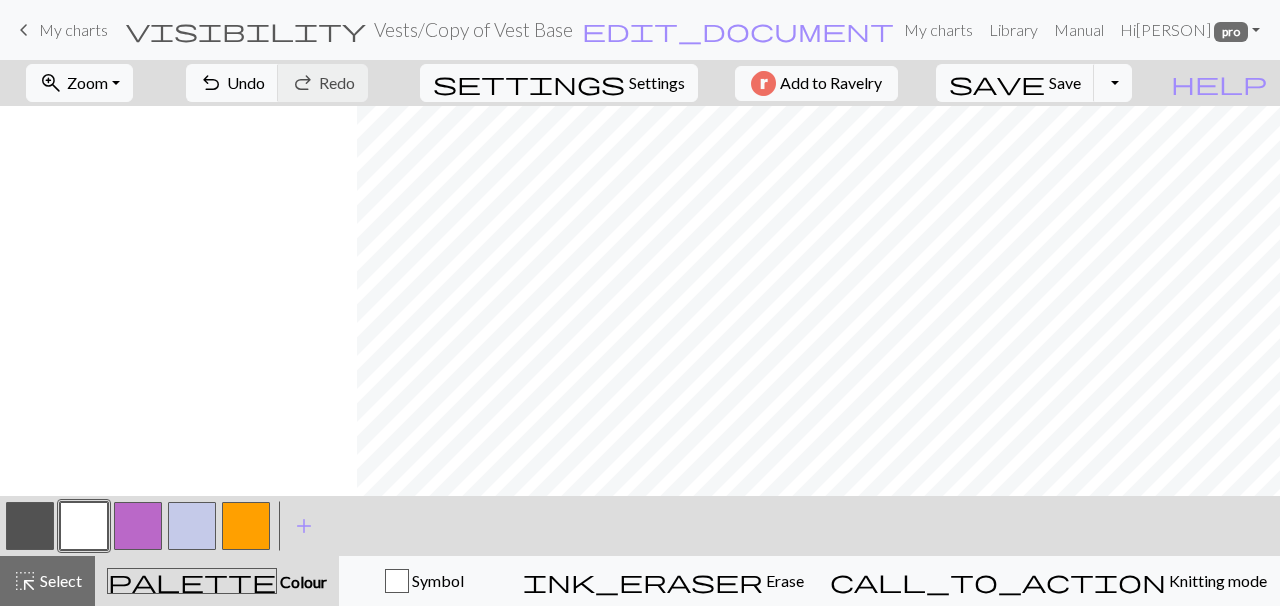 scroll, scrollTop: 292, scrollLeft: 357, axis: both 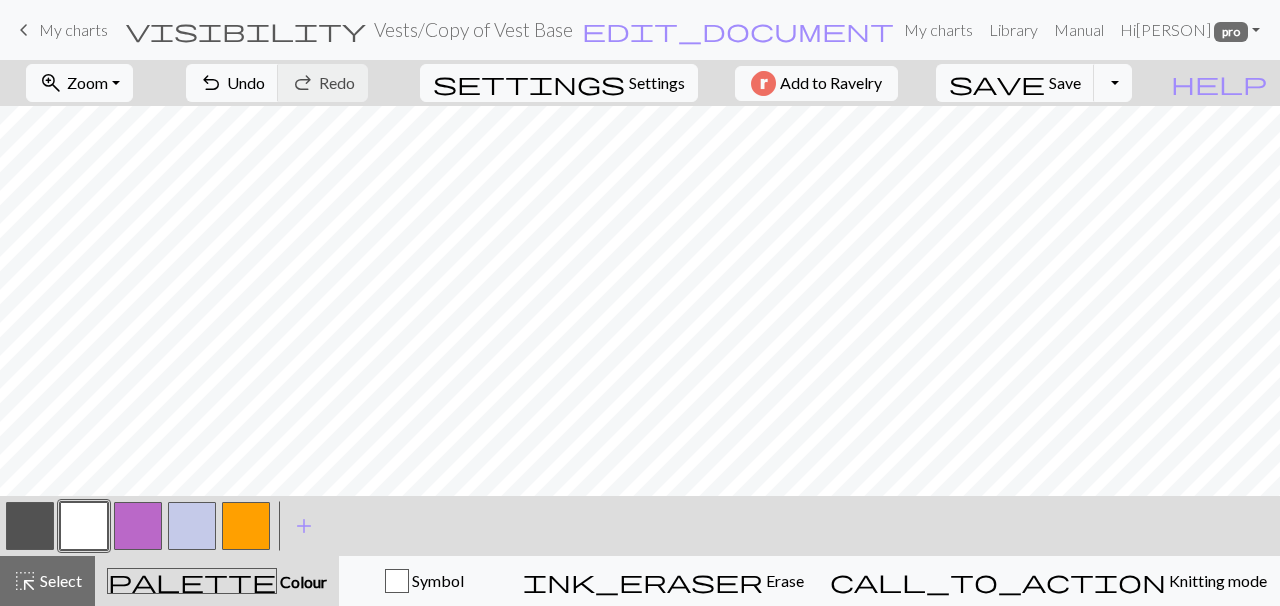click at bounding box center (246, 526) 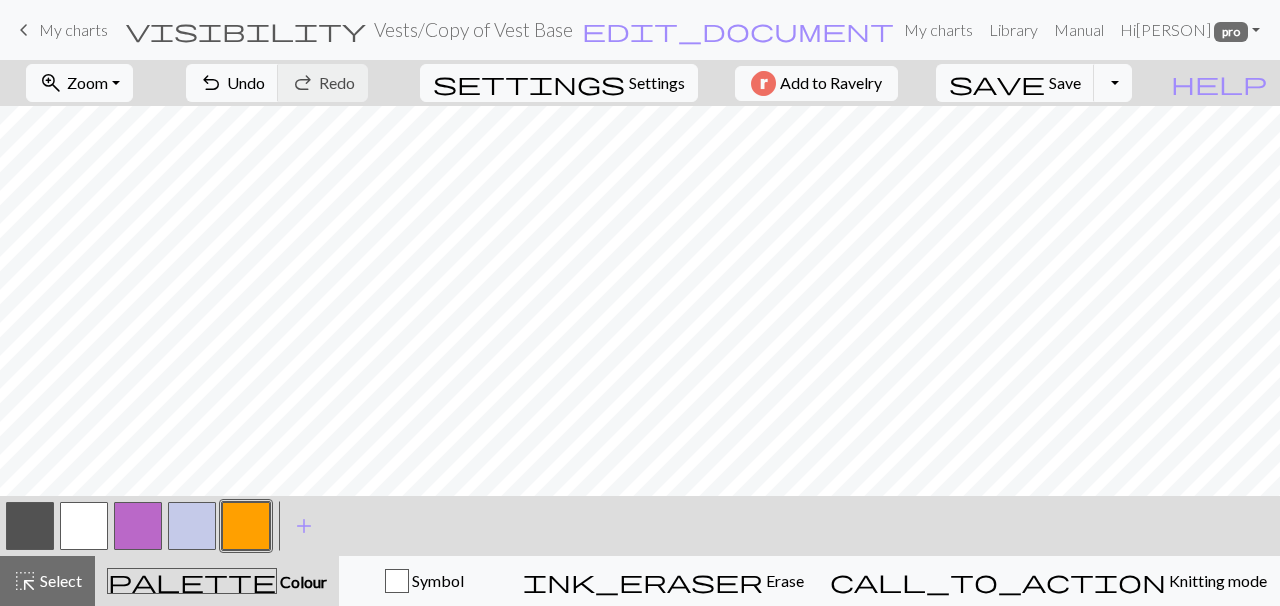 click at bounding box center [84, 526] 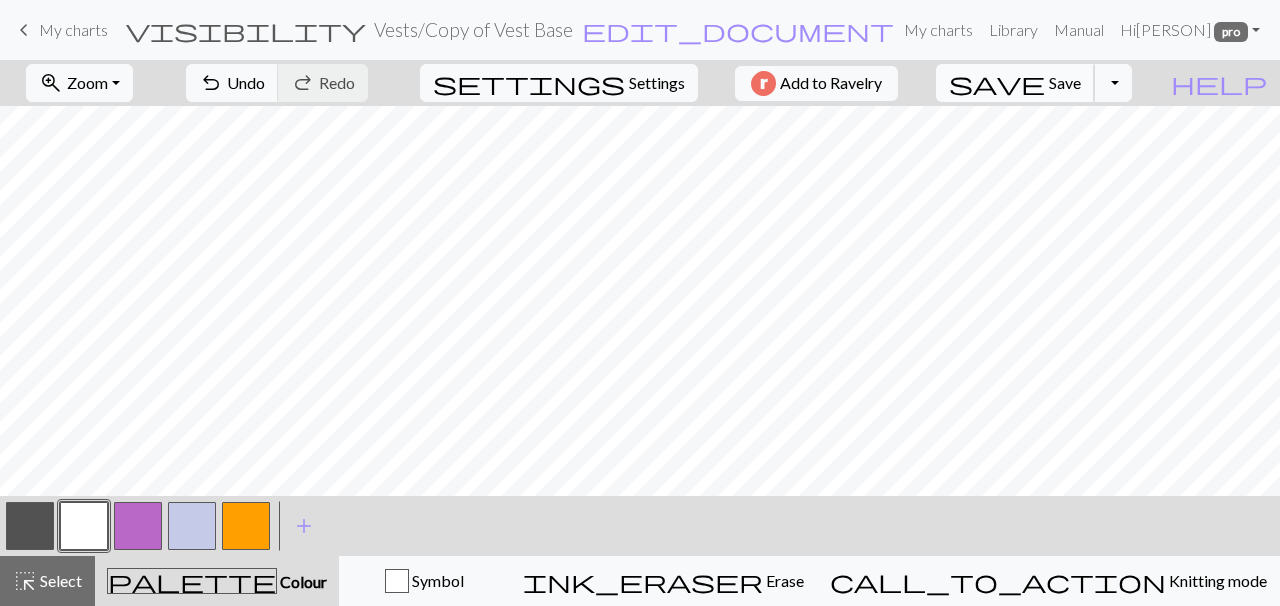 click on "save" at bounding box center [997, 83] 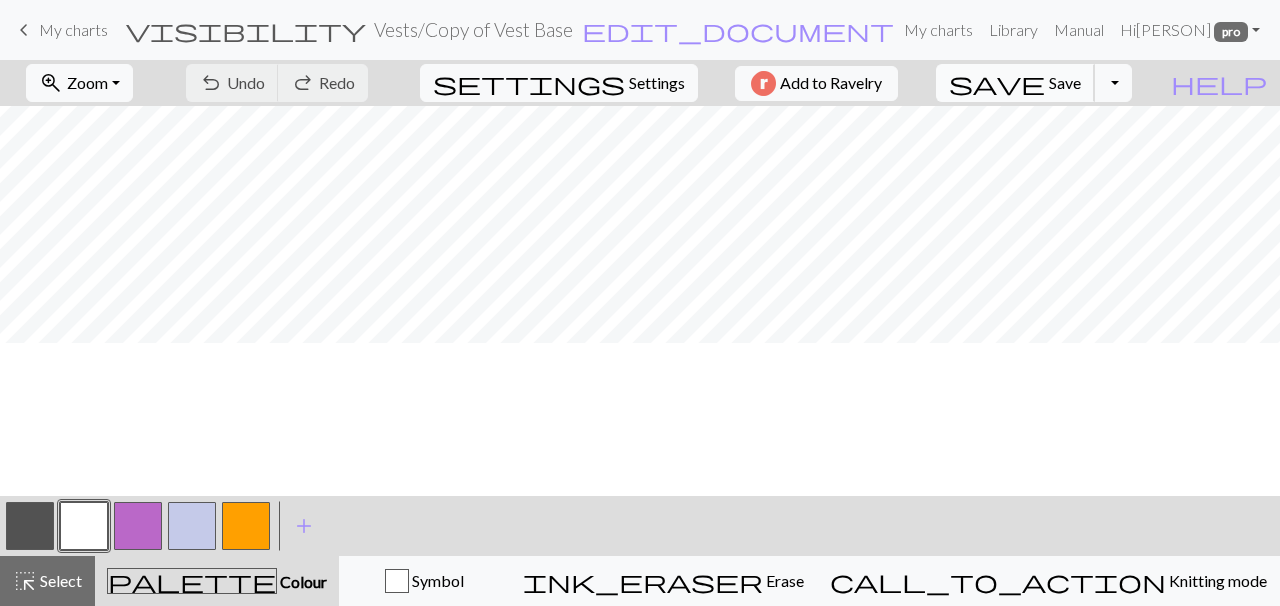 scroll, scrollTop: 138, scrollLeft: 69, axis: both 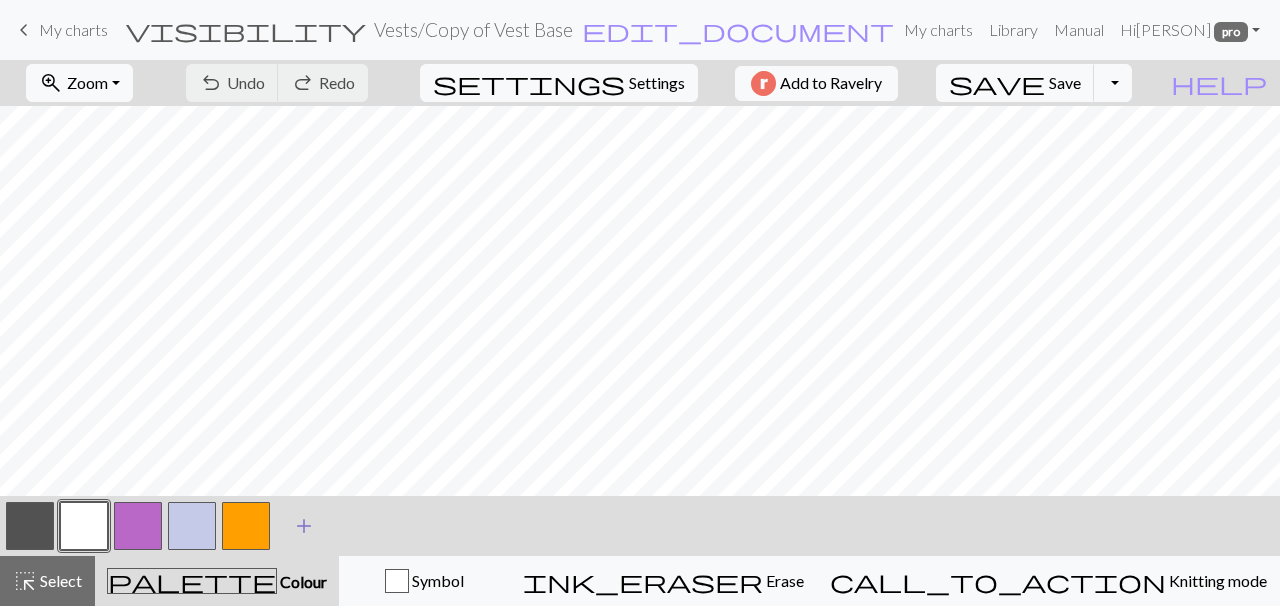 click on "add" at bounding box center [304, 526] 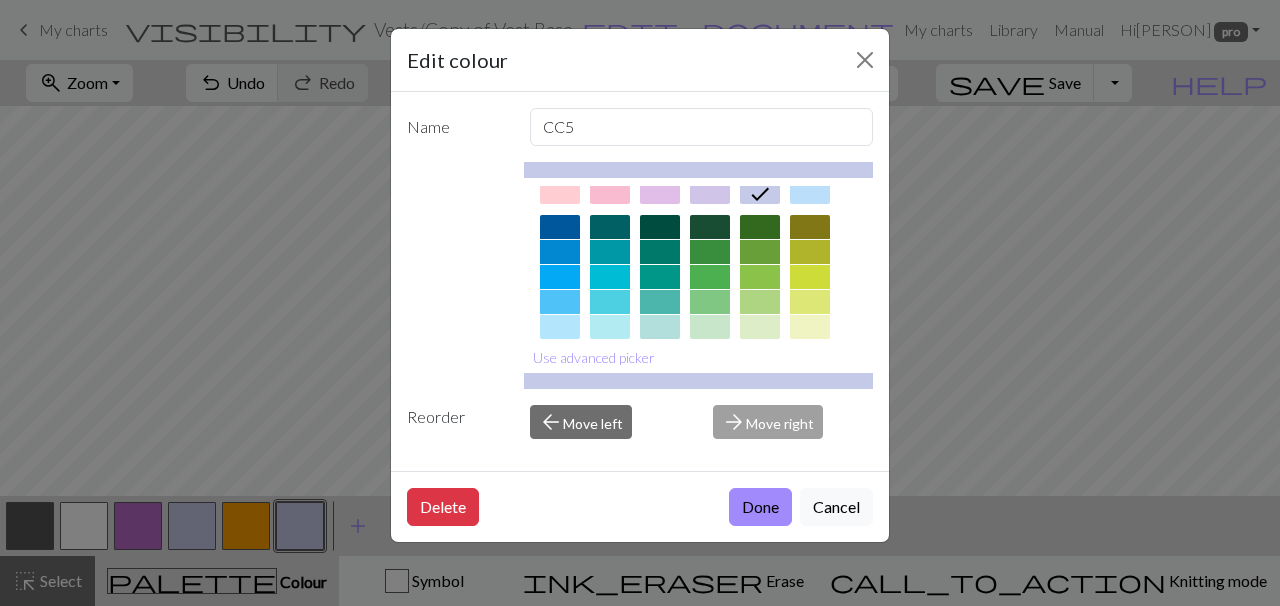 scroll, scrollTop: 118, scrollLeft: 0, axis: vertical 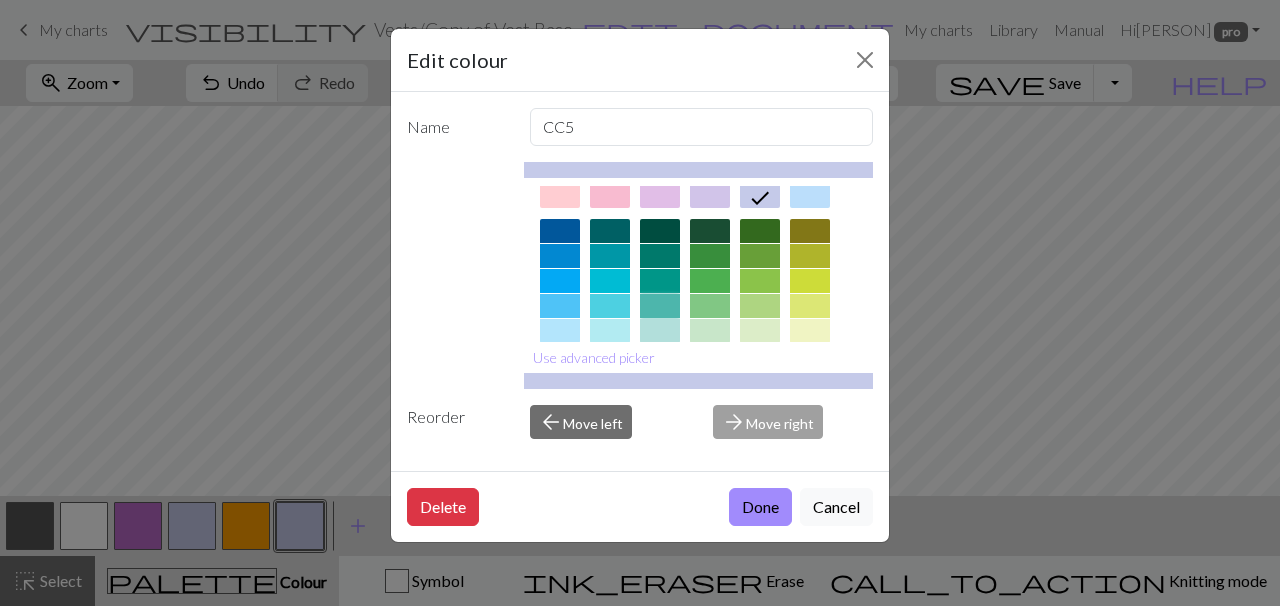 click at bounding box center [660, 306] 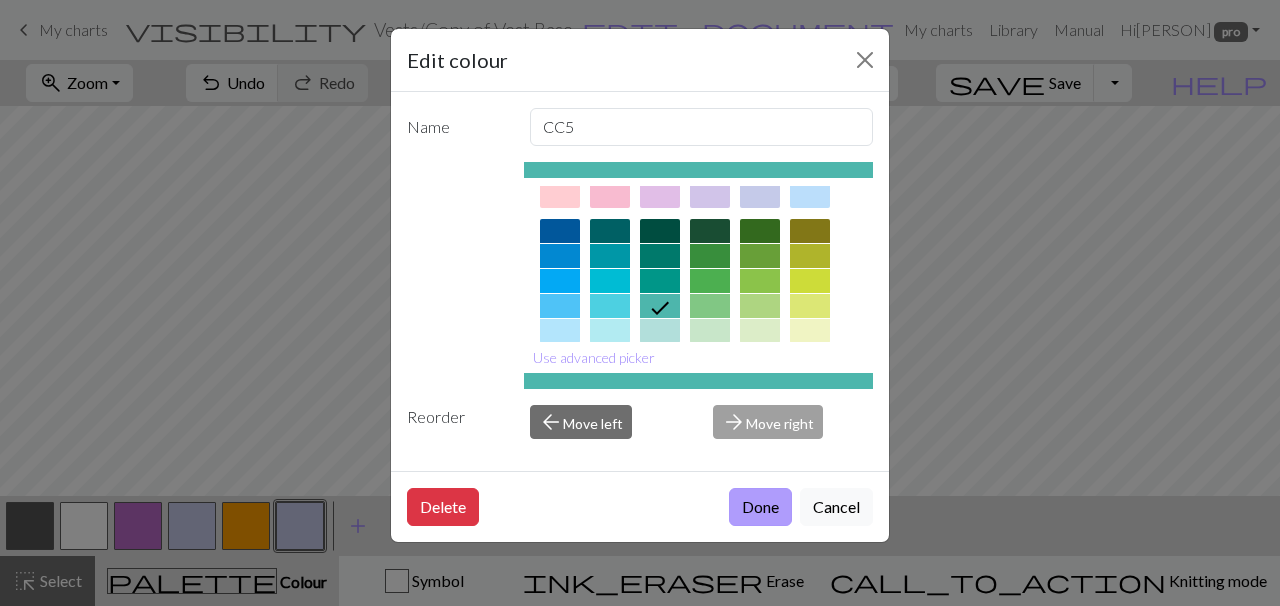 click on "Done" at bounding box center (760, 507) 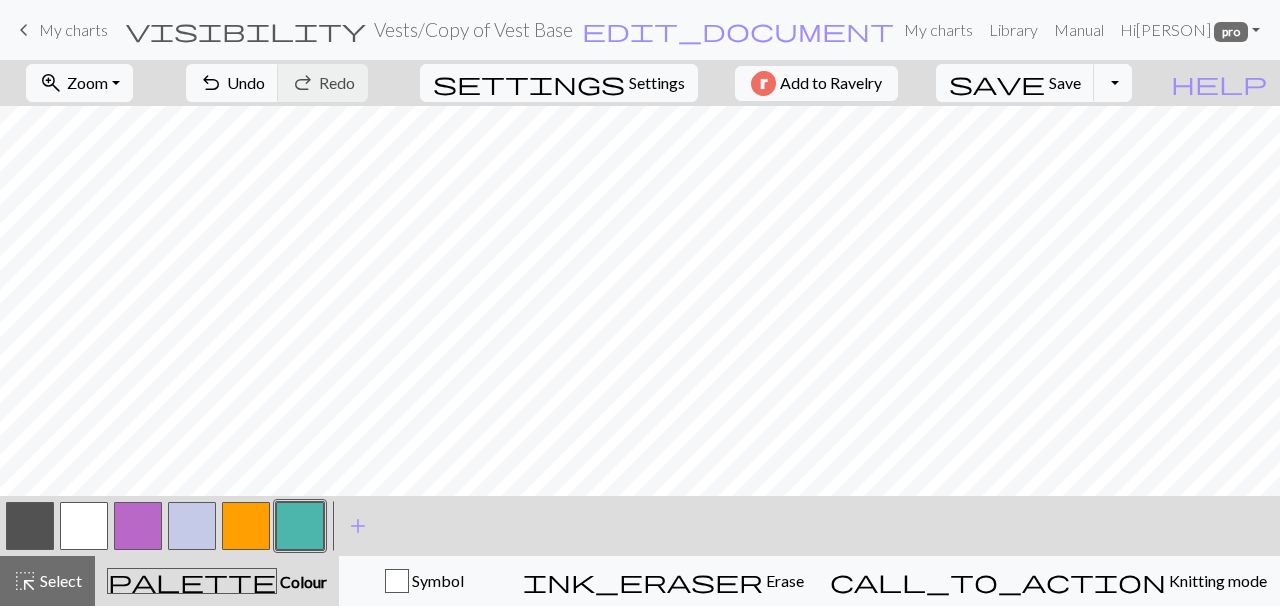 click at bounding box center [30, 526] 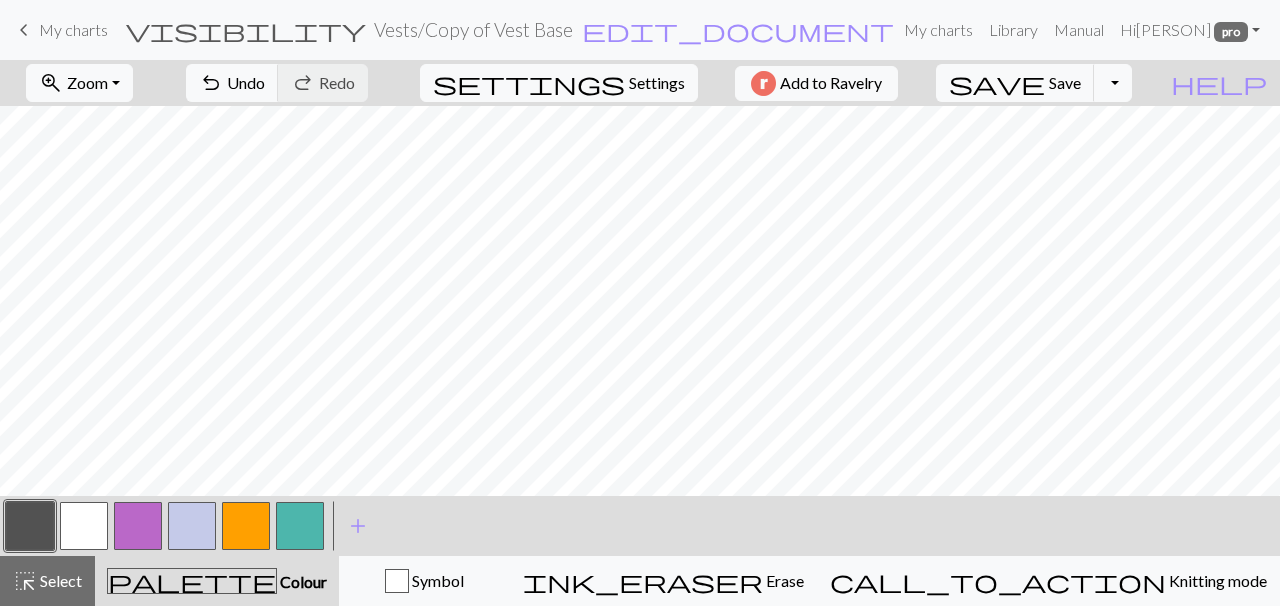 click at bounding box center (300, 526) 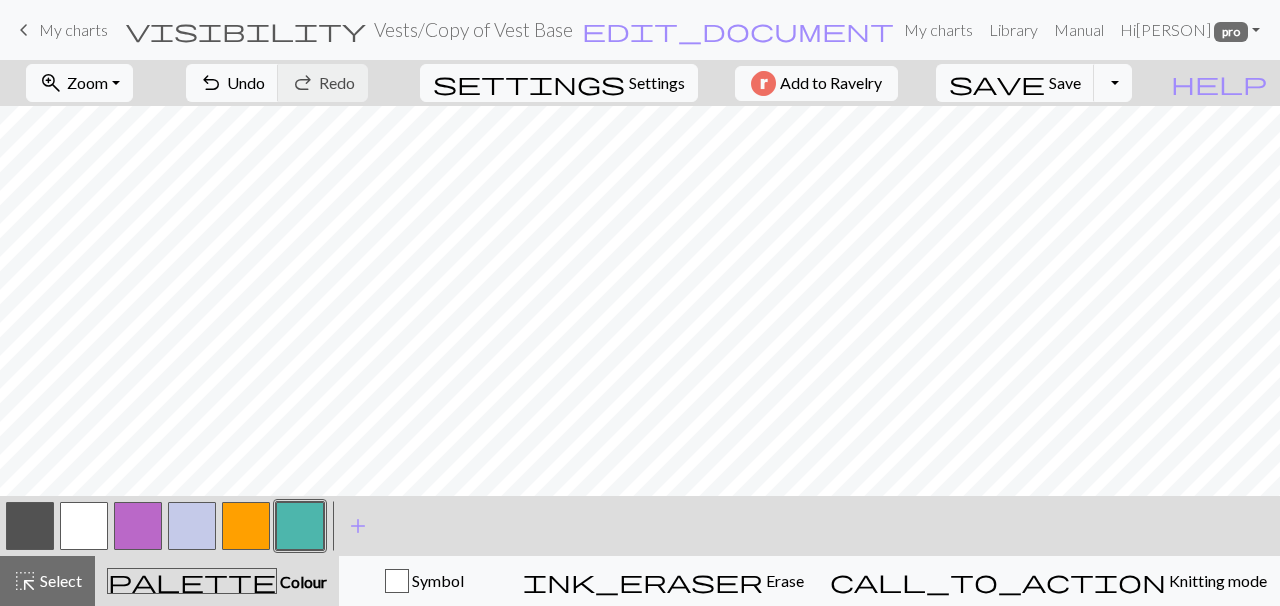 click at bounding box center (30, 526) 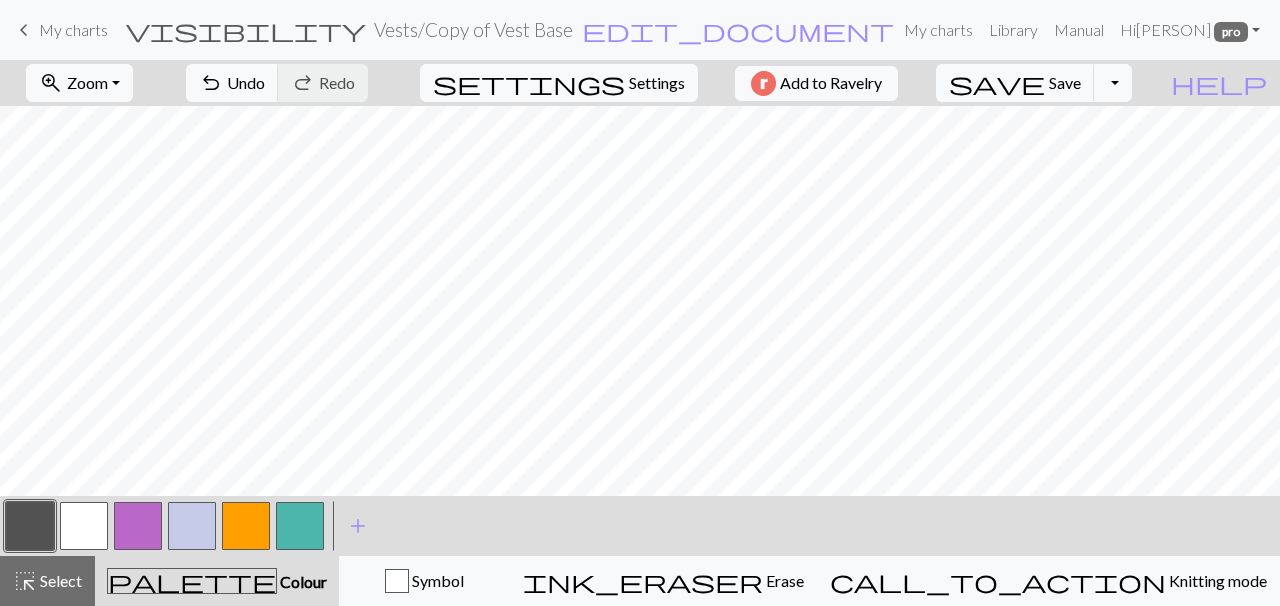 click at bounding box center [300, 526] 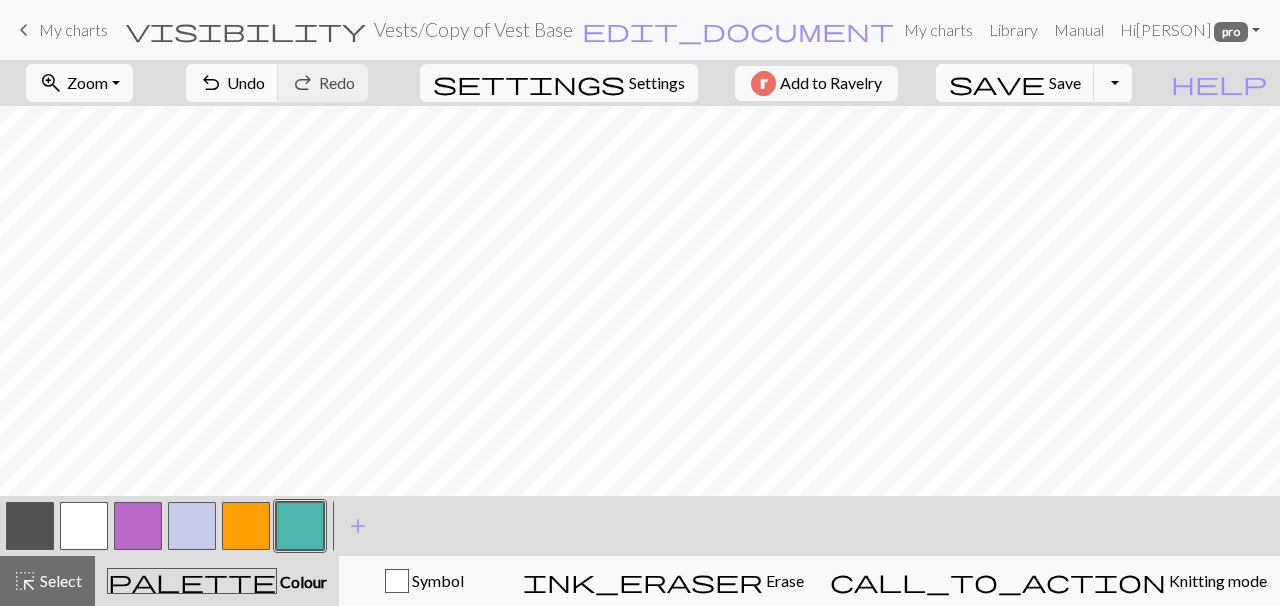 click at bounding box center [30, 526] 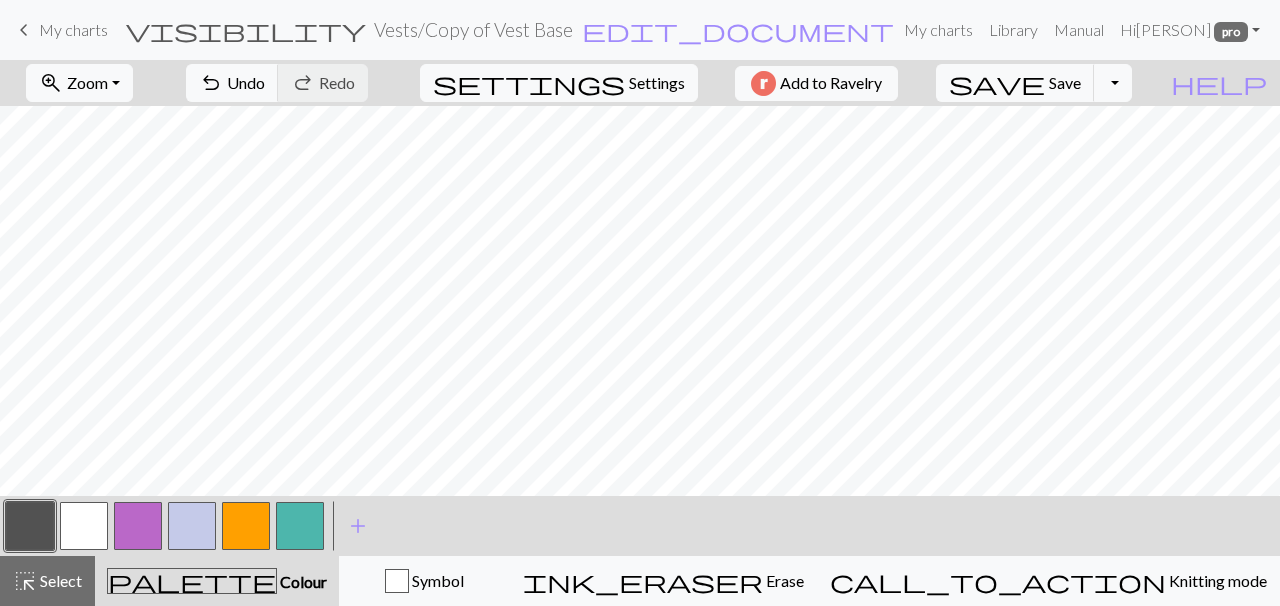click at bounding box center (300, 526) 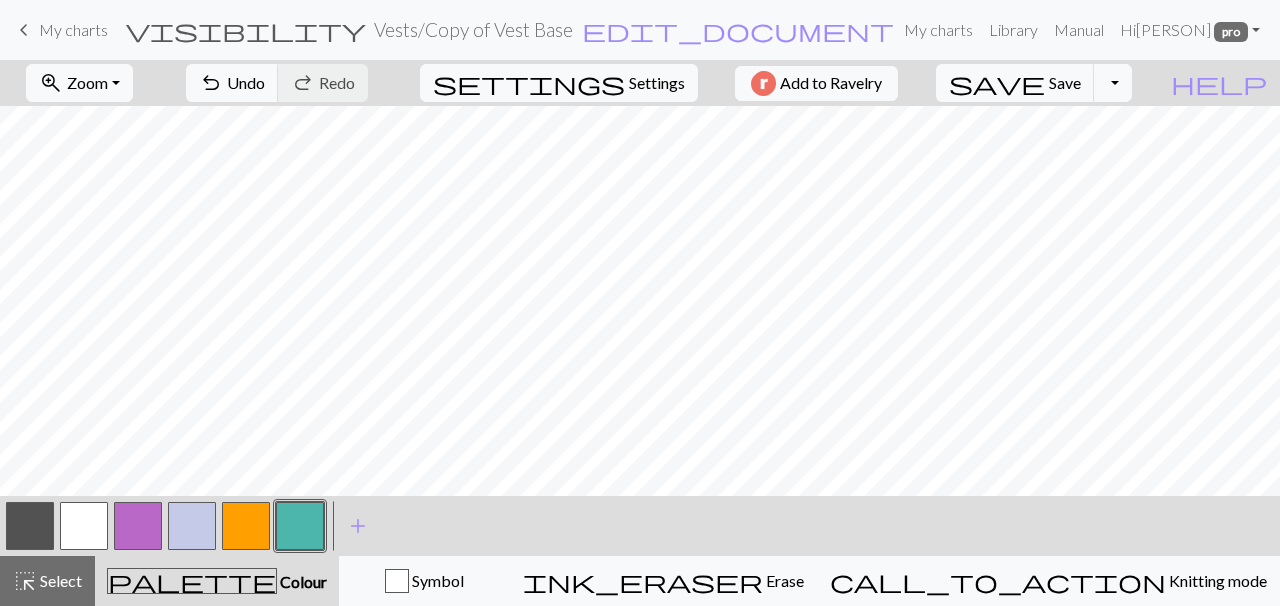 click at bounding box center (30, 526) 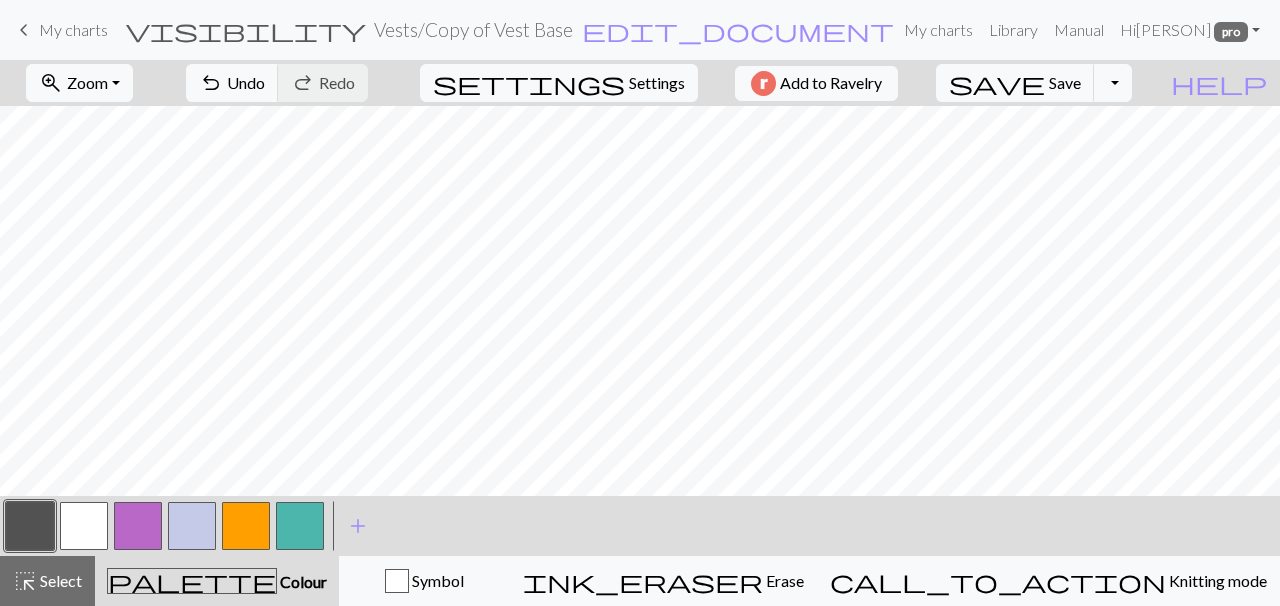 click at bounding box center [300, 526] 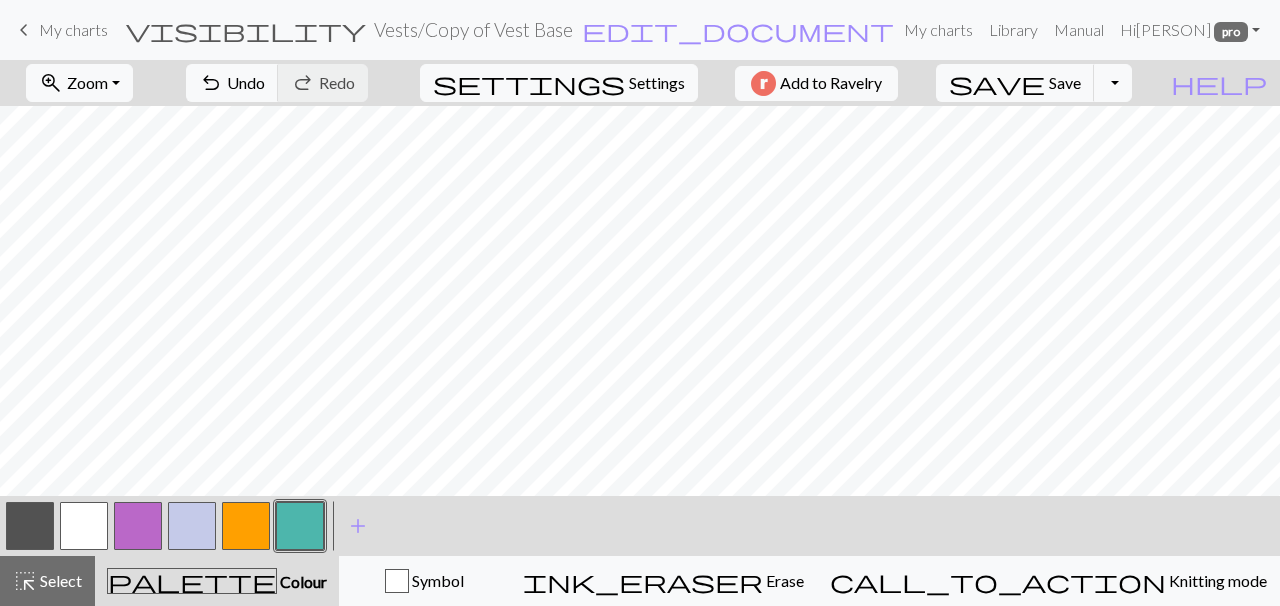 click at bounding box center [30, 526] 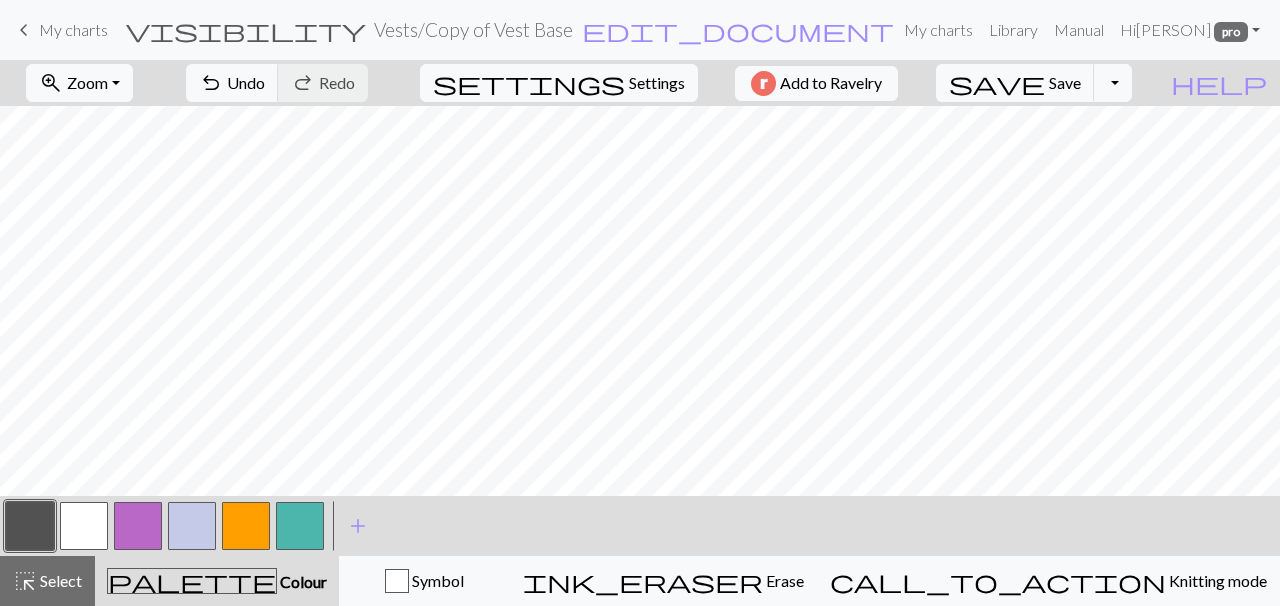 click at bounding box center (300, 526) 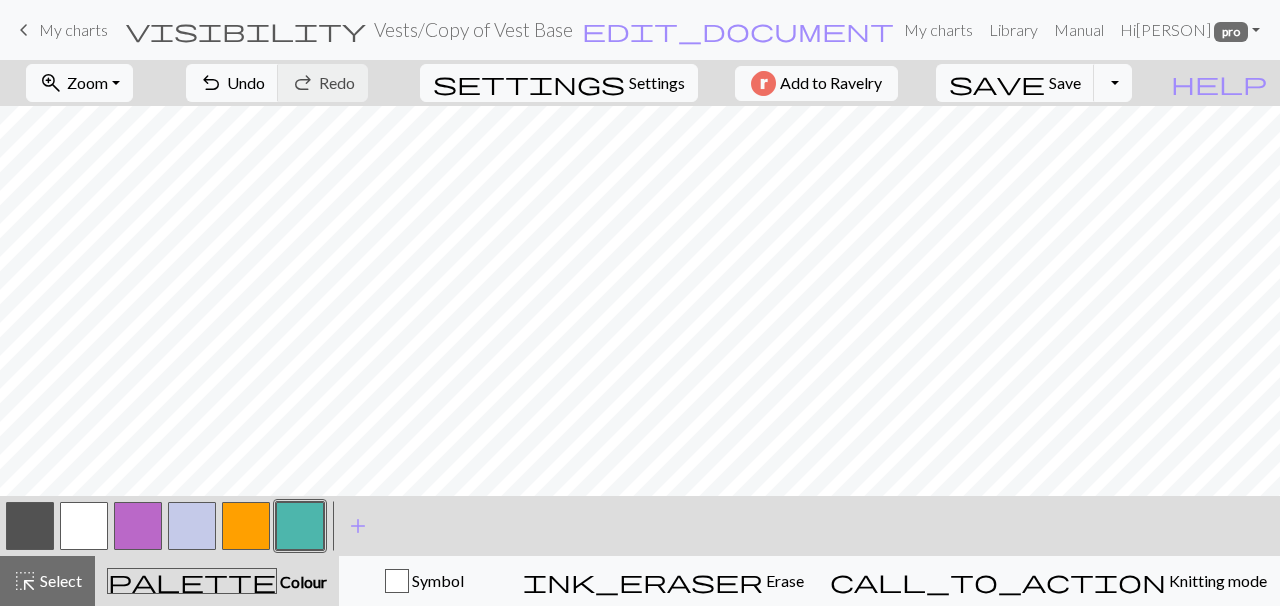 click at bounding box center [30, 526] 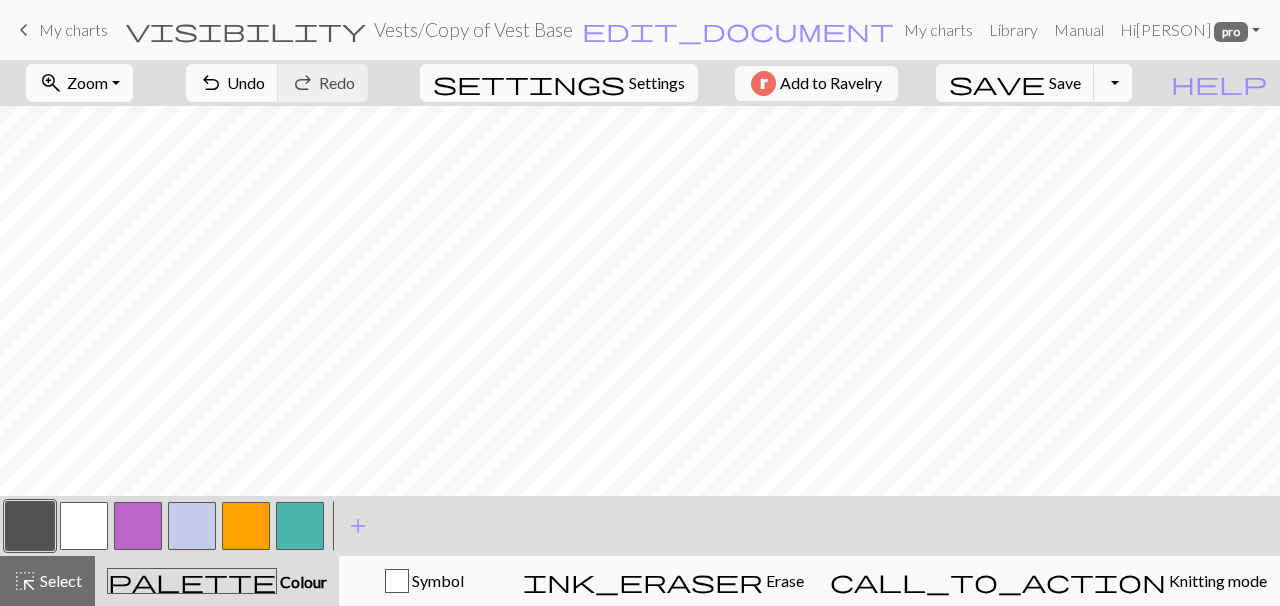 click at bounding box center [300, 526] 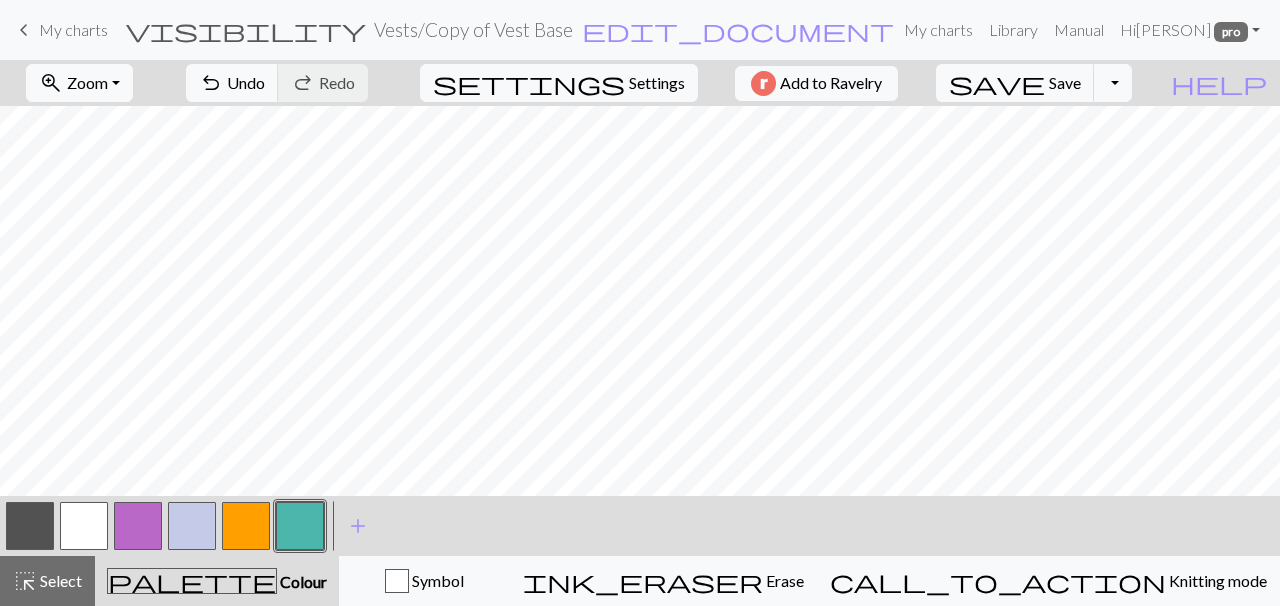 click at bounding box center [30, 526] 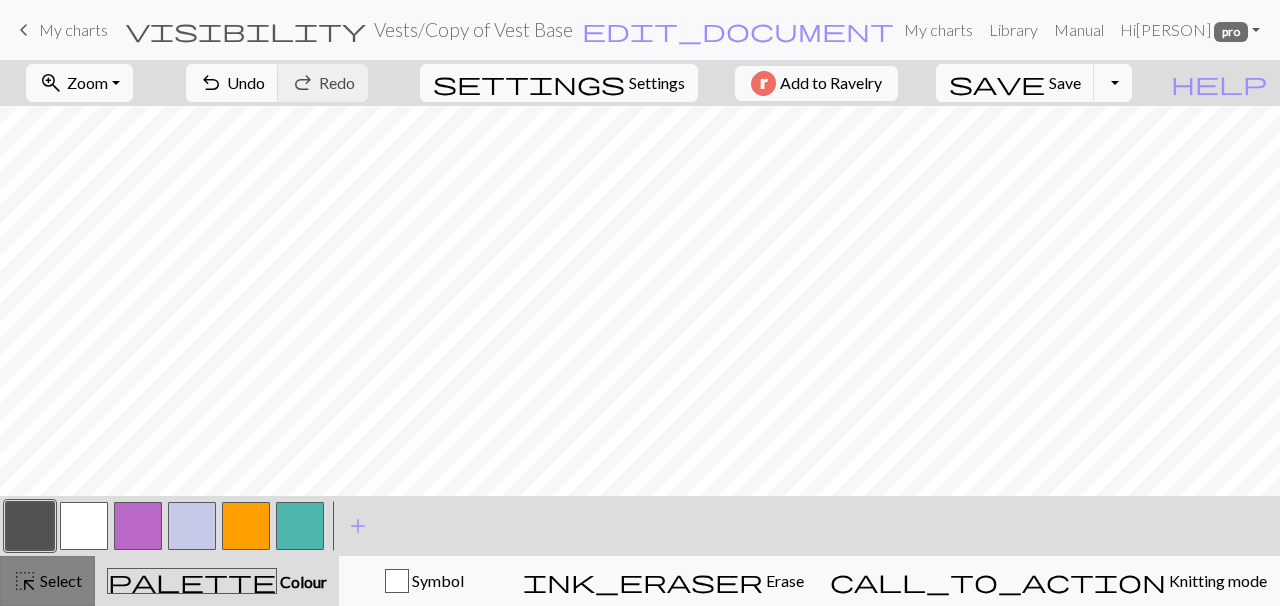 click on "highlight_alt   Select   Select" at bounding box center (47, 581) 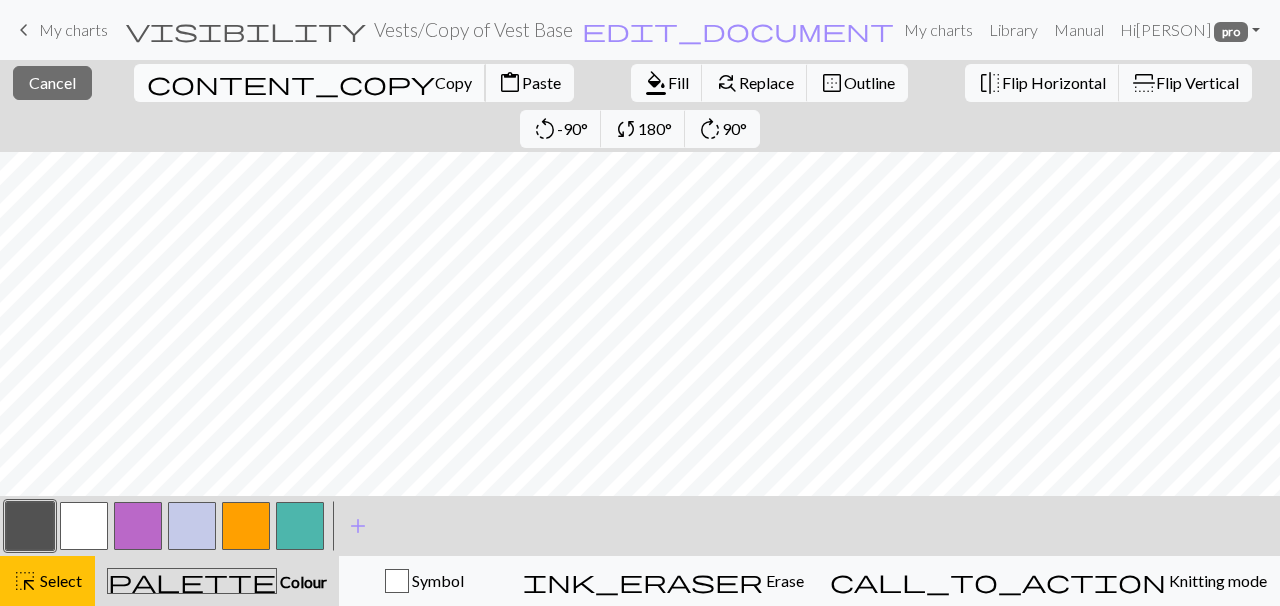 click on "Copy" at bounding box center [453, 82] 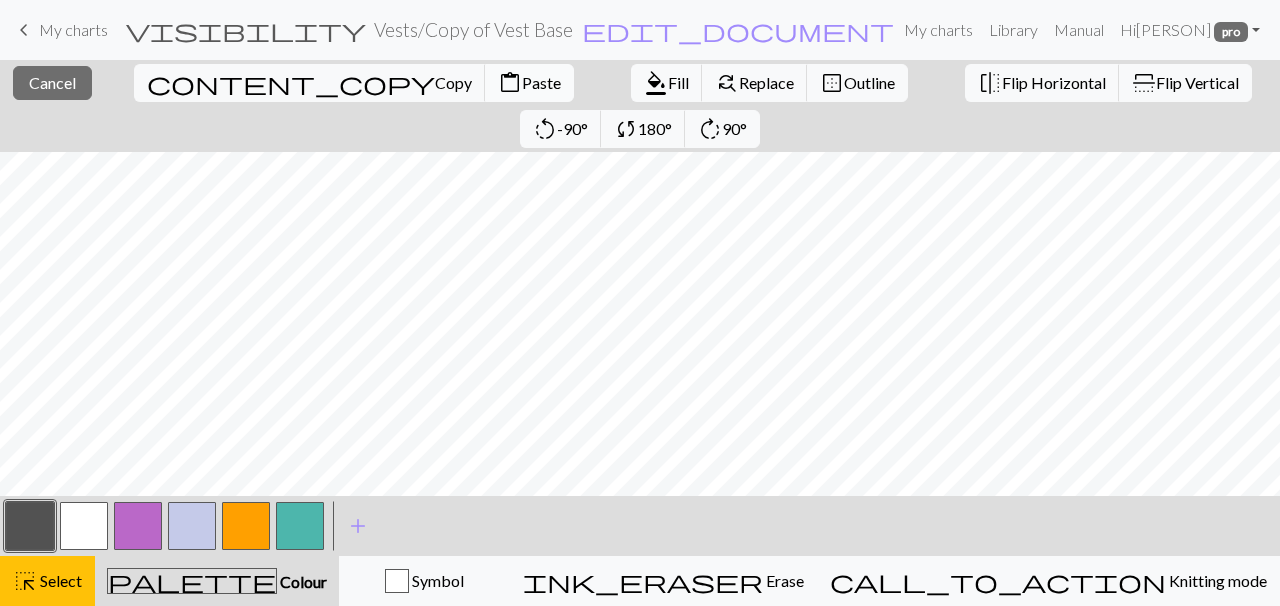 click on "Paste" at bounding box center (541, 82) 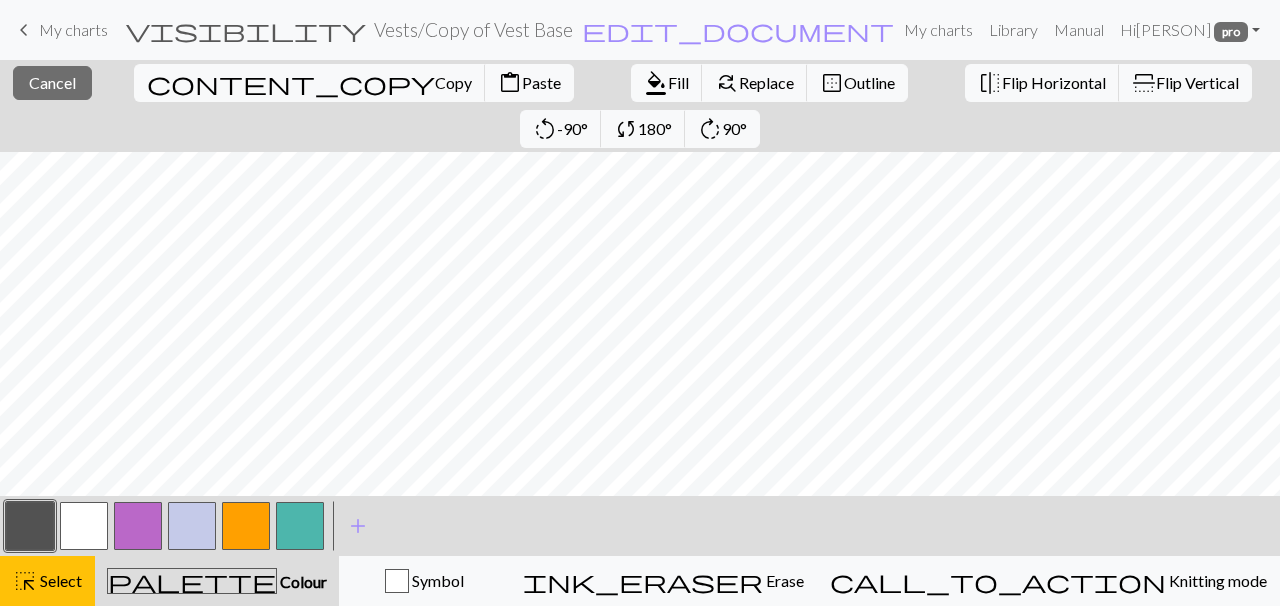click at bounding box center (30, 526) 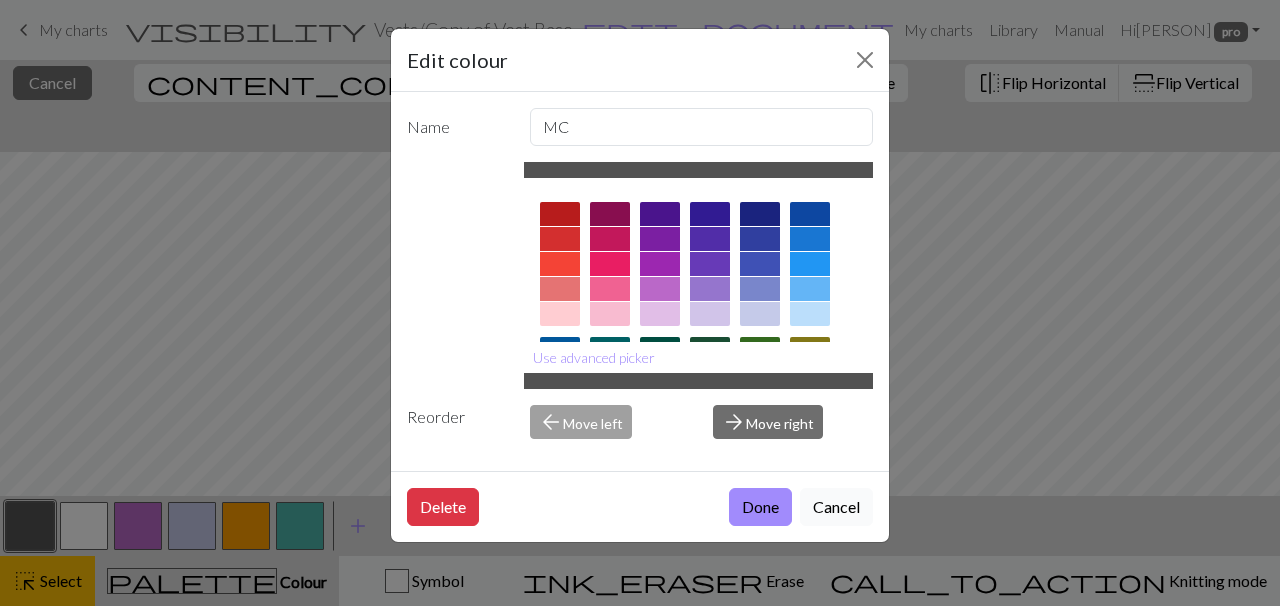 click on "Cancel" at bounding box center (836, 507) 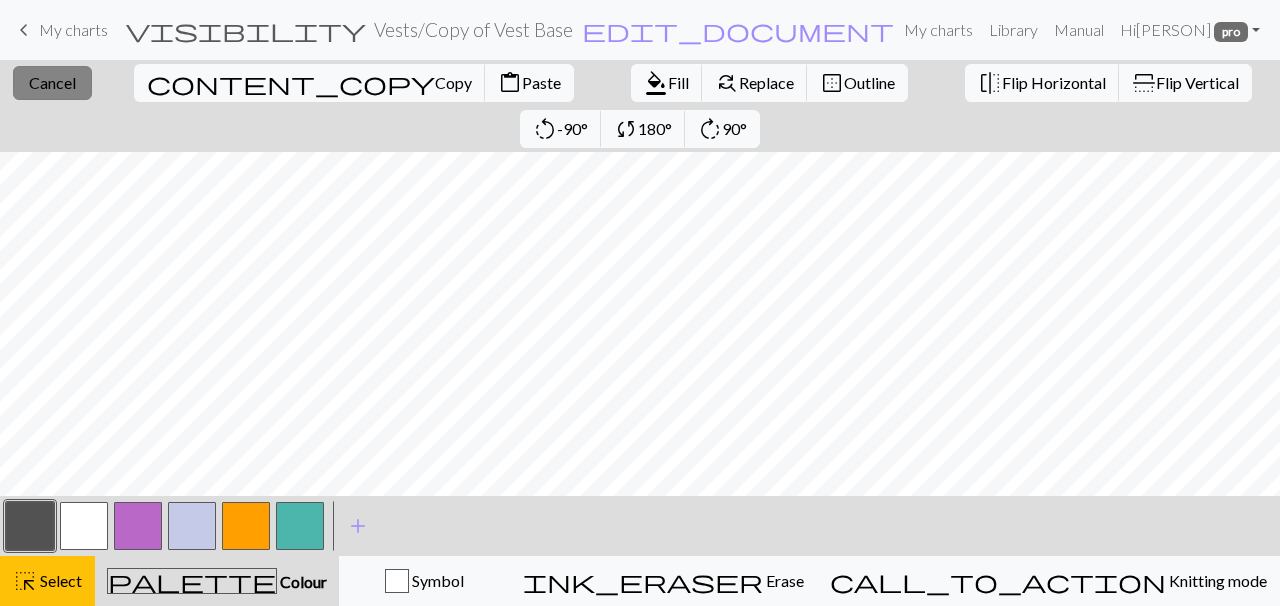 click on "close Cancel" at bounding box center [52, 83] 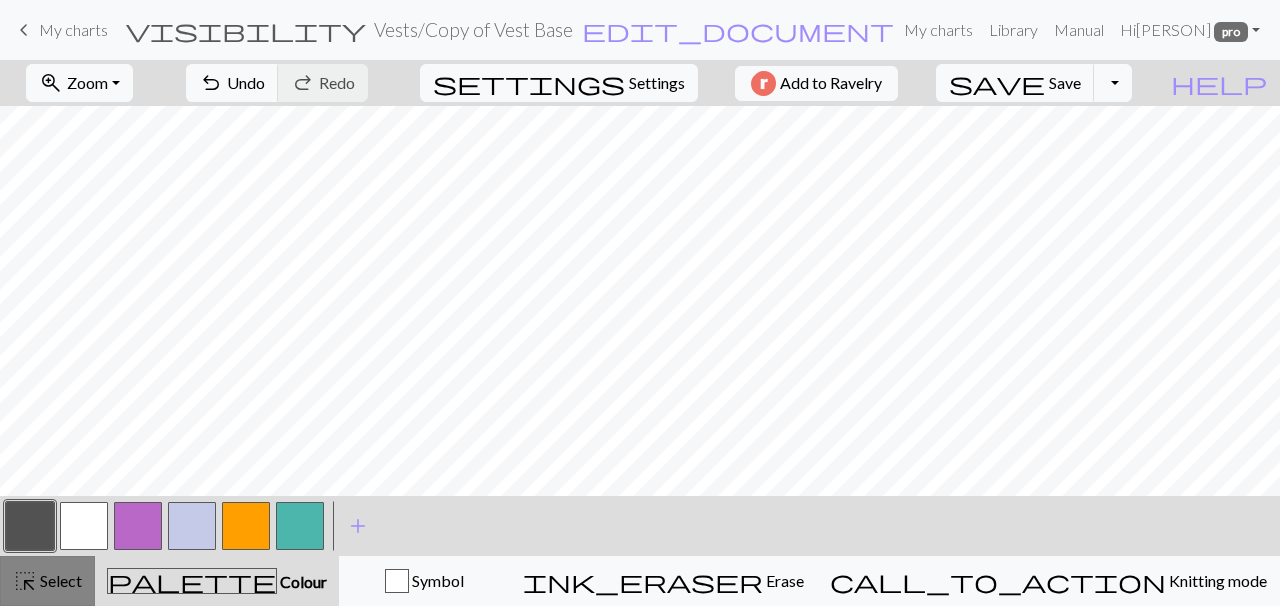 click on "highlight_alt" at bounding box center (25, 581) 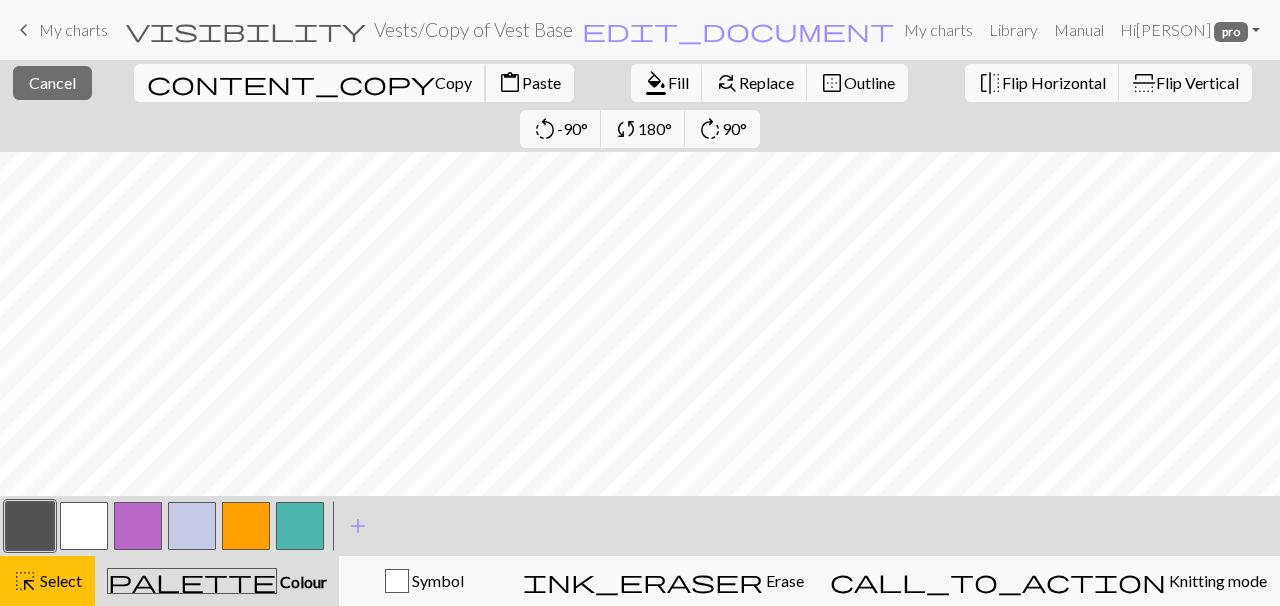 click on "Copy" at bounding box center [453, 82] 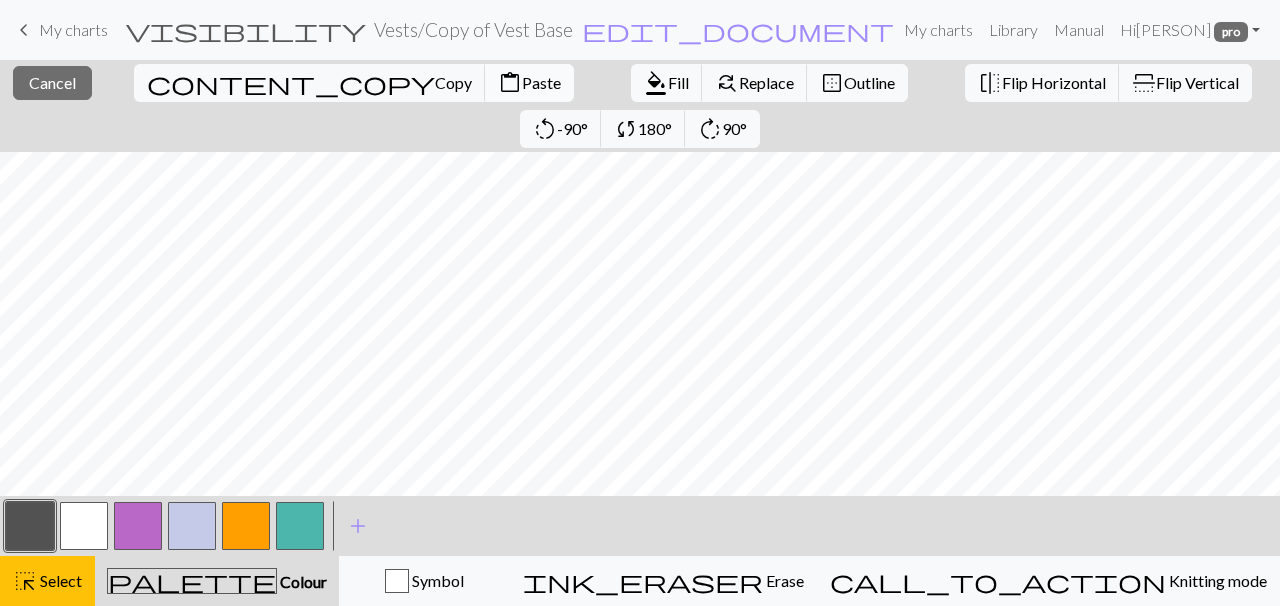 click on "Paste" at bounding box center [541, 82] 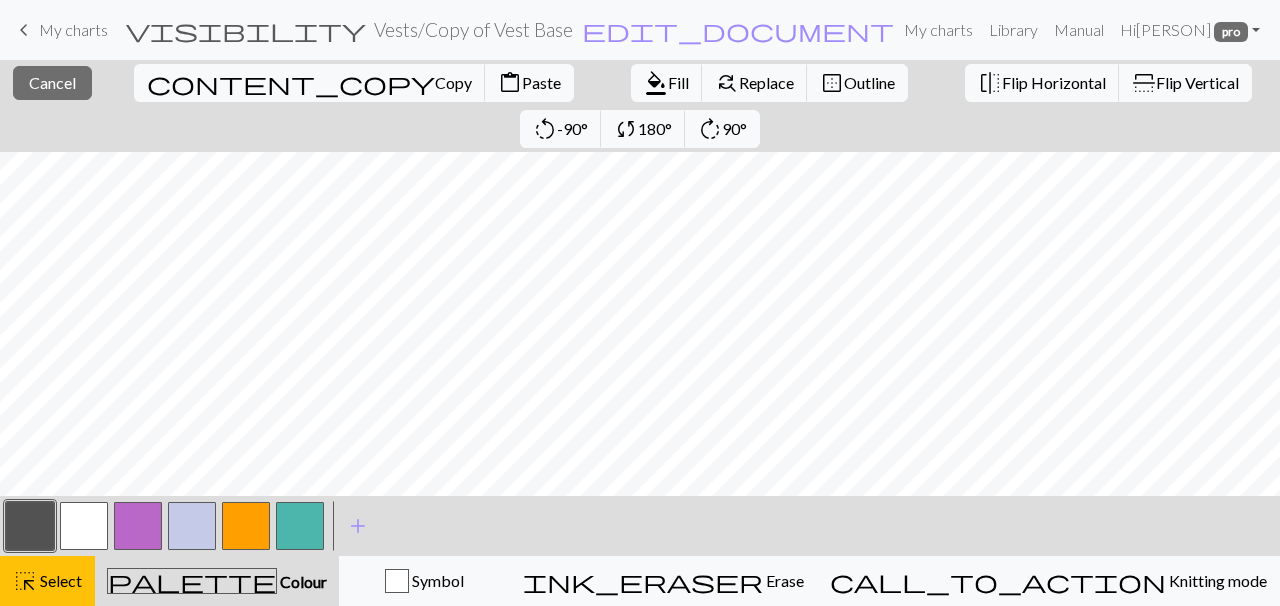 click at bounding box center (30, 526) 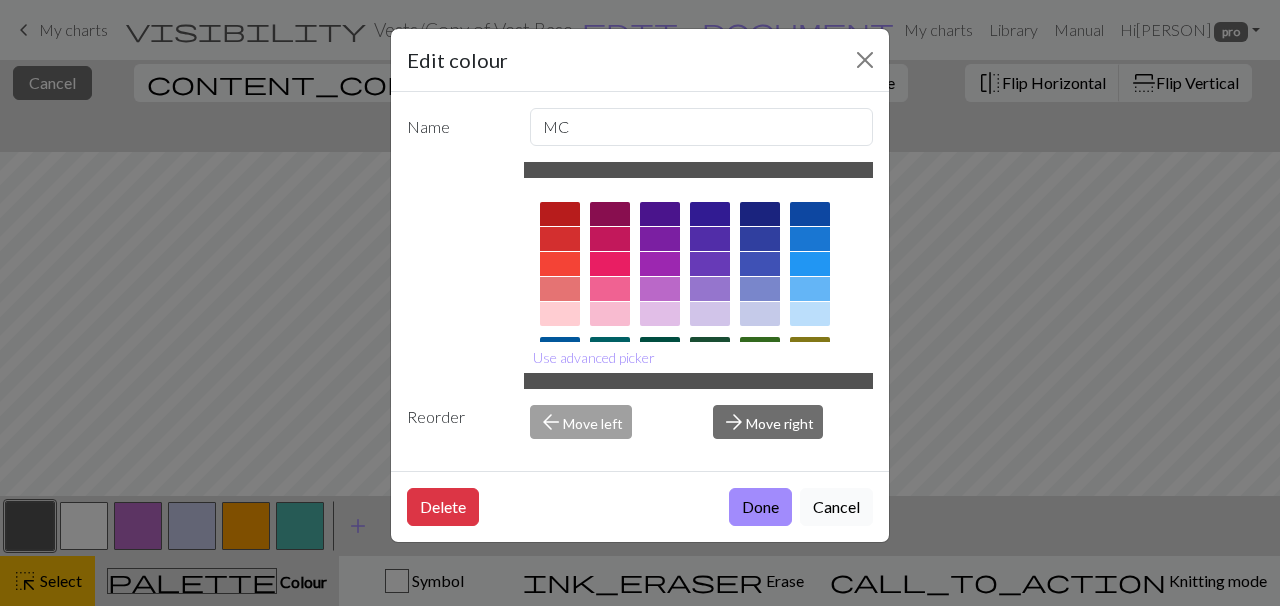 click on "Cancel" at bounding box center [836, 507] 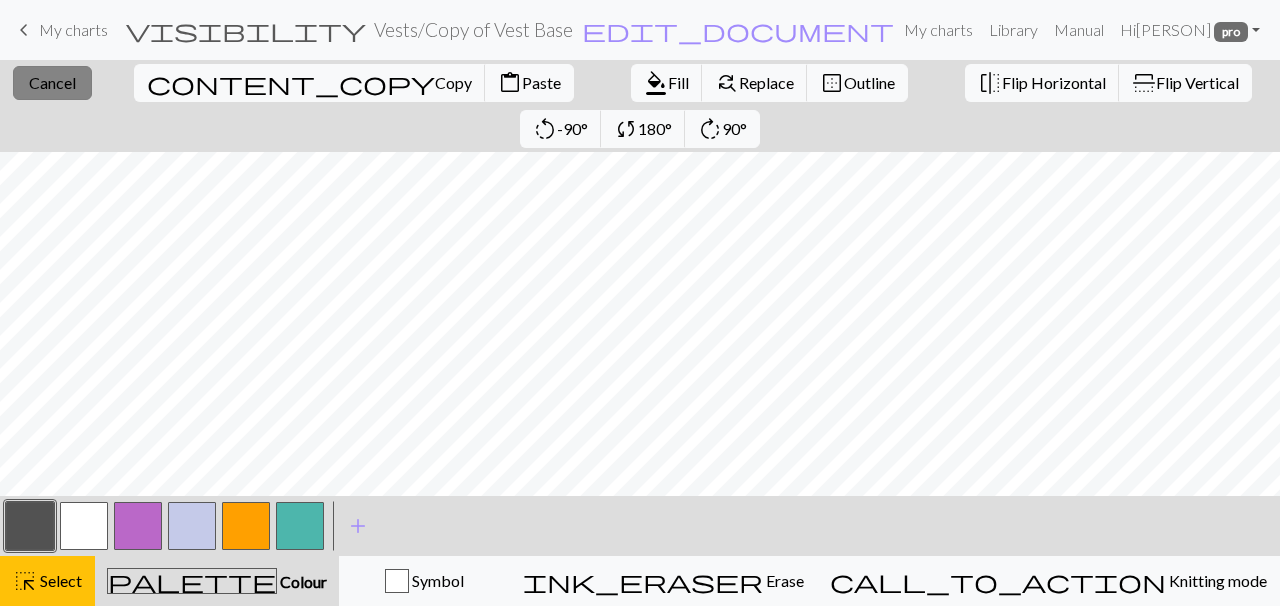 click on "close Cancel" at bounding box center [52, 83] 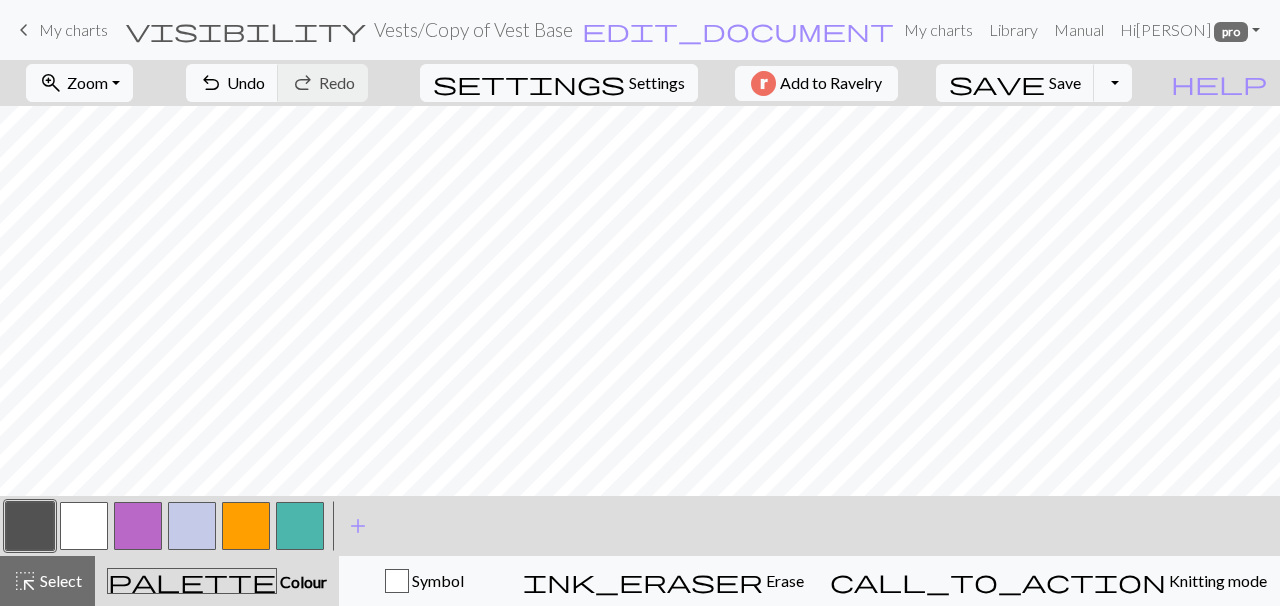 click at bounding box center (246, 526) 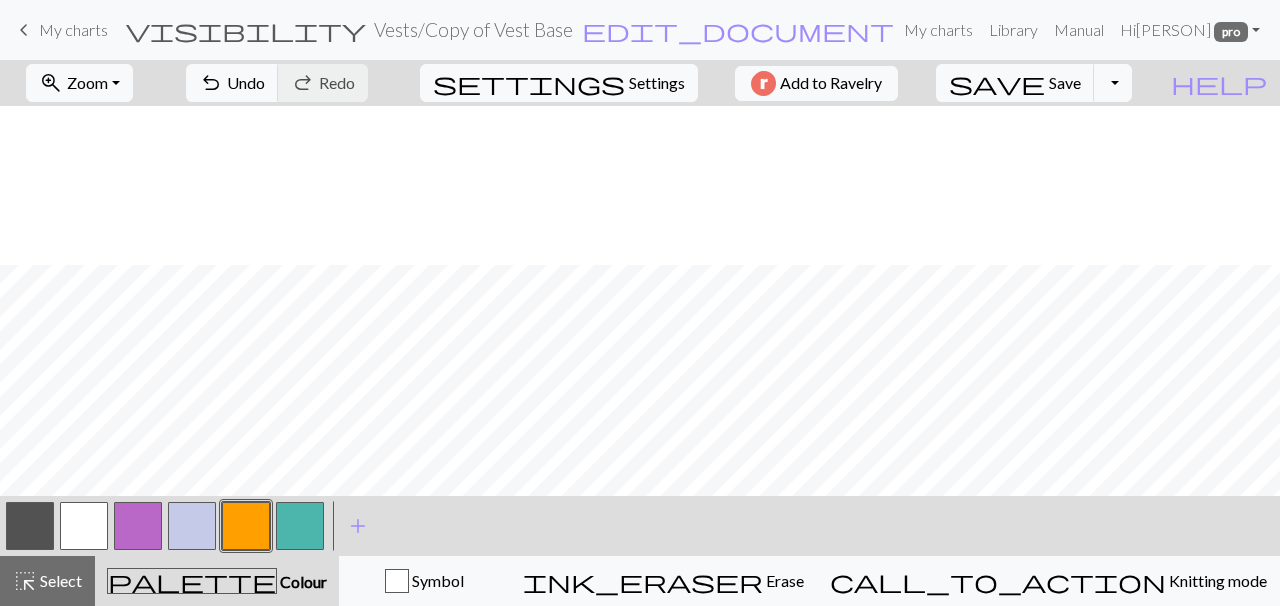 scroll, scrollTop: 412, scrollLeft: 69, axis: both 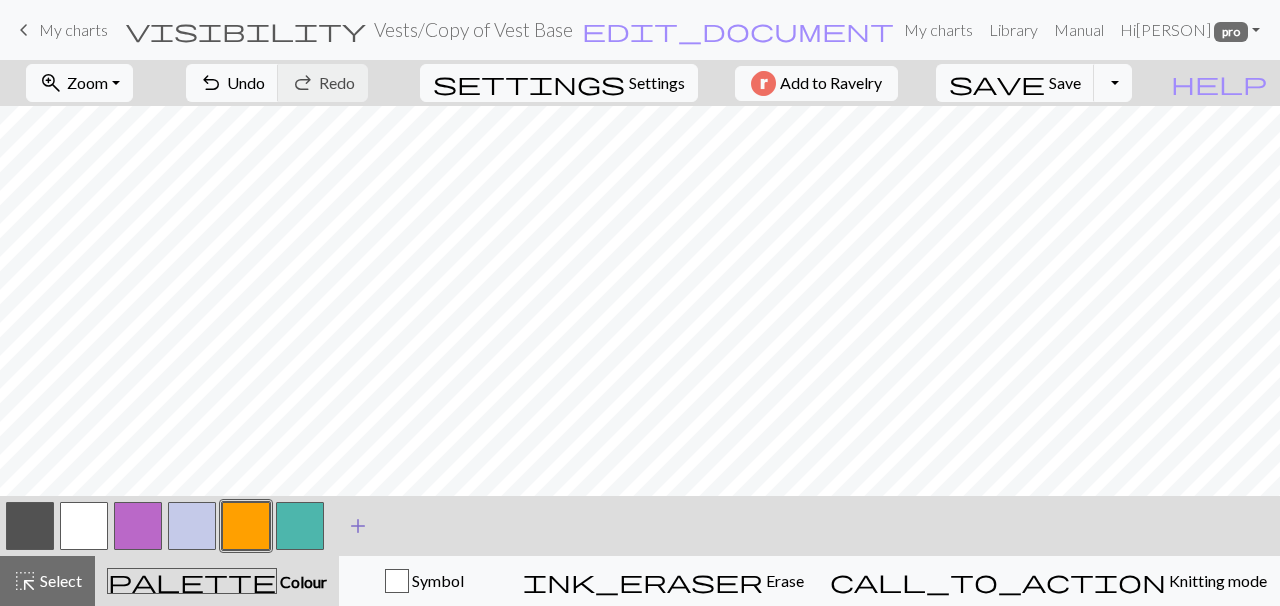 click on "add" at bounding box center [358, 526] 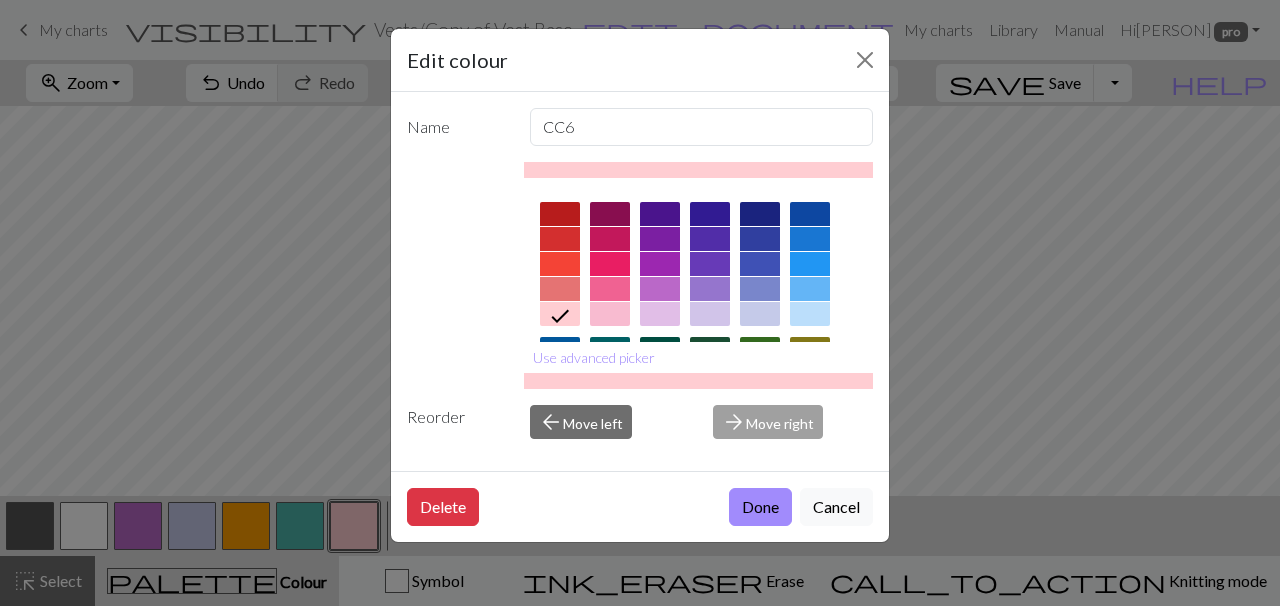 scroll, scrollTop: 92, scrollLeft: 0, axis: vertical 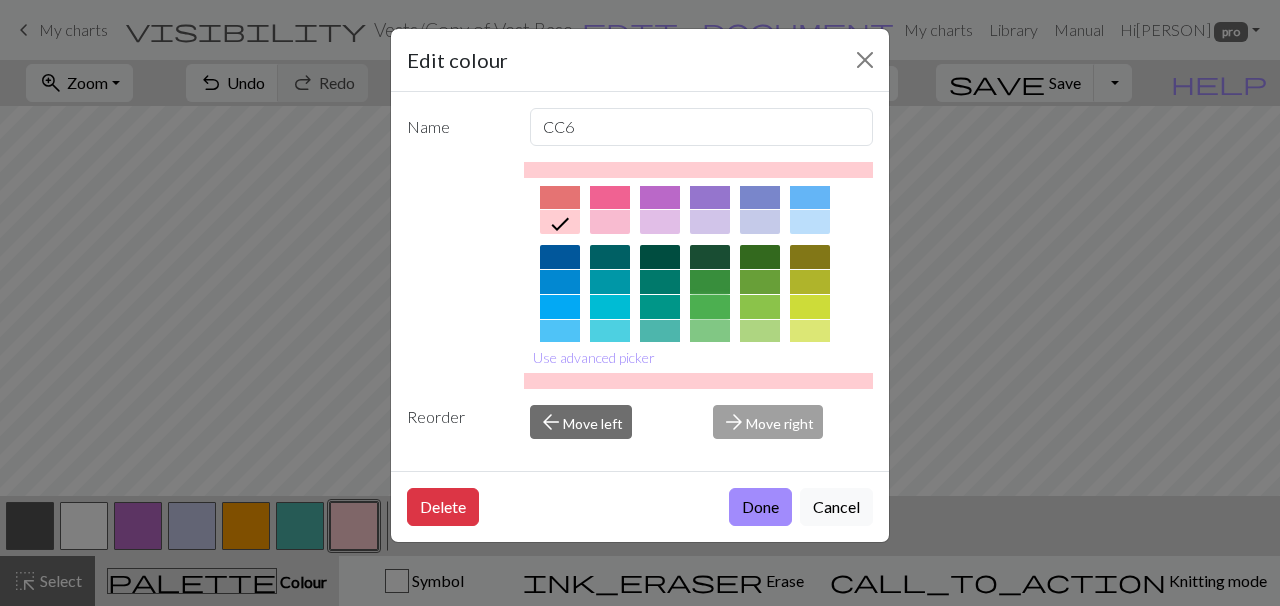click at bounding box center (710, 307) 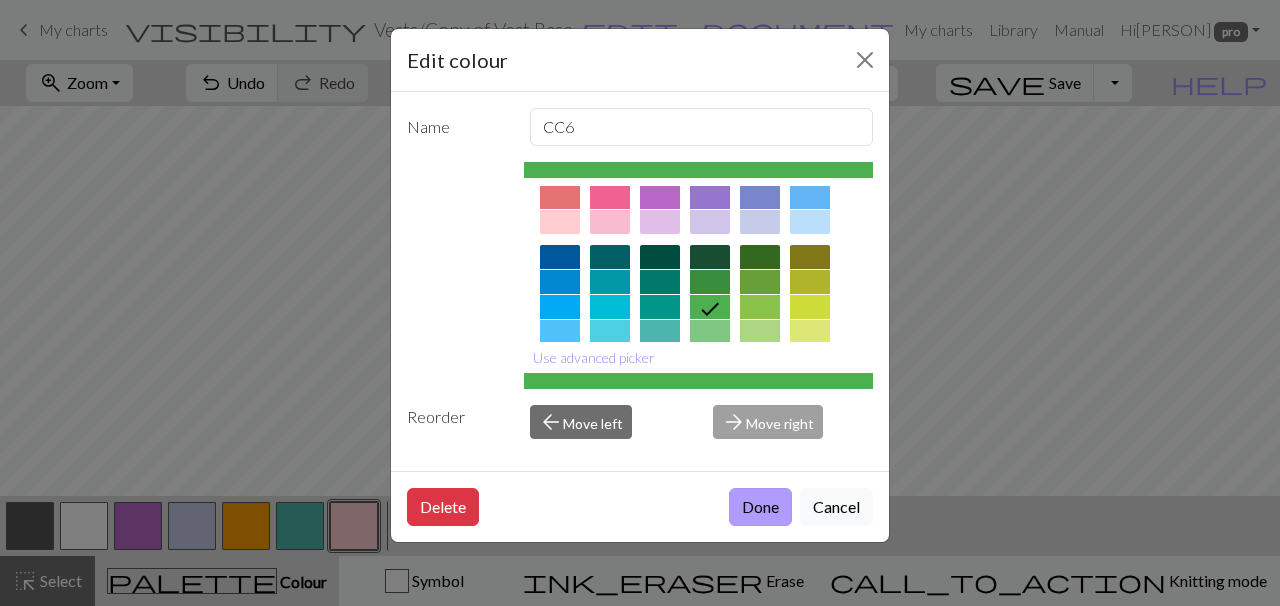 click on "Done" at bounding box center [760, 507] 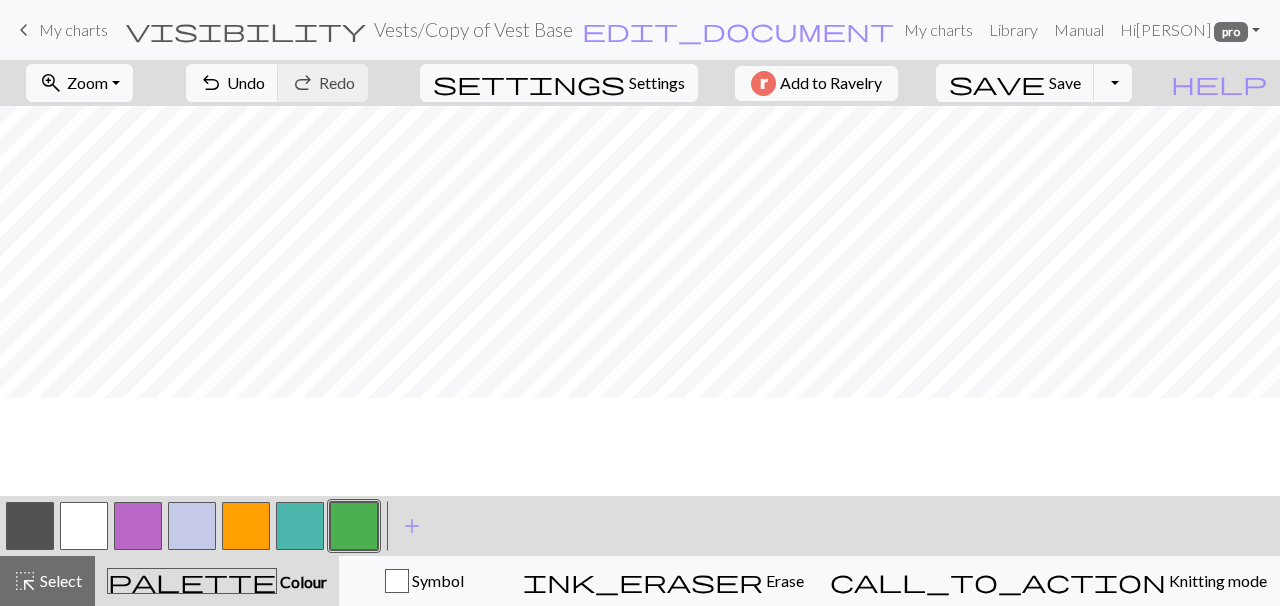 scroll, scrollTop: 313, scrollLeft: 69, axis: both 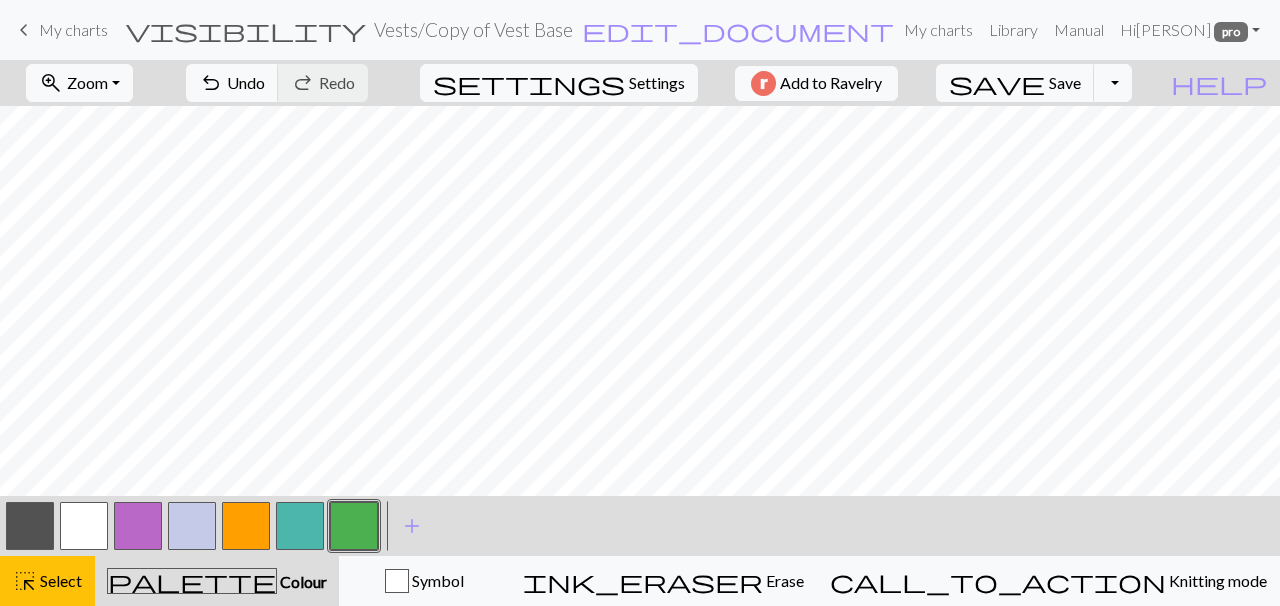 click at bounding box center [30, 526] 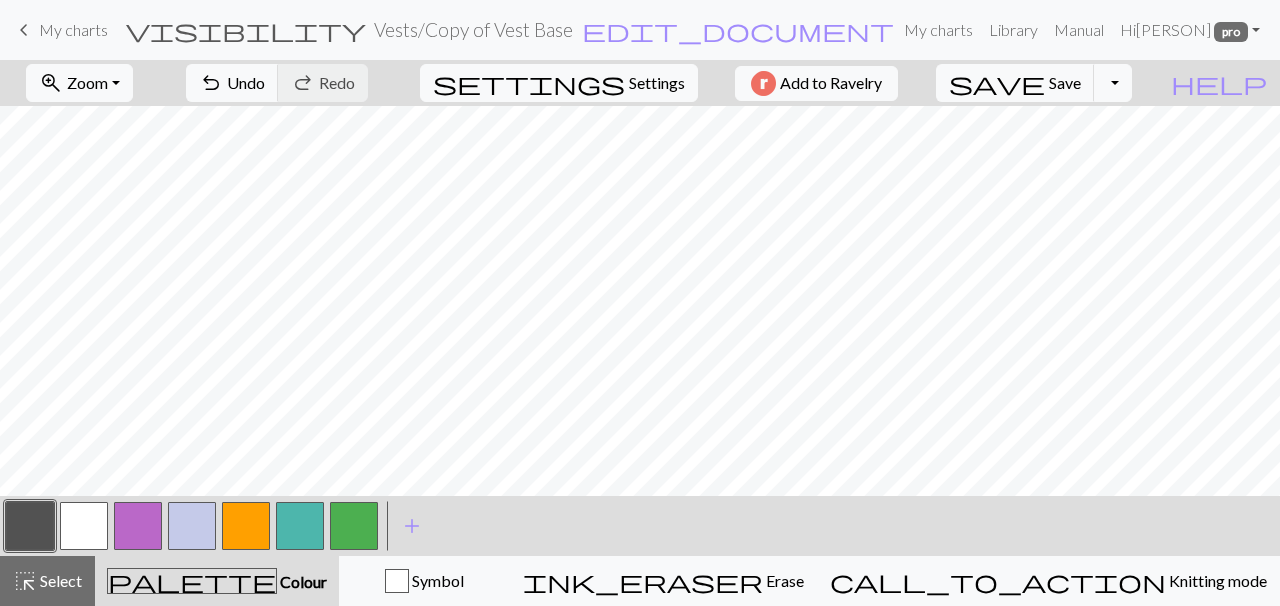 click at bounding box center (246, 526) 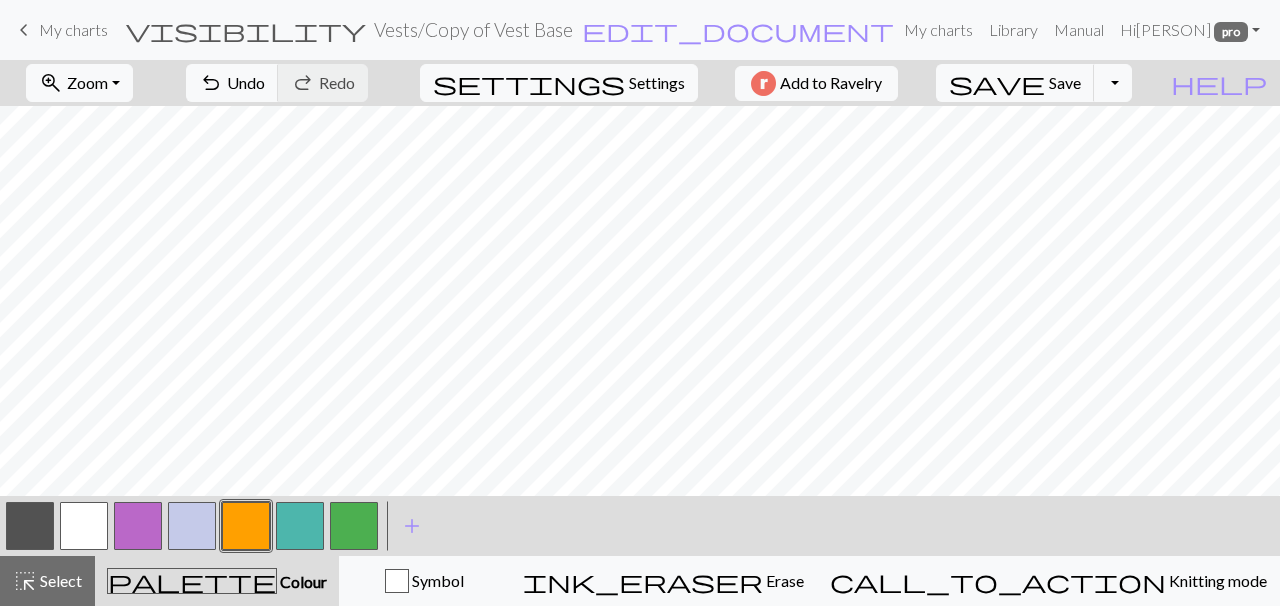 click at bounding box center [354, 526] 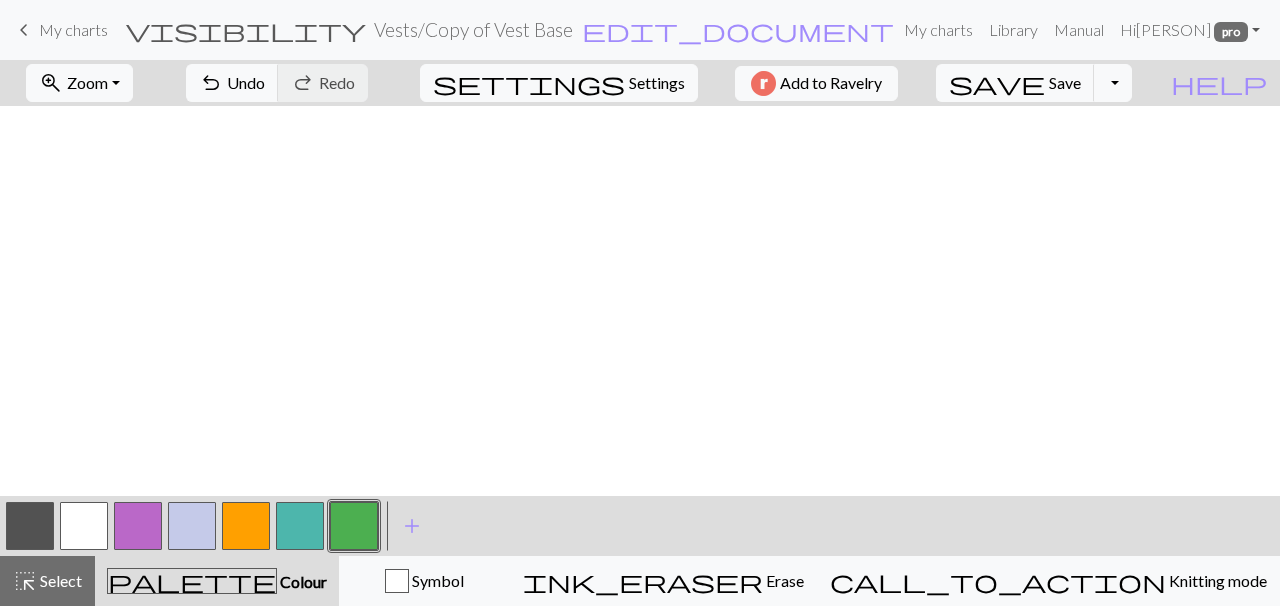 scroll, scrollTop: 311, scrollLeft: 69, axis: both 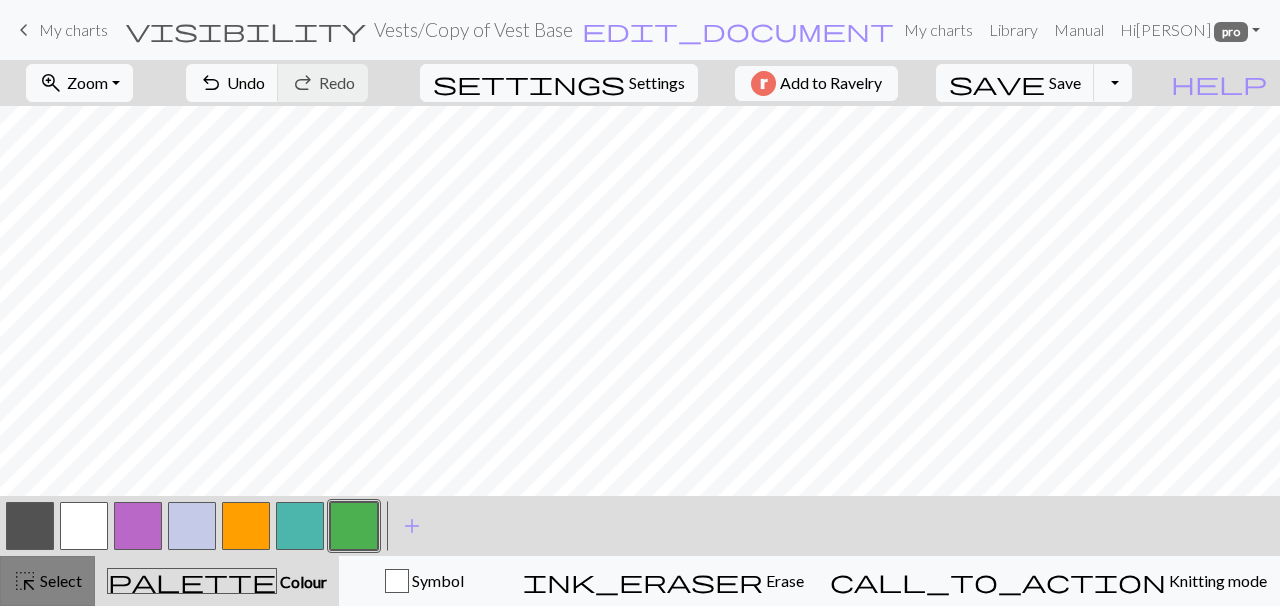 click on "highlight_alt" at bounding box center [25, 581] 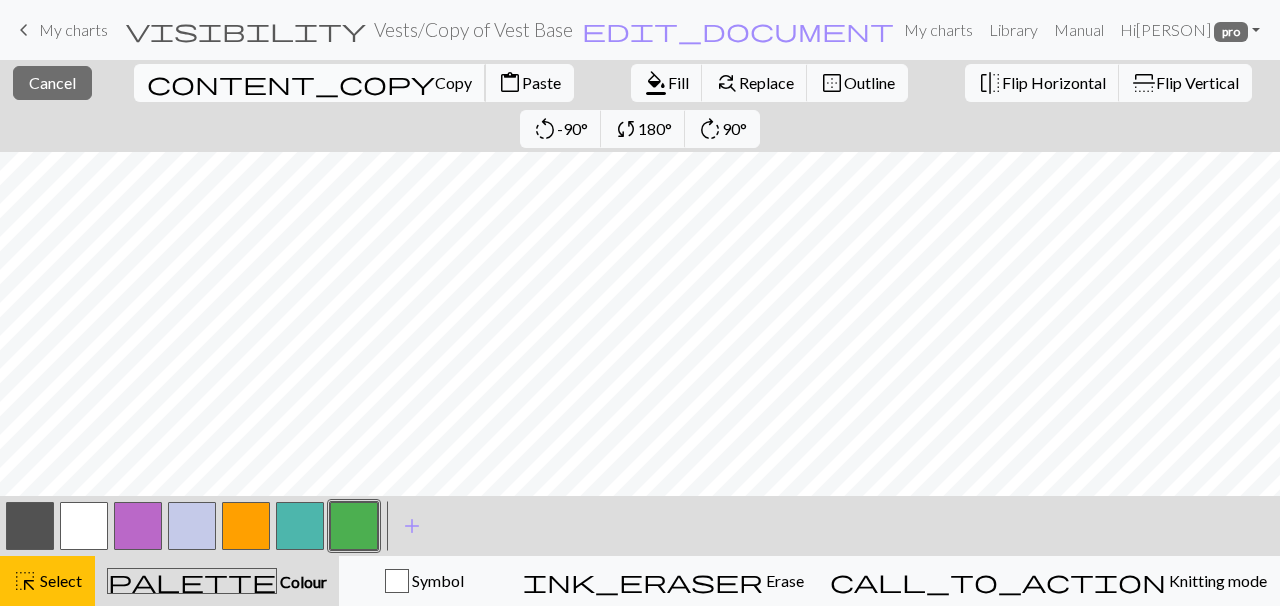click on "Copy" at bounding box center [453, 82] 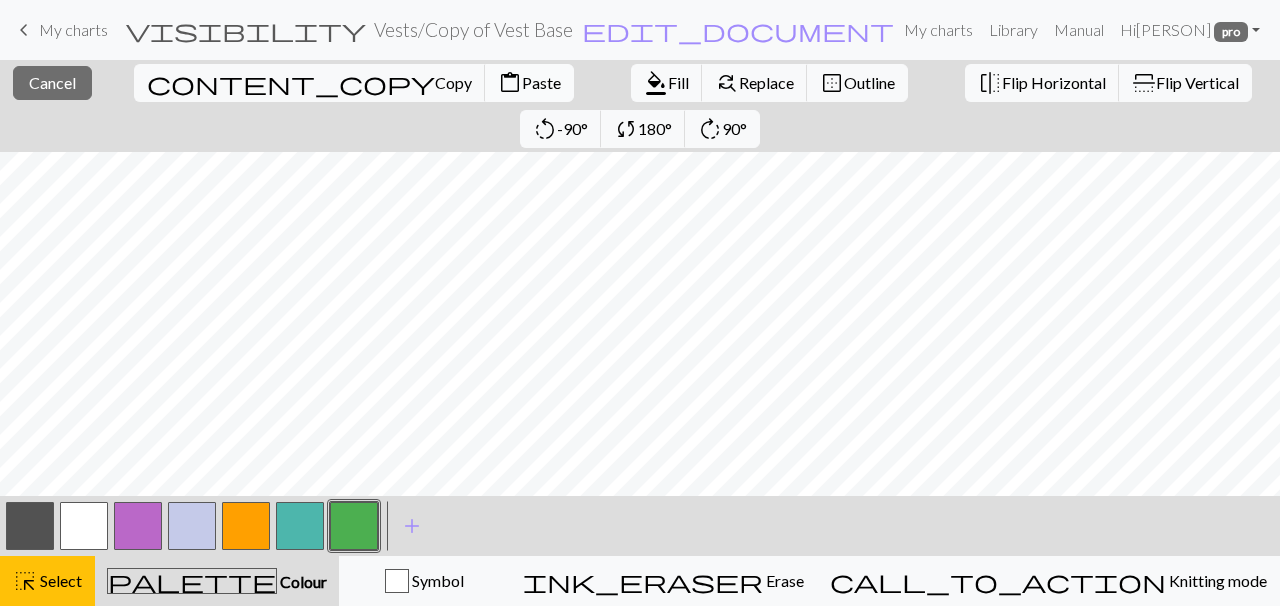 click on "Paste" at bounding box center [541, 82] 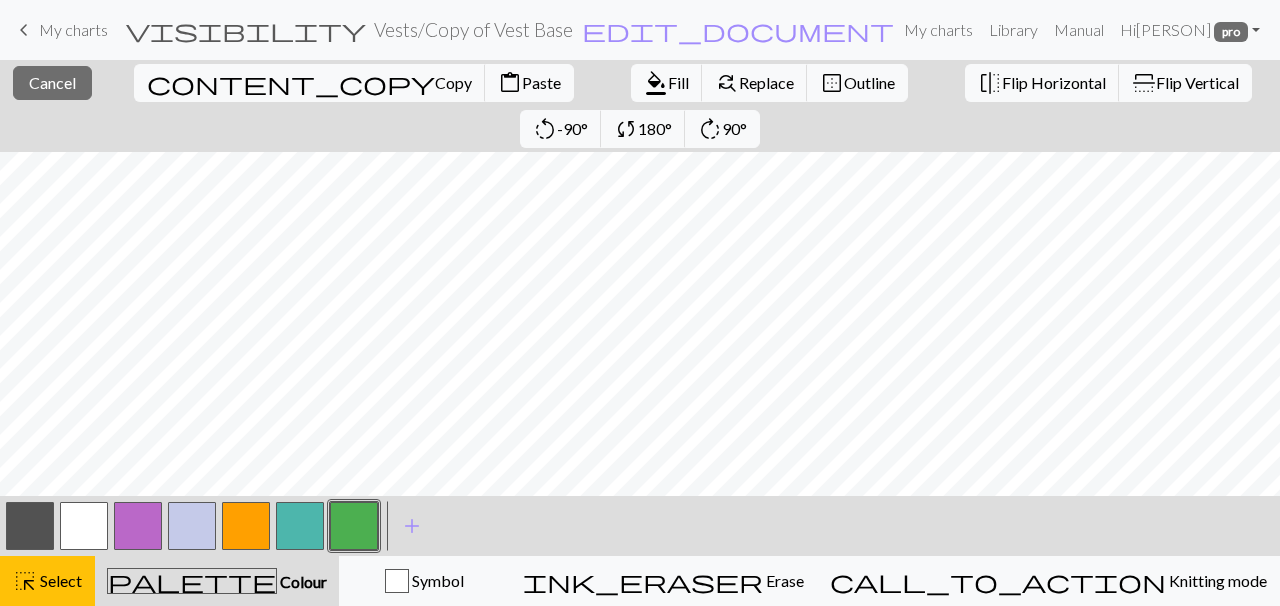 click at bounding box center (30, 526) 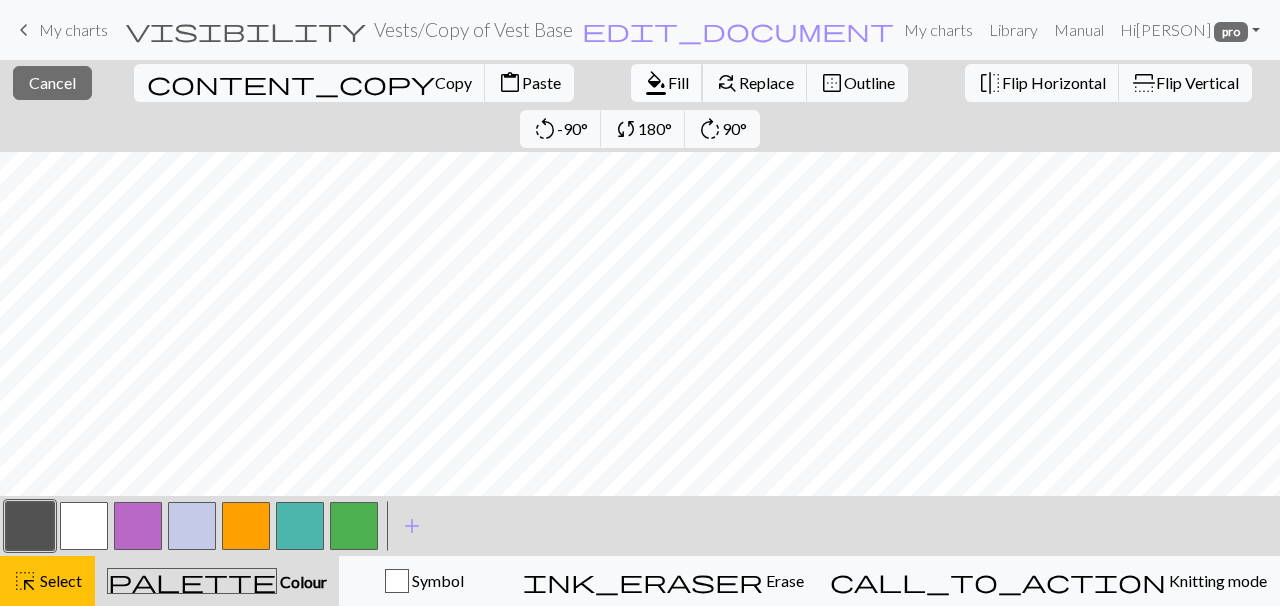 click on "format_color_fill" at bounding box center [656, 83] 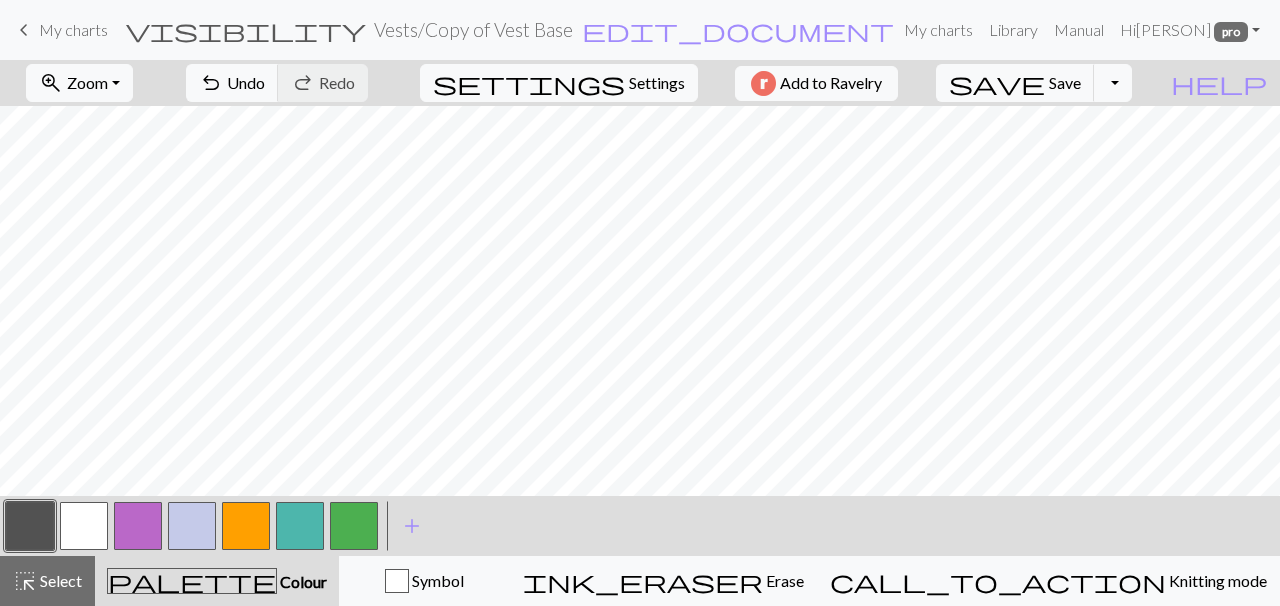 click at bounding box center [246, 526] 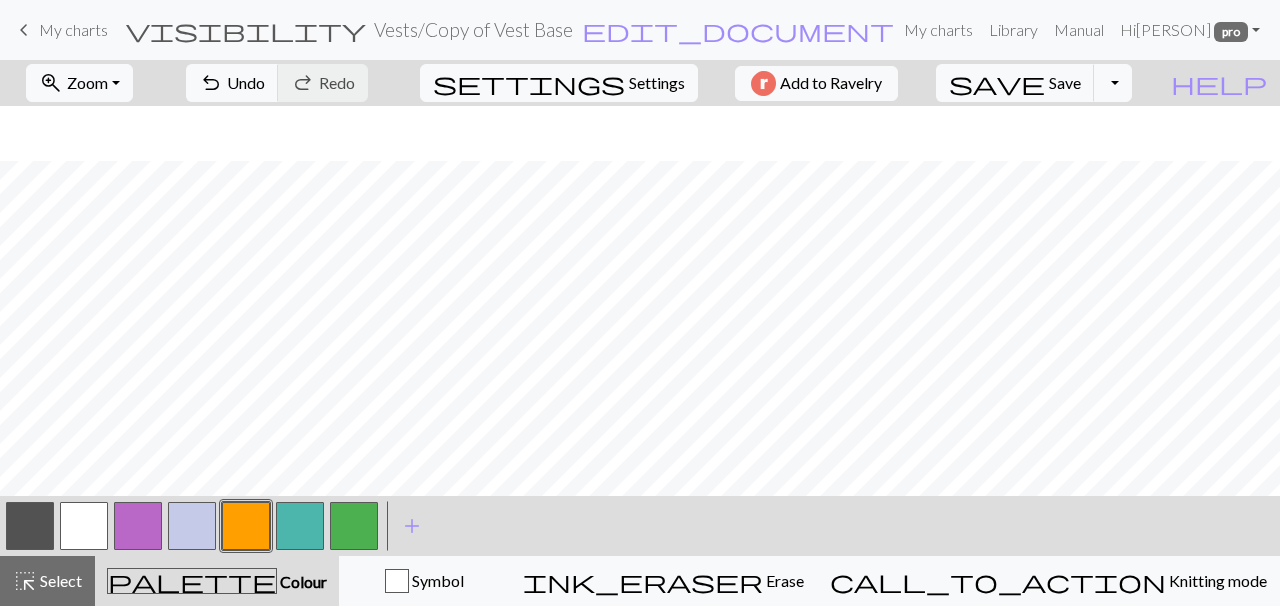 scroll, scrollTop: 375, scrollLeft: 69, axis: both 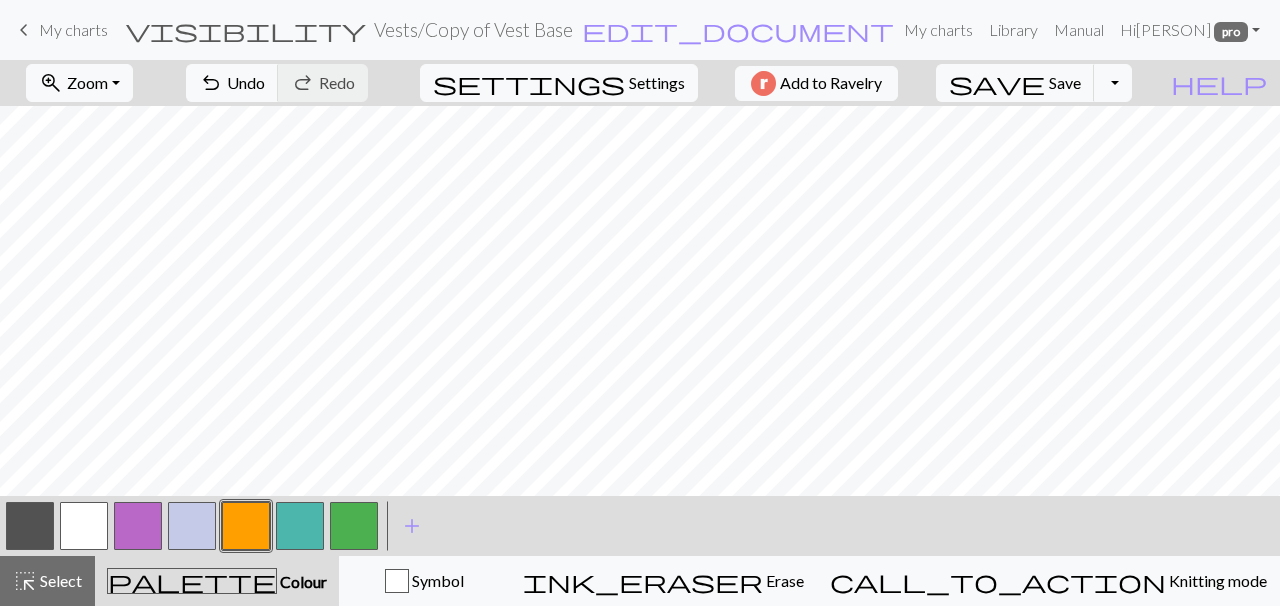click on "< > add Add a  colour" at bounding box center (640, 526) 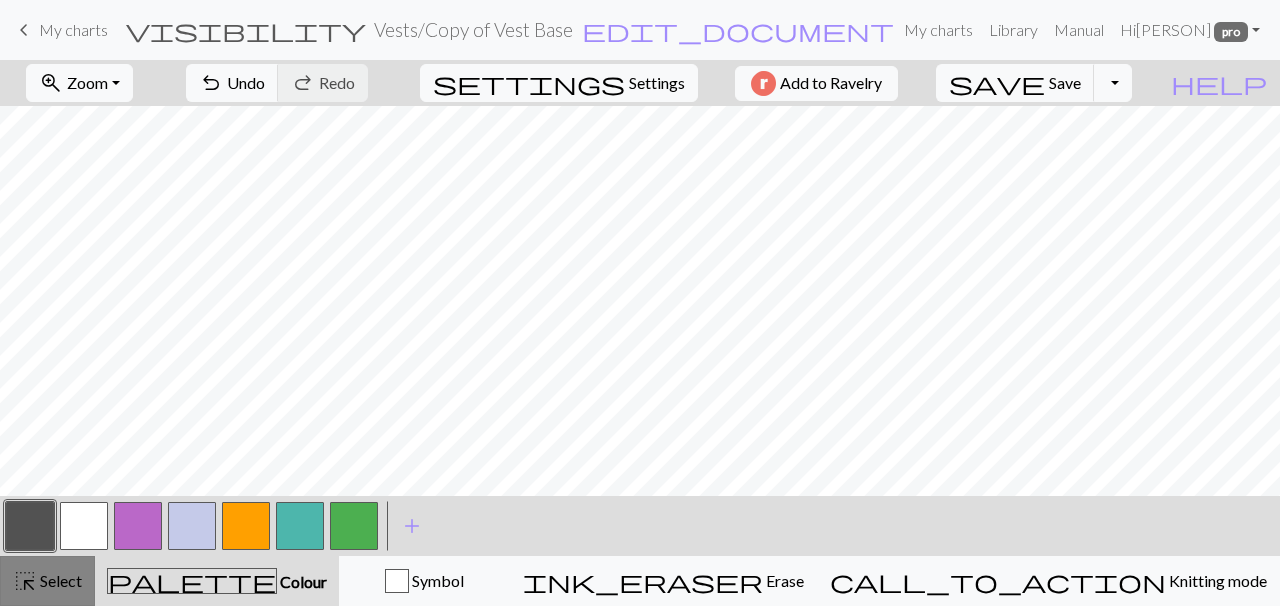 click on "Select" at bounding box center (59, 580) 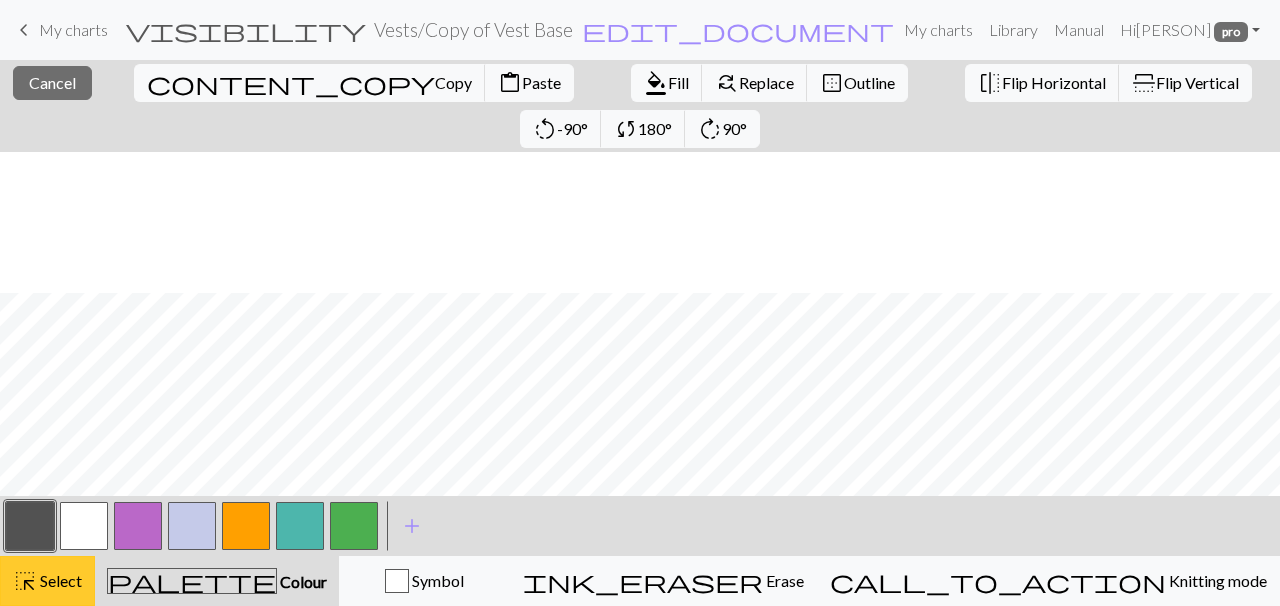 scroll, scrollTop: 1009, scrollLeft: 69, axis: both 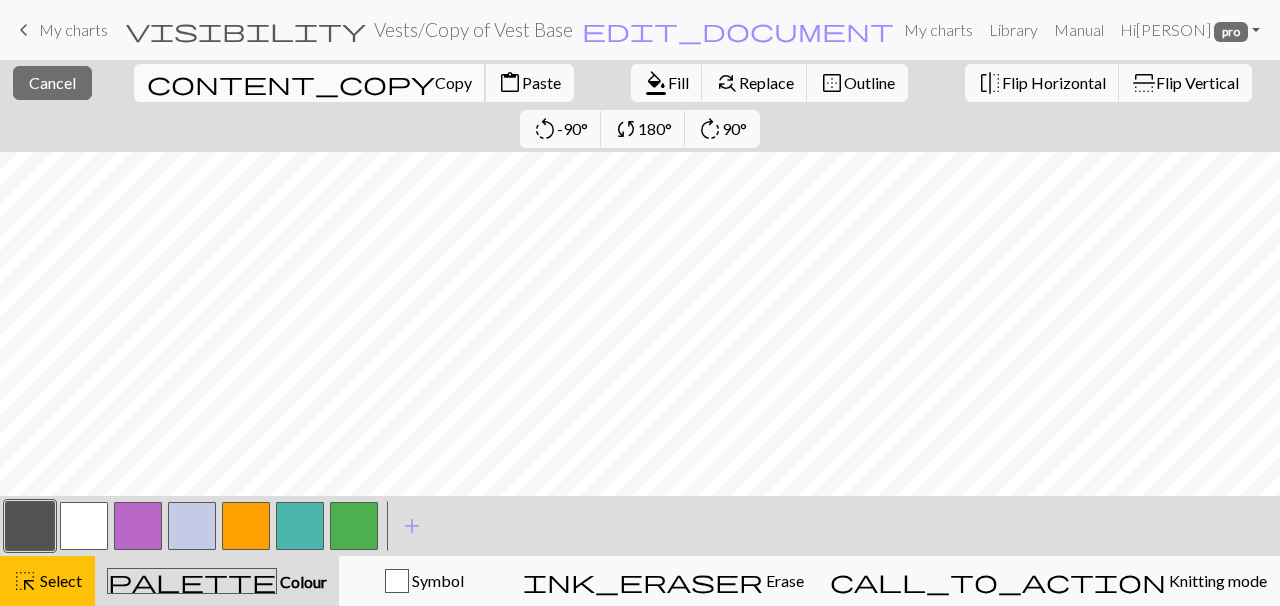 click on "Copy" at bounding box center (453, 82) 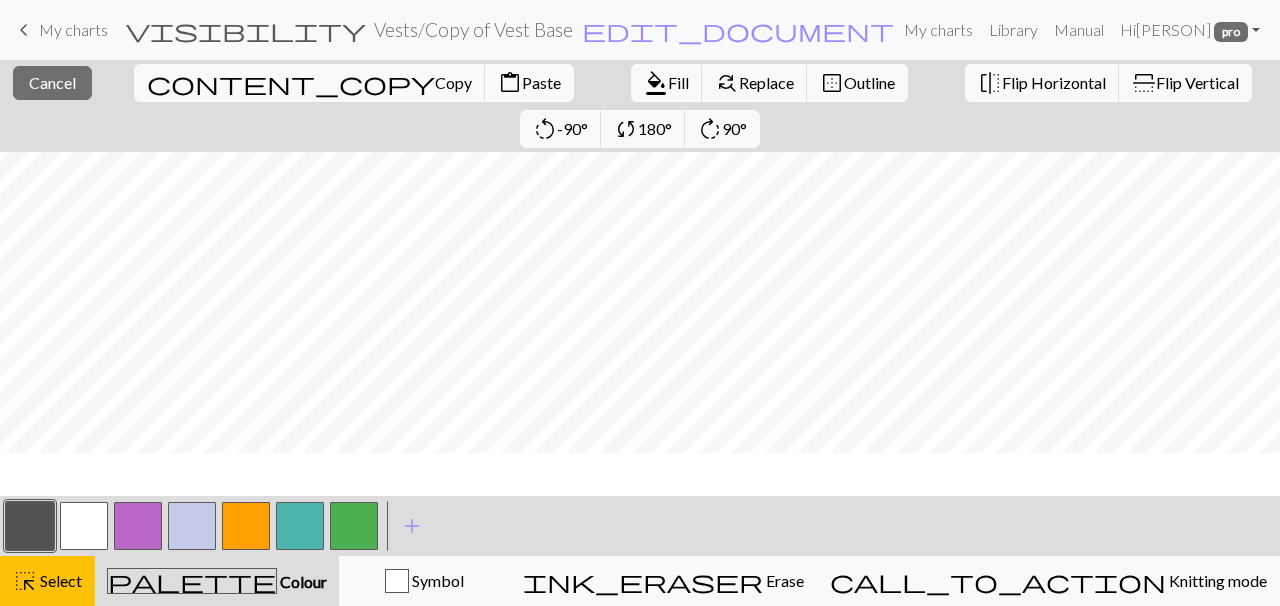 scroll, scrollTop: 299, scrollLeft: 69, axis: both 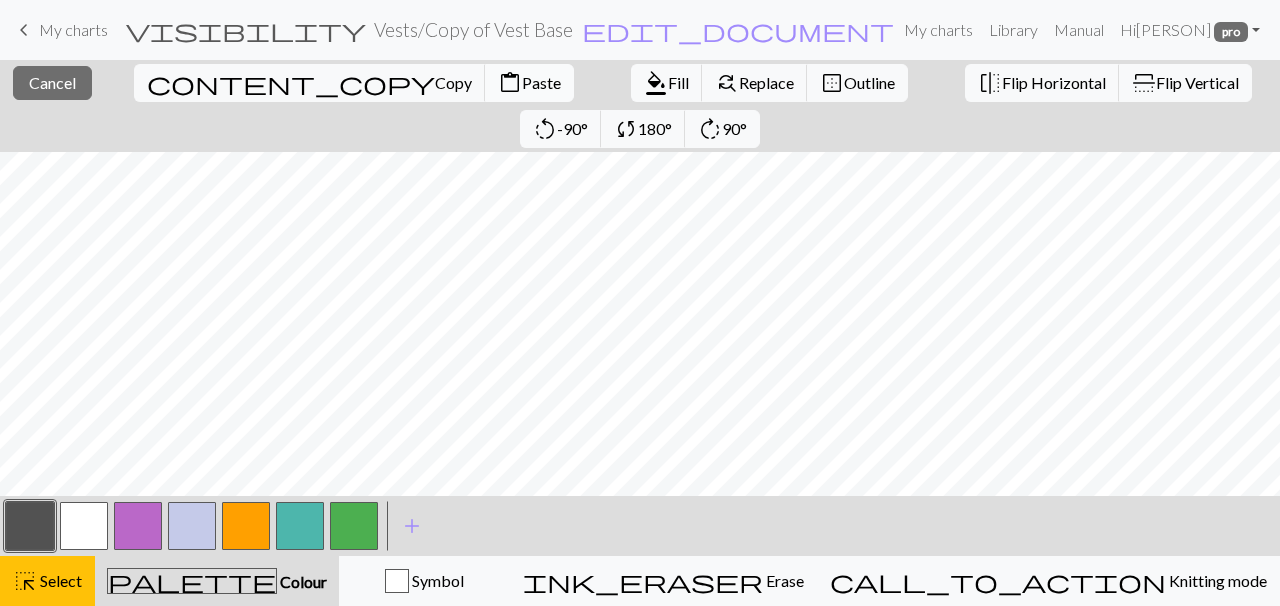 click on "Paste" at bounding box center [541, 82] 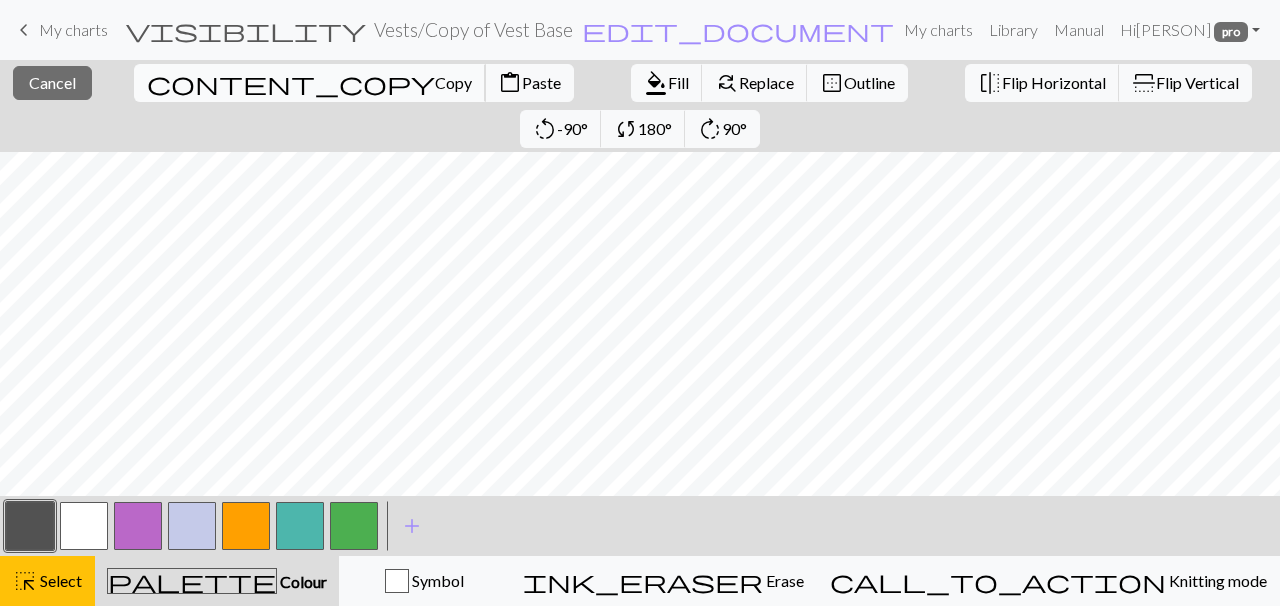 click on "content_copy" at bounding box center [291, 83] 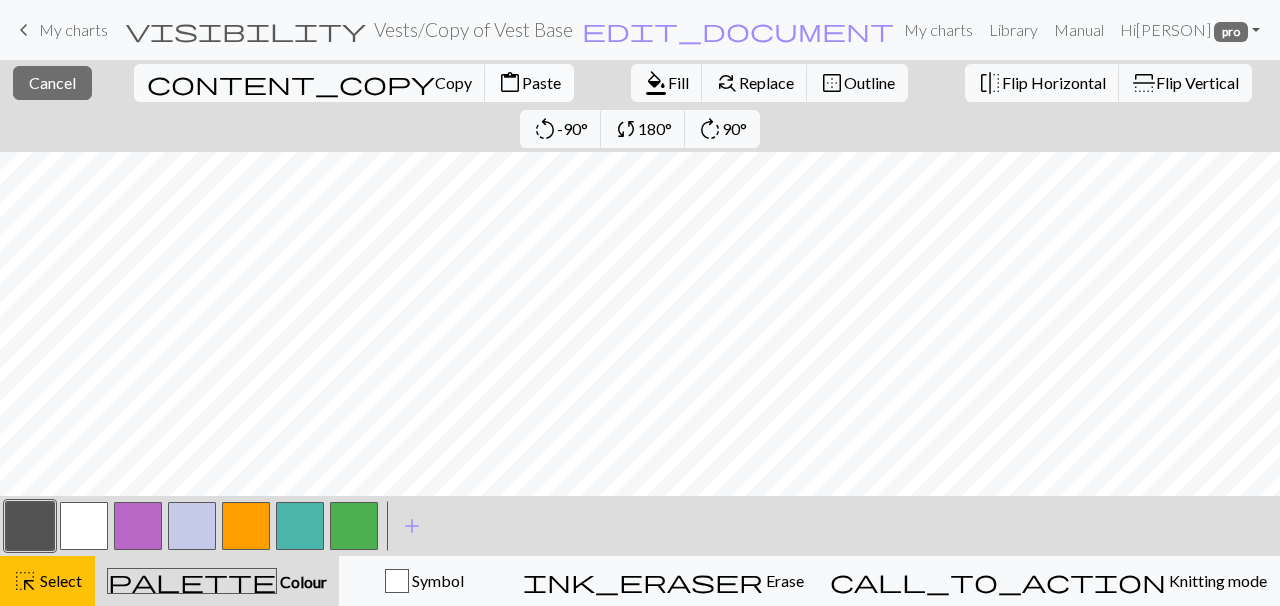 click on "Paste" at bounding box center [541, 82] 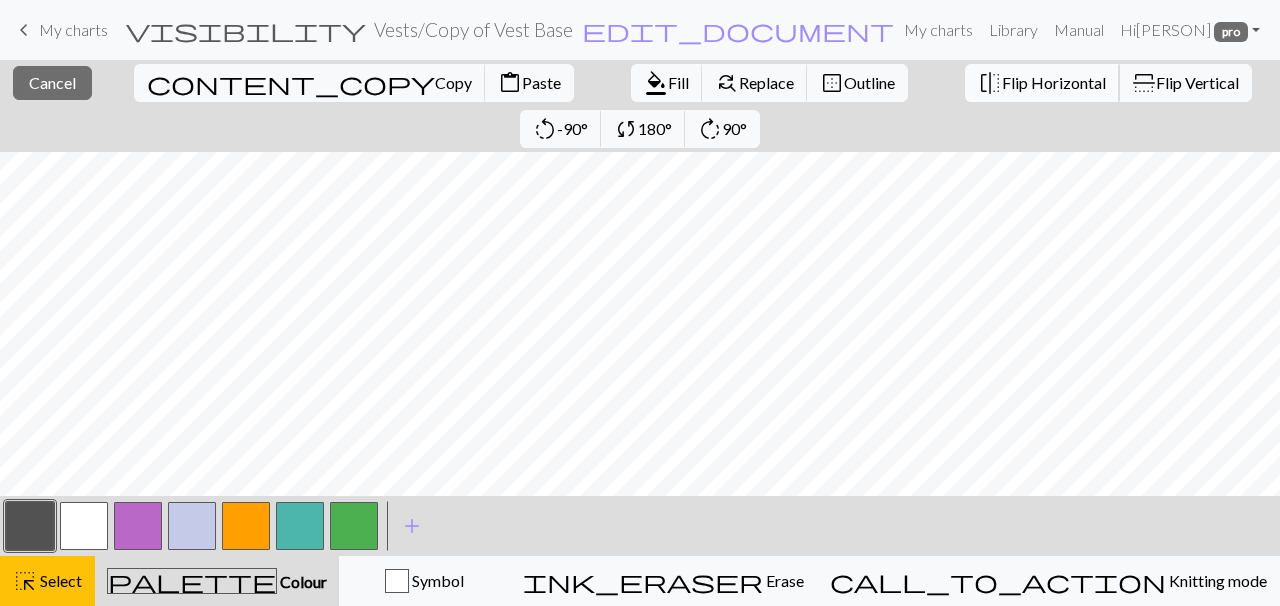 click on "Flip Horizontal" at bounding box center [1054, 82] 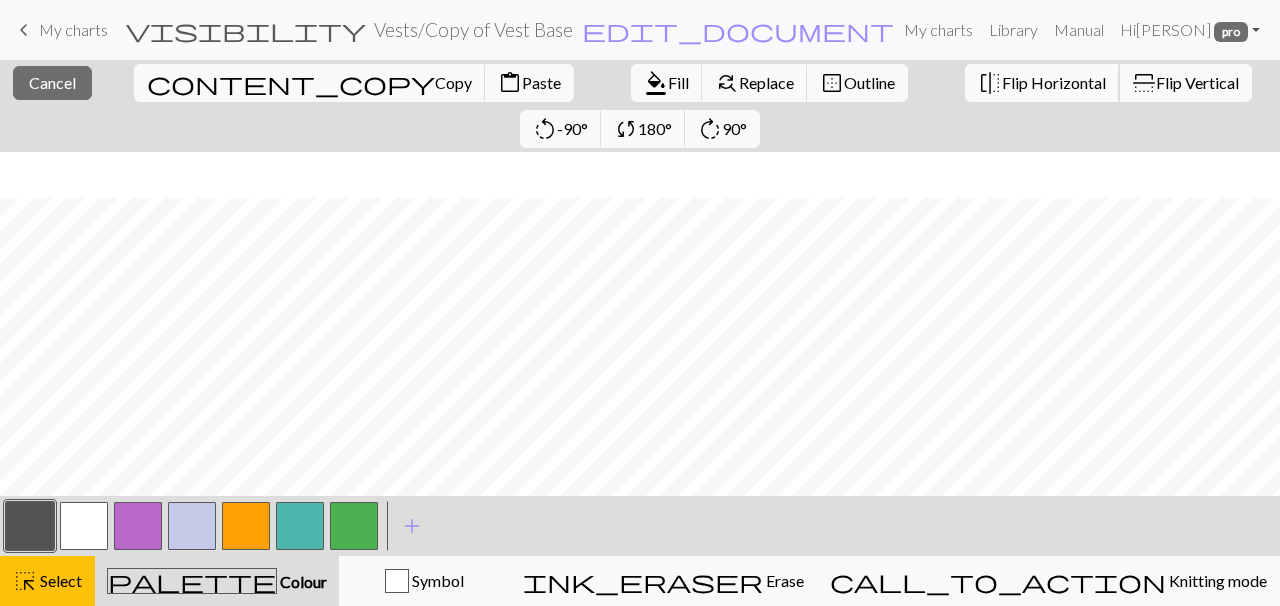 scroll, scrollTop: 345, scrollLeft: 69, axis: both 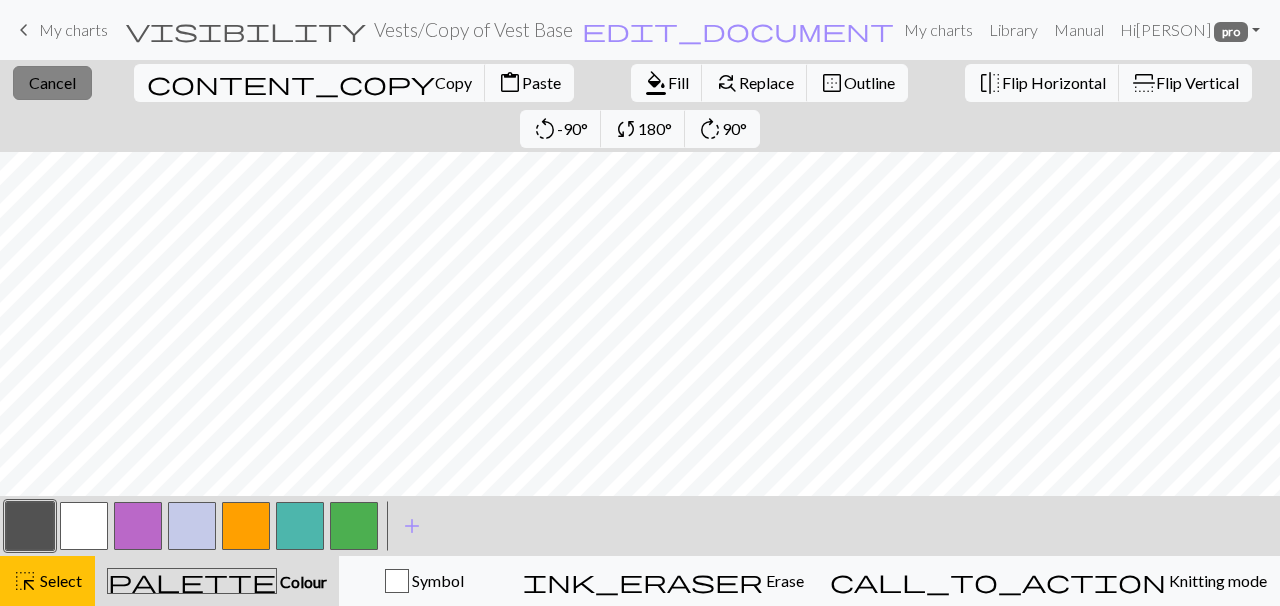 click on "Cancel" at bounding box center [52, 82] 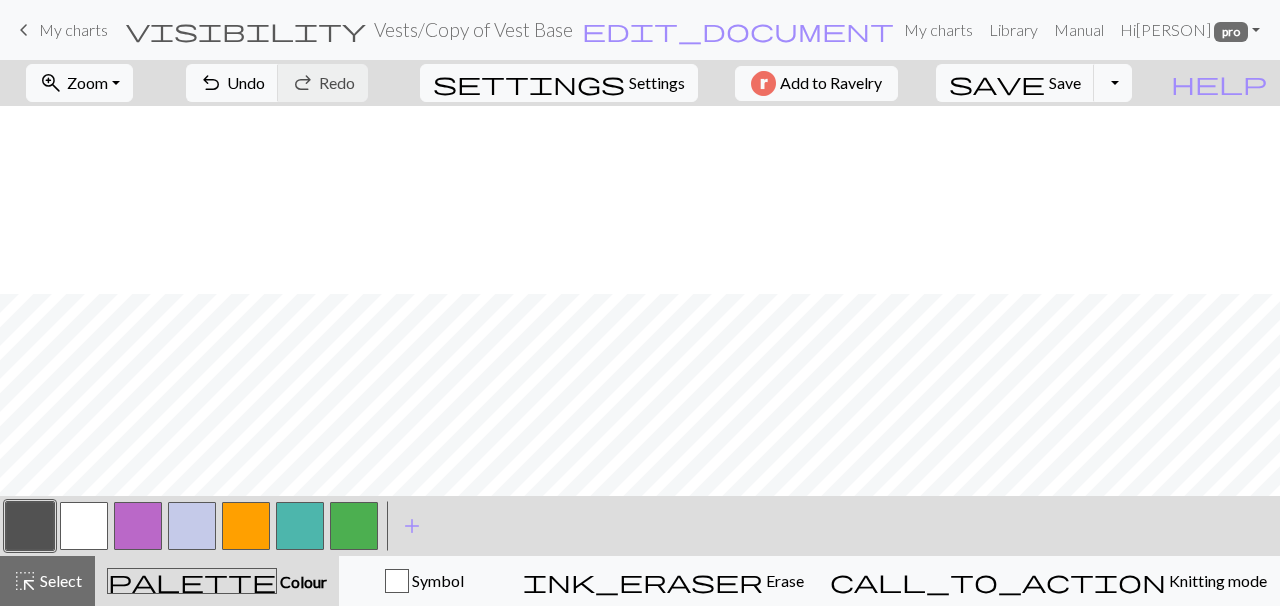 scroll, scrollTop: 533, scrollLeft: 69, axis: both 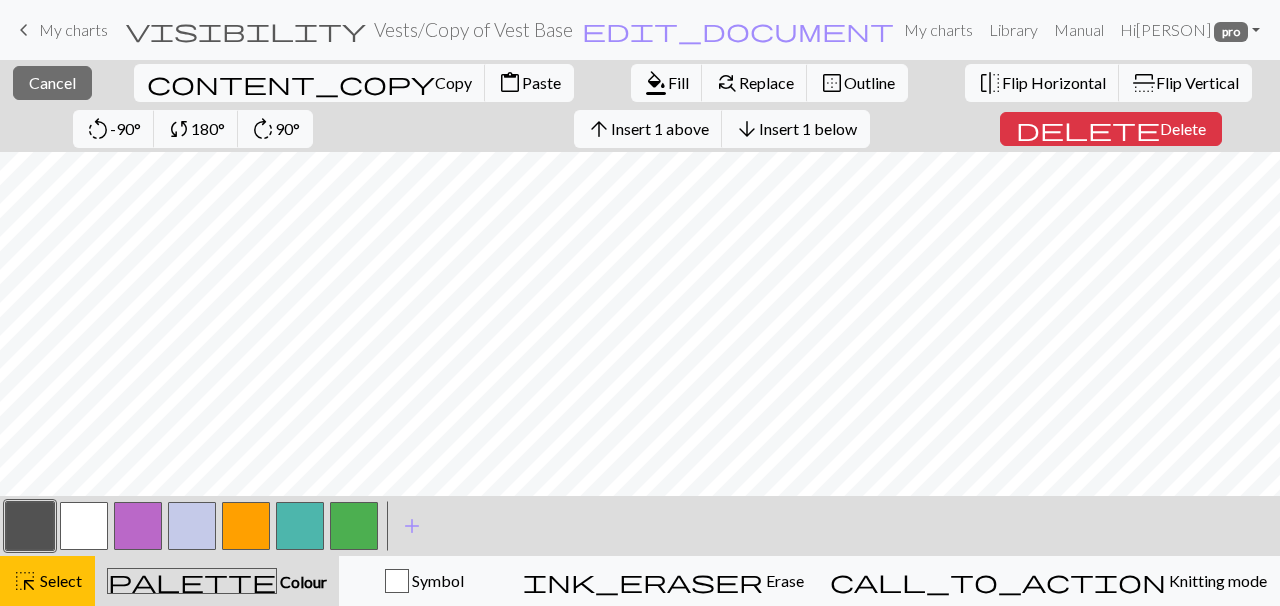 click at bounding box center (246, 526) 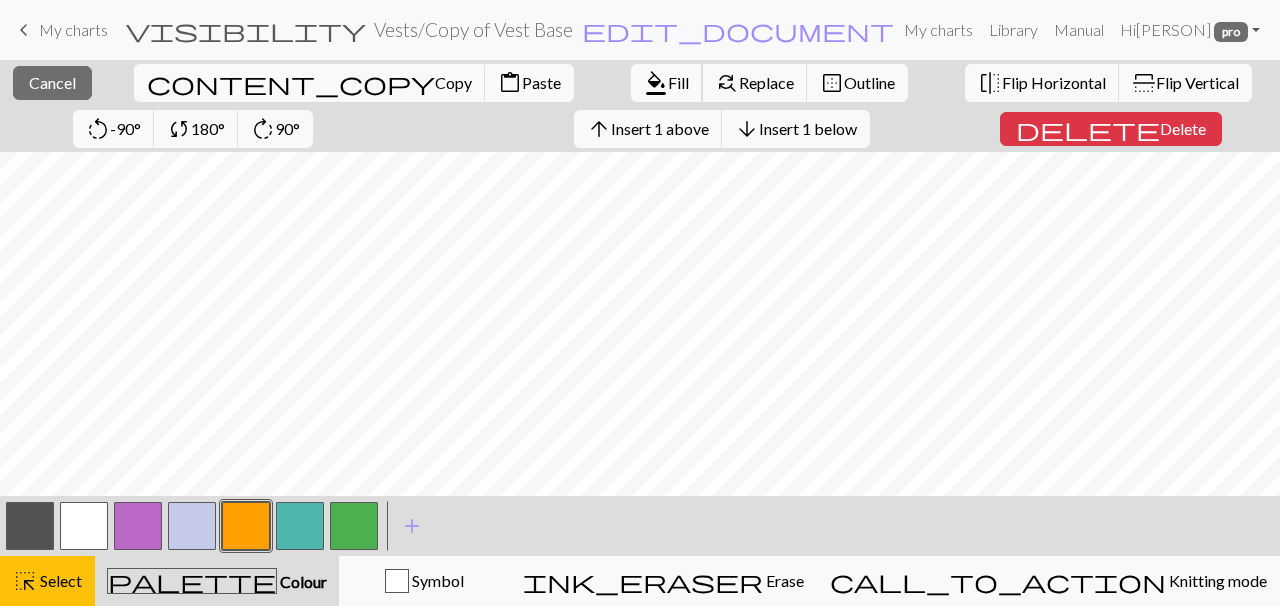 click on "format_color_fill" at bounding box center (656, 83) 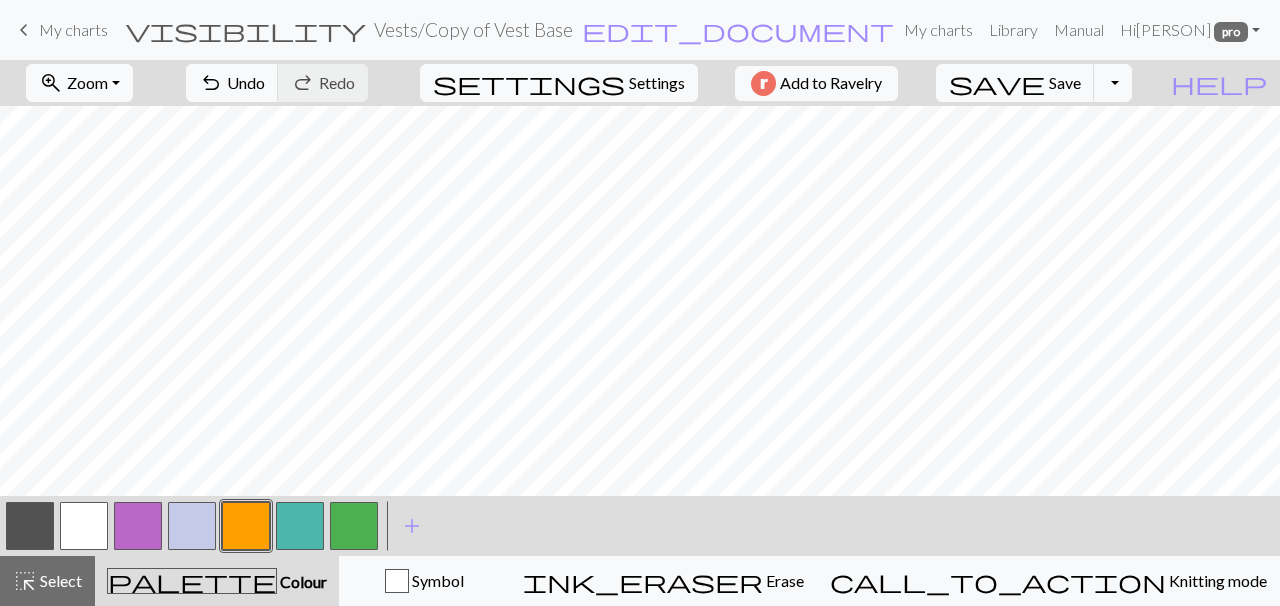 click at bounding box center [30, 526] 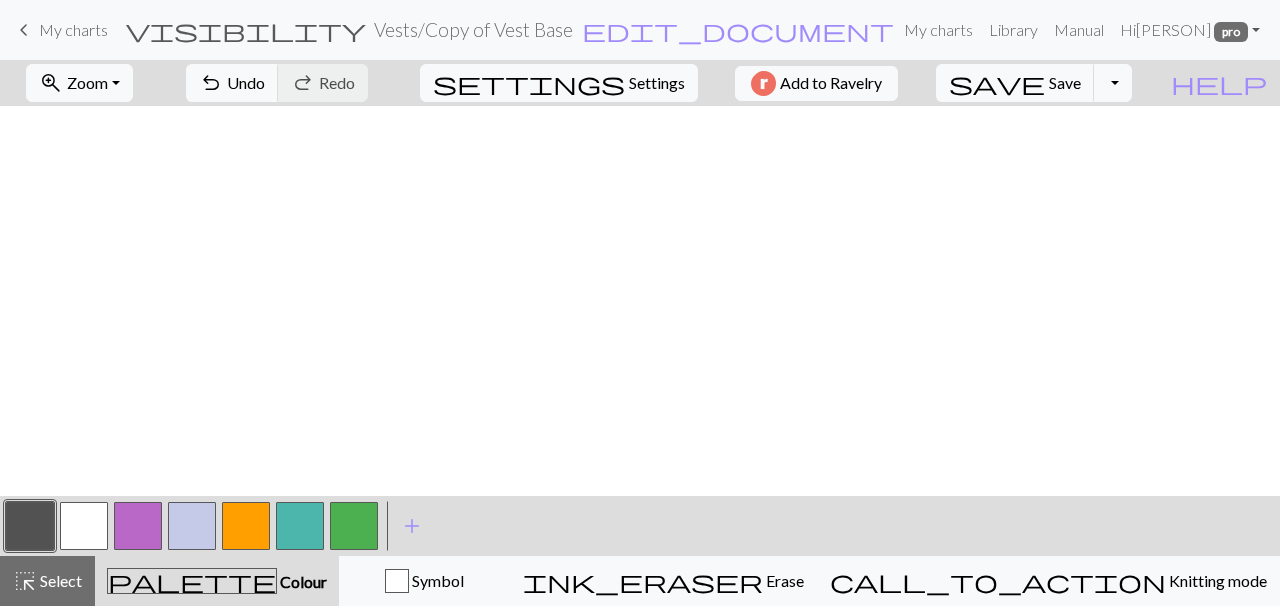 scroll, scrollTop: 1009, scrollLeft: 69, axis: both 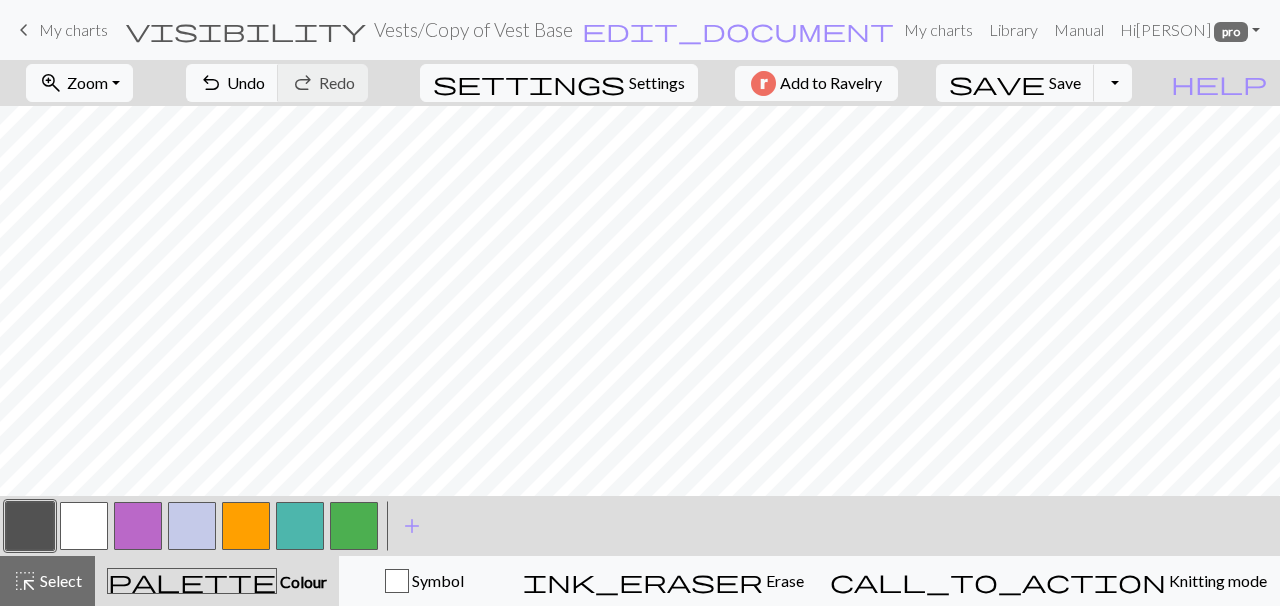 click at bounding box center [30, 526] 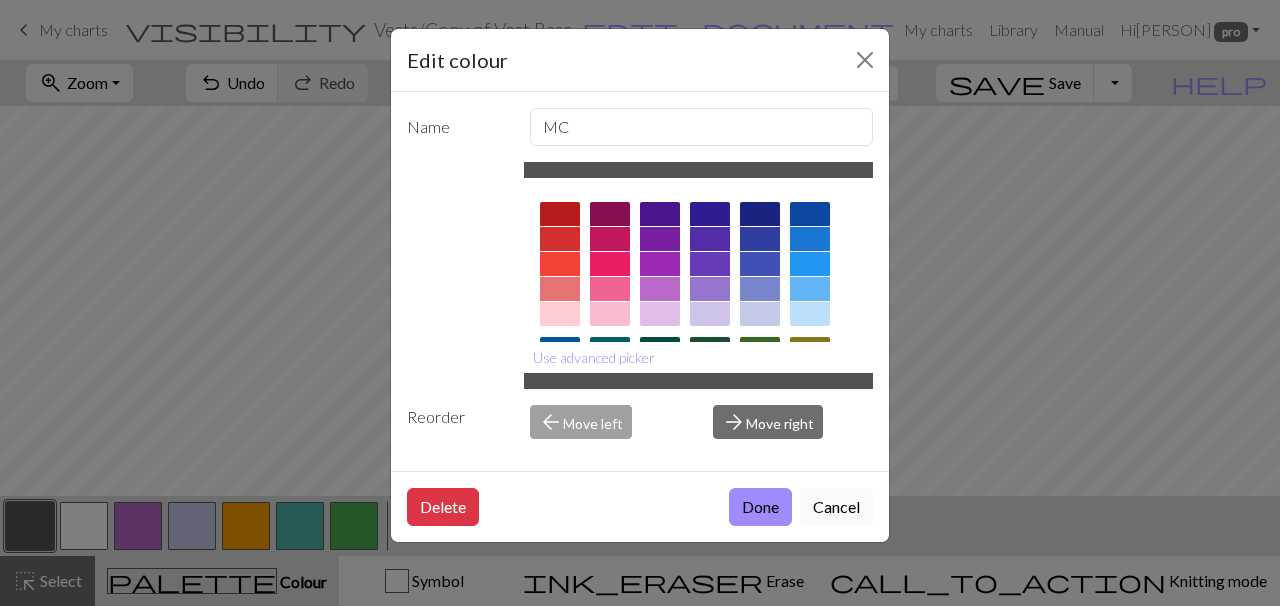 click on "Cancel" at bounding box center (836, 507) 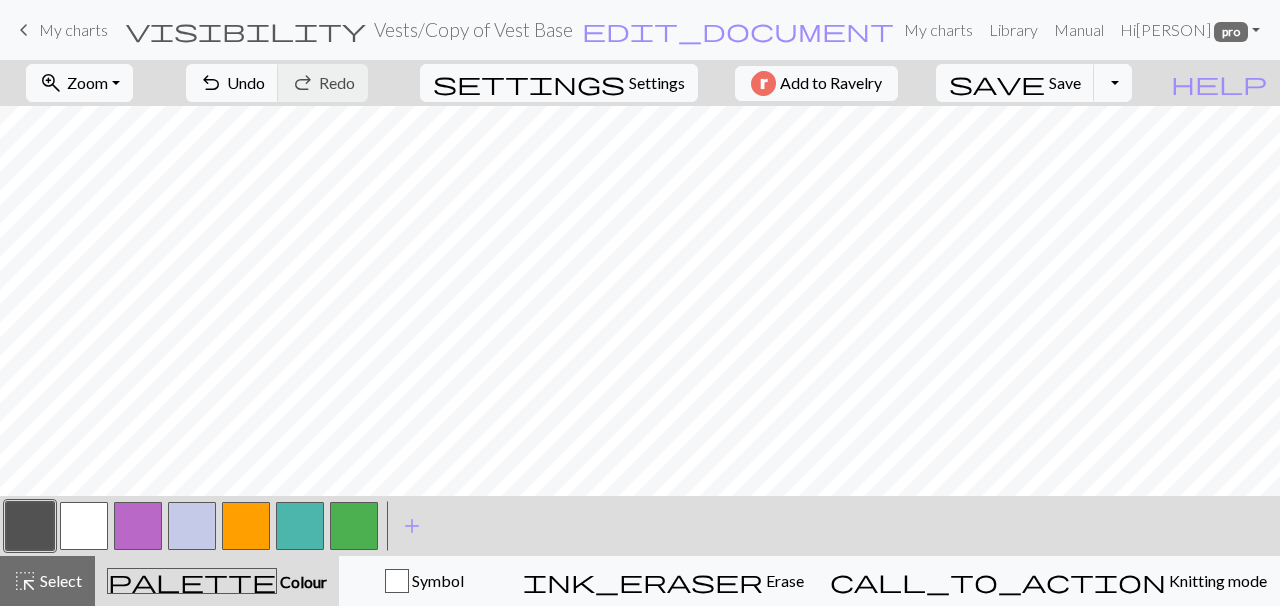 click at bounding box center (246, 526) 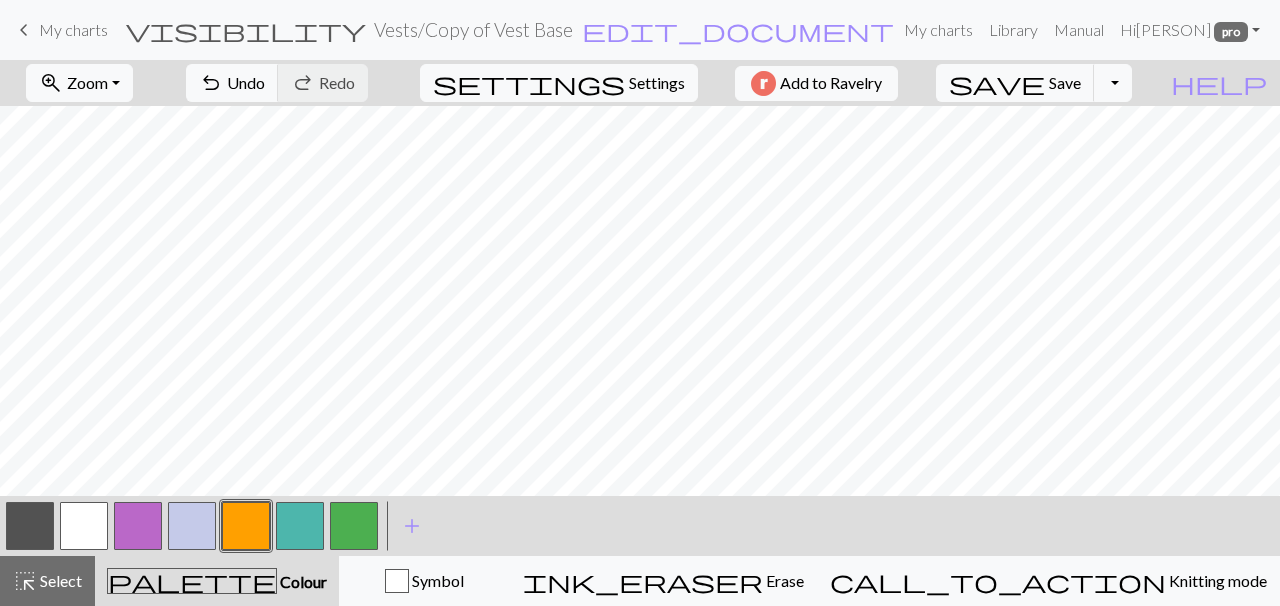 click at bounding box center (30, 526) 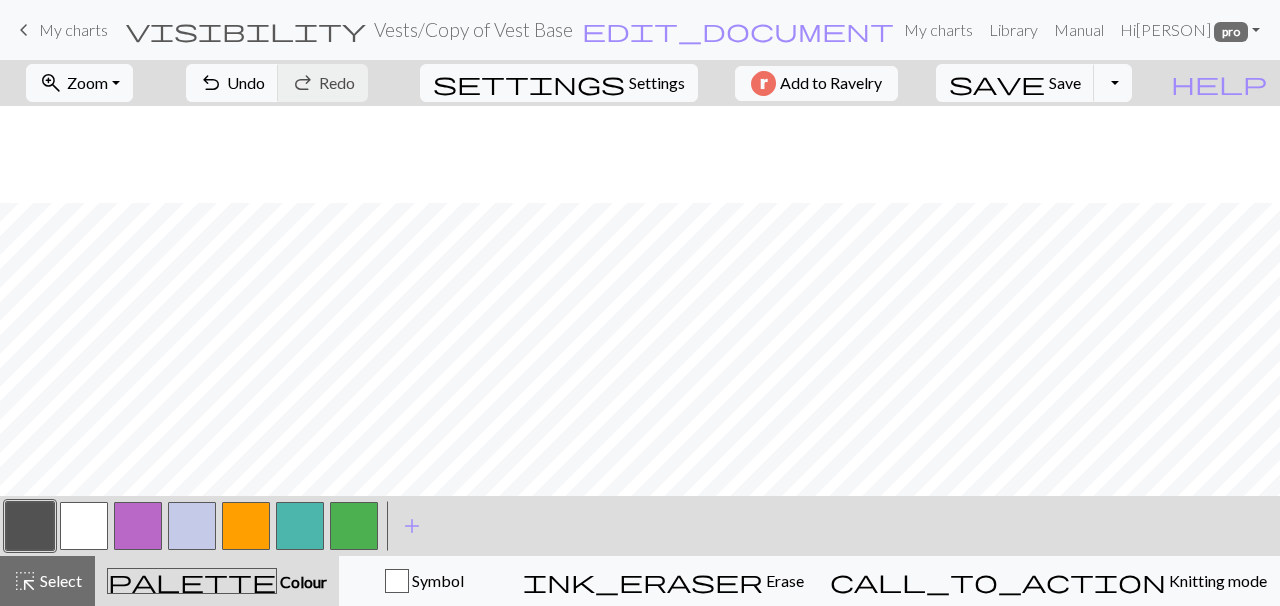 scroll, scrollTop: 494, scrollLeft: 69, axis: both 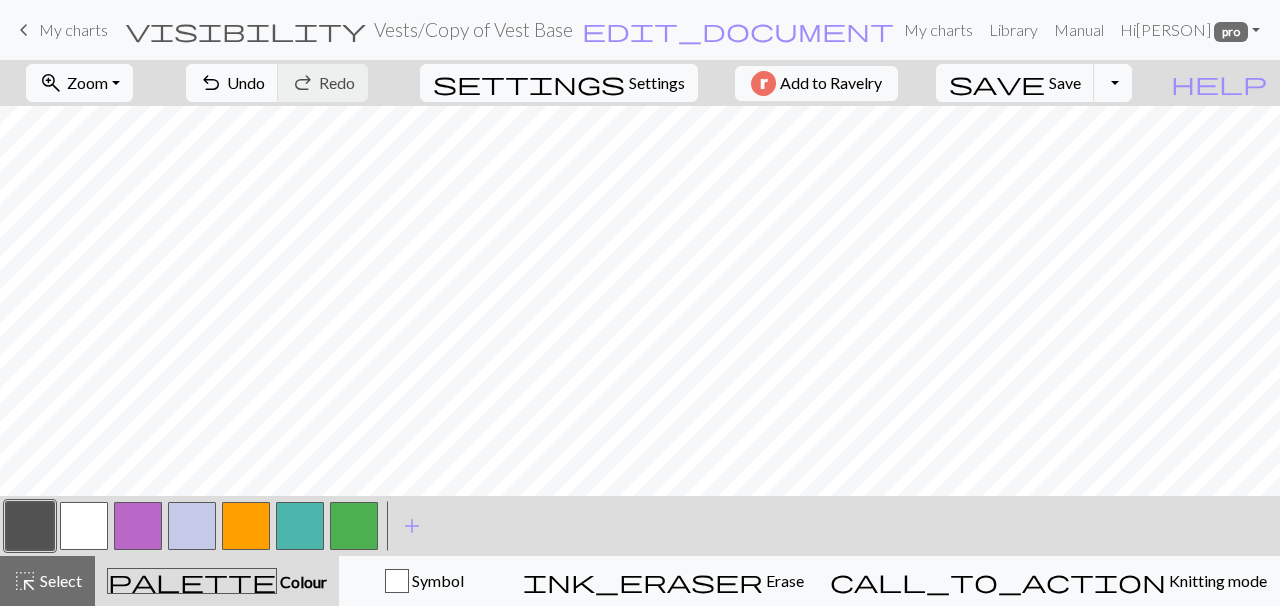 click at bounding box center [354, 526] 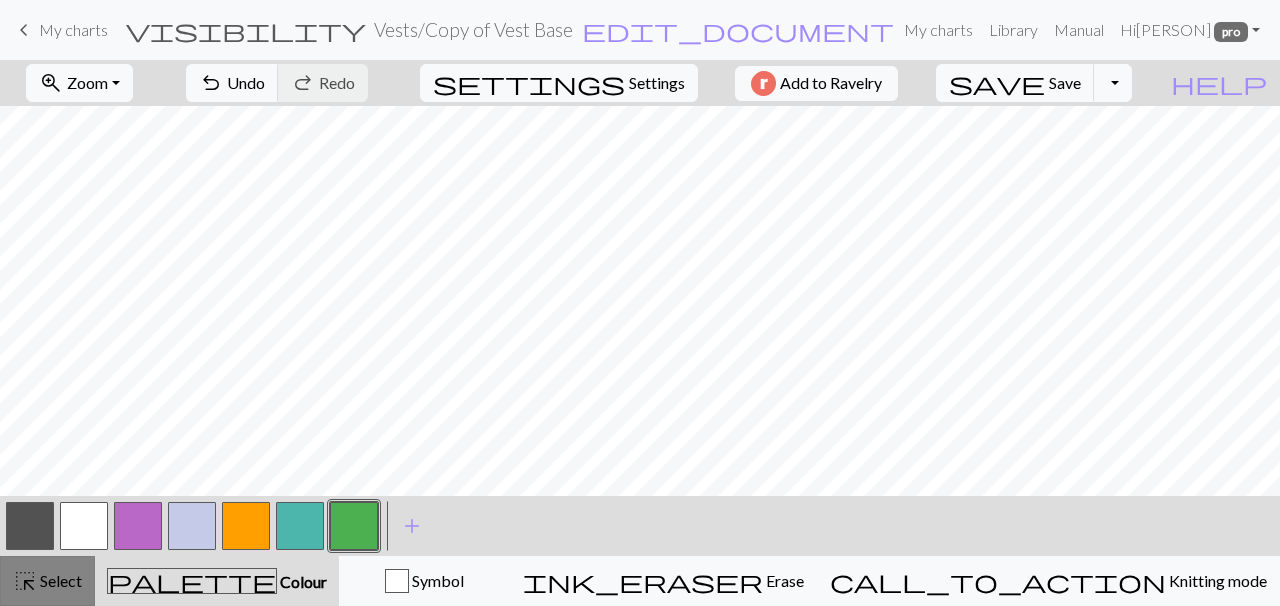 click on "Select" at bounding box center (59, 580) 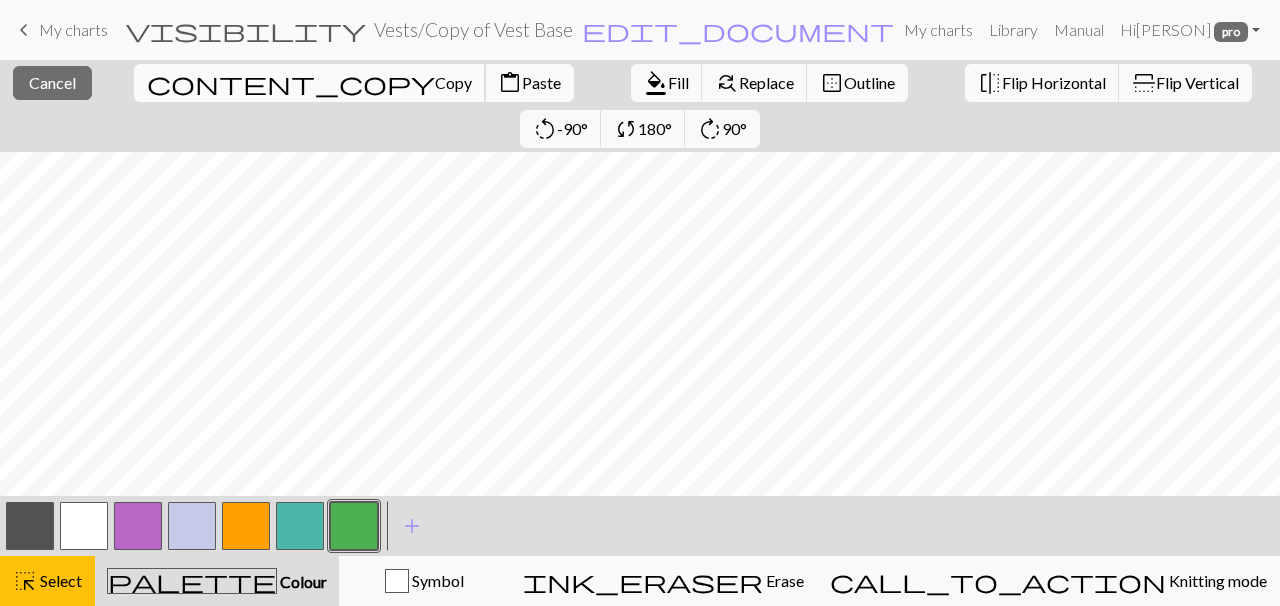 click on "Copy" at bounding box center (453, 82) 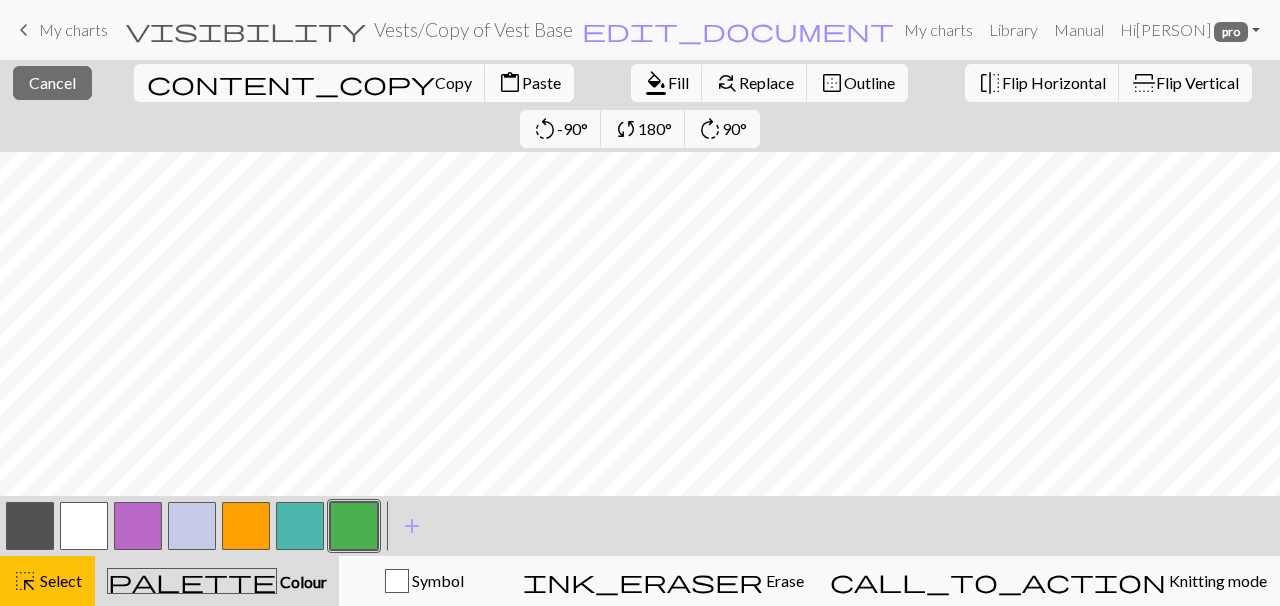 click on "content_paste" at bounding box center (510, 83) 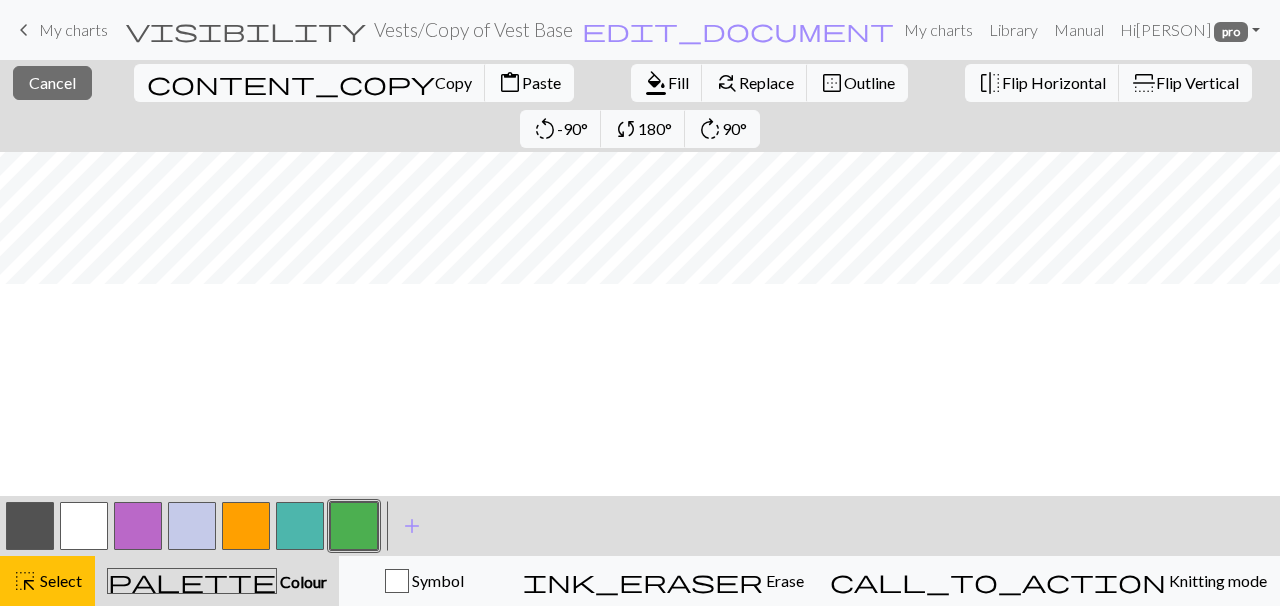 scroll, scrollTop: 643, scrollLeft: 69, axis: both 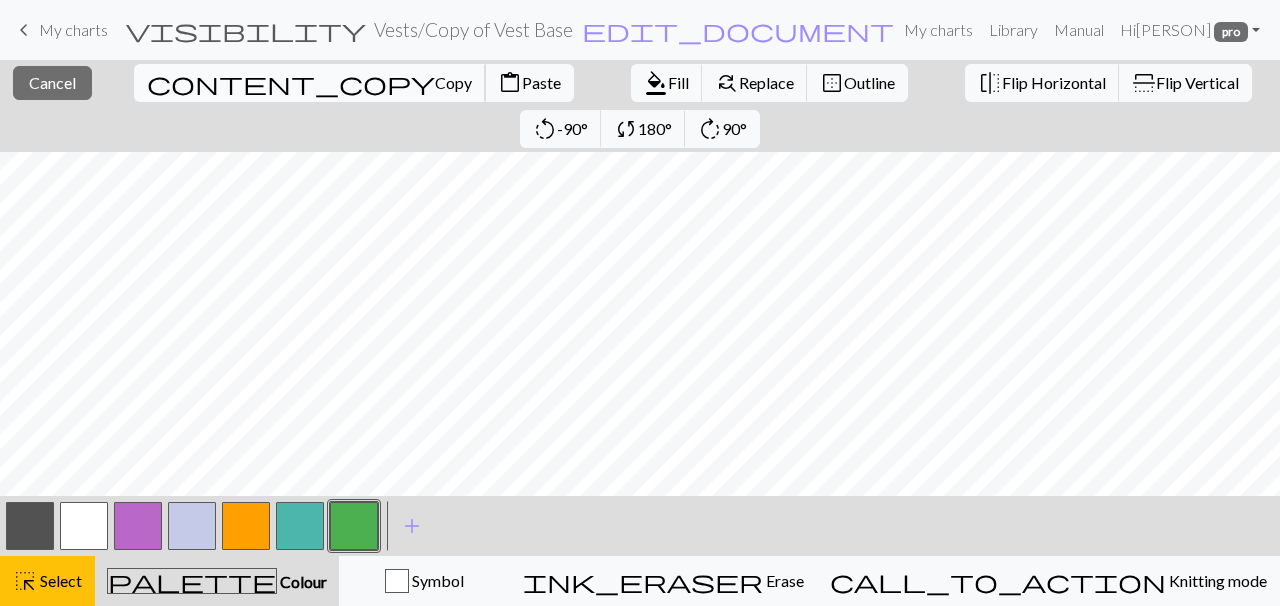 click on "Copy" at bounding box center (453, 82) 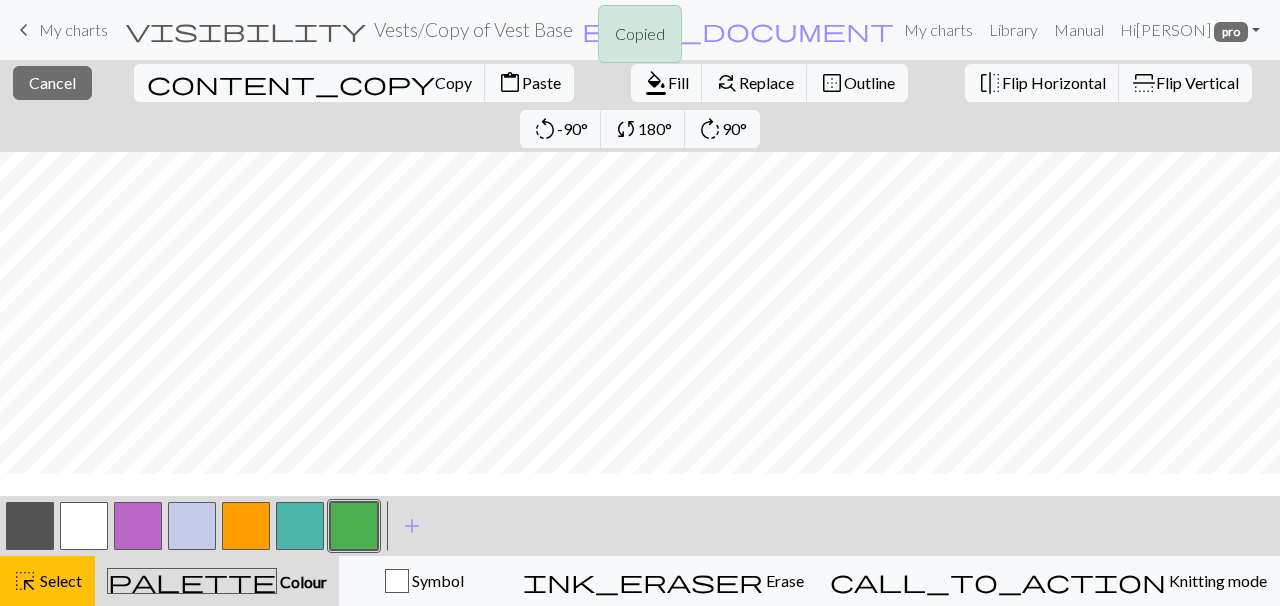 scroll, scrollTop: 574, scrollLeft: 69, axis: both 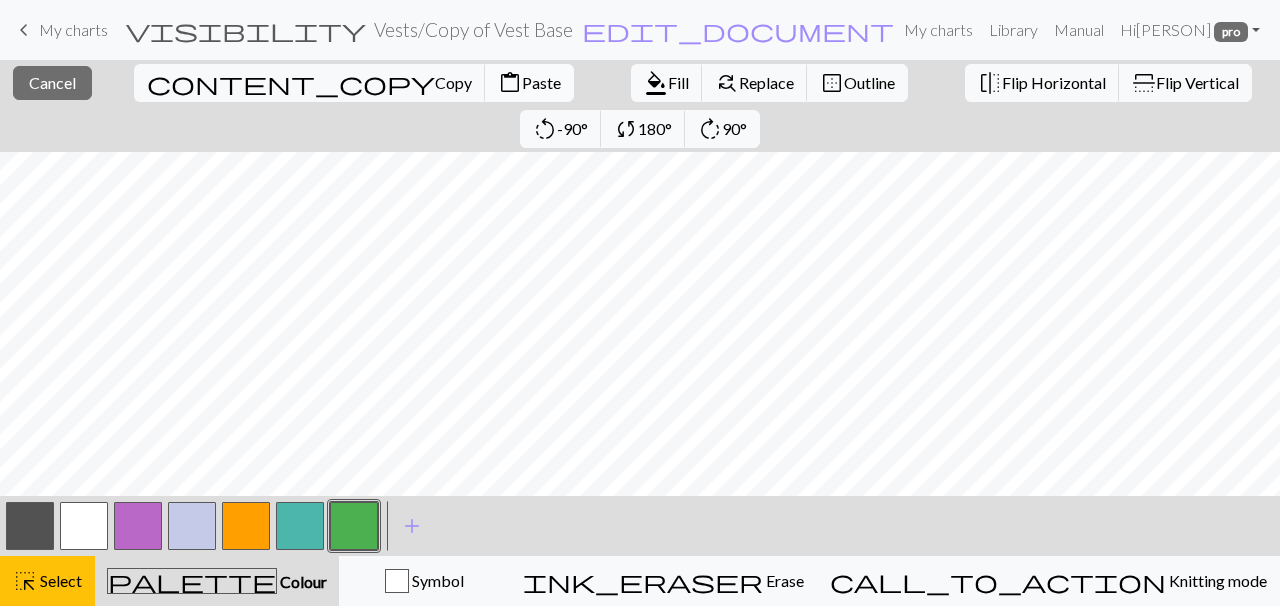 click on "Paste" at bounding box center [541, 82] 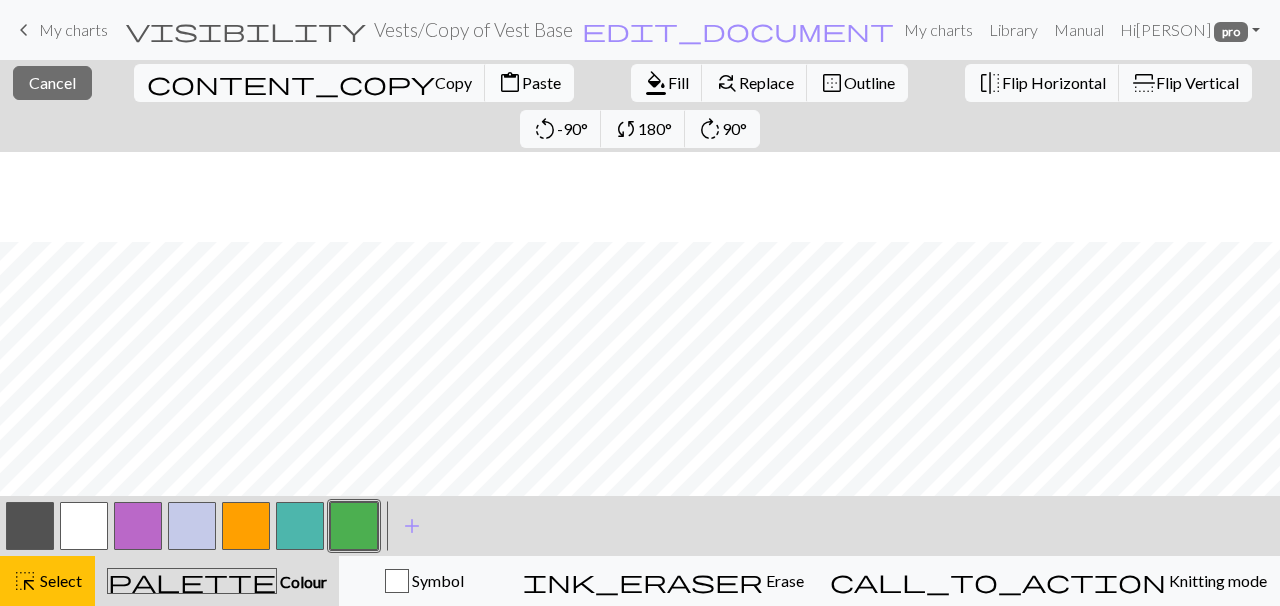 scroll, scrollTop: 954, scrollLeft: 69, axis: both 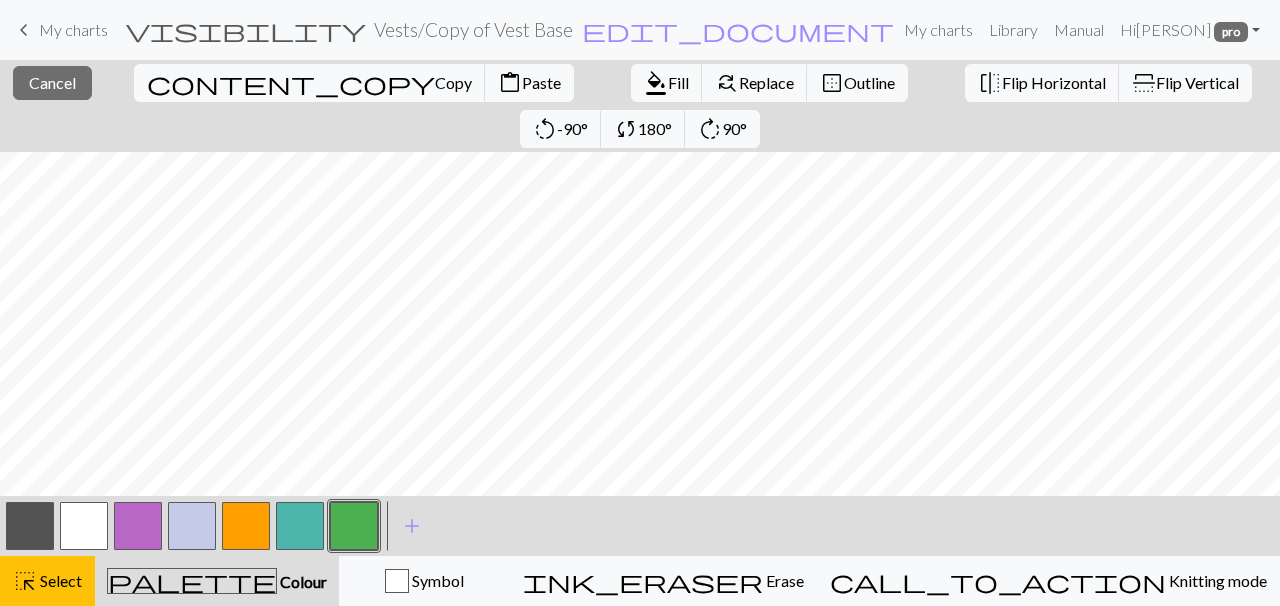 click at bounding box center (30, 526) 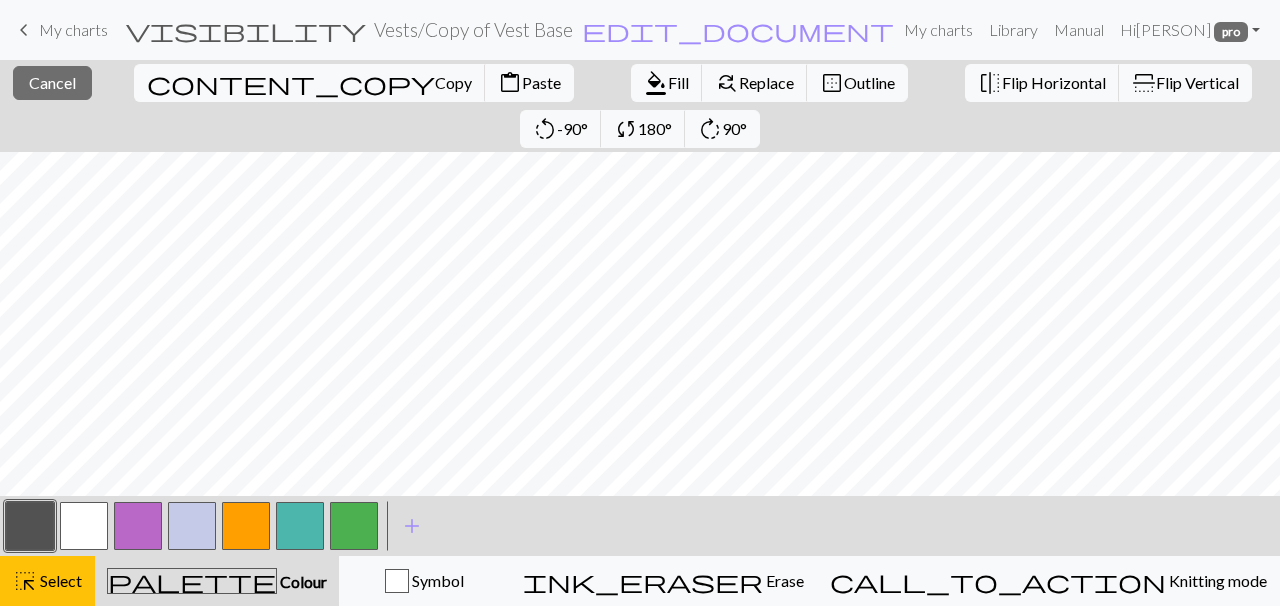 click at bounding box center [246, 526] 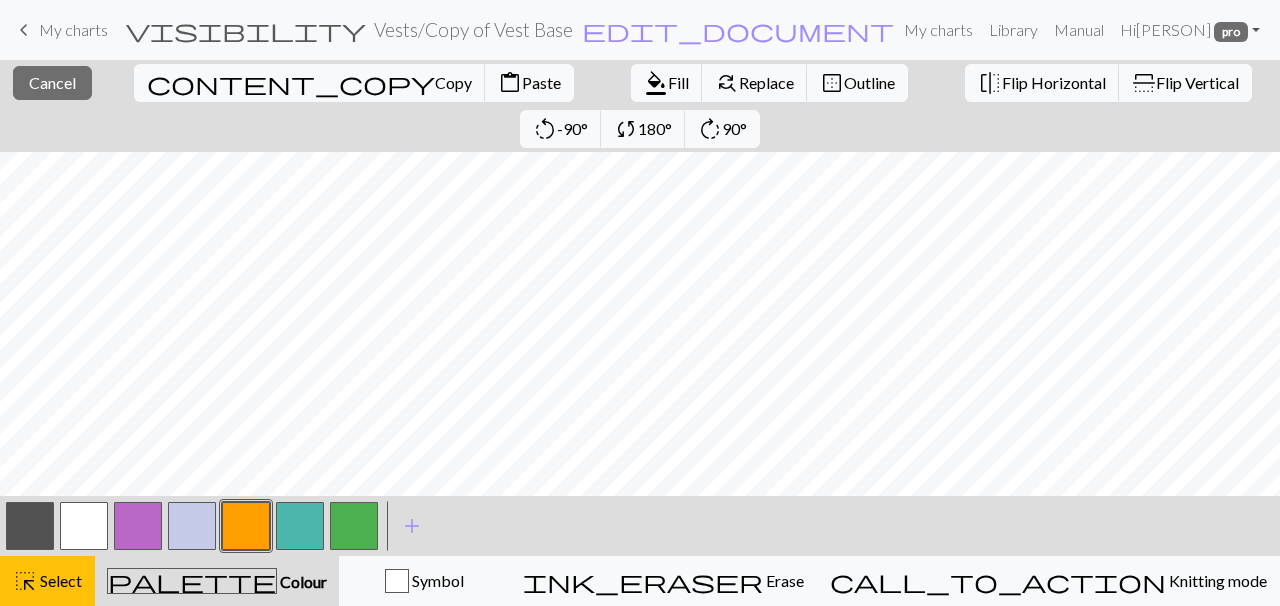 click at bounding box center (30, 526) 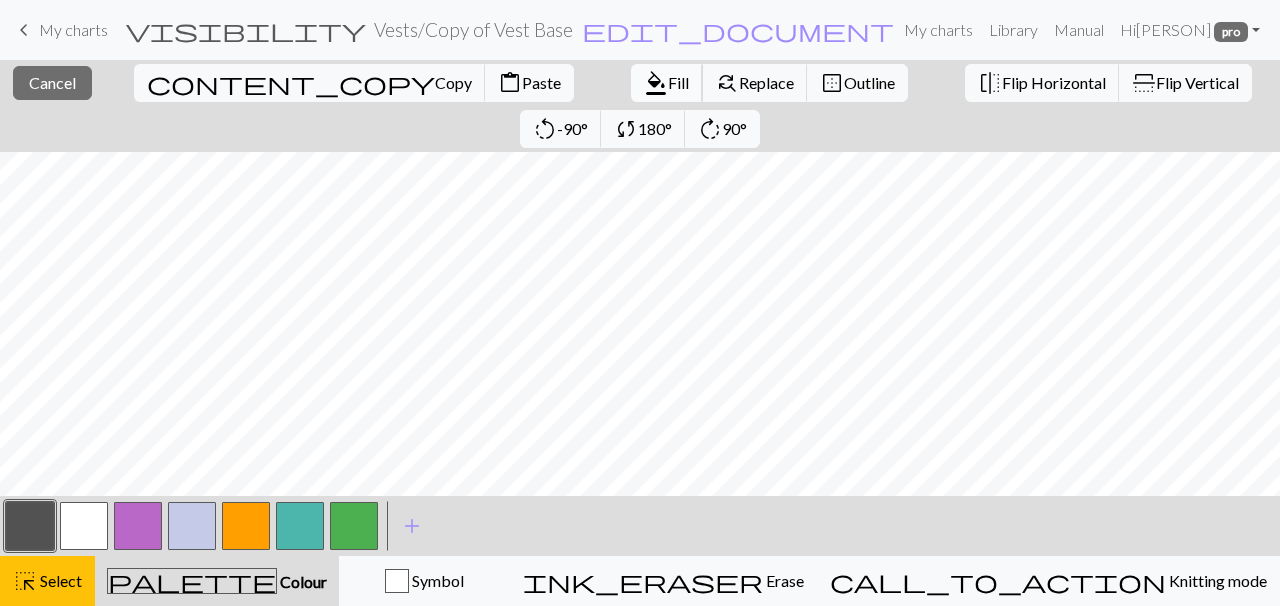 click on "format_color_fill" at bounding box center (656, 83) 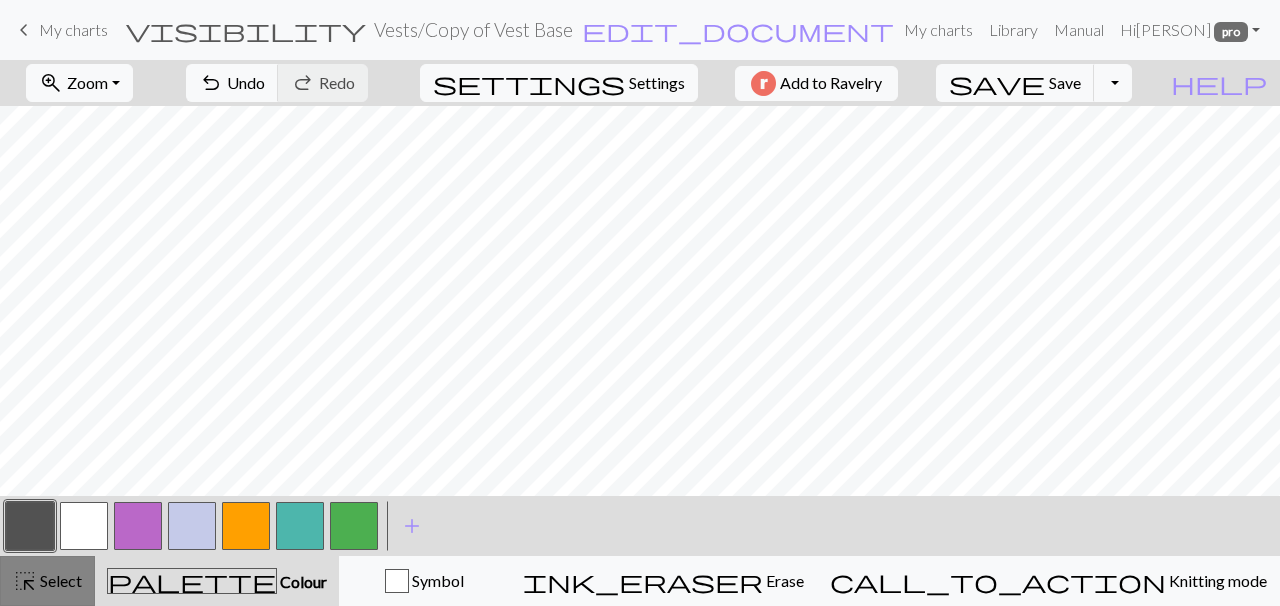 click on "Select" at bounding box center [59, 580] 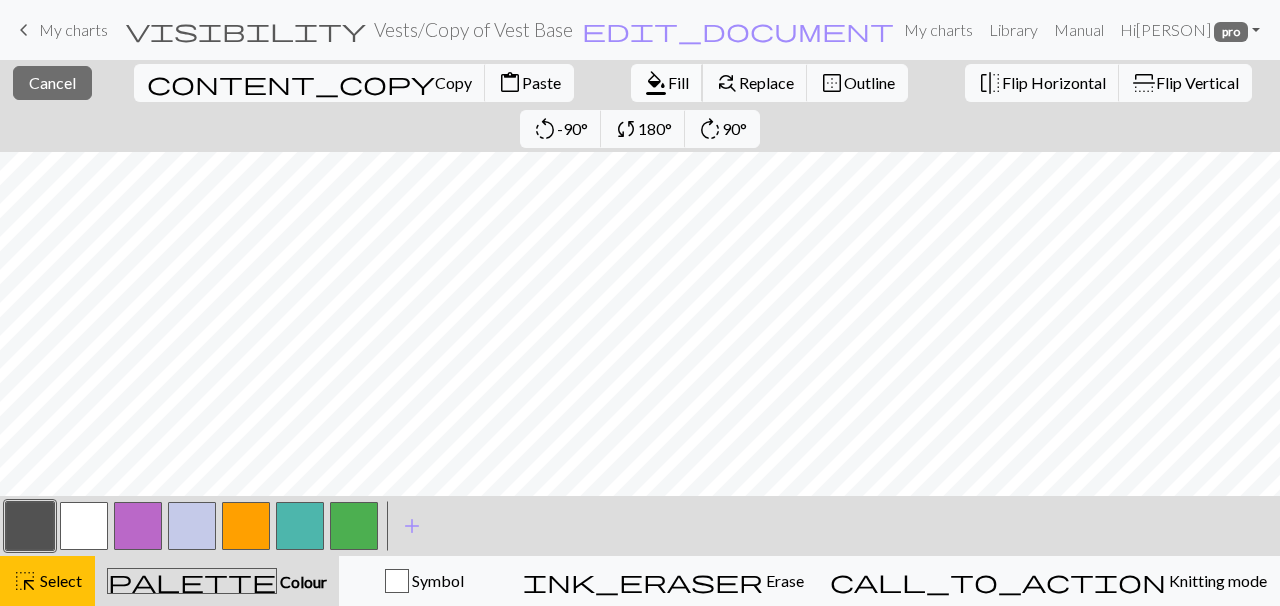 click on "Fill" at bounding box center (678, 82) 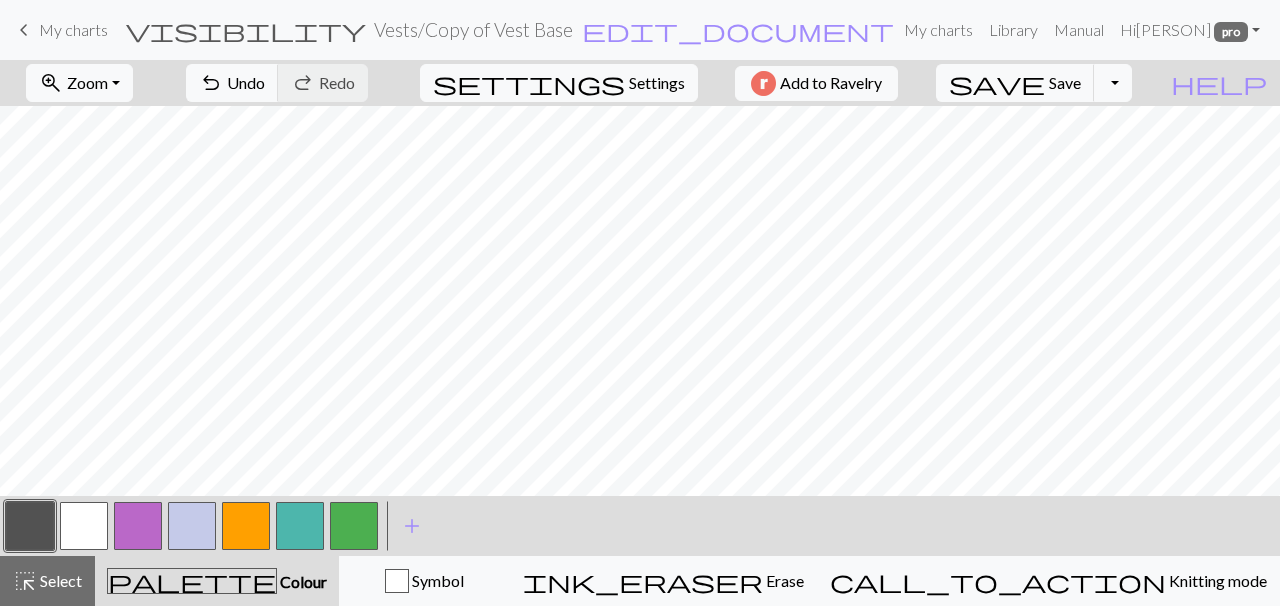 click at bounding box center [246, 526] 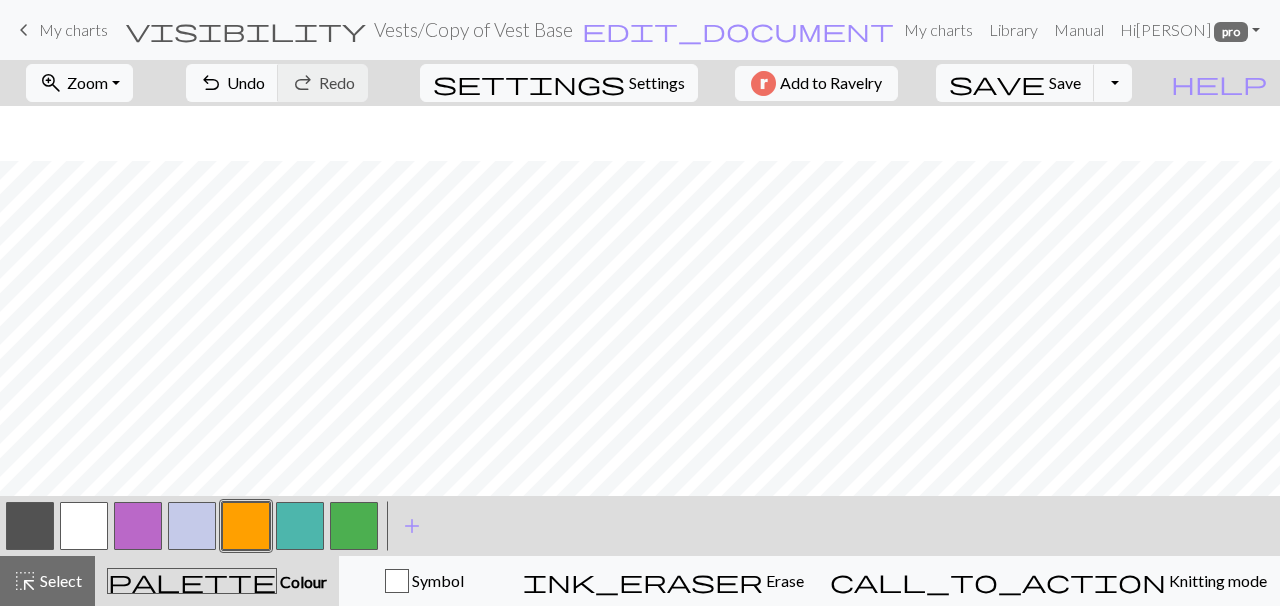 scroll, scrollTop: 1009, scrollLeft: 69, axis: both 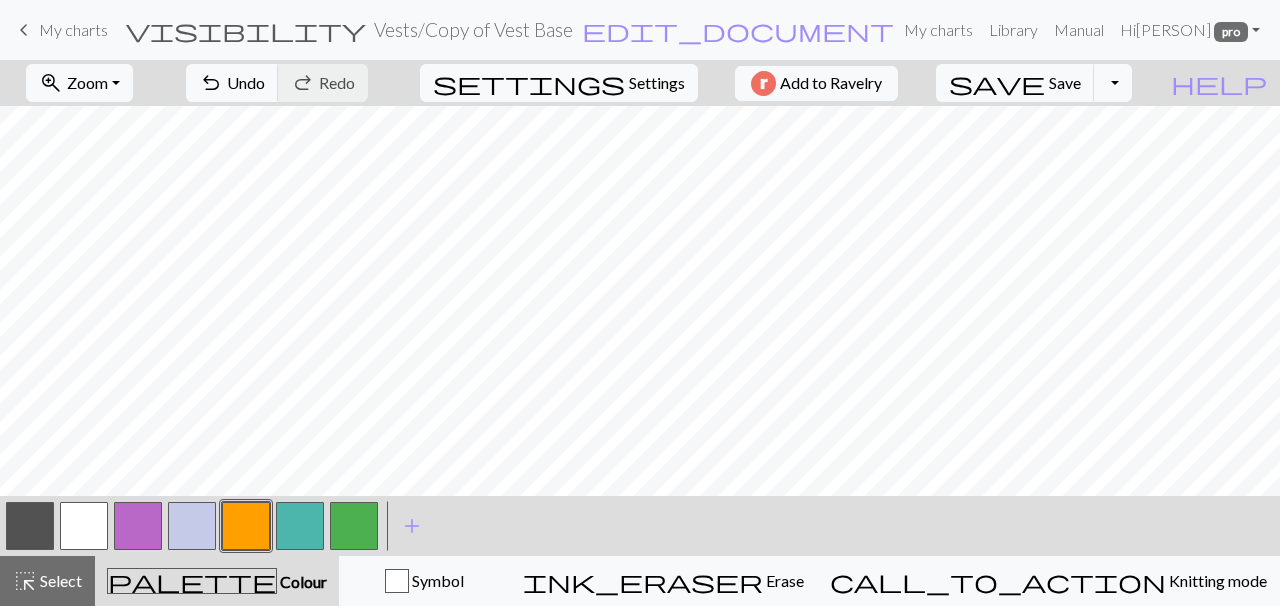 click at bounding box center [300, 526] 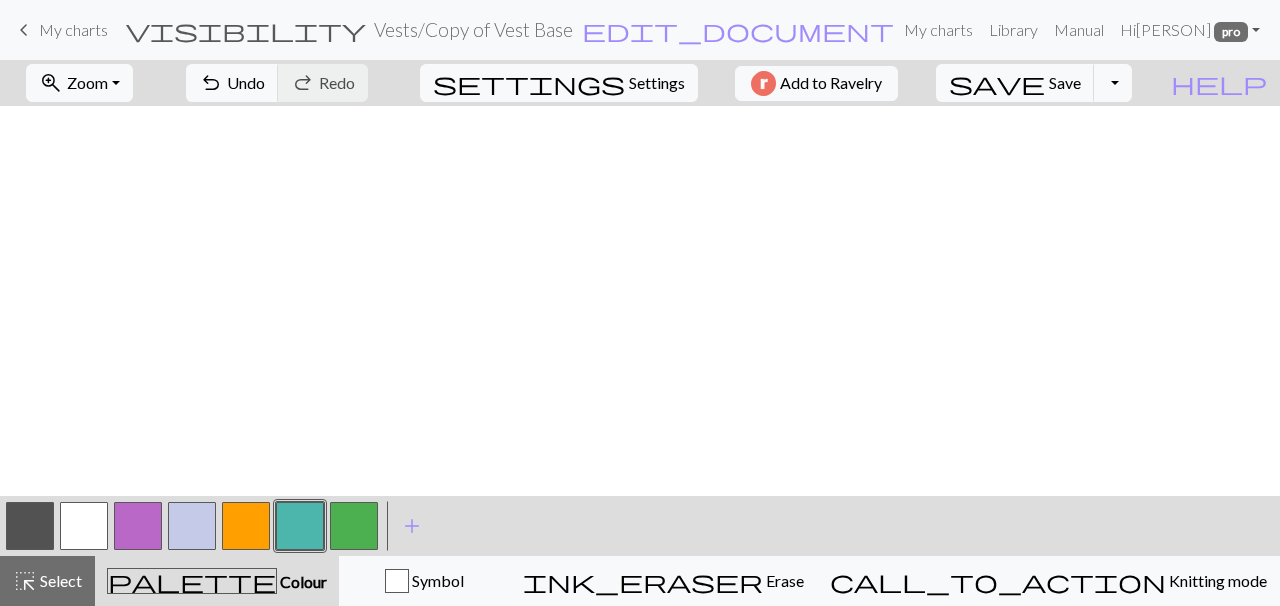 scroll, scrollTop: 1009, scrollLeft: 69, axis: both 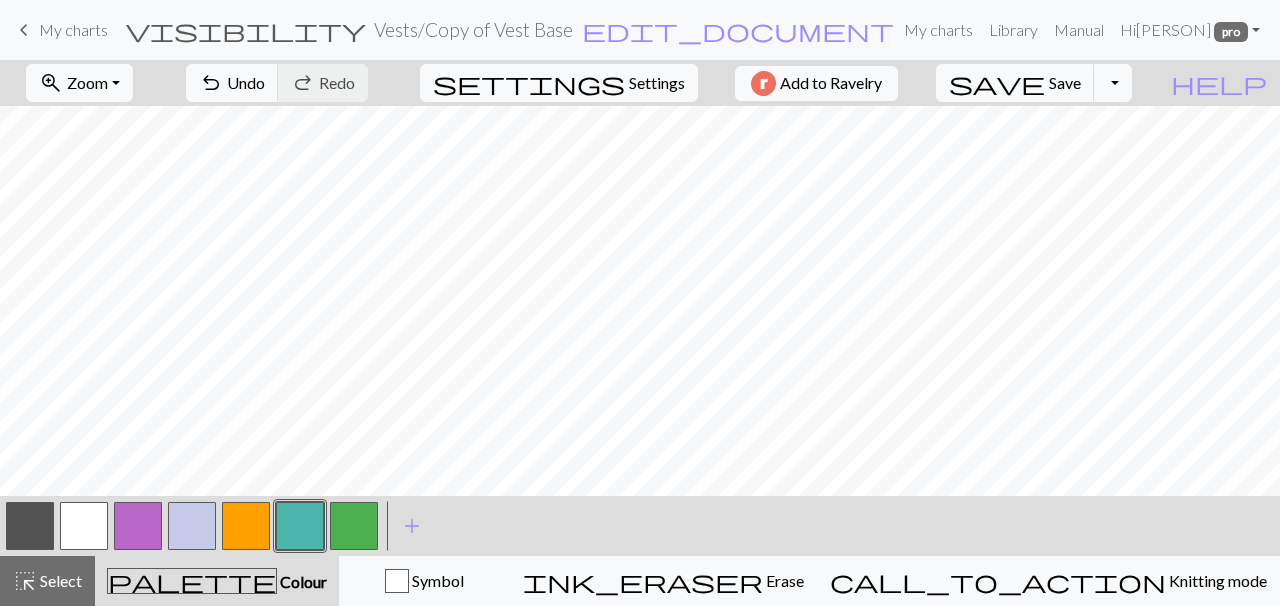 click at bounding box center (30, 526) 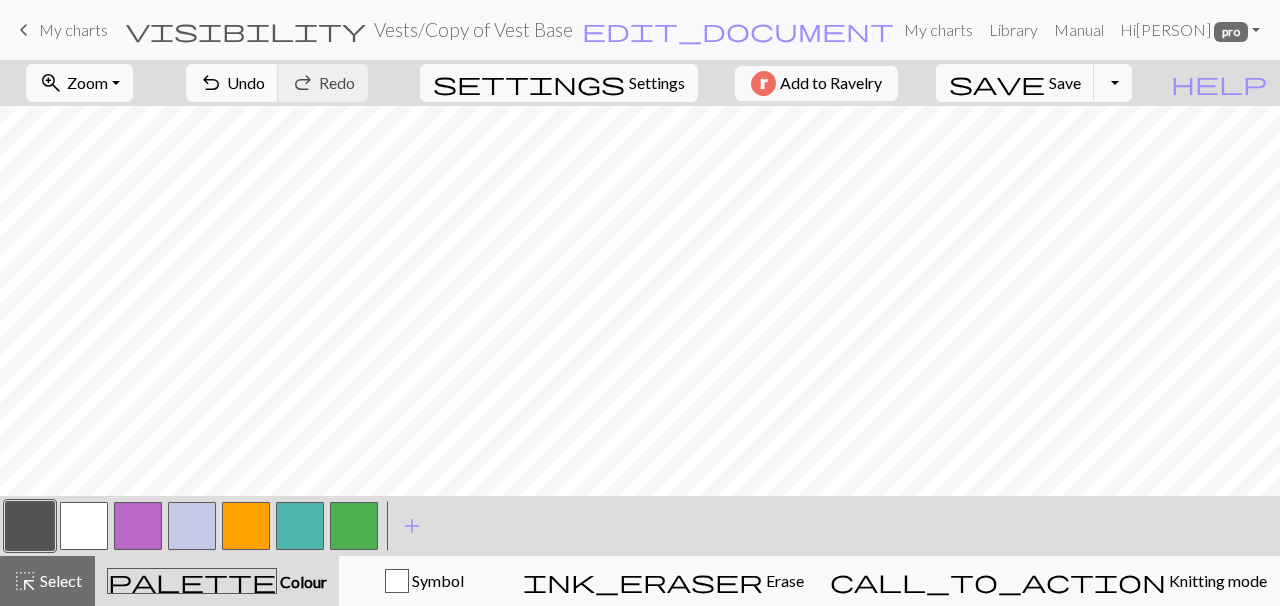 click at bounding box center [300, 526] 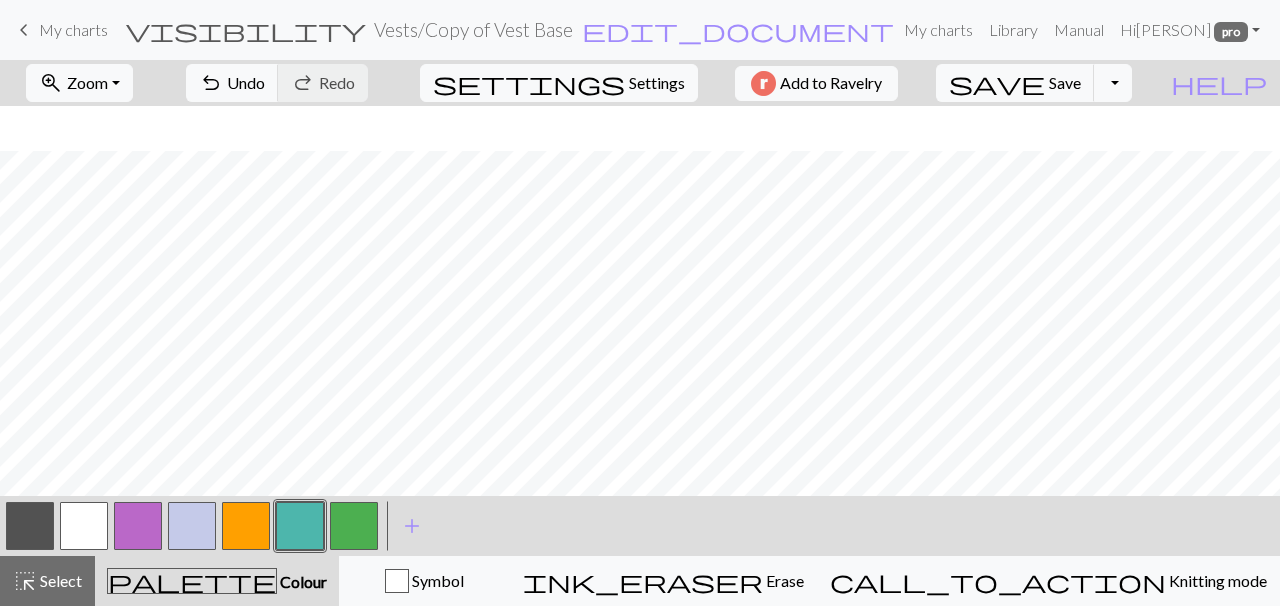 scroll, scrollTop: 45, scrollLeft: 69, axis: both 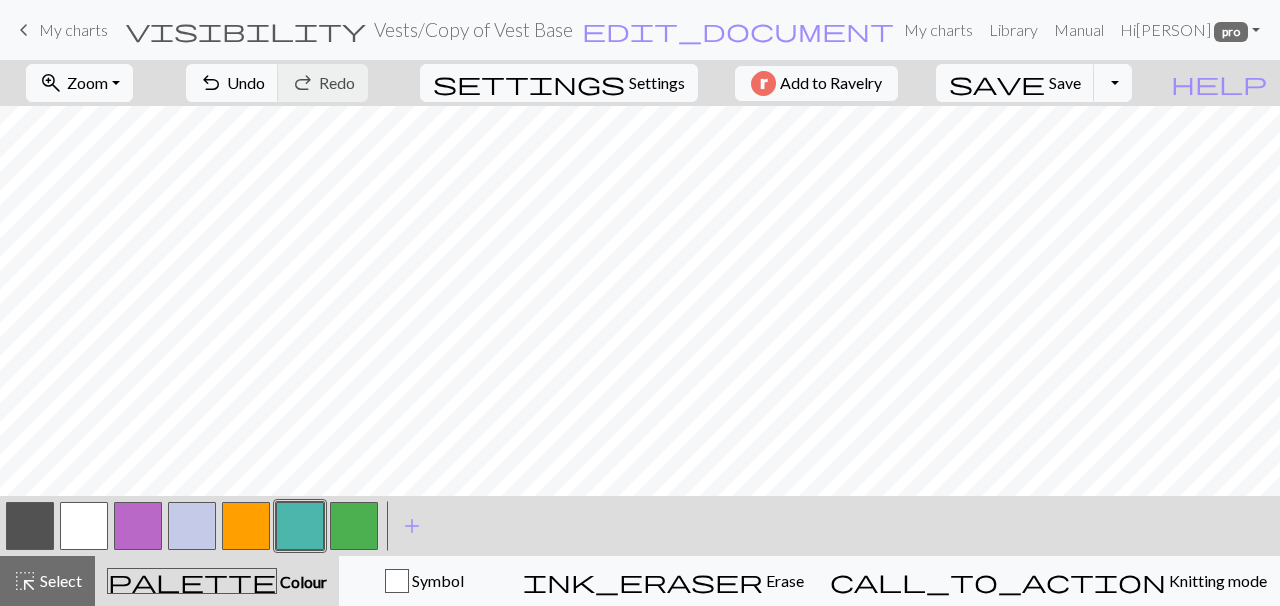 click at bounding box center (30, 526) 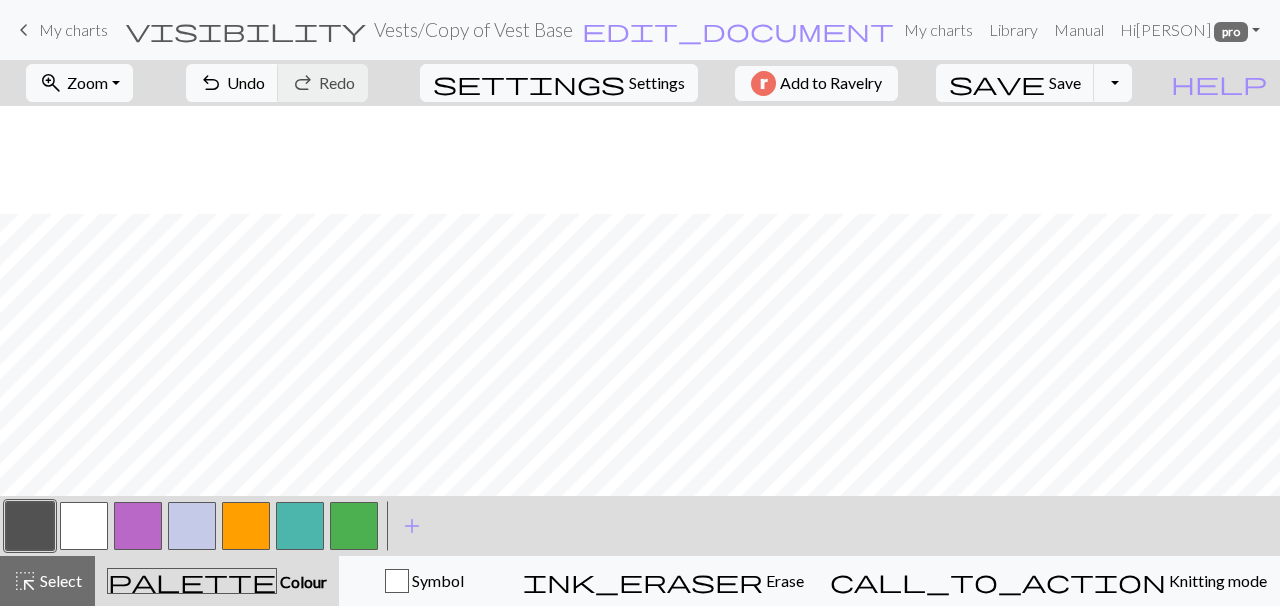 scroll, scrollTop: 983, scrollLeft: 69, axis: both 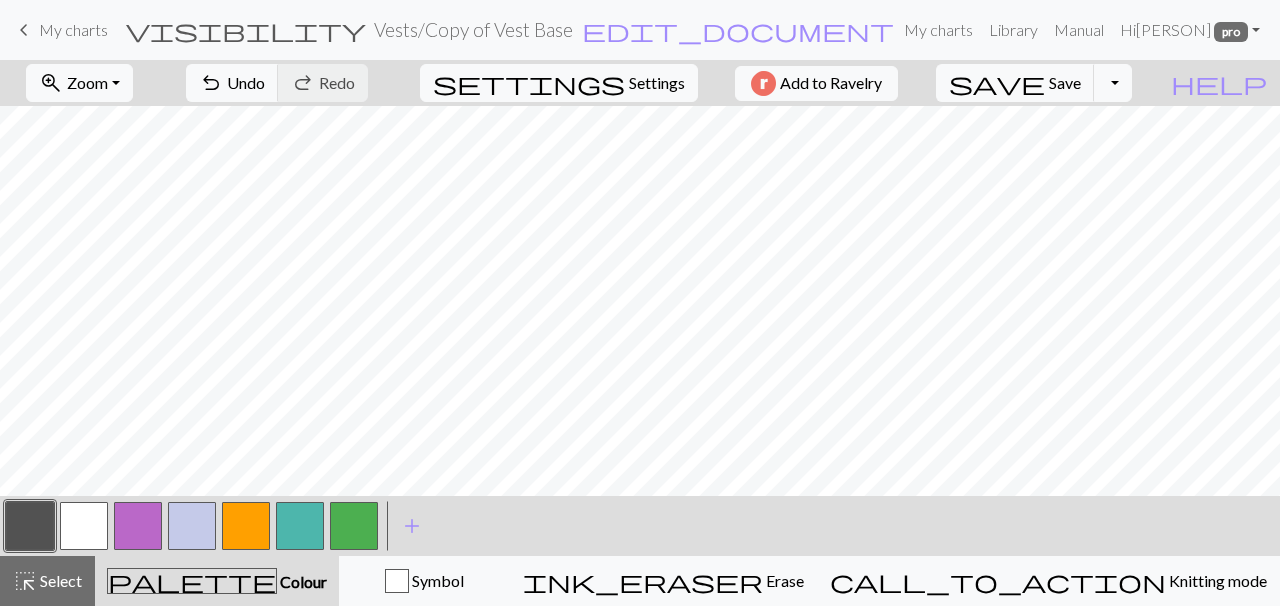 click at bounding box center [300, 526] 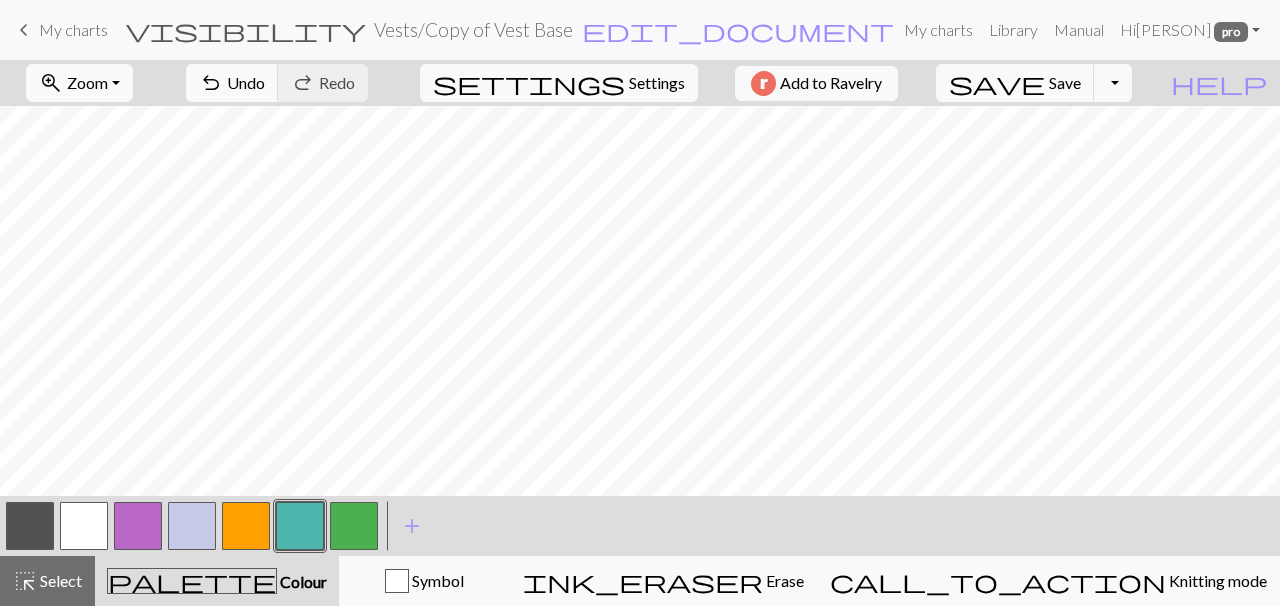click at bounding box center (30, 526) 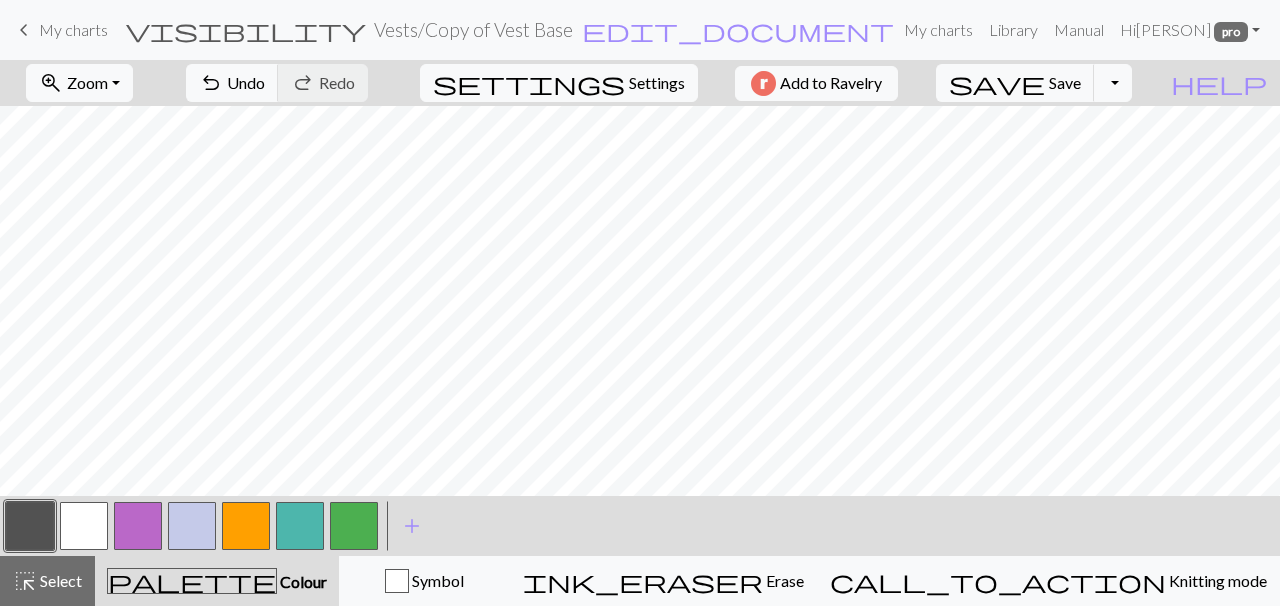 click at bounding box center (300, 526) 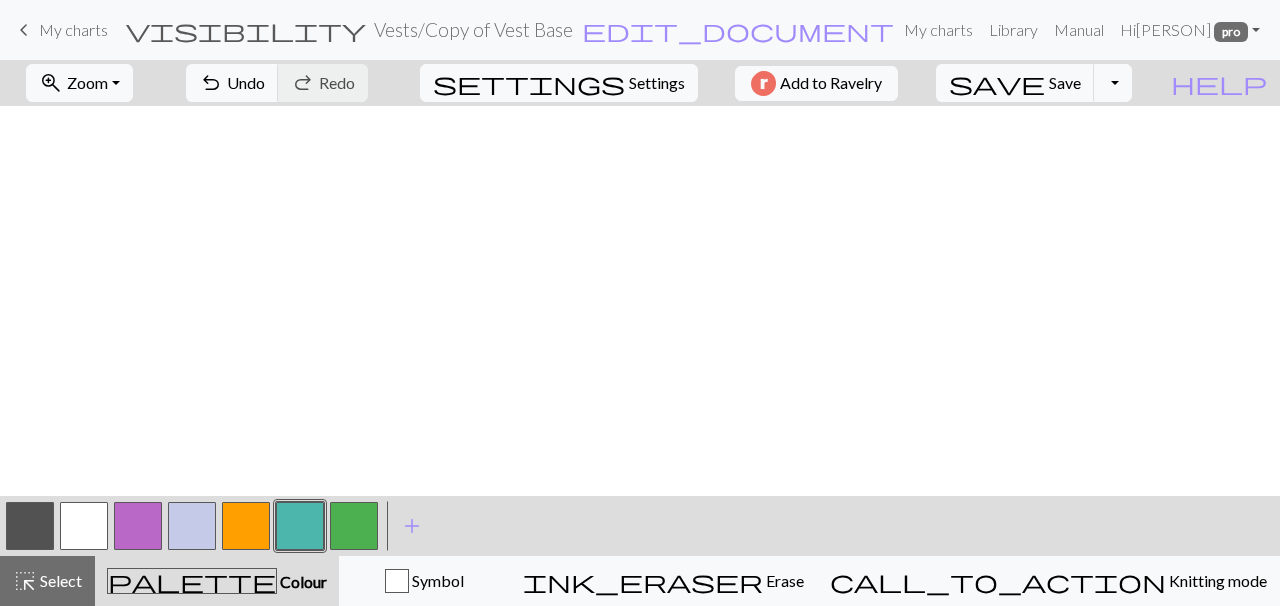 scroll, scrollTop: 0, scrollLeft: 69, axis: horizontal 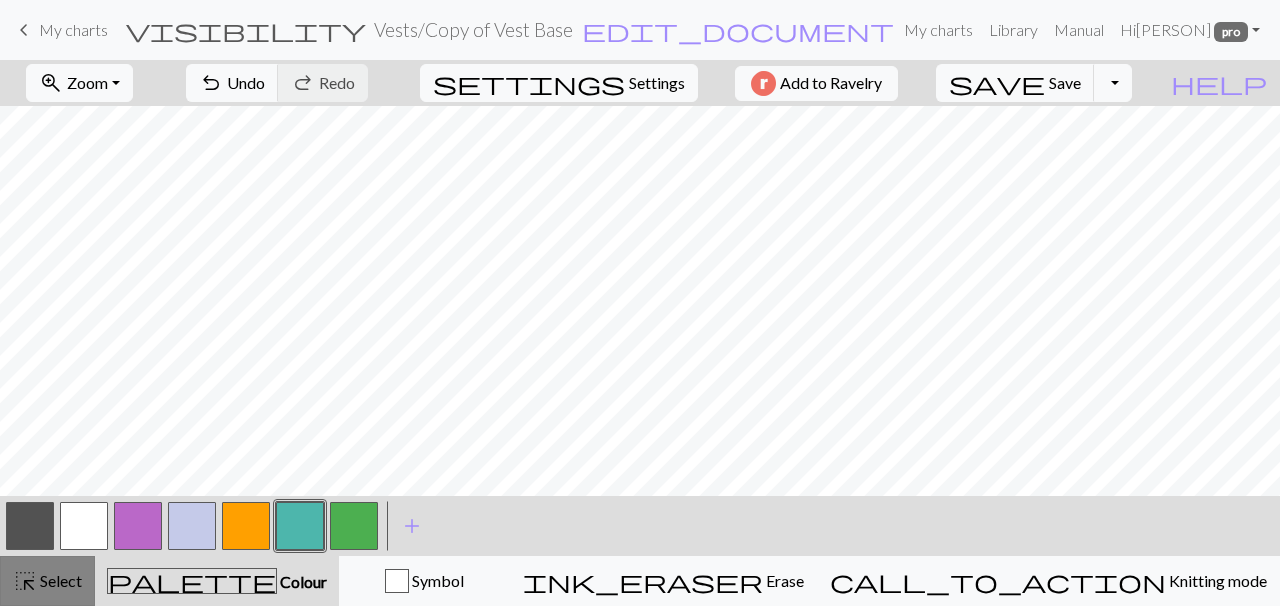 click on "Select" at bounding box center [59, 580] 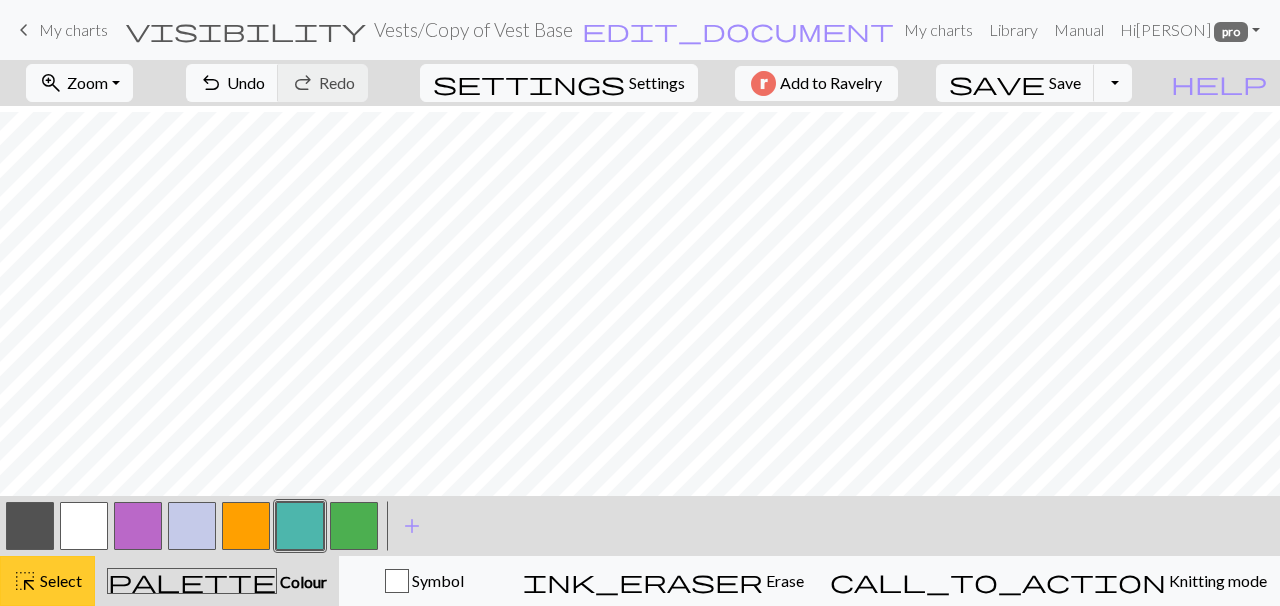 scroll, scrollTop: 50, scrollLeft: 69, axis: both 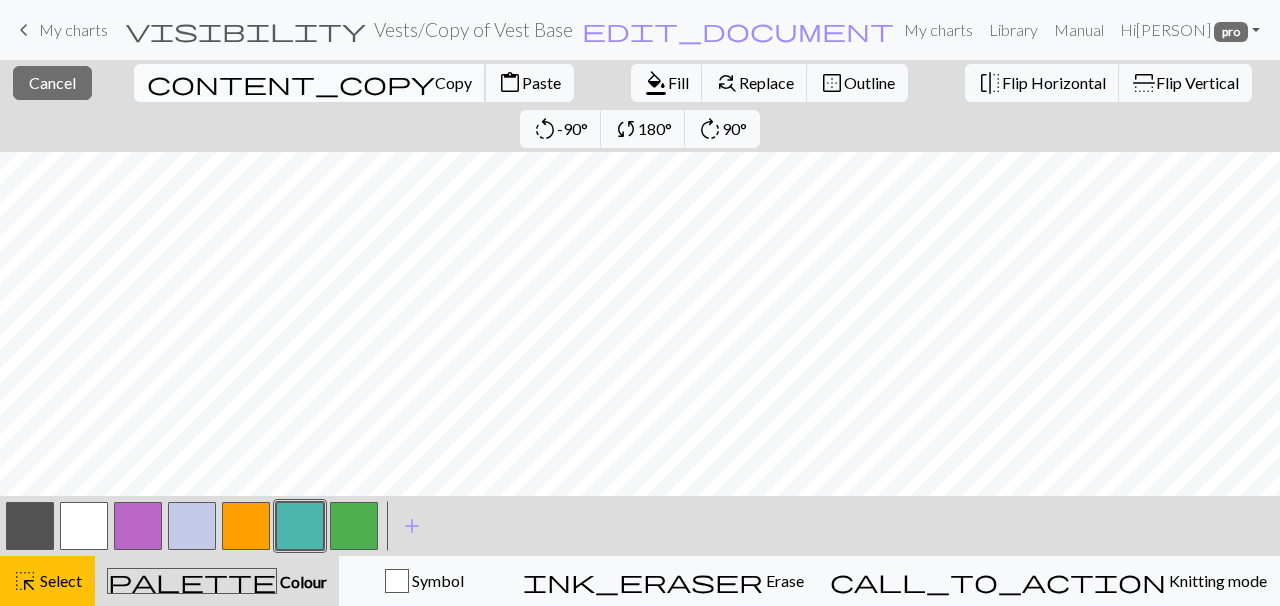 click on "content_copy" at bounding box center [291, 83] 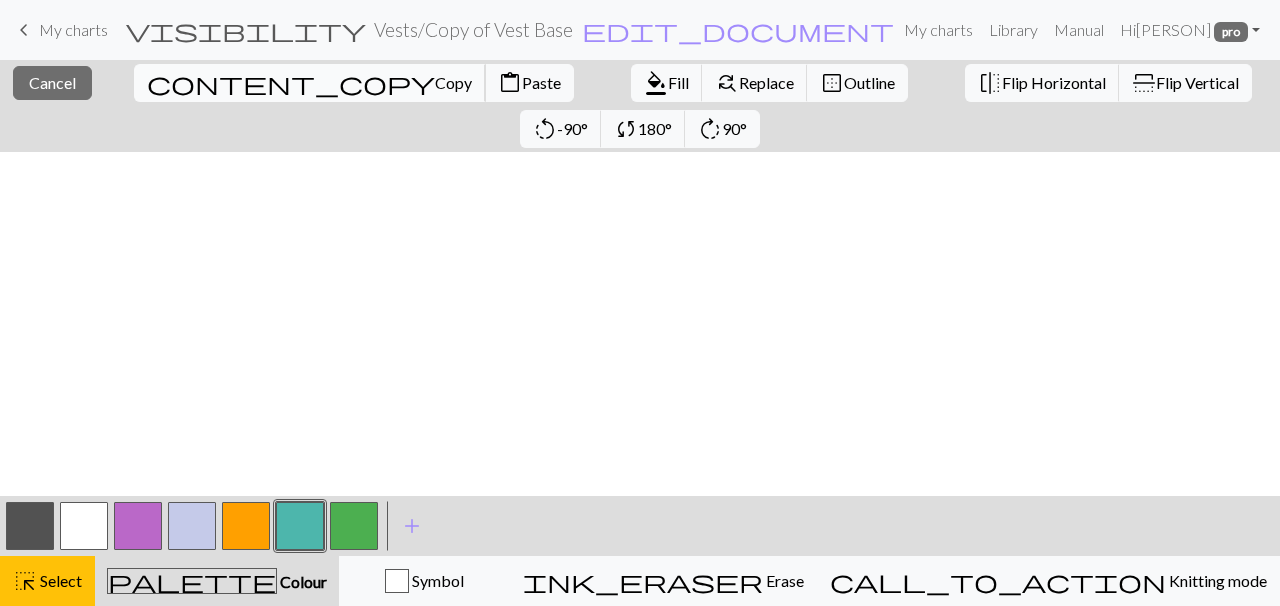 scroll, scrollTop: 1009, scrollLeft: 69, axis: both 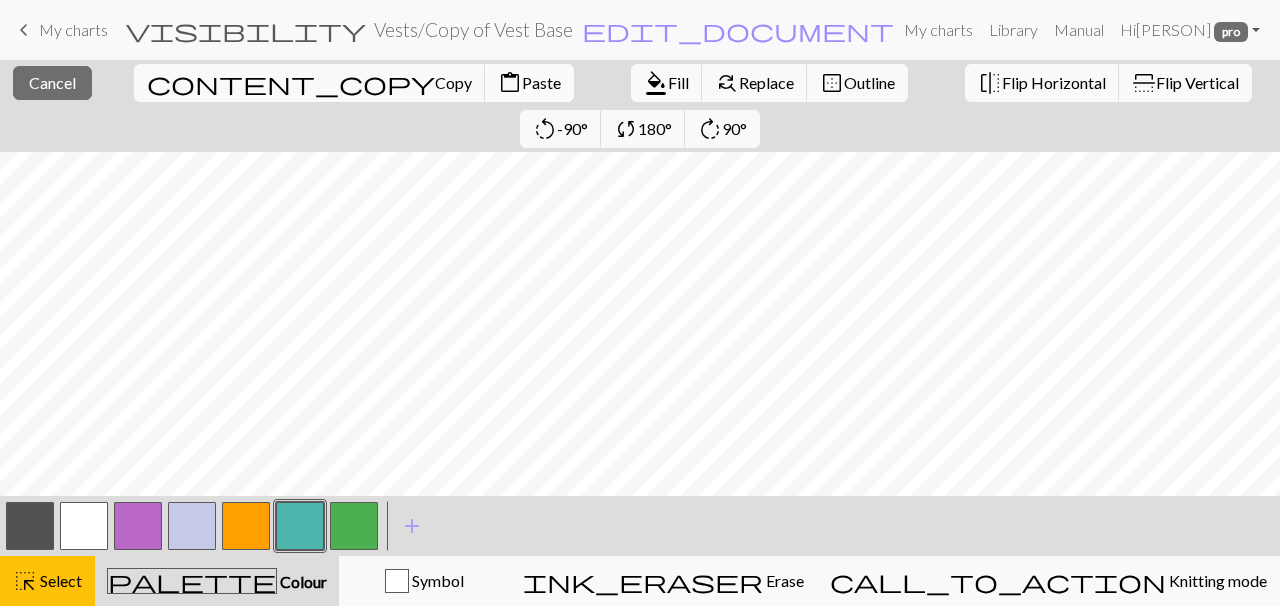click on "Paste" at bounding box center (541, 82) 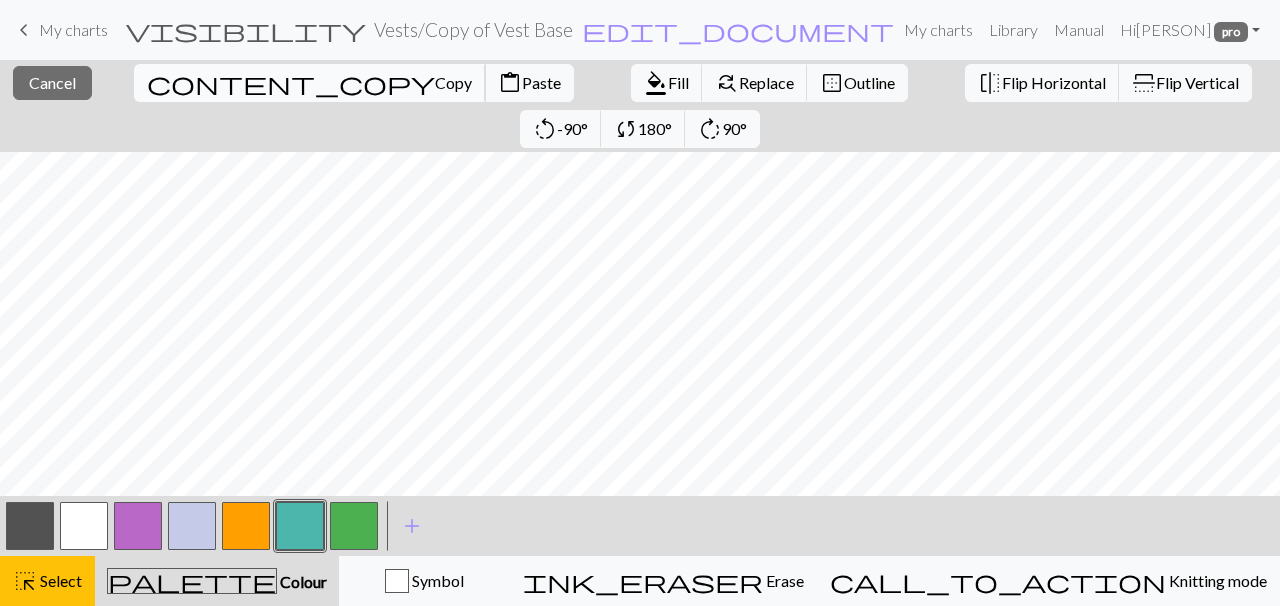 click on "Copy" at bounding box center (453, 82) 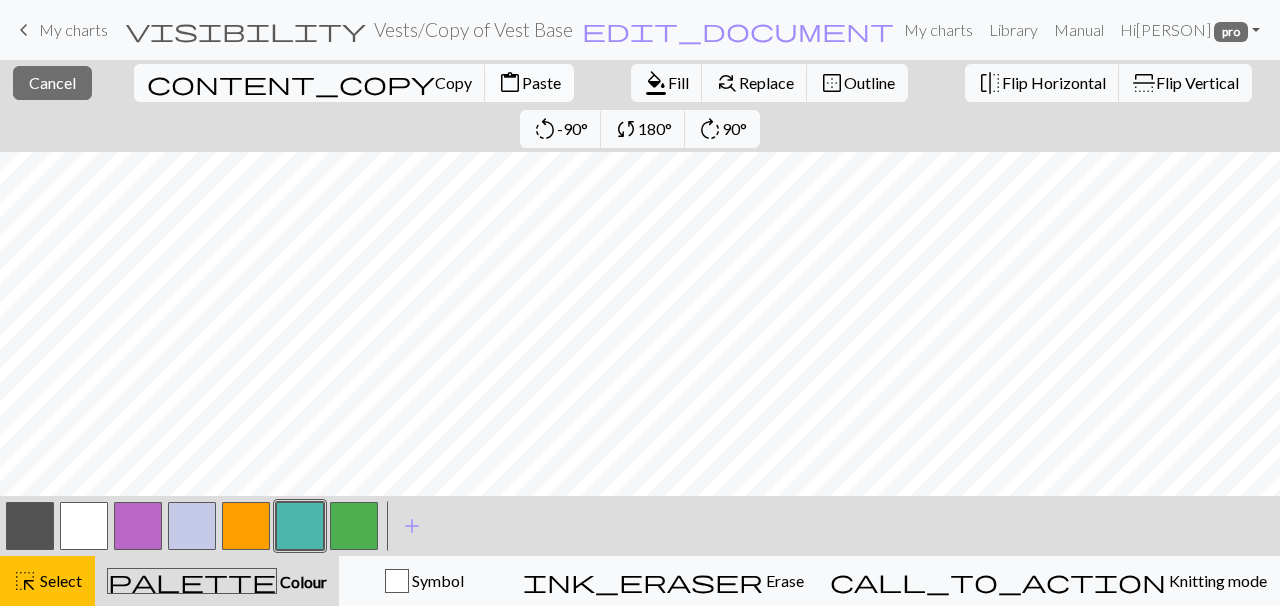 click on "Paste" at bounding box center [541, 82] 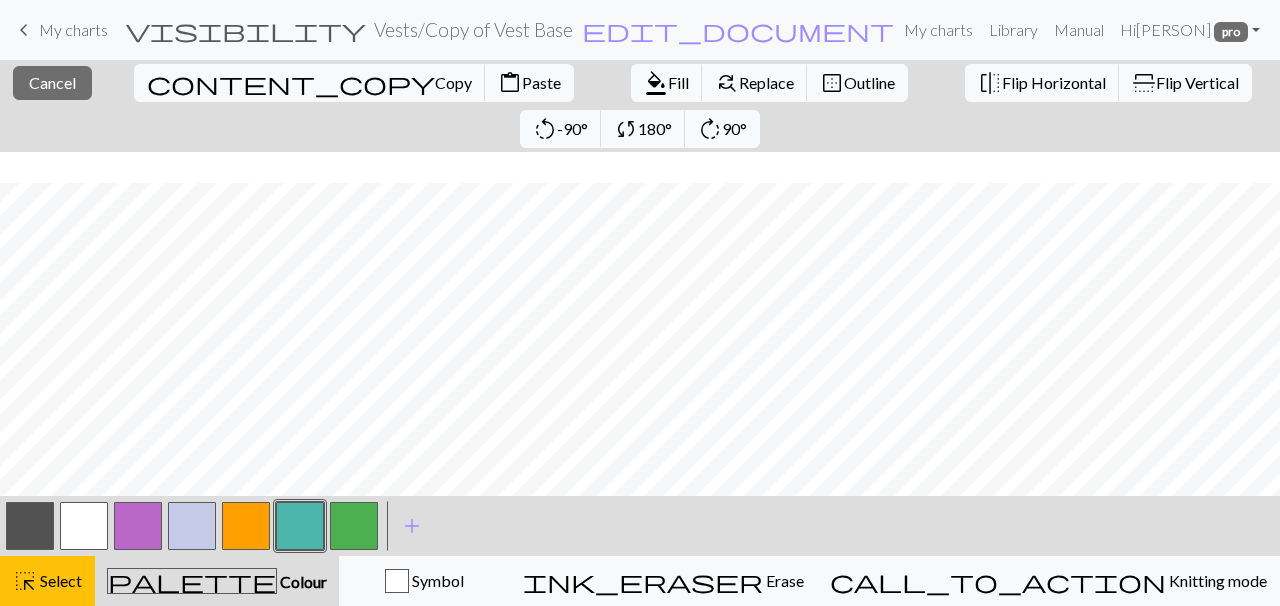 scroll, scrollTop: 31, scrollLeft: 69, axis: both 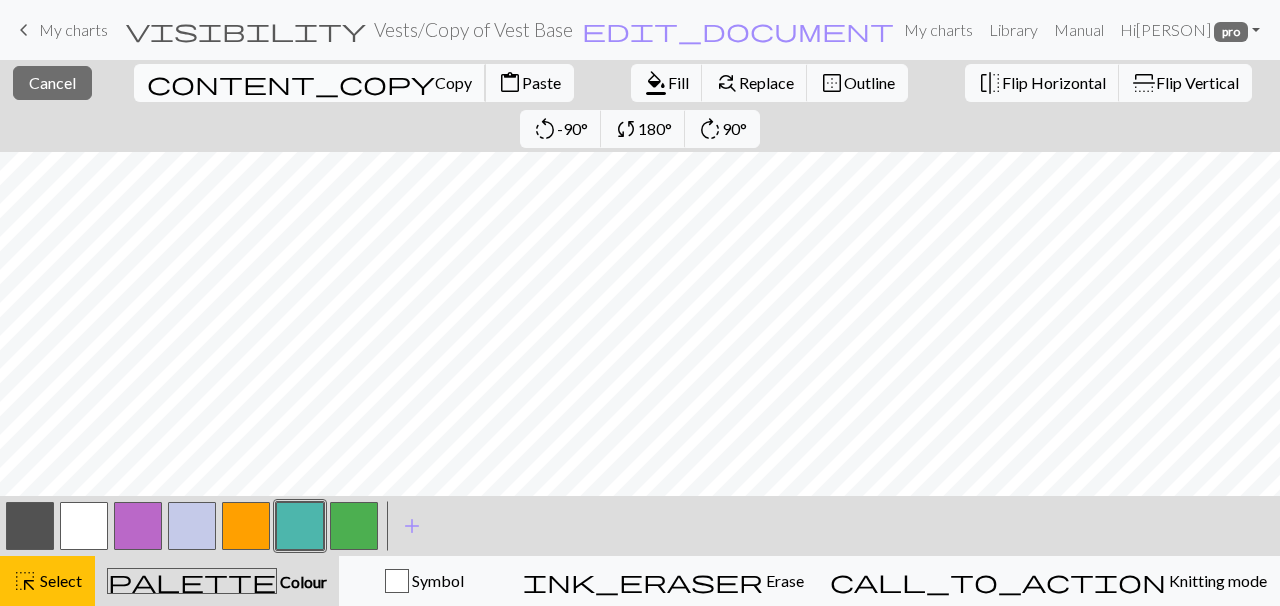 click on "Copy" at bounding box center (453, 82) 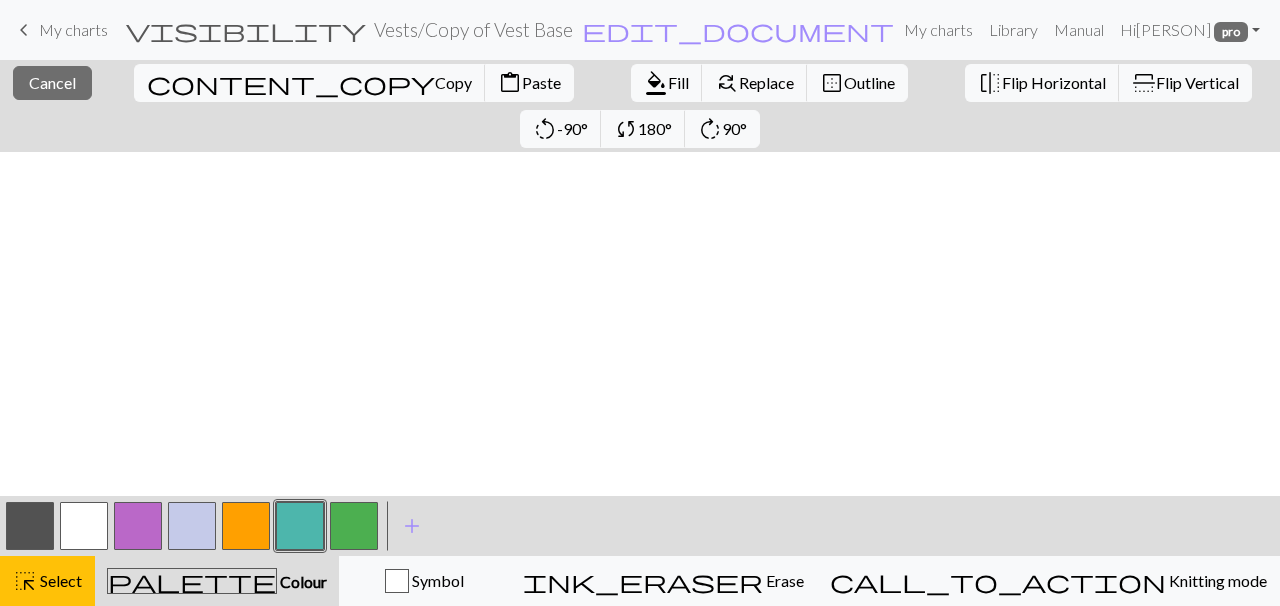 scroll, scrollTop: 1009, scrollLeft: 69, axis: both 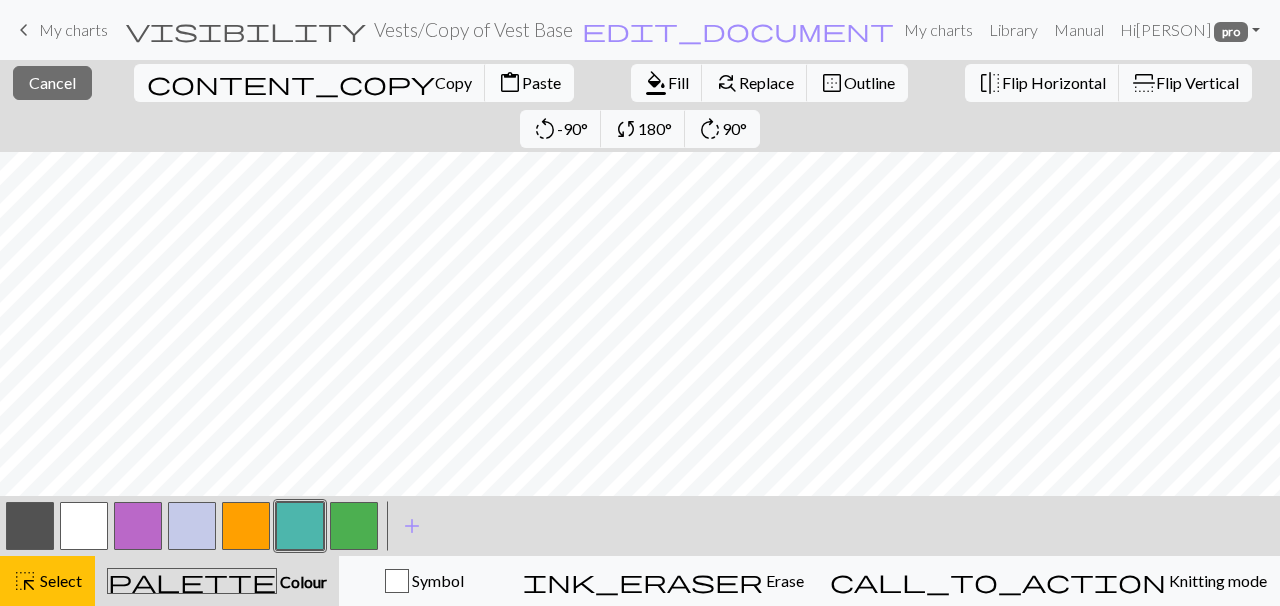 click on "Paste" at bounding box center (541, 82) 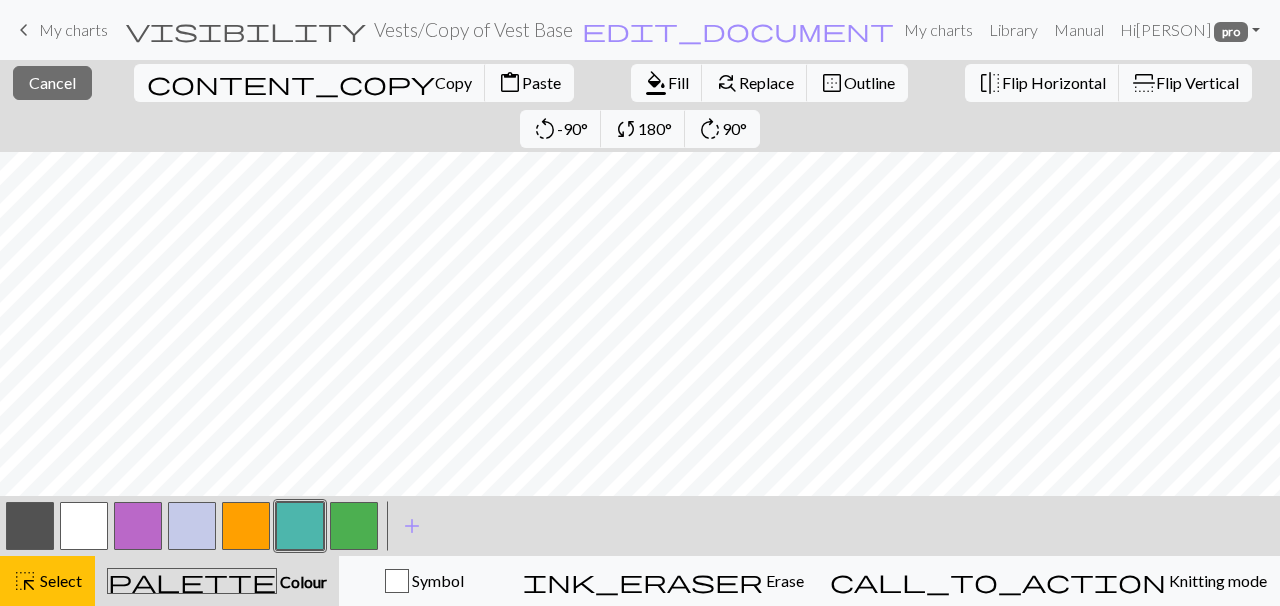 click at bounding box center (30, 526) 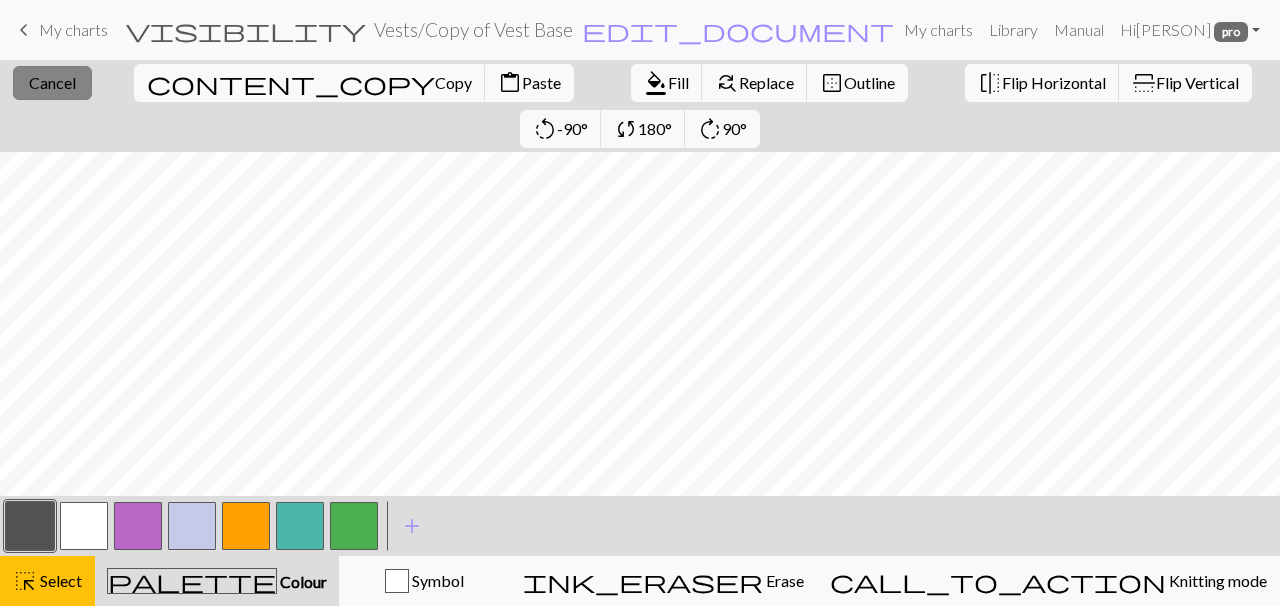 click on "Cancel" at bounding box center (52, 82) 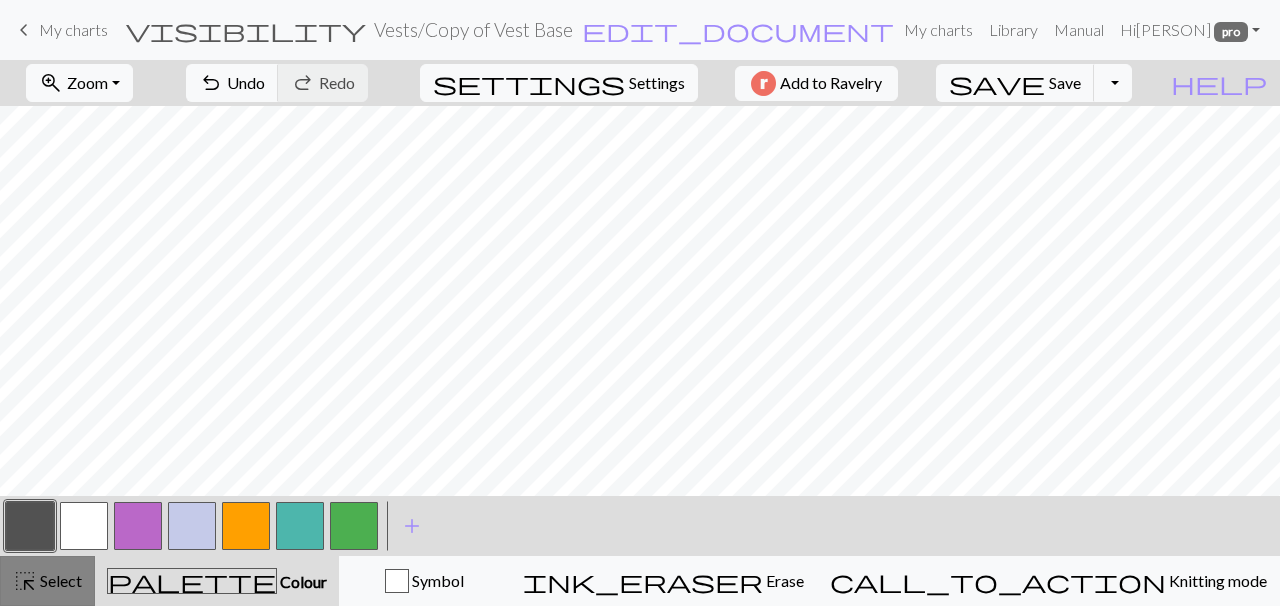 click on "highlight_alt" at bounding box center (25, 581) 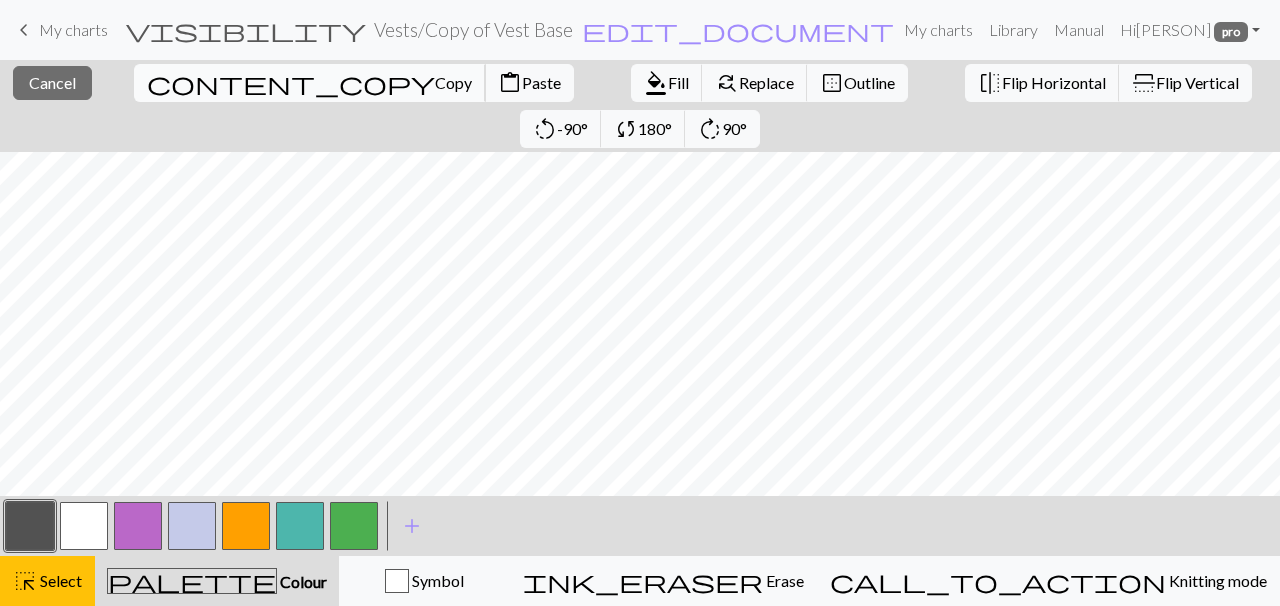 click on "content_copy" at bounding box center (291, 83) 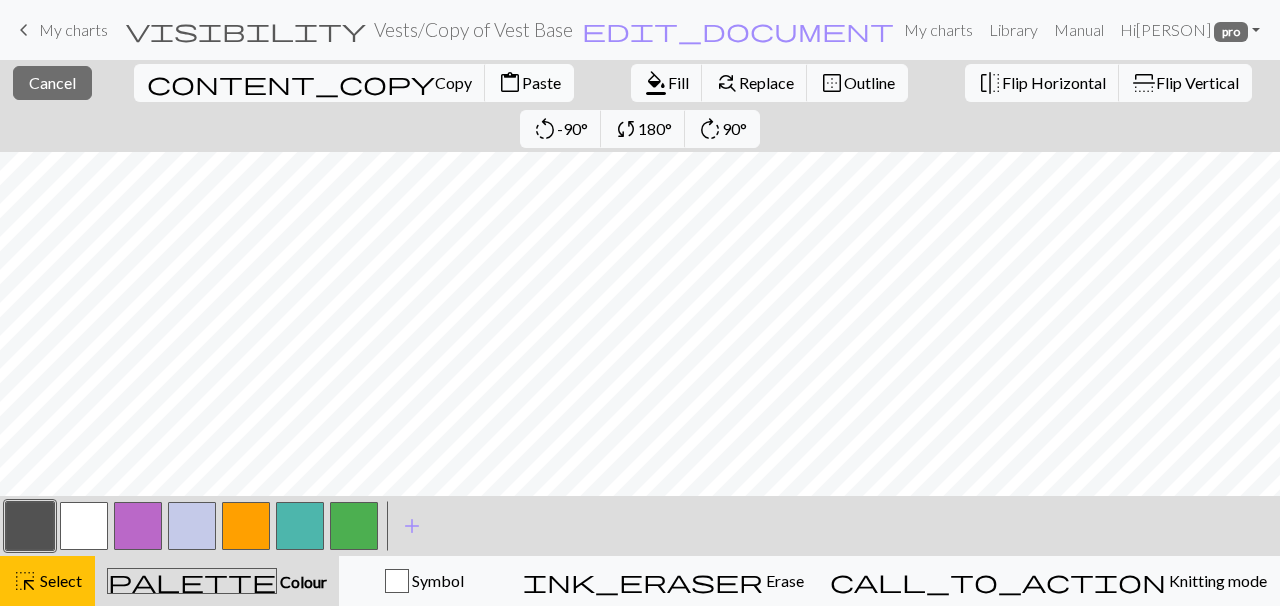click on "Paste" at bounding box center (541, 82) 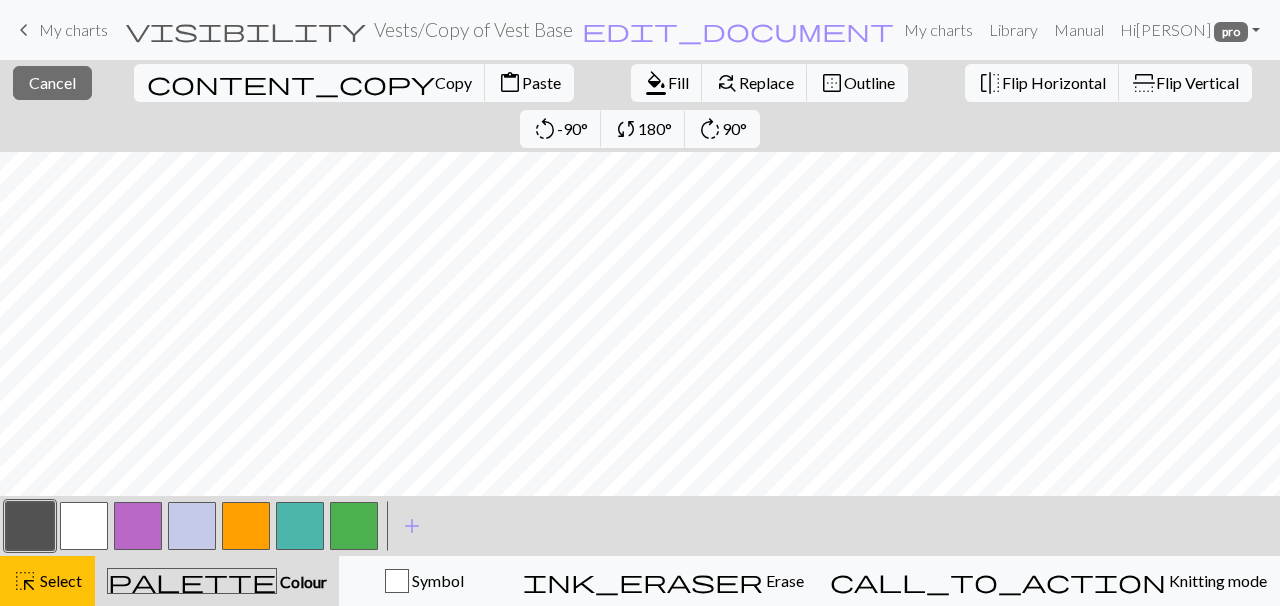 click at bounding box center (30, 526) 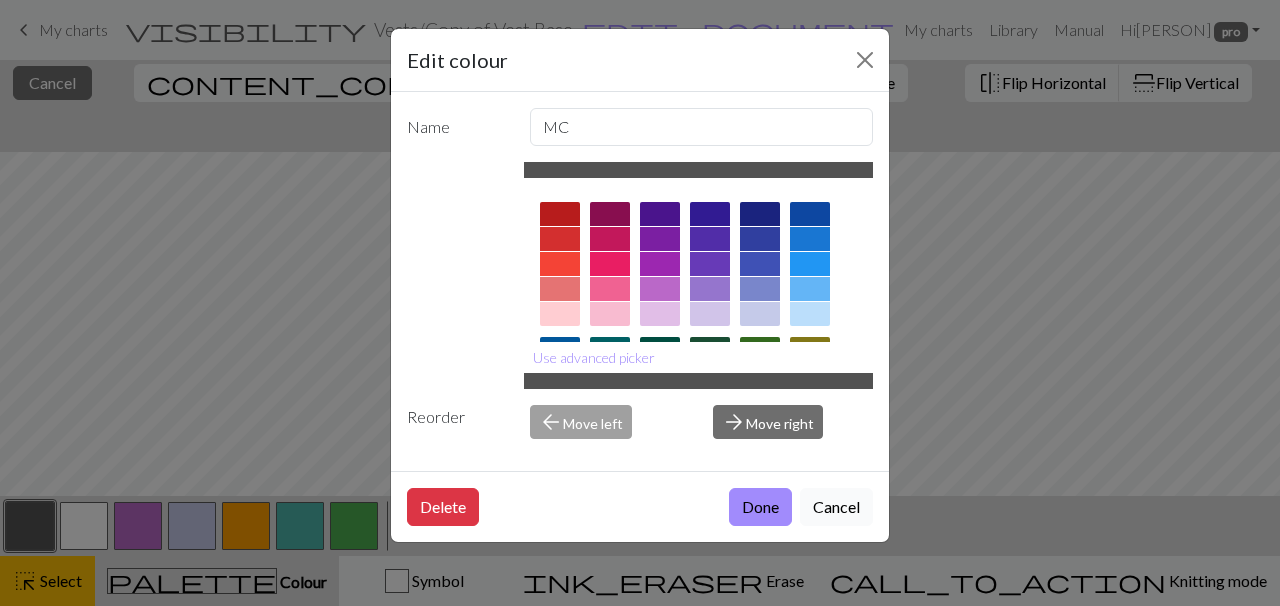 click on "Cancel" at bounding box center [836, 507] 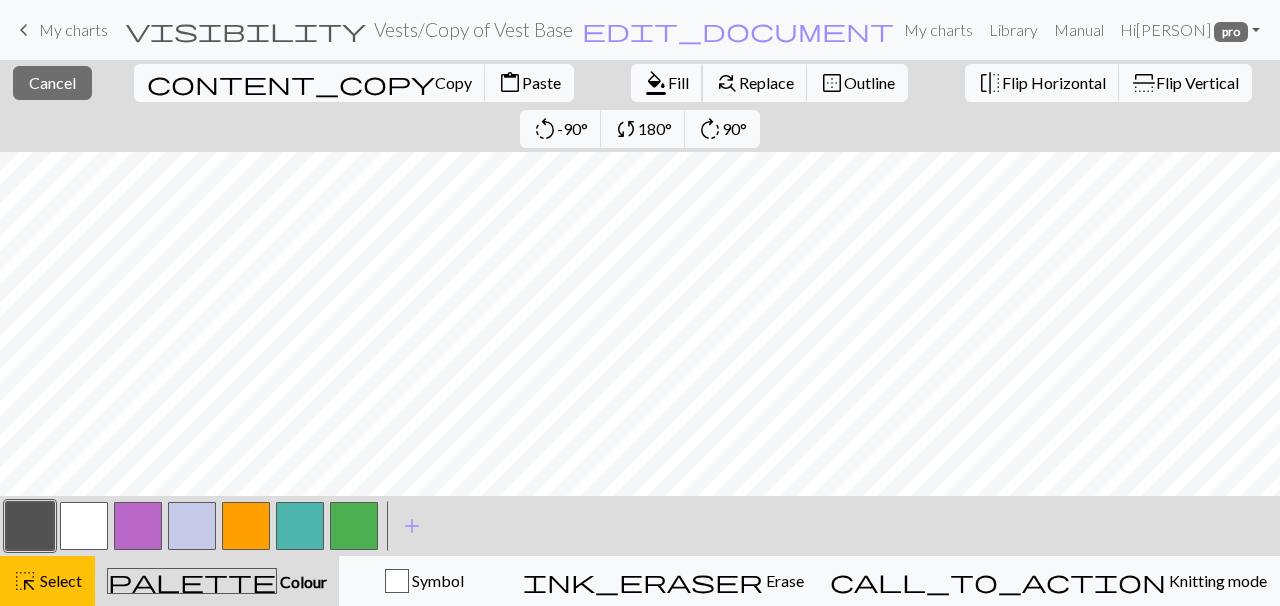 click on "format_color_fill" at bounding box center [656, 83] 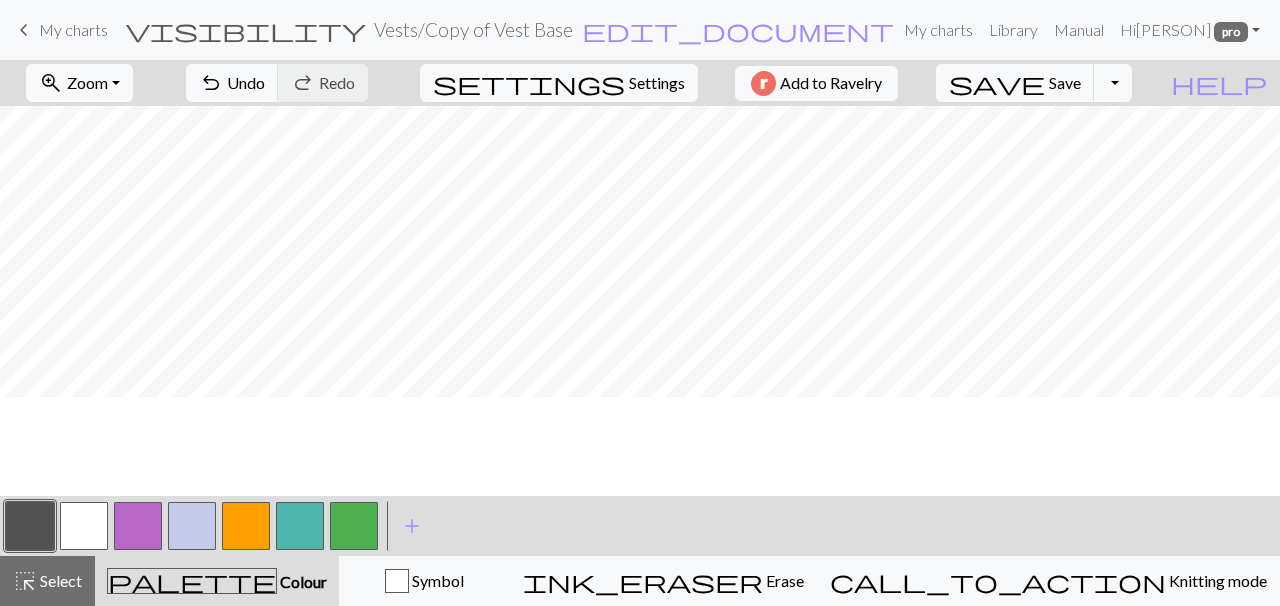 scroll, scrollTop: 551, scrollLeft: 69, axis: both 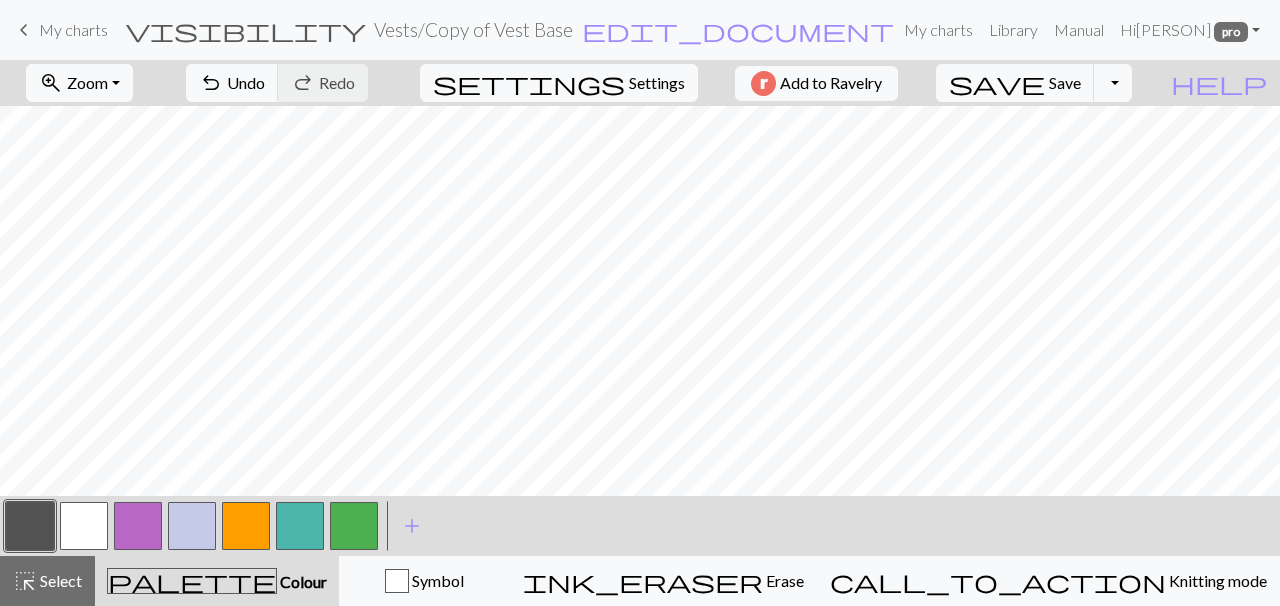 click at bounding box center [354, 526] 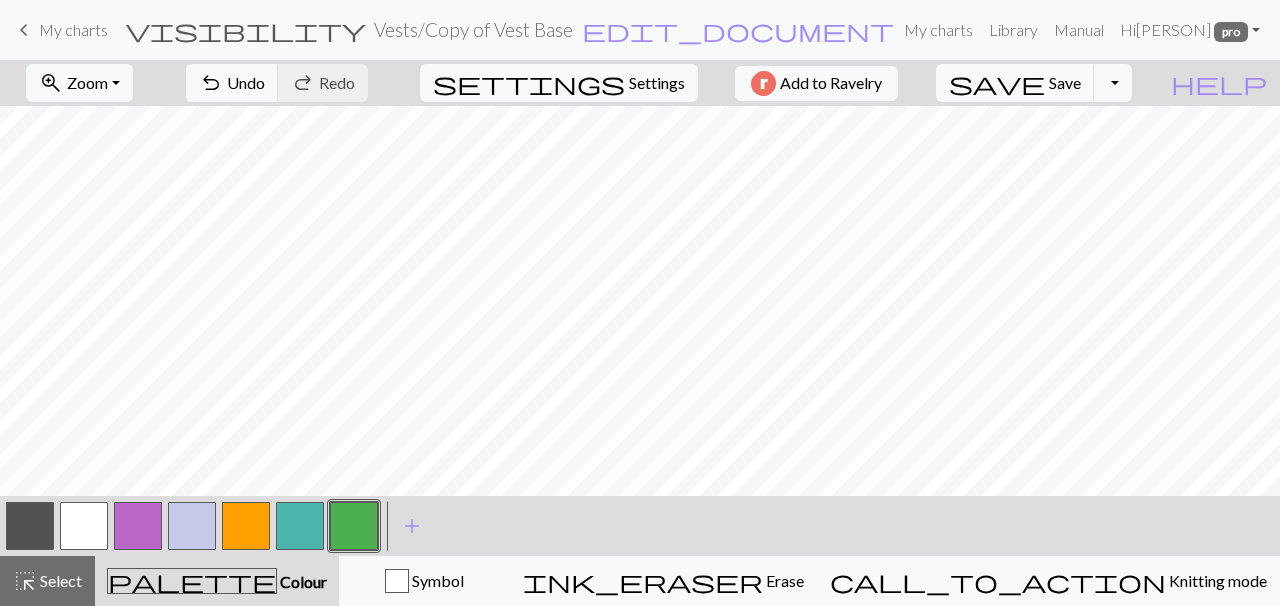 click at bounding box center [30, 526] 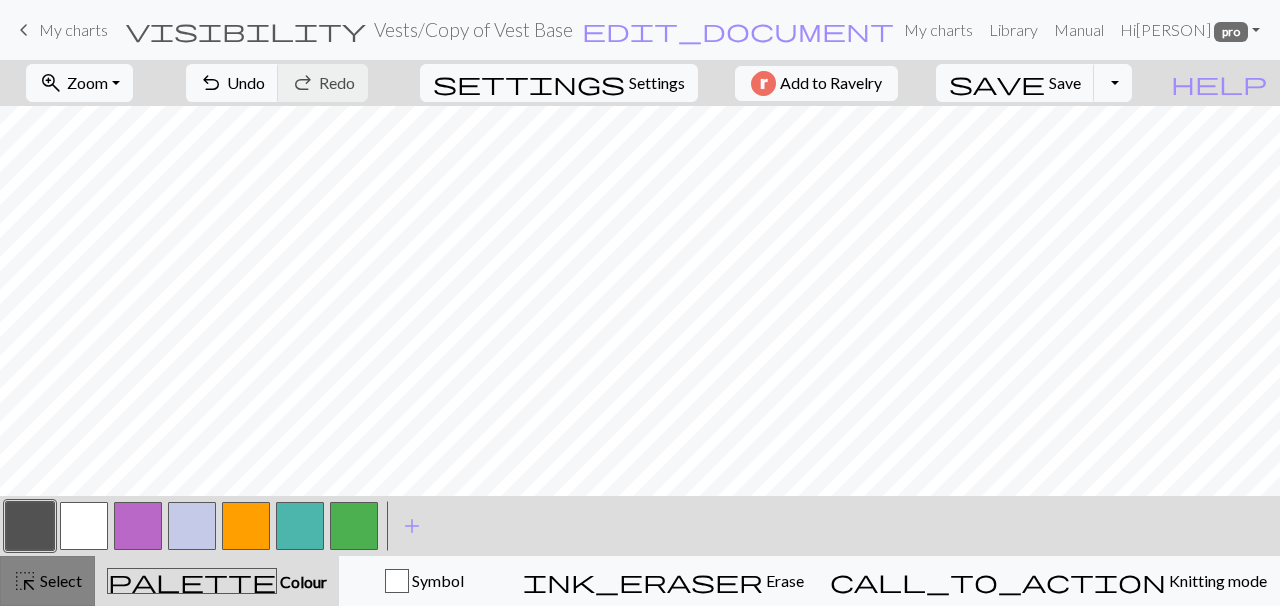 click on "Select" at bounding box center [59, 580] 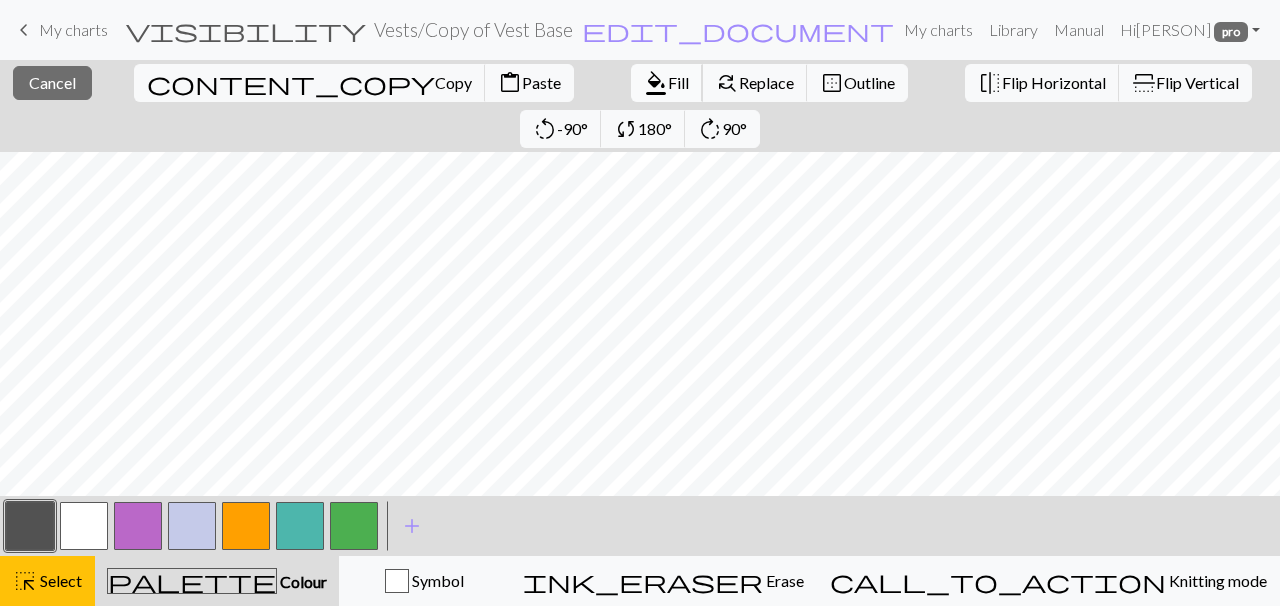 click on "Fill" at bounding box center (678, 82) 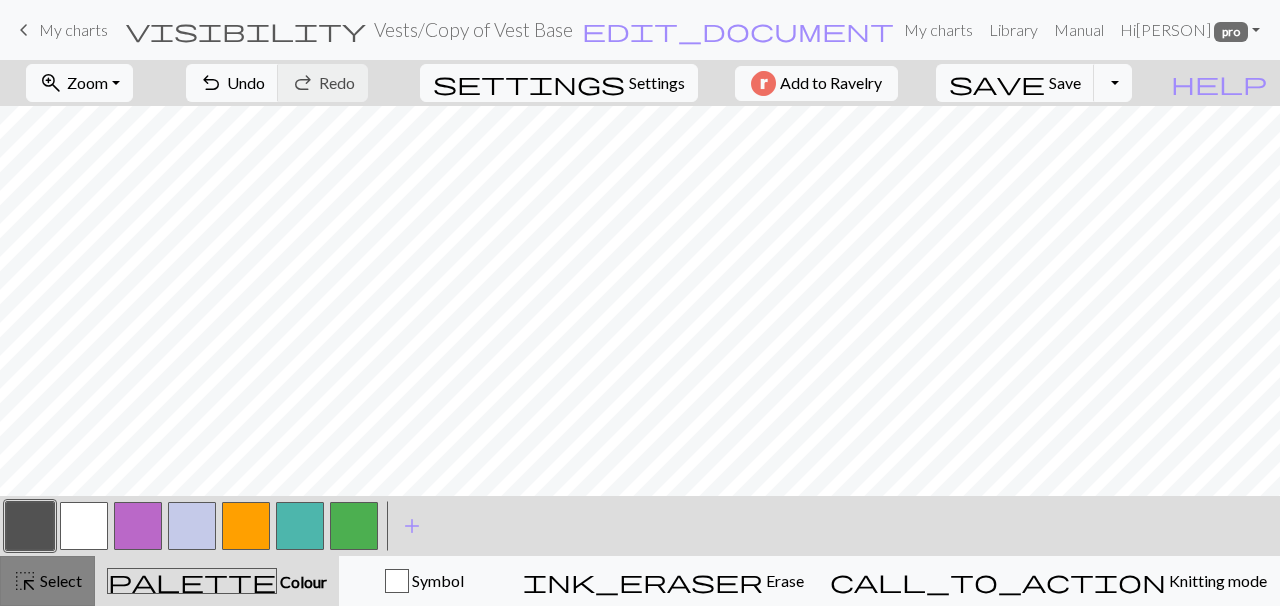 click on "Select" at bounding box center (59, 580) 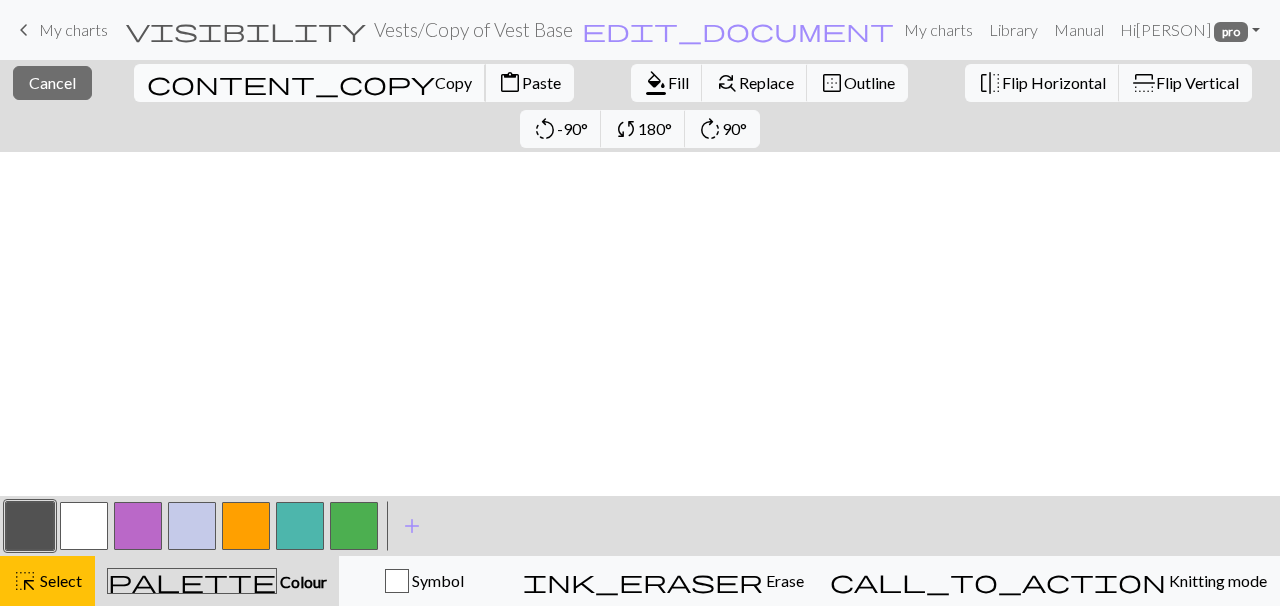 scroll, scrollTop: 464, scrollLeft: 69, axis: both 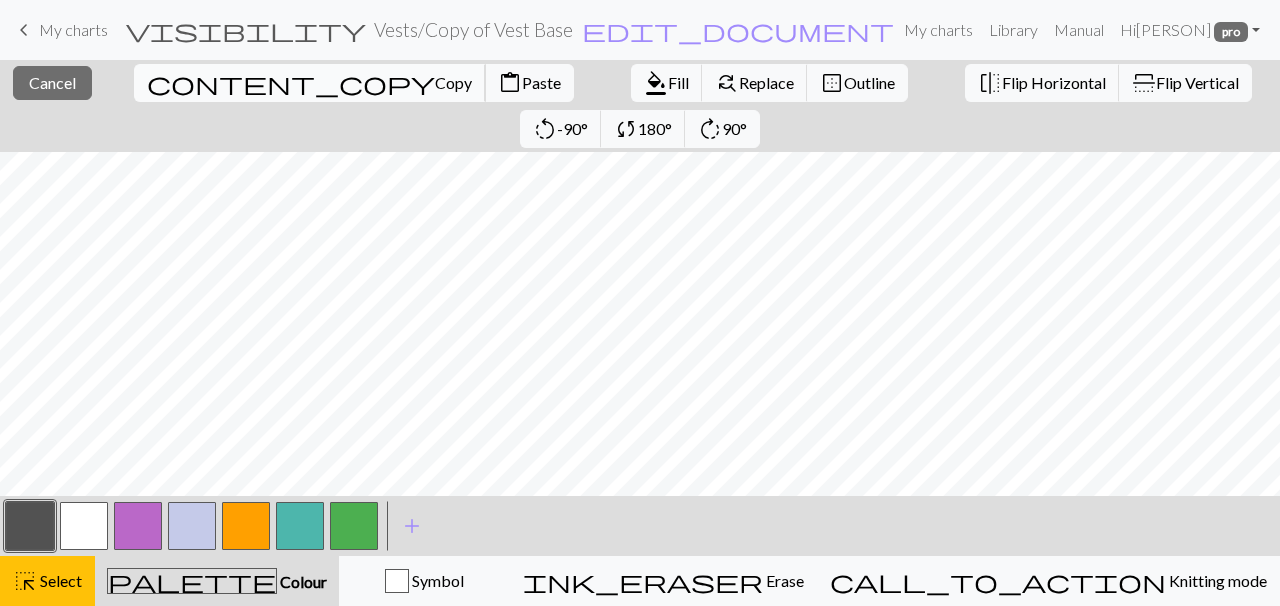 click on "Copy" at bounding box center [453, 82] 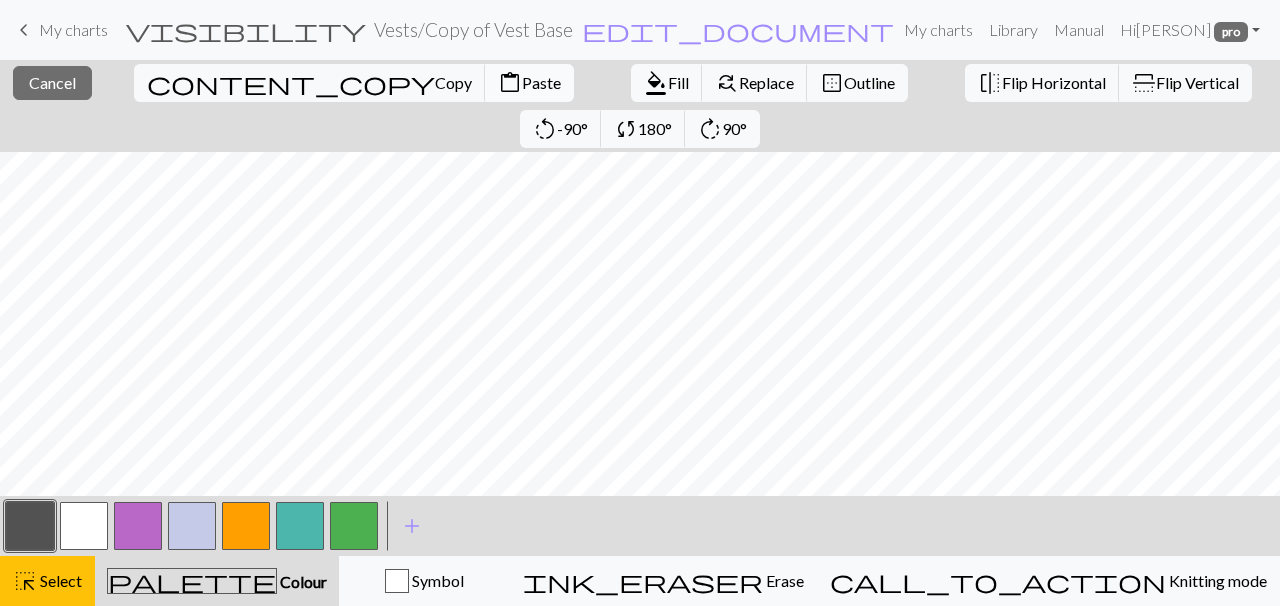 click on "Paste" at bounding box center (541, 82) 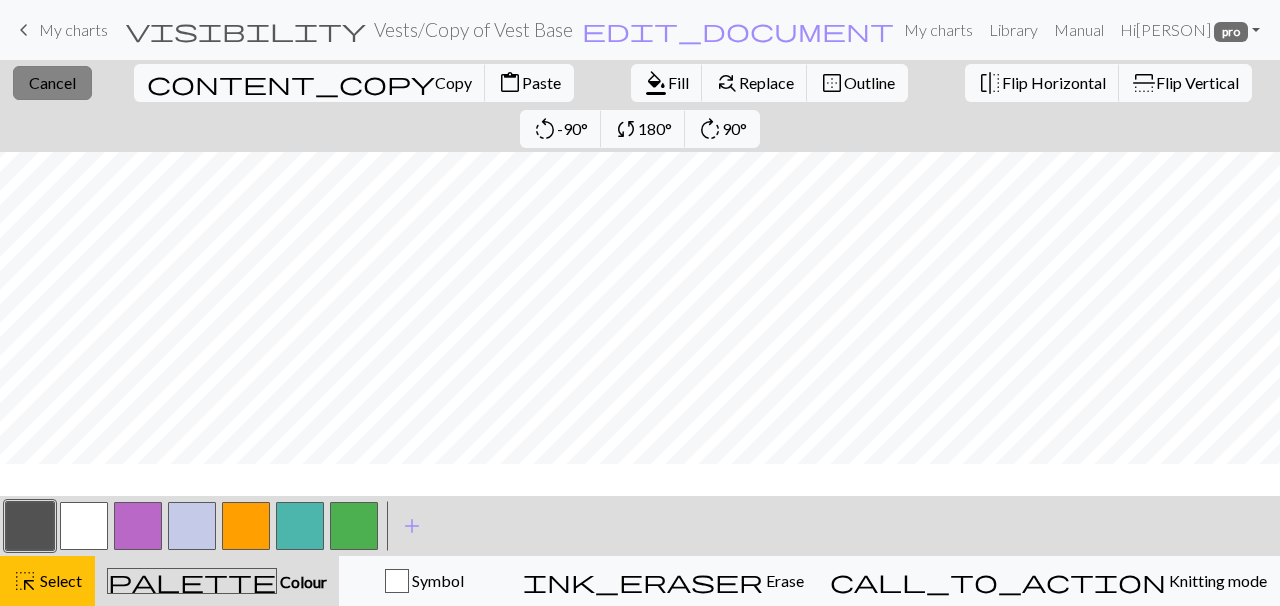 scroll, scrollTop: 473, scrollLeft: 69, axis: both 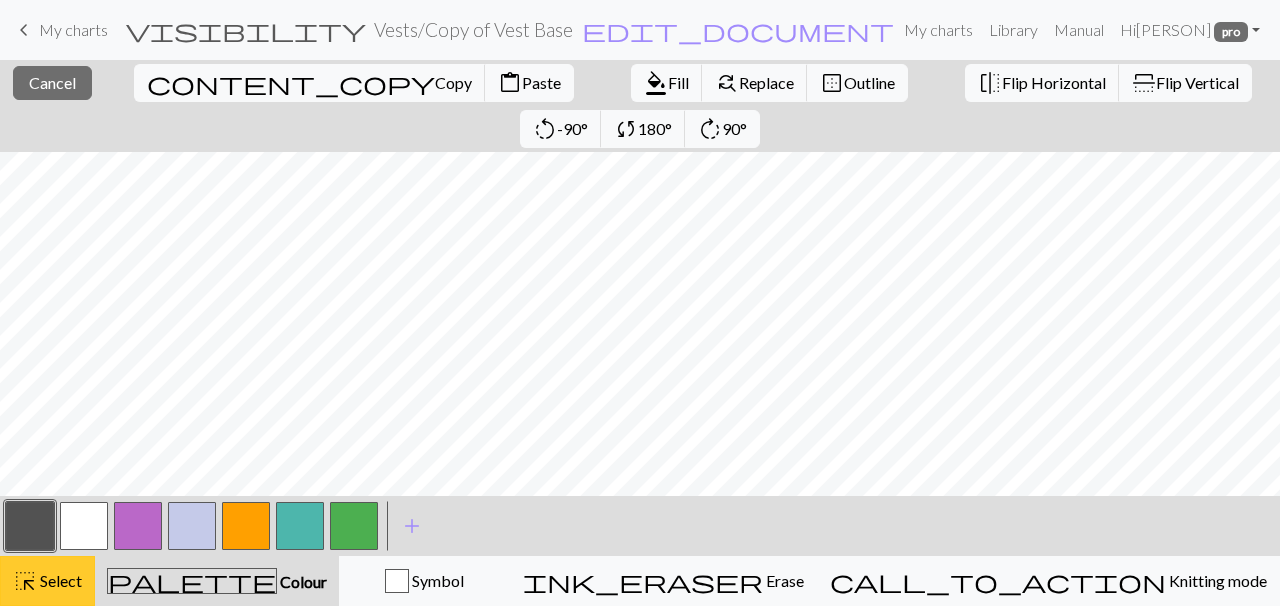 click on "highlight_alt   Select   Select" at bounding box center (47, 581) 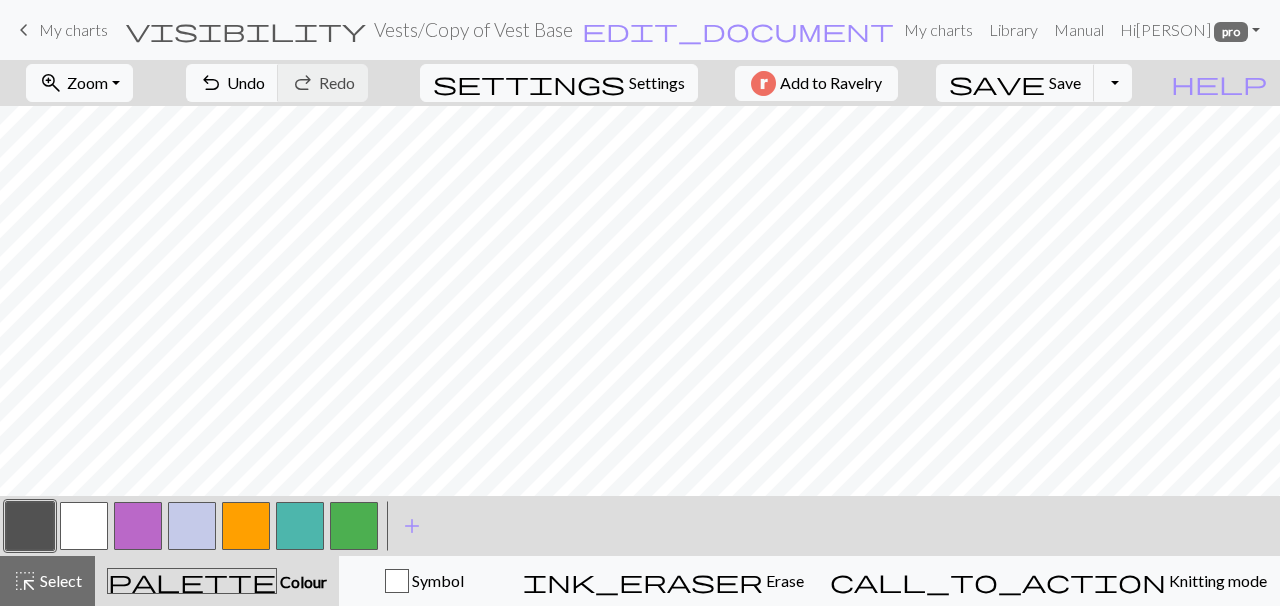 click at bounding box center (354, 526) 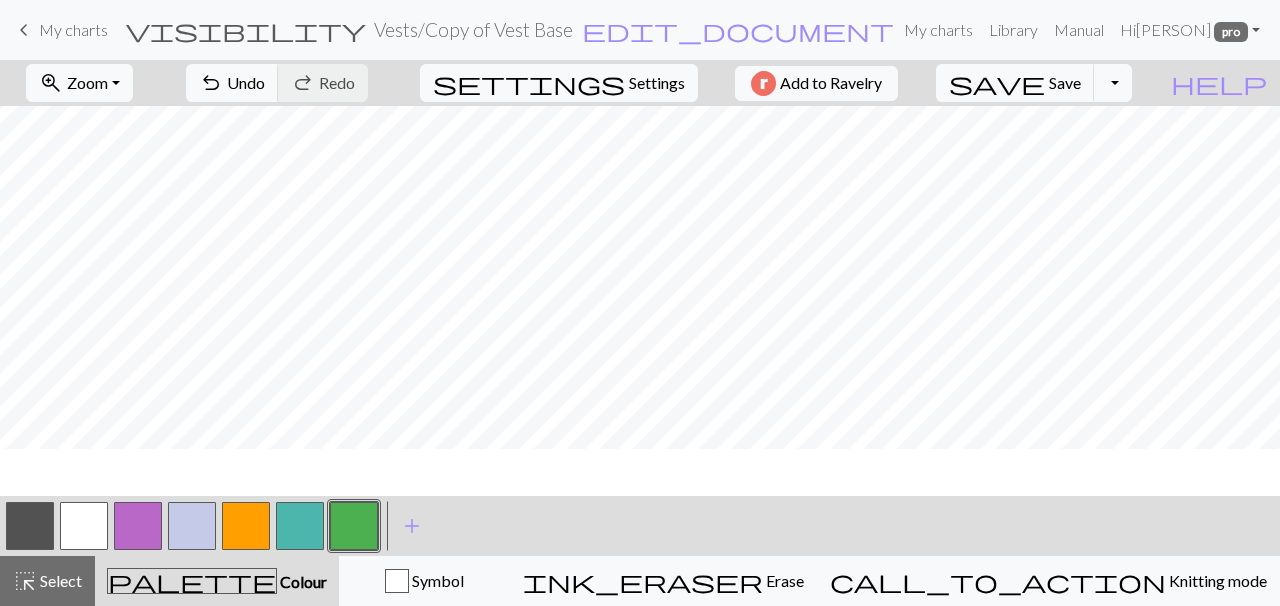 scroll, scrollTop: 339, scrollLeft: 69, axis: both 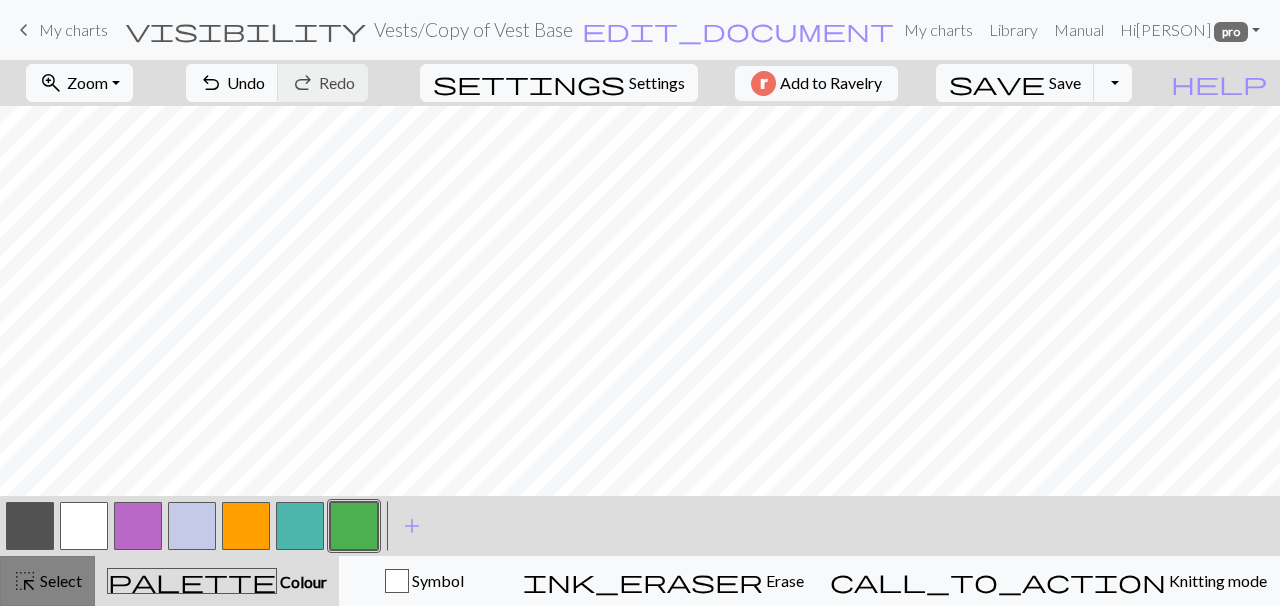 click on "Select" at bounding box center [59, 580] 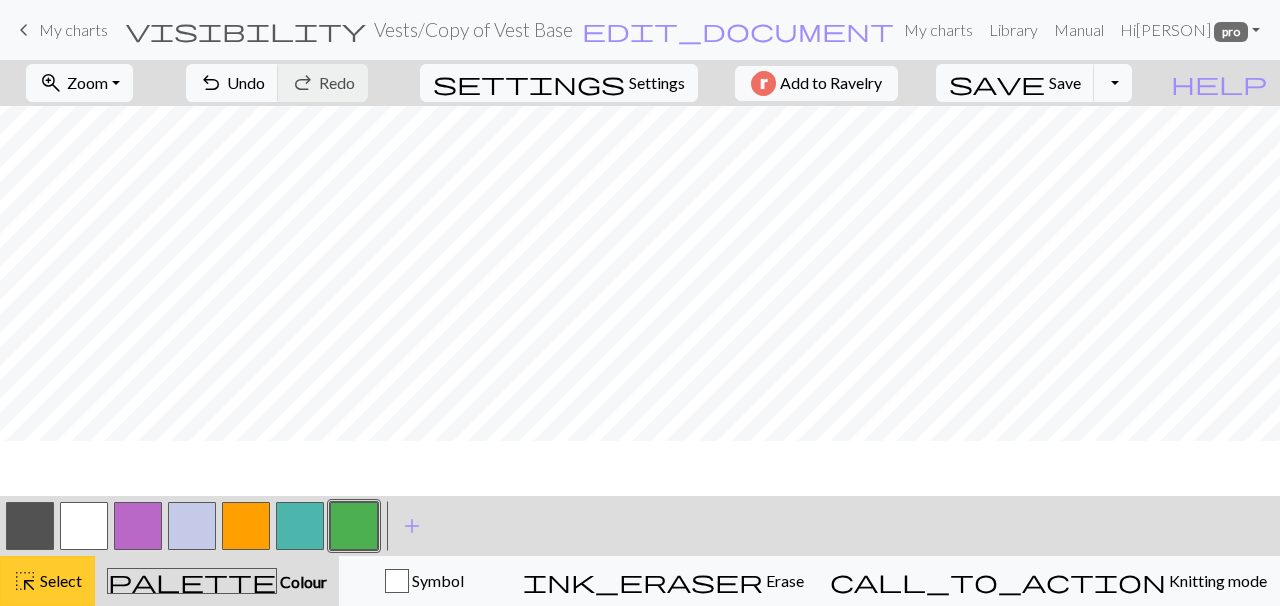 scroll, scrollTop: 353, scrollLeft: 69, axis: both 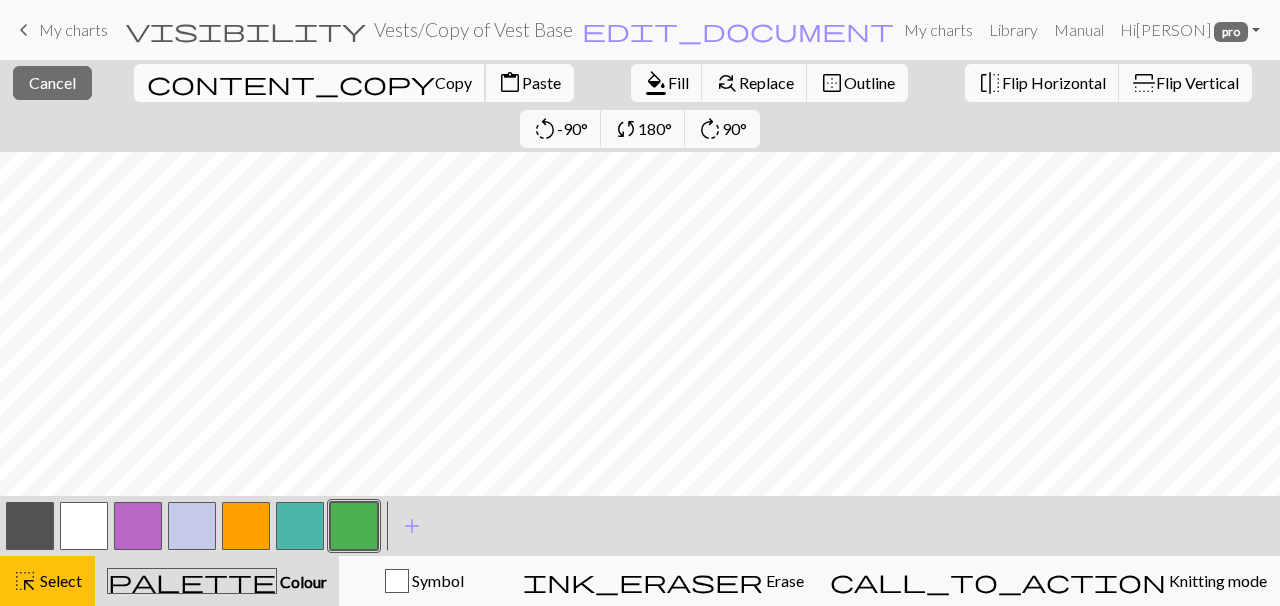 click on "content_copy" at bounding box center (291, 83) 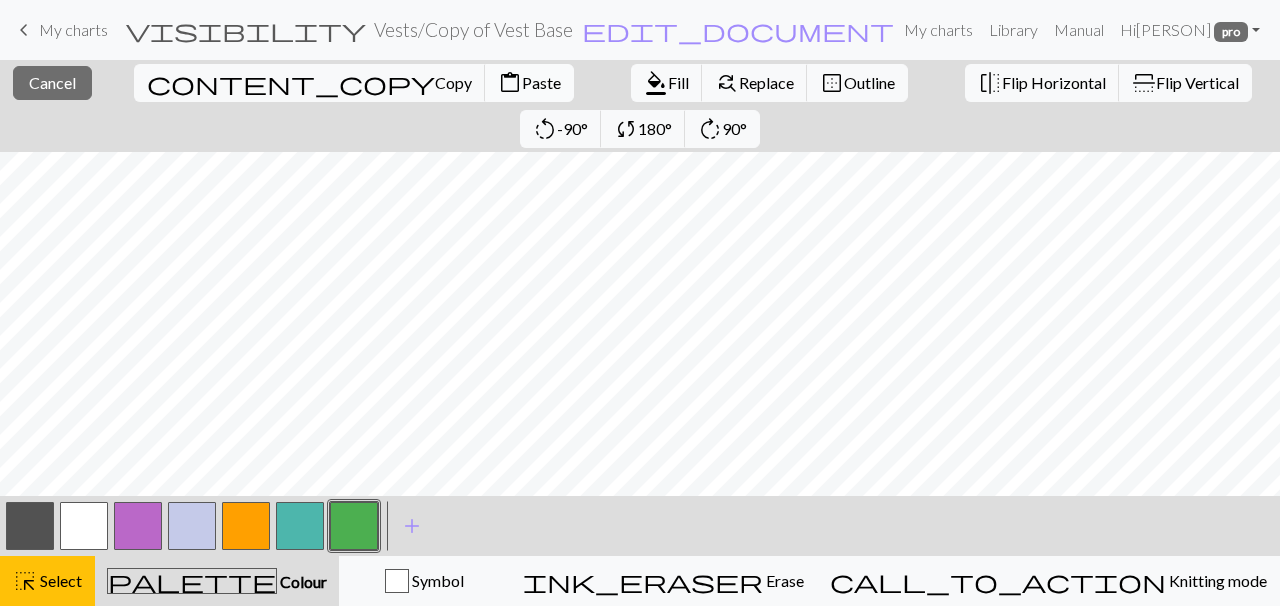 click on "Paste" at bounding box center [541, 82] 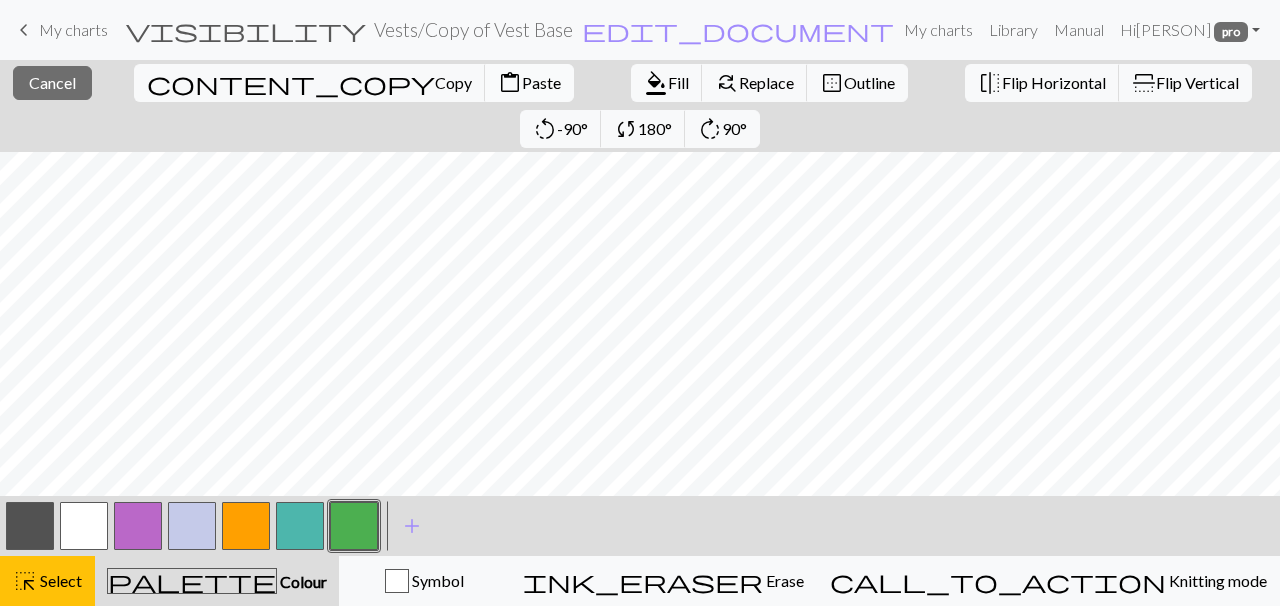 click on "content_paste  Paste" at bounding box center (529, 83) 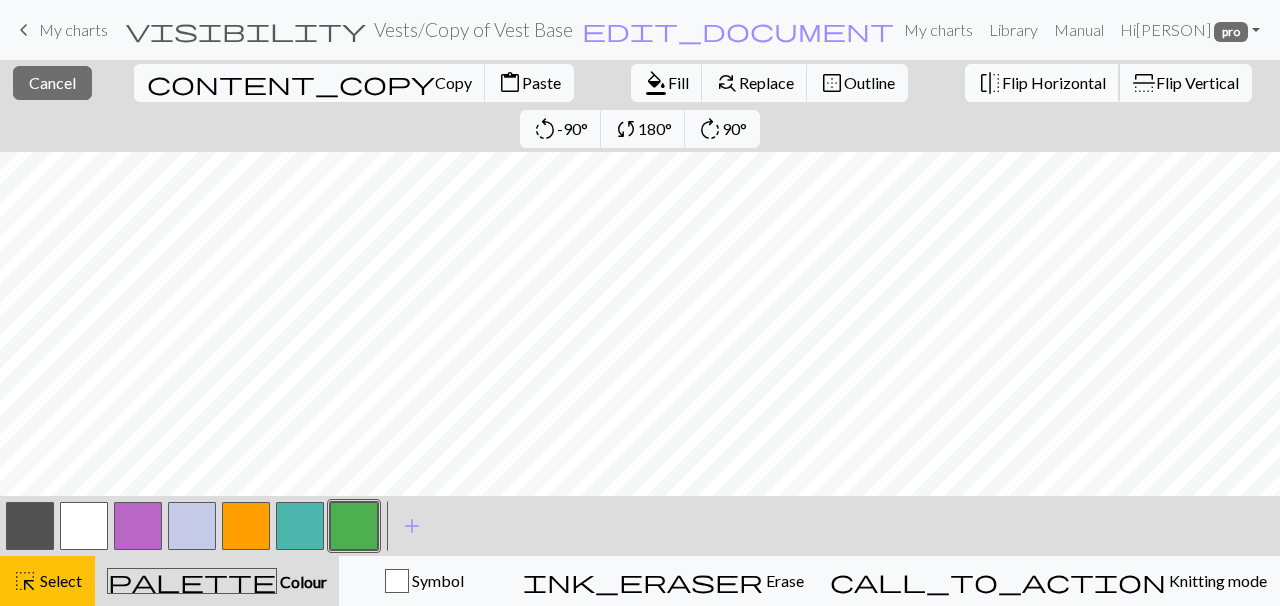 click on "Flip Horizontal" at bounding box center [1054, 82] 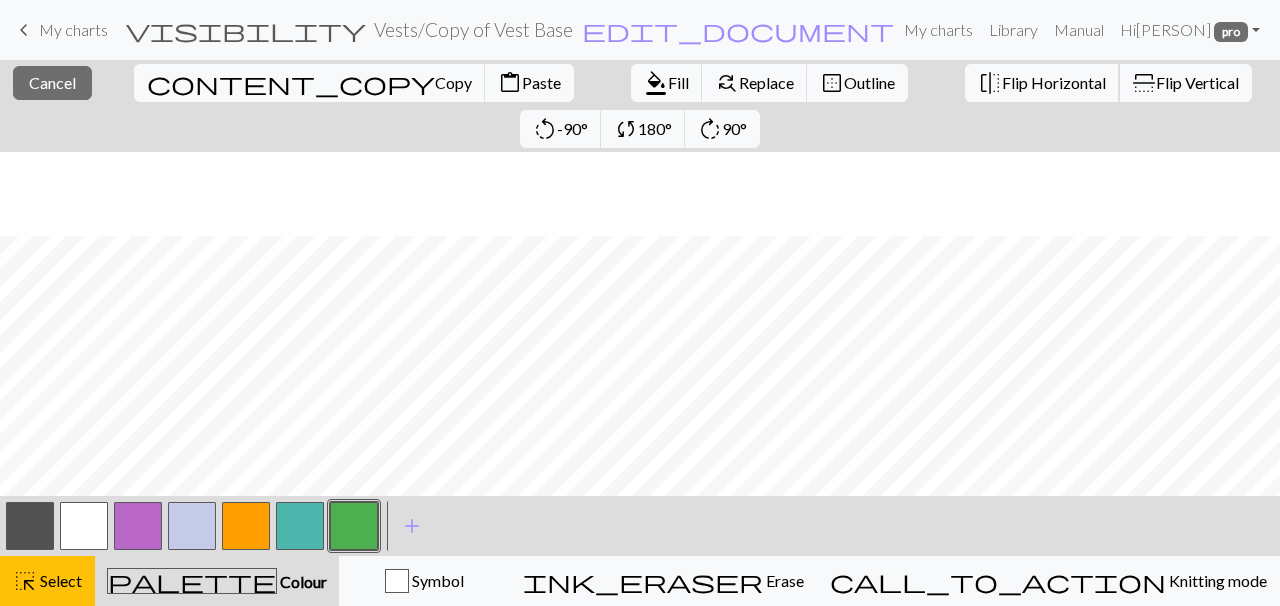 scroll, scrollTop: 391, scrollLeft: 69, axis: both 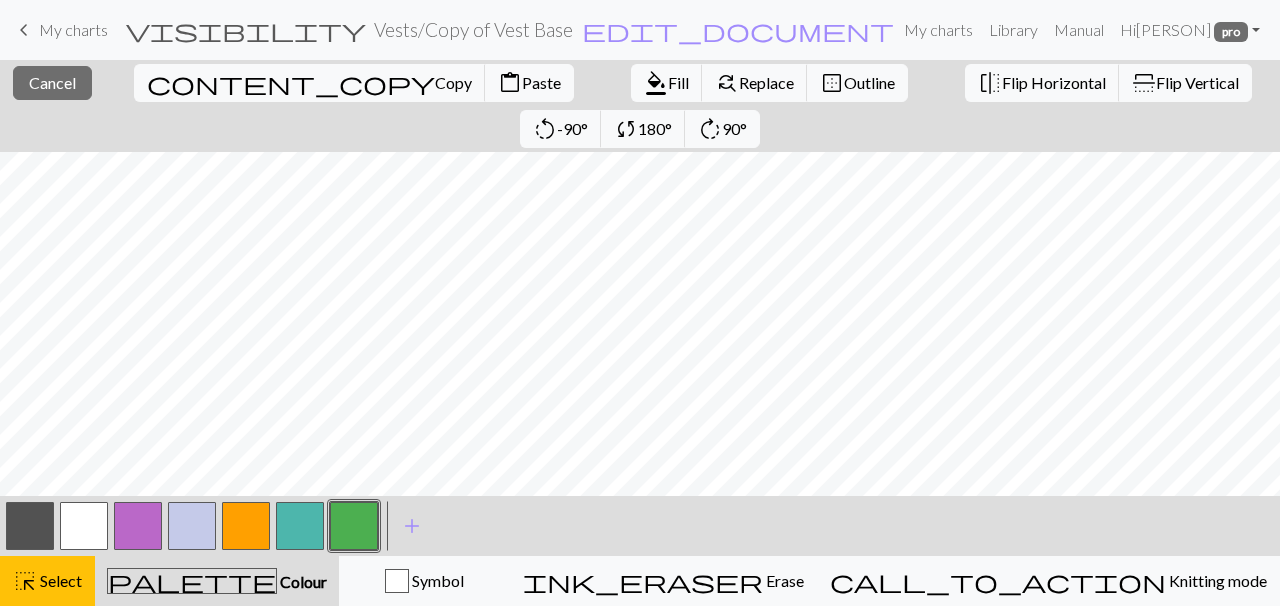 click at bounding box center (30, 526) 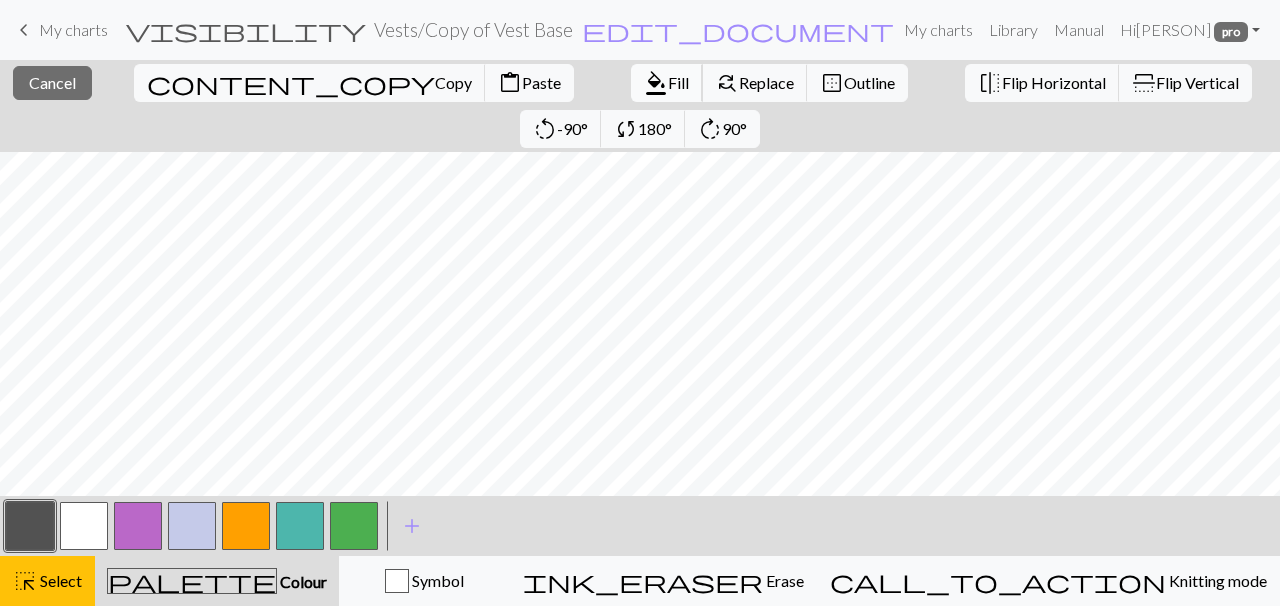 click on "format_color_fill" at bounding box center (656, 83) 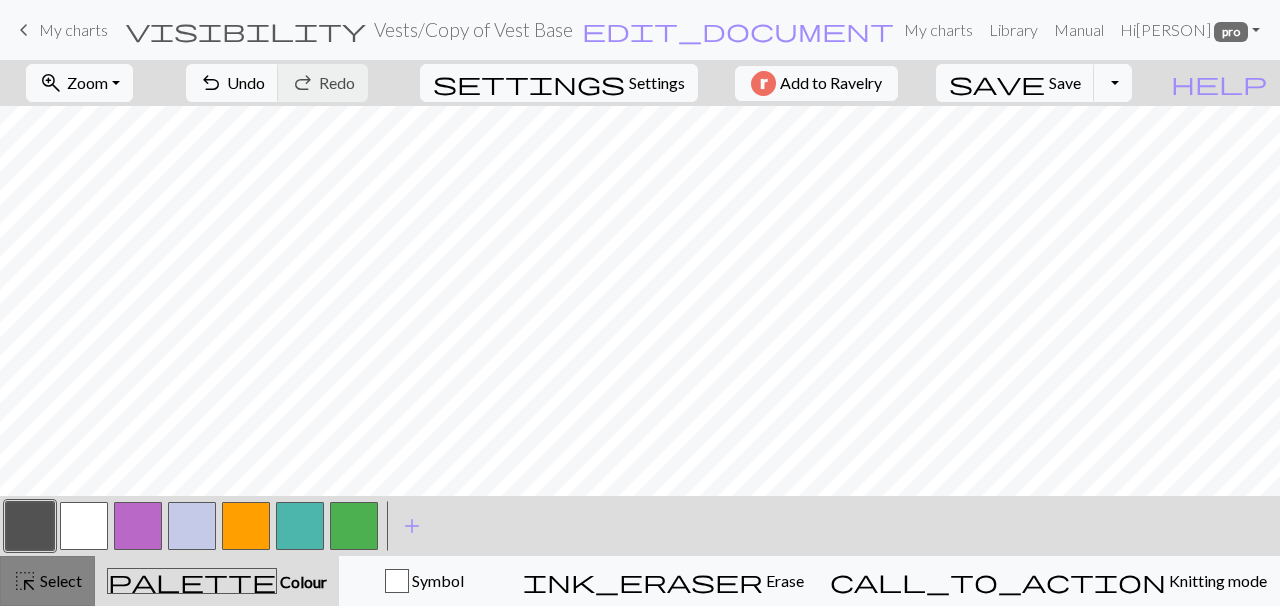 click on "highlight_alt" at bounding box center [25, 581] 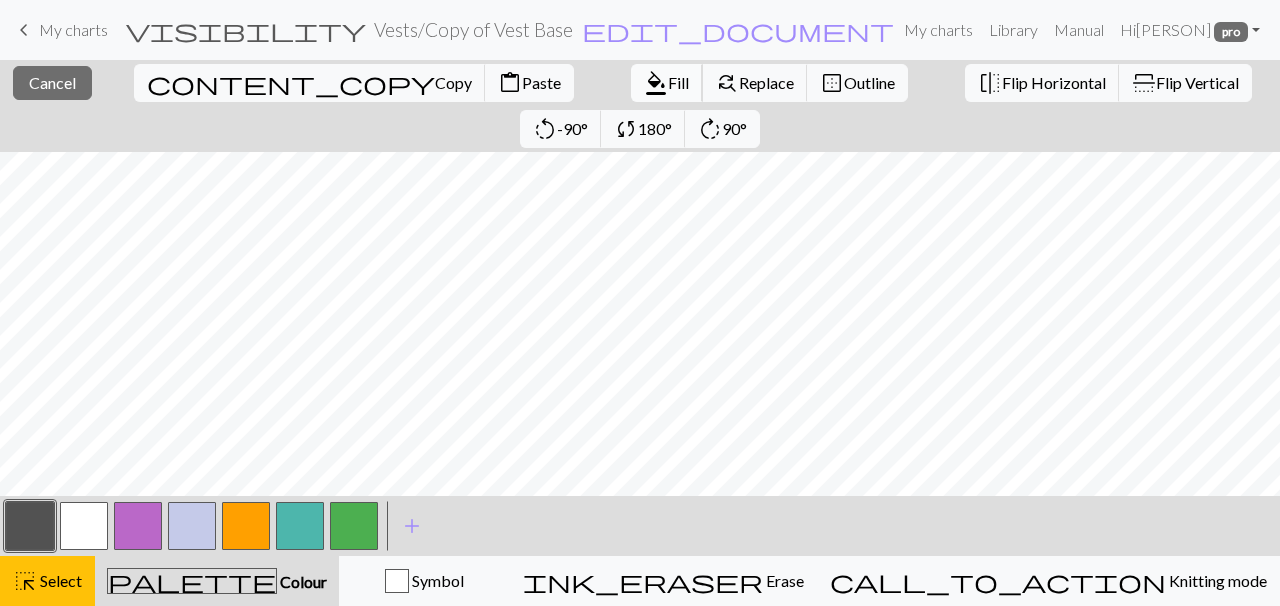 click on "format_color_fill" at bounding box center (656, 83) 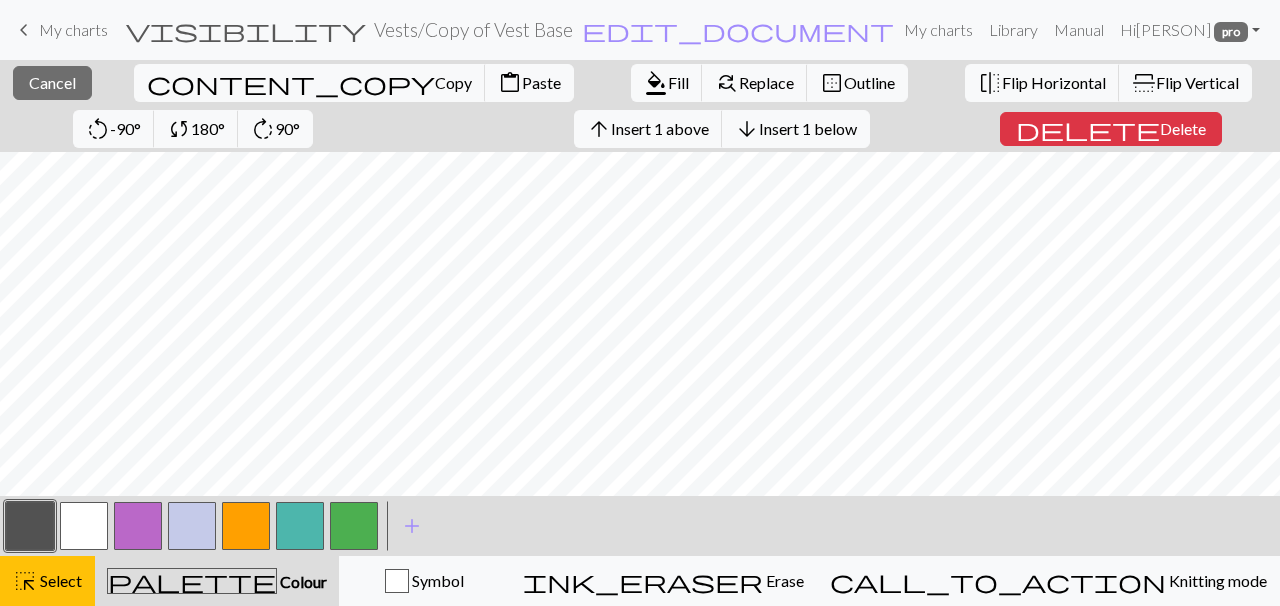 click at bounding box center [246, 526] 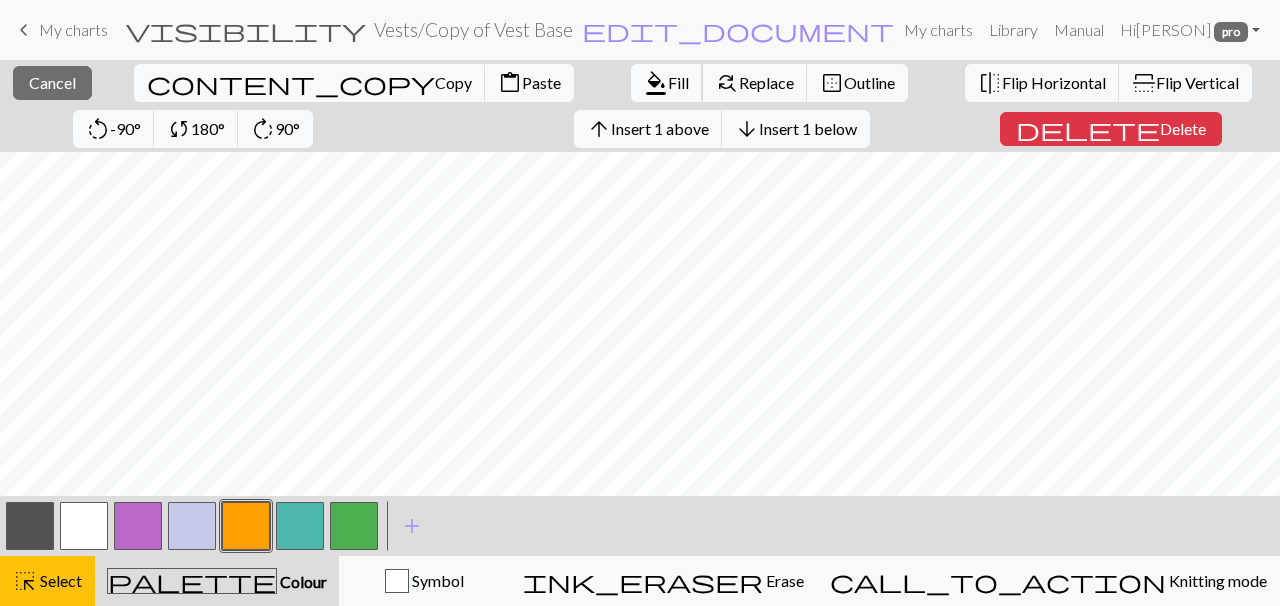 click on "format_color_fill" at bounding box center [656, 83] 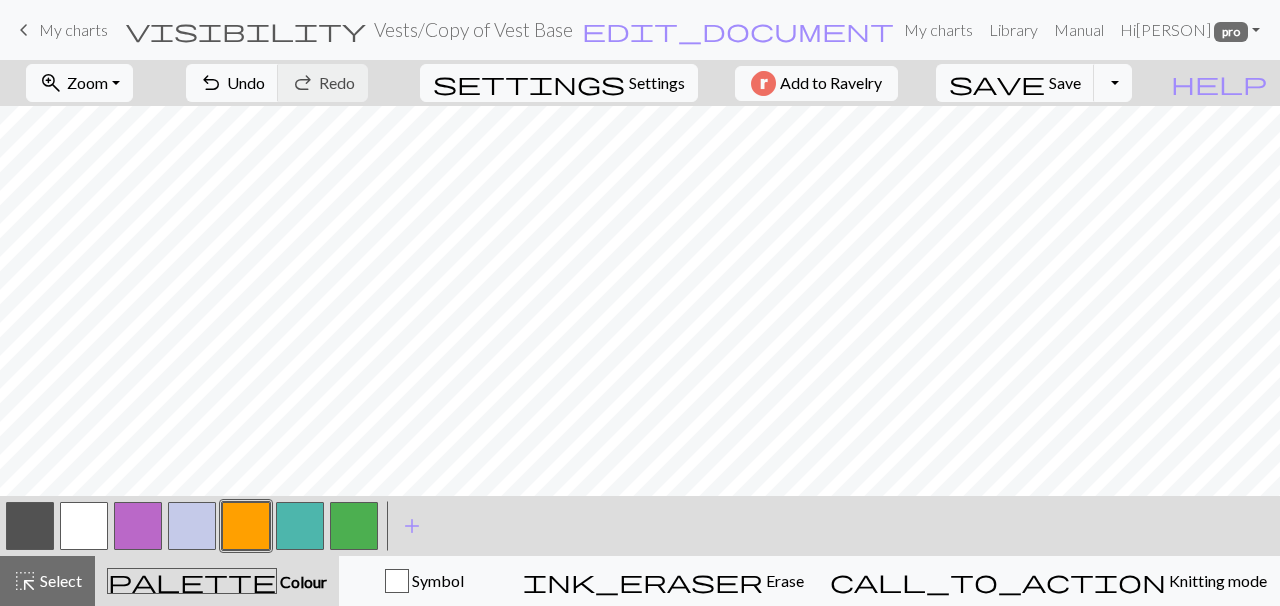 click at bounding box center [30, 526] 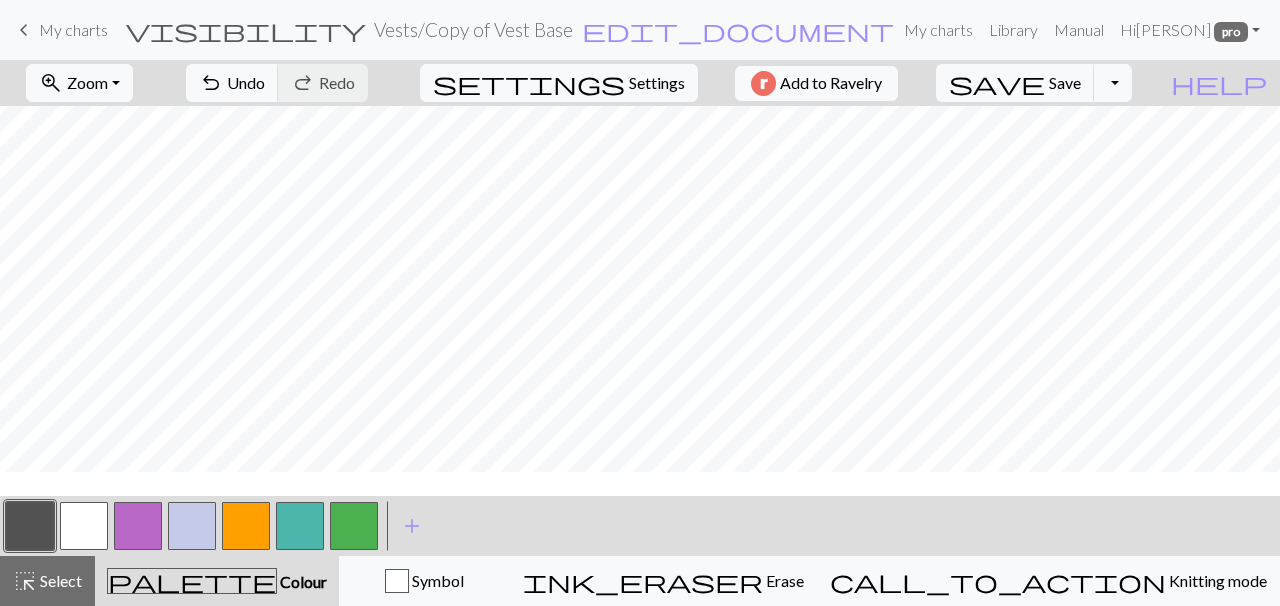 scroll, scrollTop: 363, scrollLeft: 69, axis: both 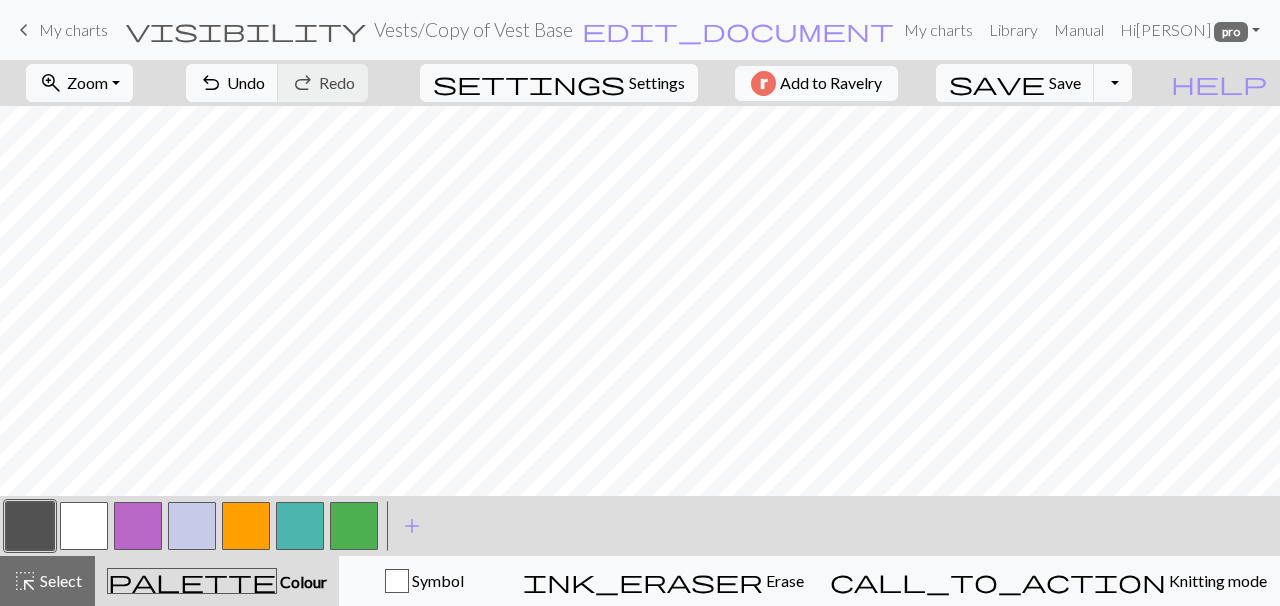 click at bounding box center [354, 526] 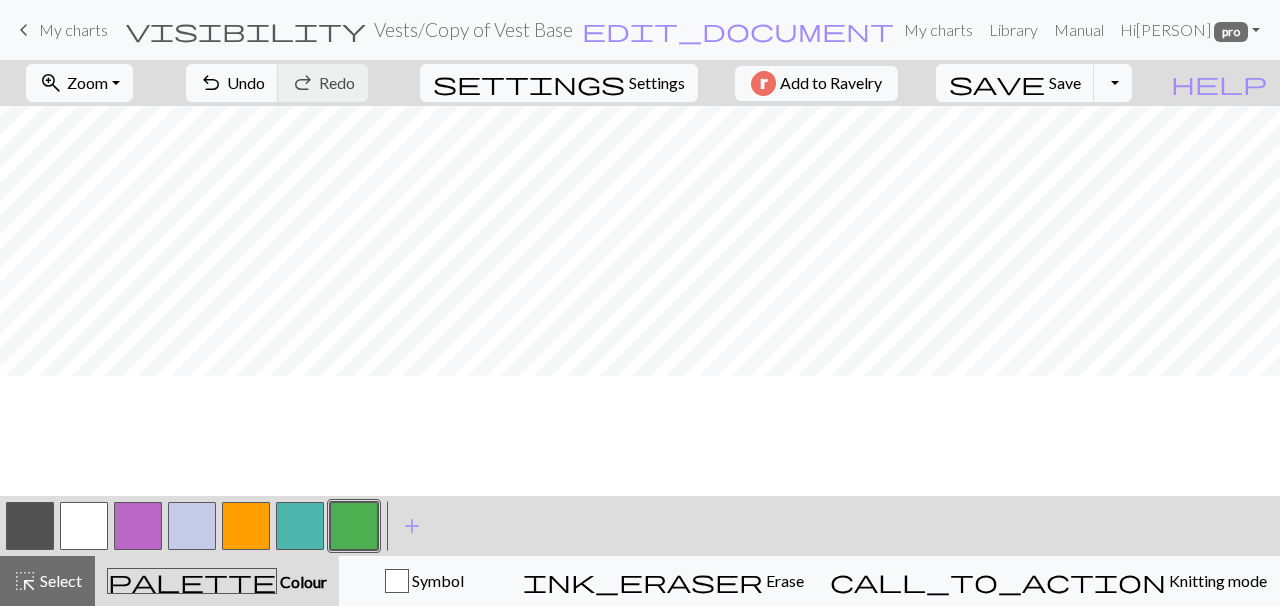 scroll, scrollTop: 367, scrollLeft: 69, axis: both 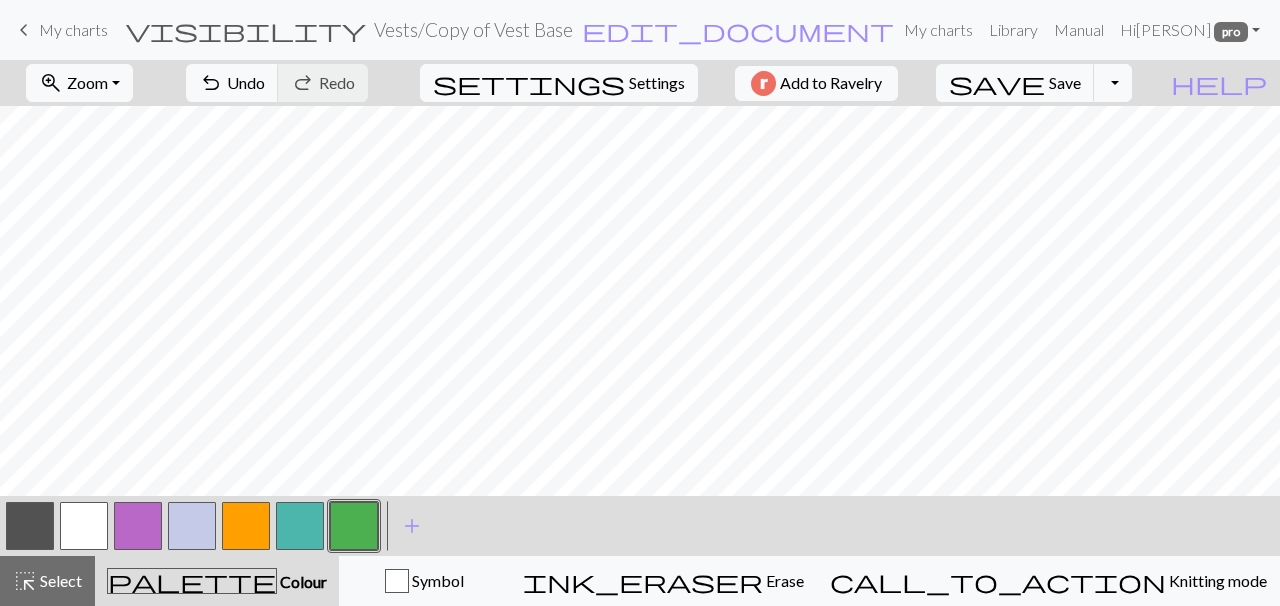 click at bounding box center [30, 526] 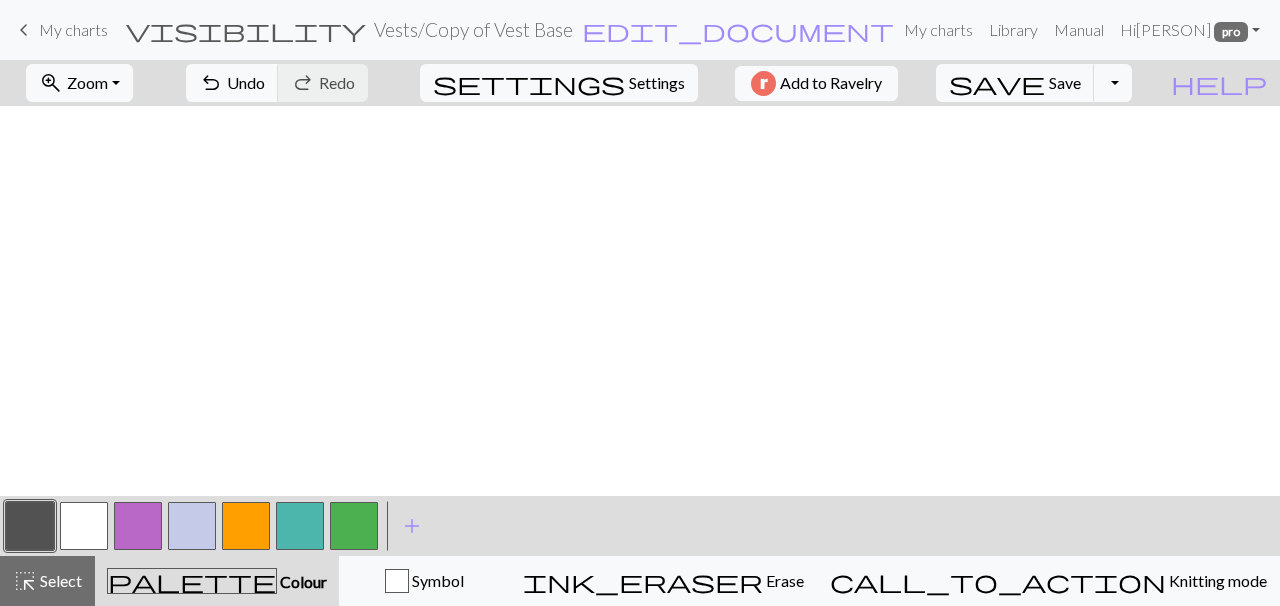 scroll, scrollTop: 996, scrollLeft: 69, axis: both 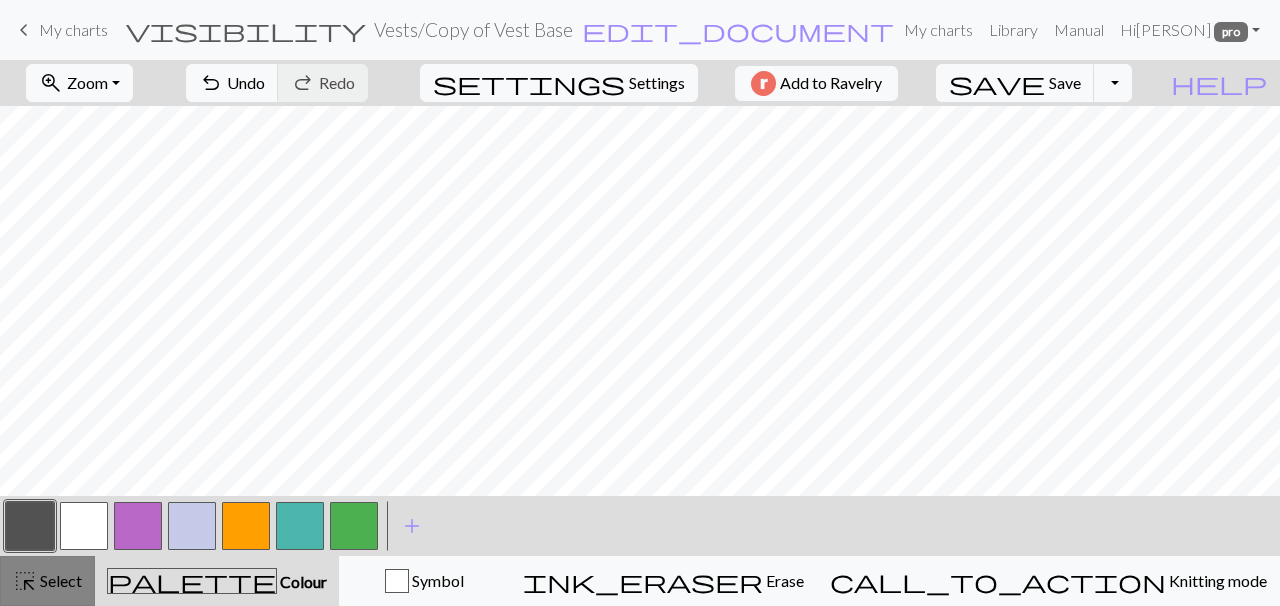 click on "Select" at bounding box center [59, 580] 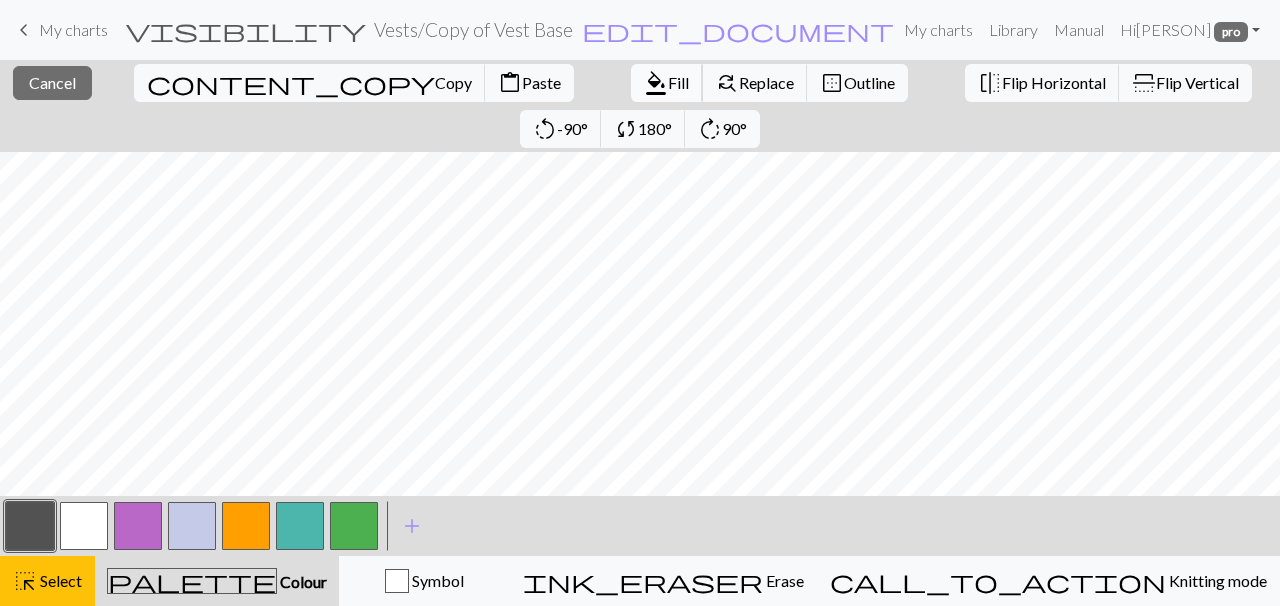 click on "format_color_fill" at bounding box center (656, 83) 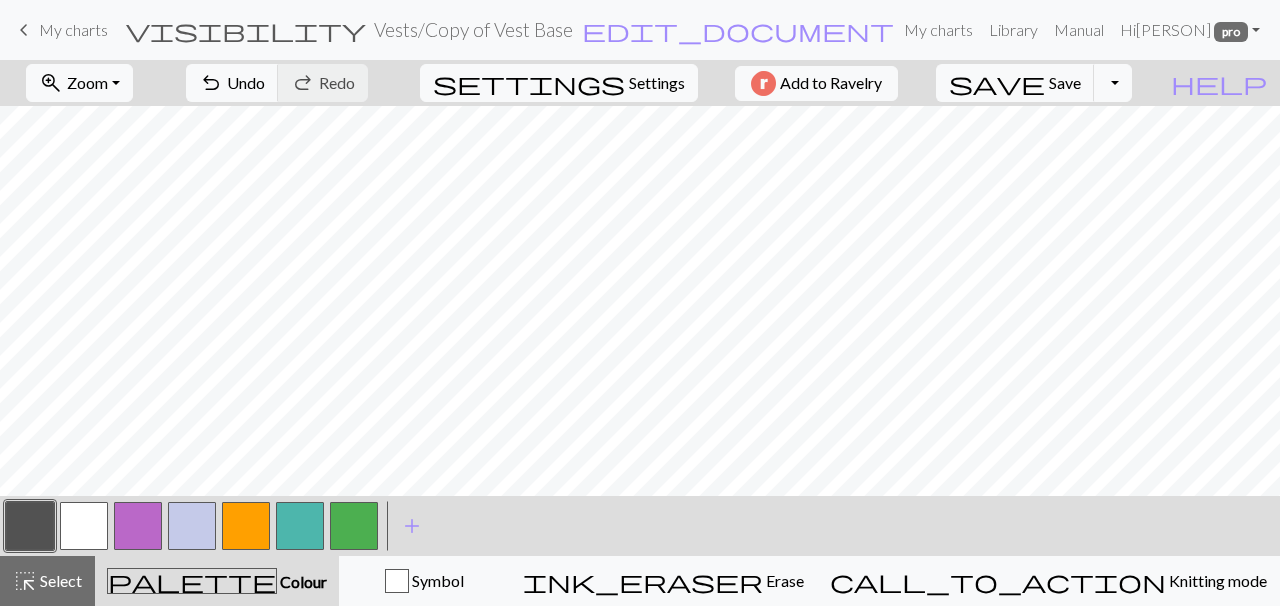 click at bounding box center (246, 526) 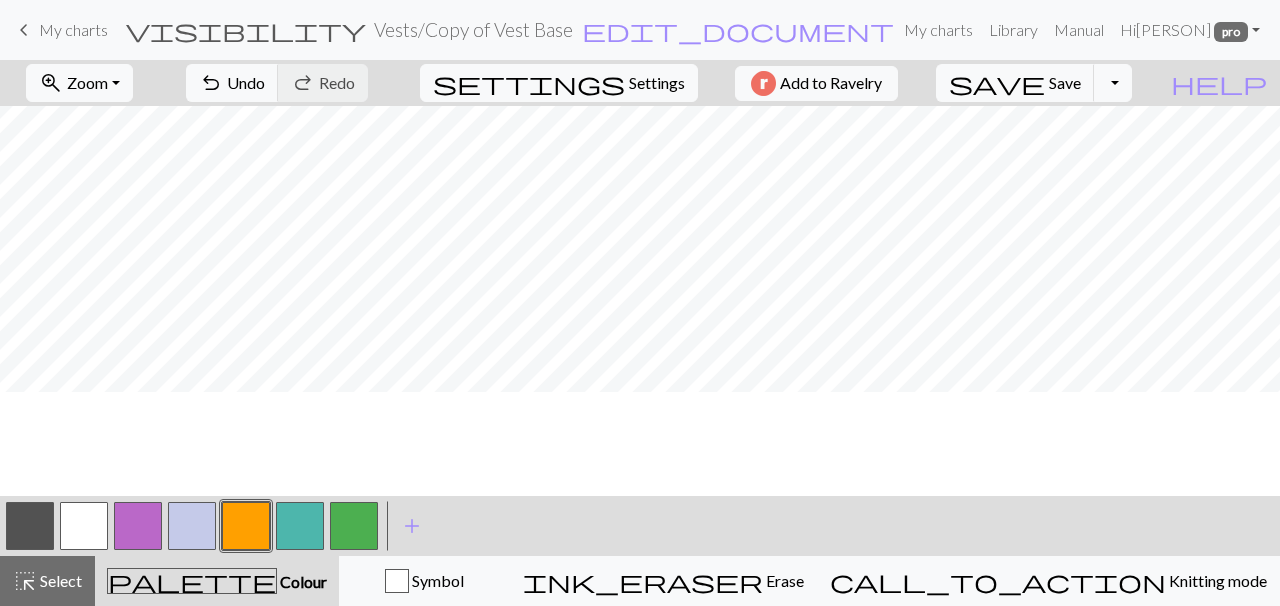 scroll, scrollTop: 344, scrollLeft: 69, axis: both 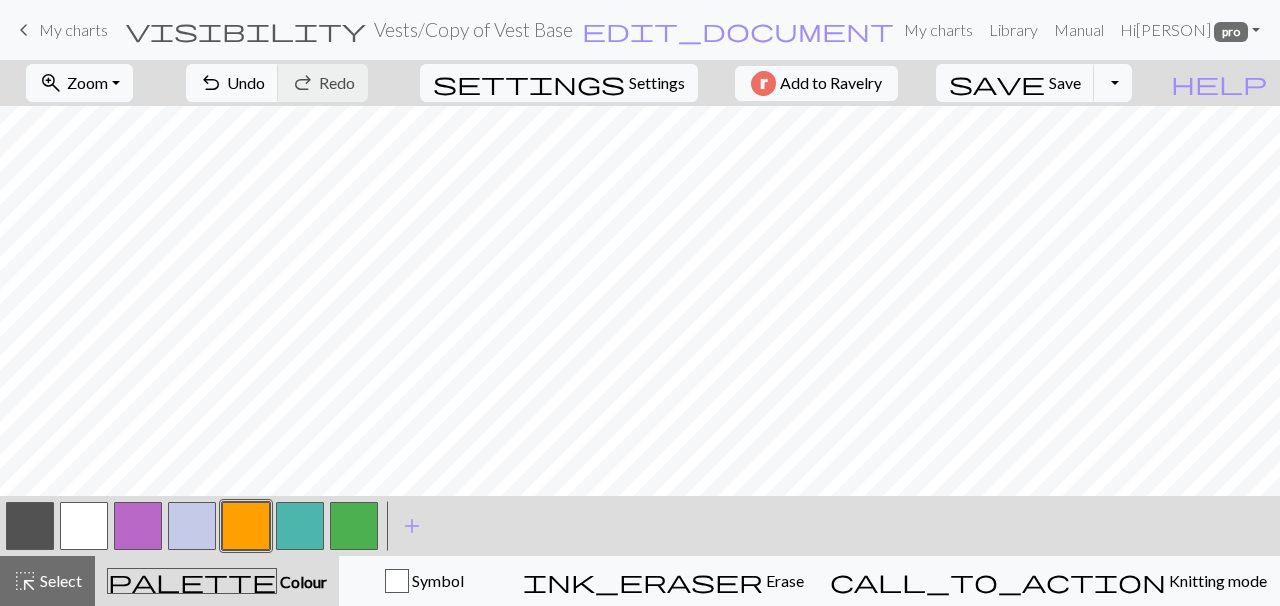 click at bounding box center [354, 526] 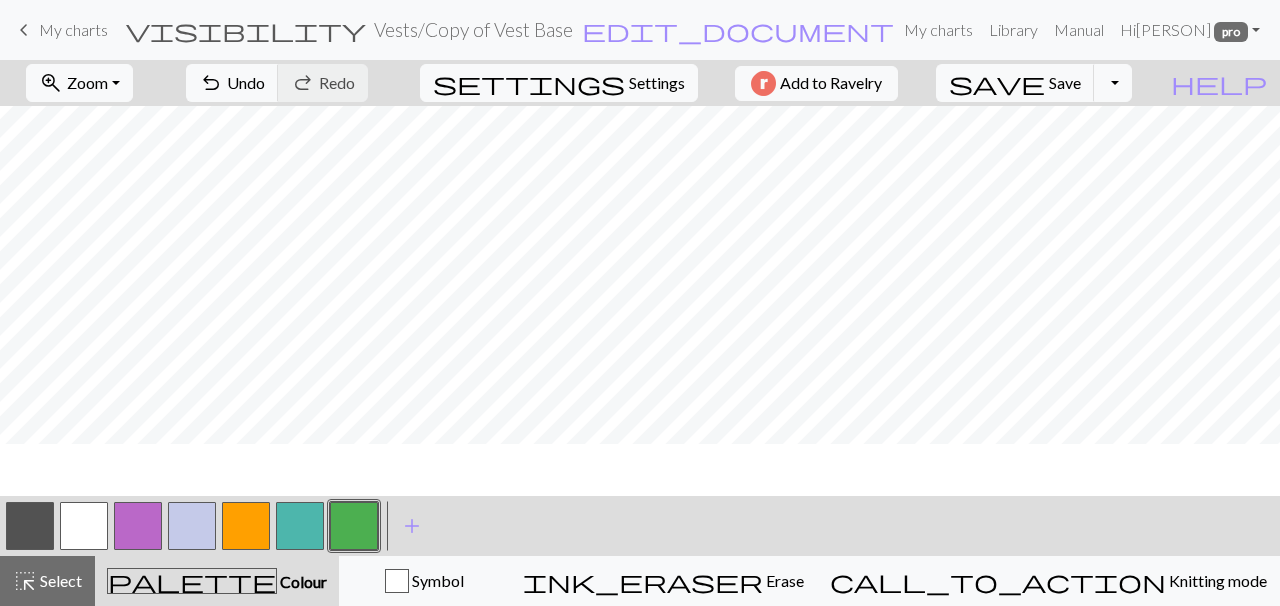 scroll, scrollTop: 353, scrollLeft: 69, axis: both 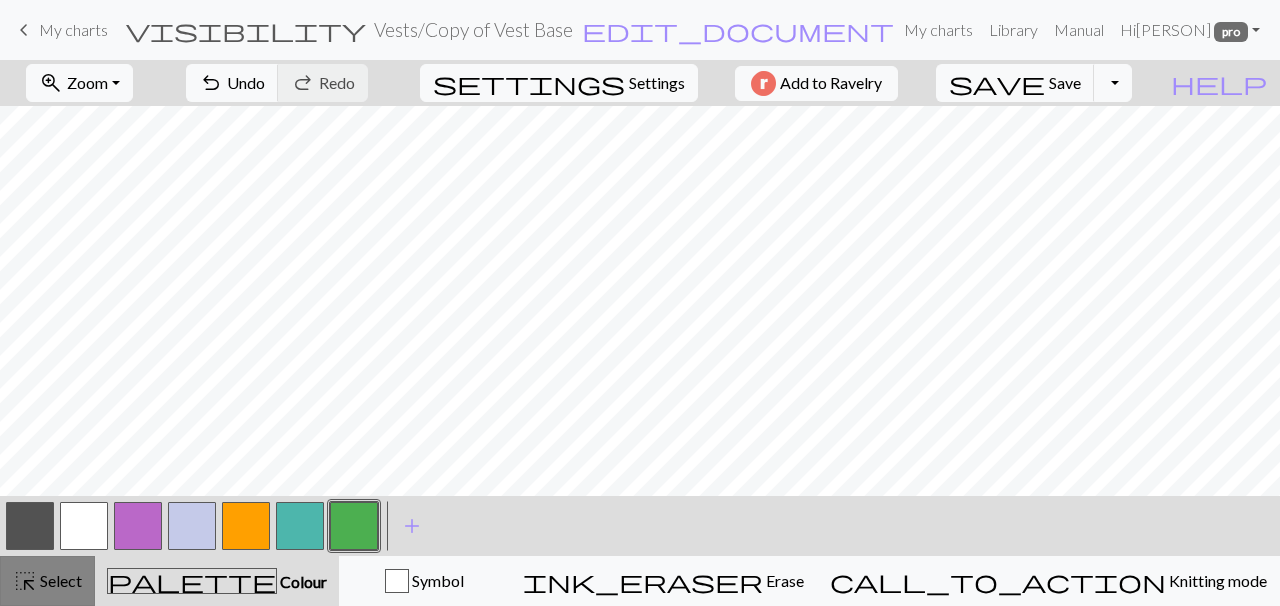 click on "Select" at bounding box center [59, 580] 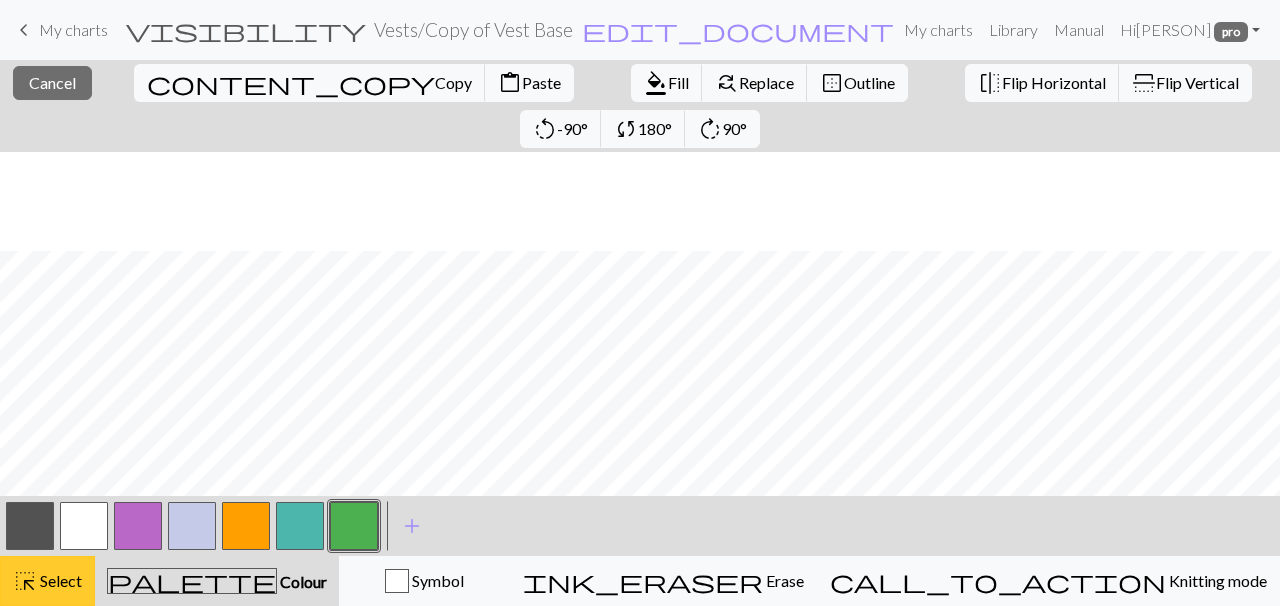 scroll, scrollTop: 736, scrollLeft: 69, axis: both 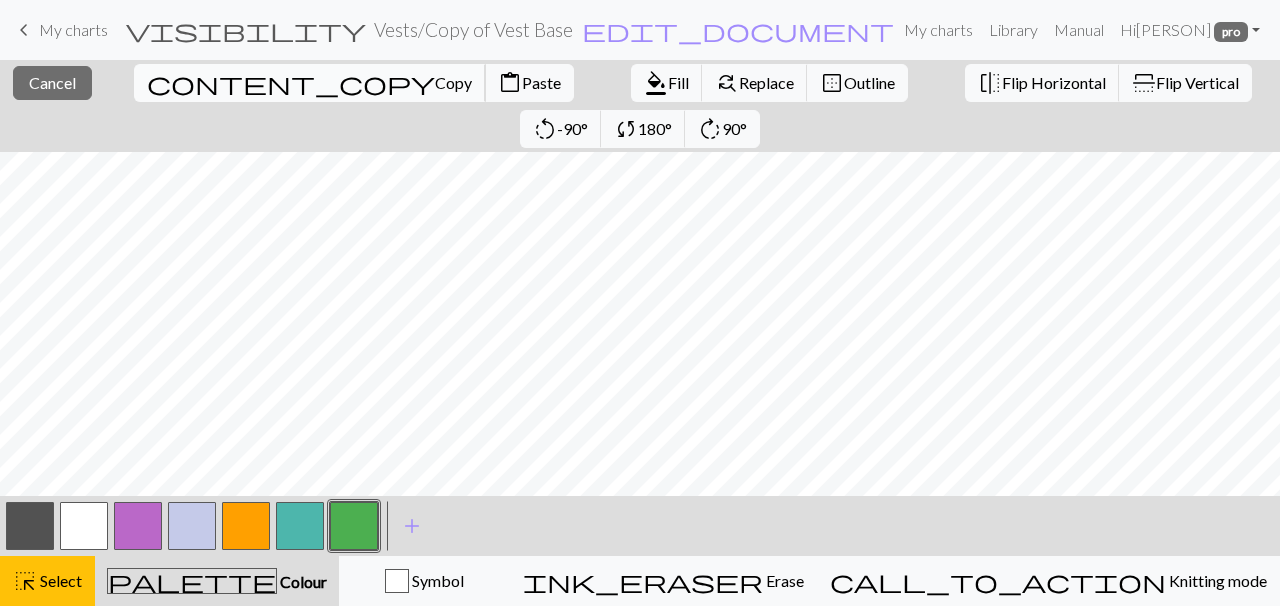 click on "Copy" at bounding box center [453, 82] 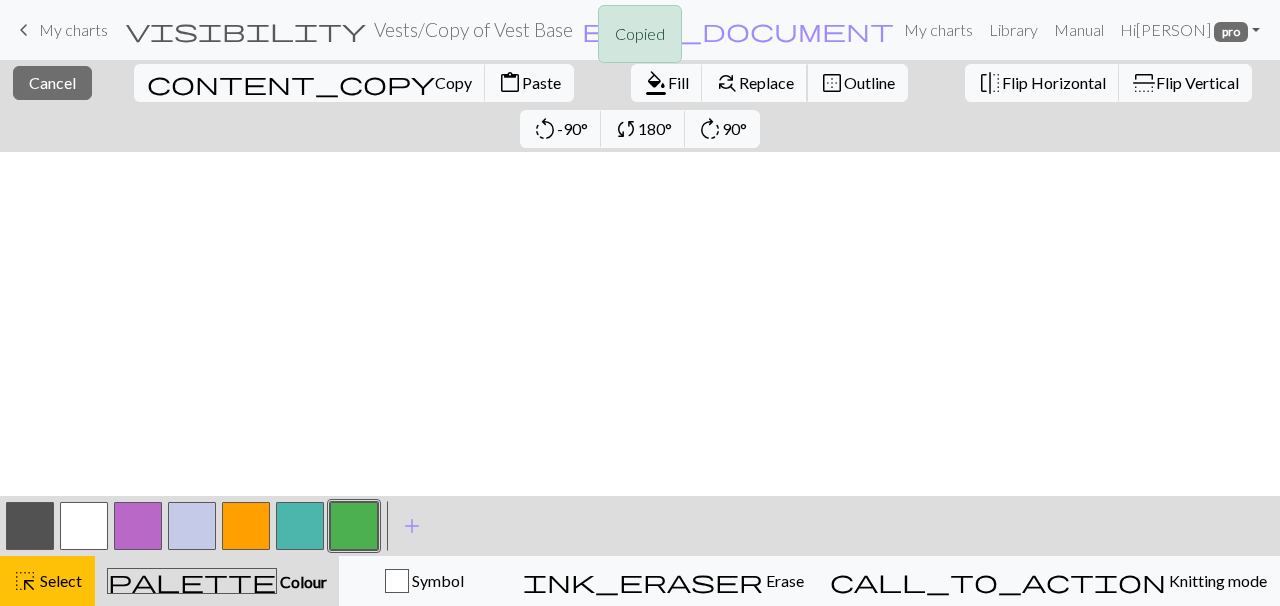 scroll, scrollTop: 293, scrollLeft: 69, axis: both 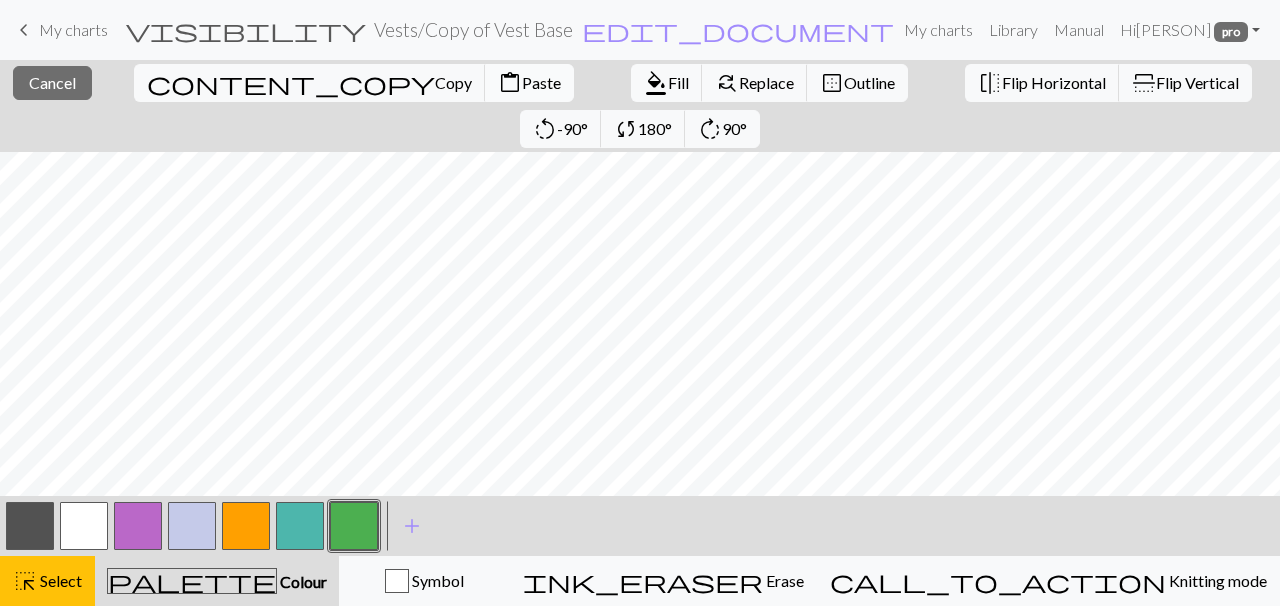 click on "Paste" at bounding box center (541, 82) 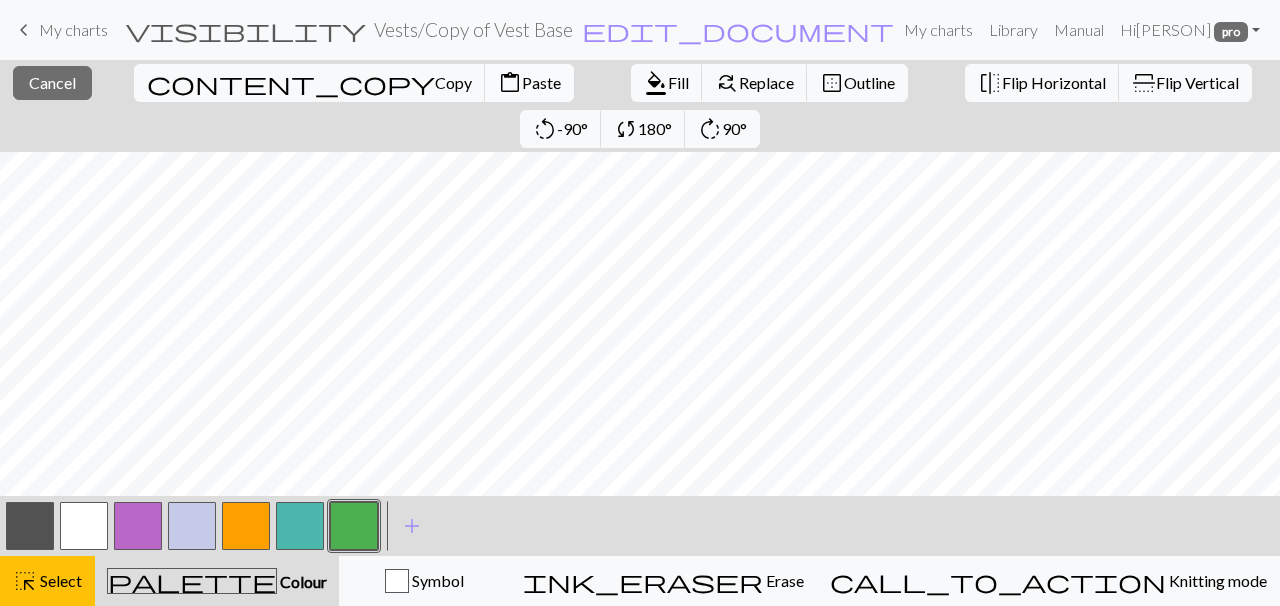 click on "Paste" at bounding box center (541, 82) 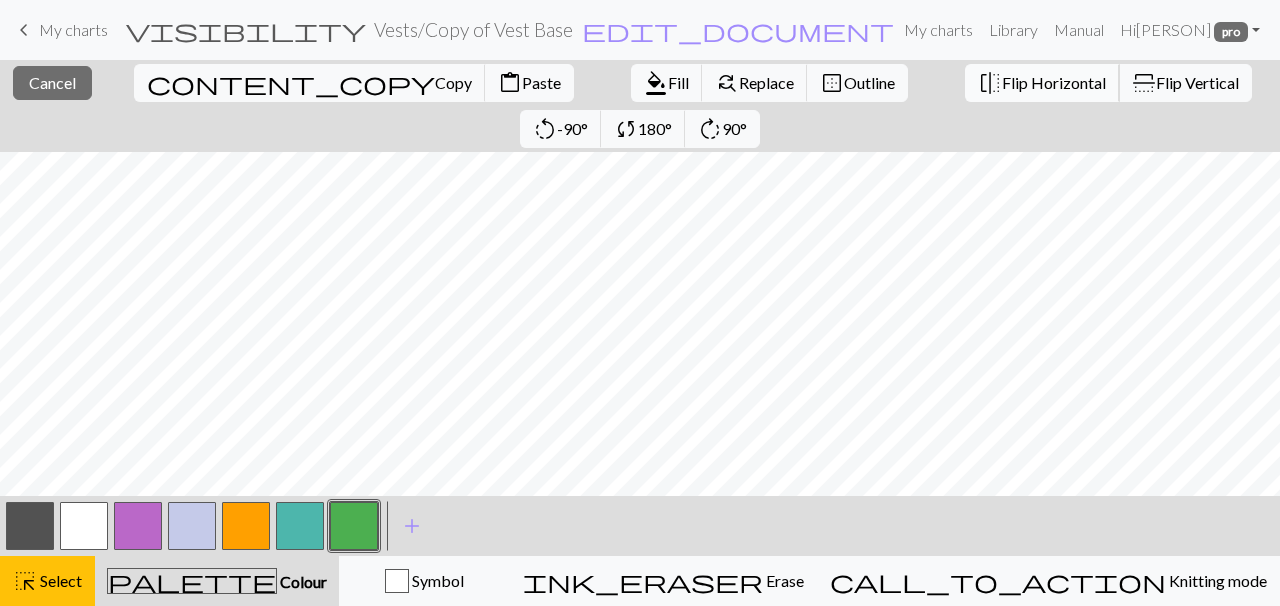 click on "Flip Horizontal" at bounding box center [1054, 82] 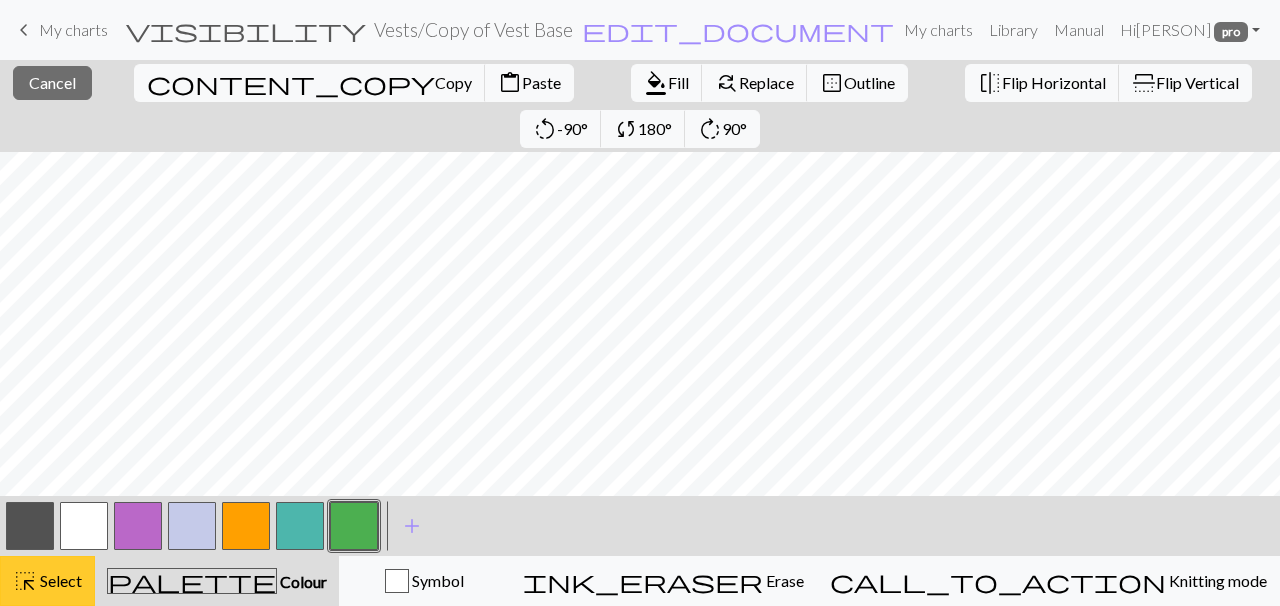 click on "Select" at bounding box center [59, 580] 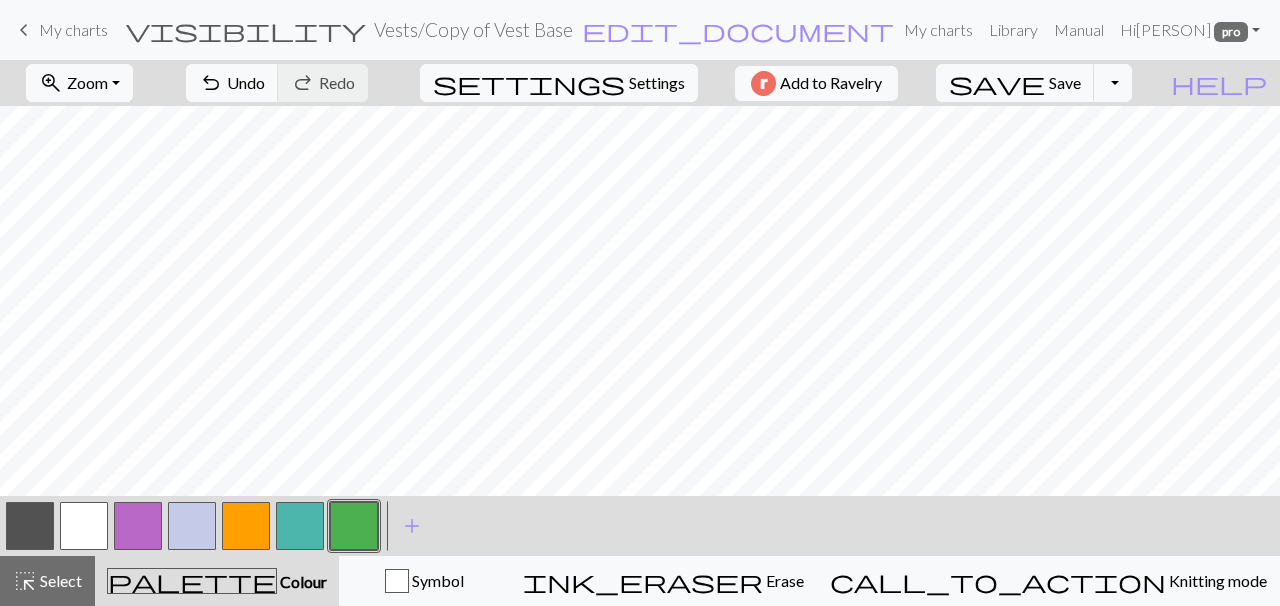 click at bounding box center (30, 526) 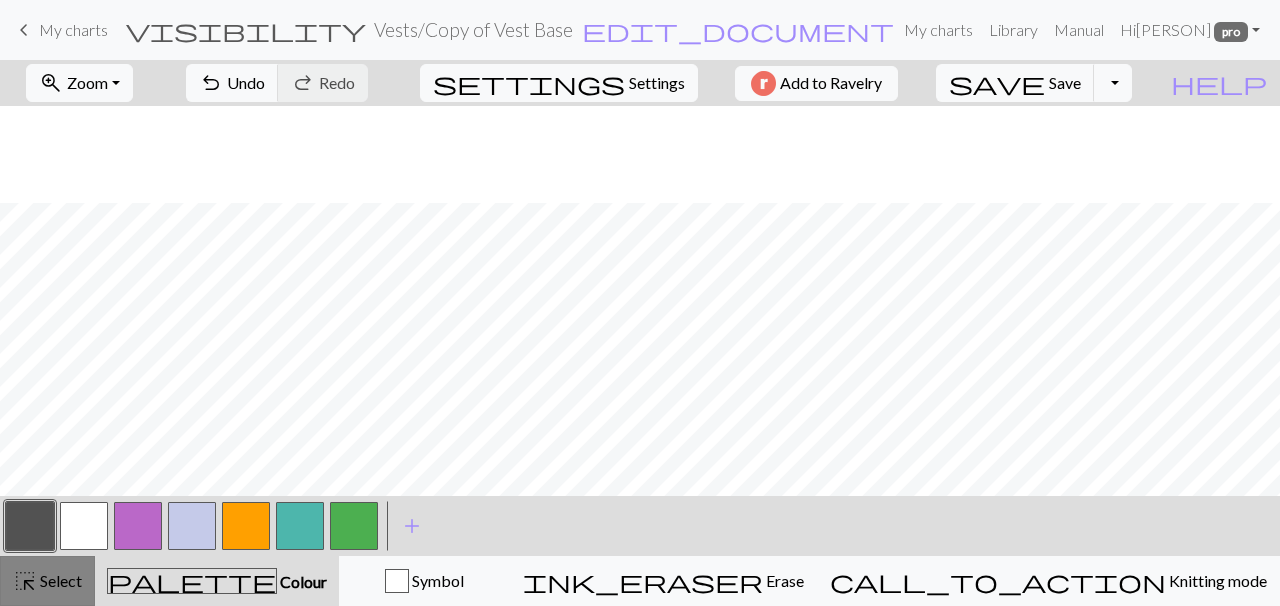 scroll, scrollTop: 390, scrollLeft: 69, axis: both 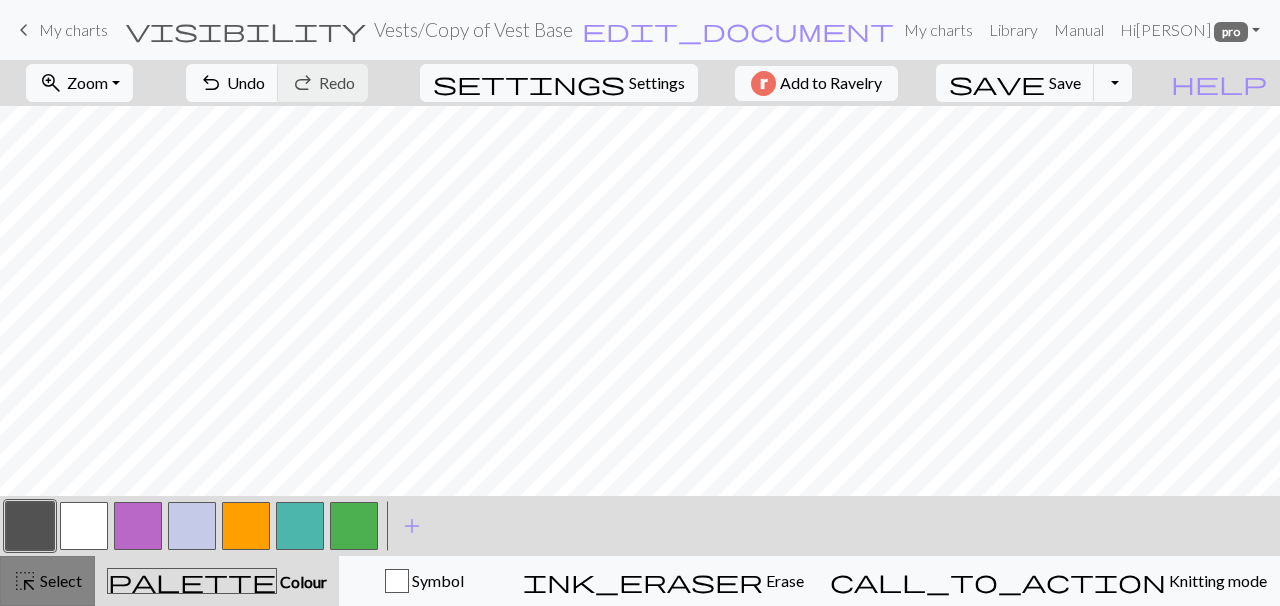 click on "Select" at bounding box center (59, 580) 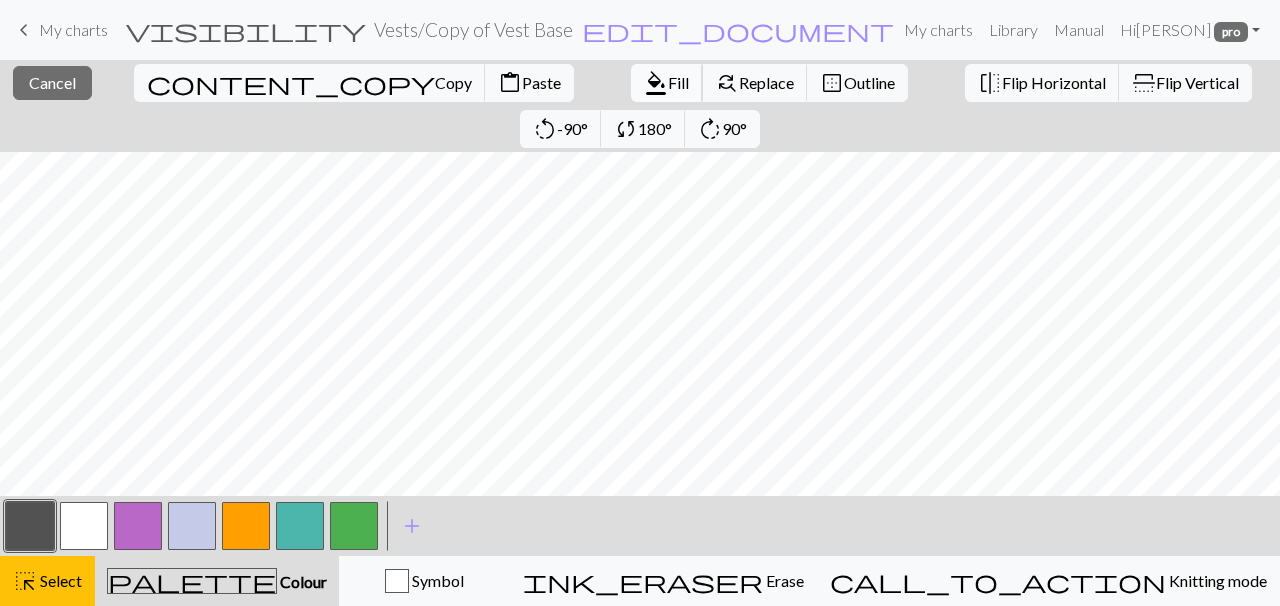 click on "format_color_fill  Fill" at bounding box center (667, 83) 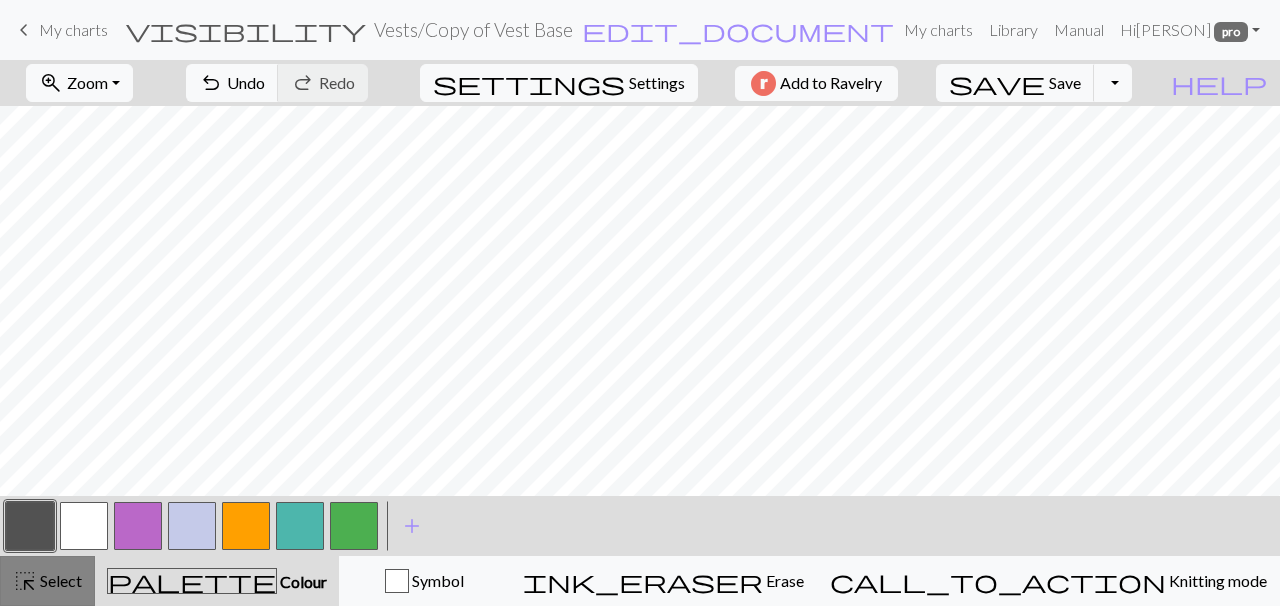 click on "Select" at bounding box center (59, 580) 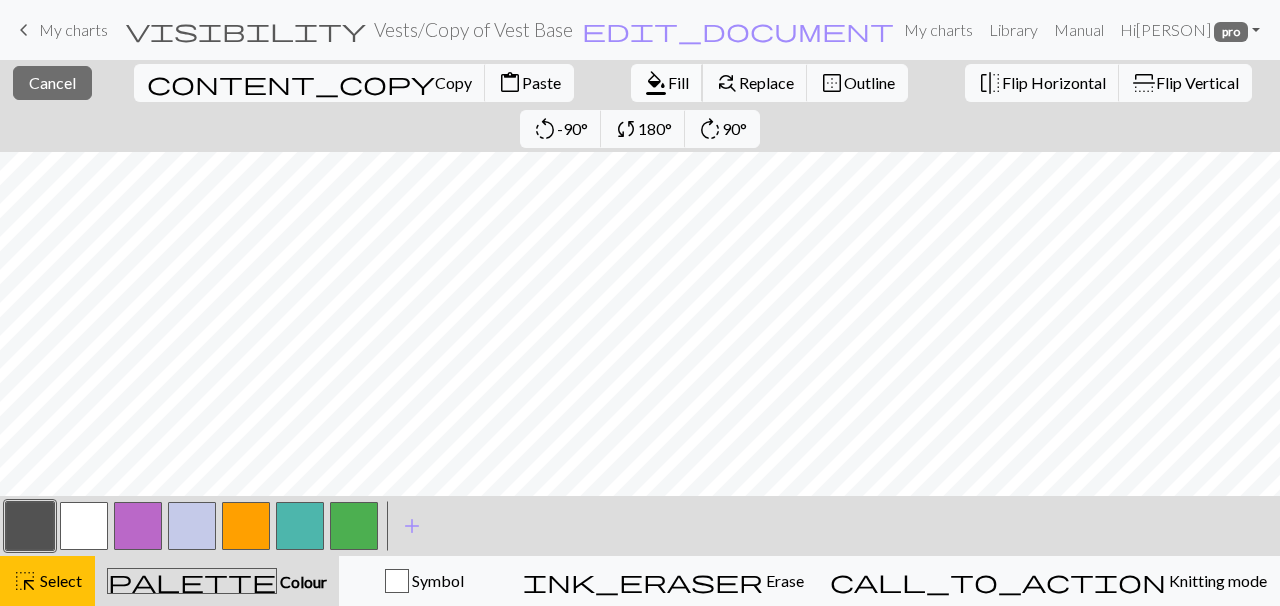 click on "format_color_fill" at bounding box center [656, 83] 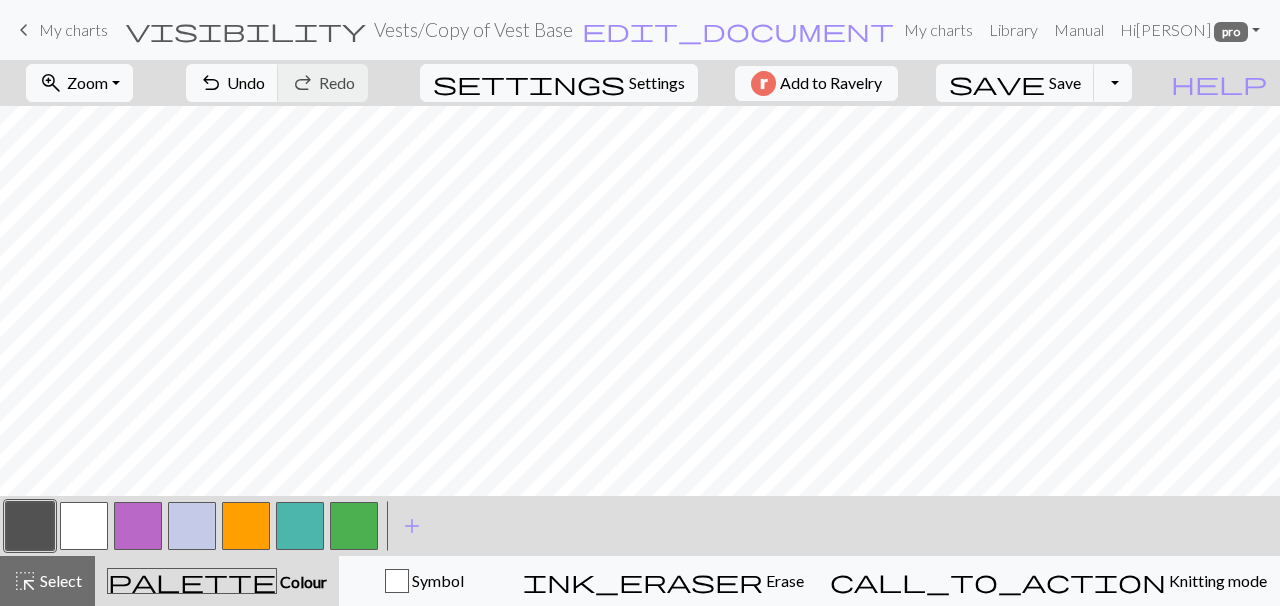 click at bounding box center [246, 526] 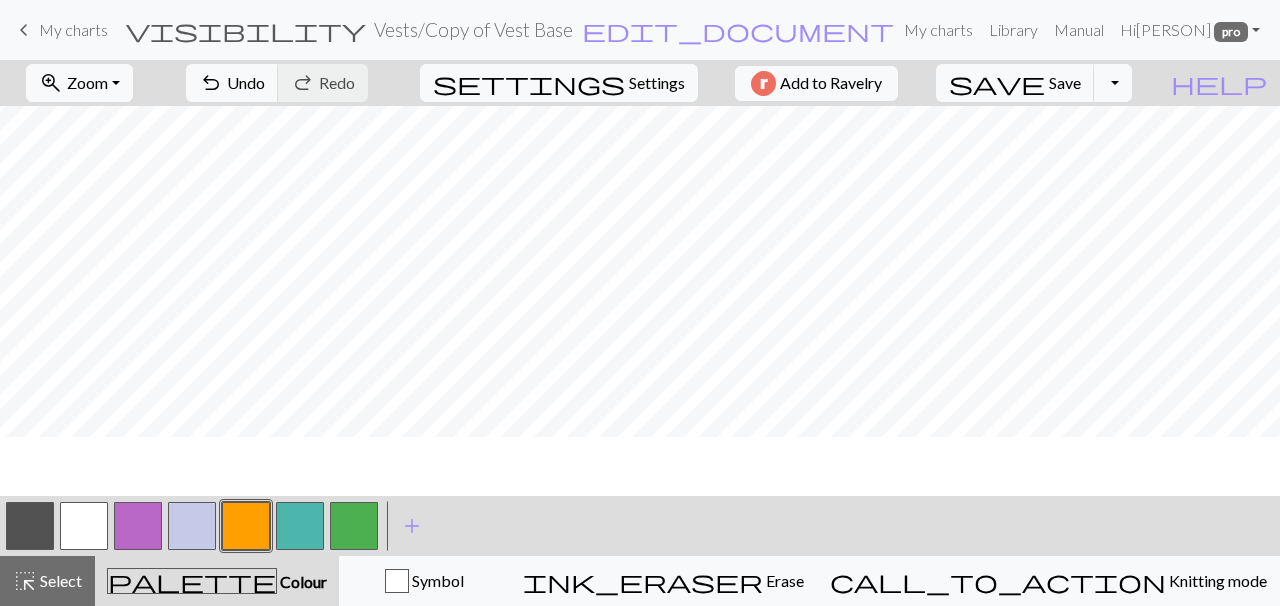 scroll, scrollTop: 330, scrollLeft: 69, axis: both 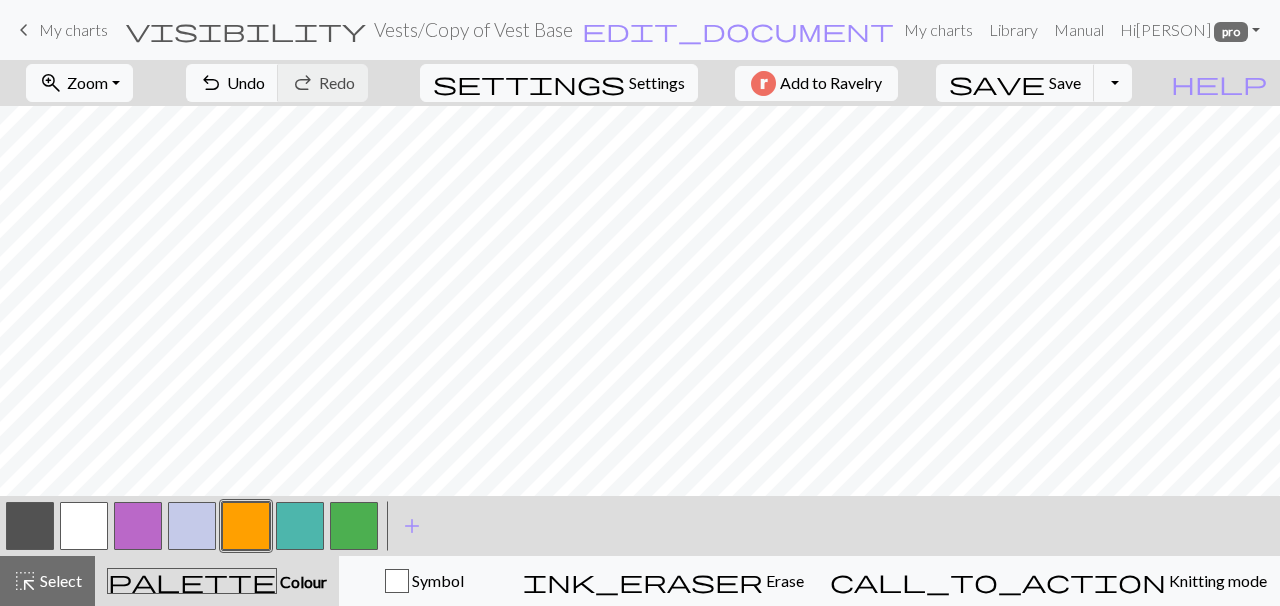 click at bounding box center (30, 526) 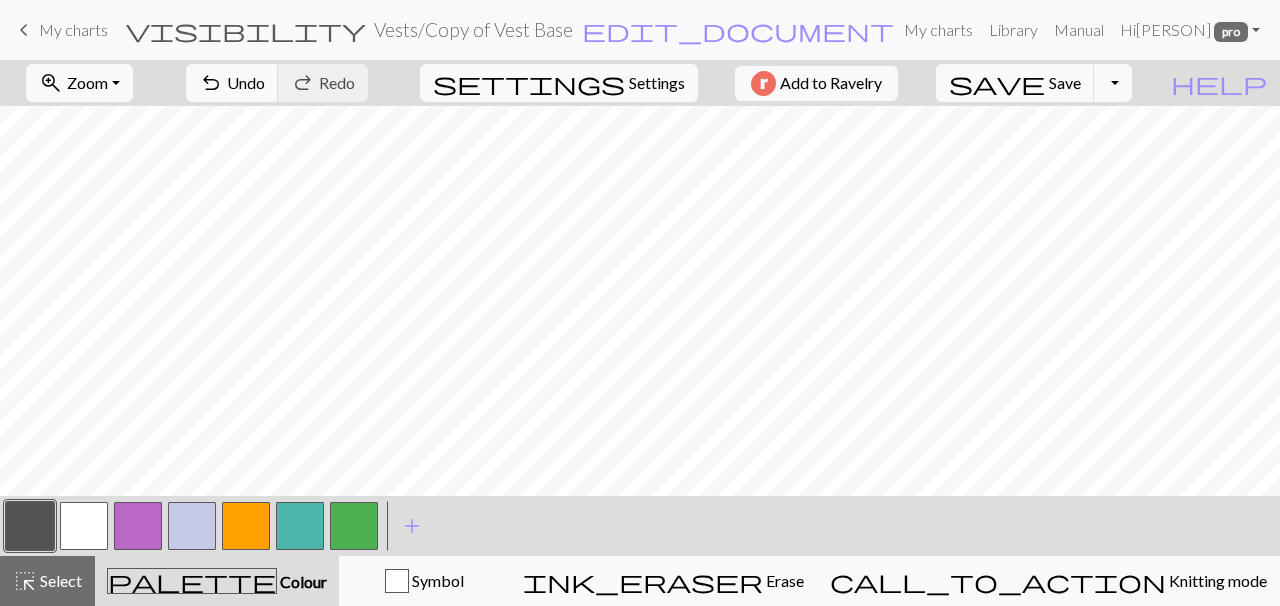 click at bounding box center (354, 526) 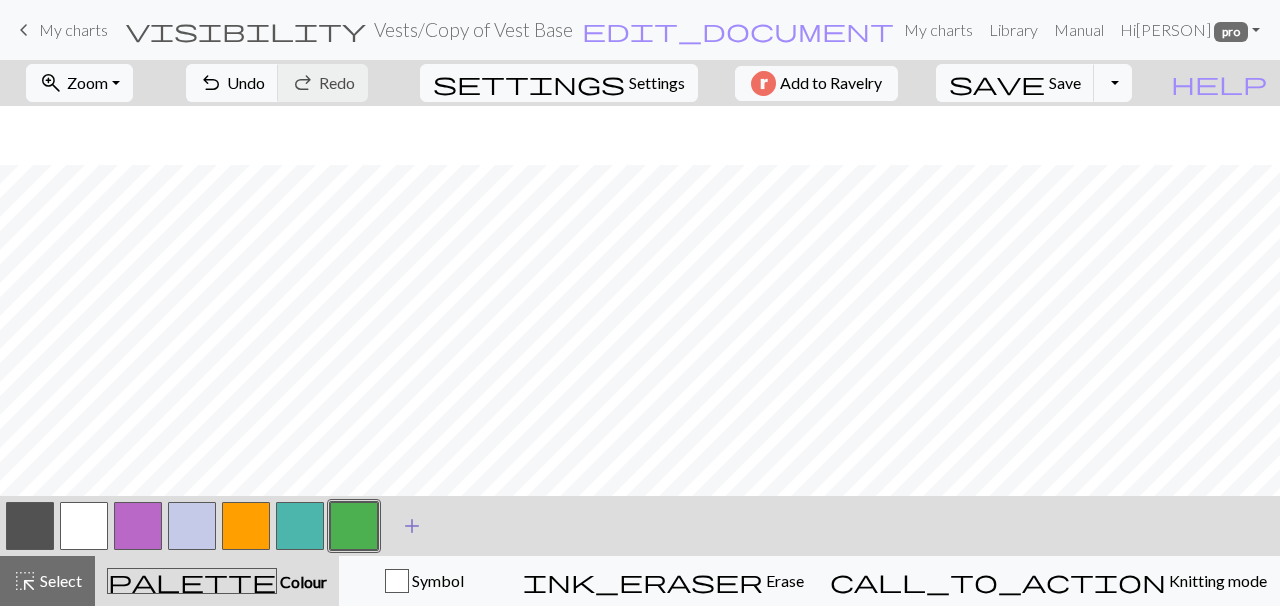 scroll, scrollTop: 754, scrollLeft: 69, axis: both 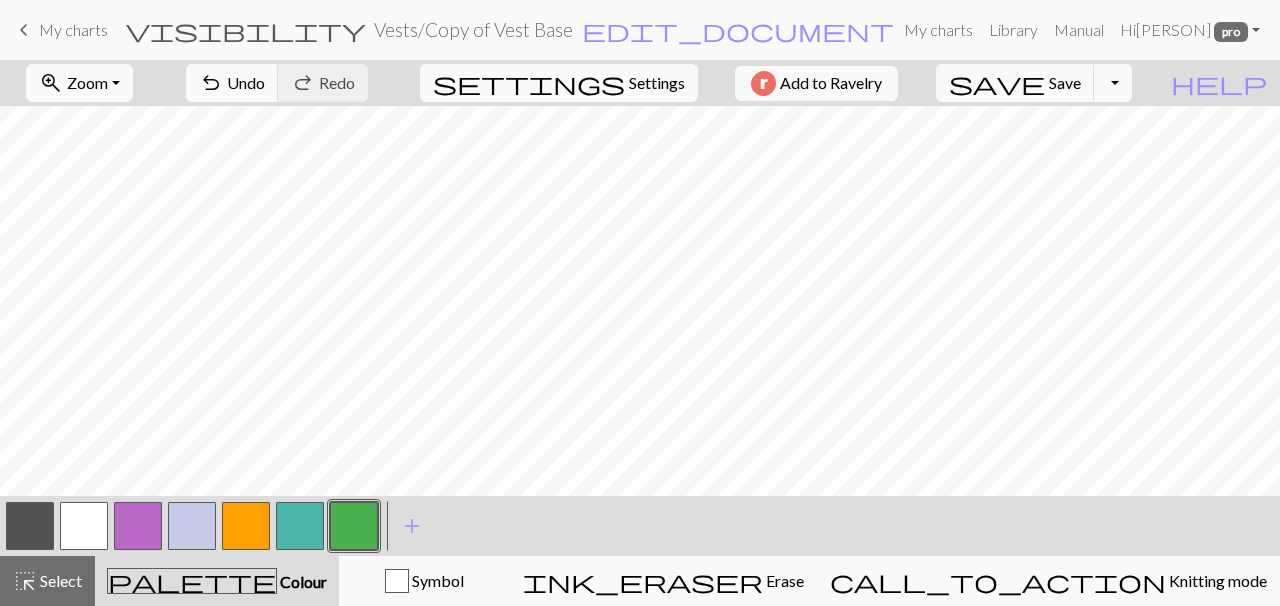 click at bounding box center (246, 526) 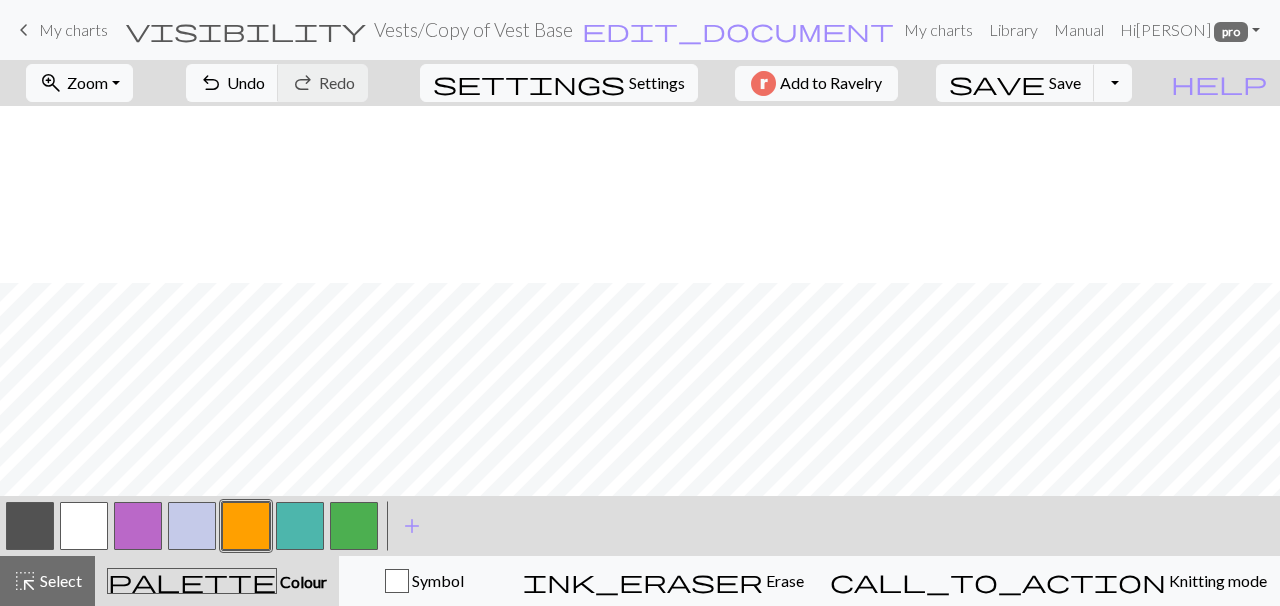 scroll, scrollTop: 538, scrollLeft: 69, axis: both 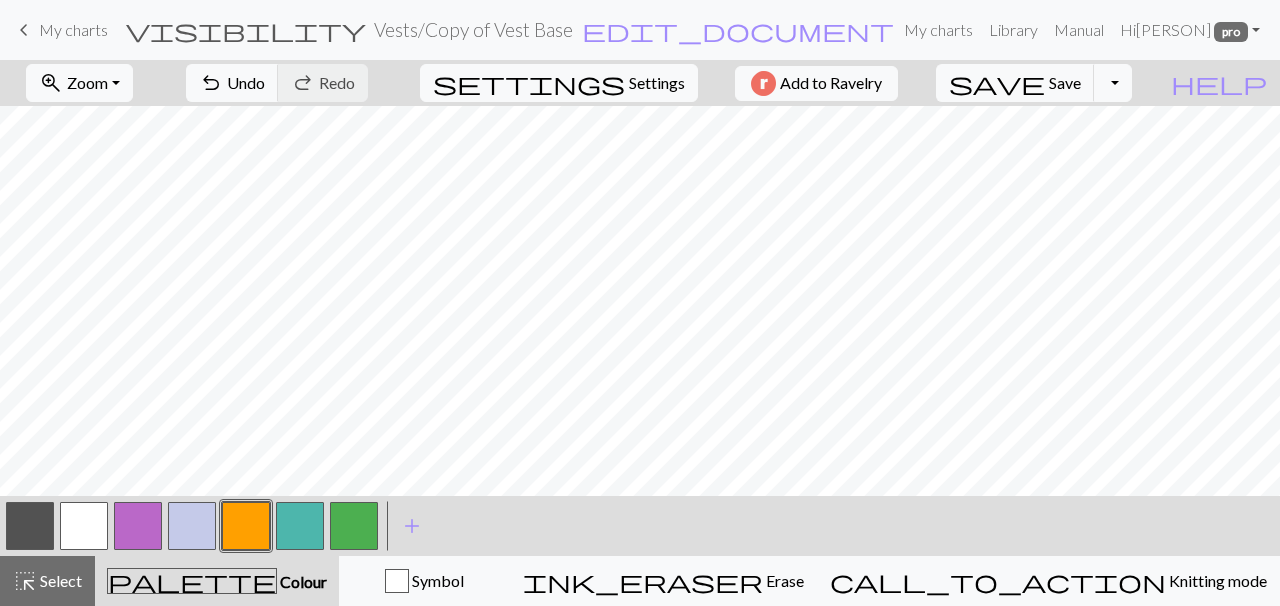 click at bounding box center [354, 526] 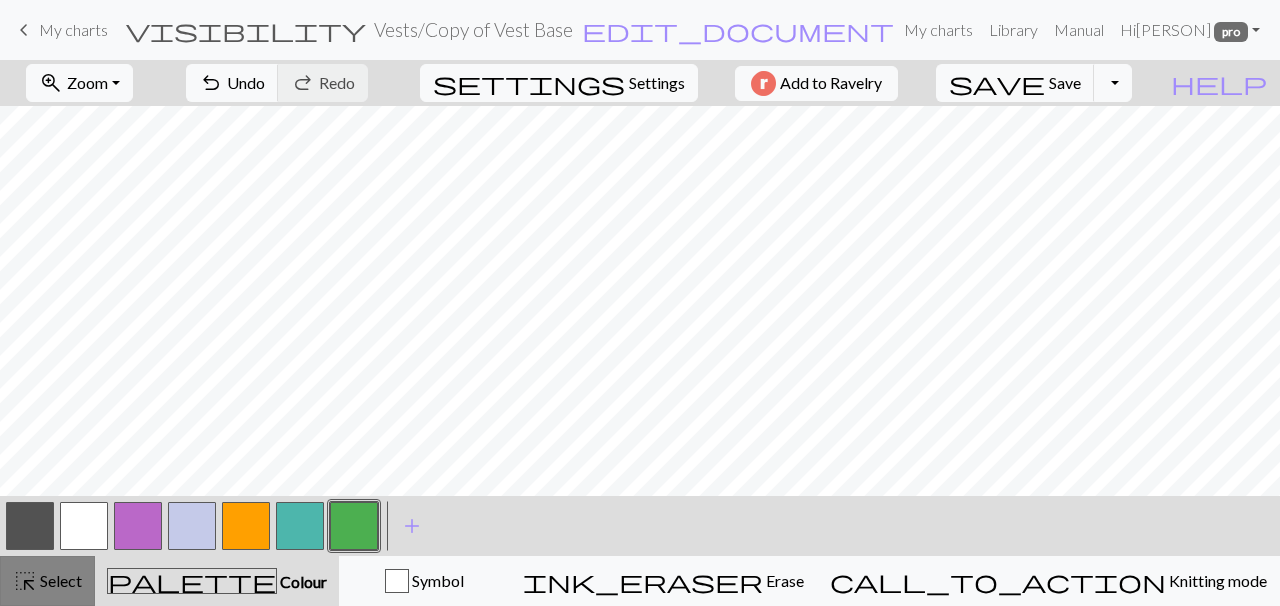 click on "Select" at bounding box center (59, 580) 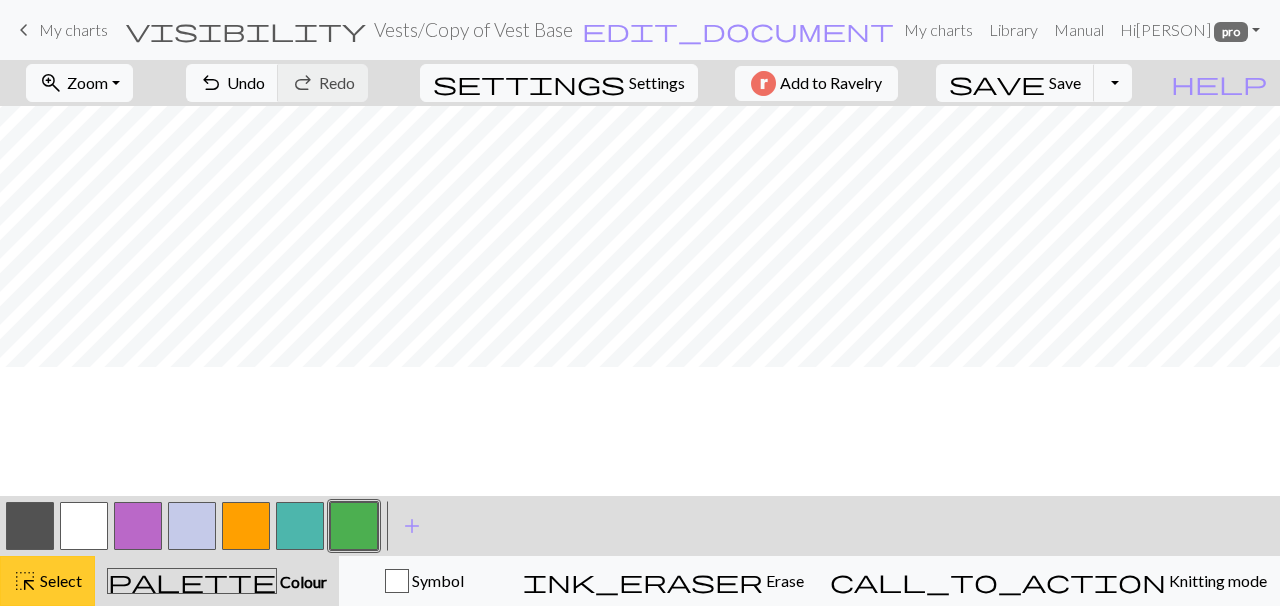 scroll, scrollTop: 408, scrollLeft: 69, axis: both 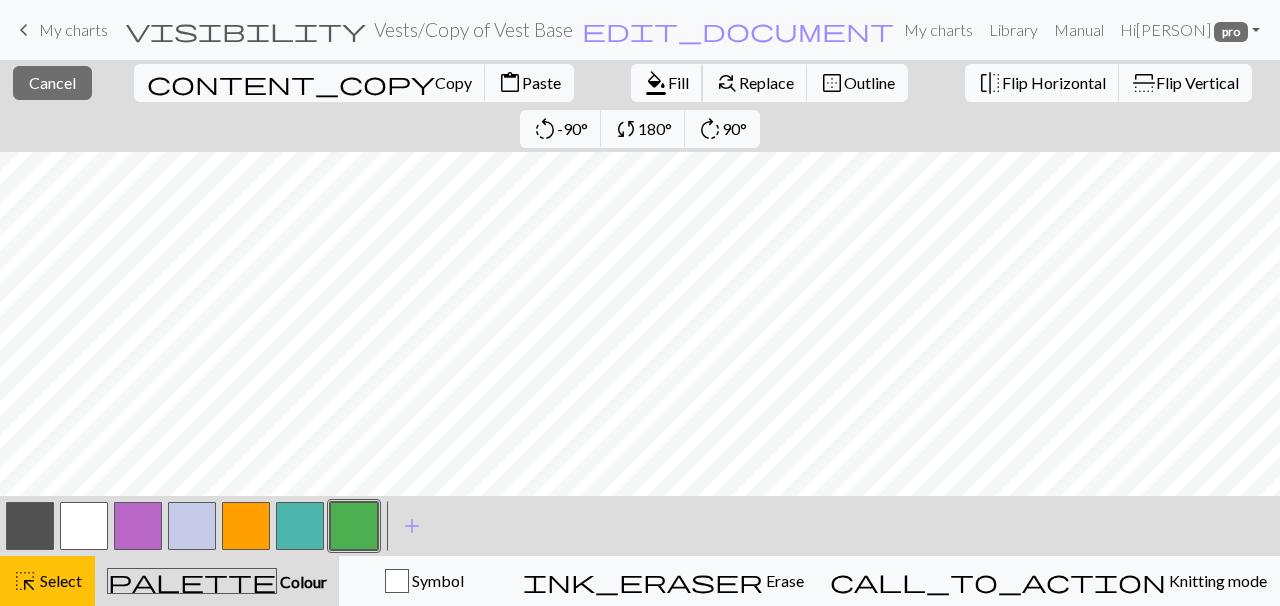 click on "Fill" at bounding box center [678, 82] 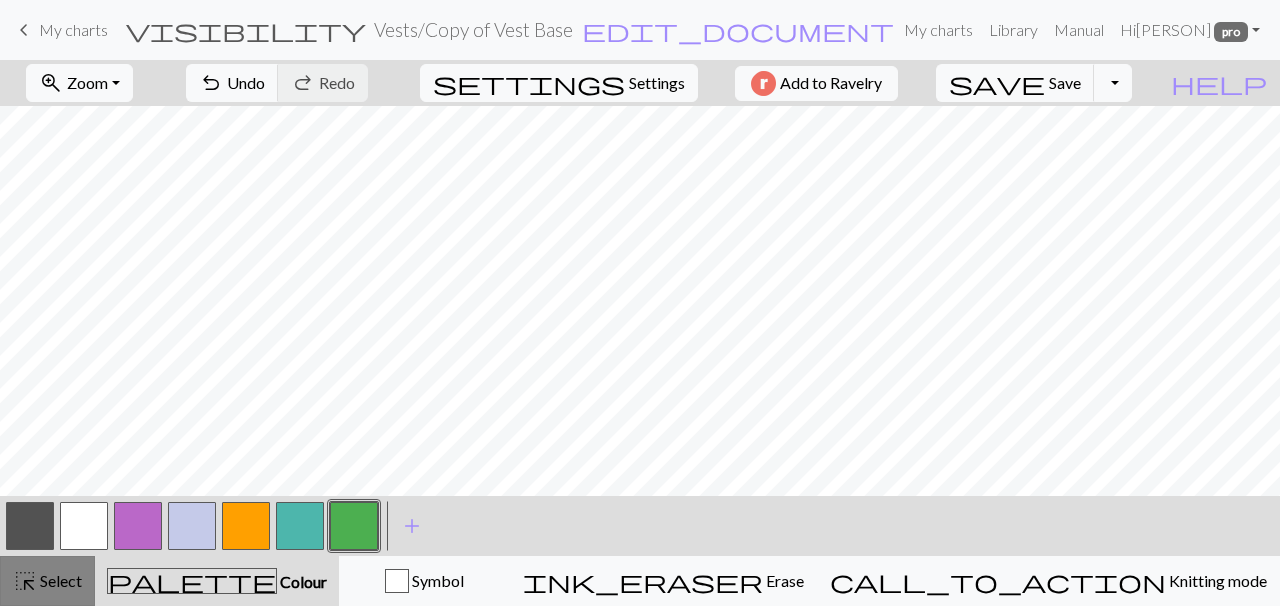 click on "Select" at bounding box center (59, 580) 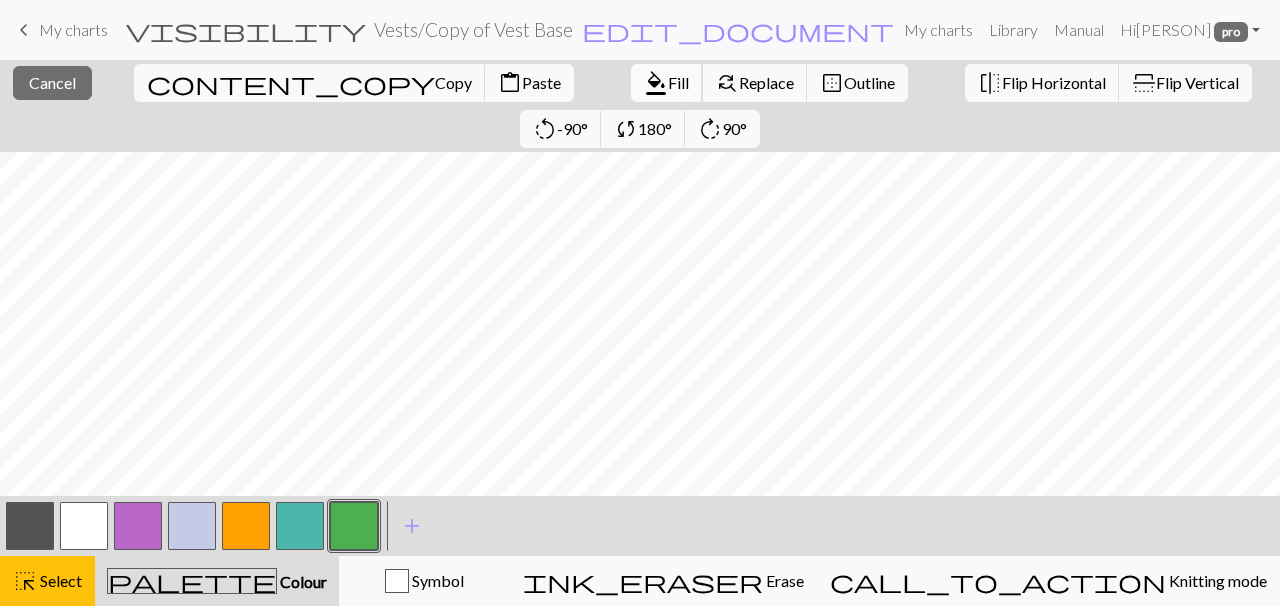 click on "Fill" at bounding box center (678, 82) 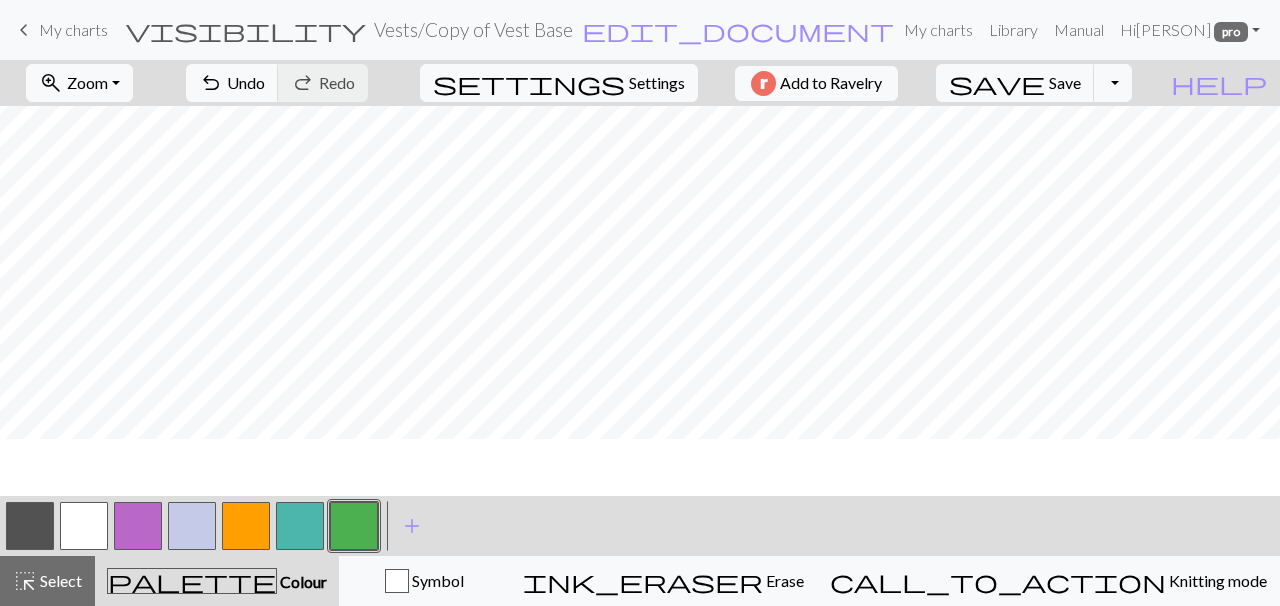 scroll, scrollTop: 328, scrollLeft: 69, axis: both 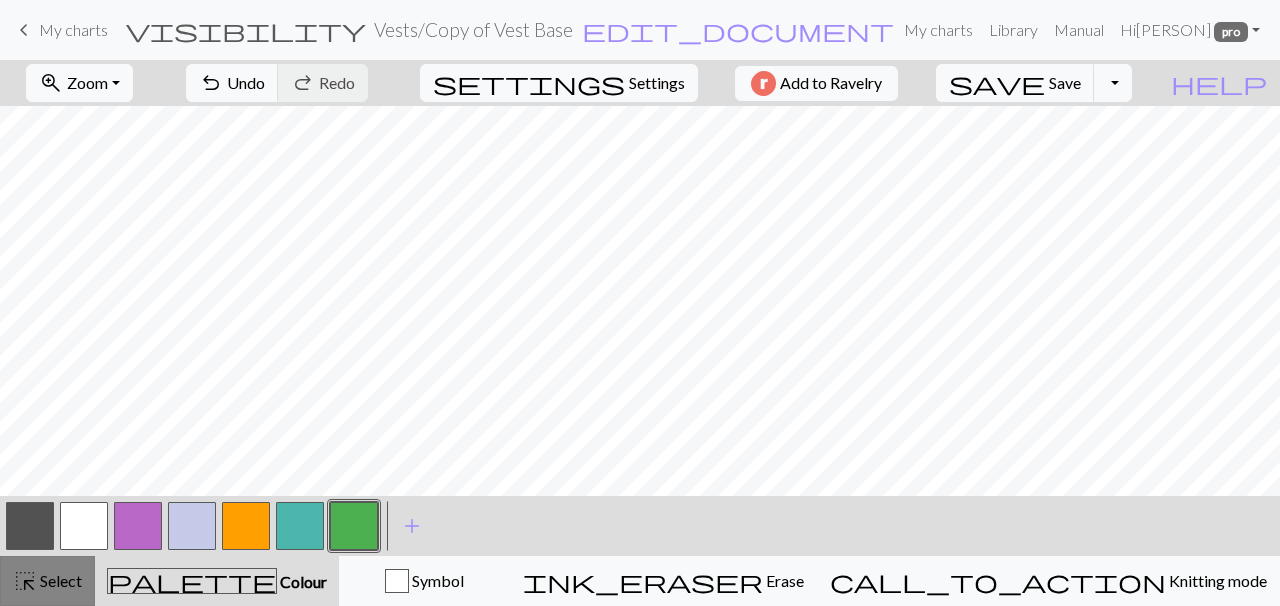 click on "highlight_alt" at bounding box center (25, 581) 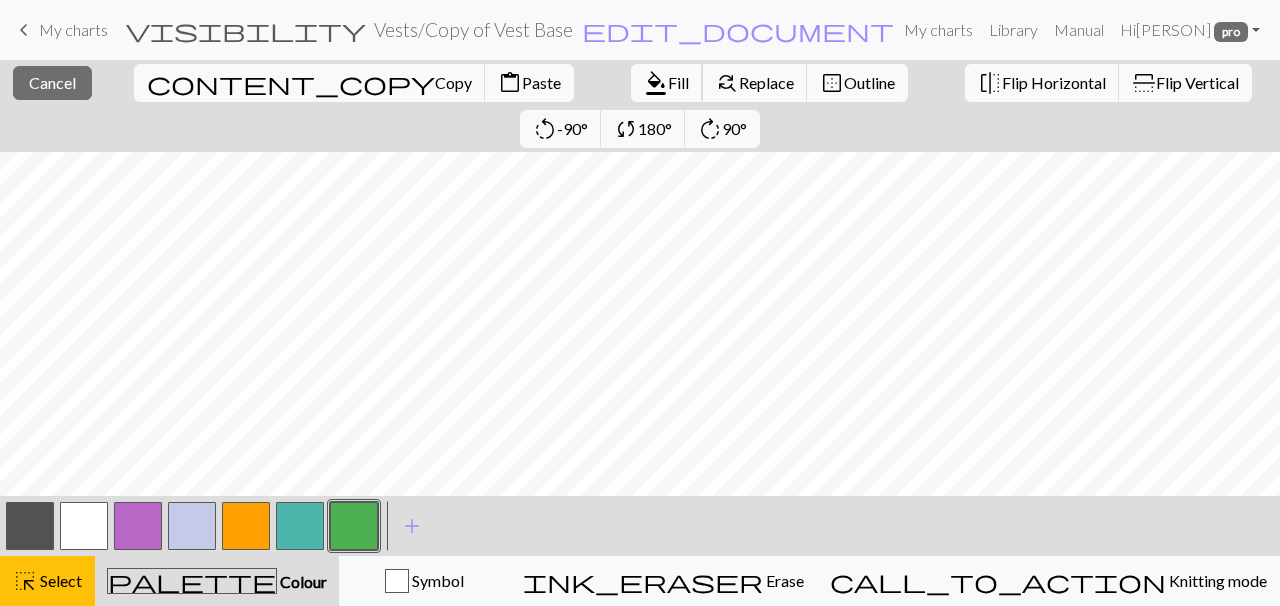 click on "format_color_fill" at bounding box center [656, 83] 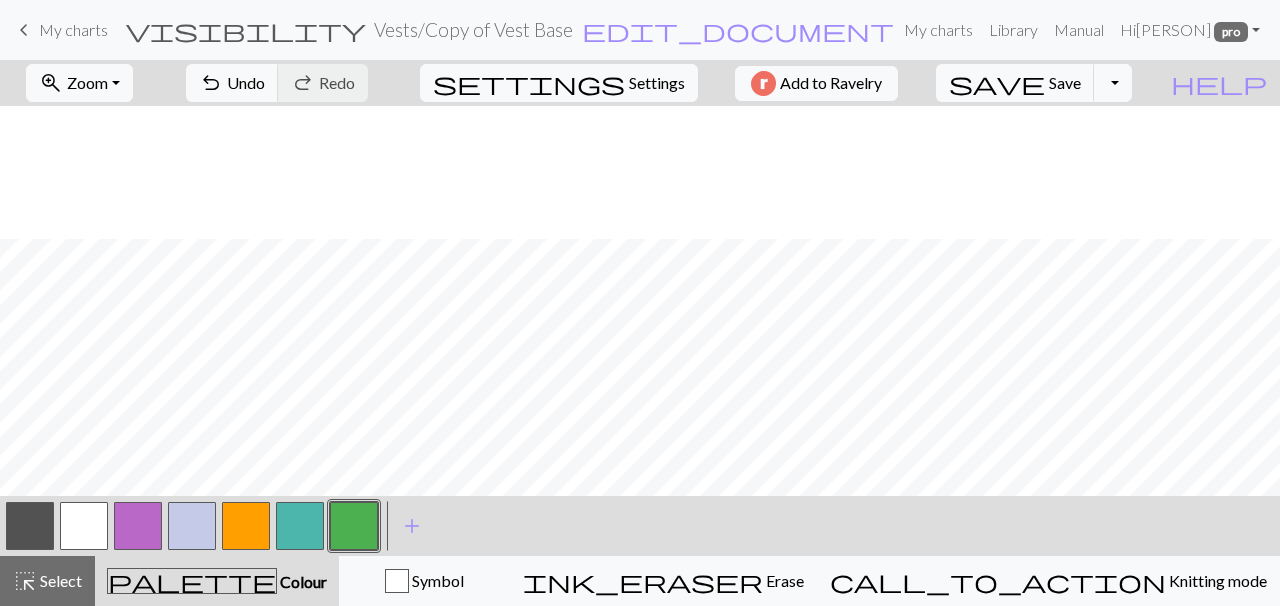 scroll, scrollTop: 513, scrollLeft: 69, axis: both 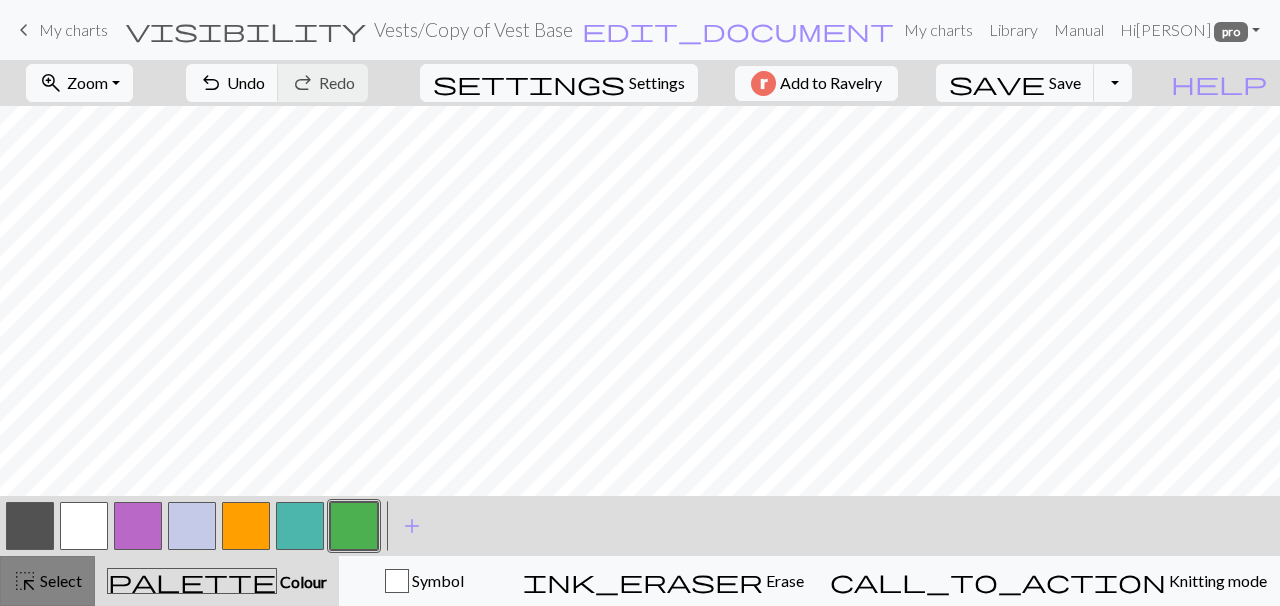 click on "Select" at bounding box center (59, 580) 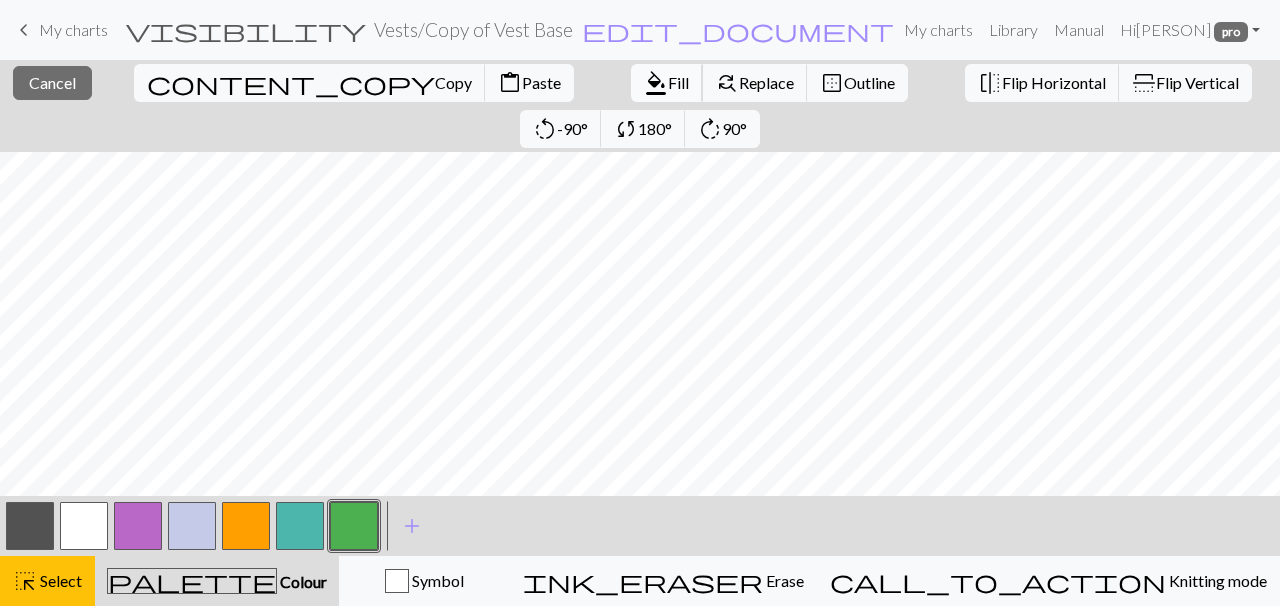click on "Fill" at bounding box center (678, 82) 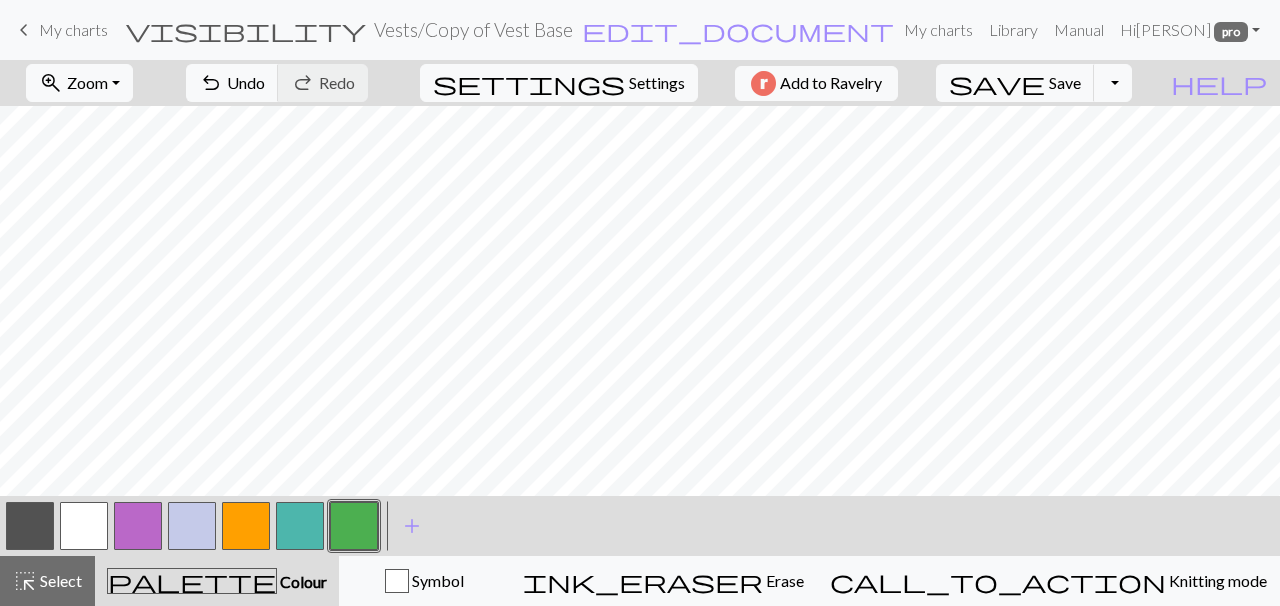 click on "highlight_alt   Select   Select" at bounding box center [47, 581] 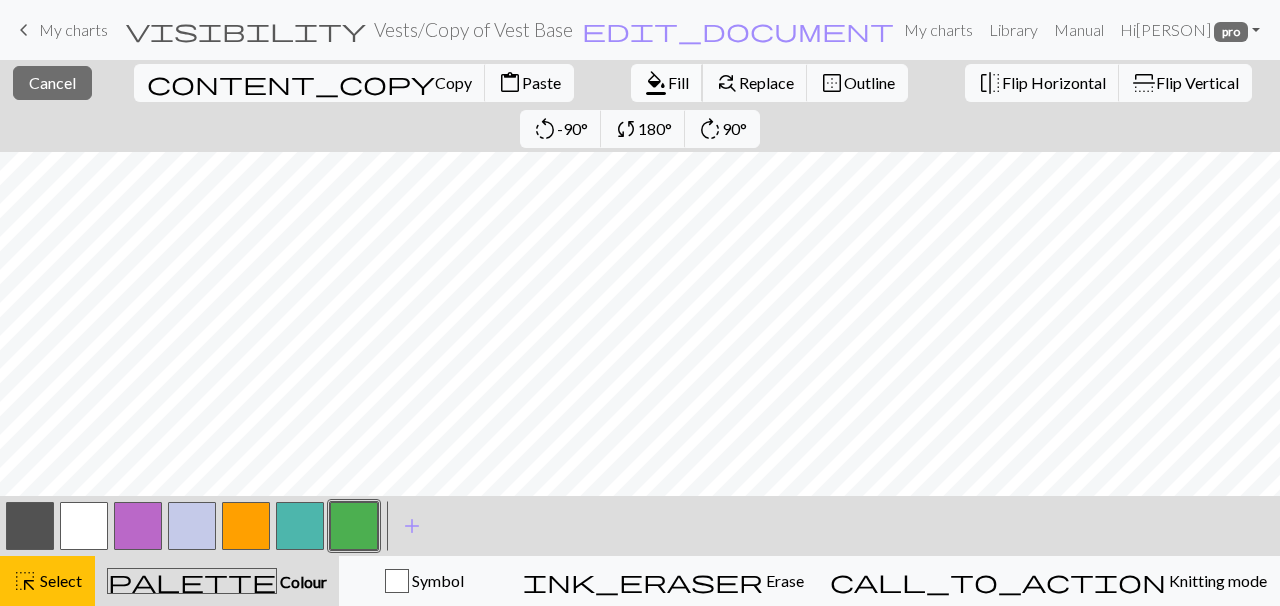 click on "Fill" at bounding box center [678, 82] 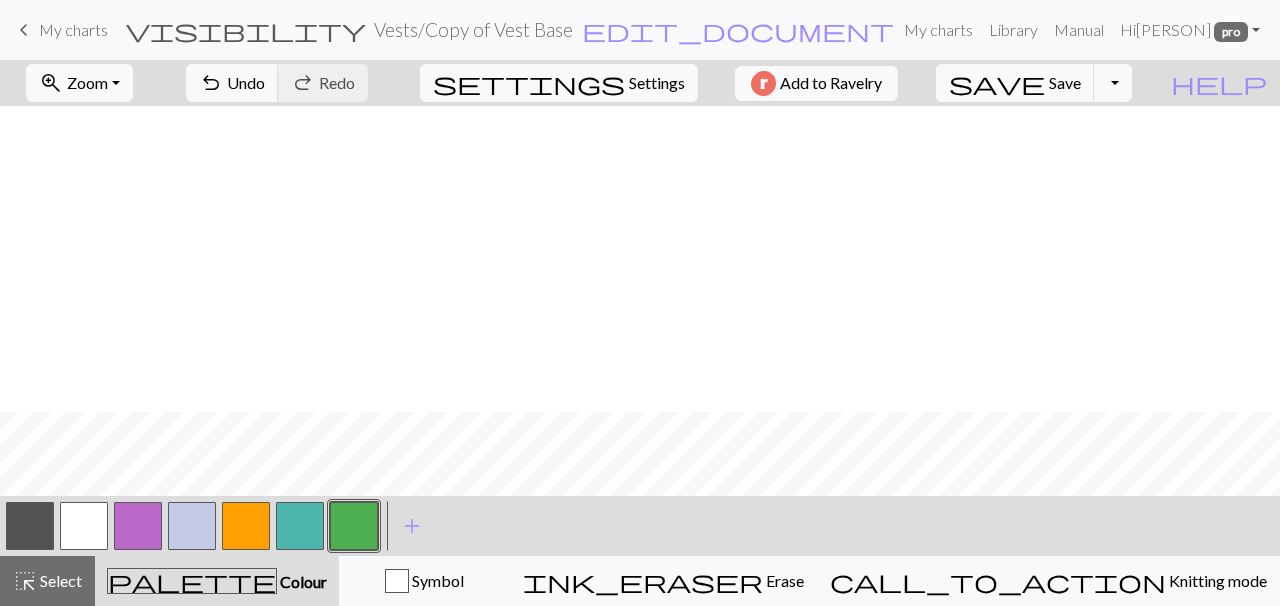 scroll, scrollTop: 741, scrollLeft: 69, axis: both 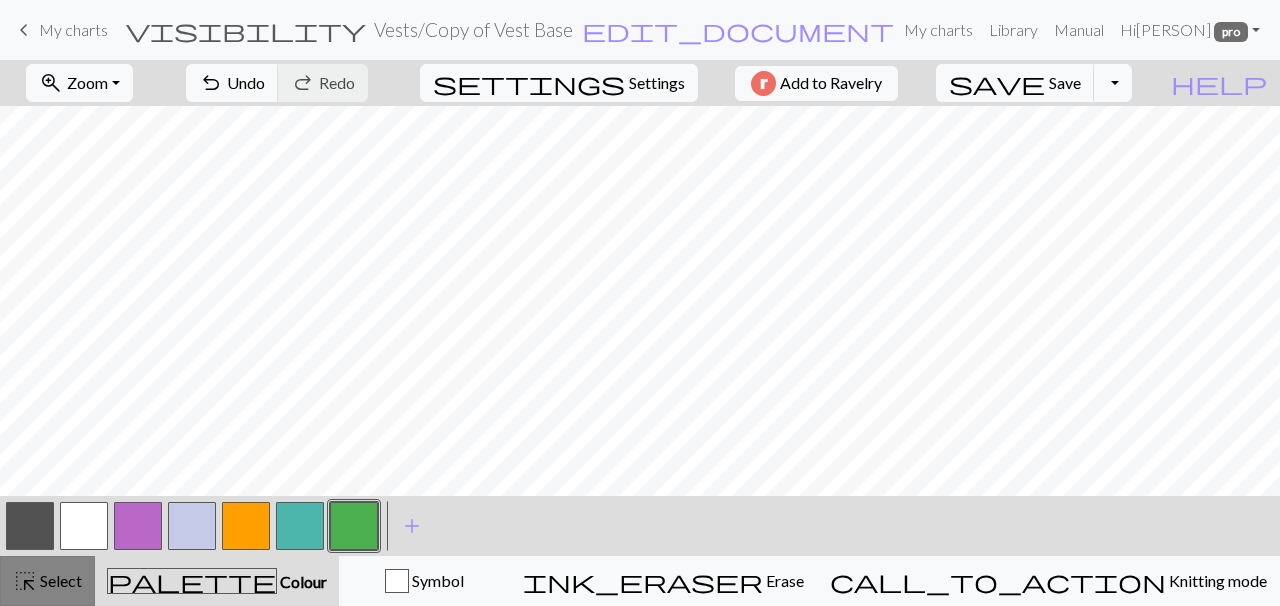 click on "Select" at bounding box center (59, 580) 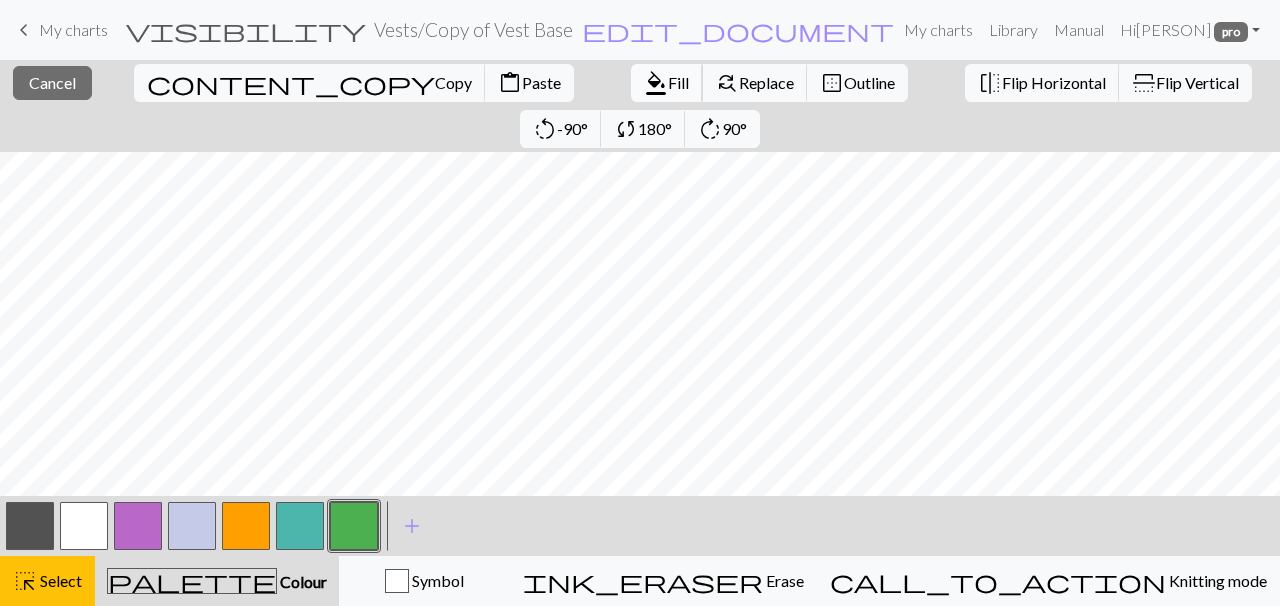 click on "Fill" at bounding box center (678, 82) 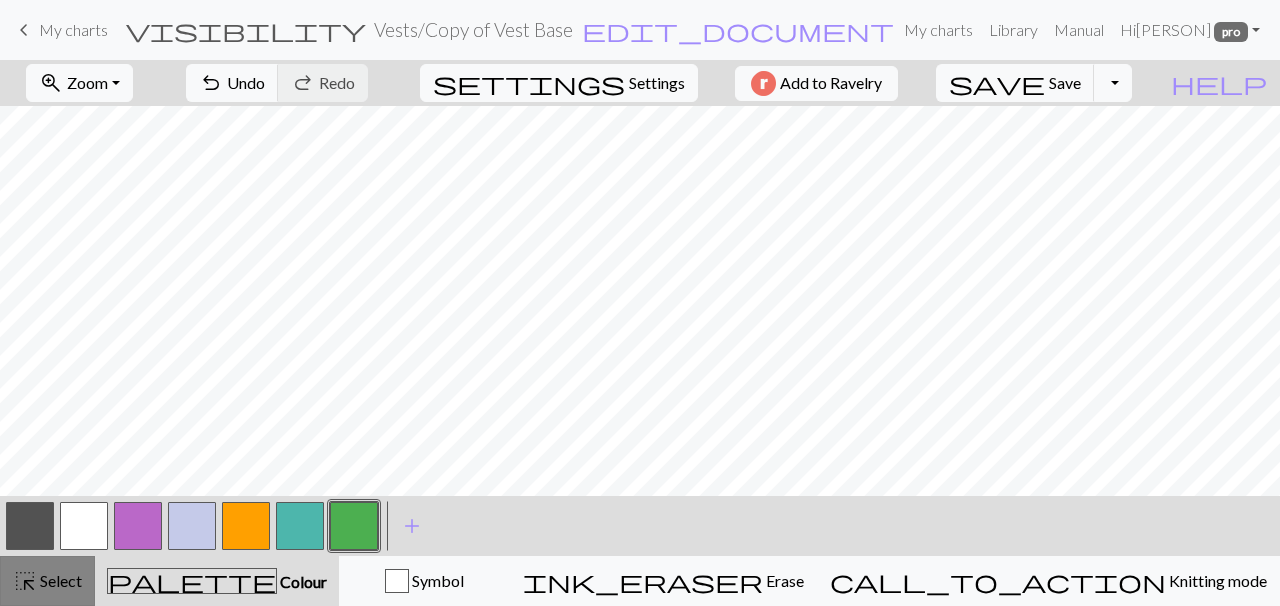 click on "Select" at bounding box center (59, 580) 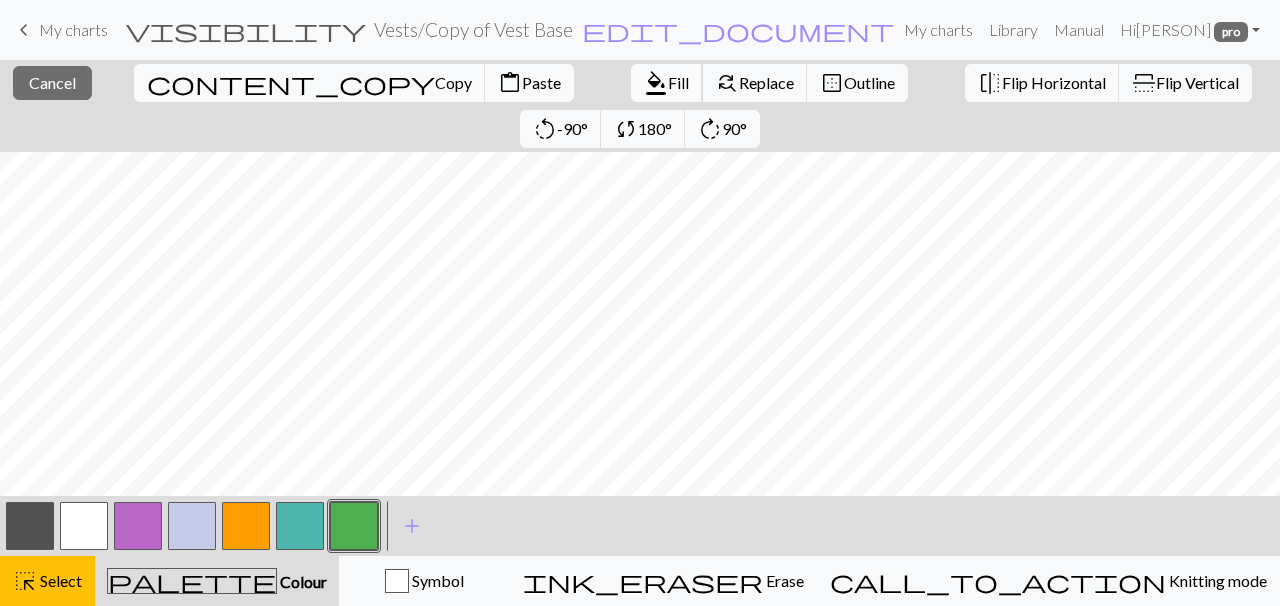 click on "Fill" at bounding box center (678, 82) 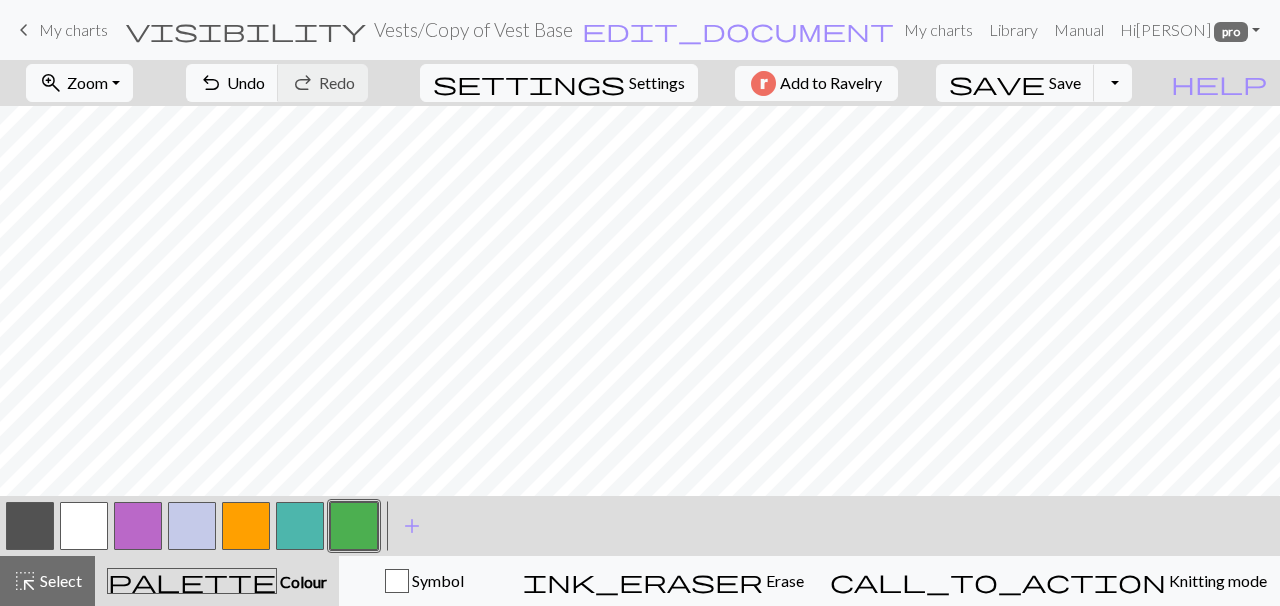 click on "Select" at bounding box center [59, 580] 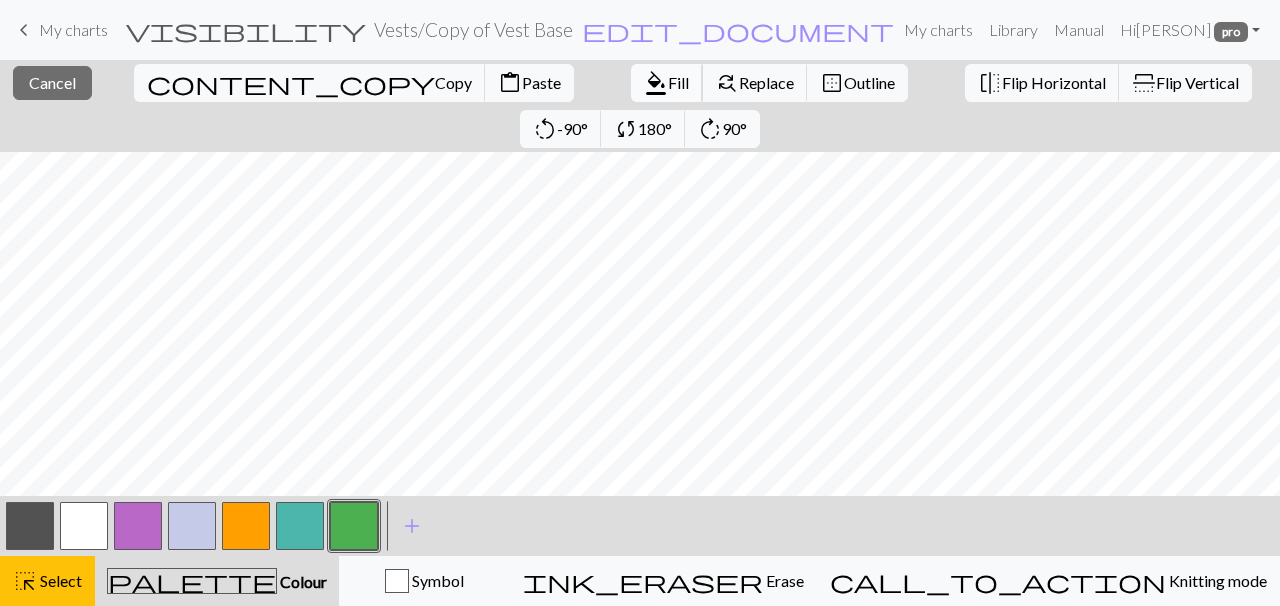click on "format_color_fill" at bounding box center [656, 83] 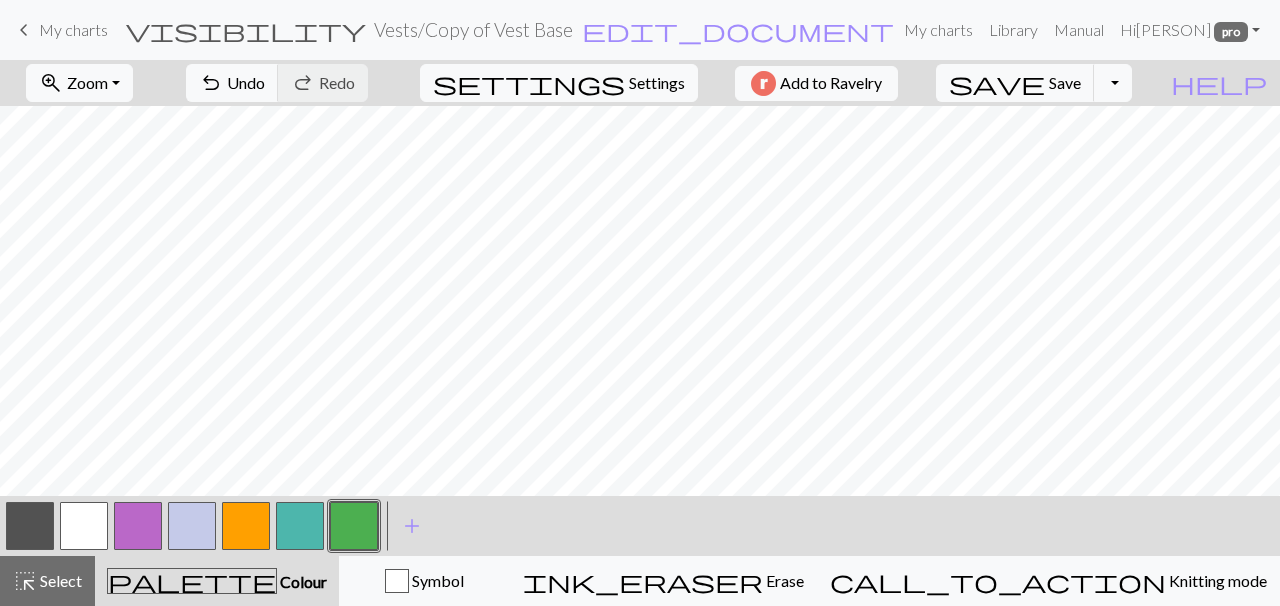 click on "Select" at bounding box center (59, 580) 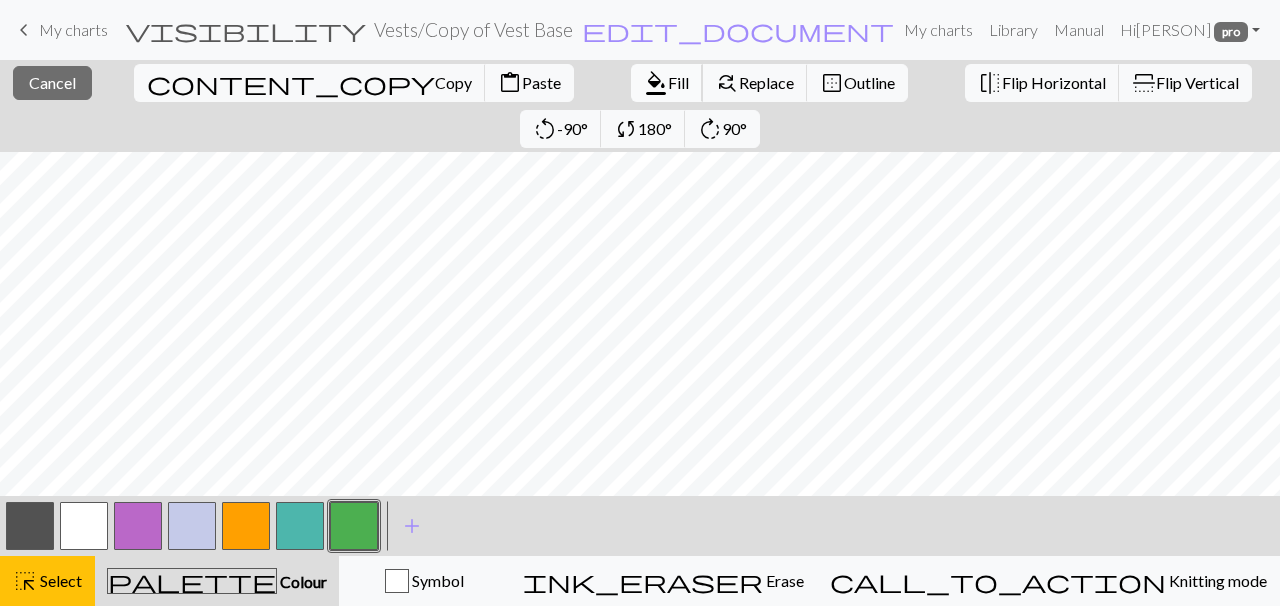 click on "format_color_fill" at bounding box center [656, 83] 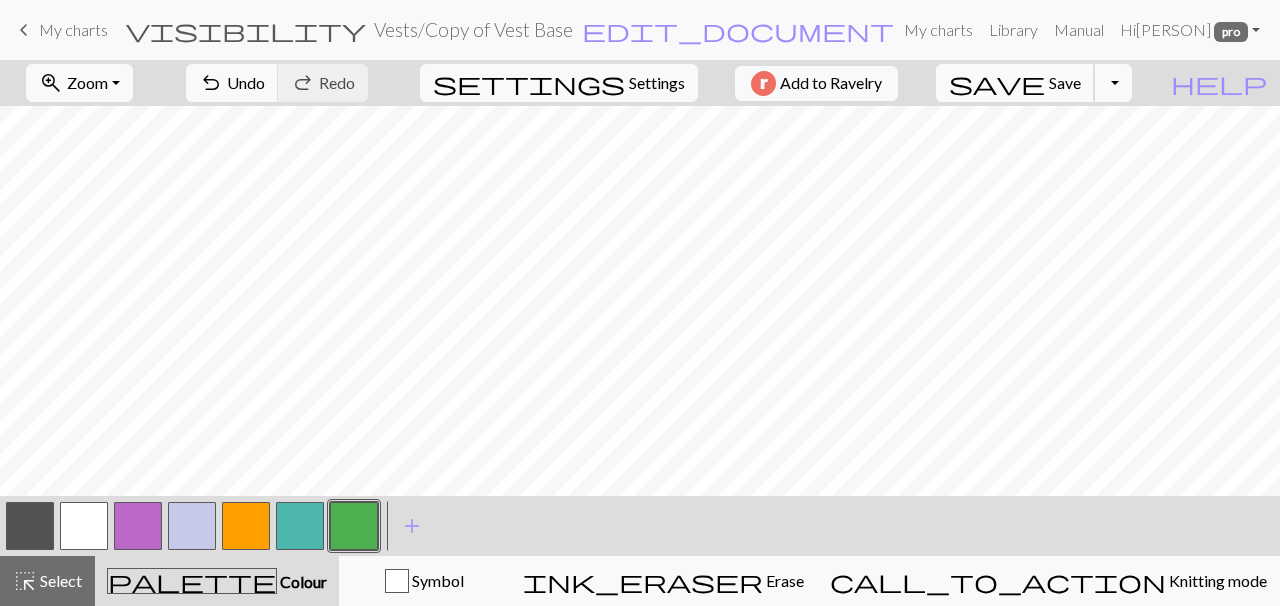 click on "save" at bounding box center (997, 83) 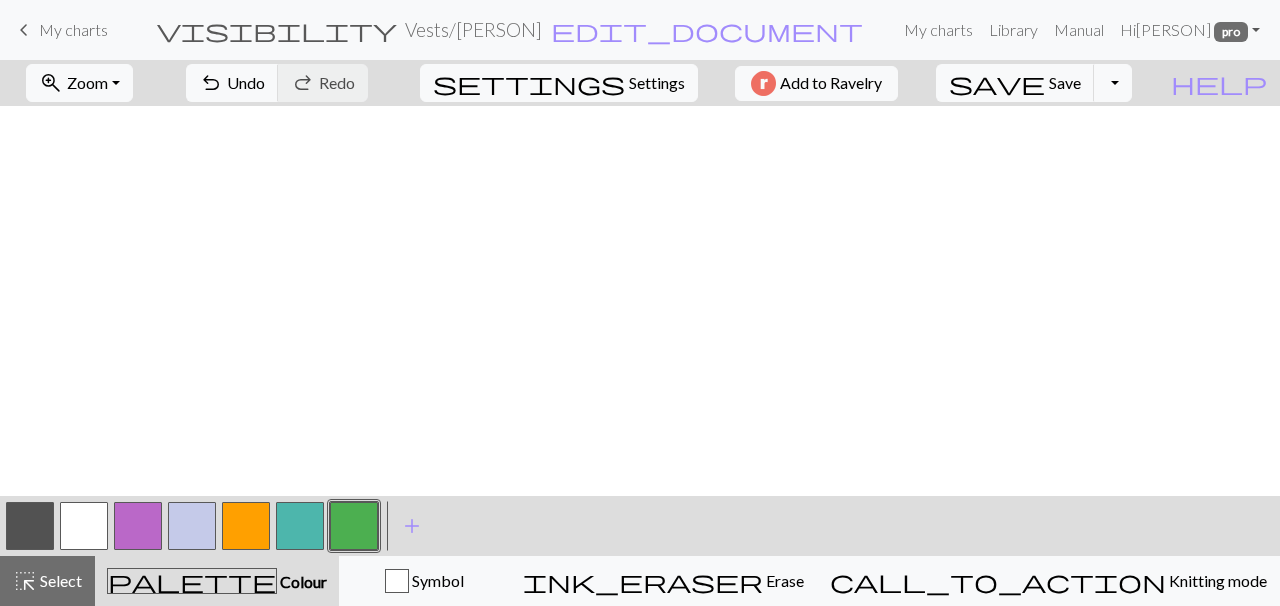 scroll, scrollTop: 0, scrollLeft: 0, axis: both 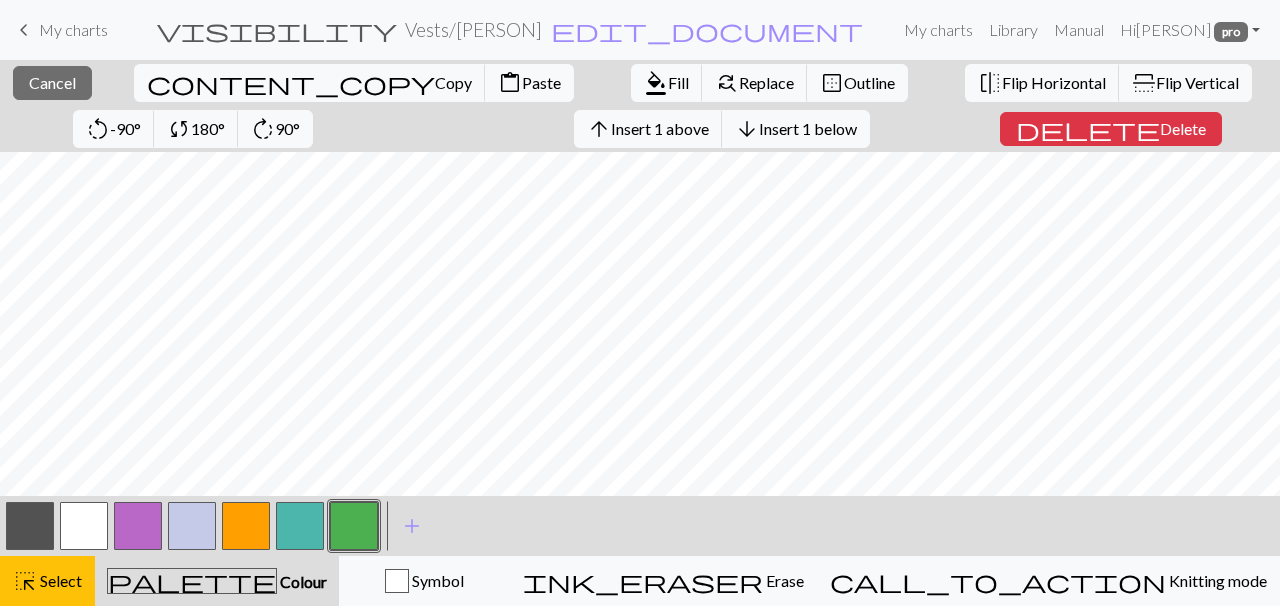click at bounding box center [246, 526] 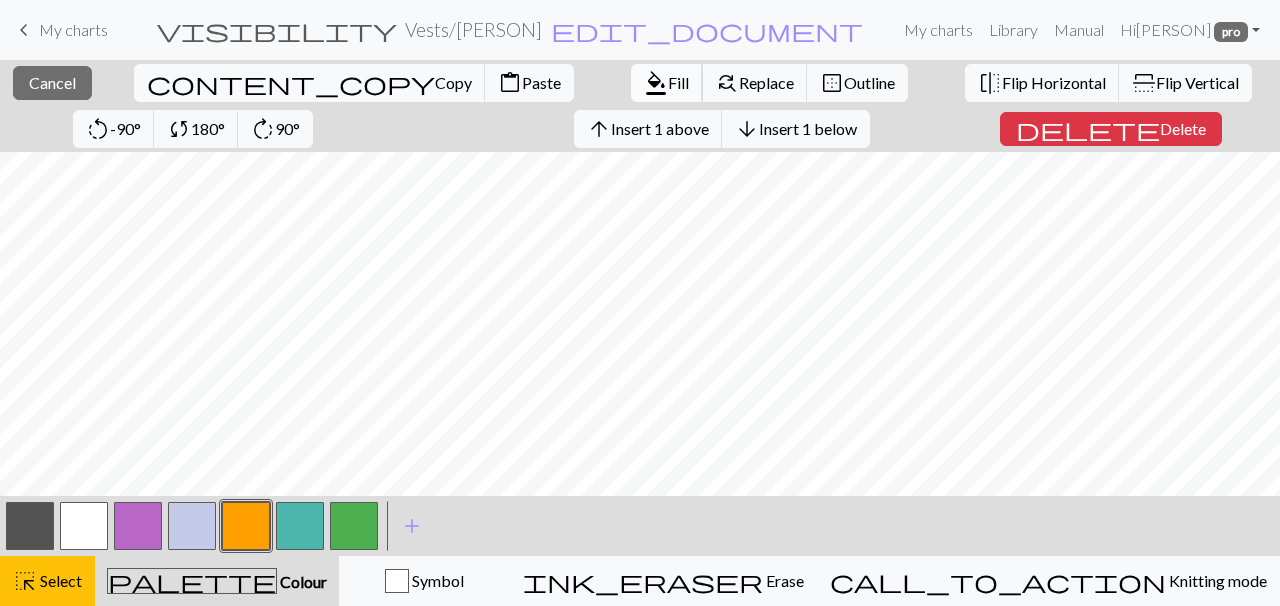 click on "format_color_fill" at bounding box center (656, 83) 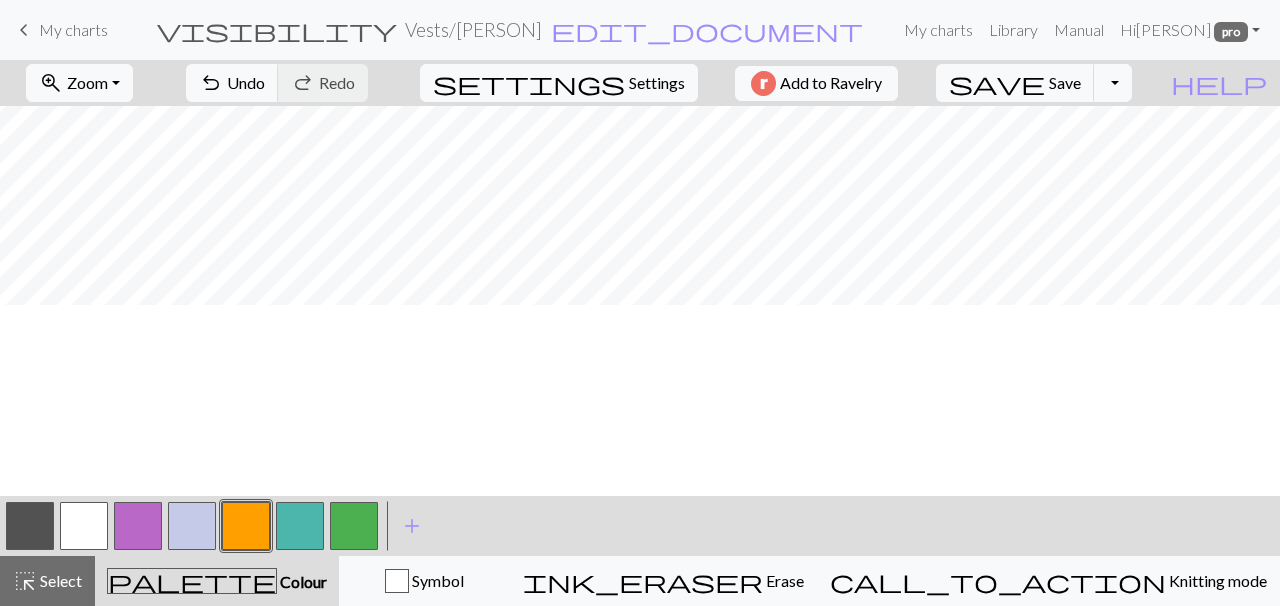 scroll, scrollTop: 276, scrollLeft: 69, axis: both 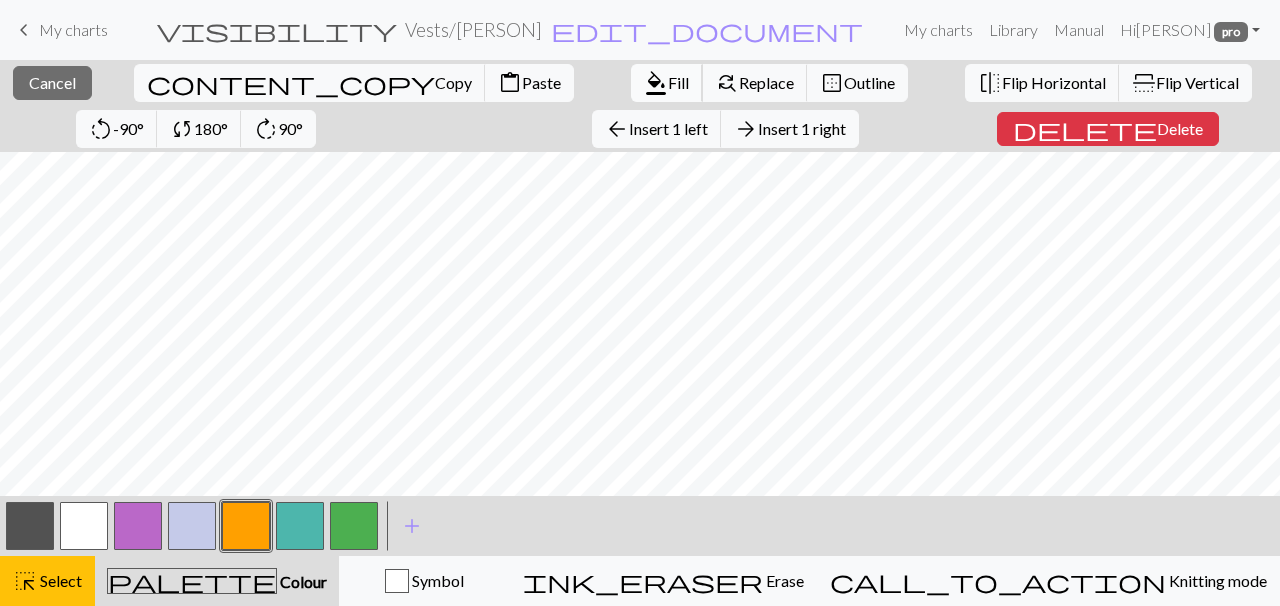click on "format_color_fill" at bounding box center (656, 83) 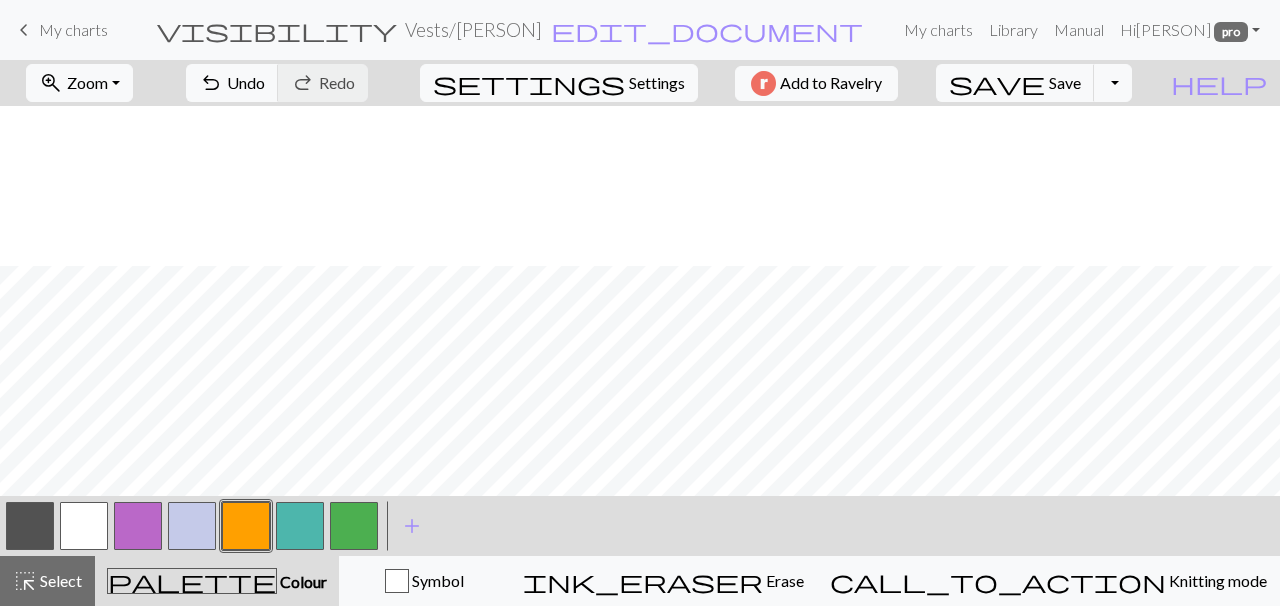 scroll, scrollTop: 596, scrollLeft: 69, axis: both 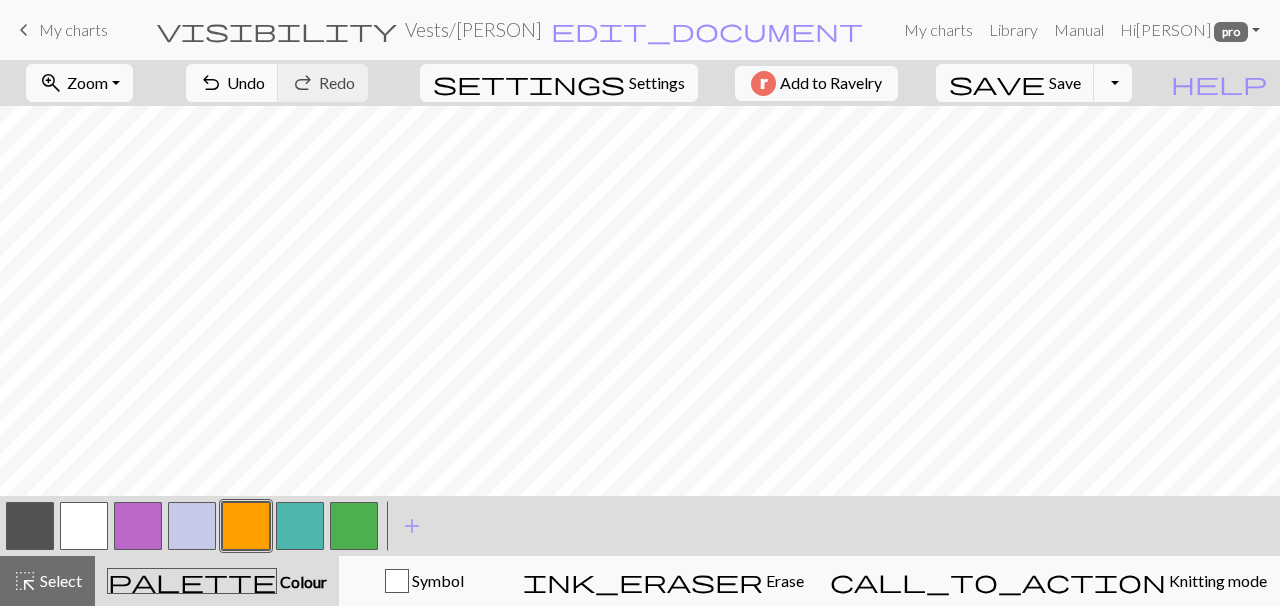 click at bounding box center [192, 526] 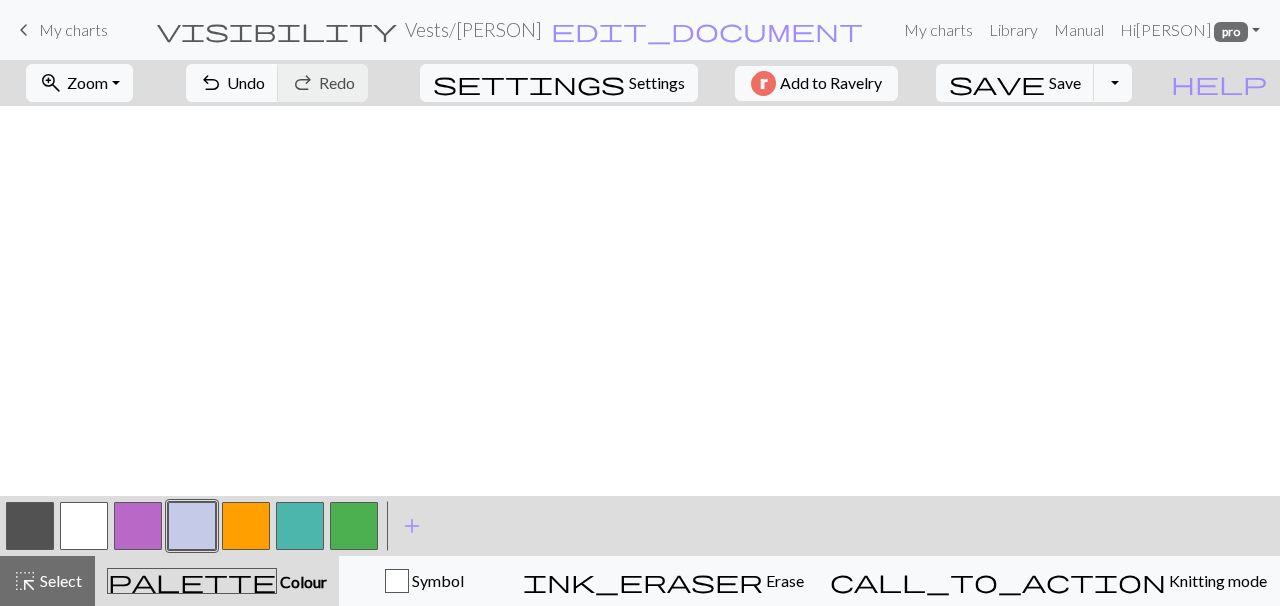 scroll, scrollTop: 1009, scrollLeft: 173, axis: both 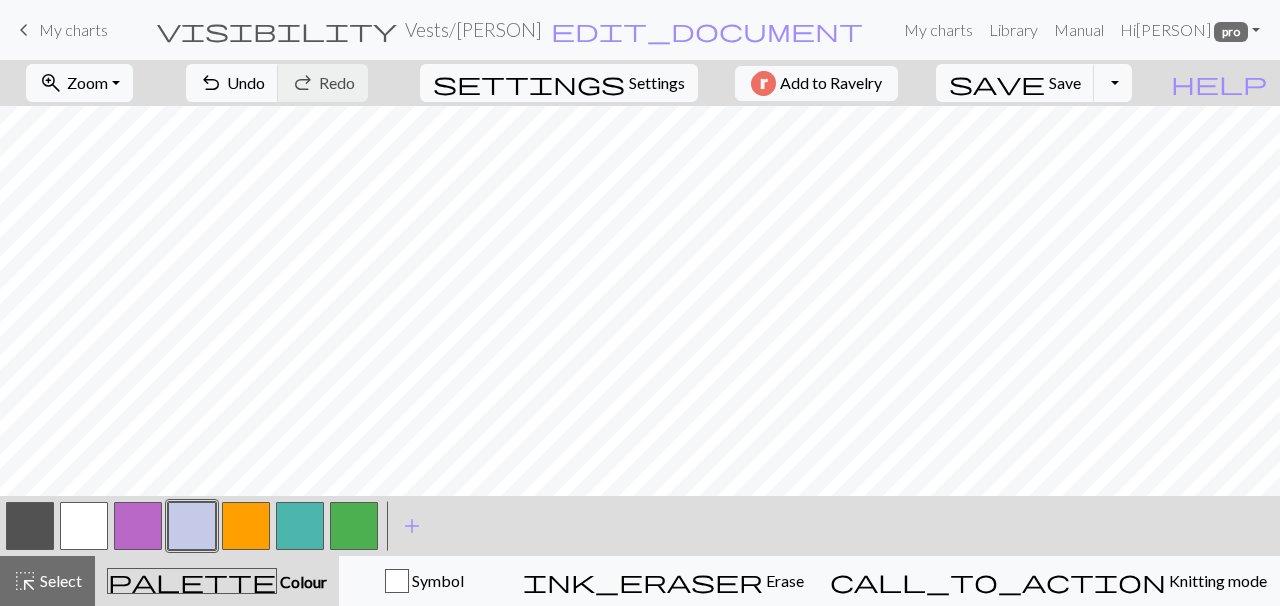 click at bounding box center [300, 526] 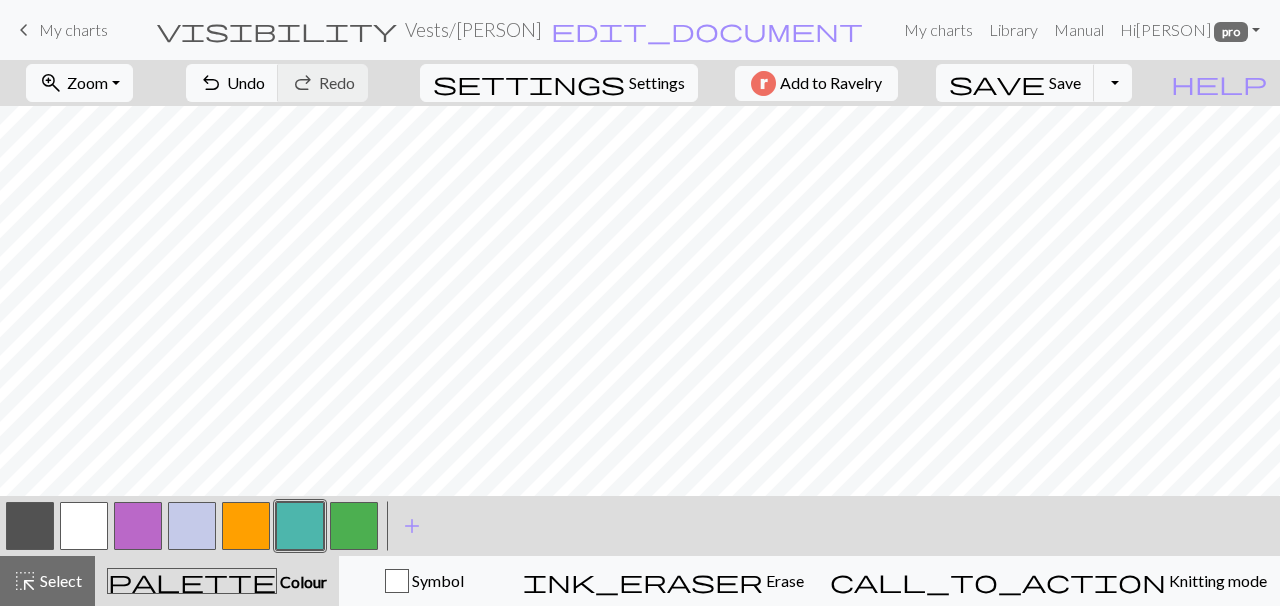 click at bounding box center [30, 526] 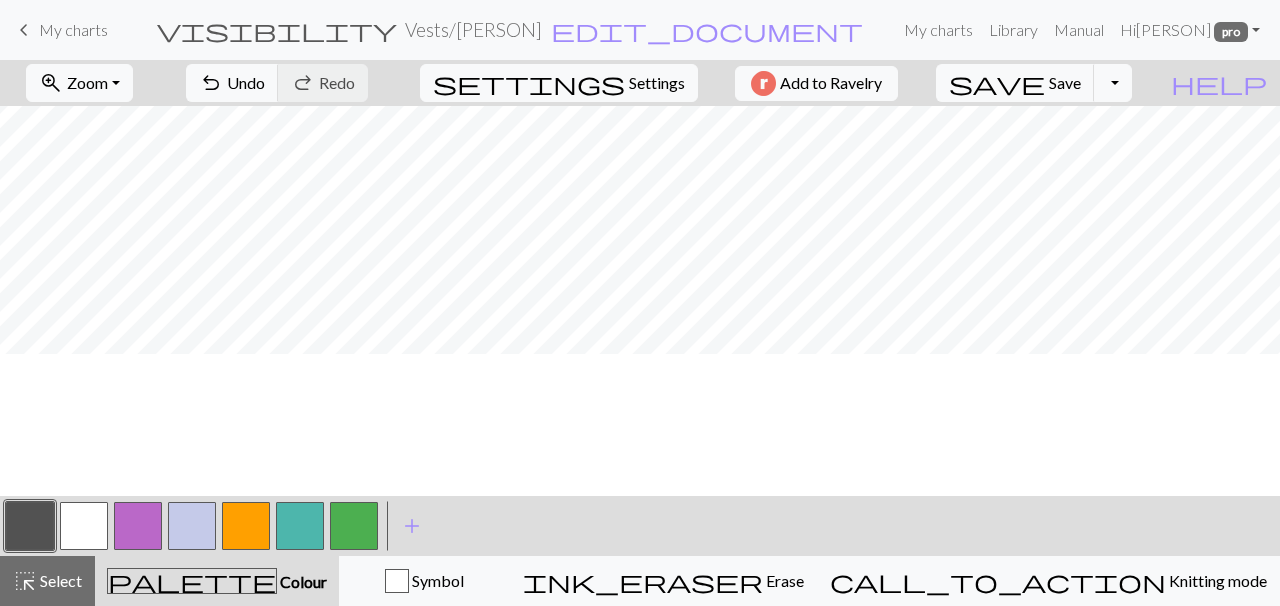 scroll, scrollTop: 523, scrollLeft: 173, axis: both 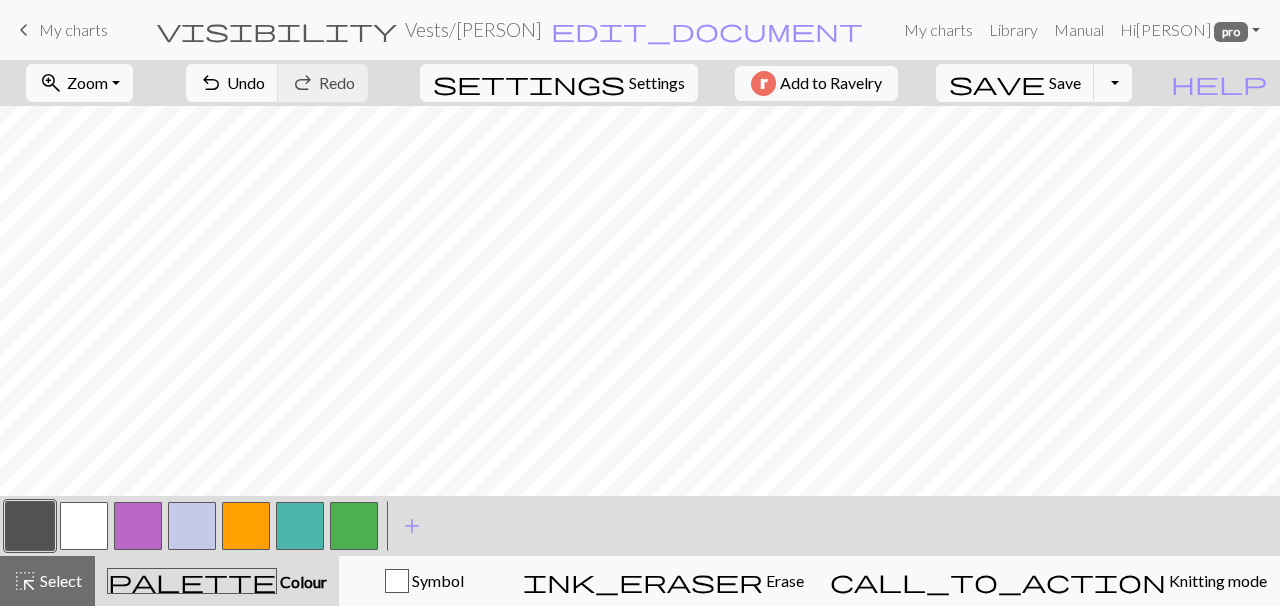 click at bounding box center [30, 526] 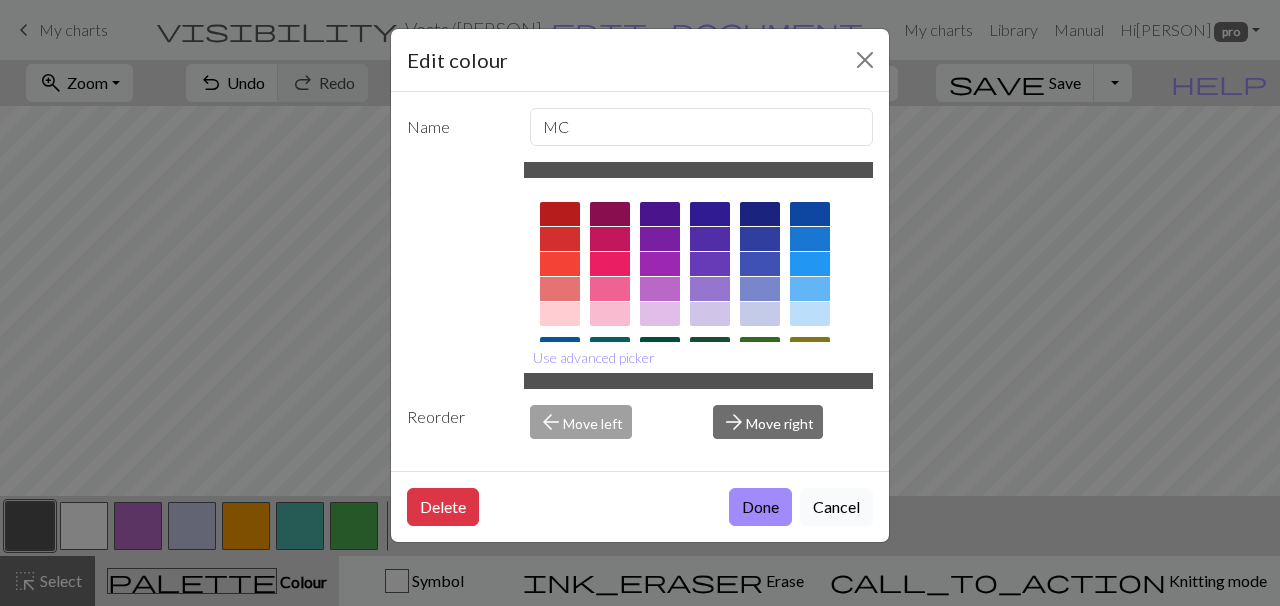click on "Cancel" at bounding box center (836, 507) 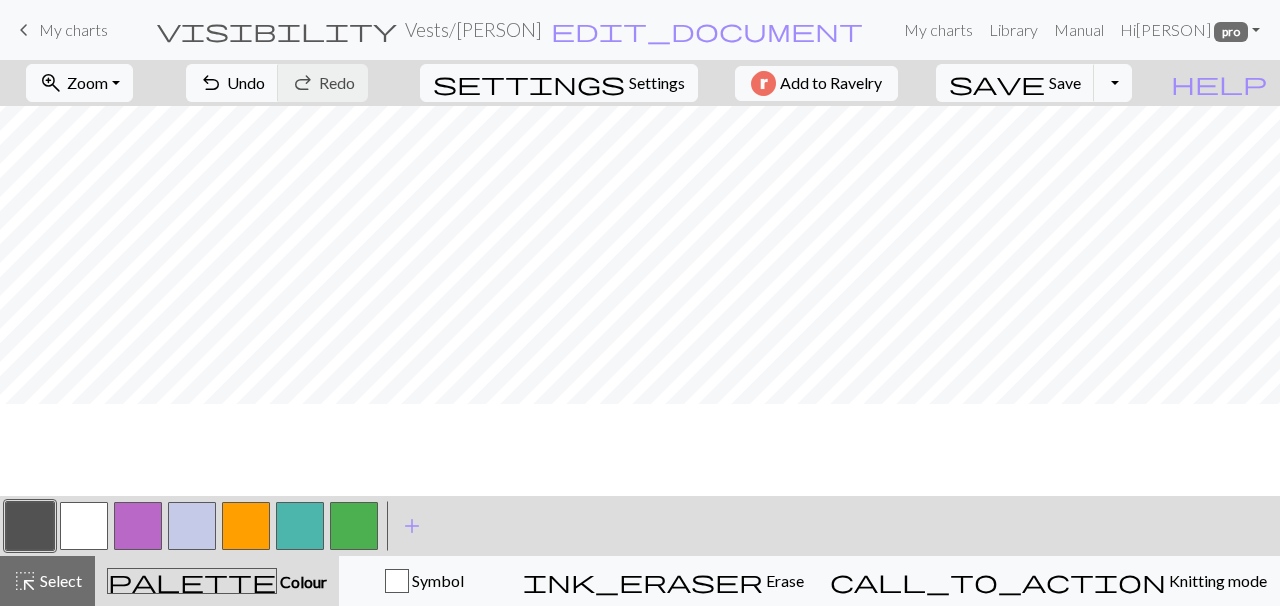 scroll, scrollTop: 430, scrollLeft: 173, axis: both 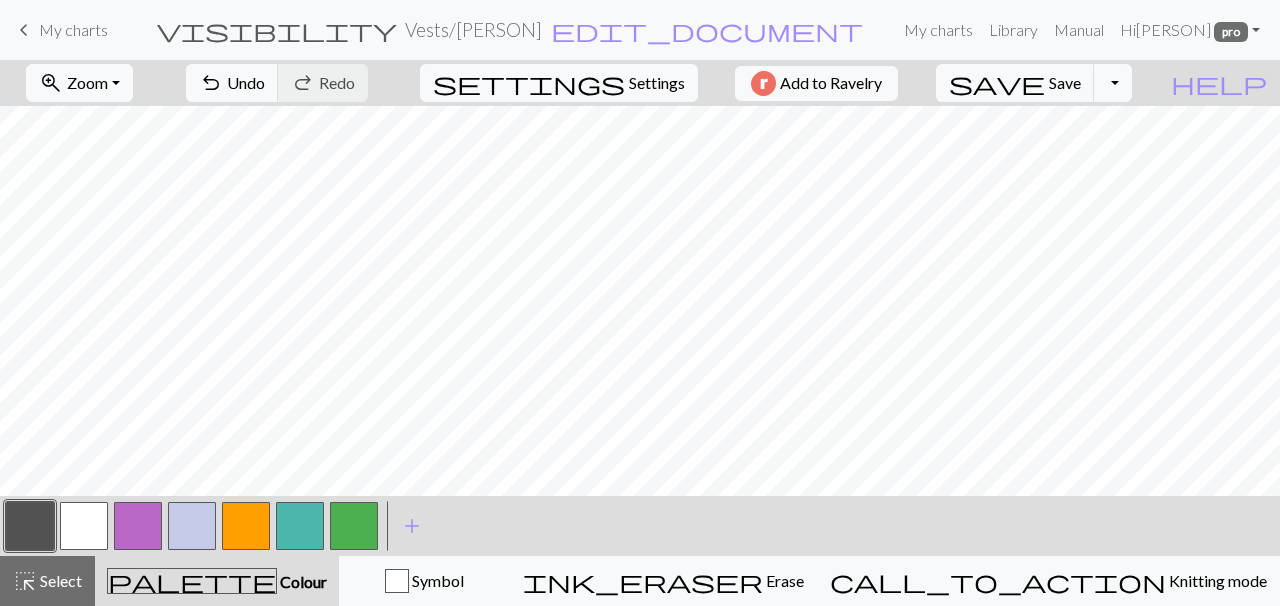 click at bounding box center (354, 526) 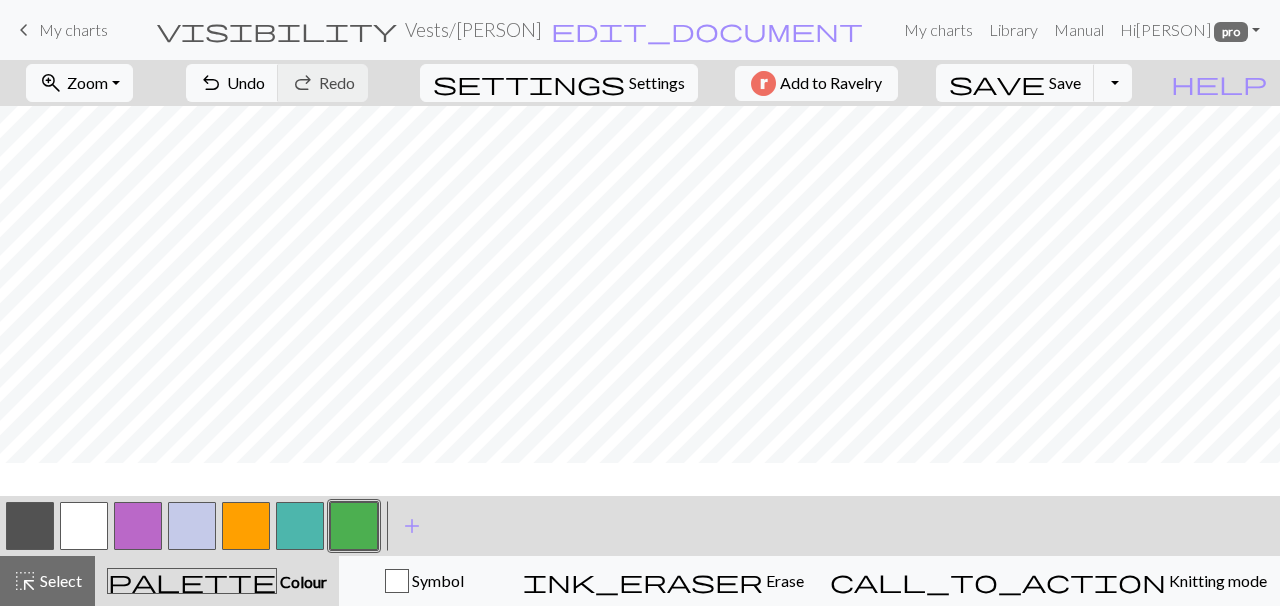 scroll, scrollTop: 660, scrollLeft: 173, axis: both 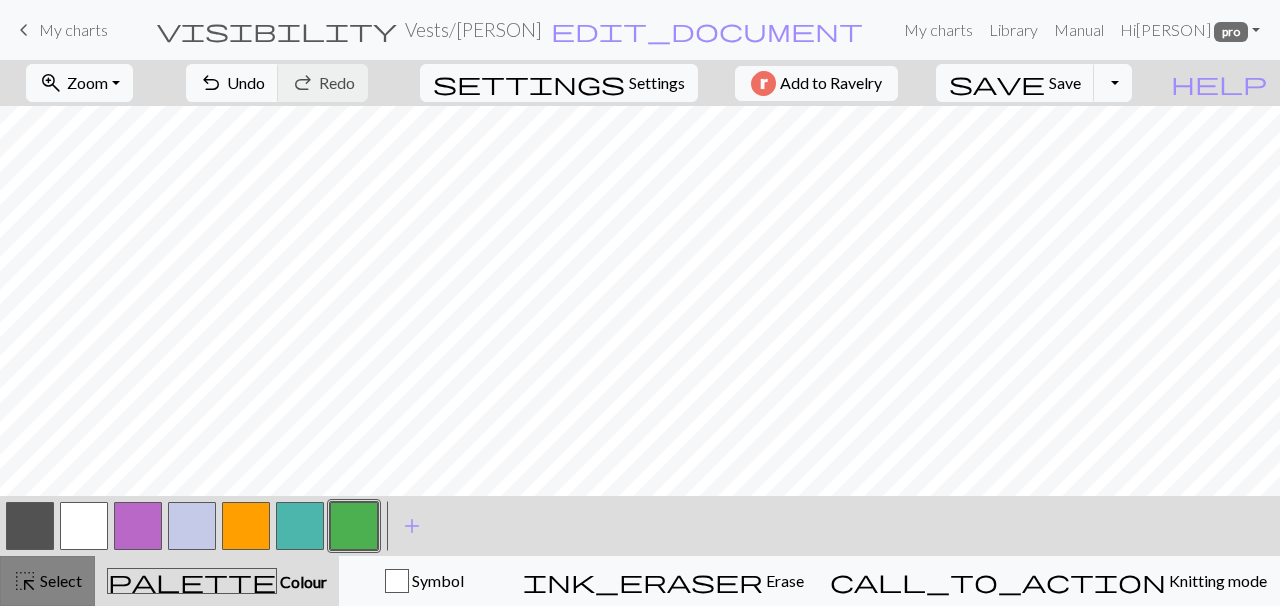 click on "highlight_alt   Select   Select" at bounding box center [47, 581] 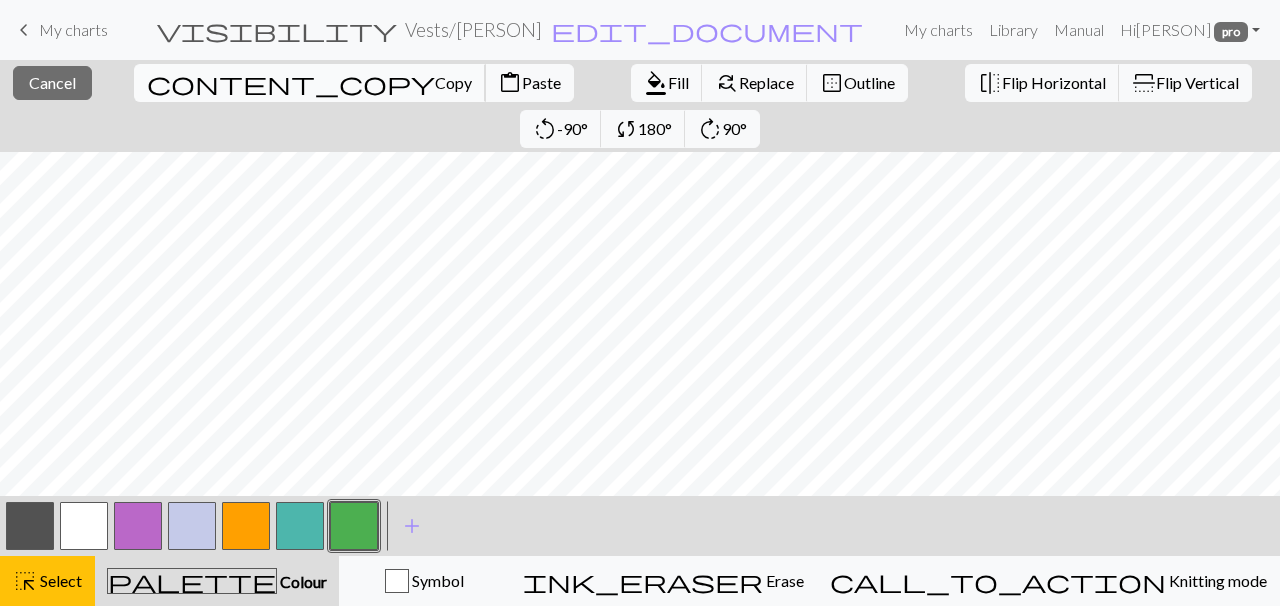 click on "Copy" at bounding box center [453, 82] 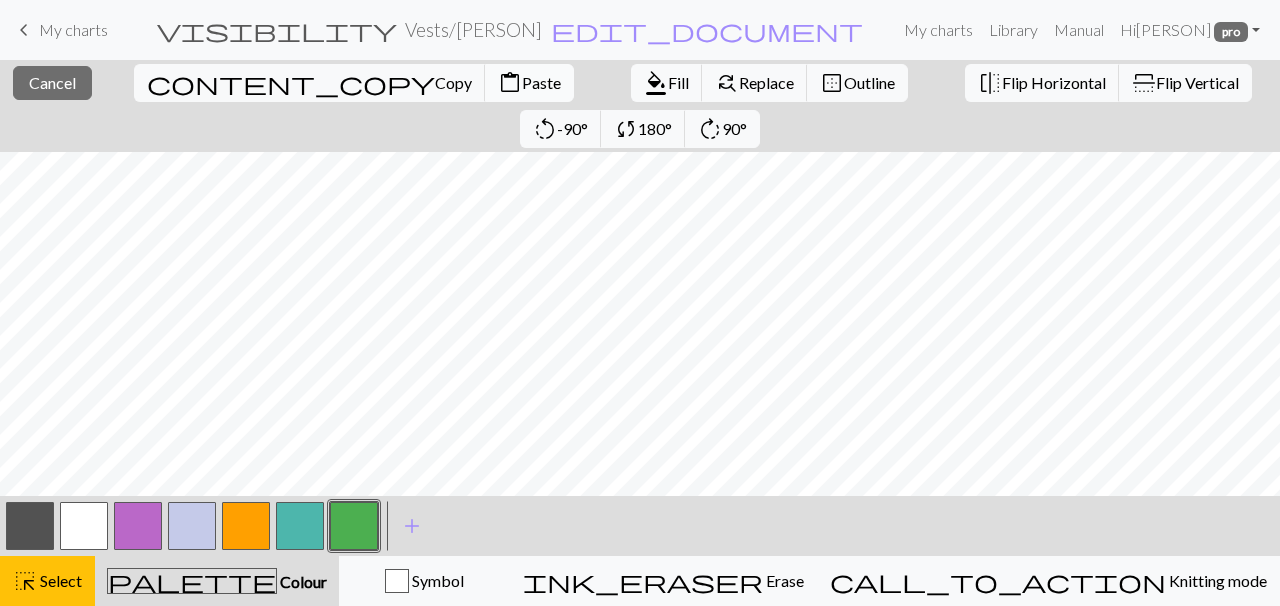 click on "Paste" at bounding box center (541, 82) 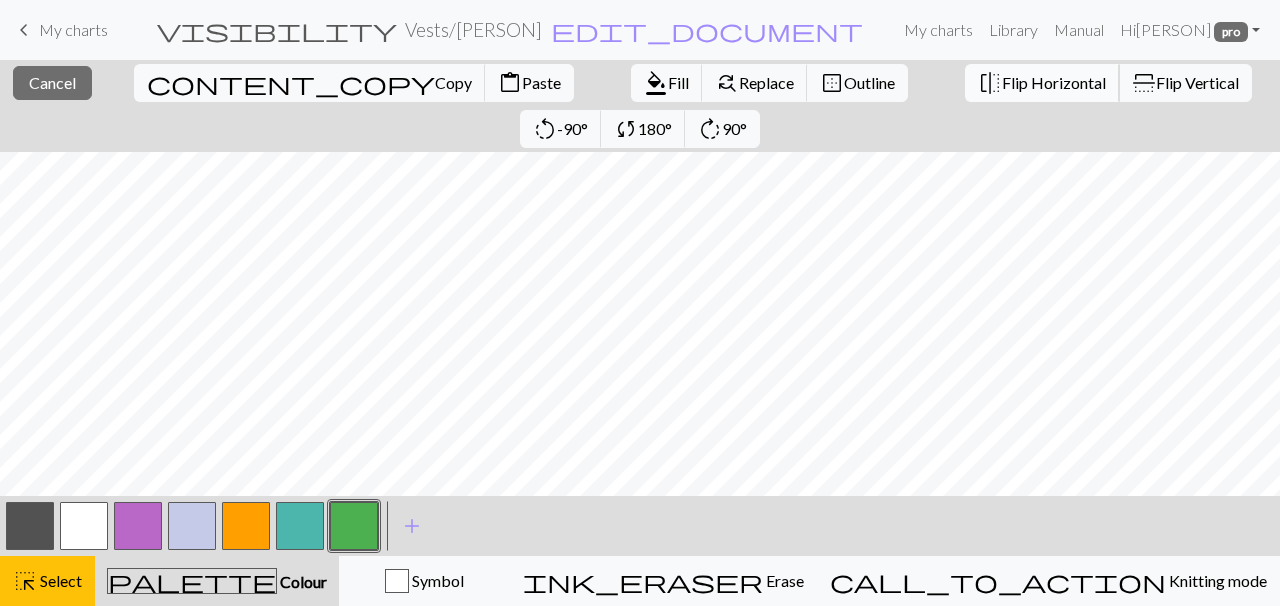 click on "Flip Horizontal" at bounding box center [1054, 82] 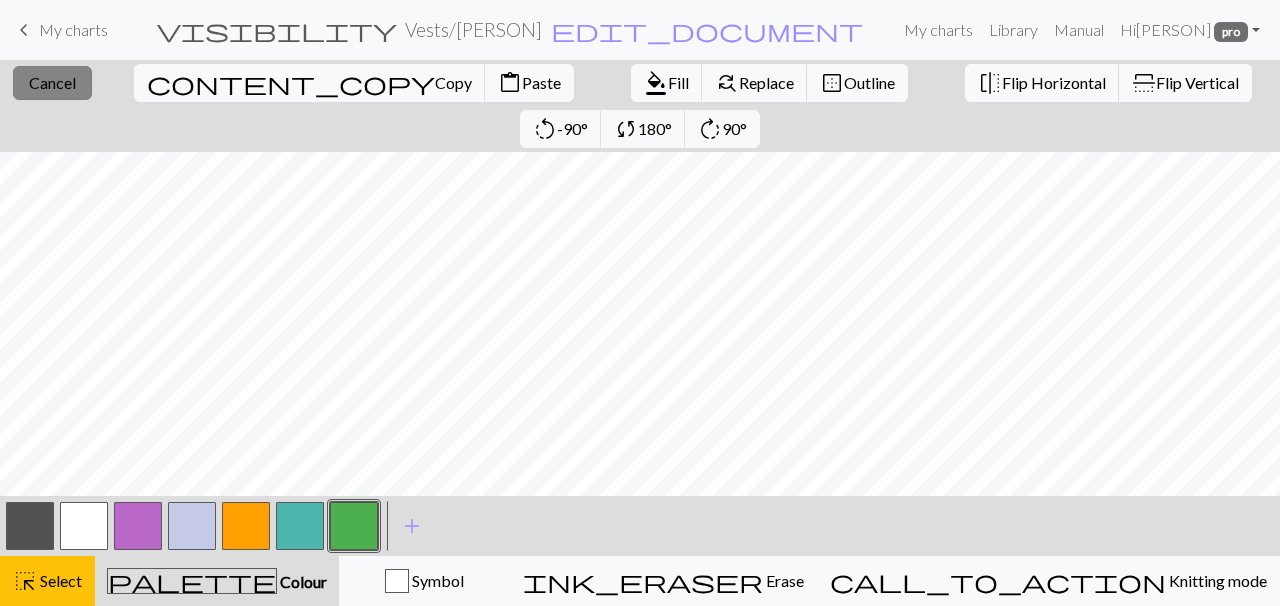 click on "close Cancel" at bounding box center [52, 83] 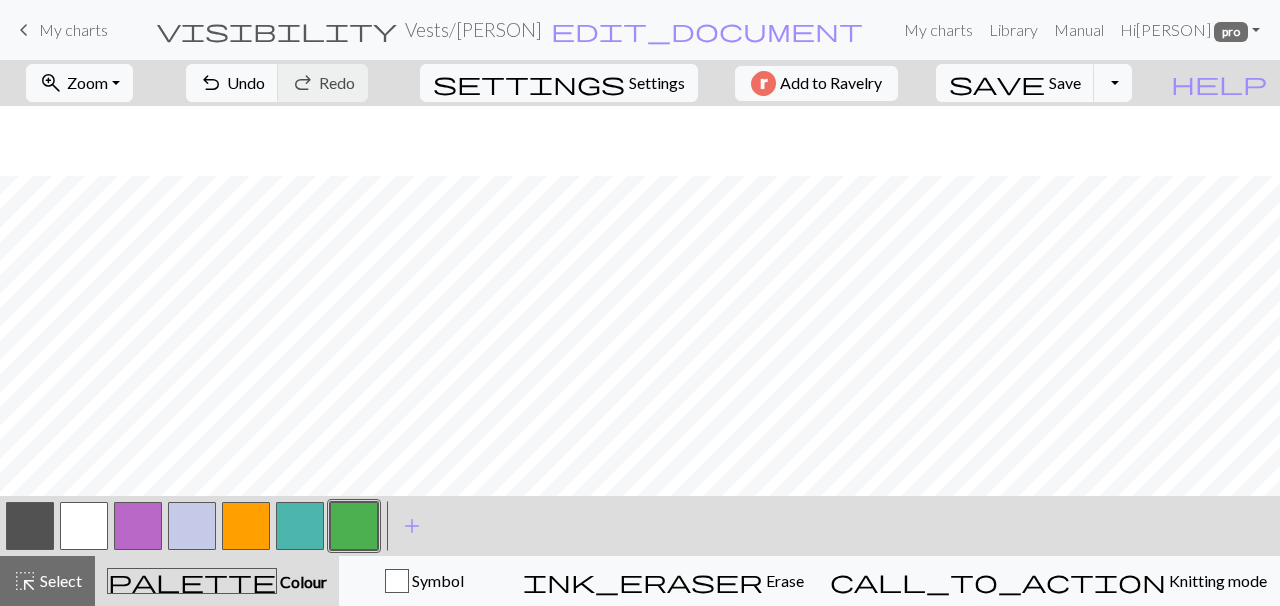 scroll, scrollTop: 730, scrollLeft: 173, axis: both 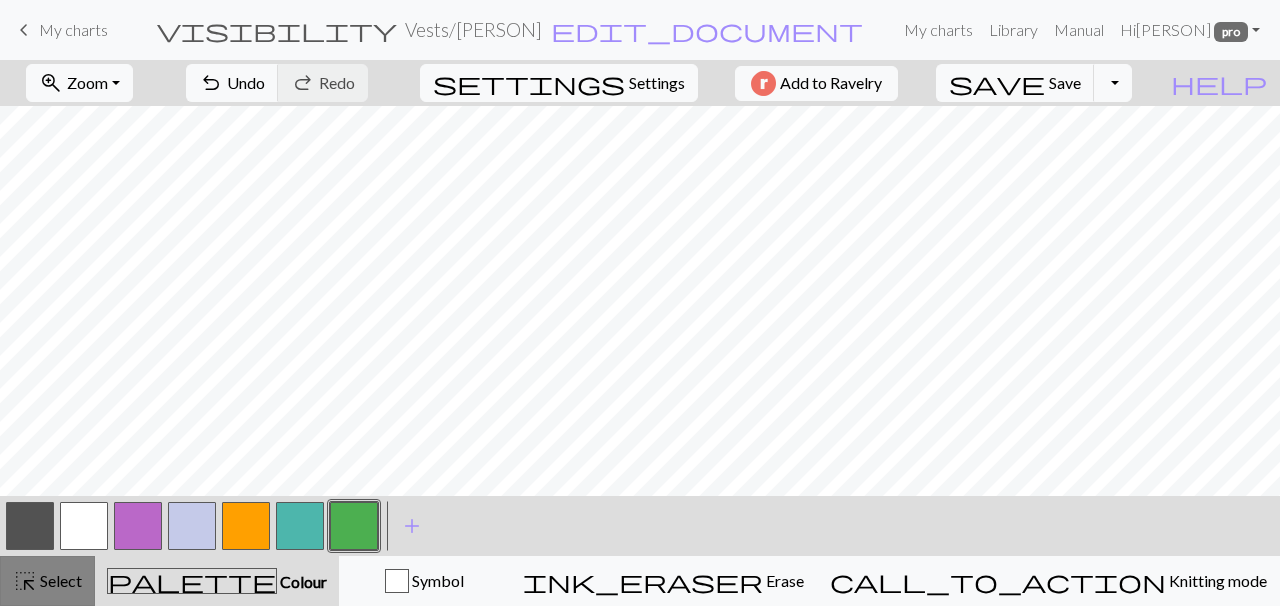 click on "highlight_alt   Select   Select" at bounding box center [47, 581] 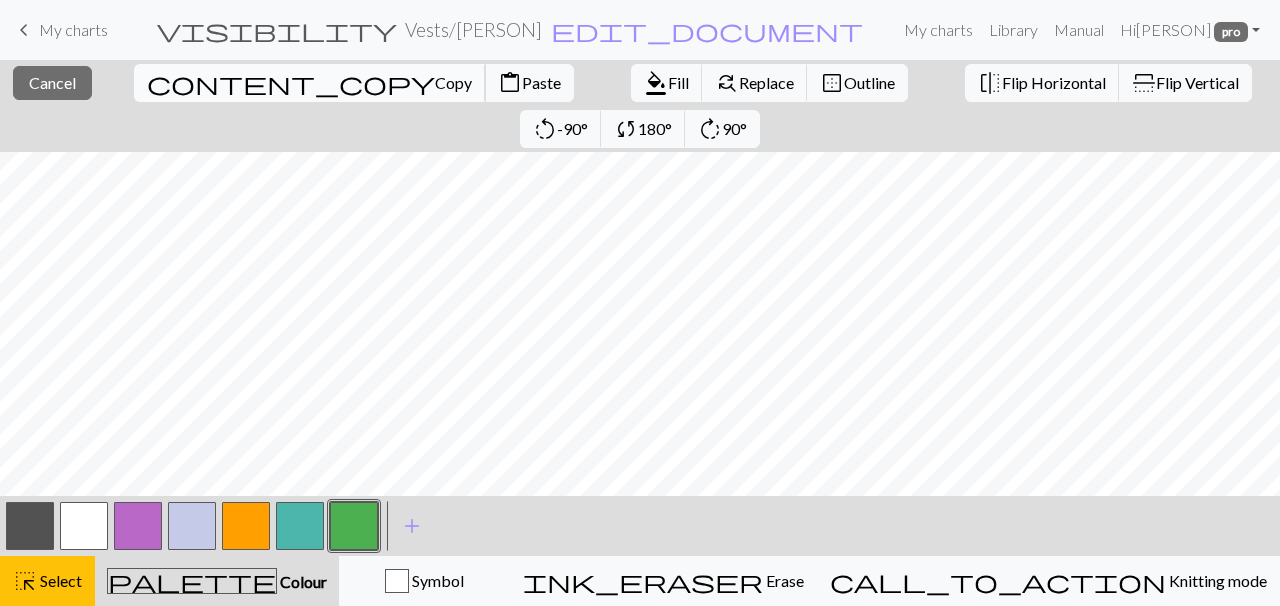 click on "Copy" at bounding box center [453, 82] 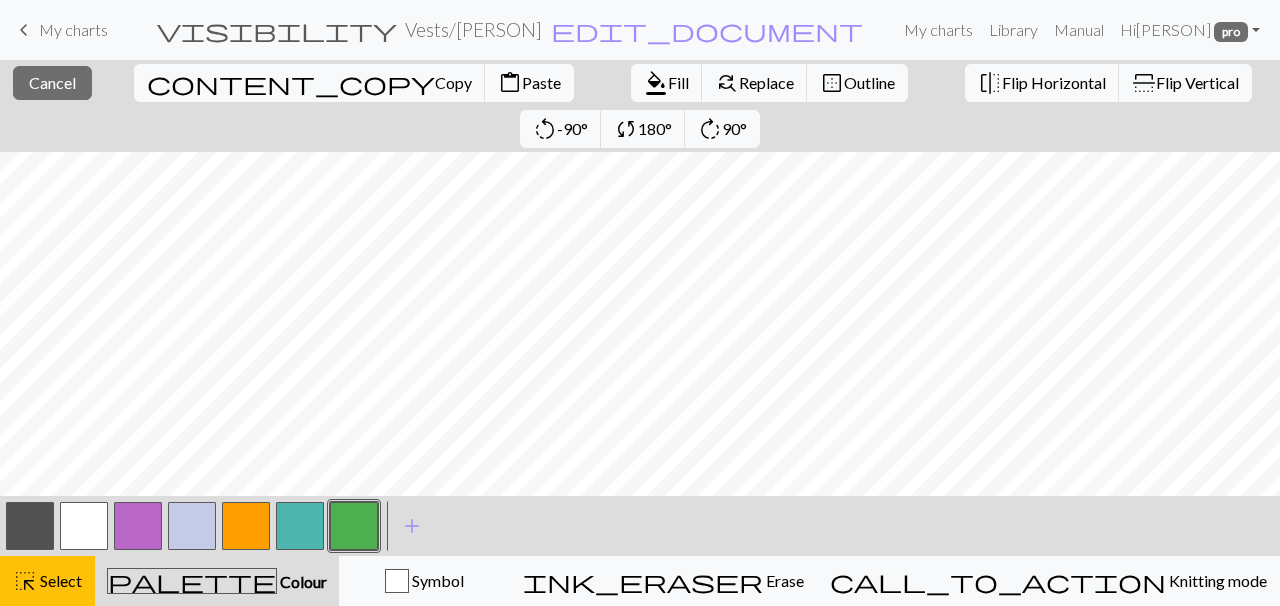 click on "Paste" at bounding box center [541, 82] 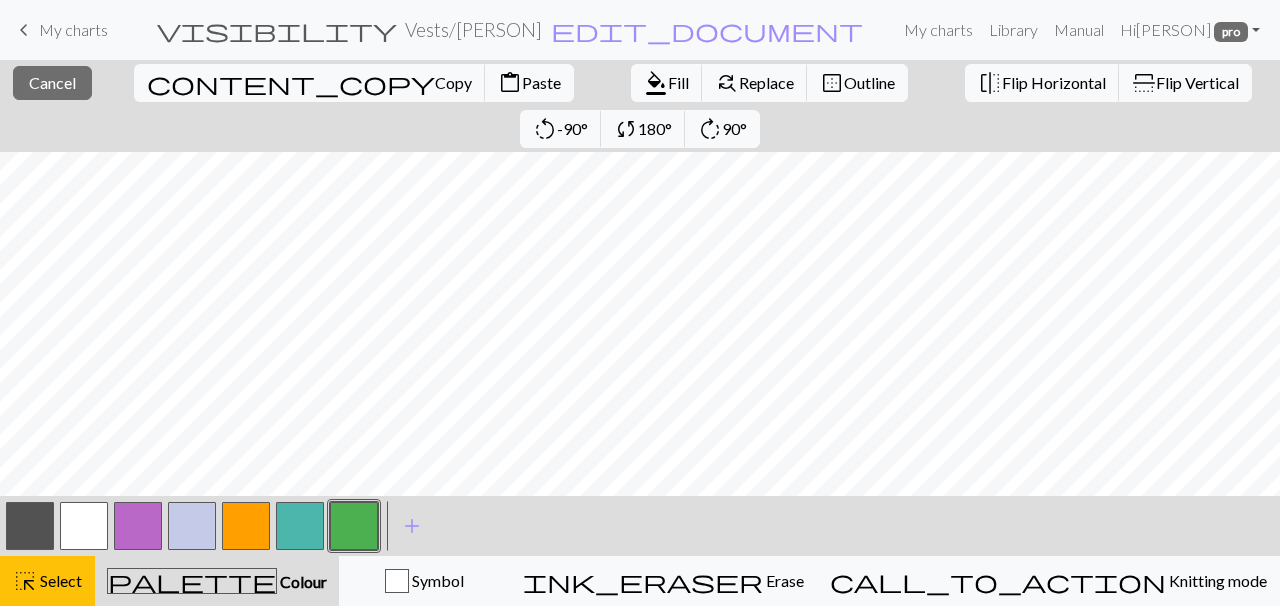click at bounding box center (30, 526) 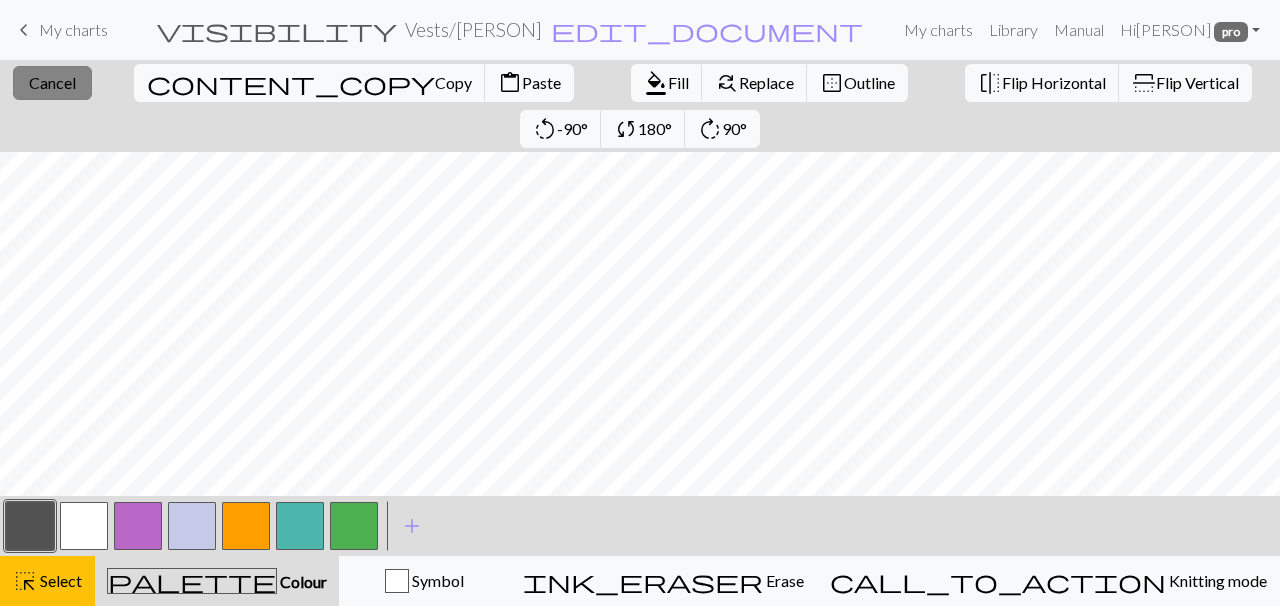 click on "close Cancel content_copy  Copy content_paste  Paste format_color_fill  Fill find_replace  Replace border_outer  Outline flip  Flip Horizontal flip  Flip Vertical rotate_left  -90° sync  180° rotate_right  90° < > add Add a  colour highlight_alt   Select   Select palette   Colour   Colour   Symbol ink_eraser   Erase   Erase call_to_action   Knitting mode   Knitting mode" at bounding box center [640, 333] 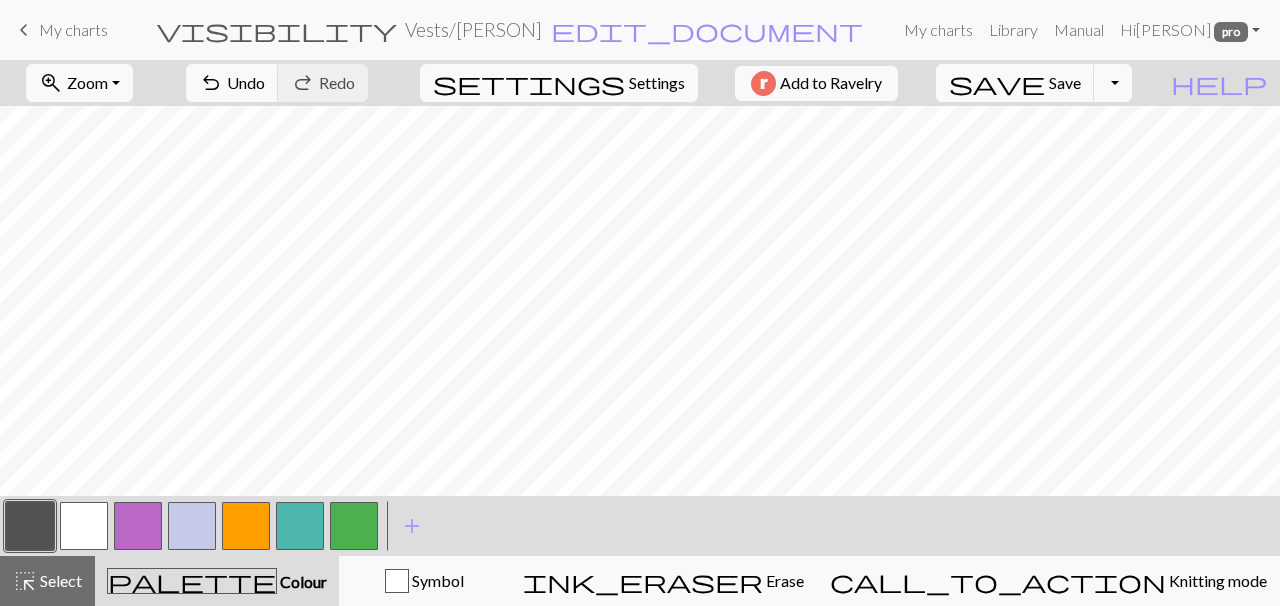 click at bounding box center (246, 526) 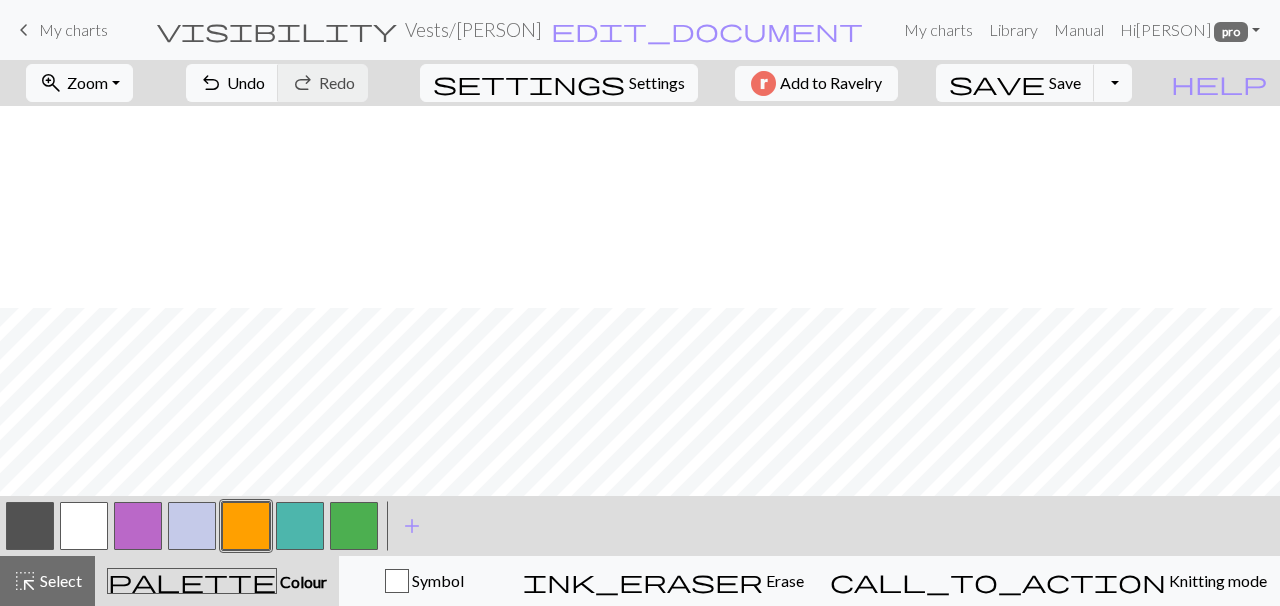 scroll, scrollTop: 543, scrollLeft: 287, axis: both 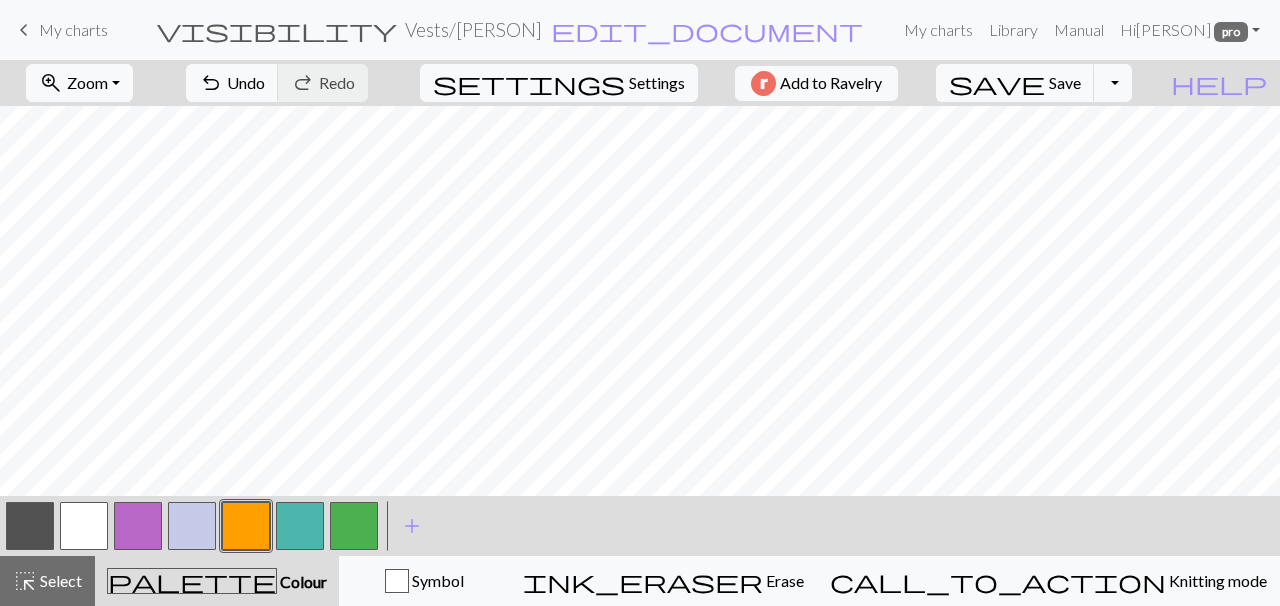 click at bounding box center (30, 526) 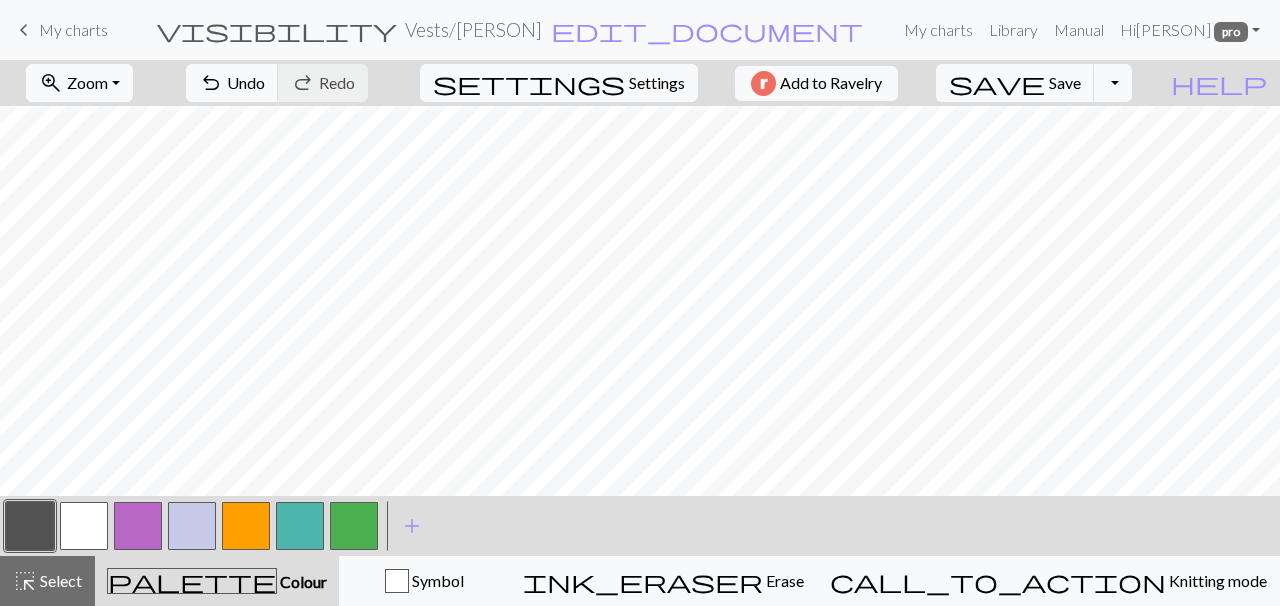 click at bounding box center [354, 526] 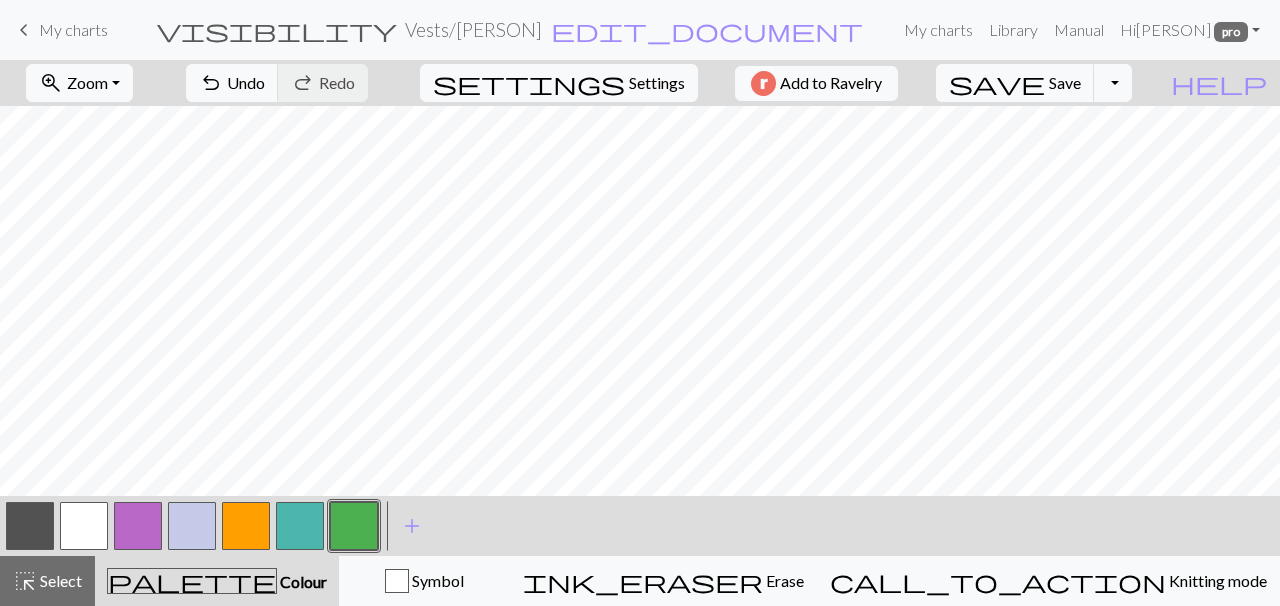 click at bounding box center [30, 526] 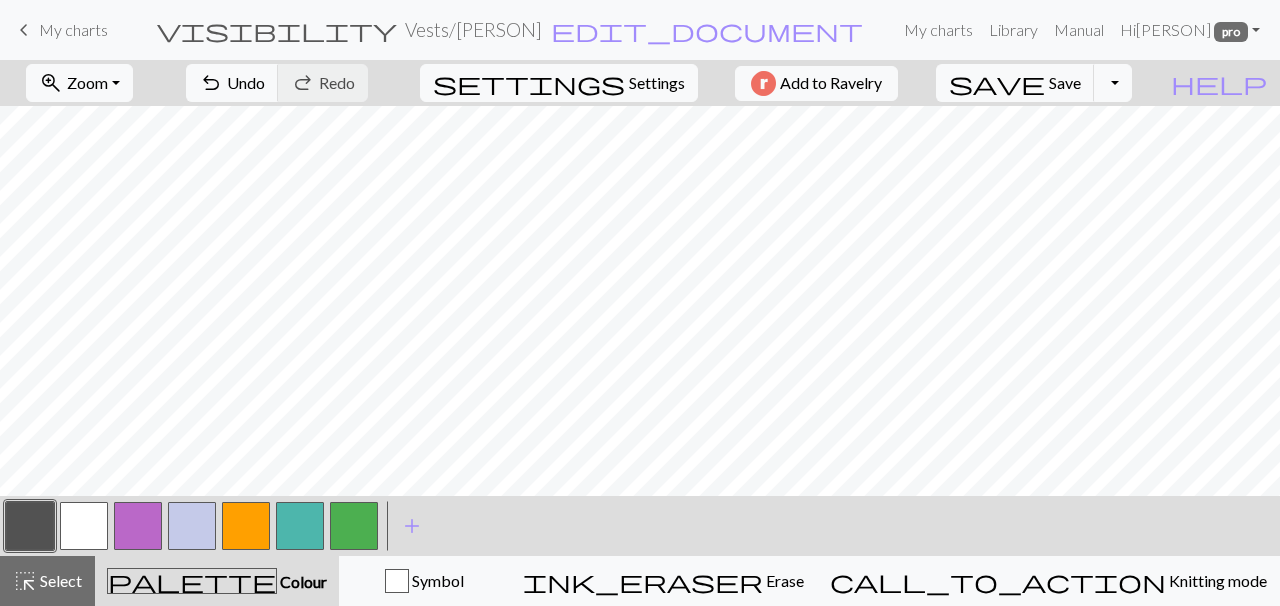 click at bounding box center [354, 526] 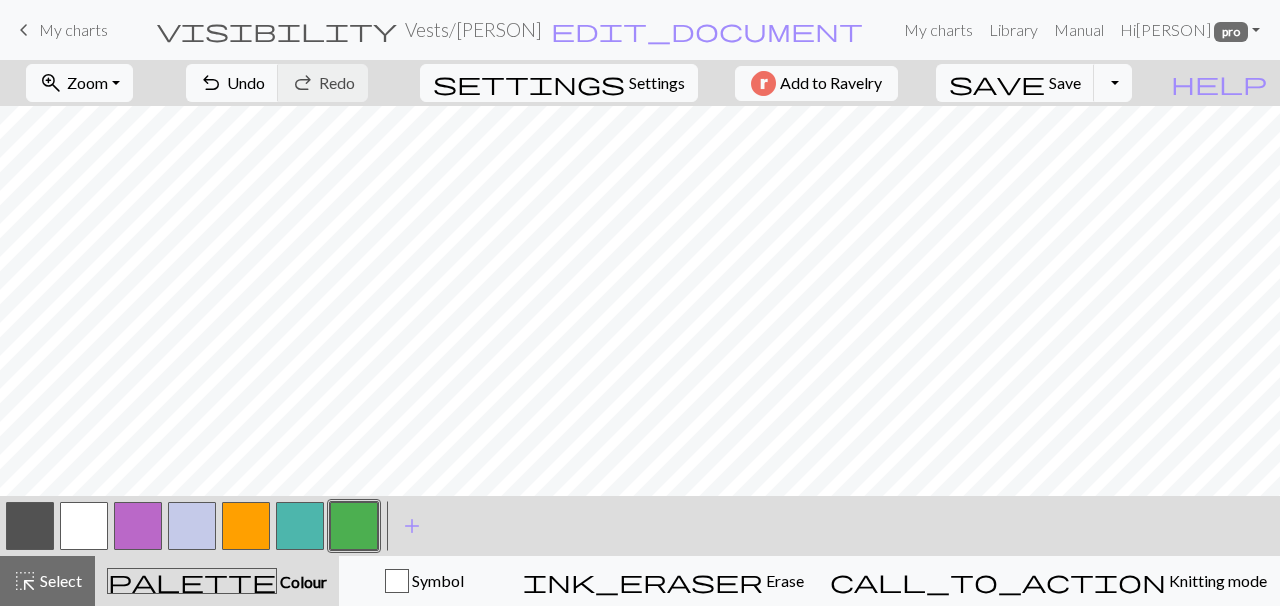 click at bounding box center (30, 526) 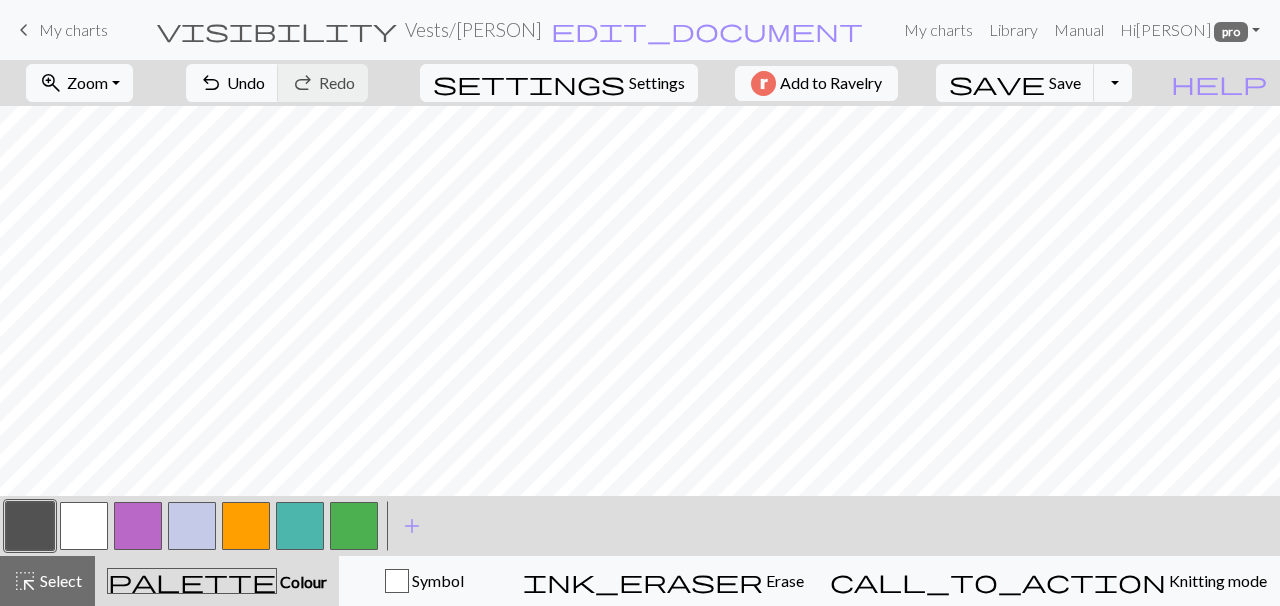 click at bounding box center (354, 526) 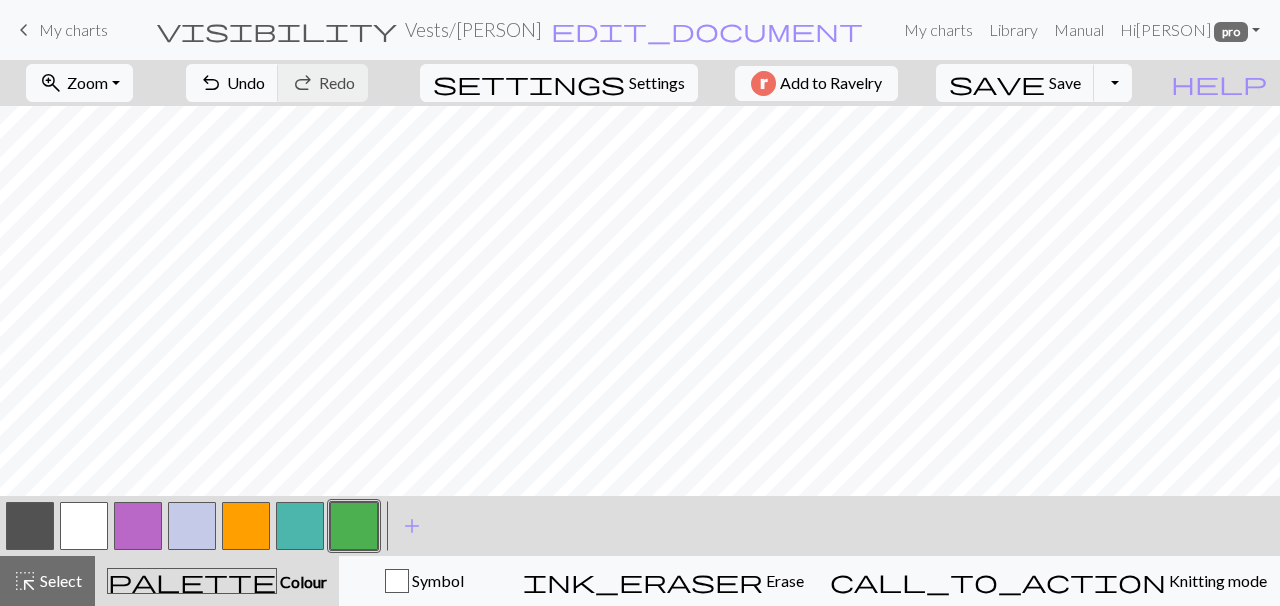 click at bounding box center [84, 526] 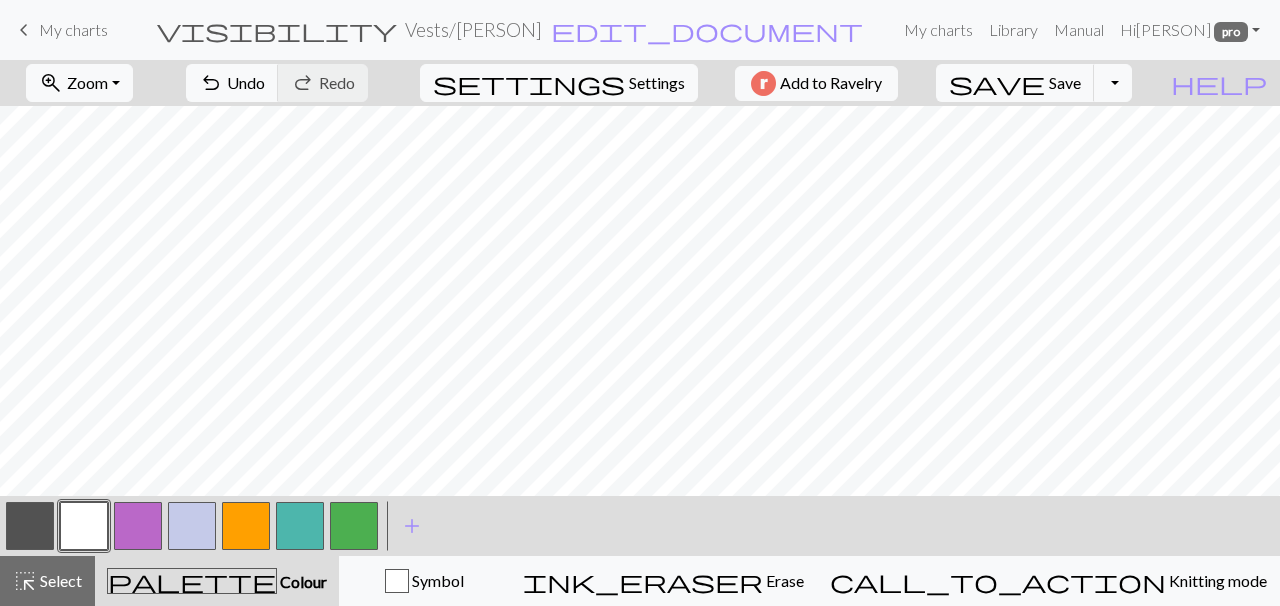 click at bounding box center [30, 526] 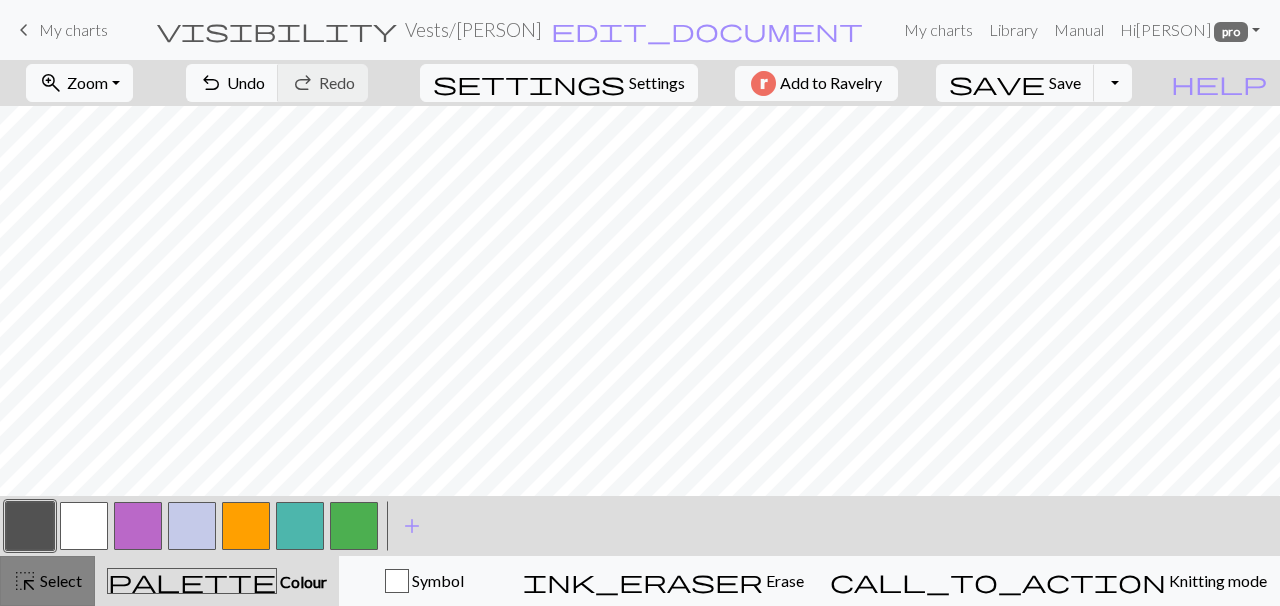 click on "Select" at bounding box center (59, 580) 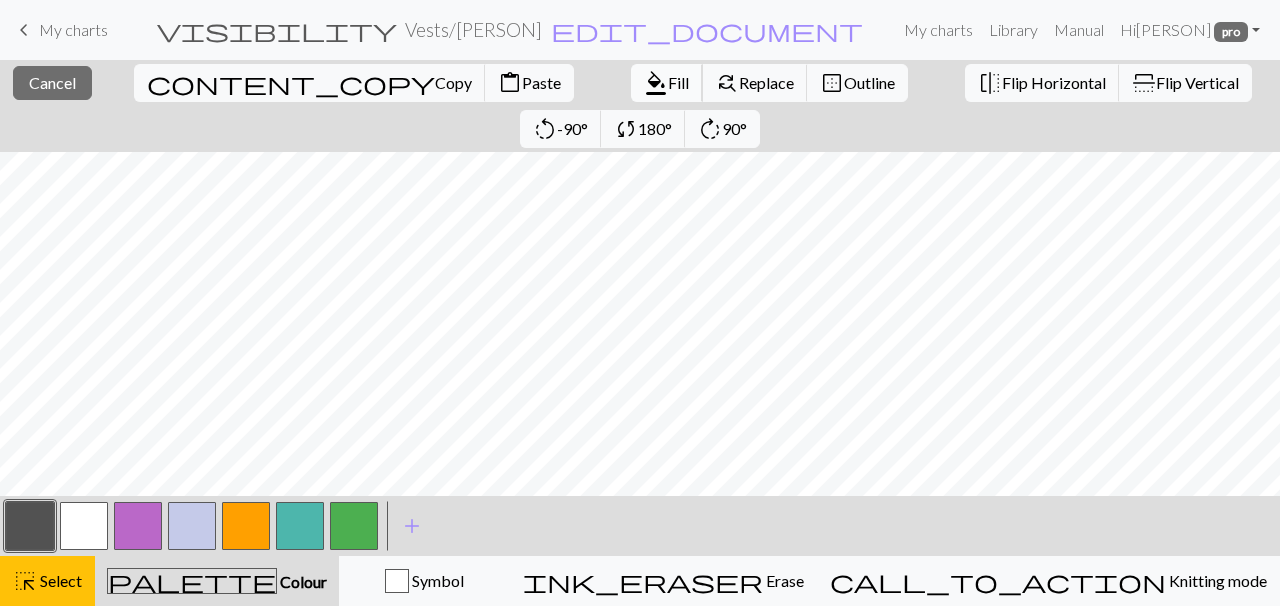 click on "format_color_fill" at bounding box center [656, 83] 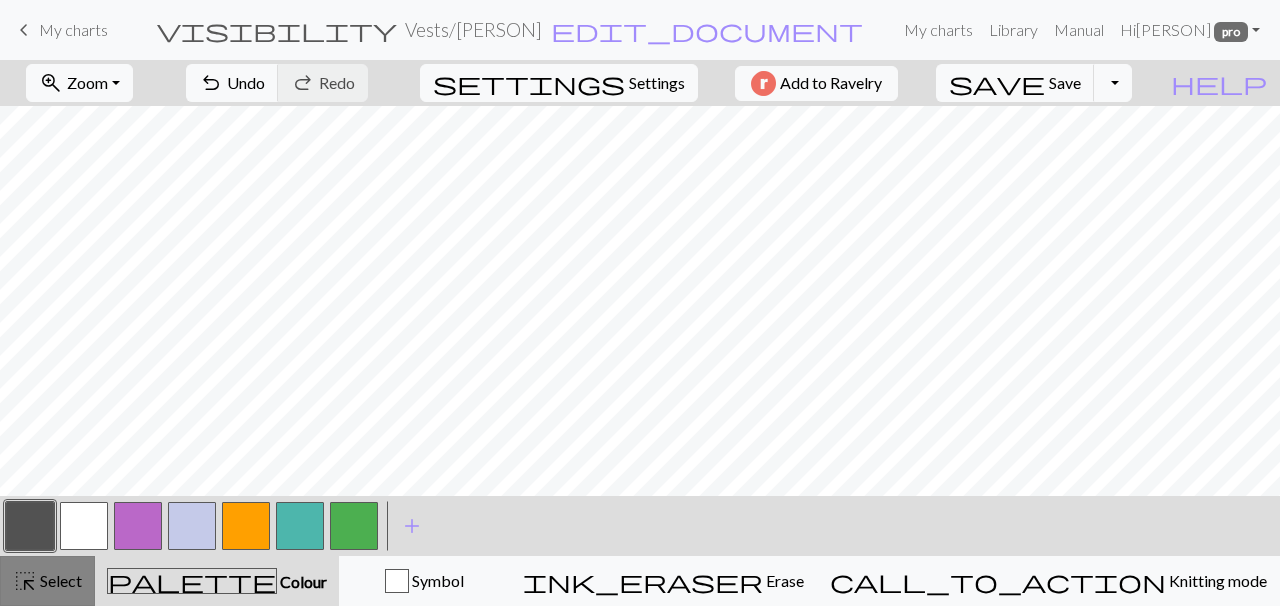 click on "Select" at bounding box center [59, 580] 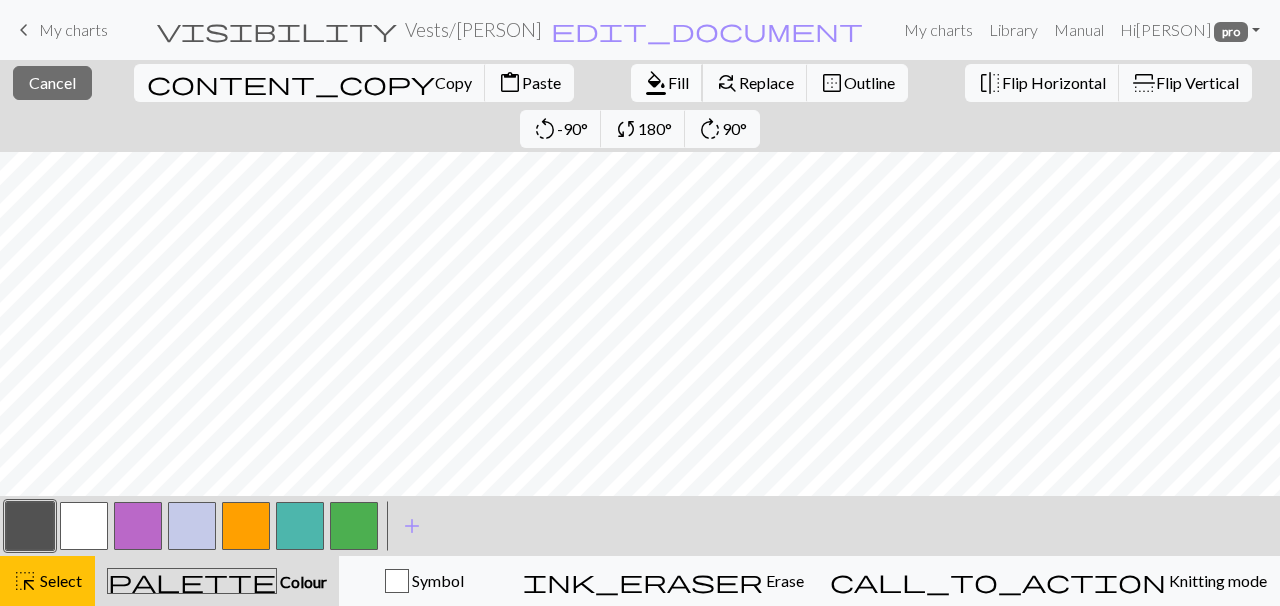 click on "format_color_fill" at bounding box center [656, 83] 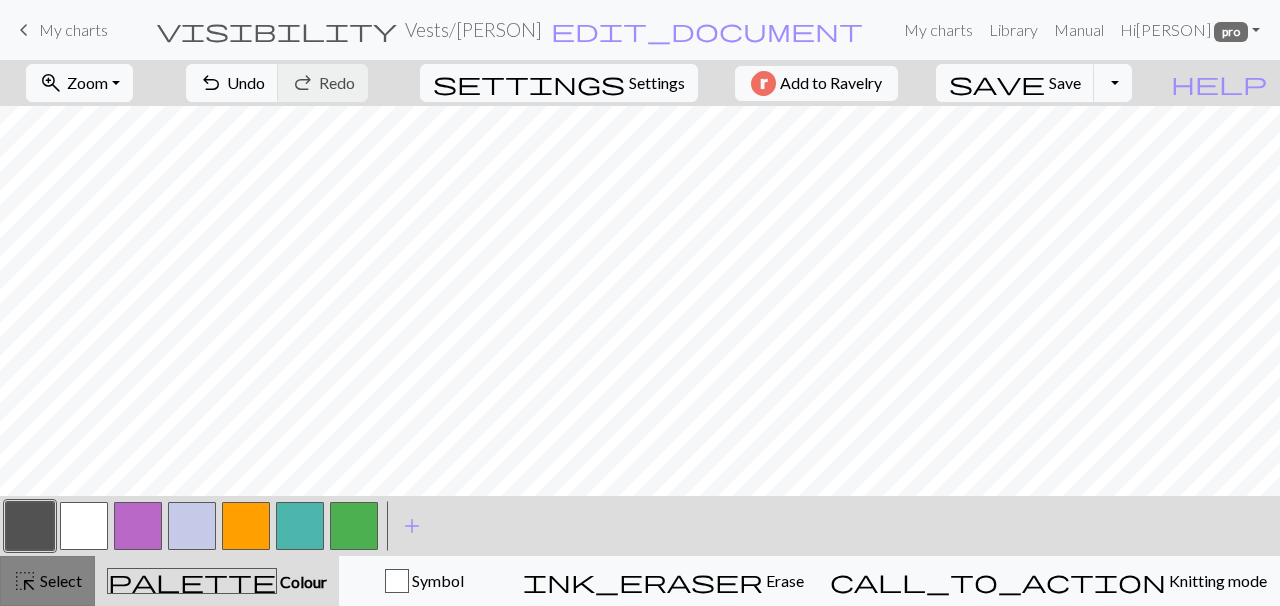click on "highlight_alt" at bounding box center (25, 581) 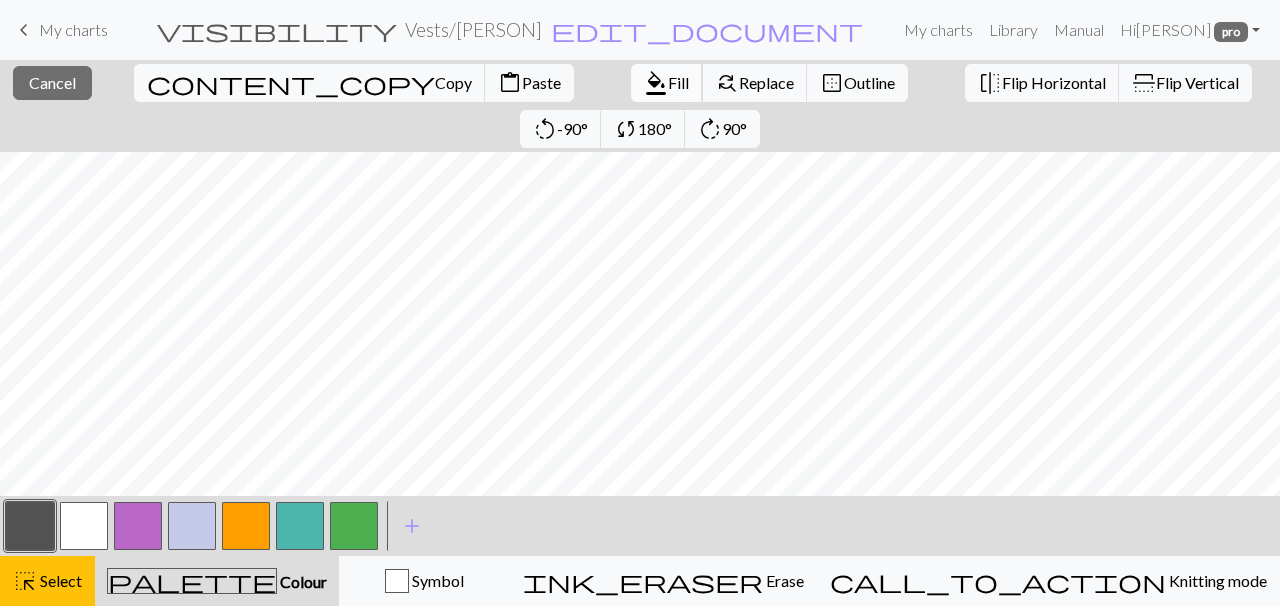 click on "Fill" at bounding box center (678, 82) 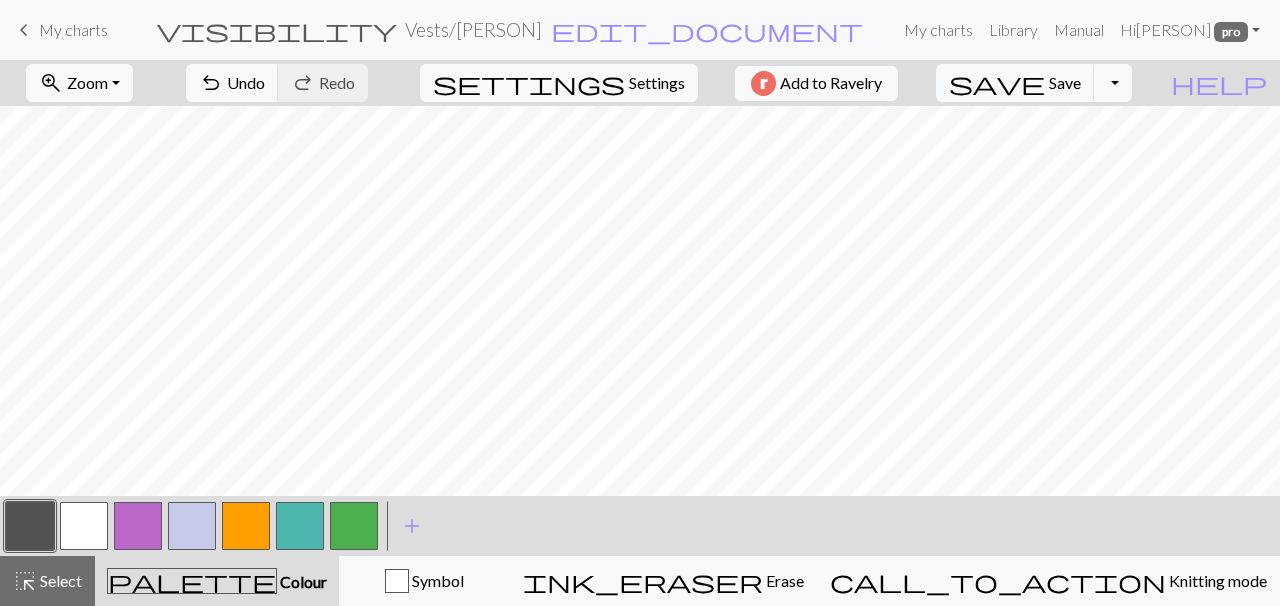 click at bounding box center [354, 526] 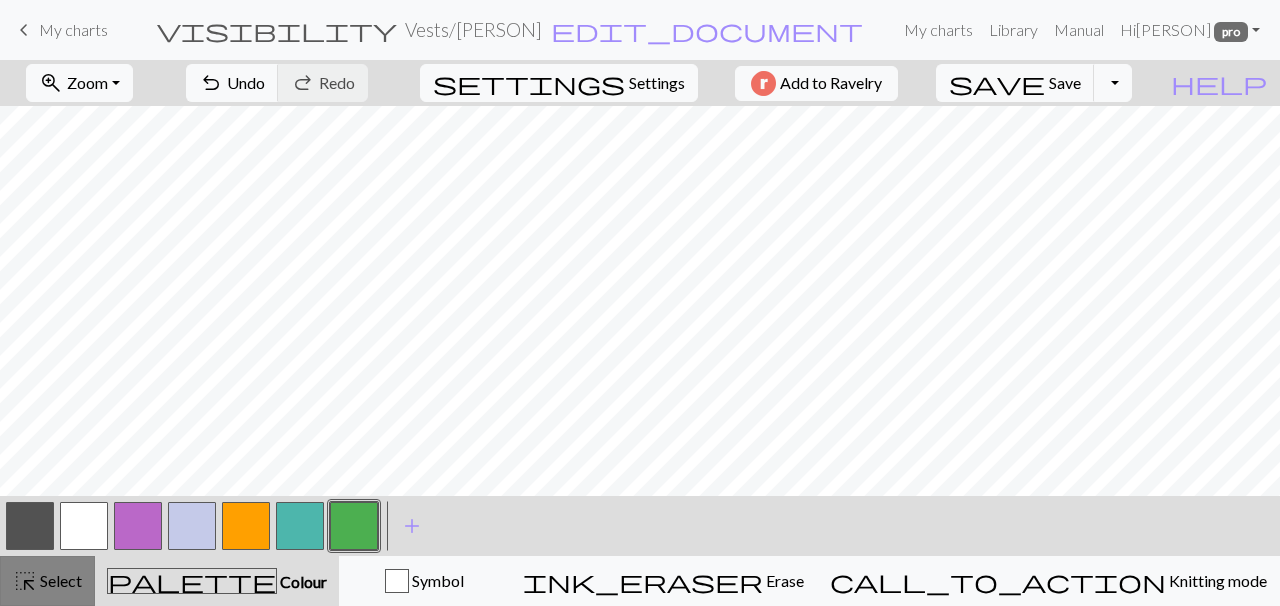 click on "Select" at bounding box center (59, 580) 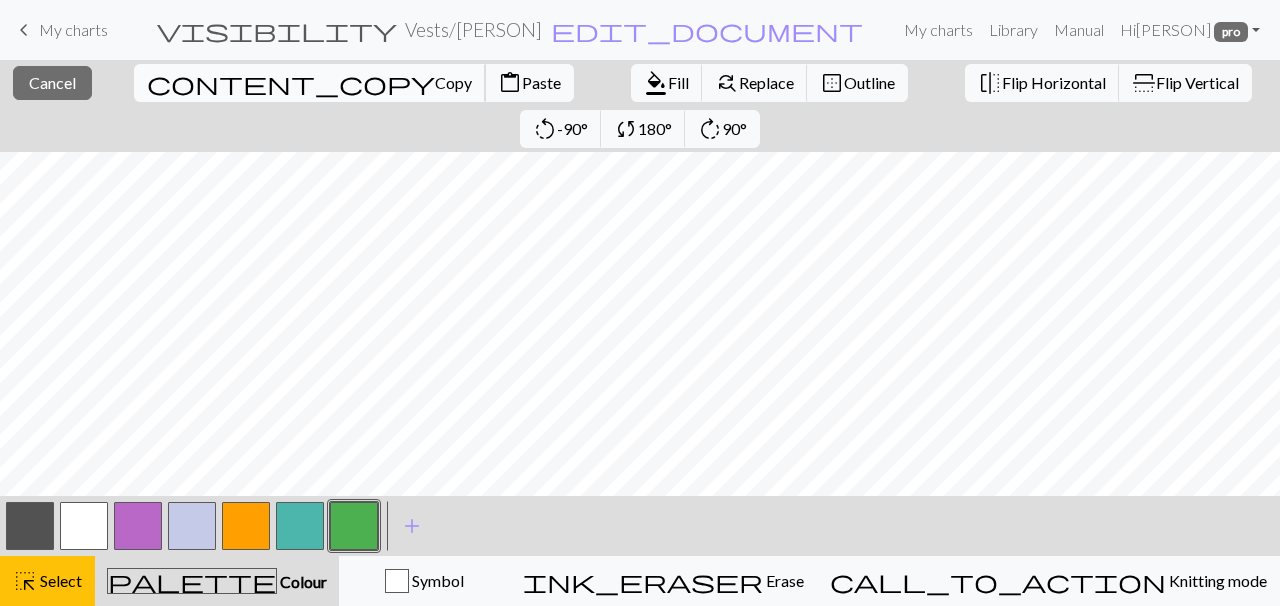 click on "Copy" at bounding box center [453, 82] 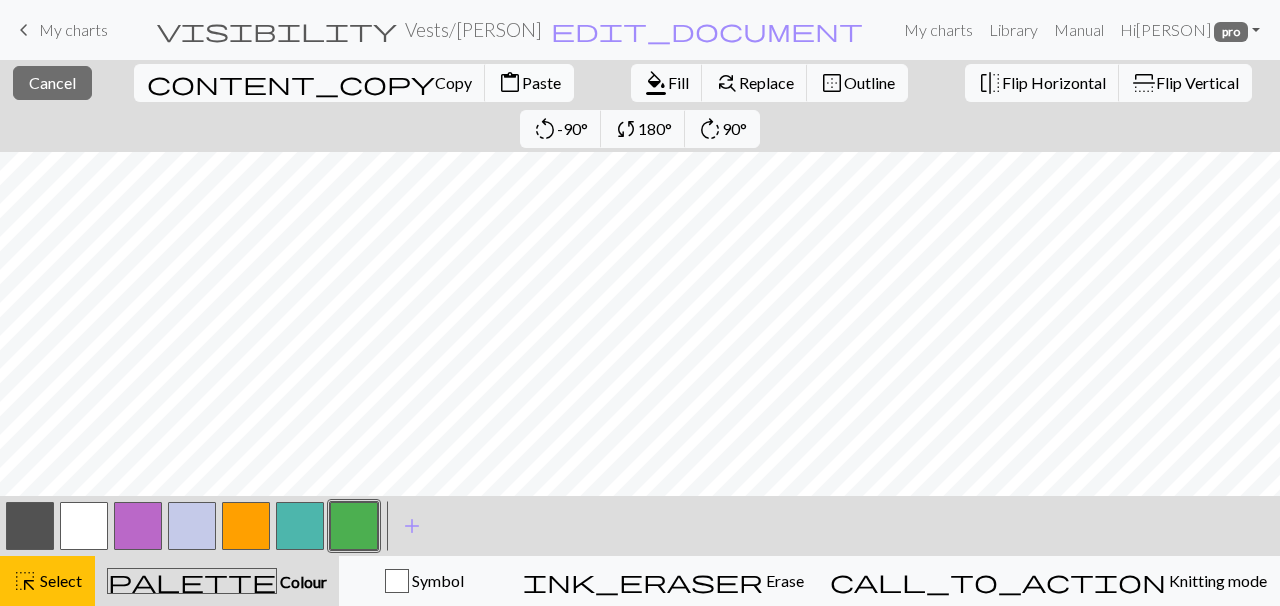 click on "Paste" at bounding box center [541, 82] 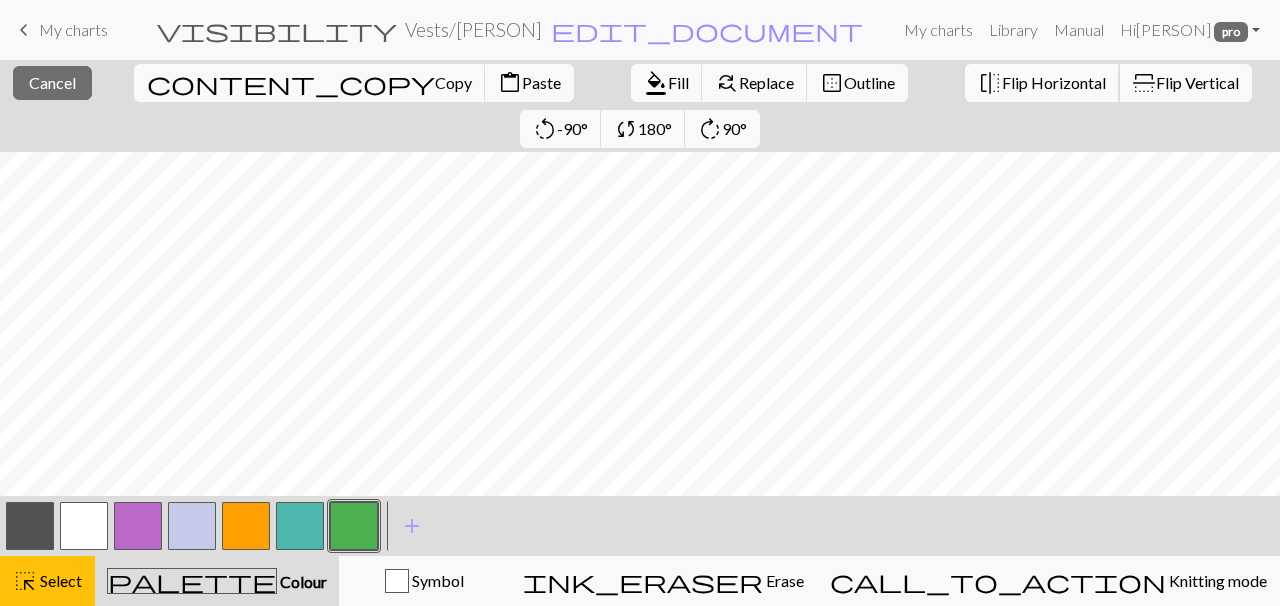 click on "Flip Horizontal" at bounding box center [1054, 82] 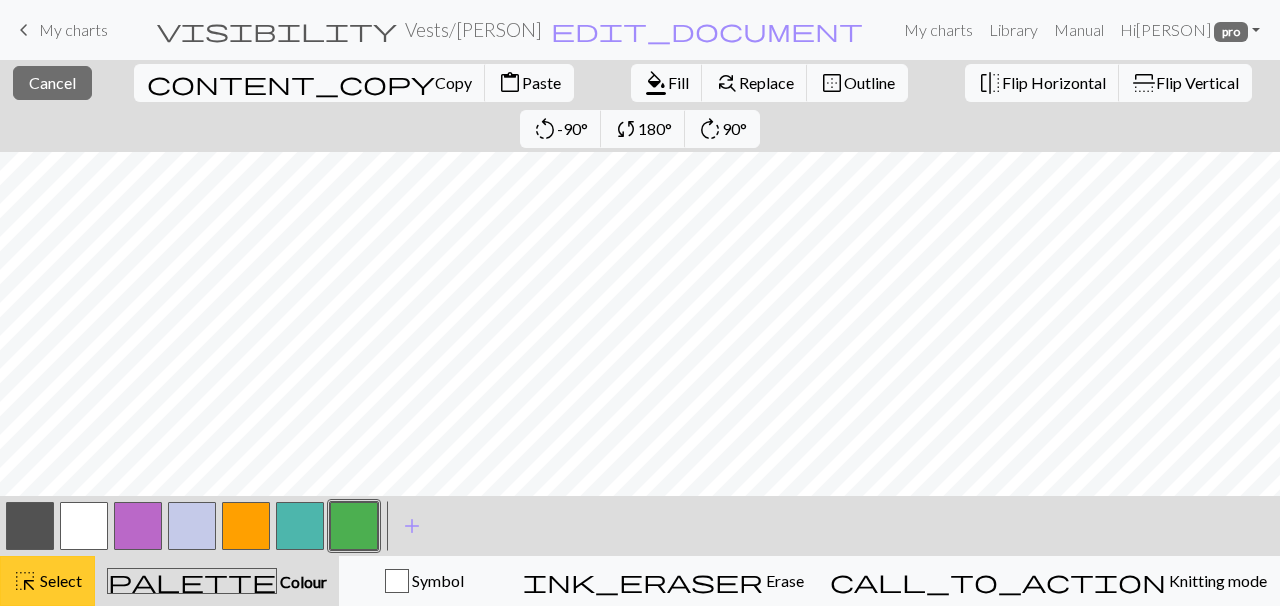 click on "highlight_alt   Select   Select" at bounding box center (47, 581) 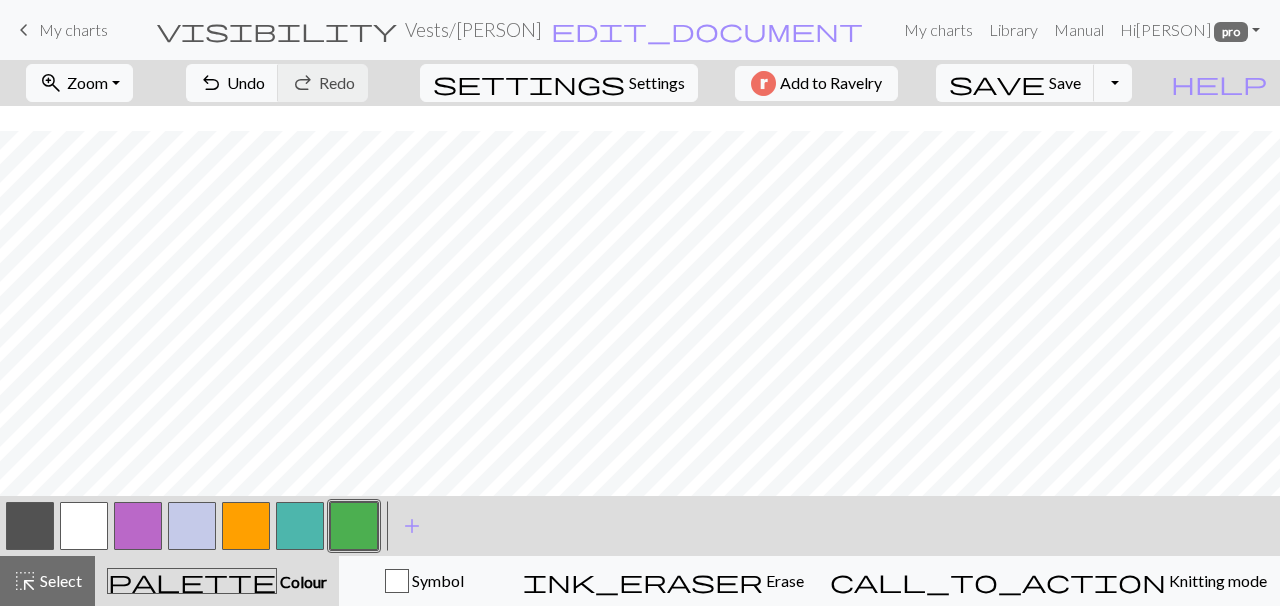 scroll, scrollTop: 674, scrollLeft: 287, axis: both 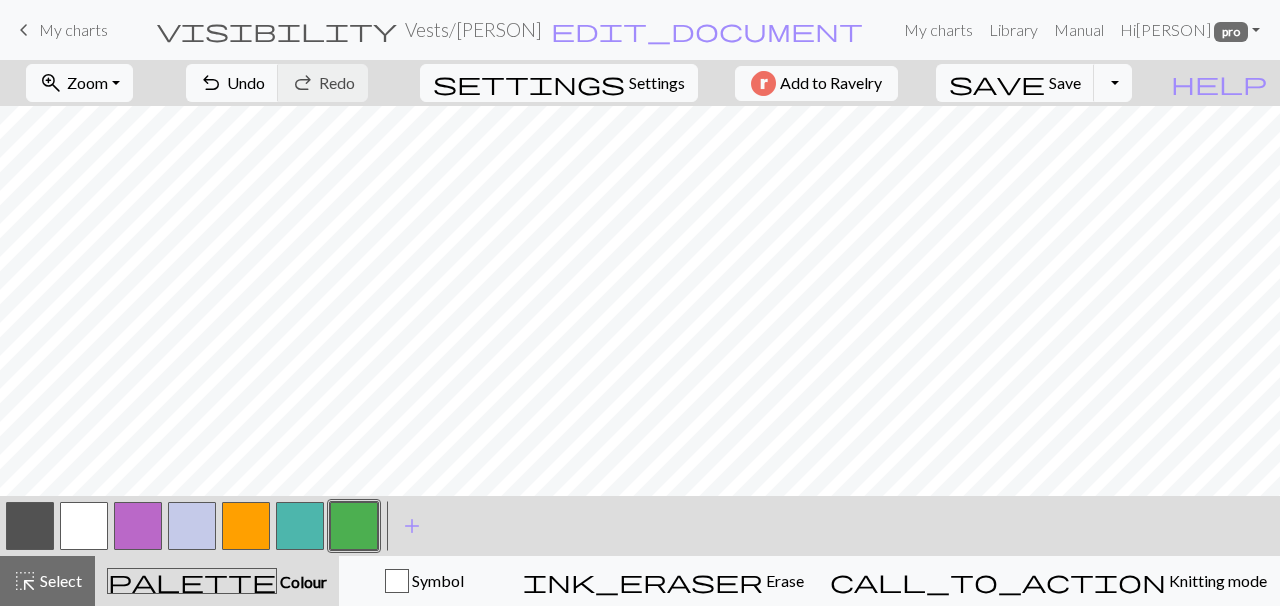 click at bounding box center (30, 526) 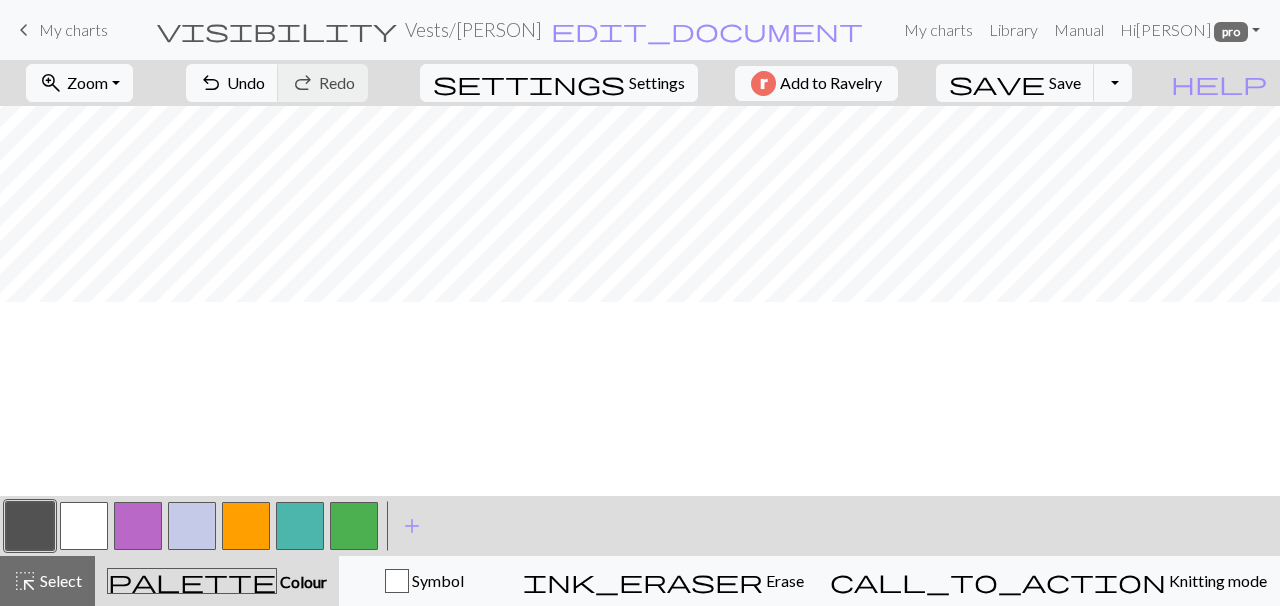 scroll, scrollTop: 479, scrollLeft: 287, axis: both 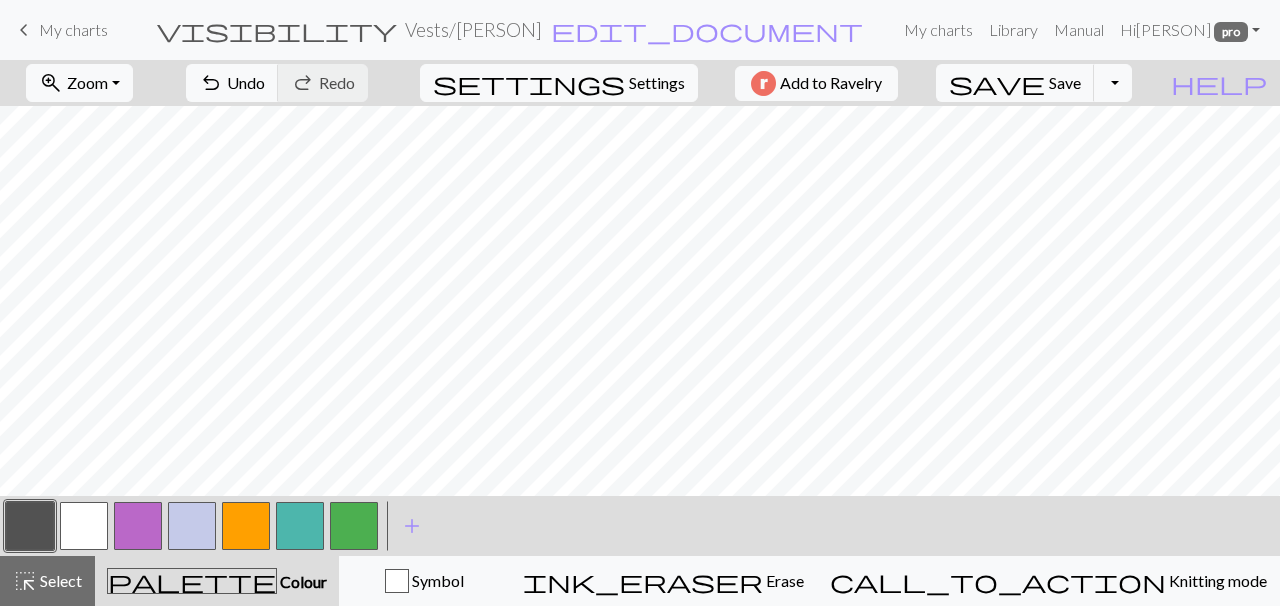 click at bounding box center [84, 526] 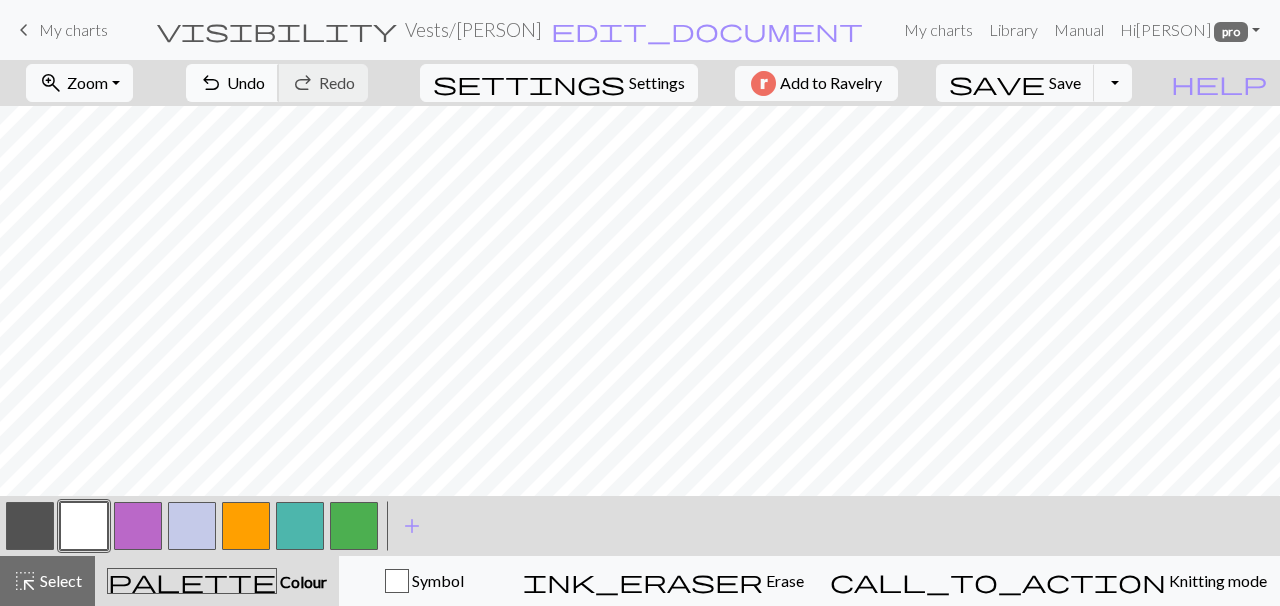 click on "undo" at bounding box center (211, 83) 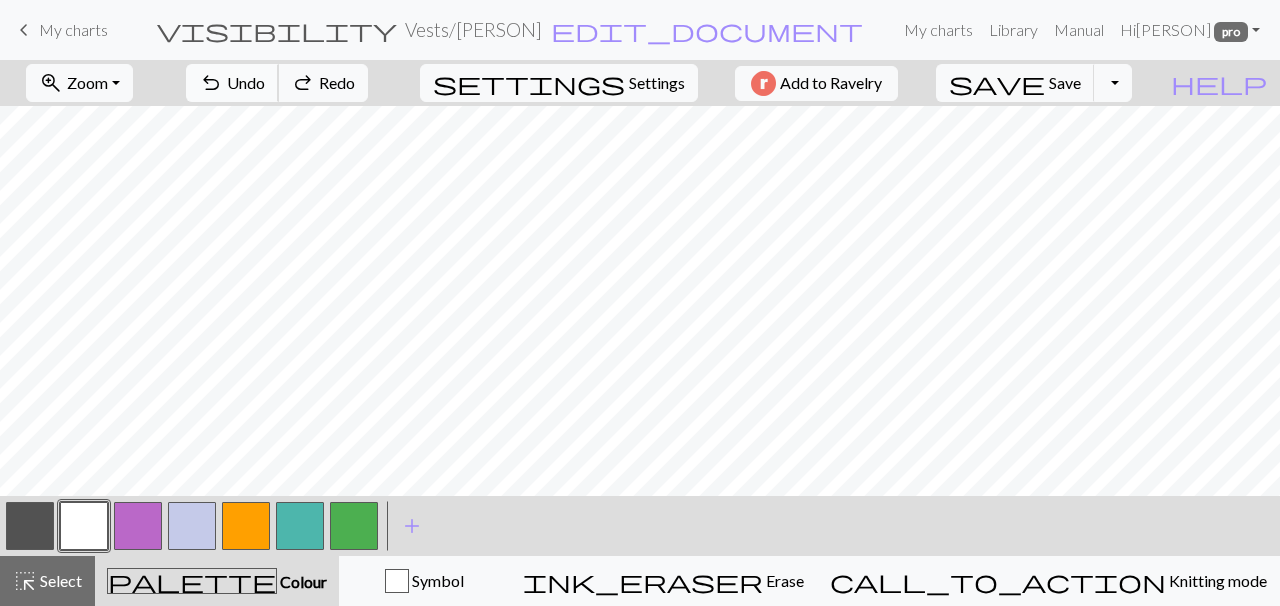 click on "undo" at bounding box center (211, 83) 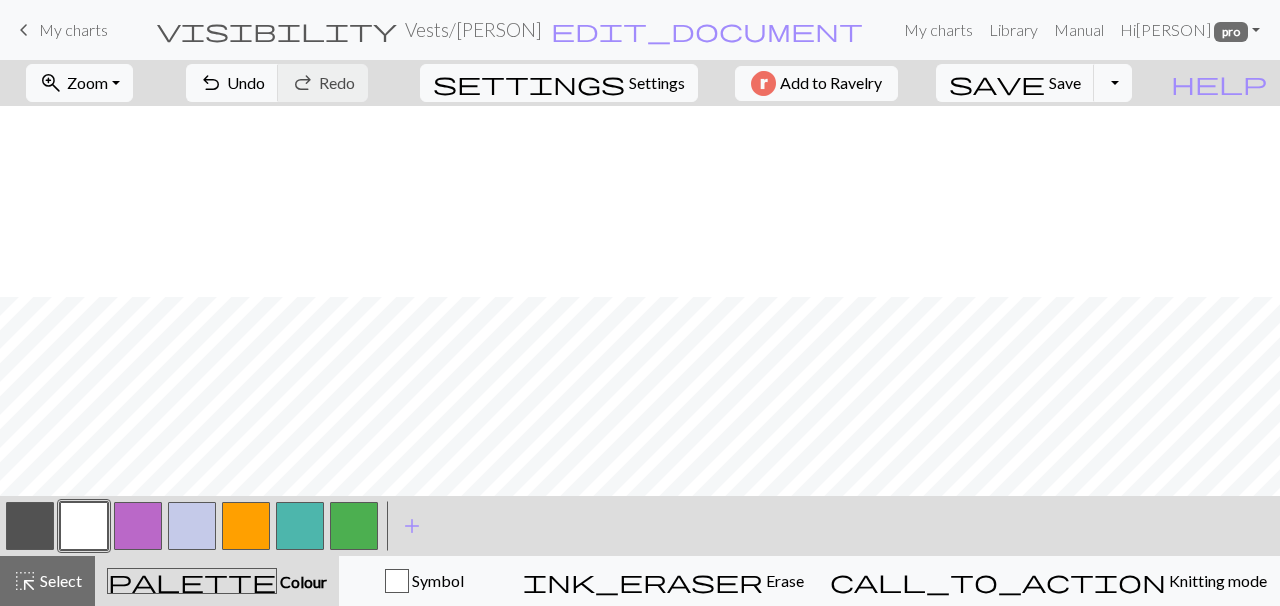 scroll, scrollTop: 670, scrollLeft: 287, axis: both 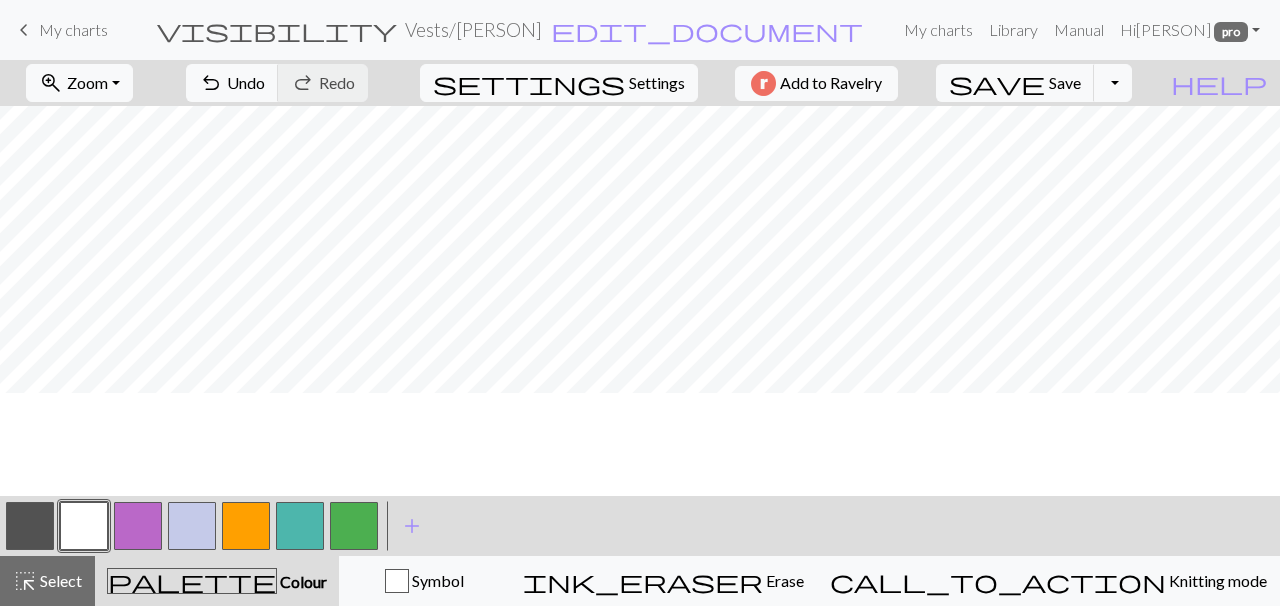 click at bounding box center [246, 526] 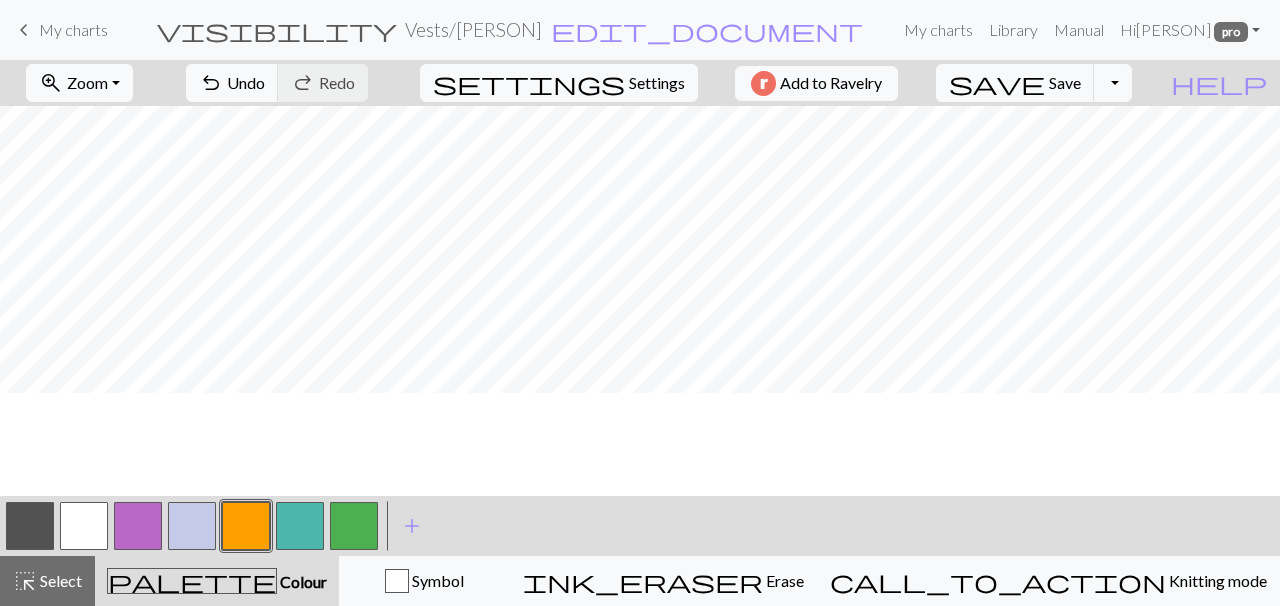 scroll, scrollTop: 566, scrollLeft: 287, axis: both 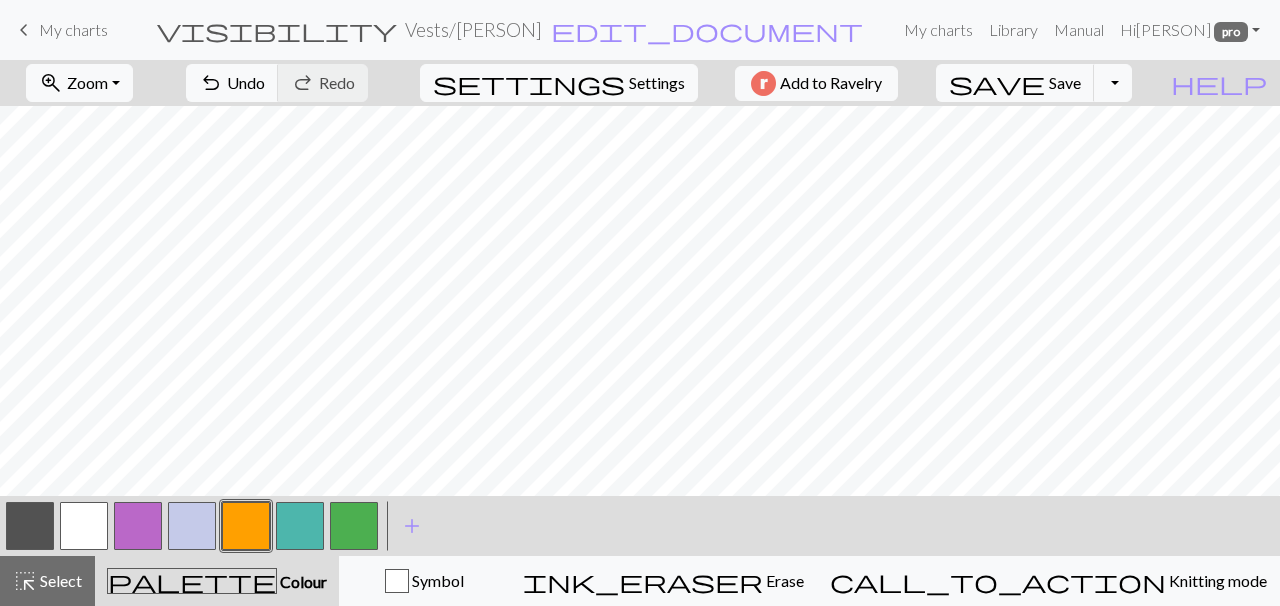 click at bounding box center (354, 526) 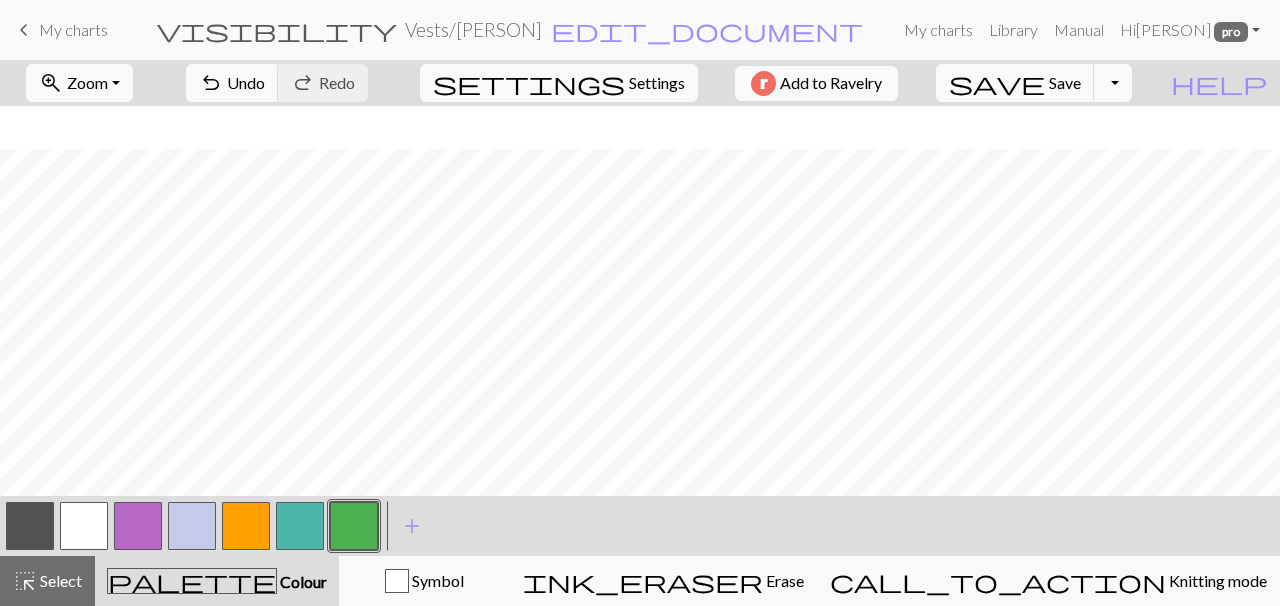 scroll, scrollTop: 670, scrollLeft: 287, axis: both 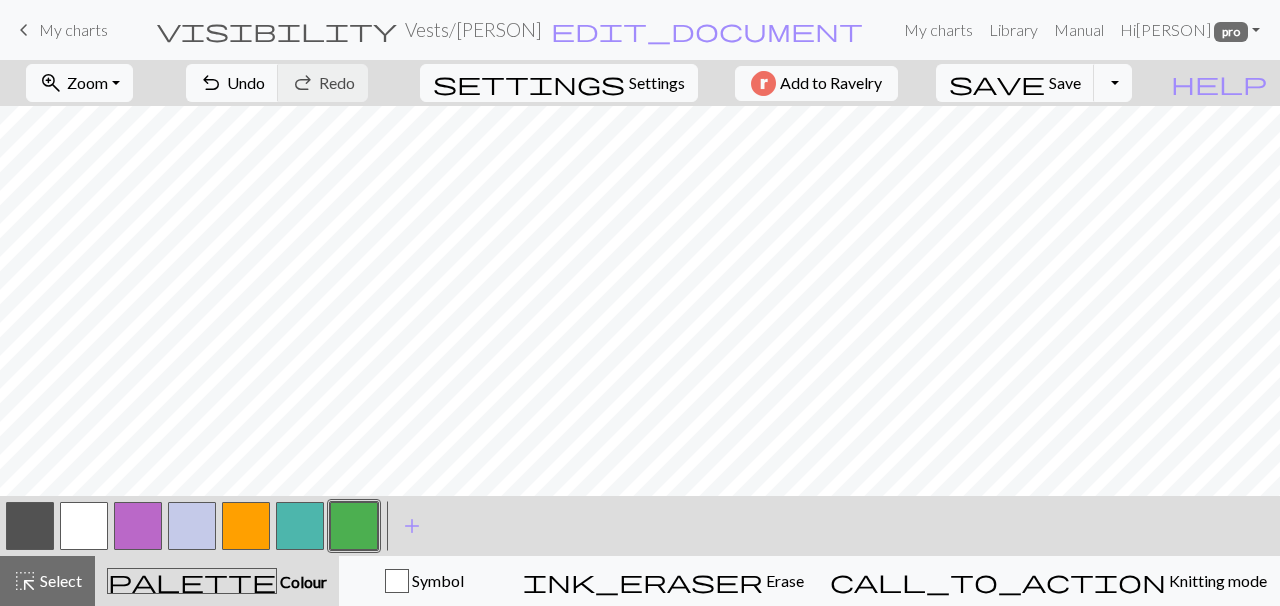 click at bounding box center (246, 526) 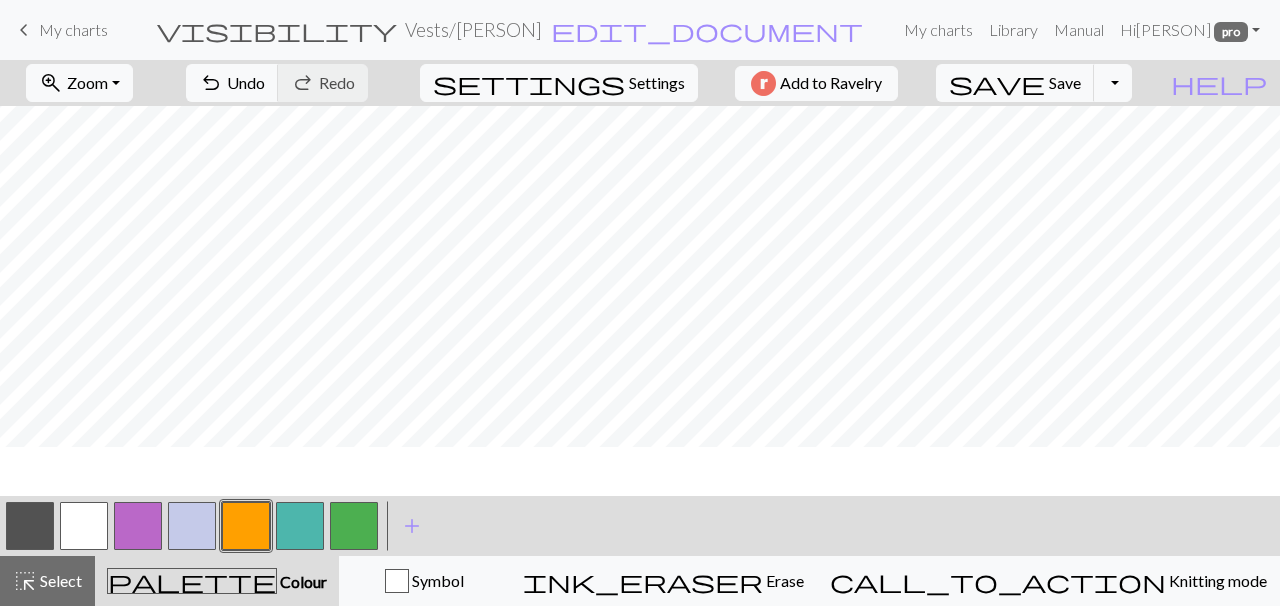 scroll, scrollTop: 959, scrollLeft: 287, axis: both 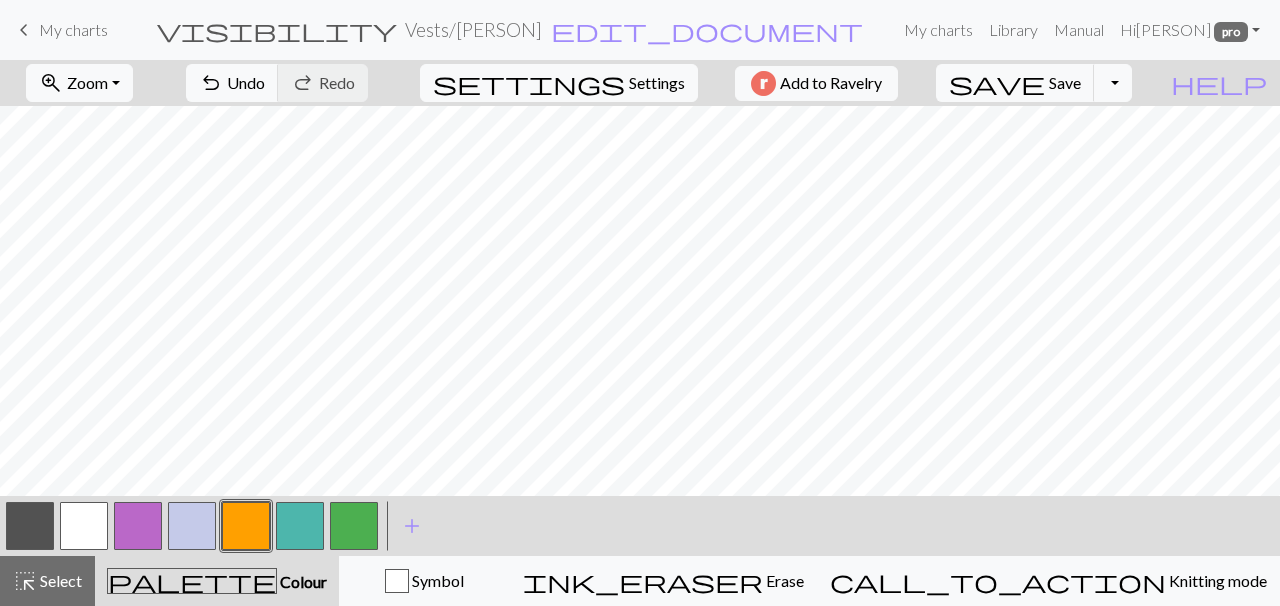 click at bounding box center (84, 526) 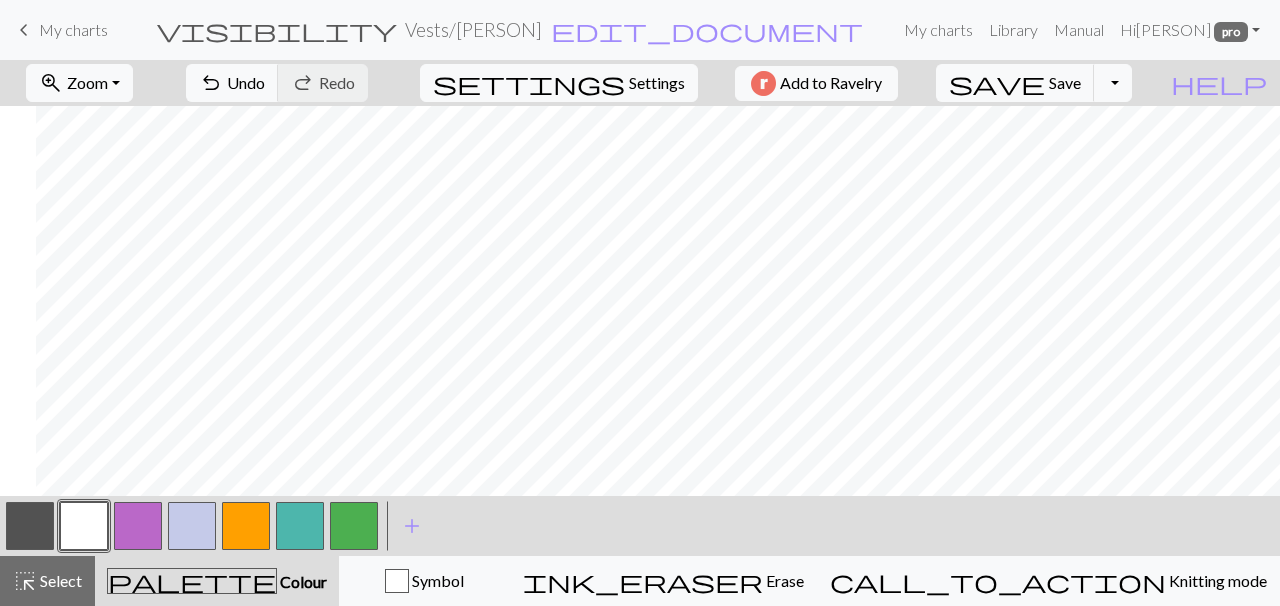 scroll, scrollTop: 958, scrollLeft: 81, axis: both 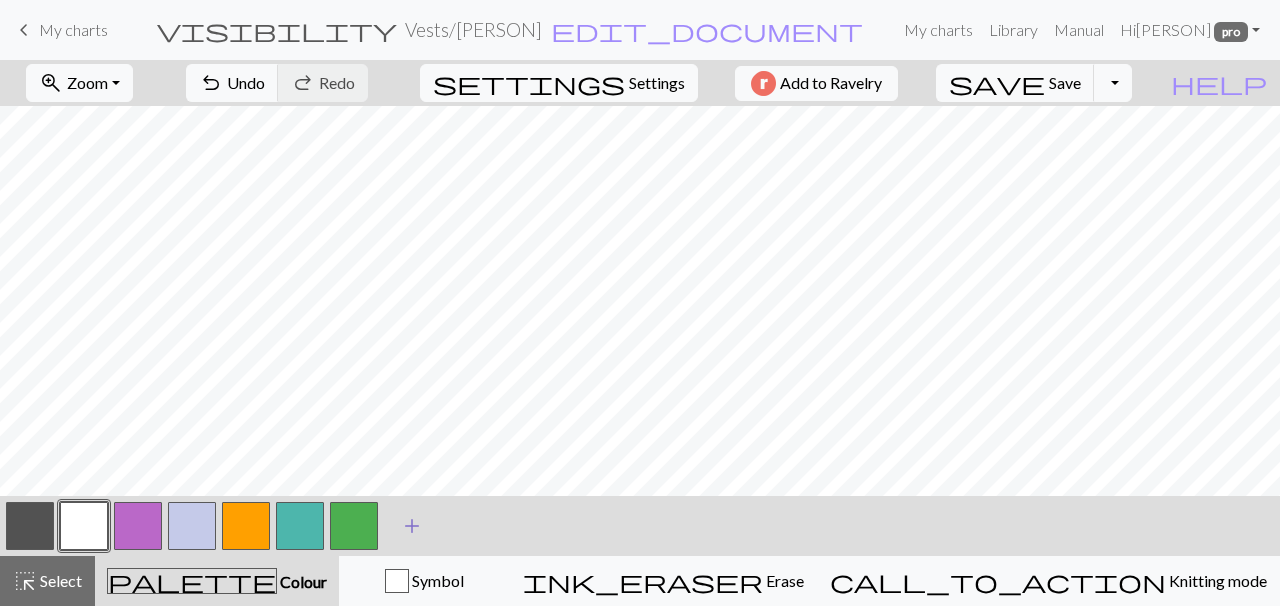 click on "add" at bounding box center (412, 526) 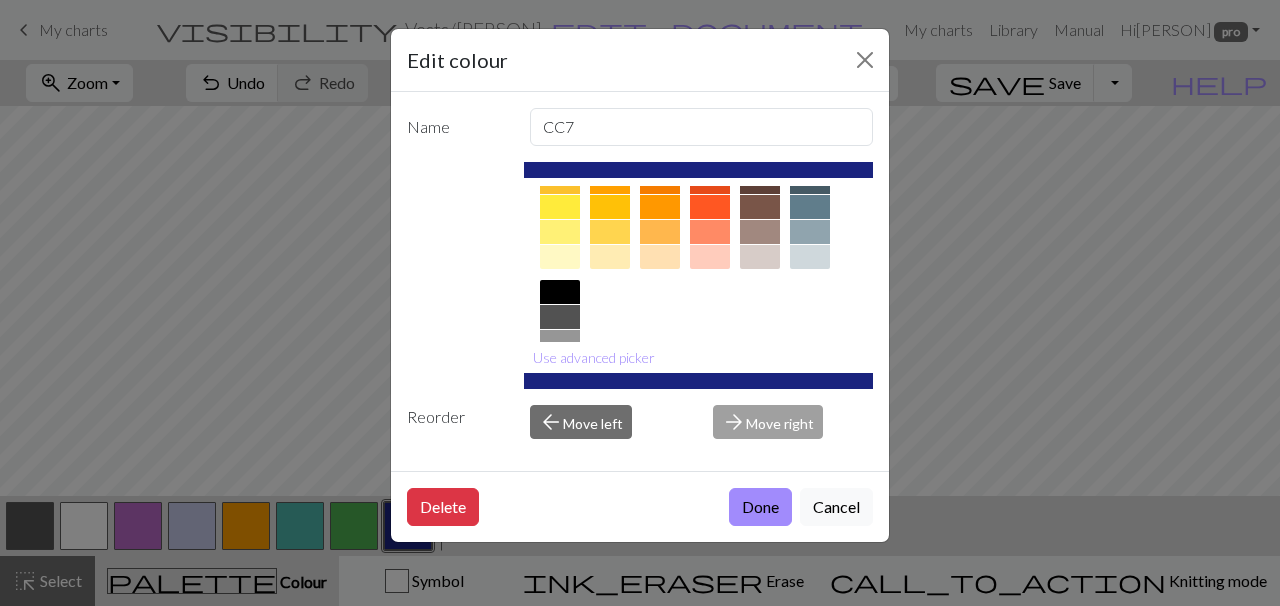 scroll, scrollTop: 395, scrollLeft: 0, axis: vertical 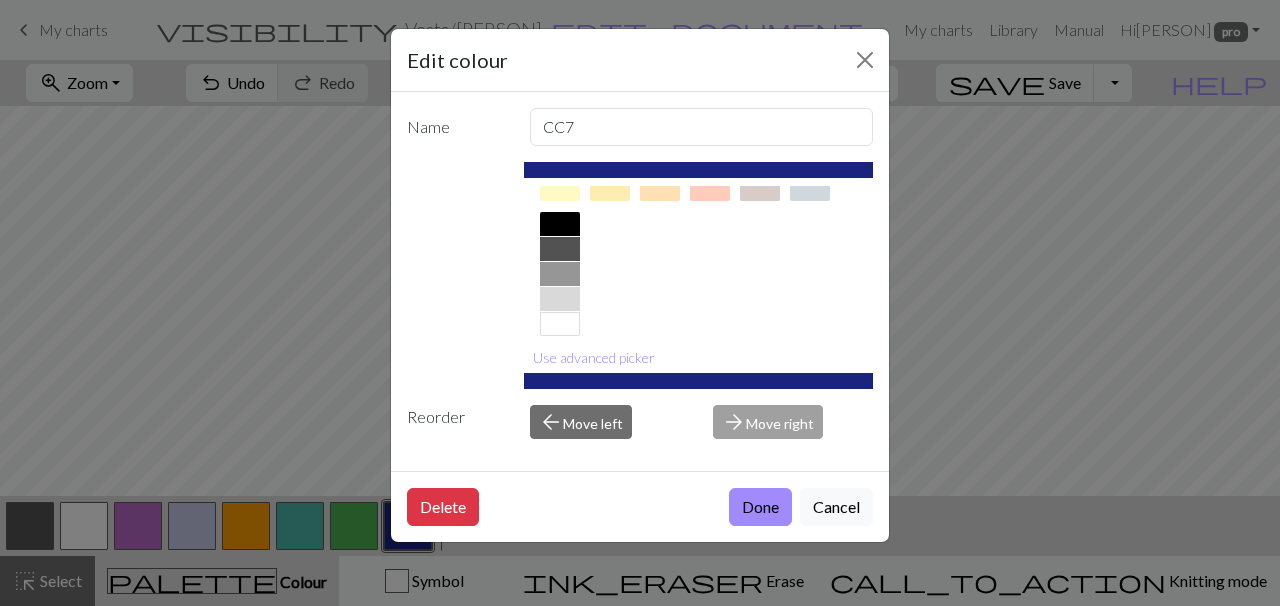 click at bounding box center [560, 299] 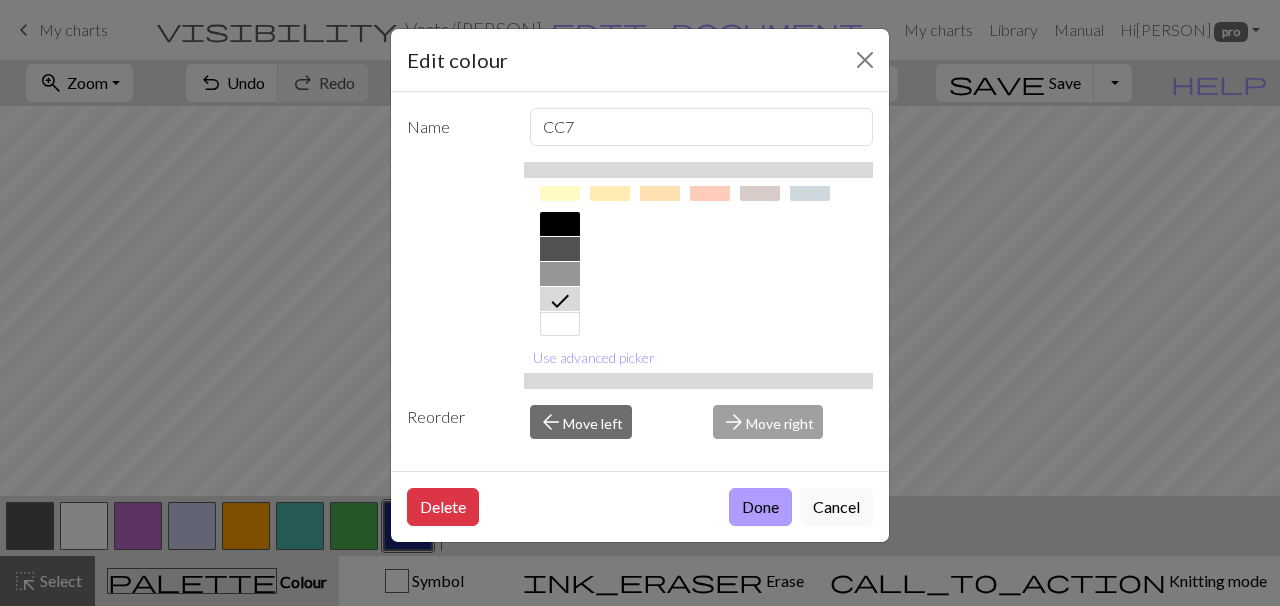 click on "Done" at bounding box center (760, 507) 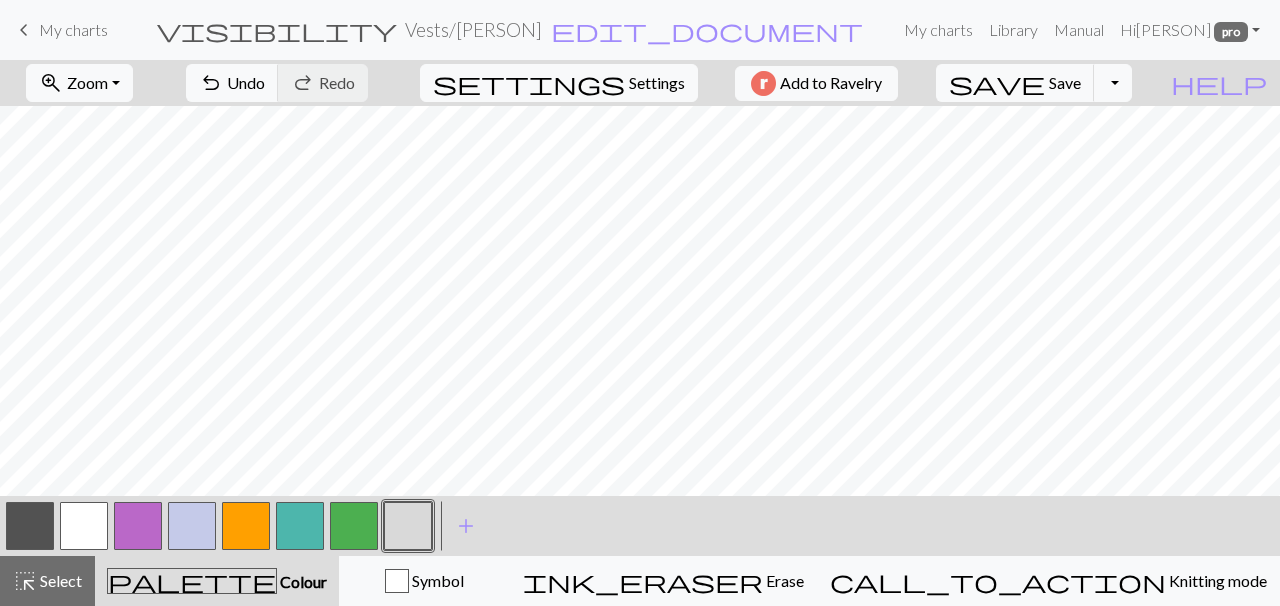 drag, startPoint x: 42, startPoint y: 528, endPoint x: 559, endPoint y: 1, distance: 738.25336 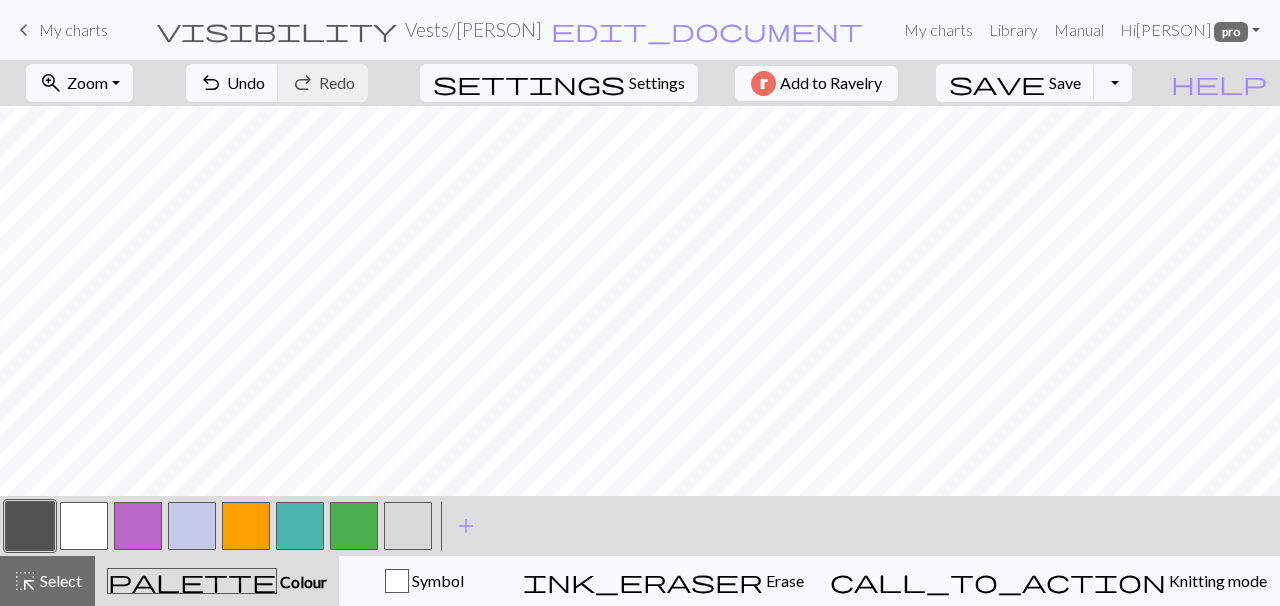 click at bounding box center (408, 526) 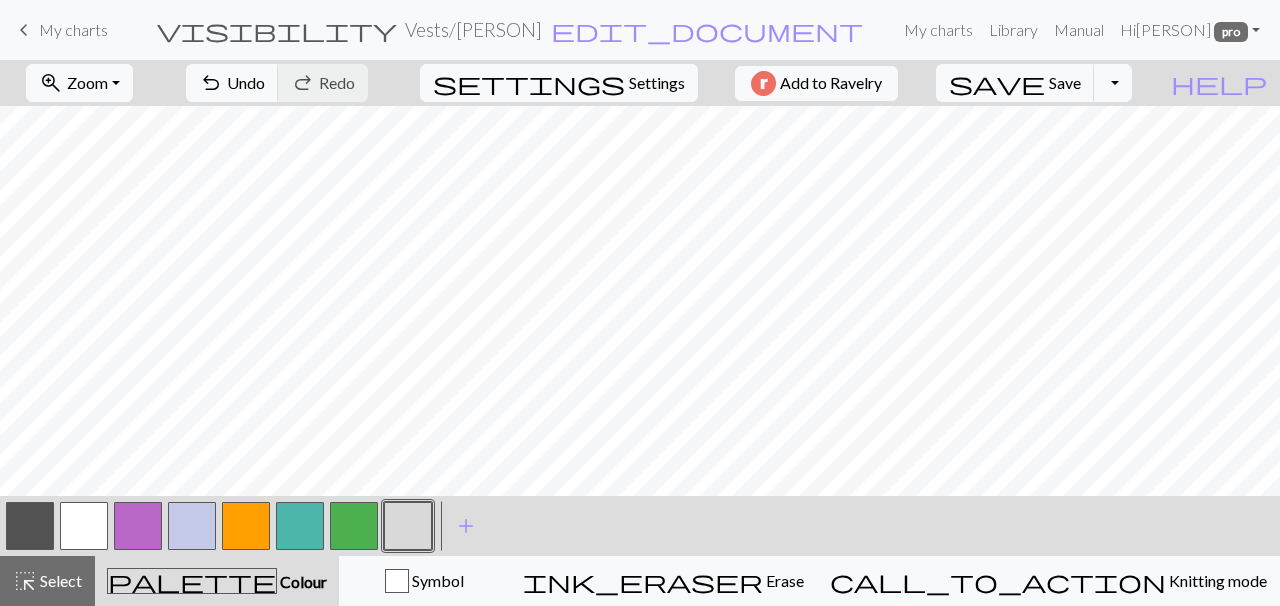 click at bounding box center (30, 526) 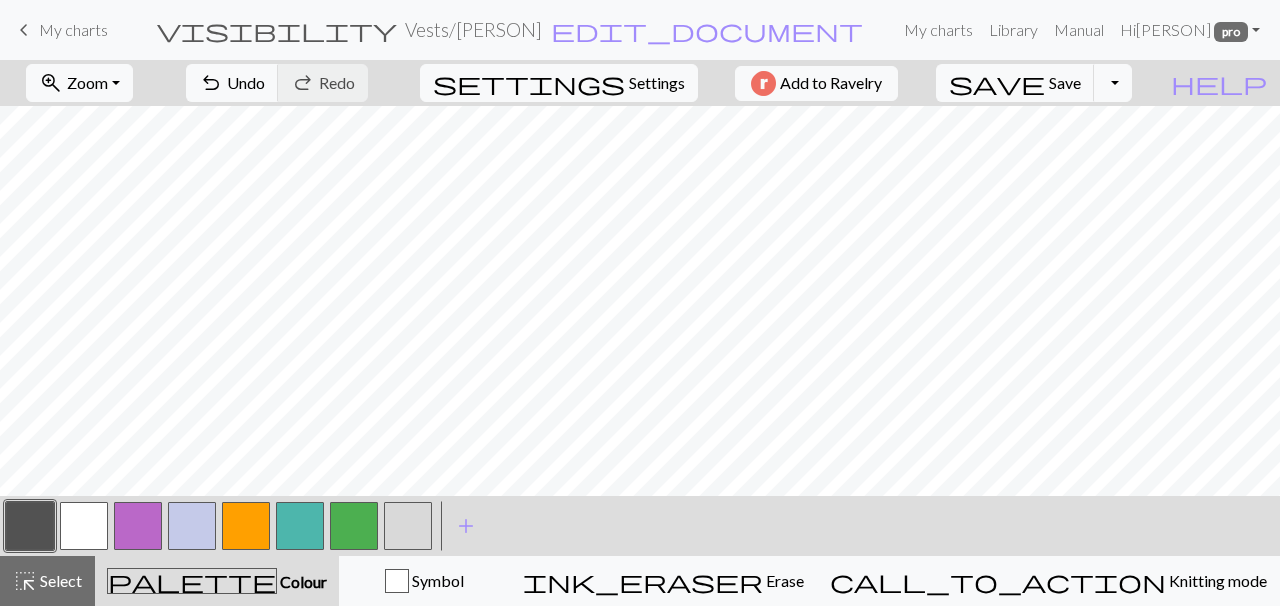 click at bounding box center [408, 526] 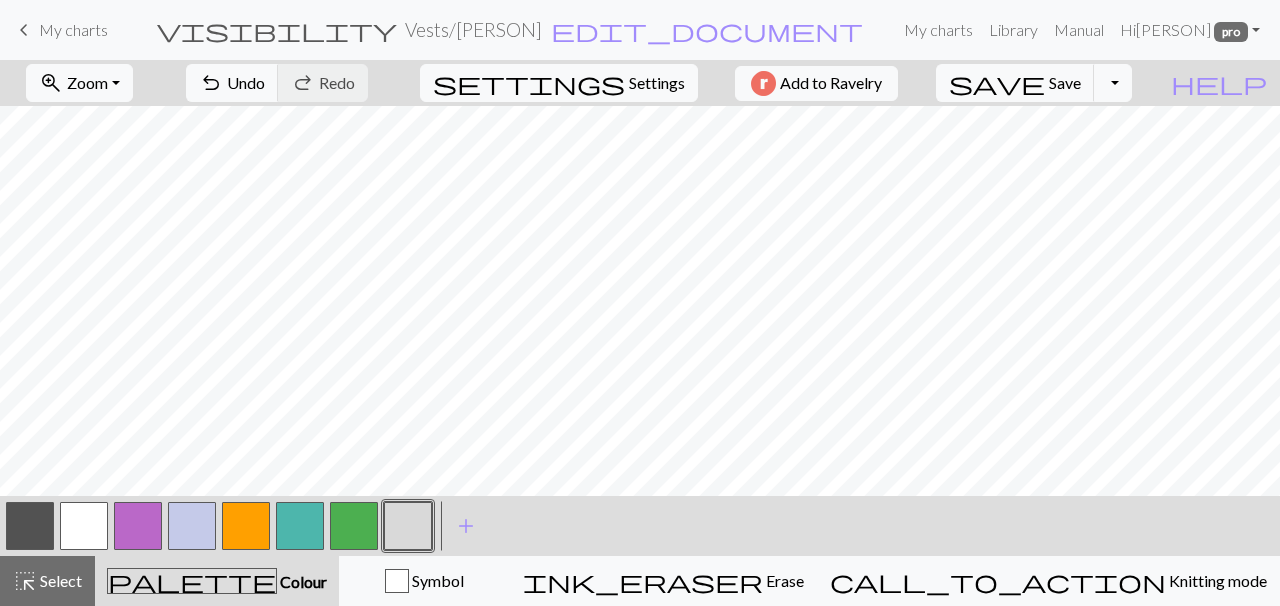 click at bounding box center (354, 526) 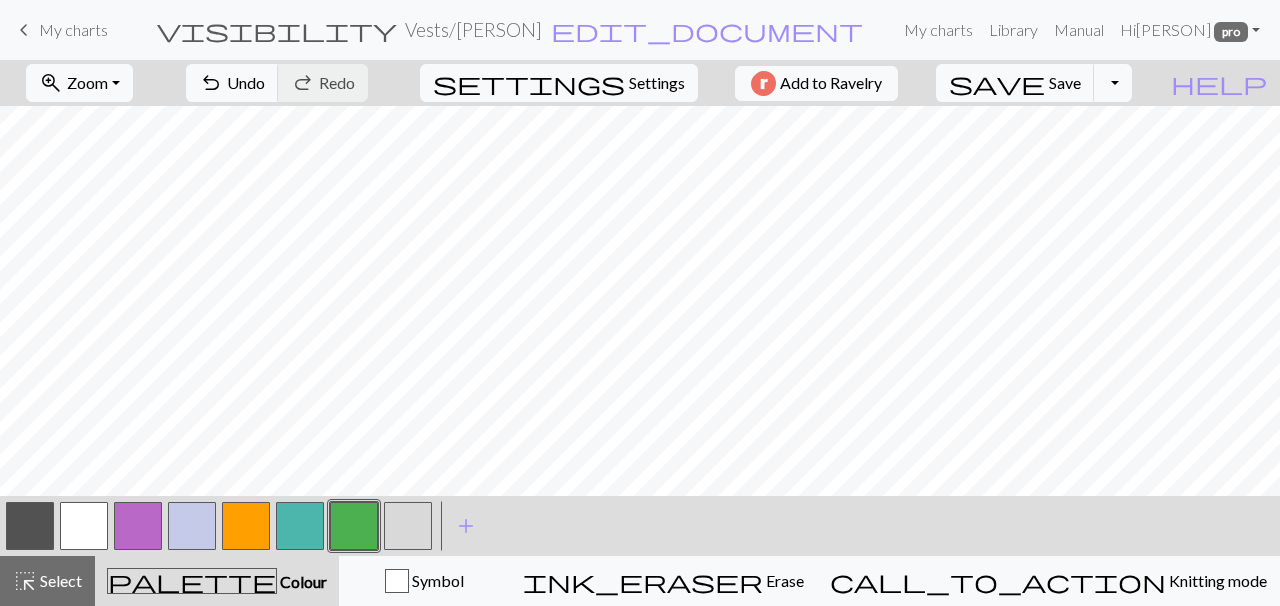 click at bounding box center (84, 526) 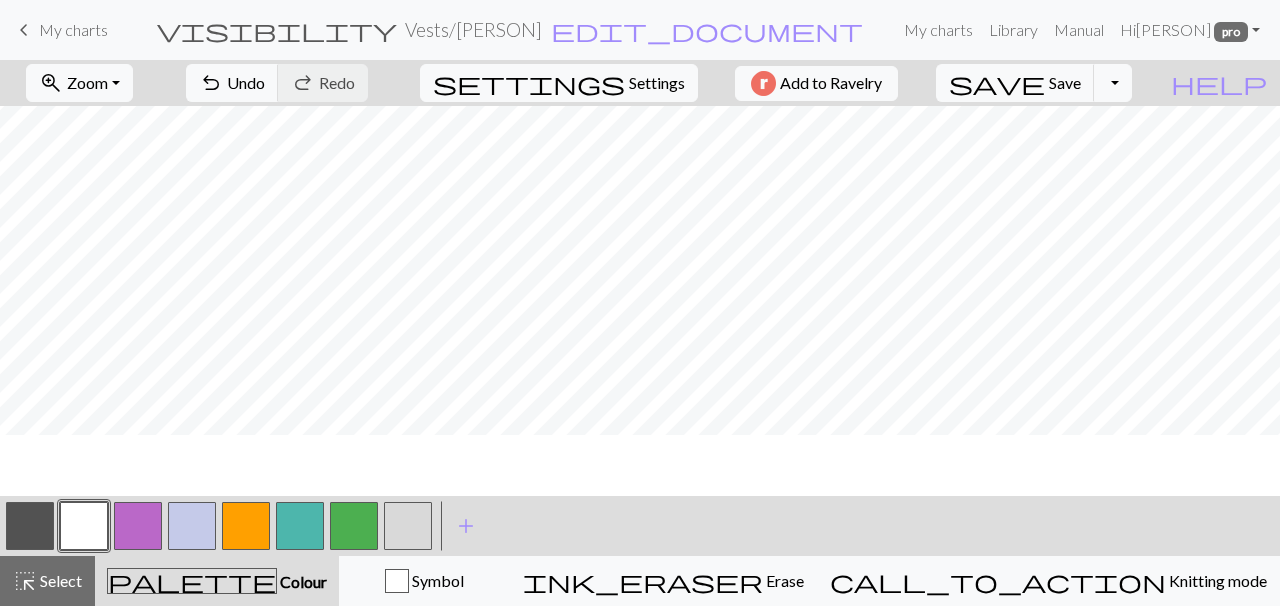 scroll, scrollTop: 896, scrollLeft: 81, axis: both 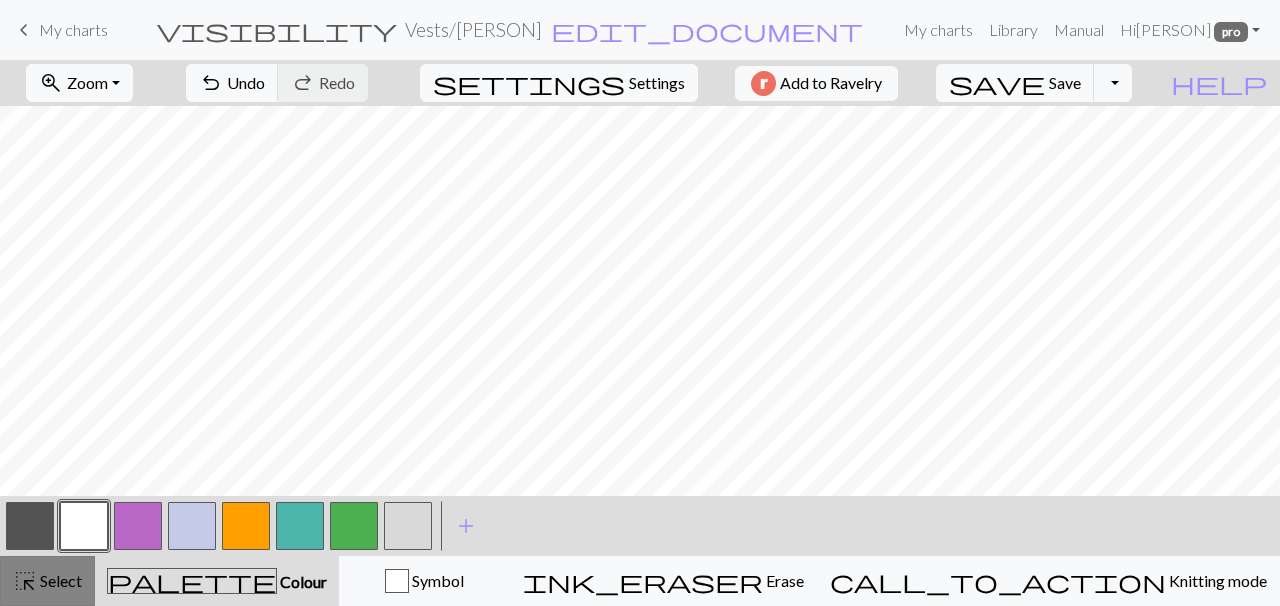 click on "highlight_alt   Select   Select" at bounding box center (47, 581) 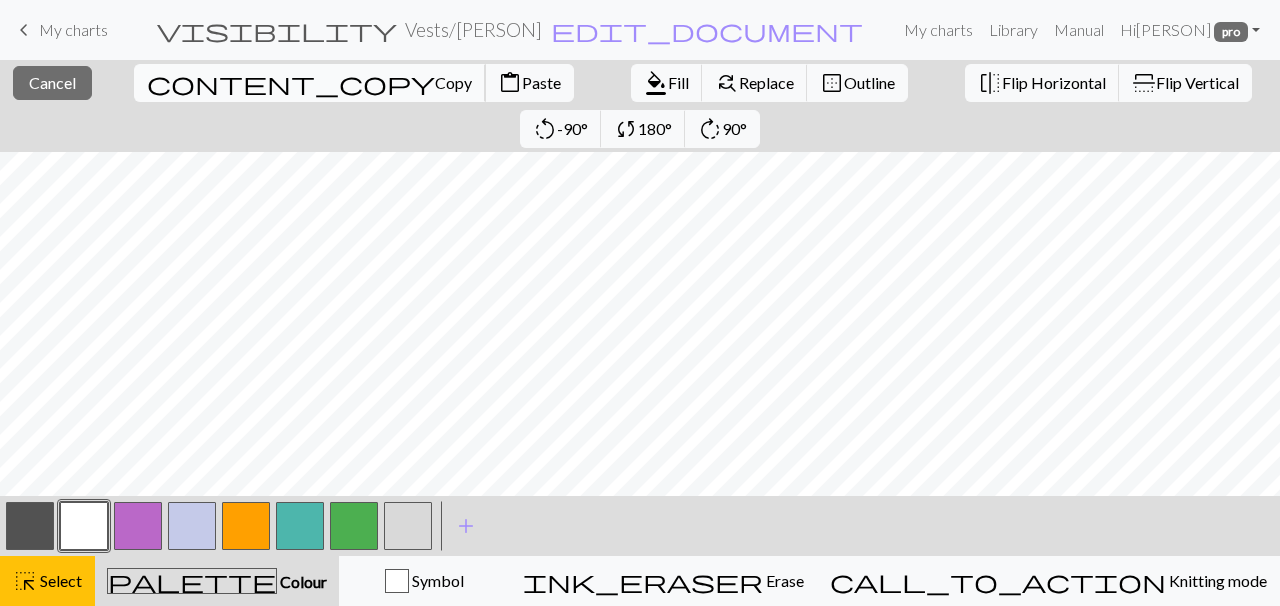 click on "Copy" at bounding box center [453, 82] 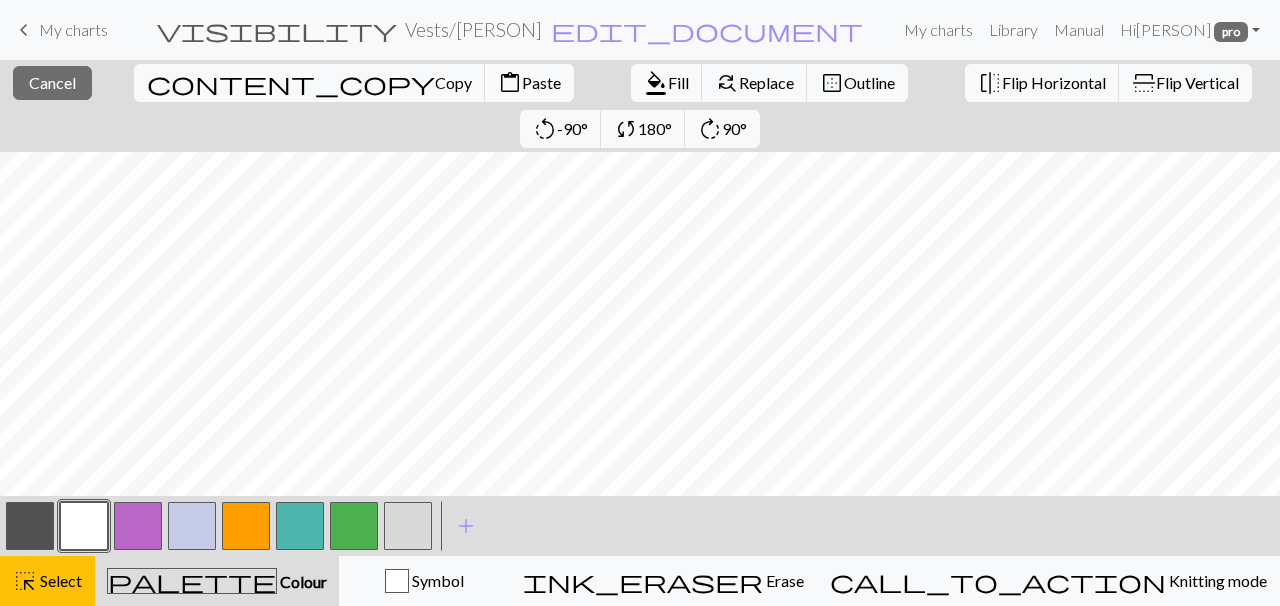 click on "Paste" at bounding box center [541, 82] 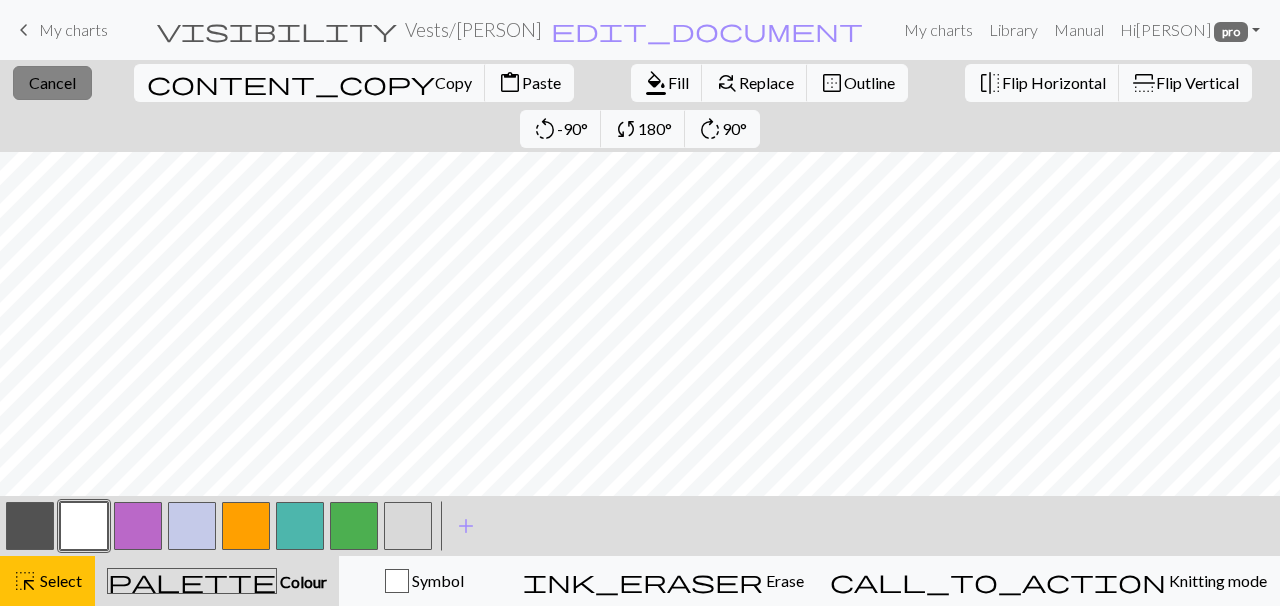 click on "Cancel" at bounding box center [52, 82] 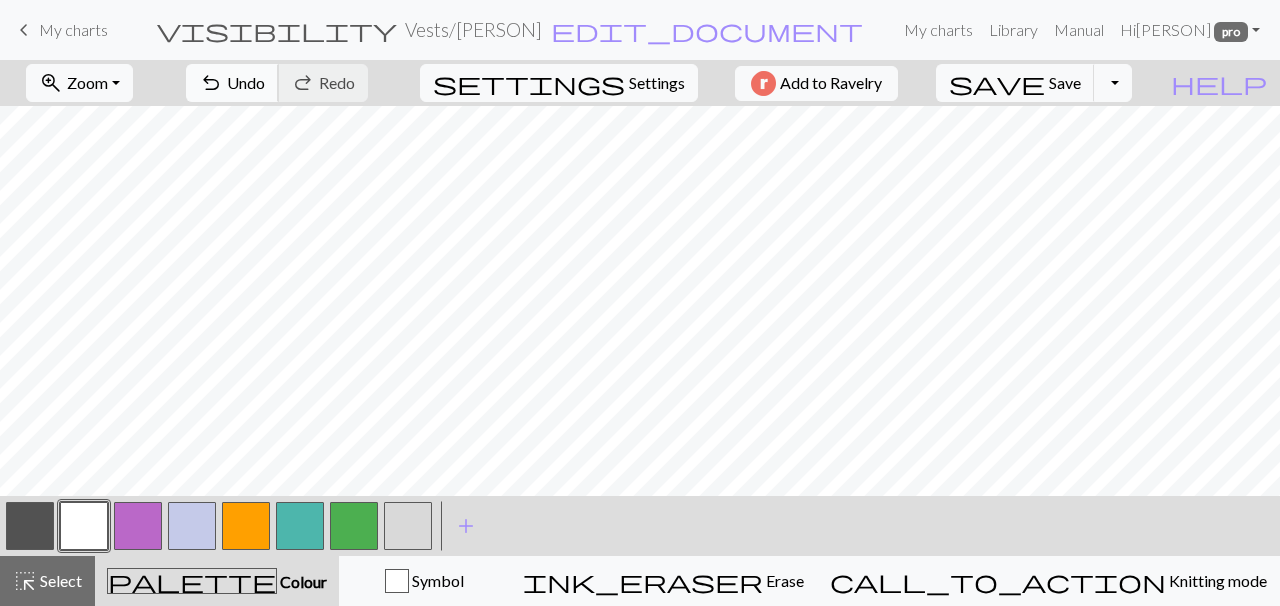 click on "Undo" at bounding box center (246, 82) 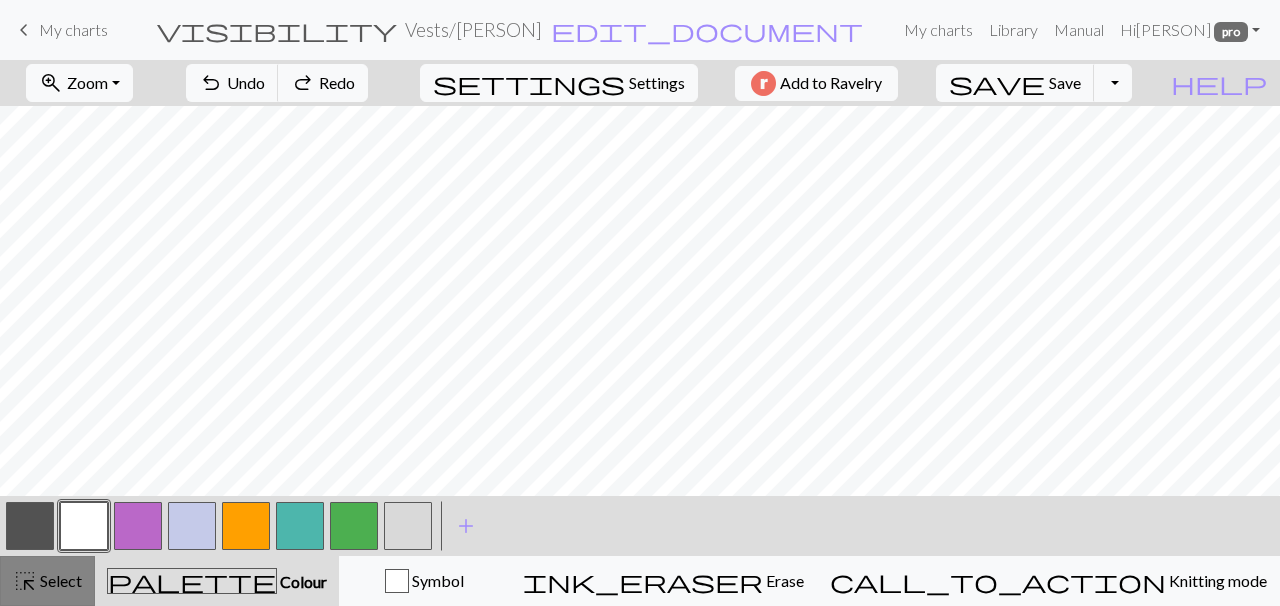 click on "Select" at bounding box center [59, 580] 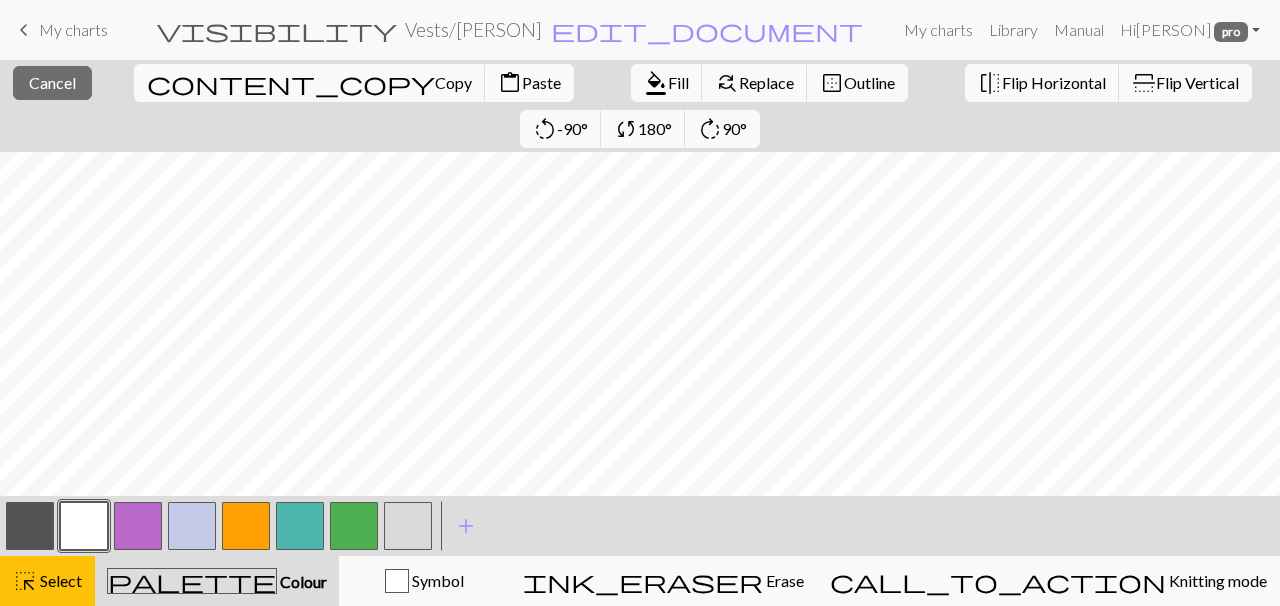 click on "Paste" at bounding box center [541, 82] 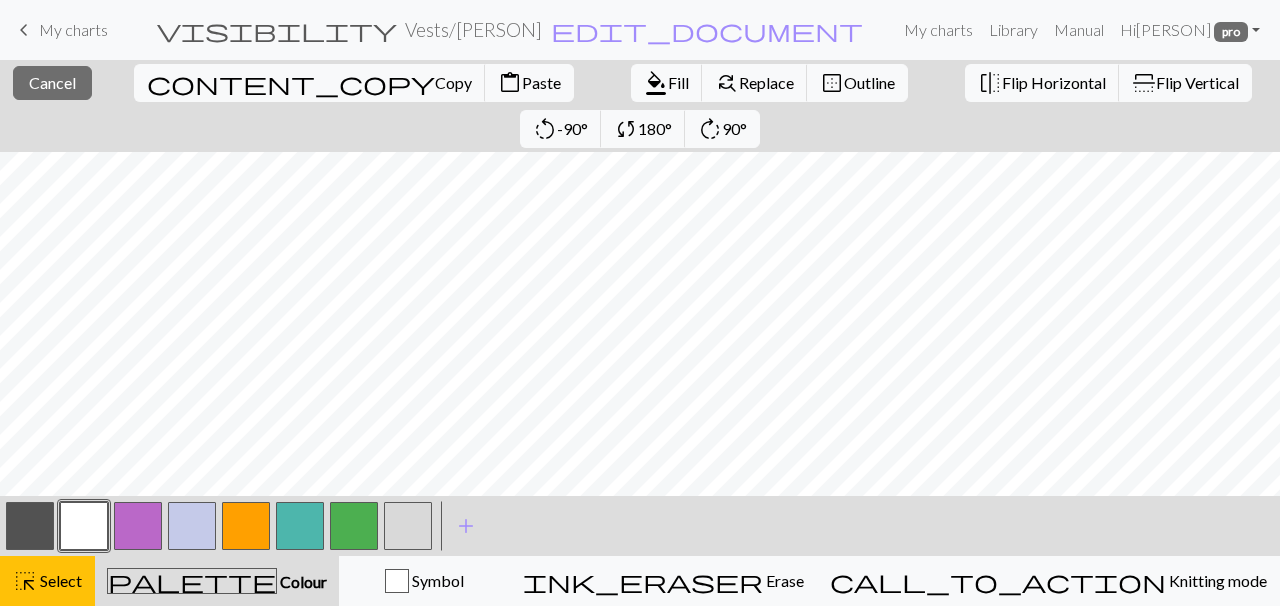 click at bounding box center [30, 526] 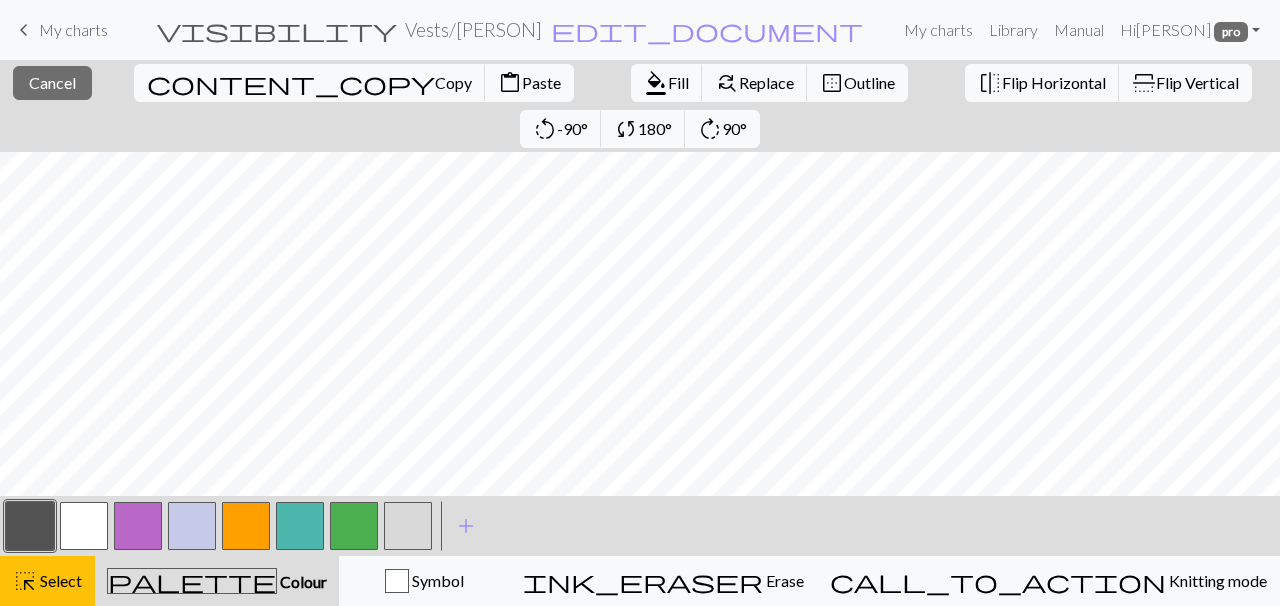 click on "Cancel" at bounding box center [52, 82] 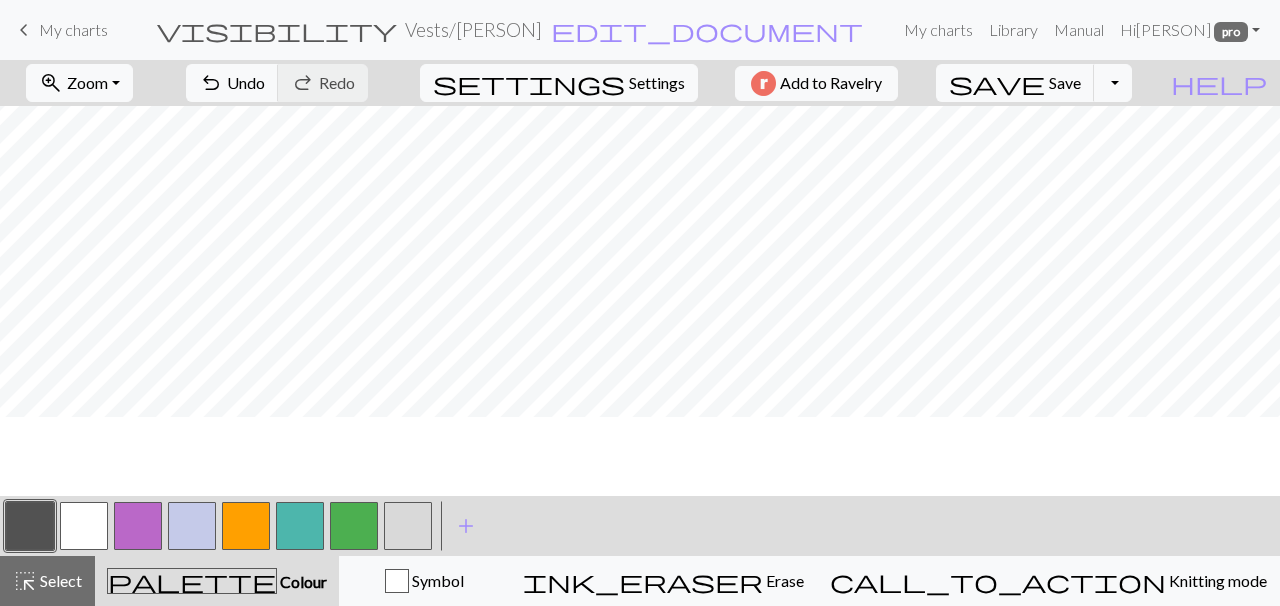 scroll, scrollTop: 224, scrollLeft: 81, axis: both 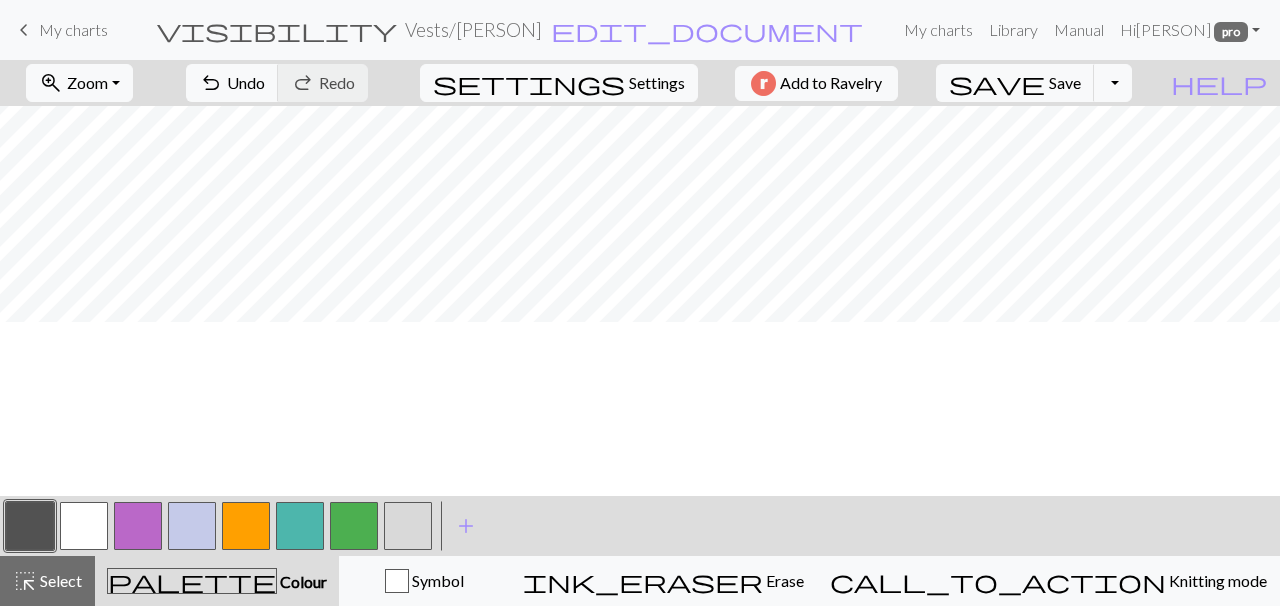 click at bounding box center (84, 526) 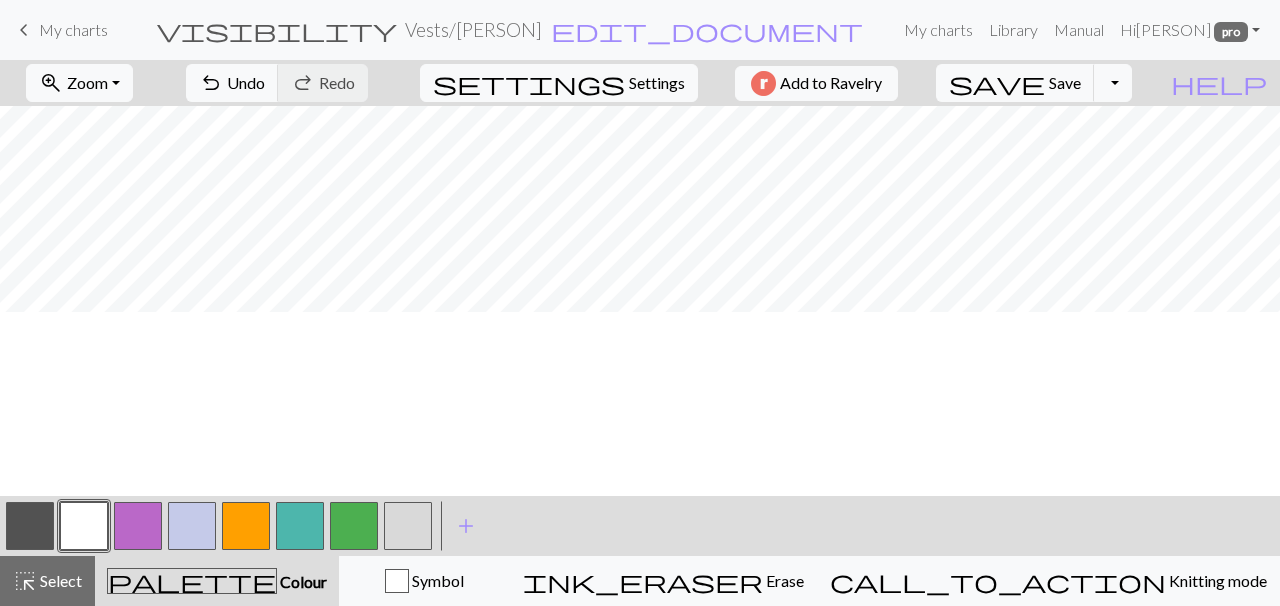 scroll, scrollTop: 39, scrollLeft: 81, axis: both 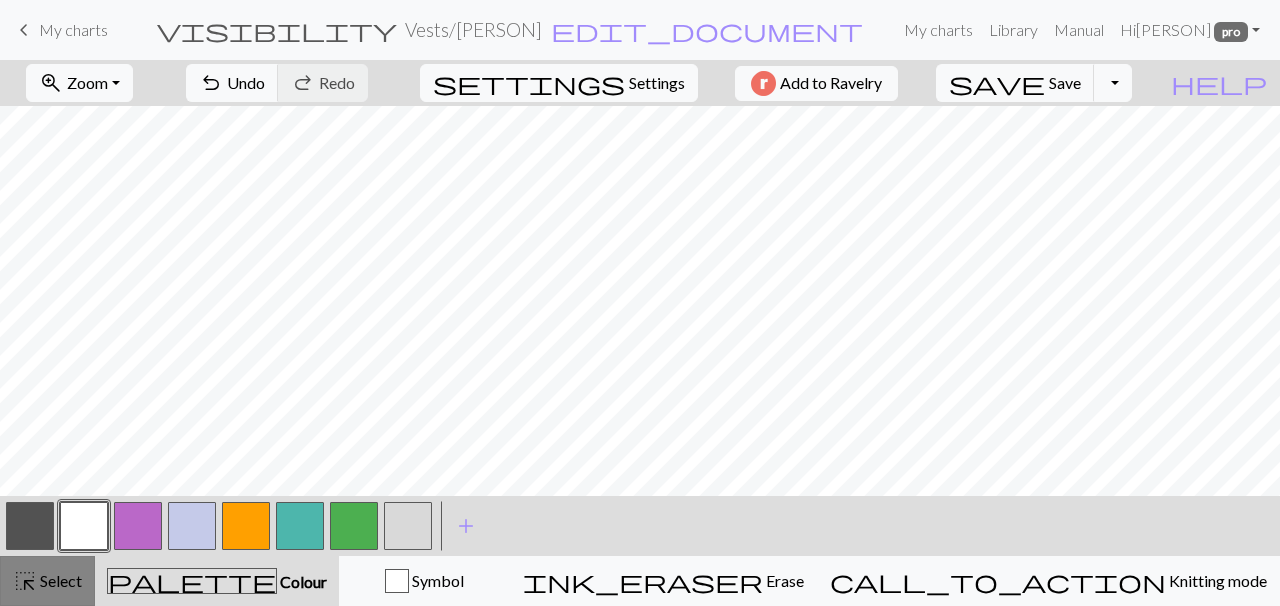 click on "highlight_alt   Select   Select" at bounding box center (47, 581) 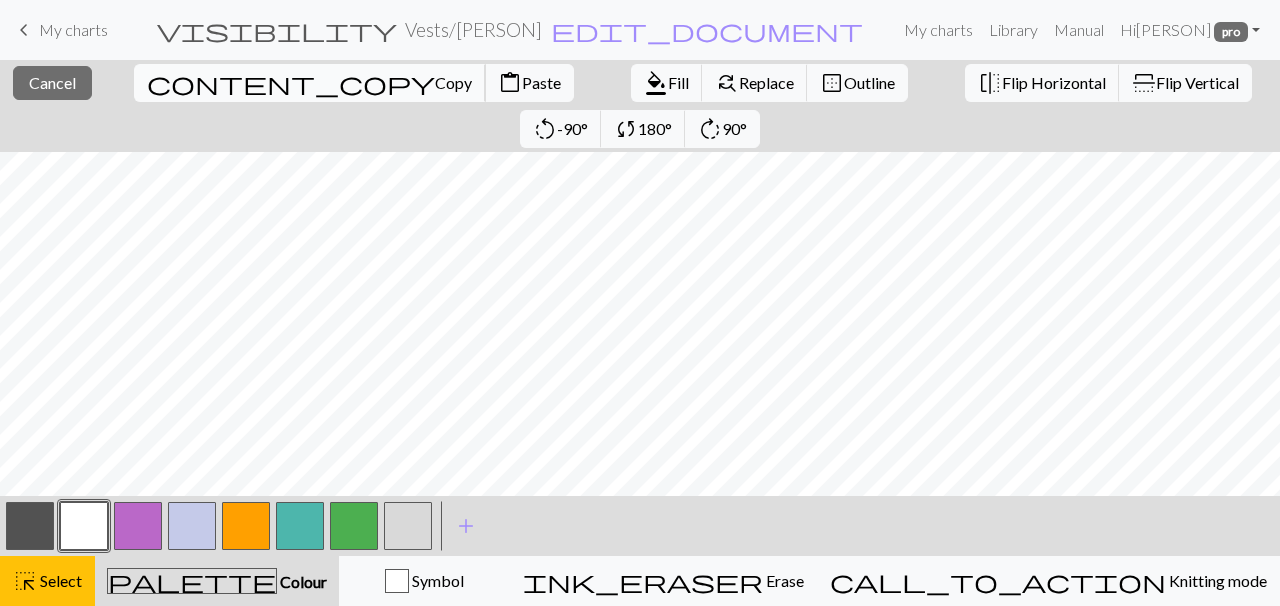 click on "Copy" at bounding box center [453, 82] 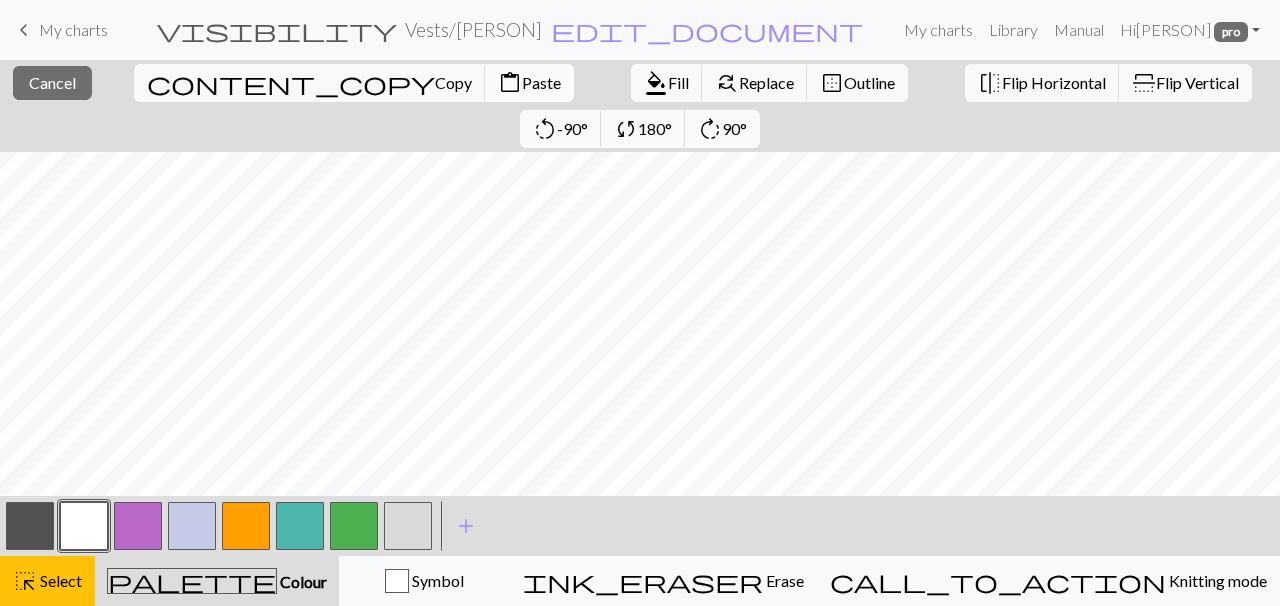 click on "Paste" at bounding box center [541, 82] 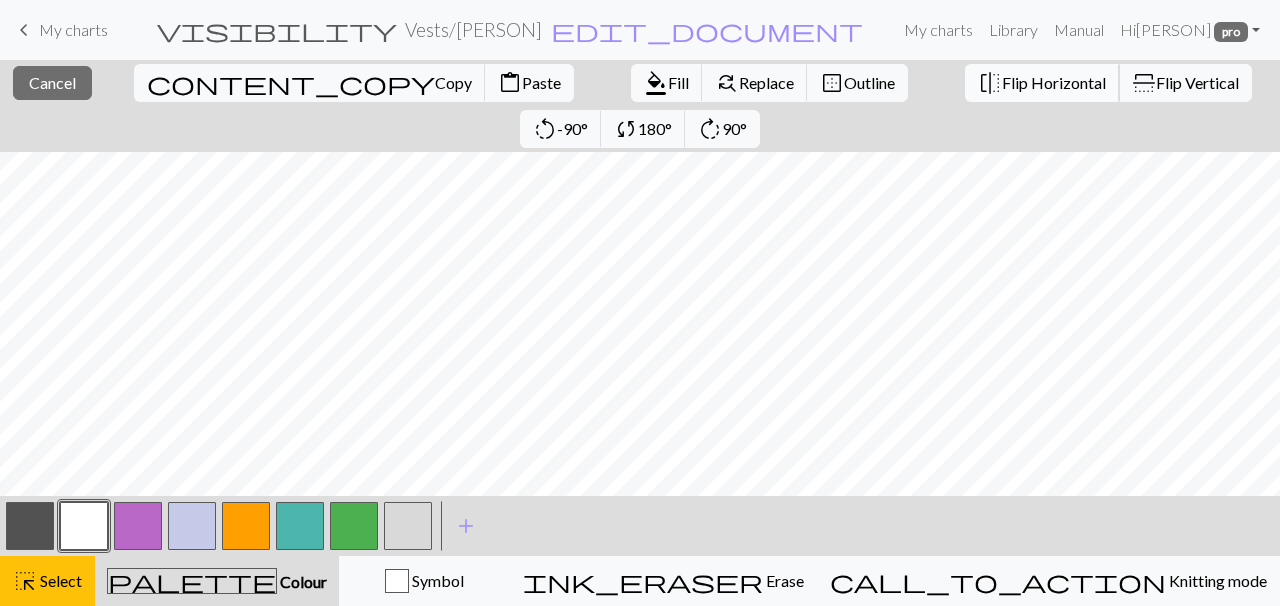 click on "Flip Horizontal" at bounding box center (1054, 82) 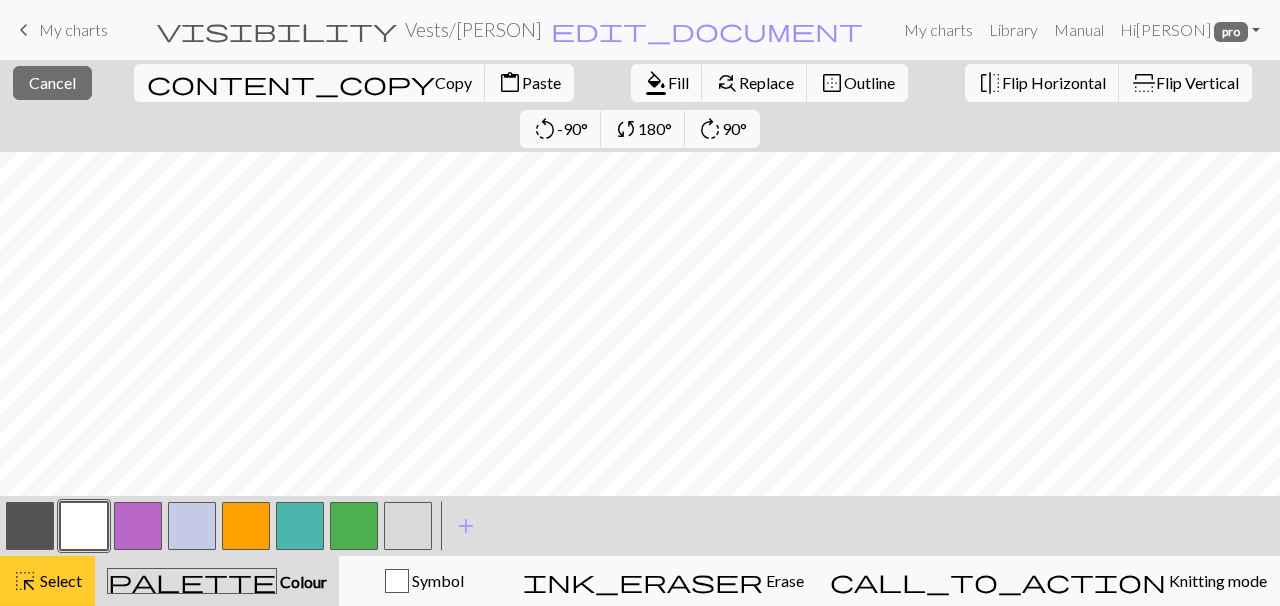 click on "Select" at bounding box center [59, 580] 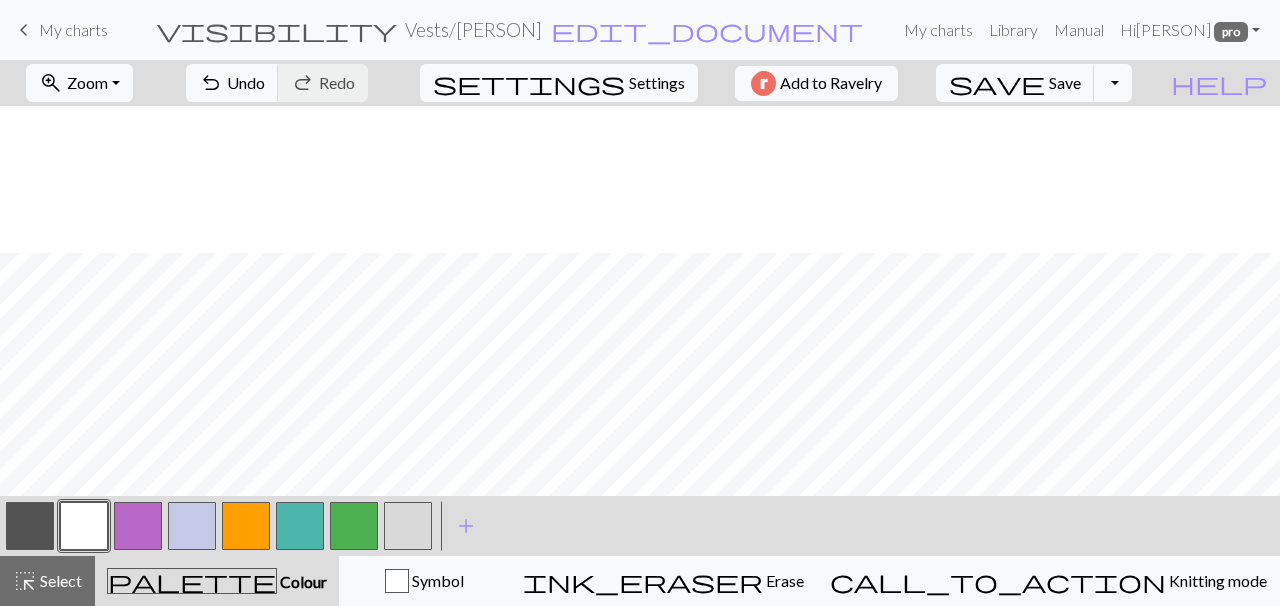 scroll, scrollTop: 631, scrollLeft: 0, axis: vertical 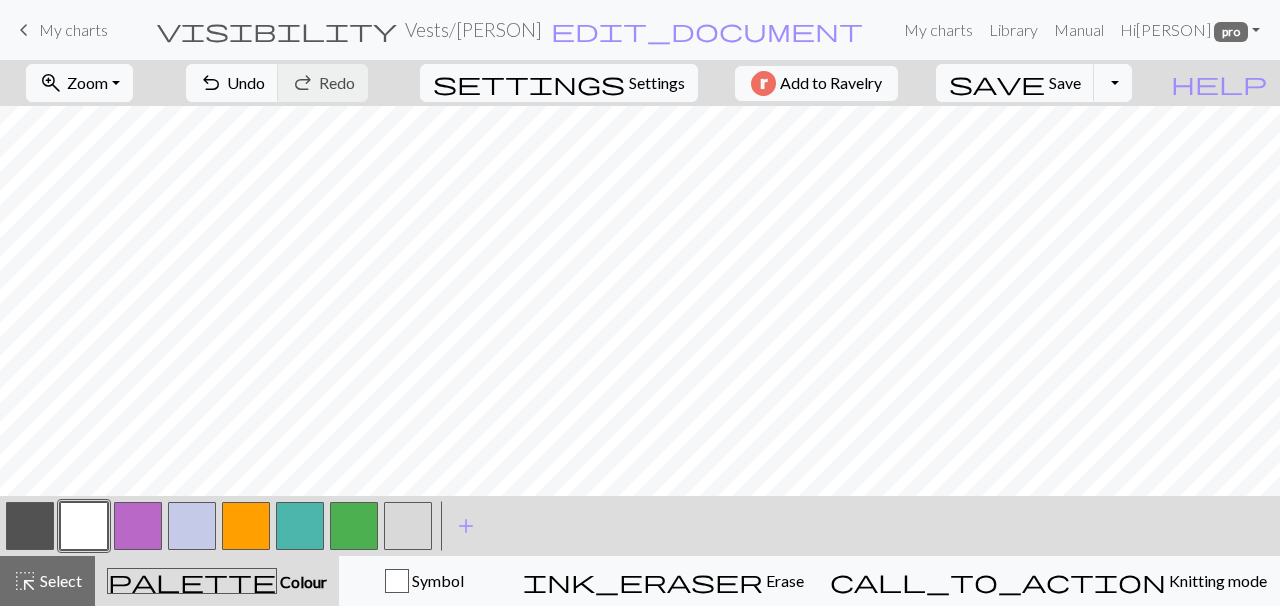click at bounding box center [30, 526] 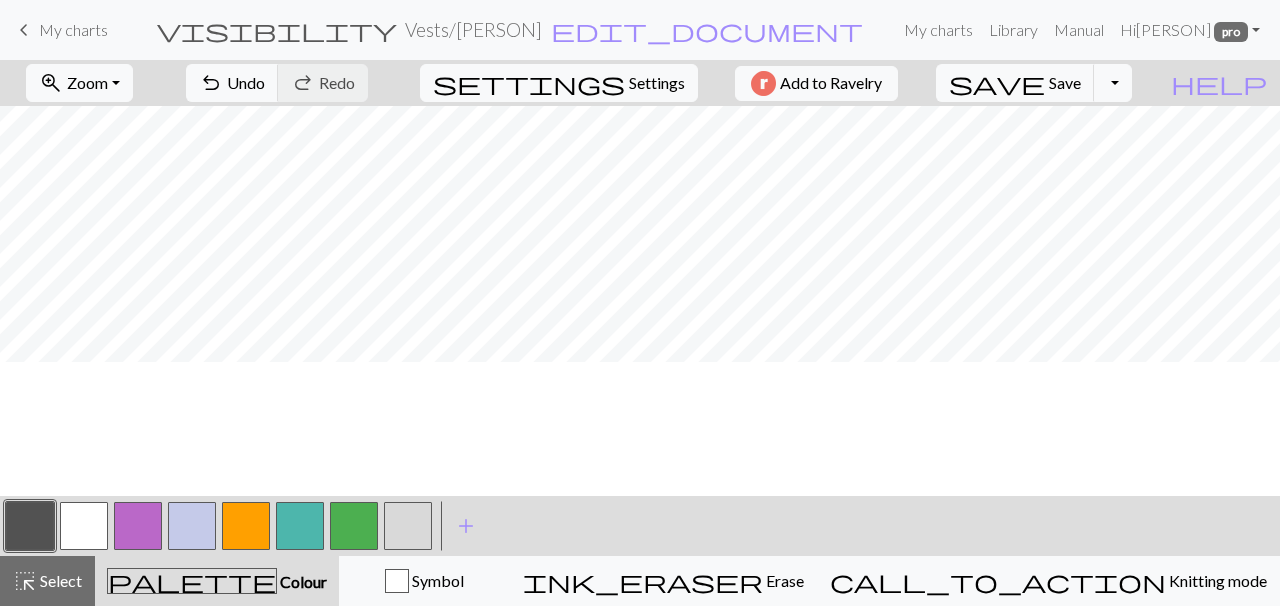 scroll, scrollTop: 874, scrollLeft: 0, axis: vertical 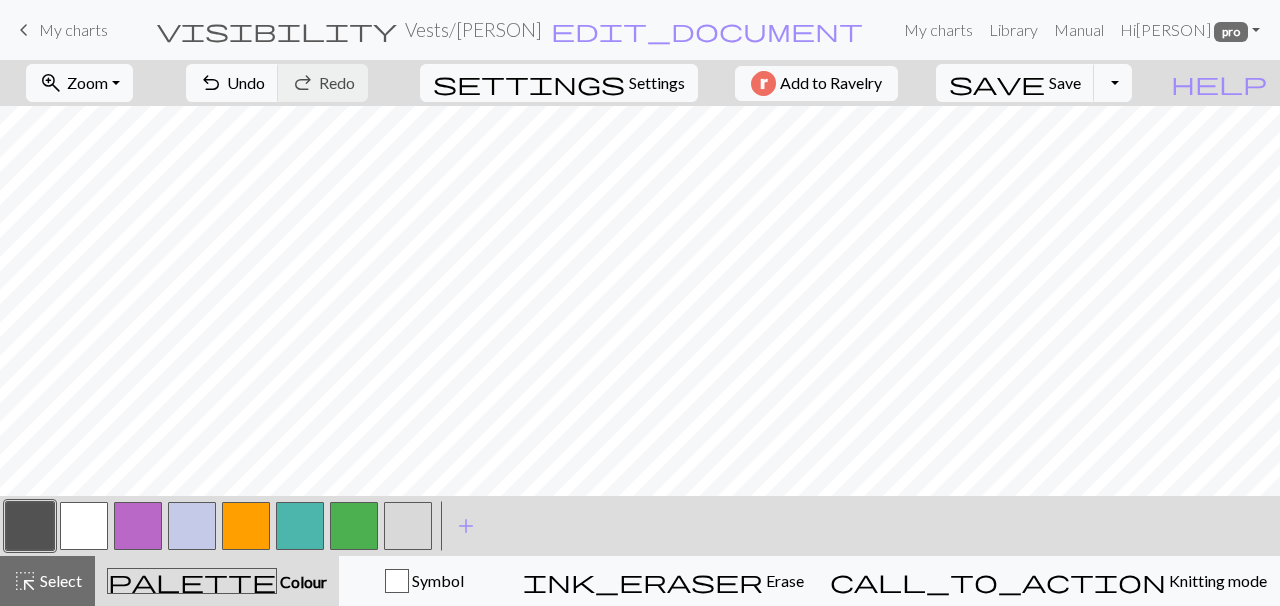 click at bounding box center (84, 526) 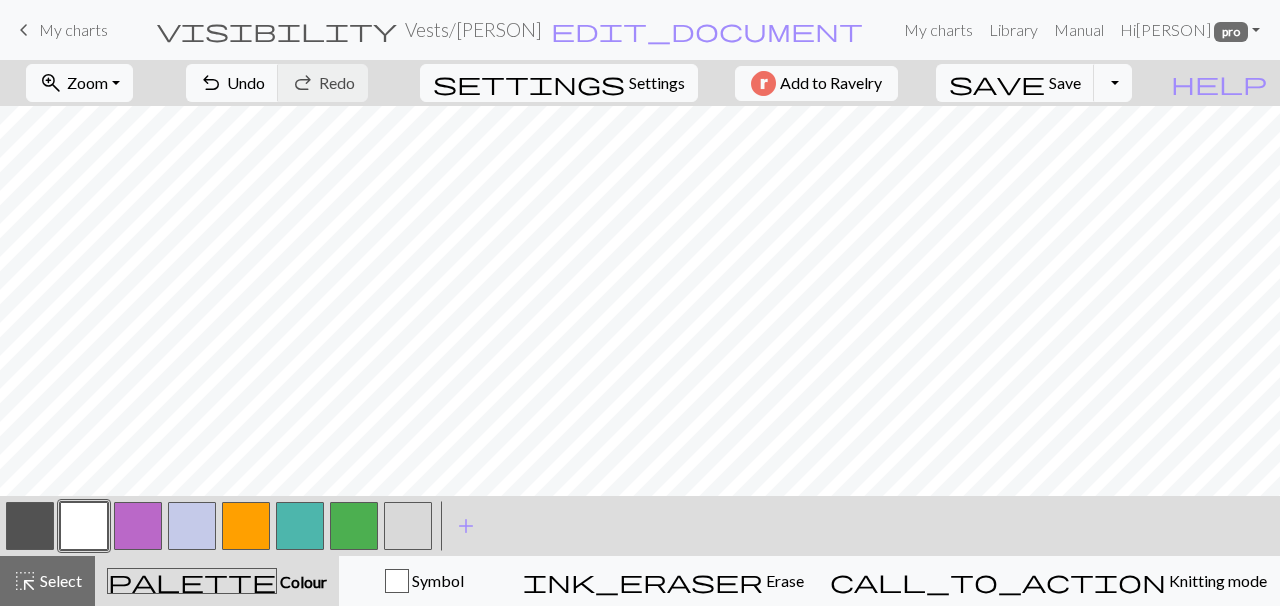 click at bounding box center (30, 526) 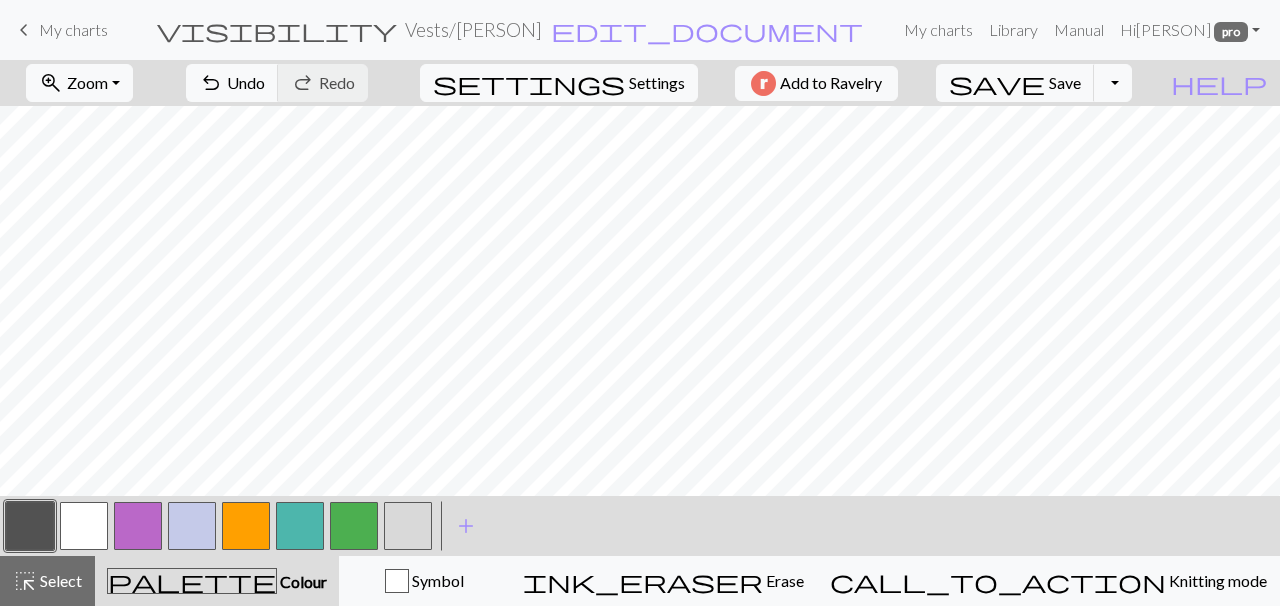 click at bounding box center (84, 526) 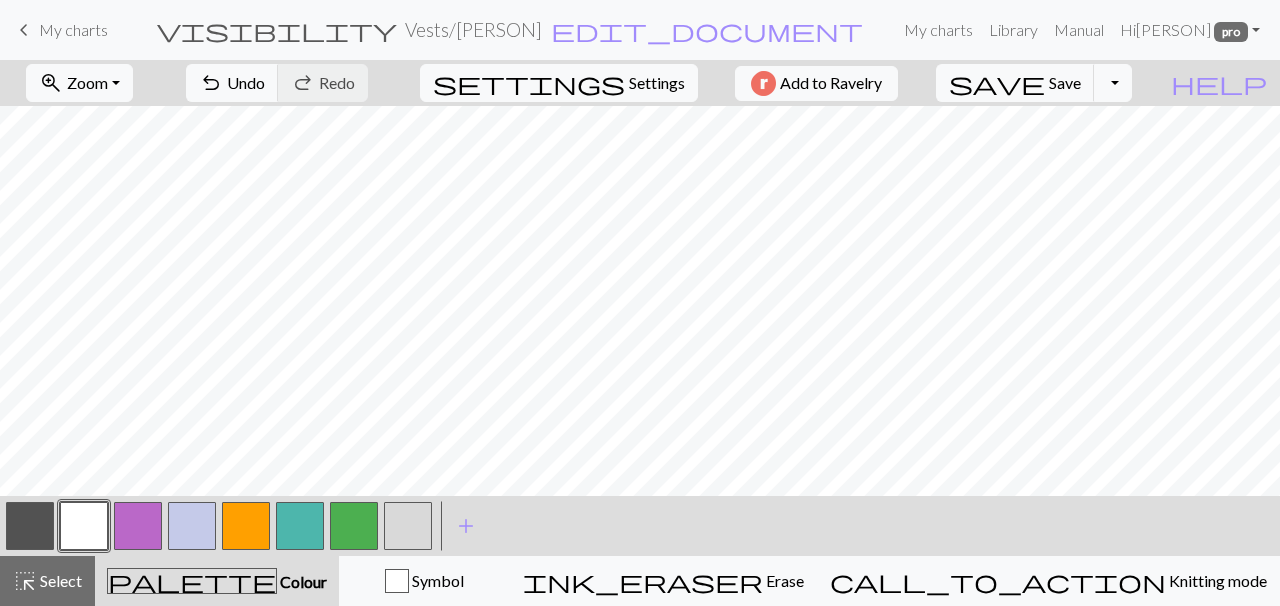 click at bounding box center (30, 526) 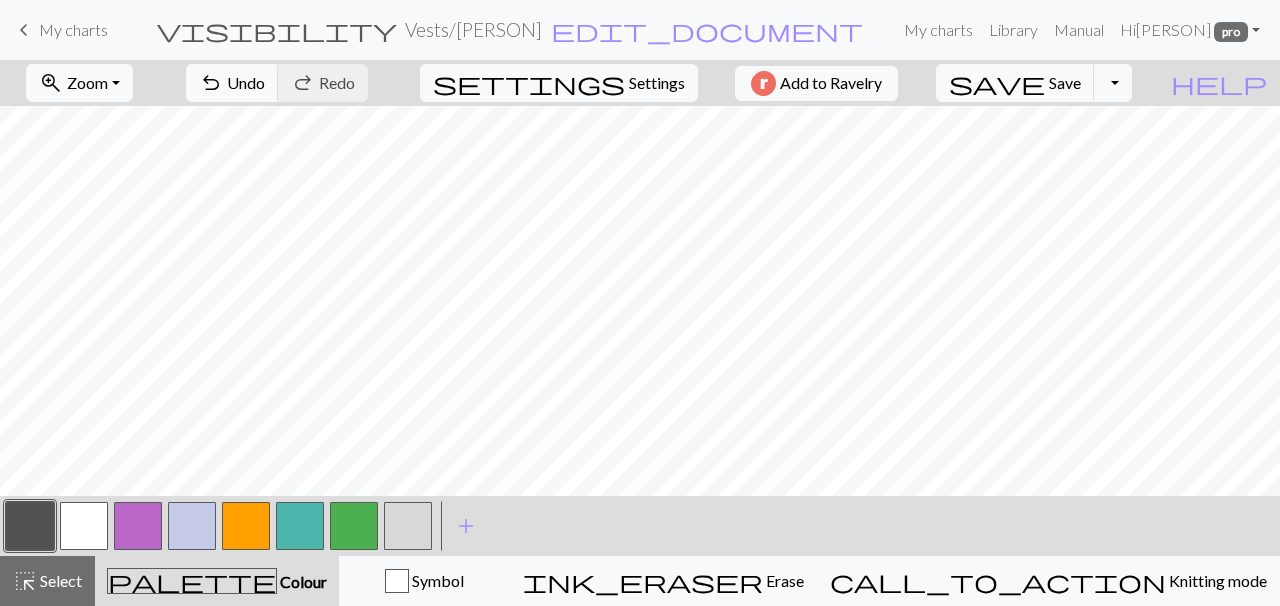 click at bounding box center [84, 526] 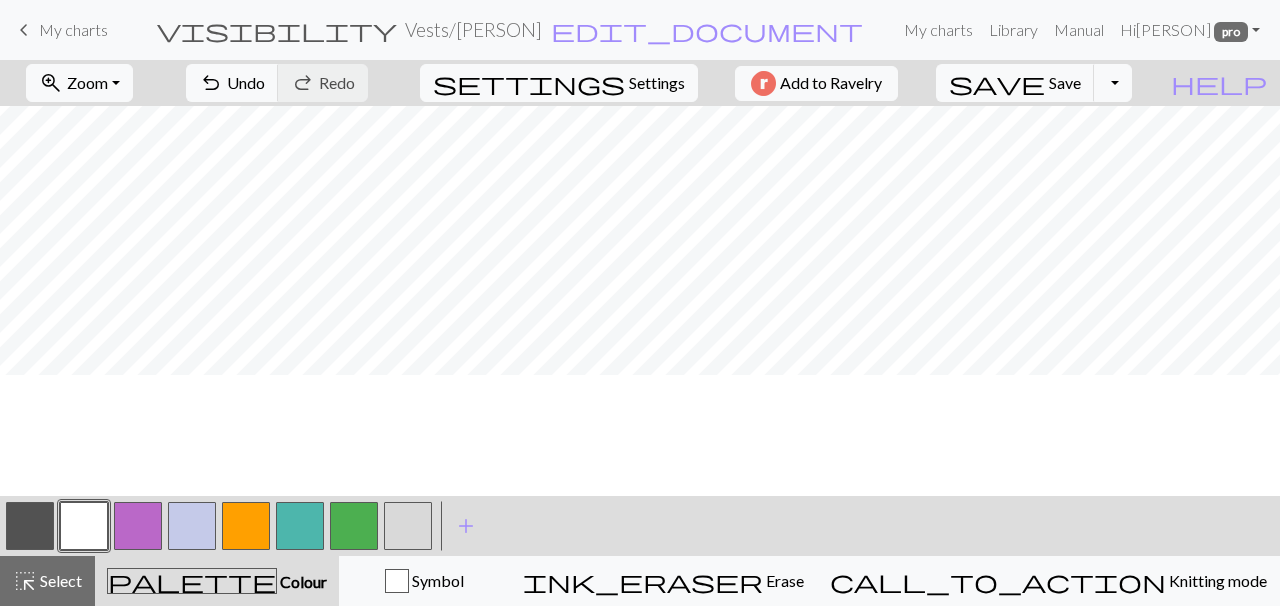 scroll, scrollTop: 710, scrollLeft: 33, axis: both 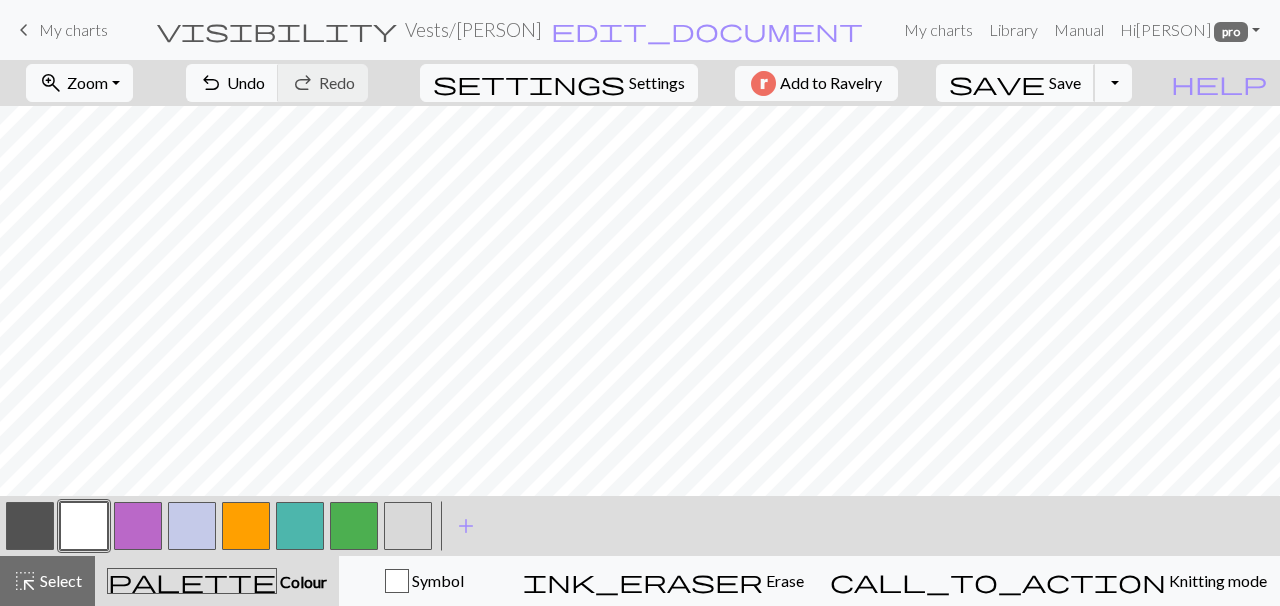 click on "Save" at bounding box center (1065, 82) 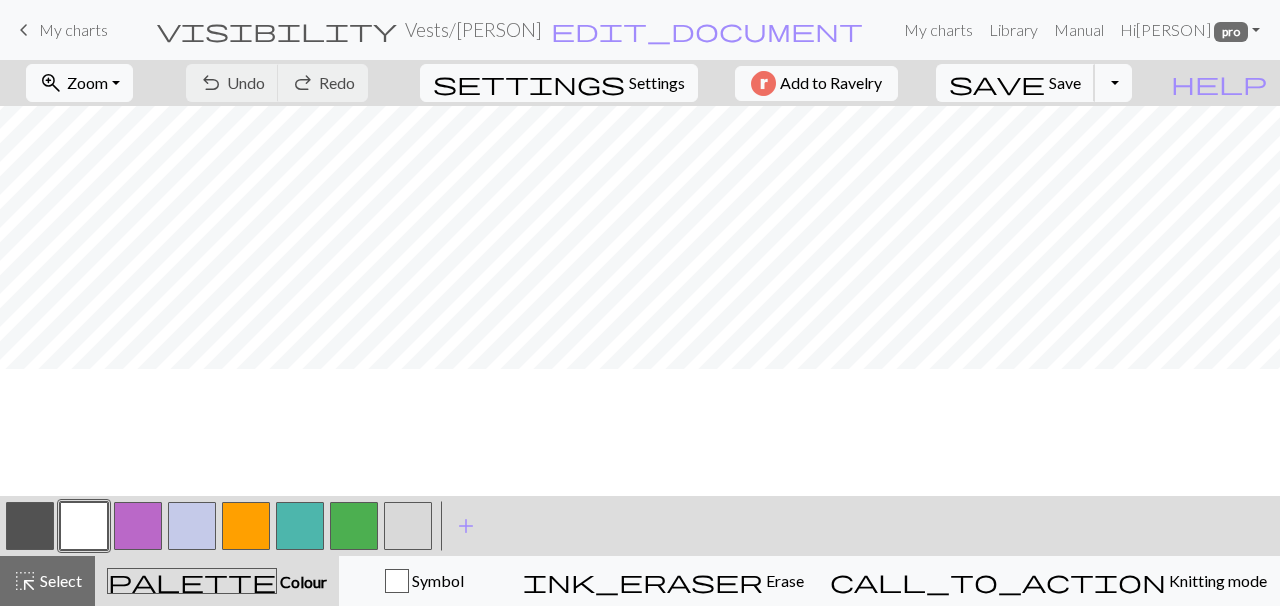 scroll, scrollTop: 881, scrollLeft: 0, axis: vertical 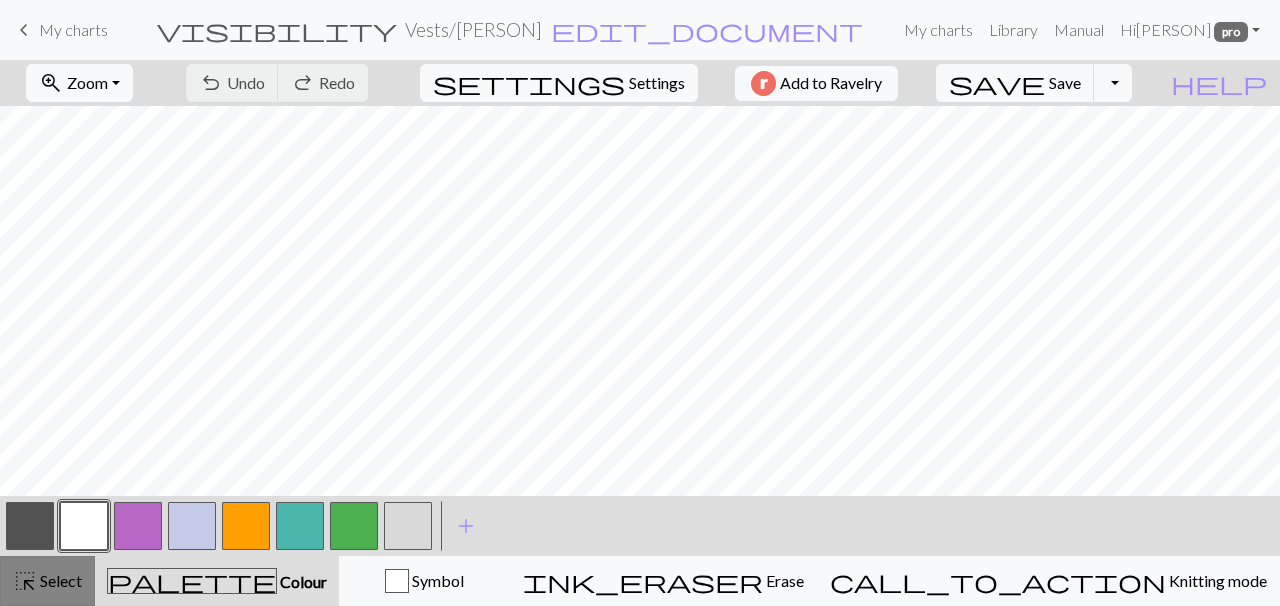 click on "highlight_alt" at bounding box center [25, 581] 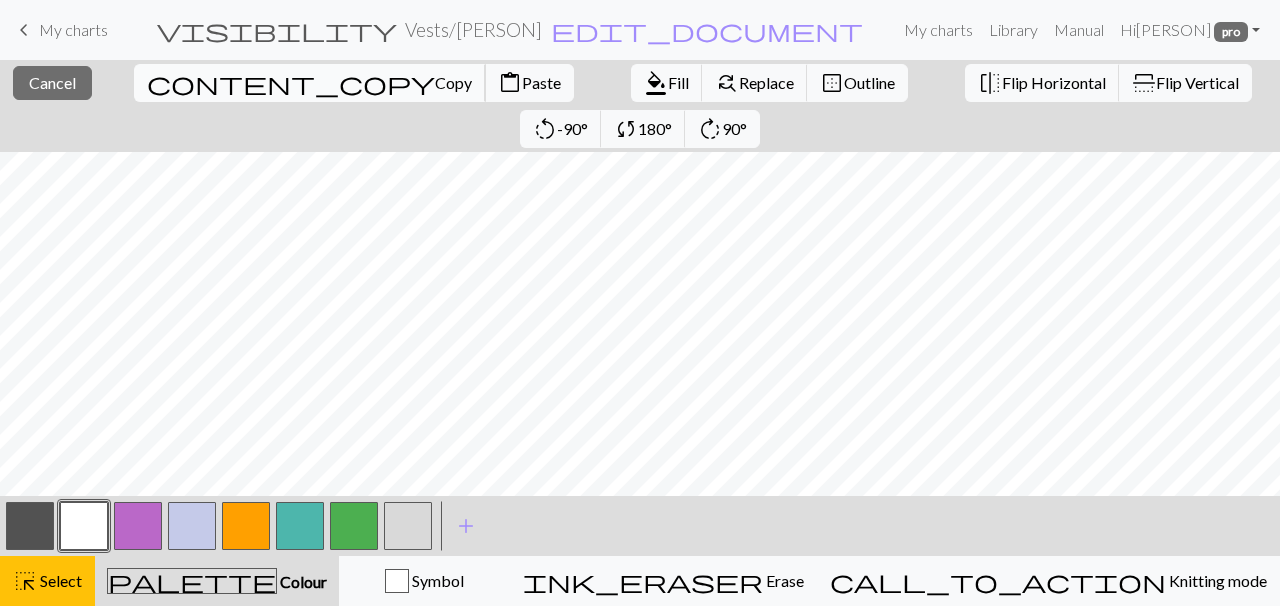 click on "content_copy" at bounding box center [291, 83] 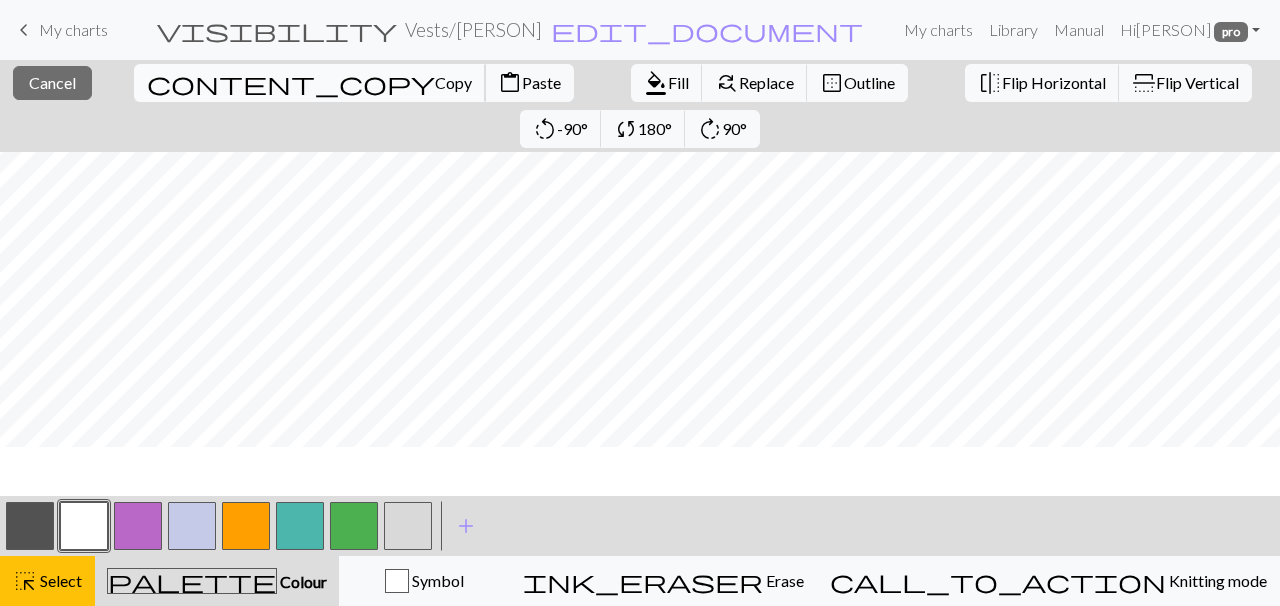 scroll, scrollTop: 785, scrollLeft: 0, axis: vertical 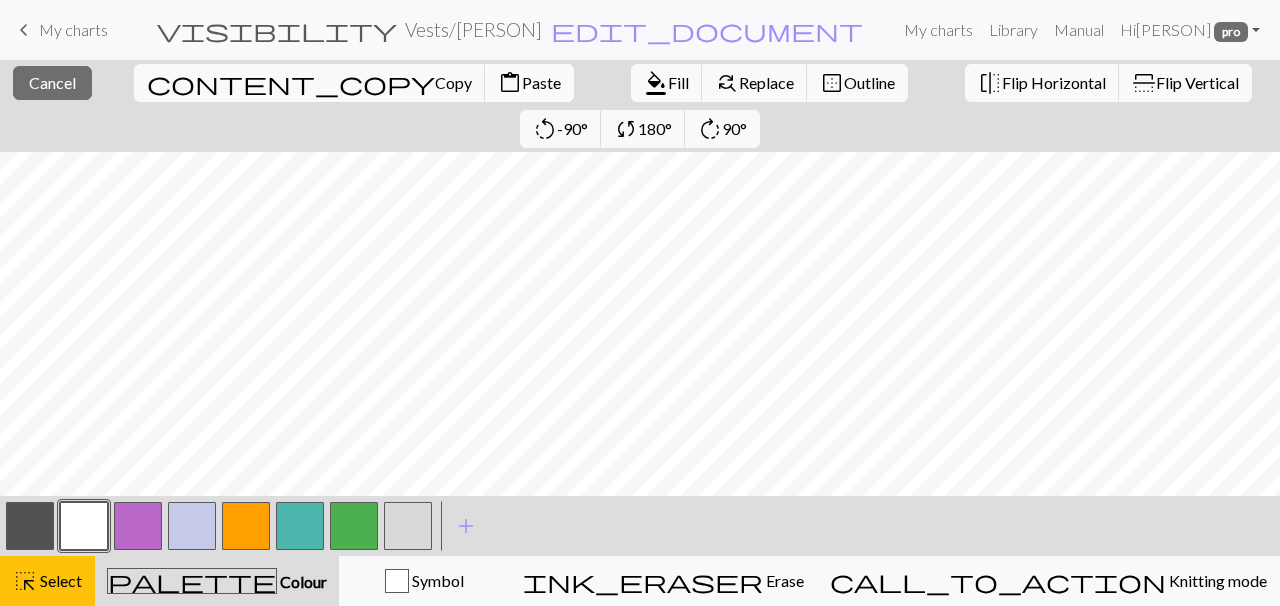click on "Paste" at bounding box center (541, 82) 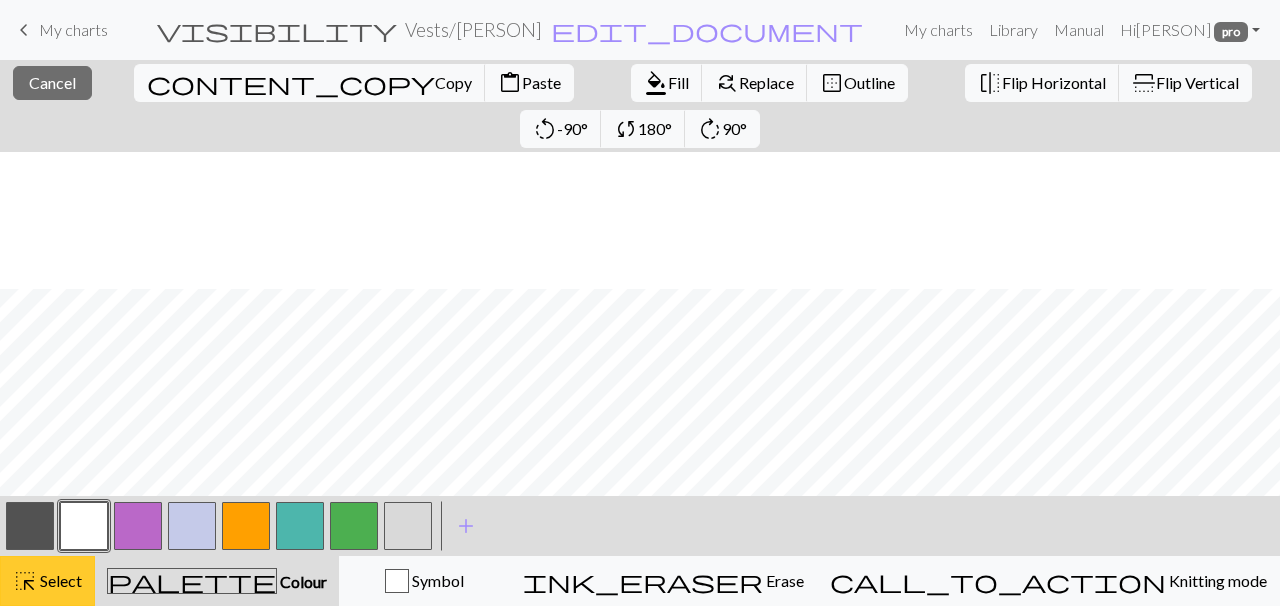 scroll, scrollTop: 922, scrollLeft: 0, axis: vertical 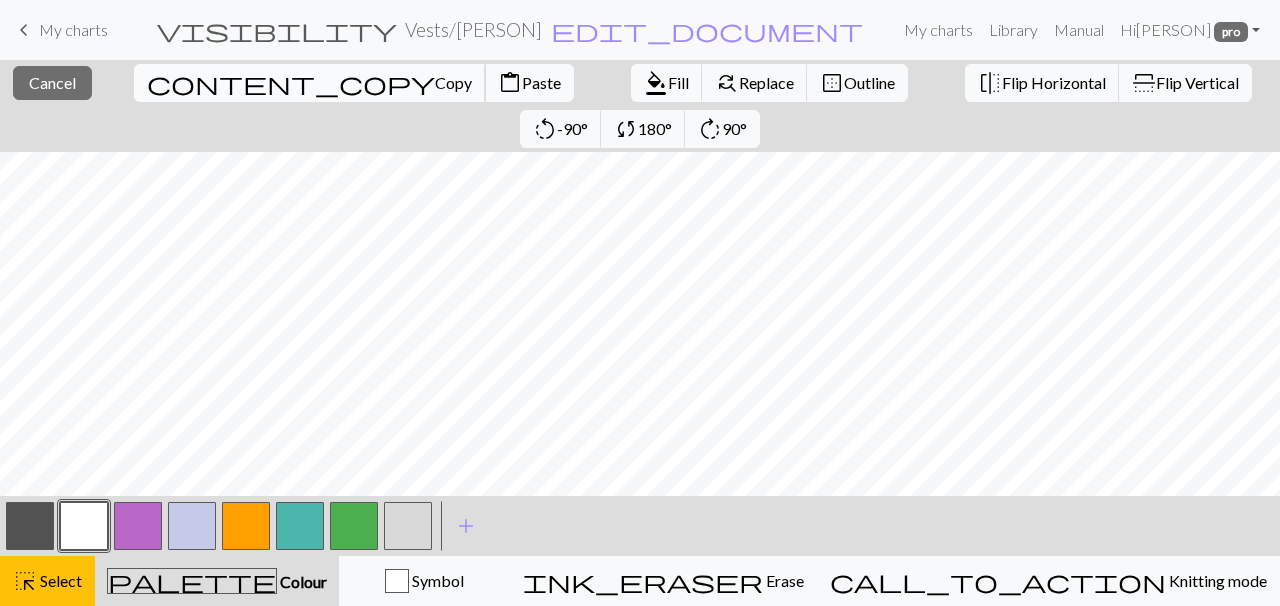 click on "Copy" at bounding box center [453, 82] 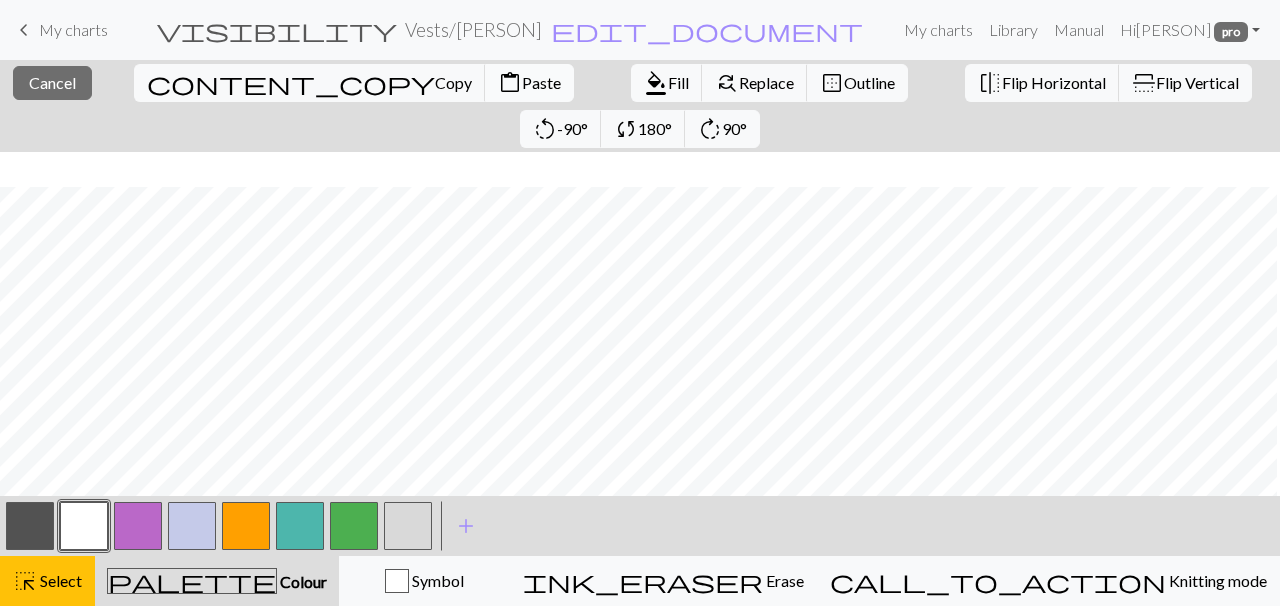 scroll, scrollTop: 829, scrollLeft: 253, axis: both 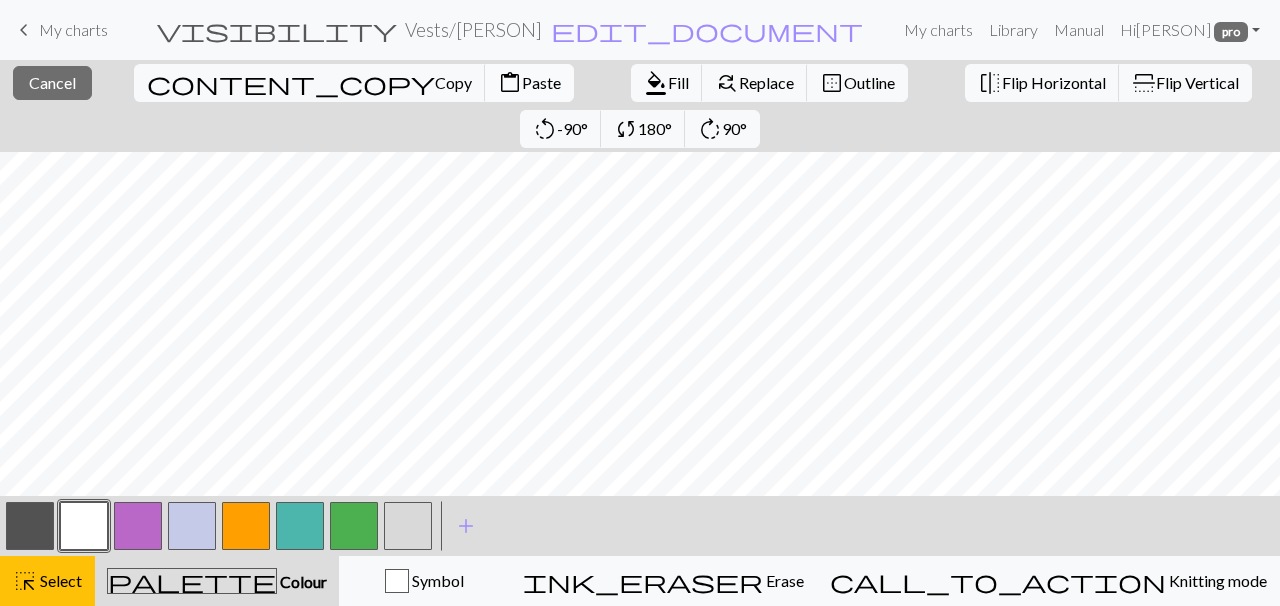 click on "Paste" at bounding box center (541, 82) 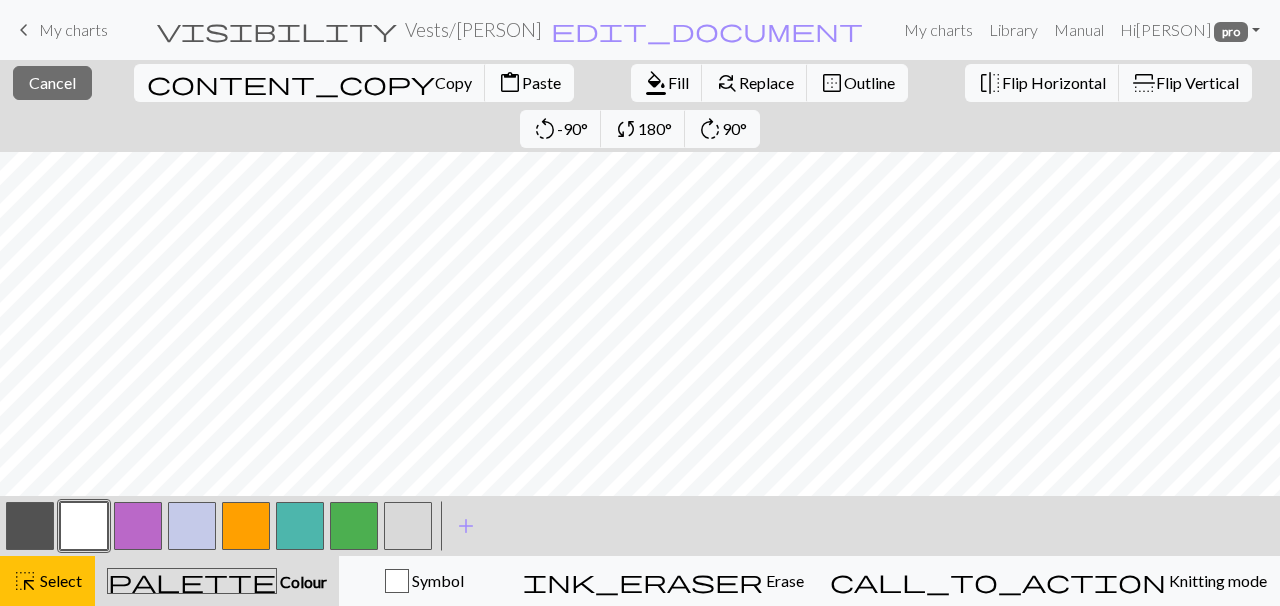 click on "Paste" at bounding box center (541, 82) 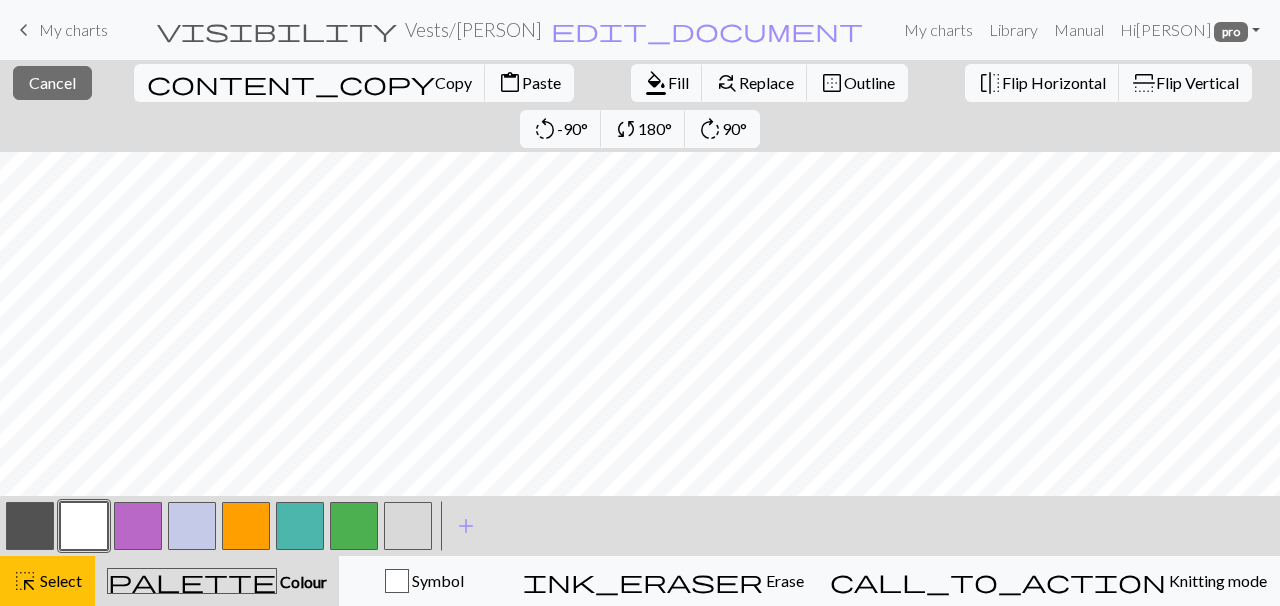 click at bounding box center (30, 526) 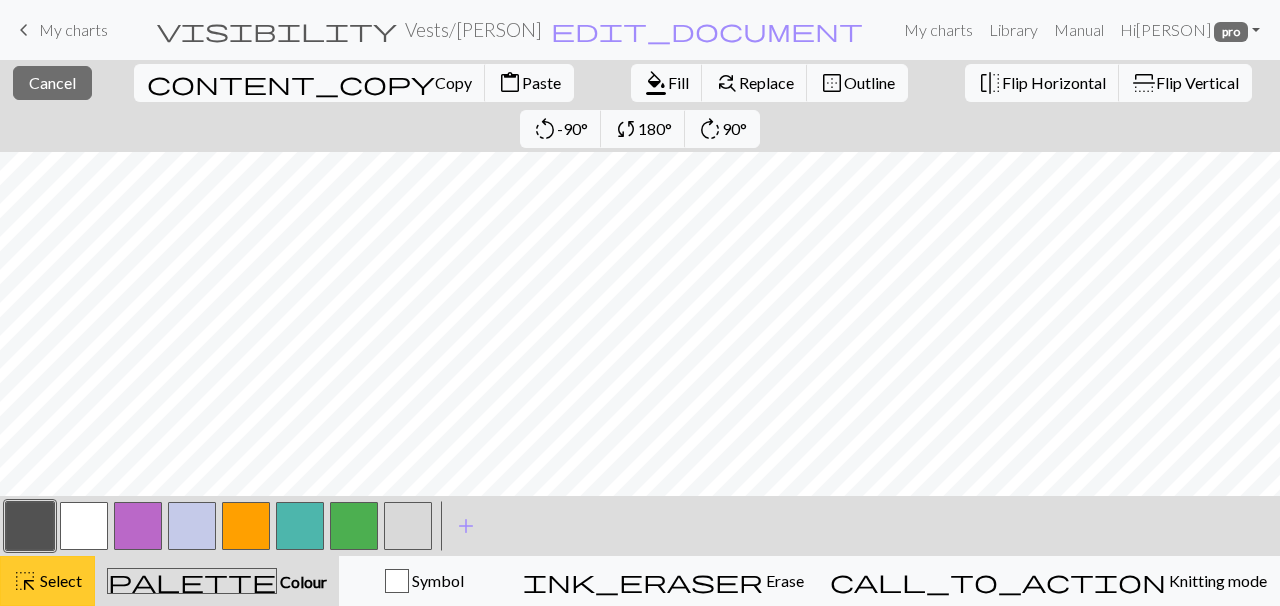 click on "Select" at bounding box center (59, 580) 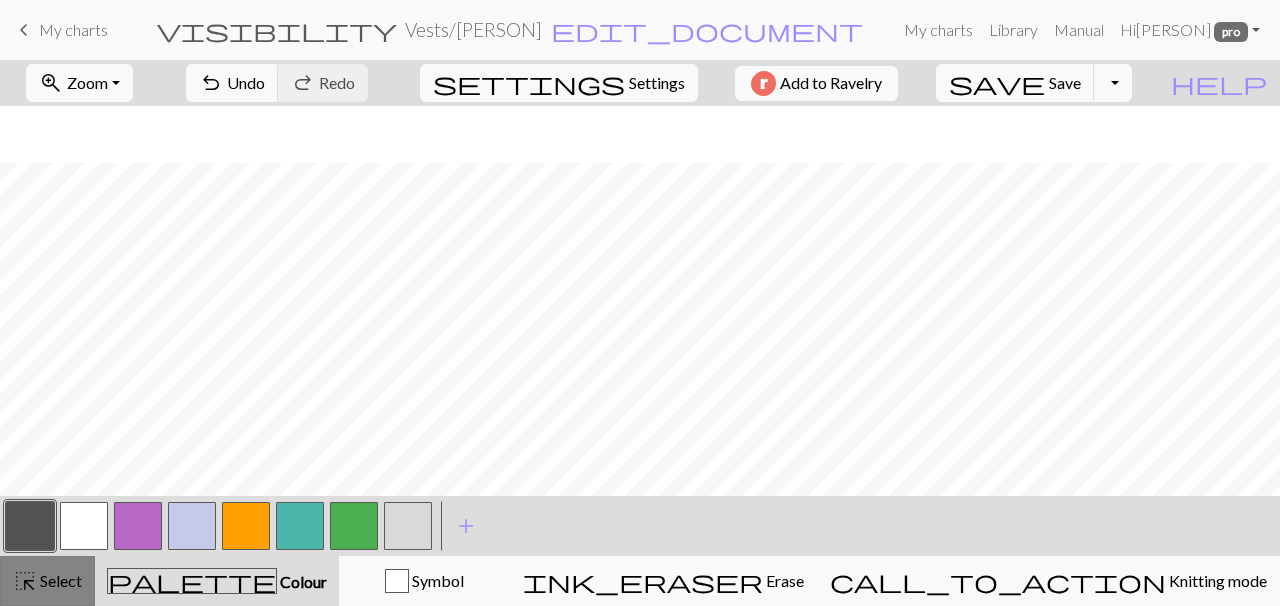 scroll, scrollTop: 886, scrollLeft: 253, axis: both 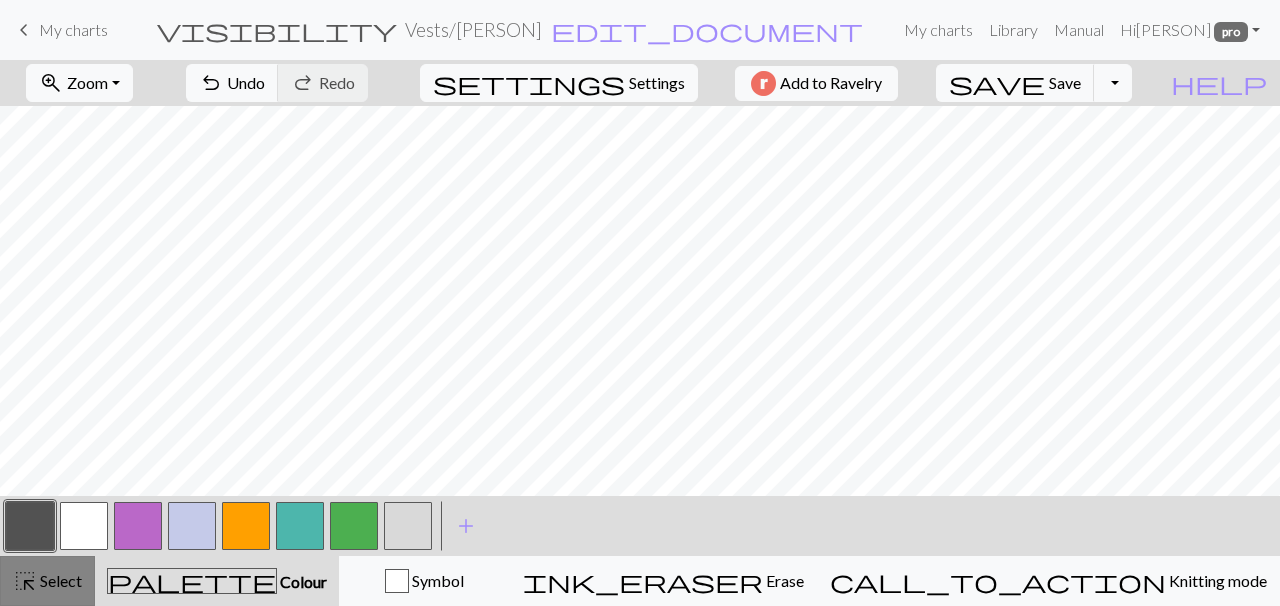 click on "Select" at bounding box center (59, 580) 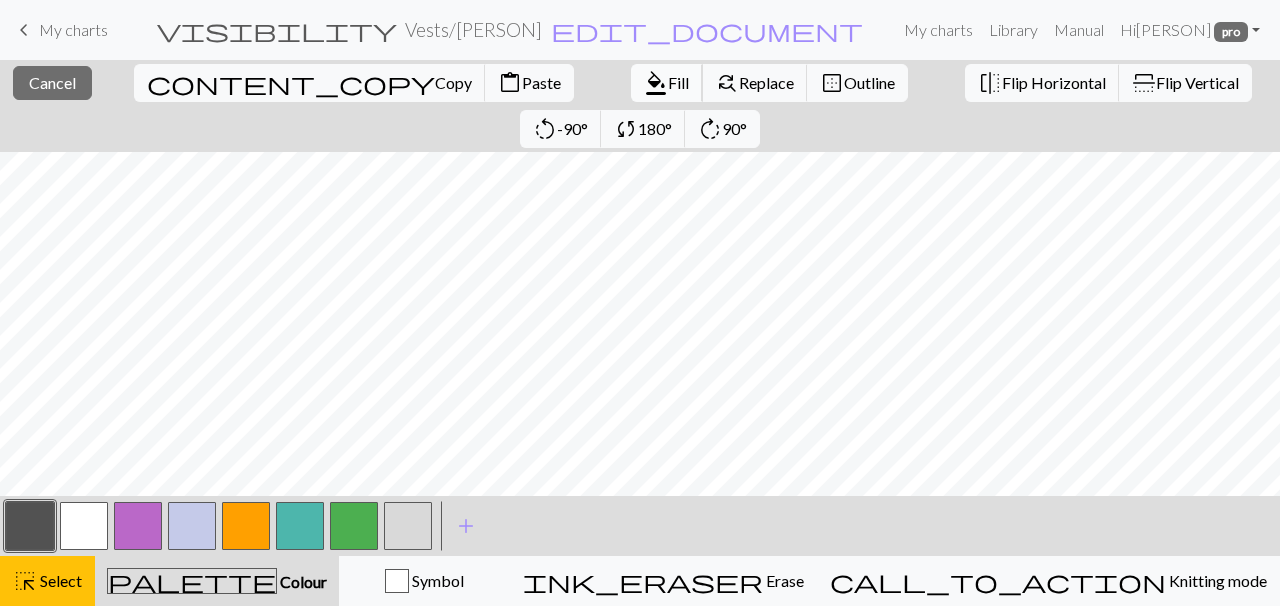 click on "Fill" at bounding box center (678, 82) 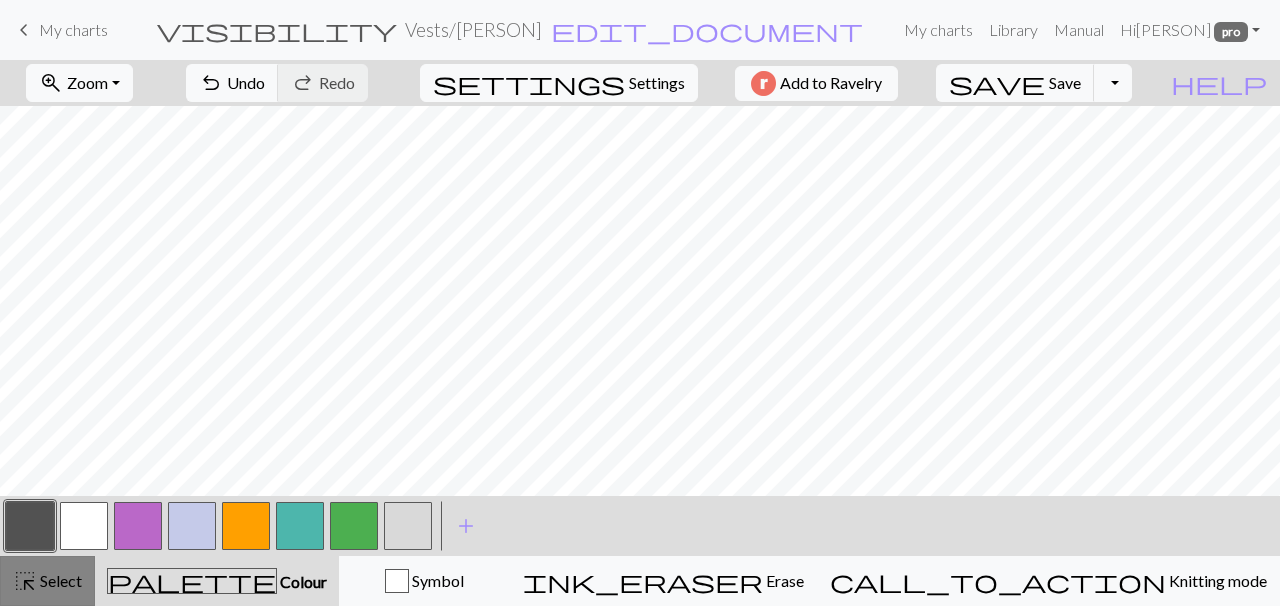 click on "Select" at bounding box center [59, 580] 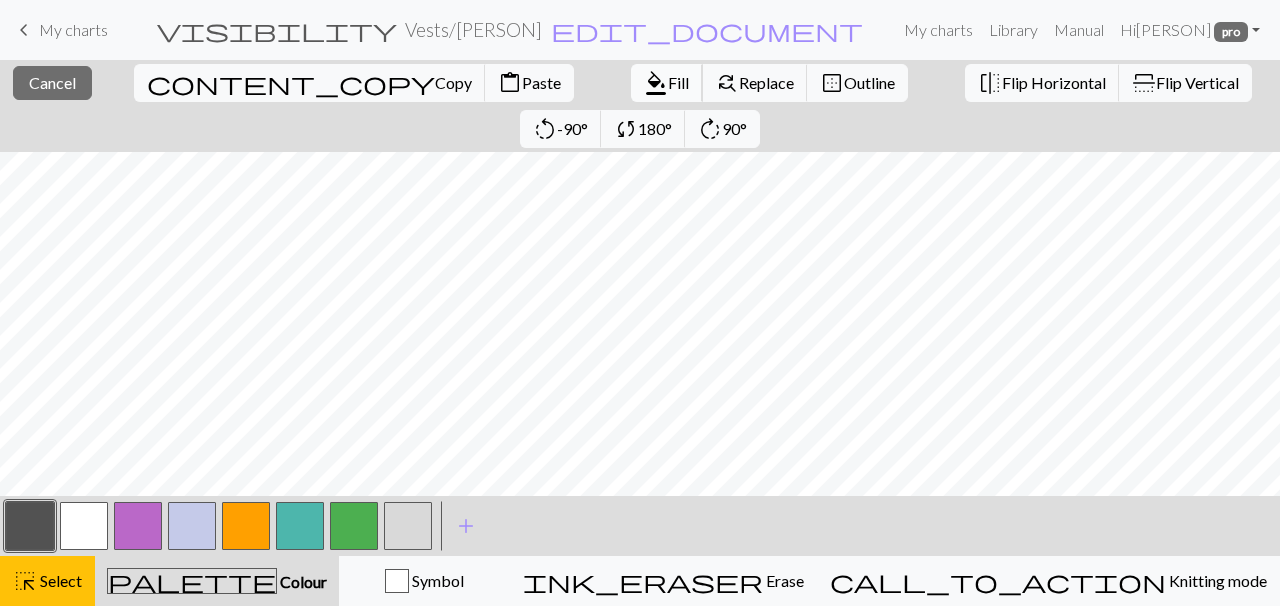 click on "Fill" at bounding box center (678, 82) 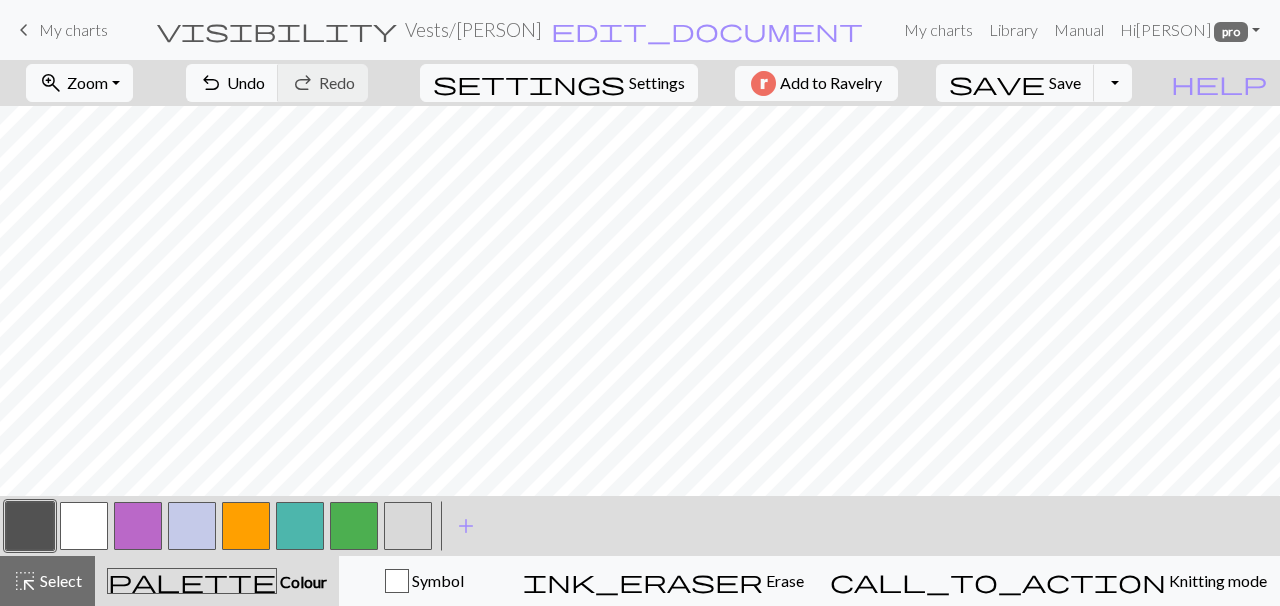 click at bounding box center (84, 526) 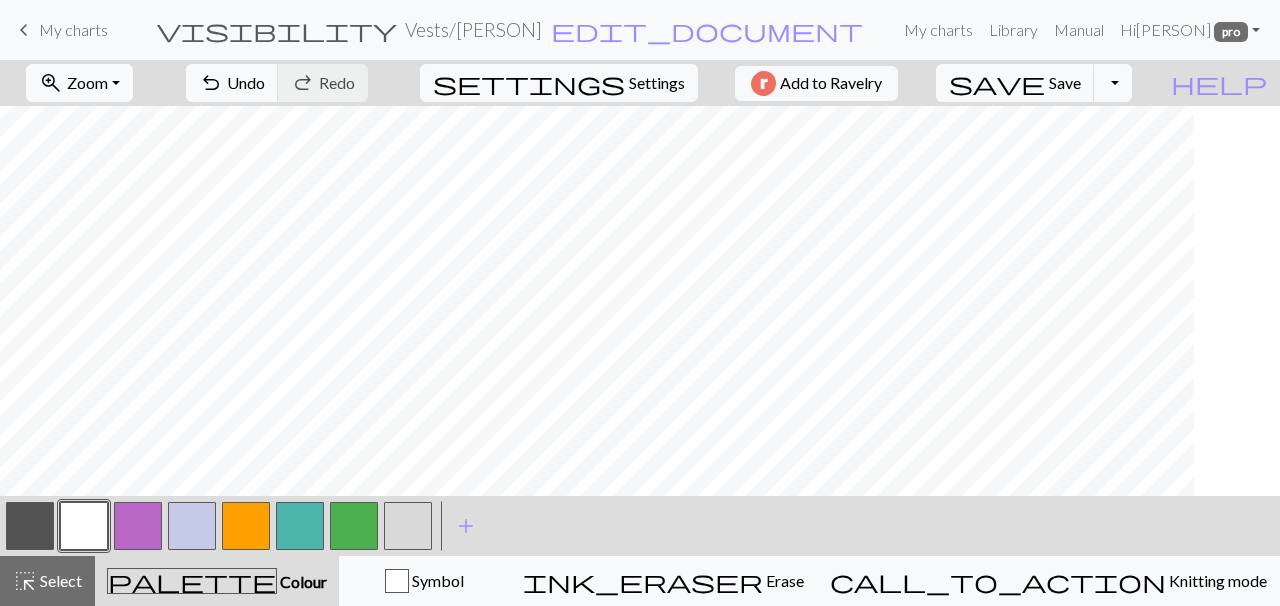 click at bounding box center (30, 526) 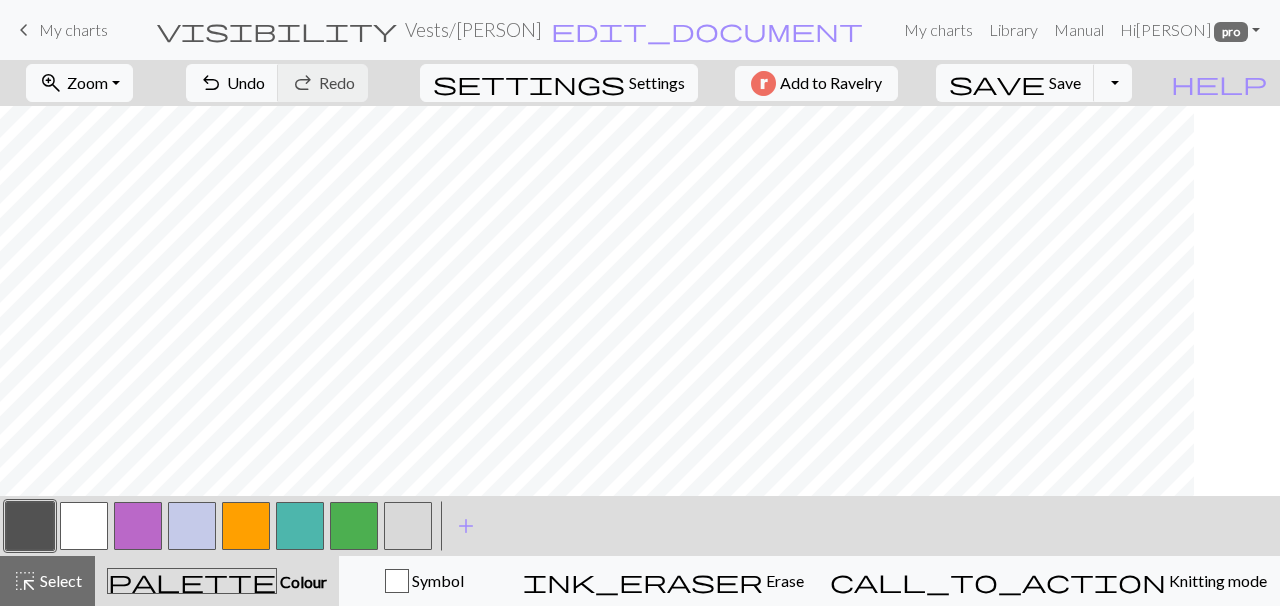 scroll, scrollTop: 886, scrollLeft: 167, axis: both 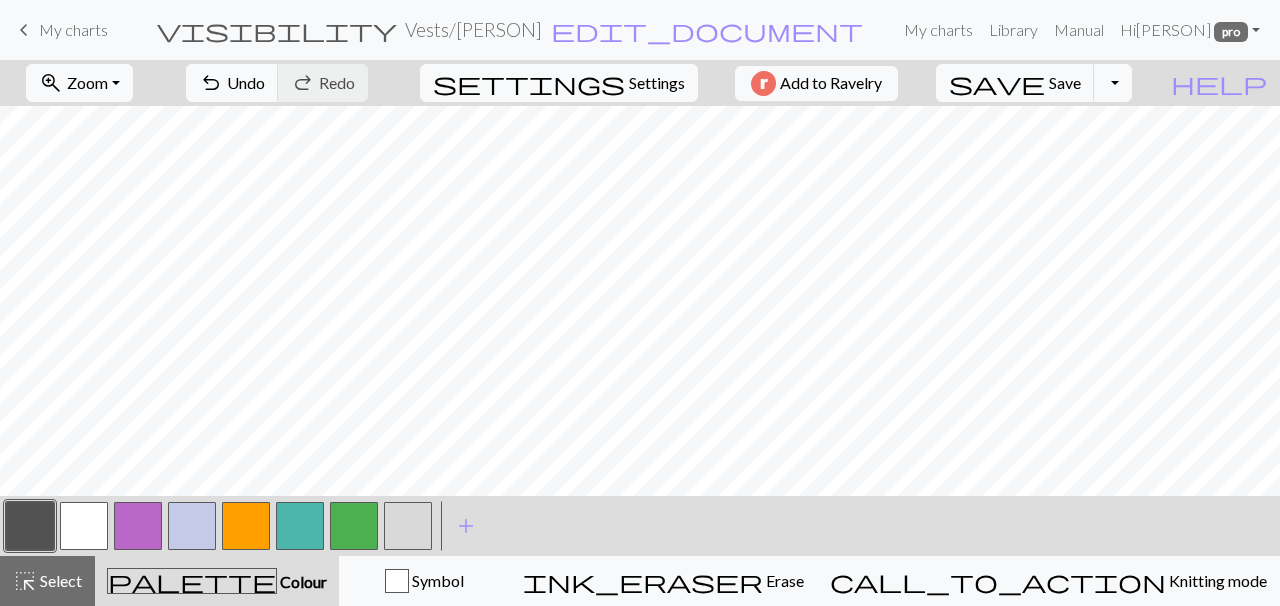 click at bounding box center [84, 526] 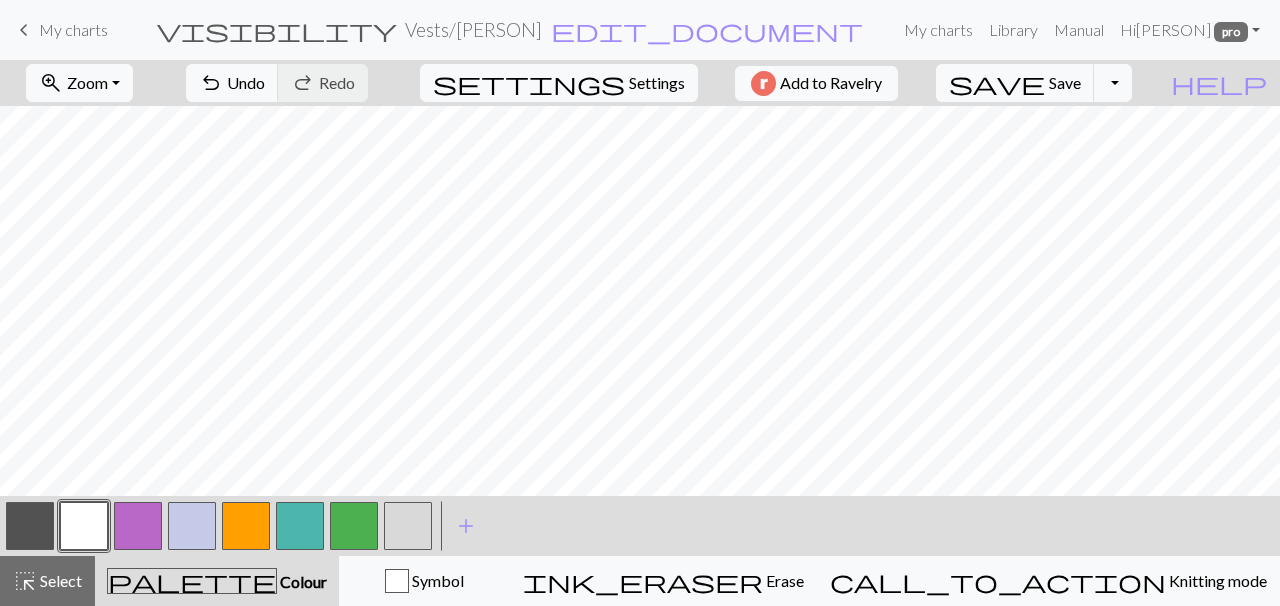 click at bounding box center [30, 526] 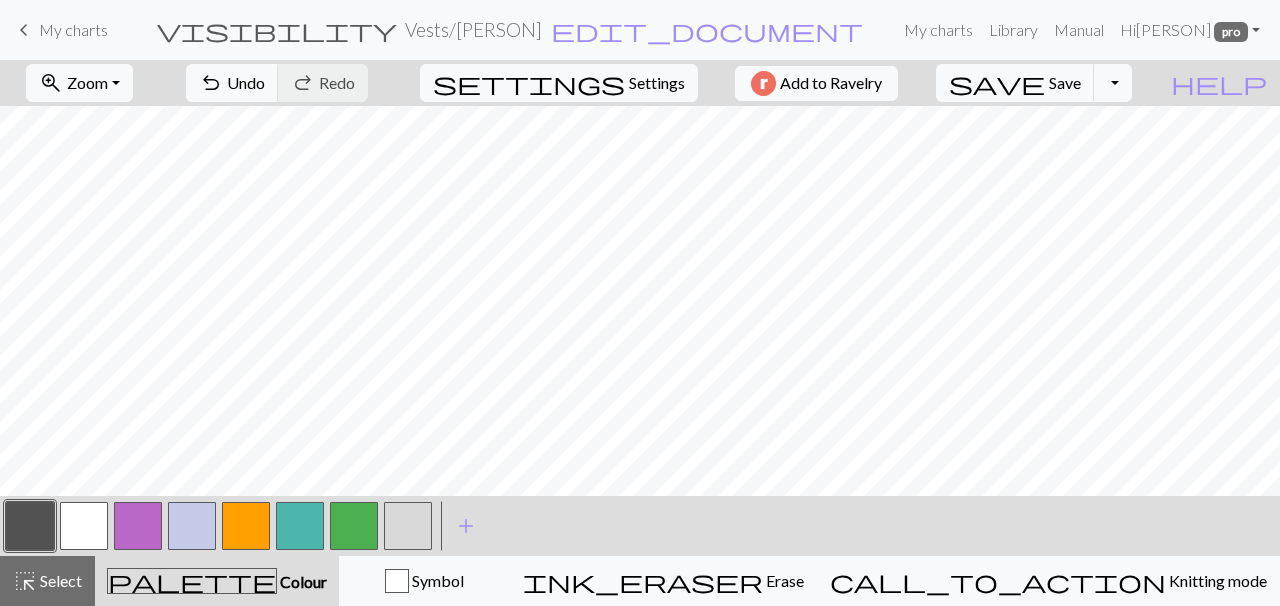 click at bounding box center [84, 526] 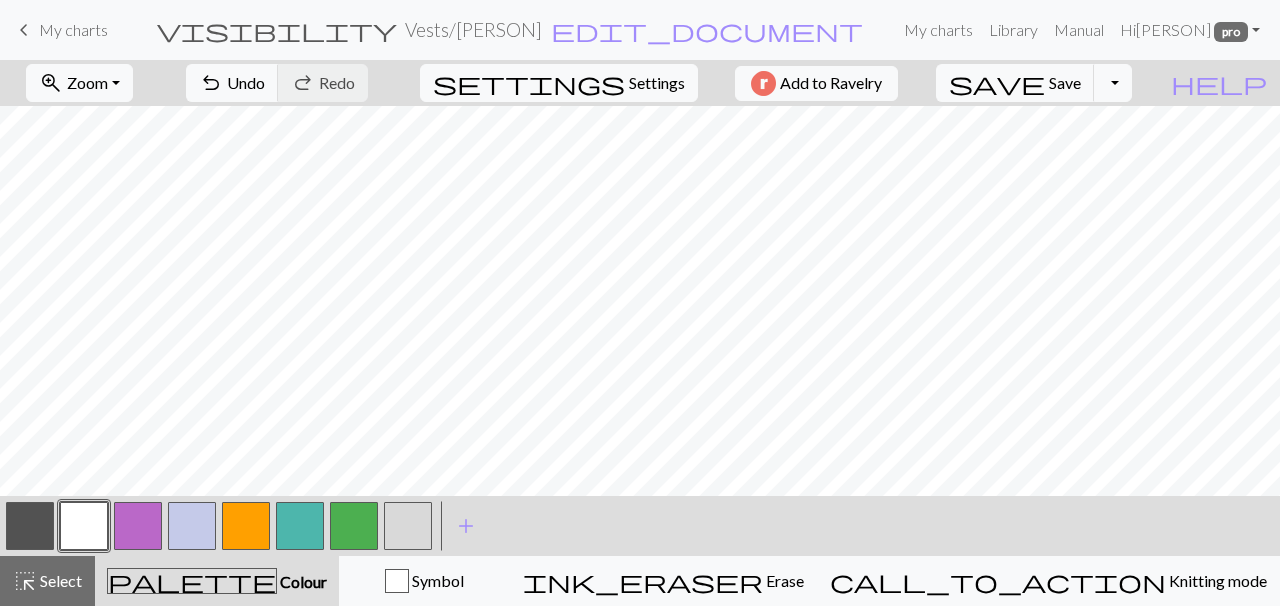 click at bounding box center (30, 526) 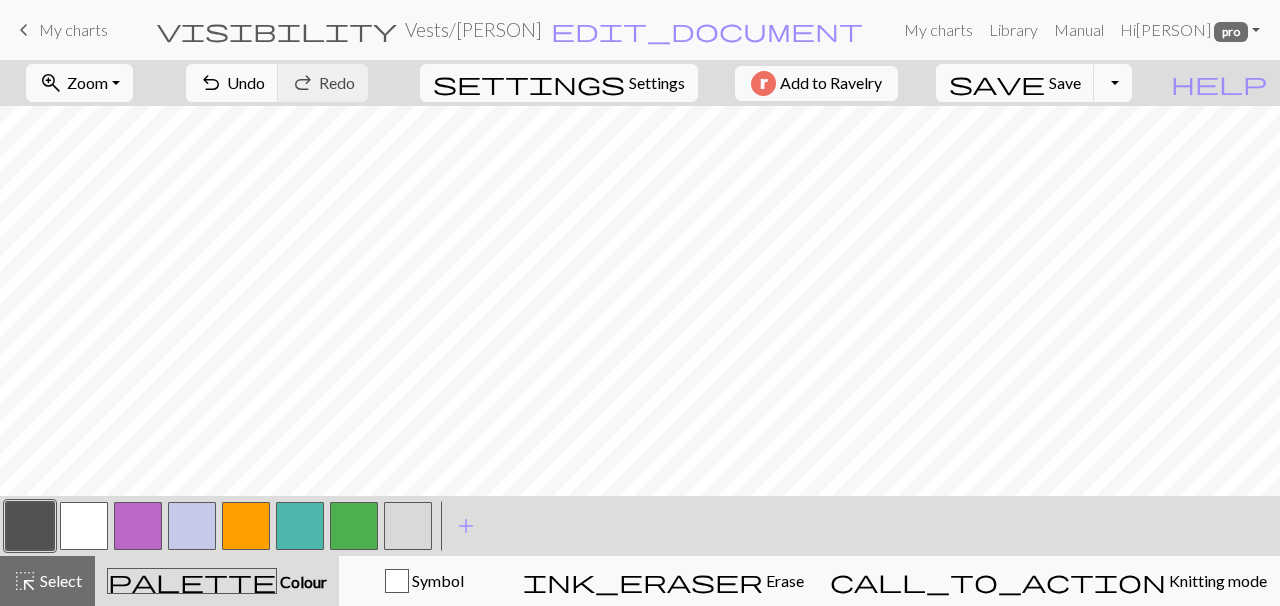 click at bounding box center (84, 526) 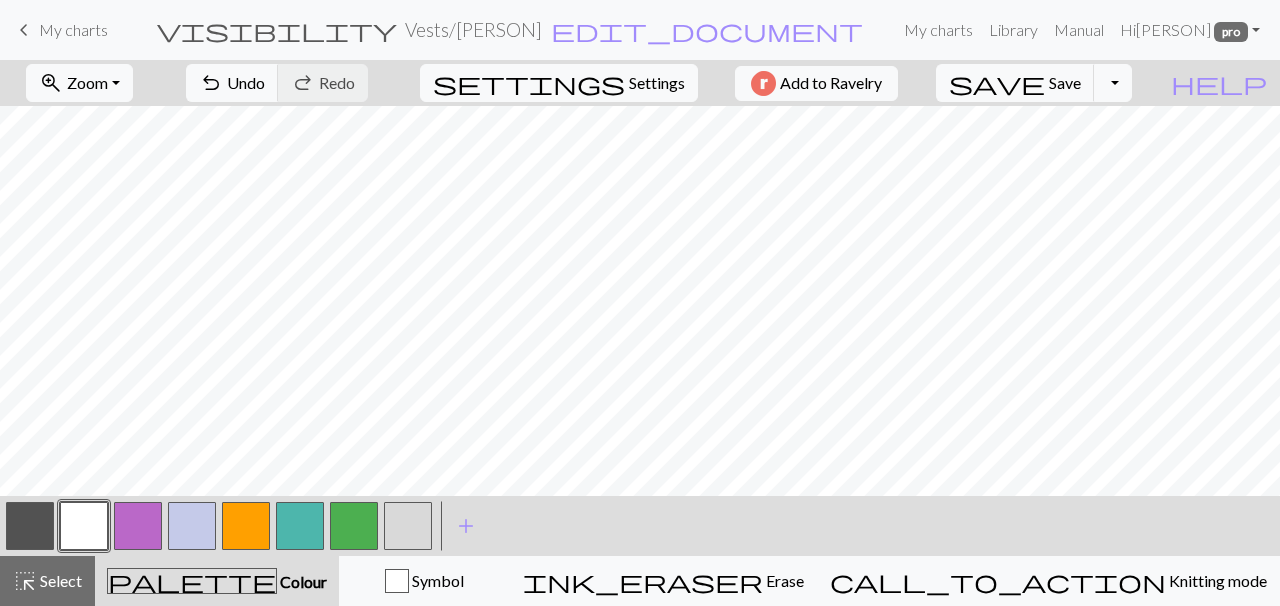 click at bounding box center (30, 526) 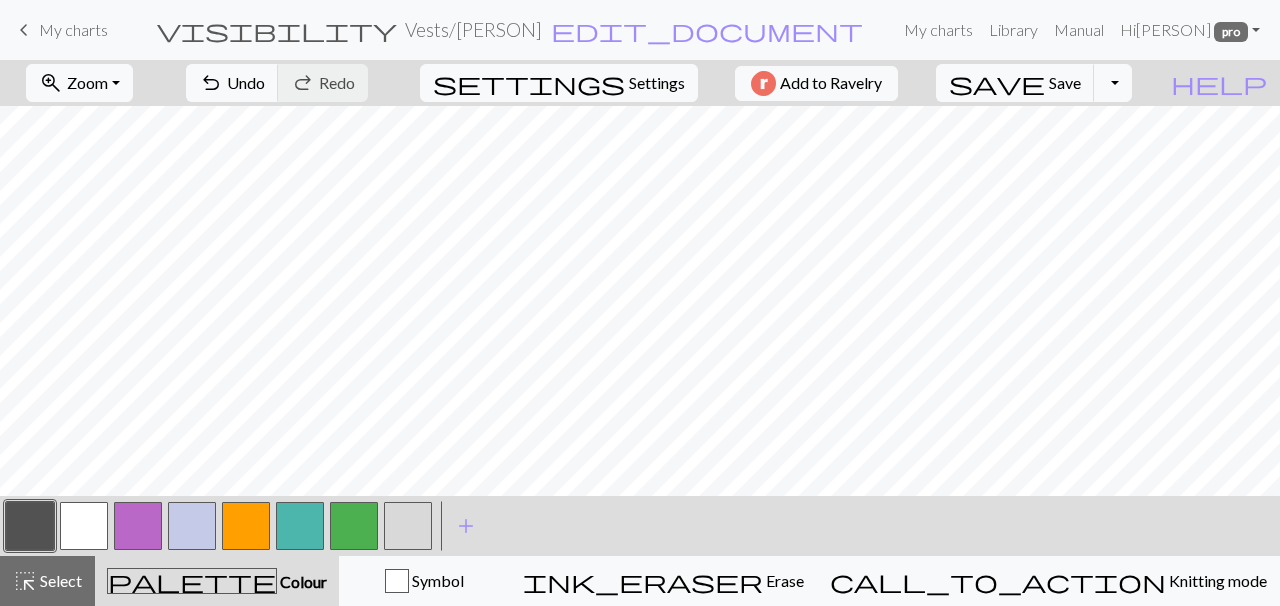 click at bounding box center [84, 526] 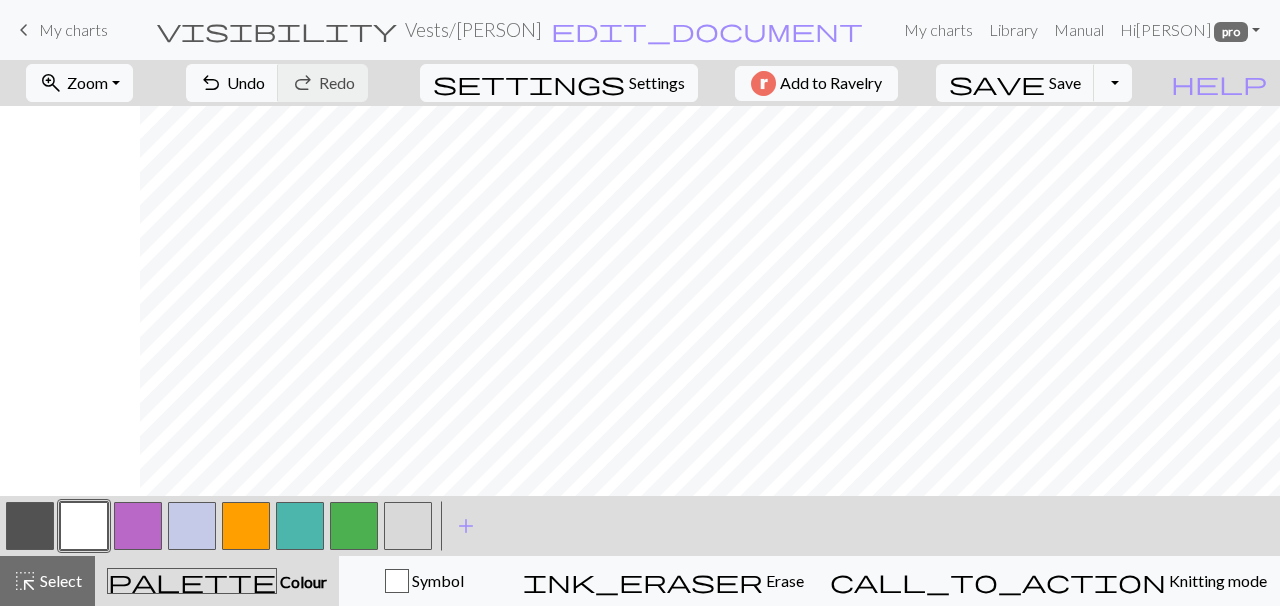 scroll, scrollTop: 827, scrollLeft: 202, axis: both 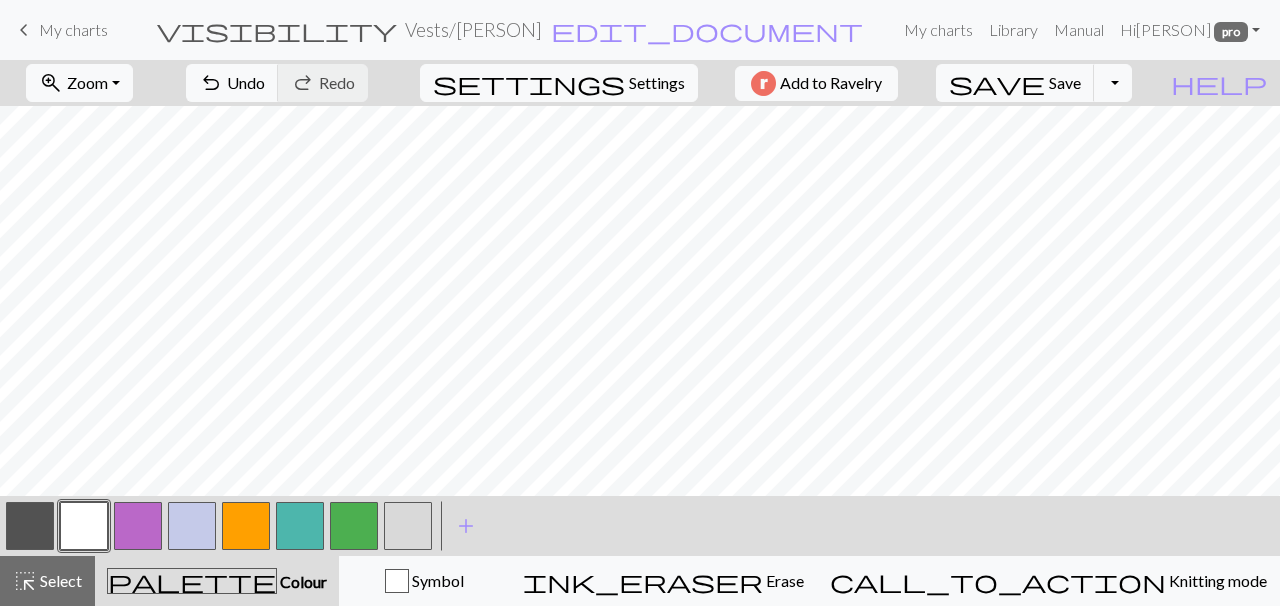 click at bounding box center [30, 526] 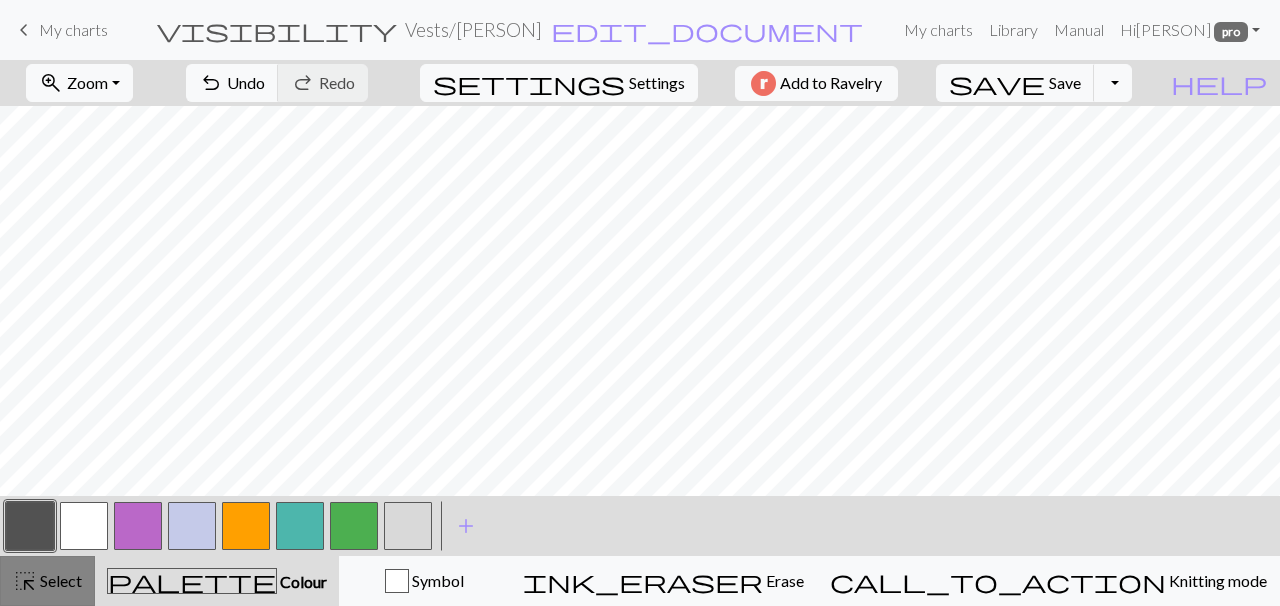 click on "Select" at bounding box center (59, 580) 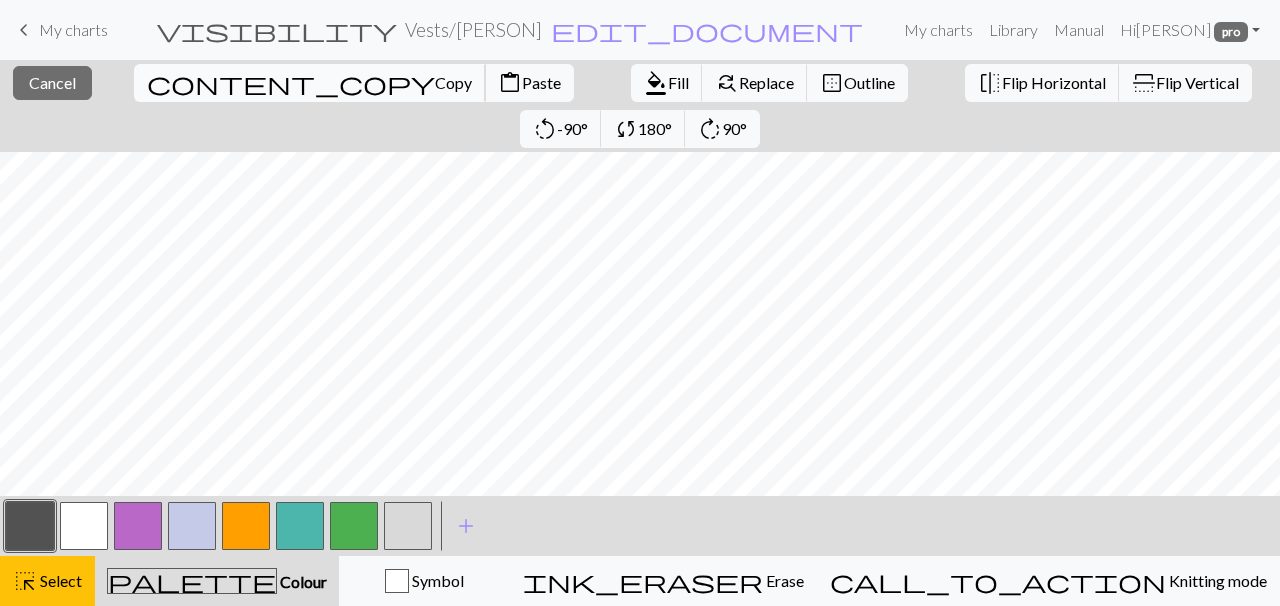 click on "Copy" at bounding box center [453, 82] 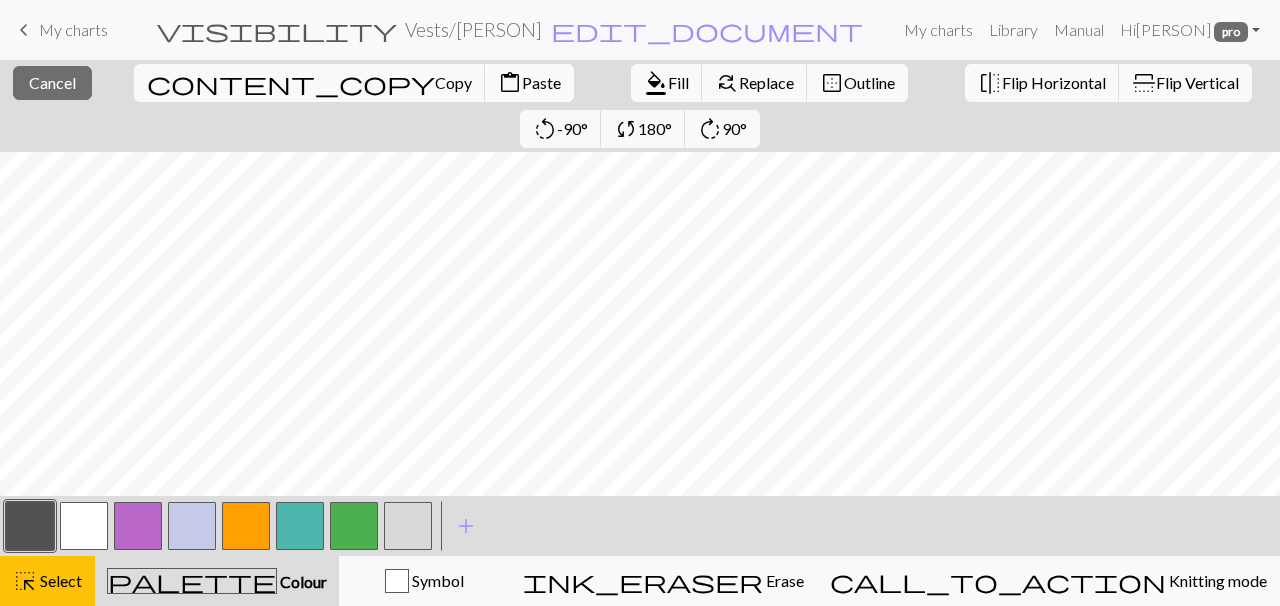 click on "Paste" at bounding box center [541, 82] 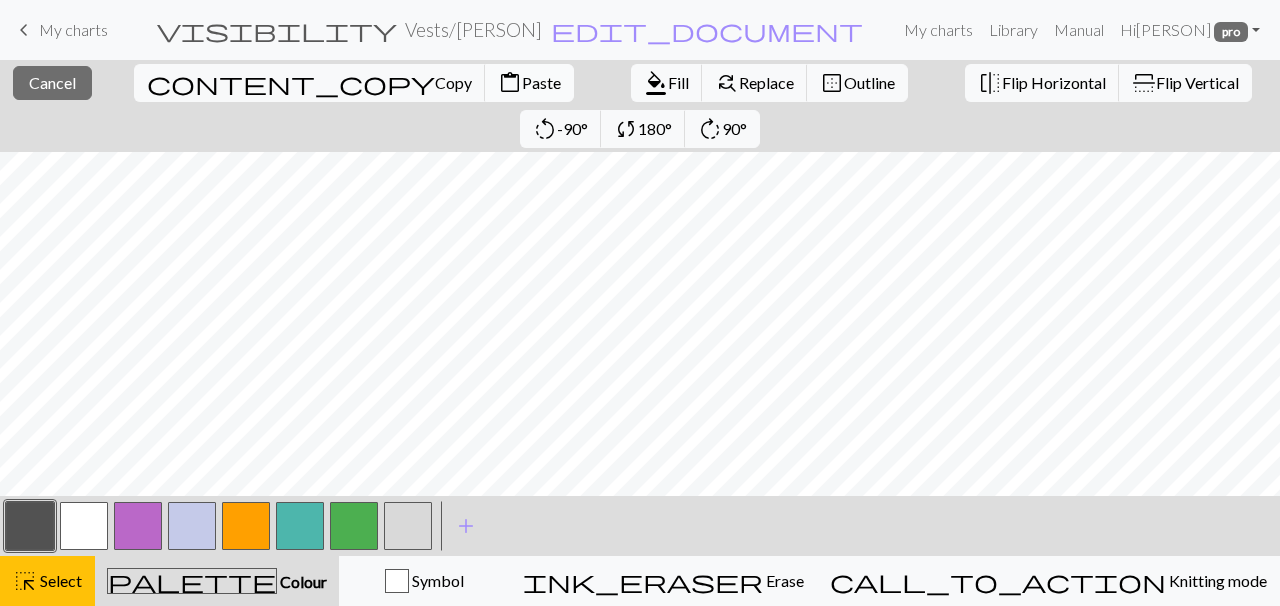 click on "content_paste  Paste" at bounding box center (529, 83) 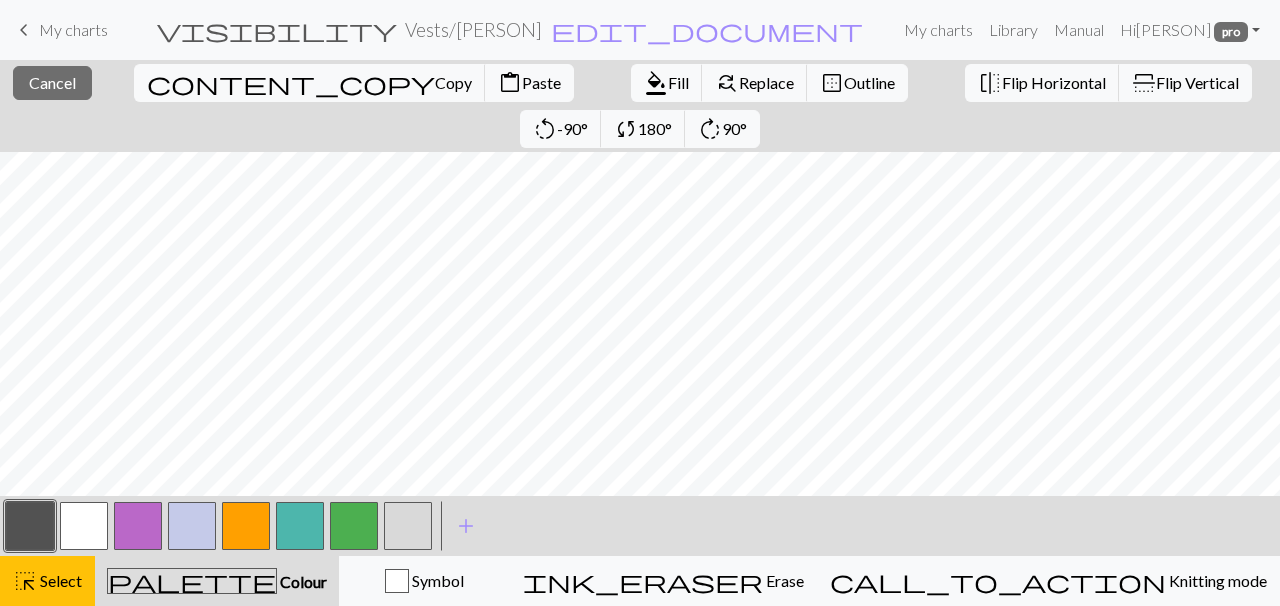 click at bounding box center (30, 526) 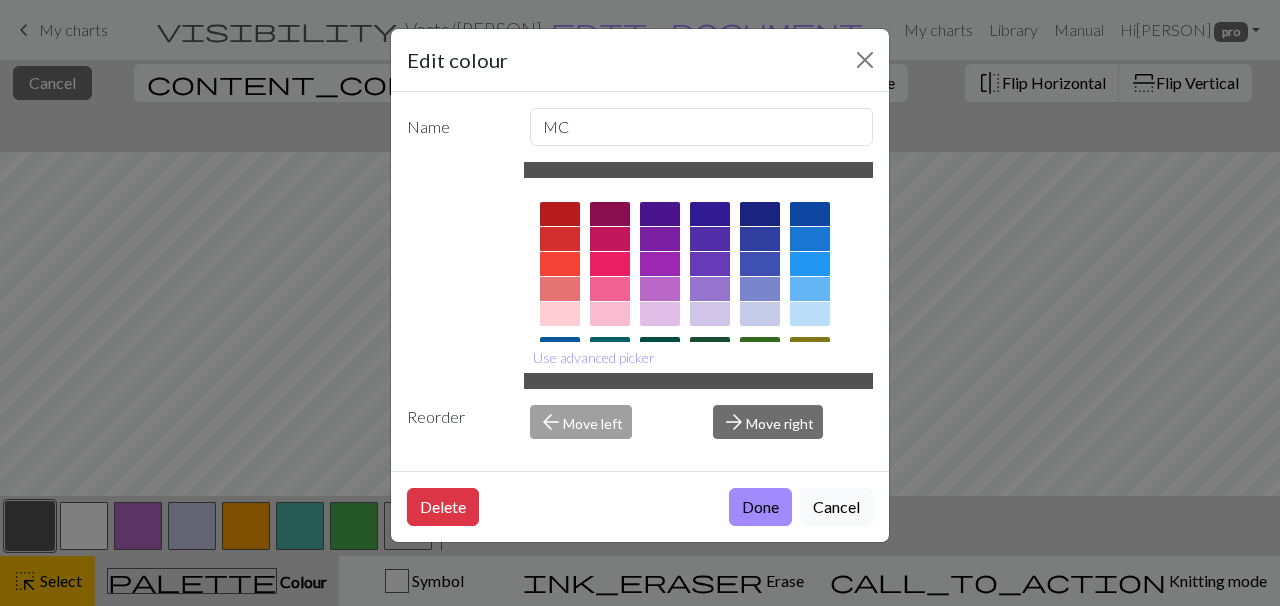 click on "Edit colour Name MC Use advanced picker Reorder arrow_back Move left arrow_forward Move right Delete Done Cancel" at bounding box center (640, 303) 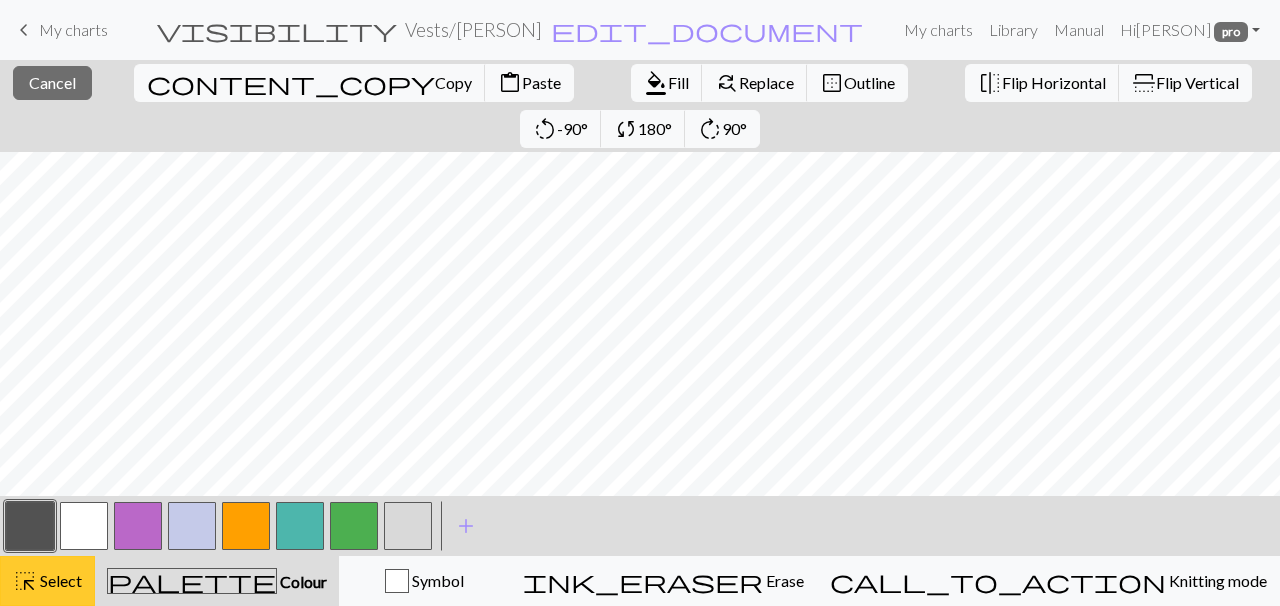 click on "highlight_alt   Select   Select" at bounding box center (47, 581) 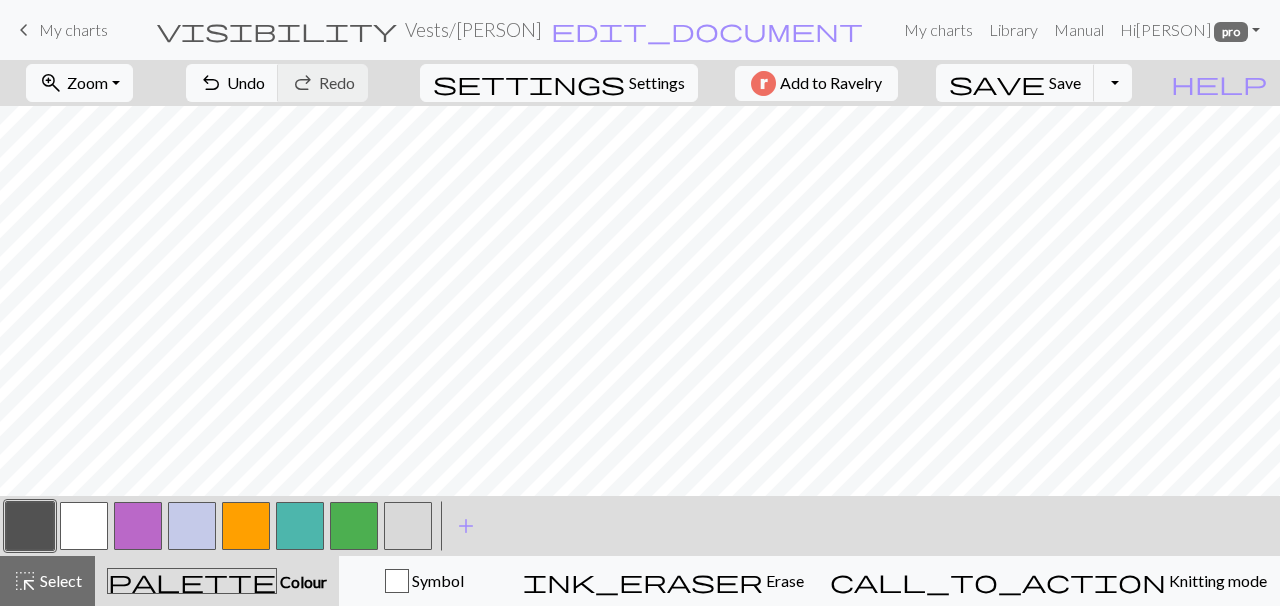 click at bounding box center [84, 526] 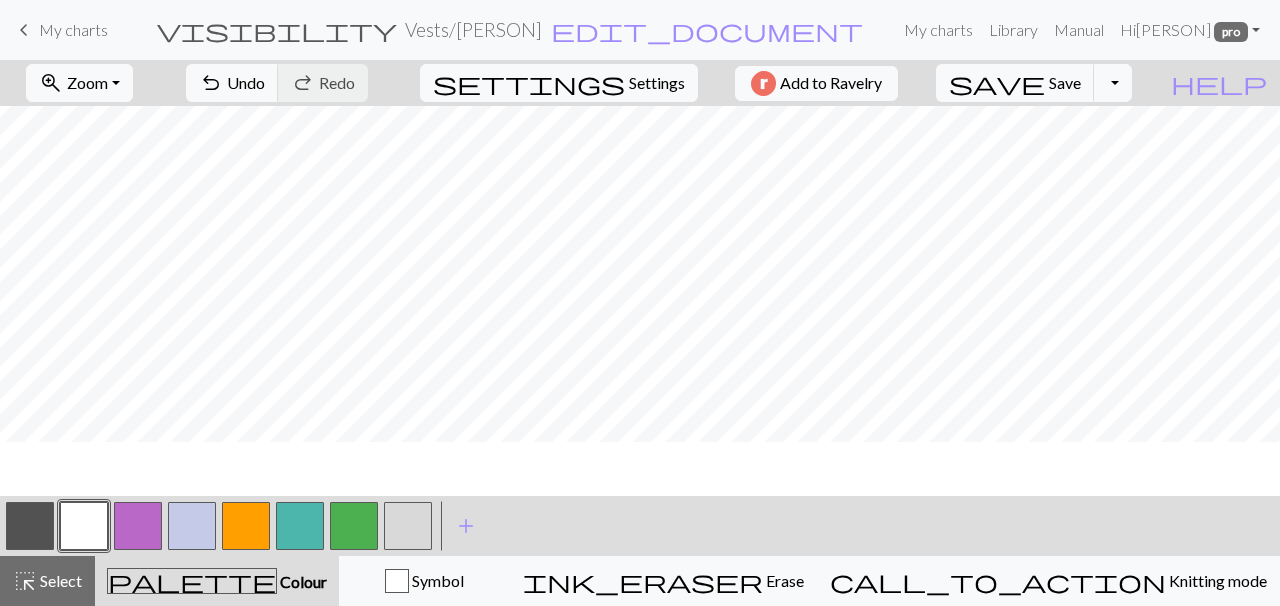 scroll, scrollTop: 772, scrollLeft: 202, axis: both 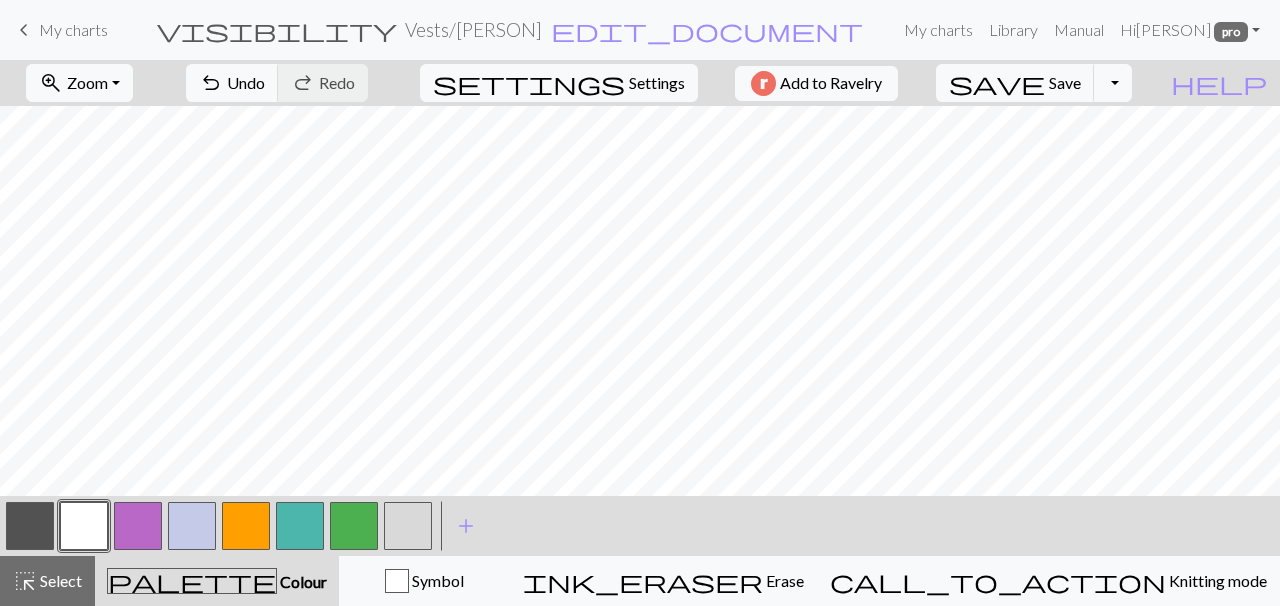 click at bounding box center [30, 526] 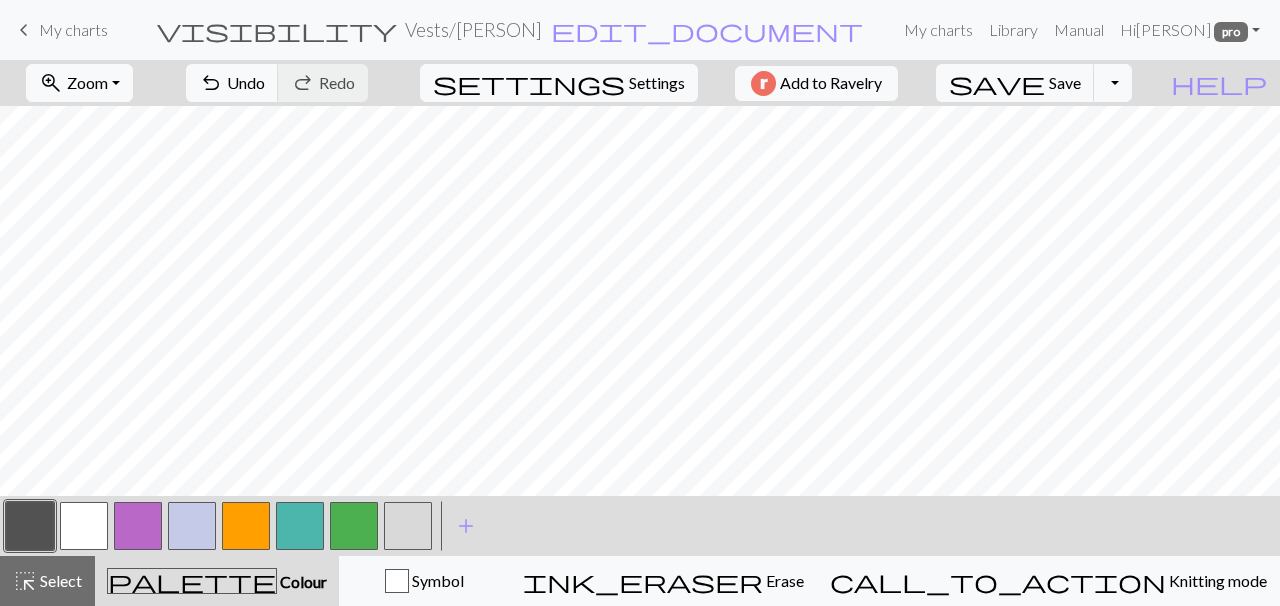 click at bounding box center (84, 526) 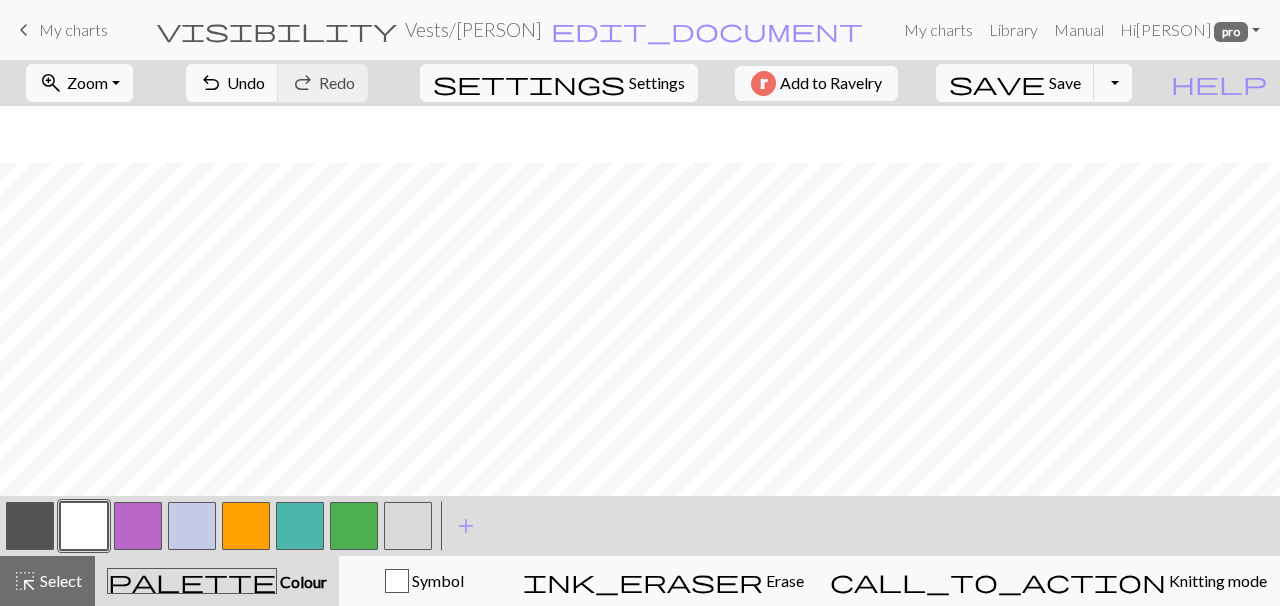 scroll, scrollTop: 829, scrollLeft: 202, axis: both 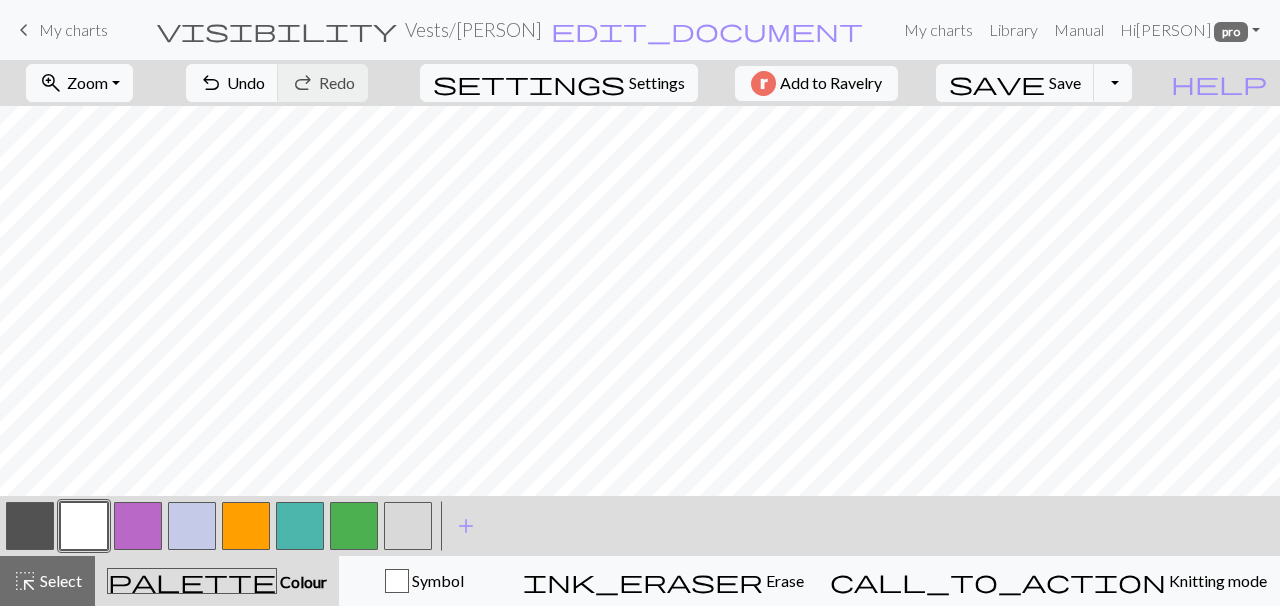 click at bounding box center [30, 526] 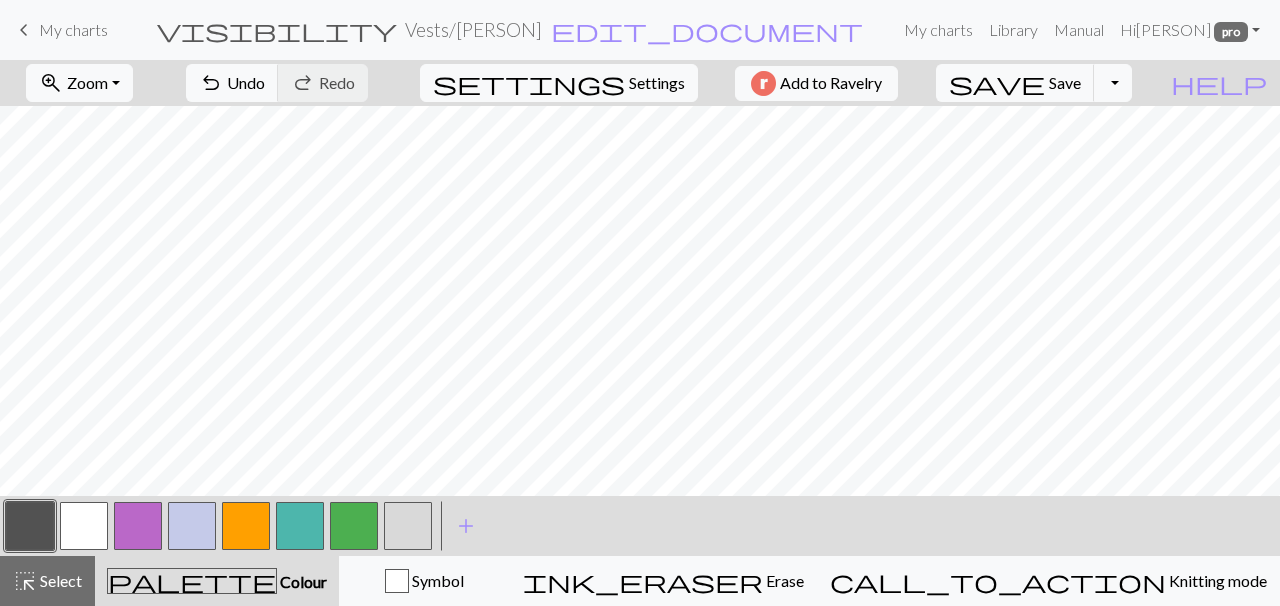 click at bounding box center [84, 526] 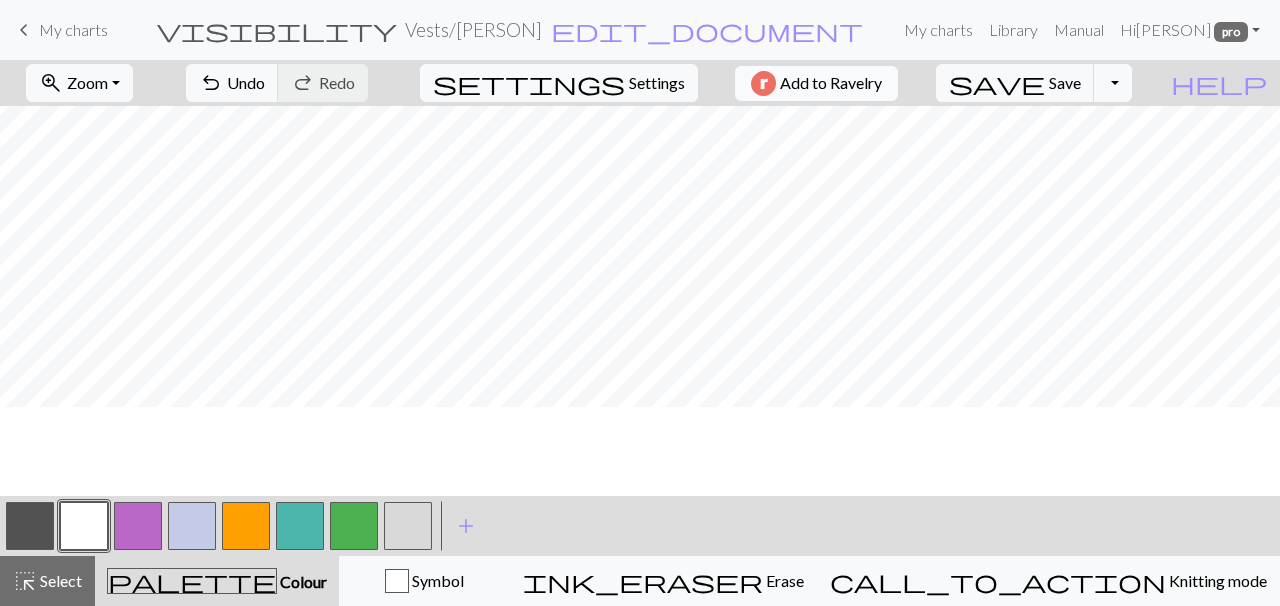 scroll, scrollTop: 795, scrollLeft: 202, axis: both 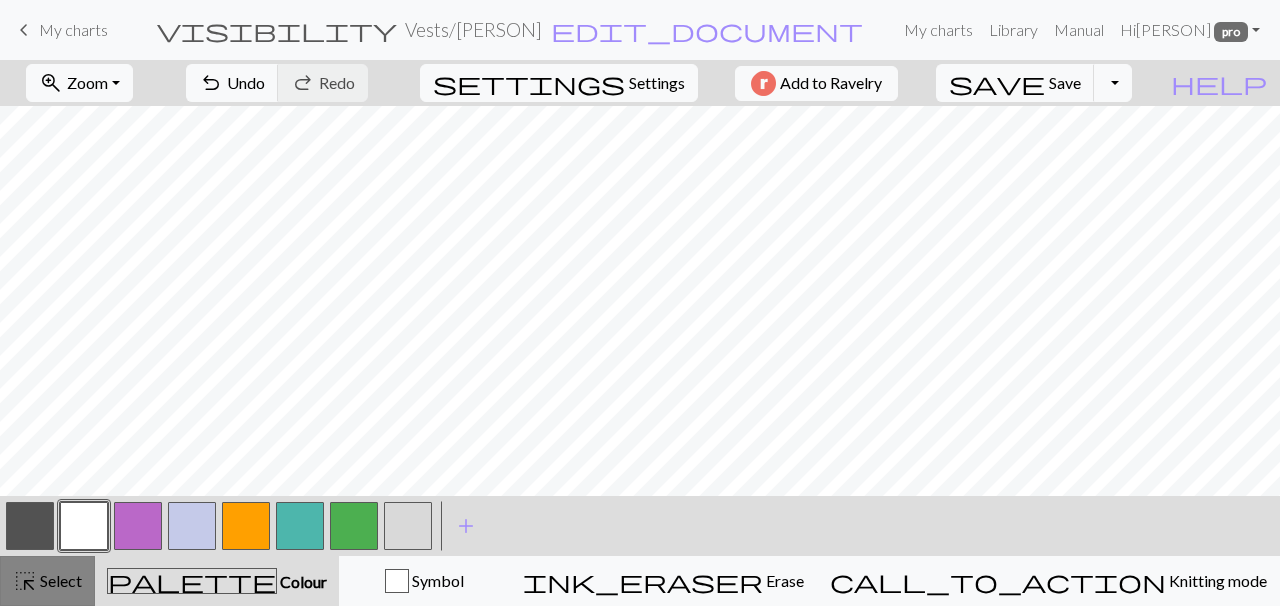 click on "highlight_alt   Select   Select" at bounding box center (47, 581) 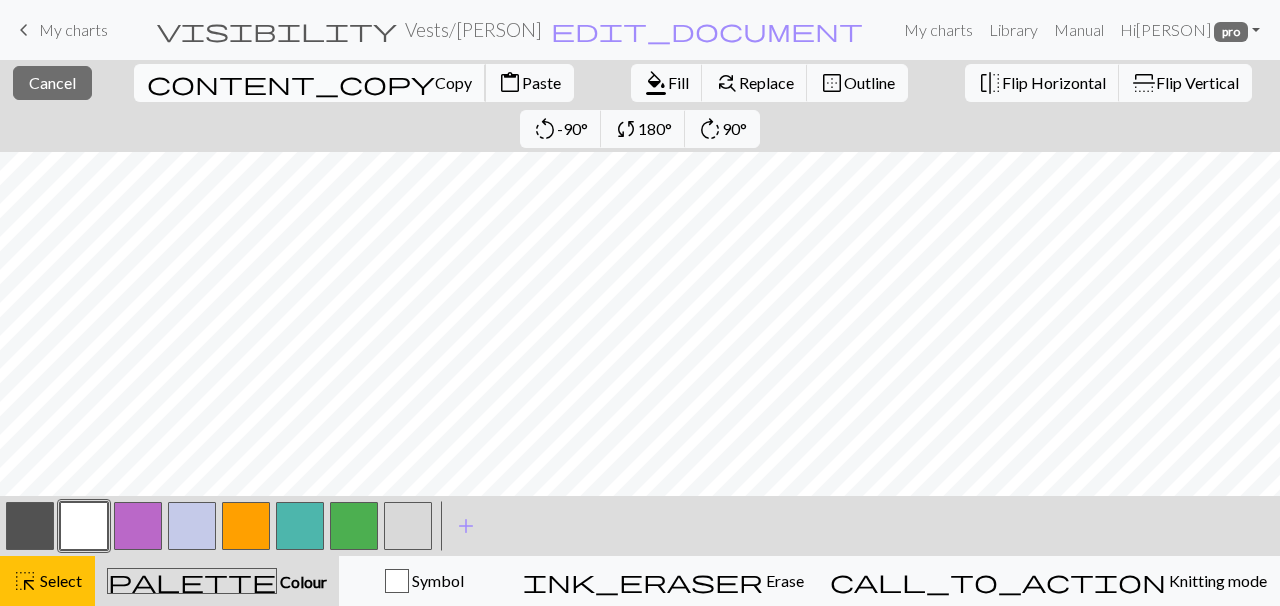 click on "Copy" at bounding box center [453, 82] 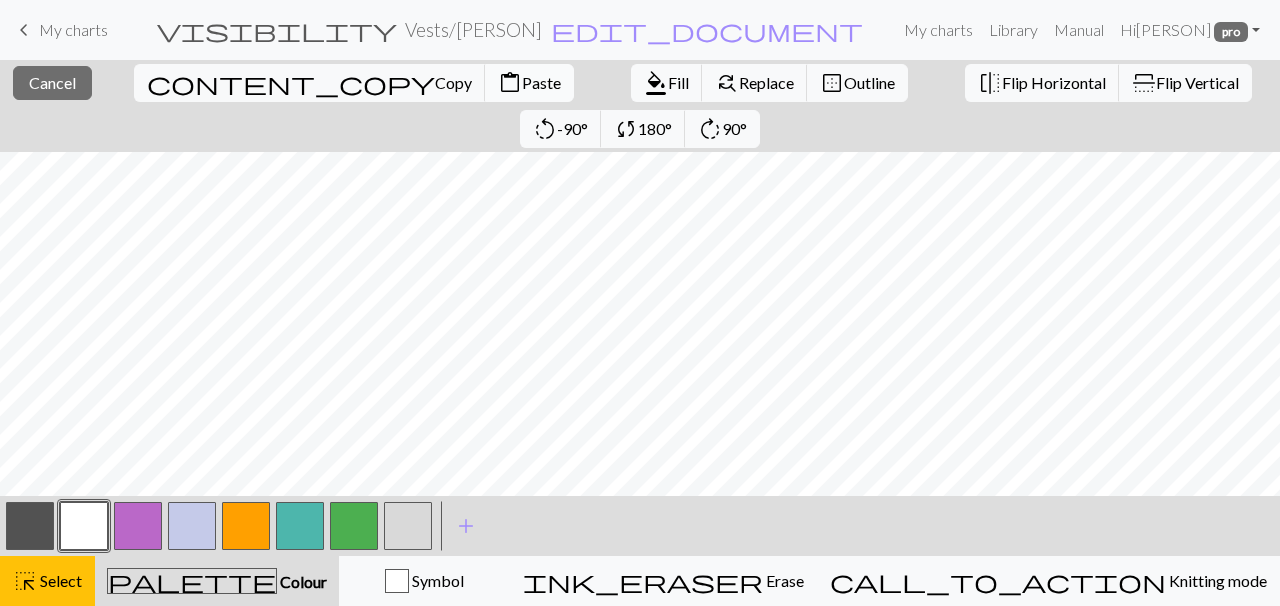 click on "content_paste" at bounding box center (510, 83) 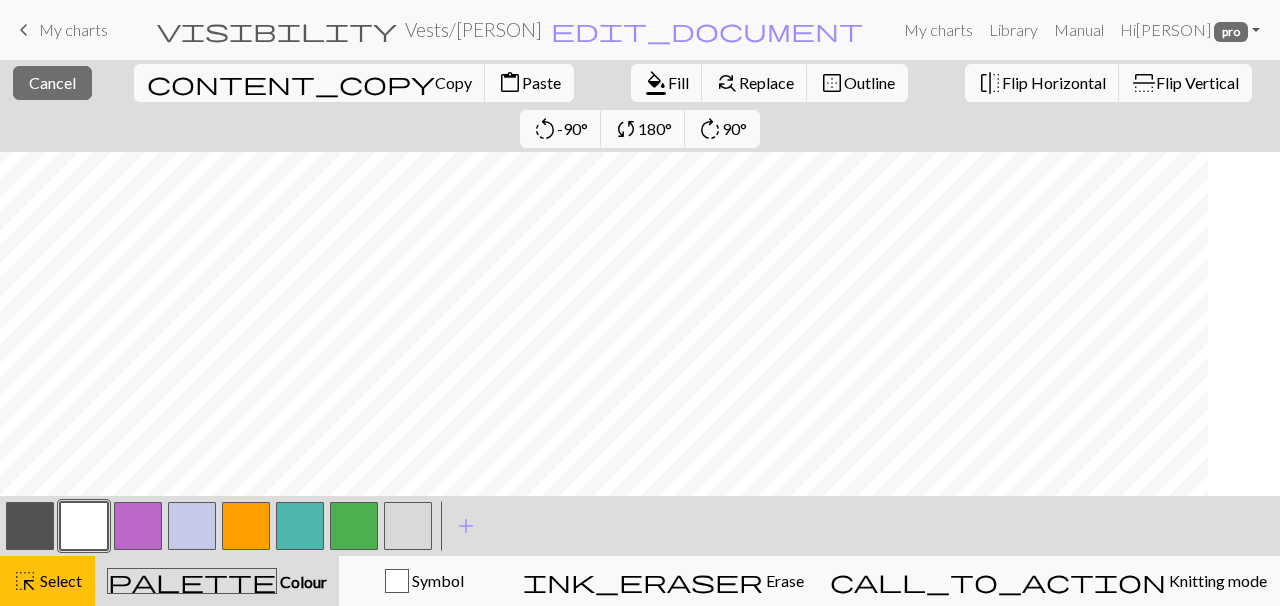 scroll, scrollTop: 795, scrollLeft: 130, axis: both 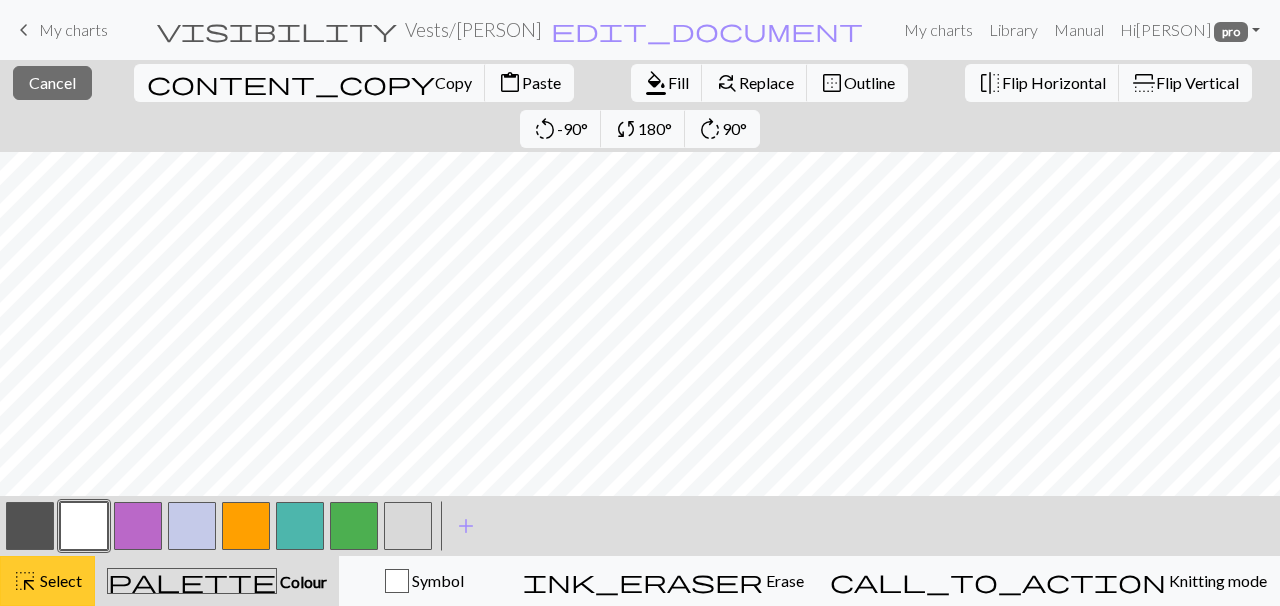 click on "highlight_alt   Select   Select" at bounding box center [47, 581] 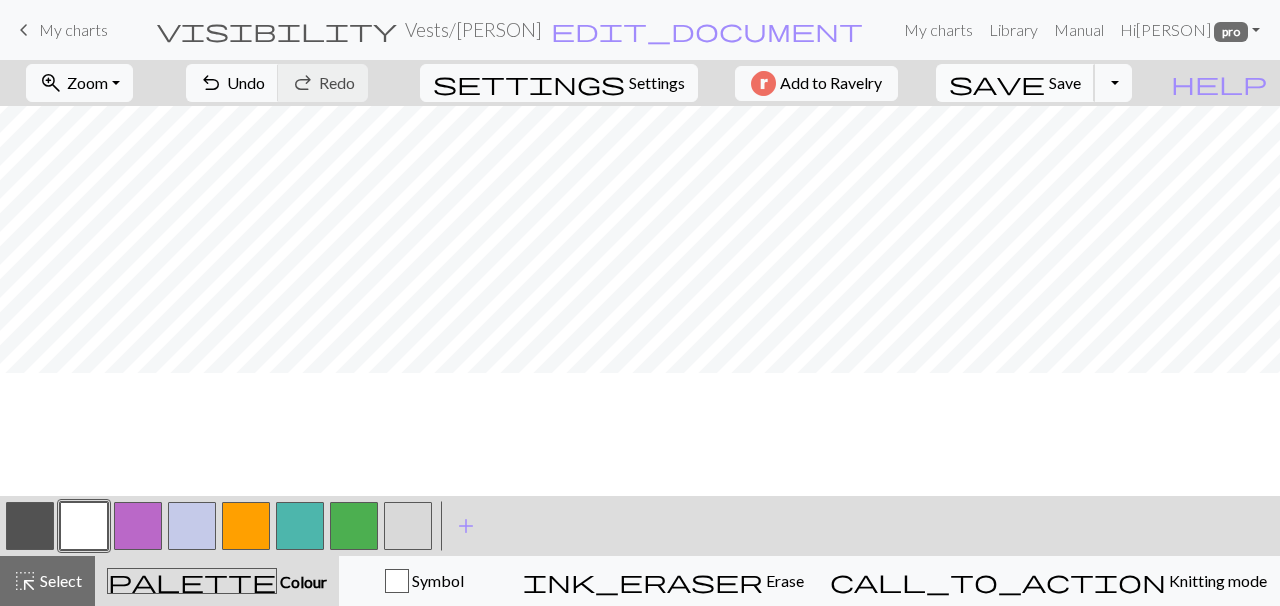 scroll, scrollTop: 730, scrollLeft: 130, axis: both 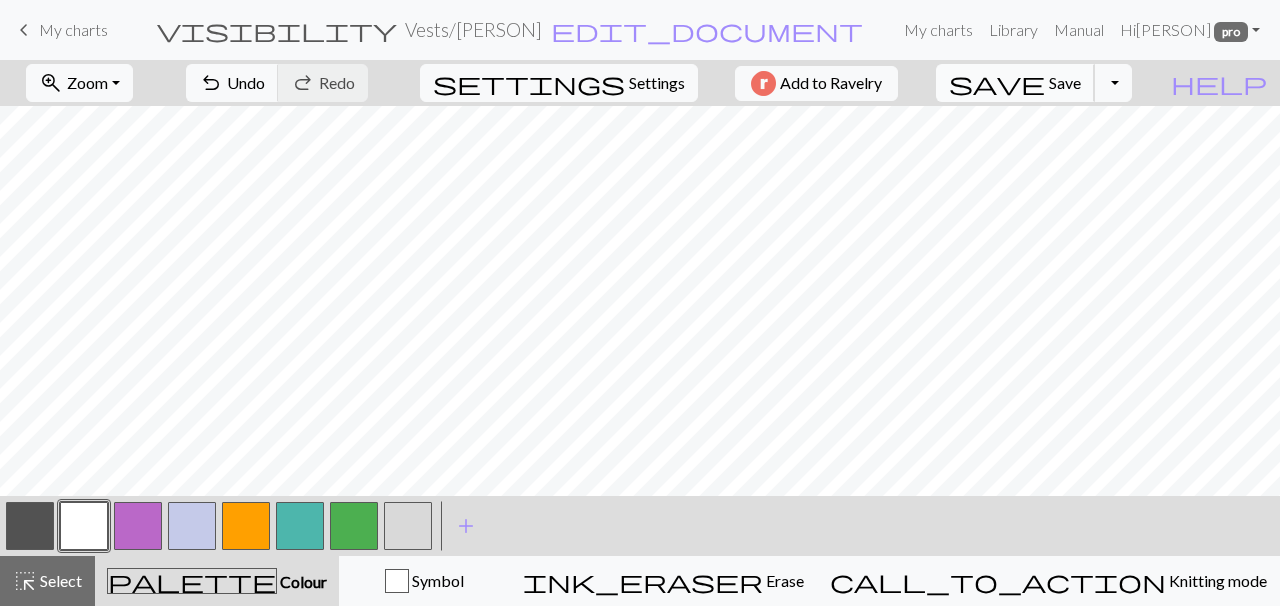 click on "save" at bounding box center (997, 83) 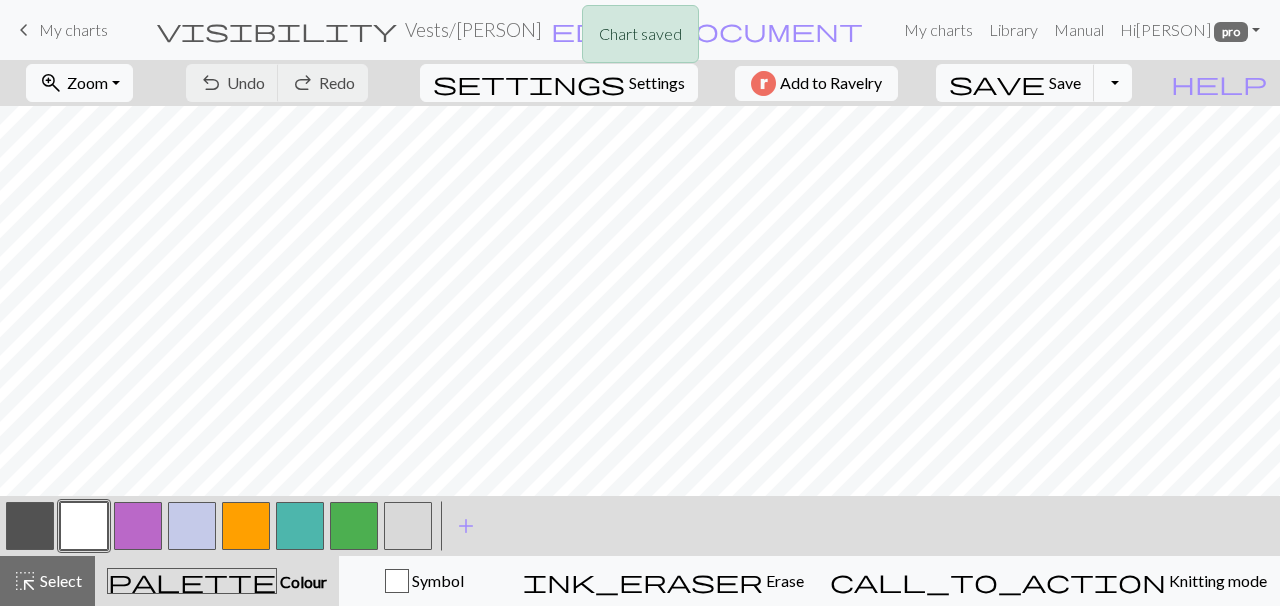 click on "Toggle Dropdown" at bounding box center [1113, 83] 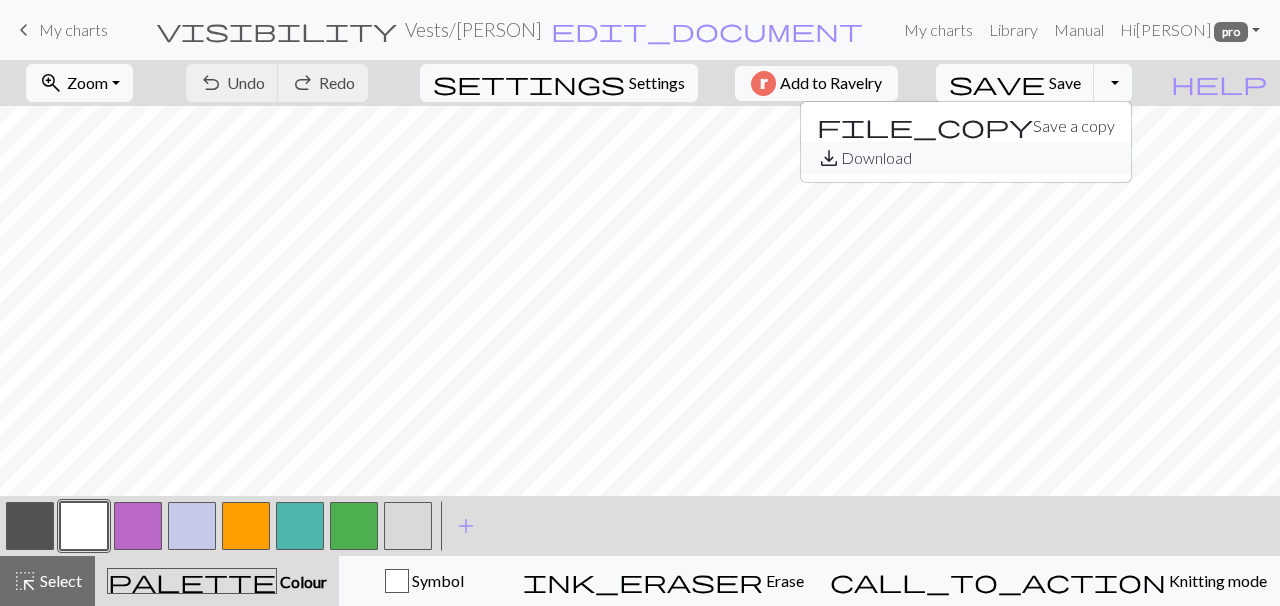 click on "save_alt  Download" at bounding box center (966, 158) 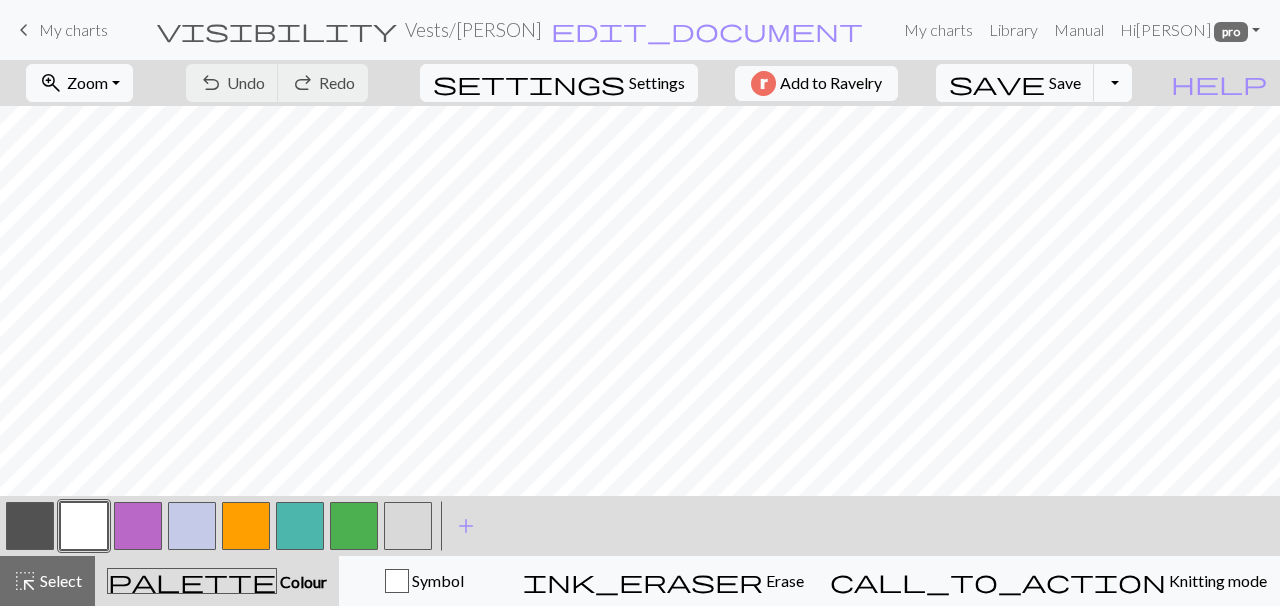 click on "Toggle Dropdown" at bounding box center (1113, 83) 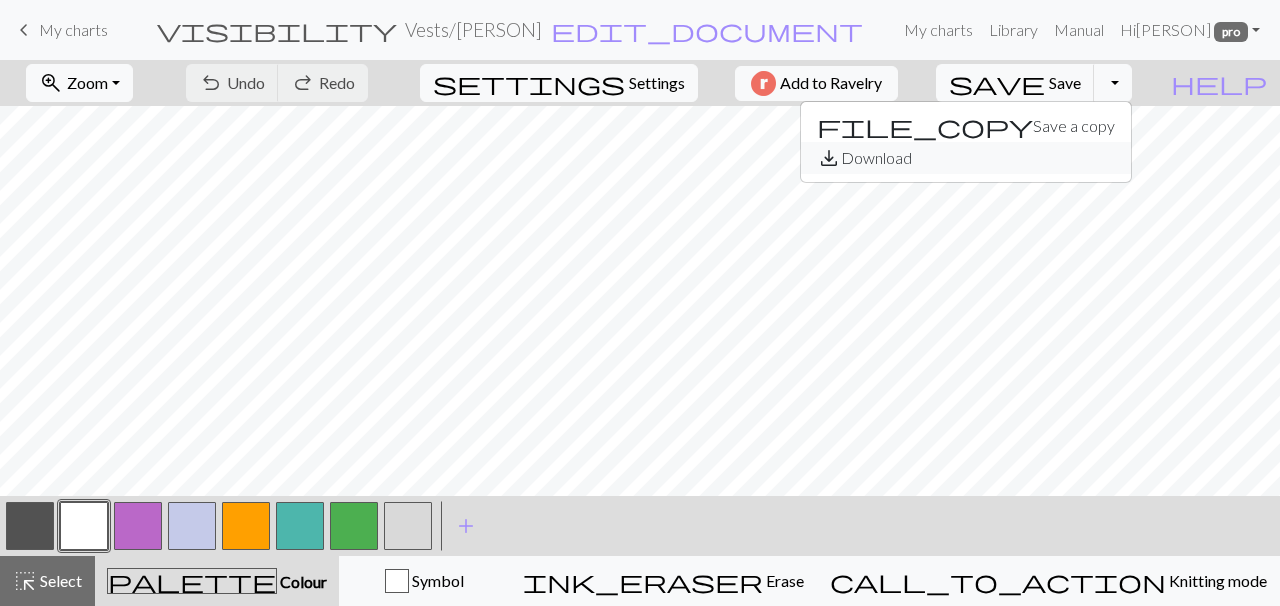 click on "save_alt  Download" at bounding box center [966, 158] 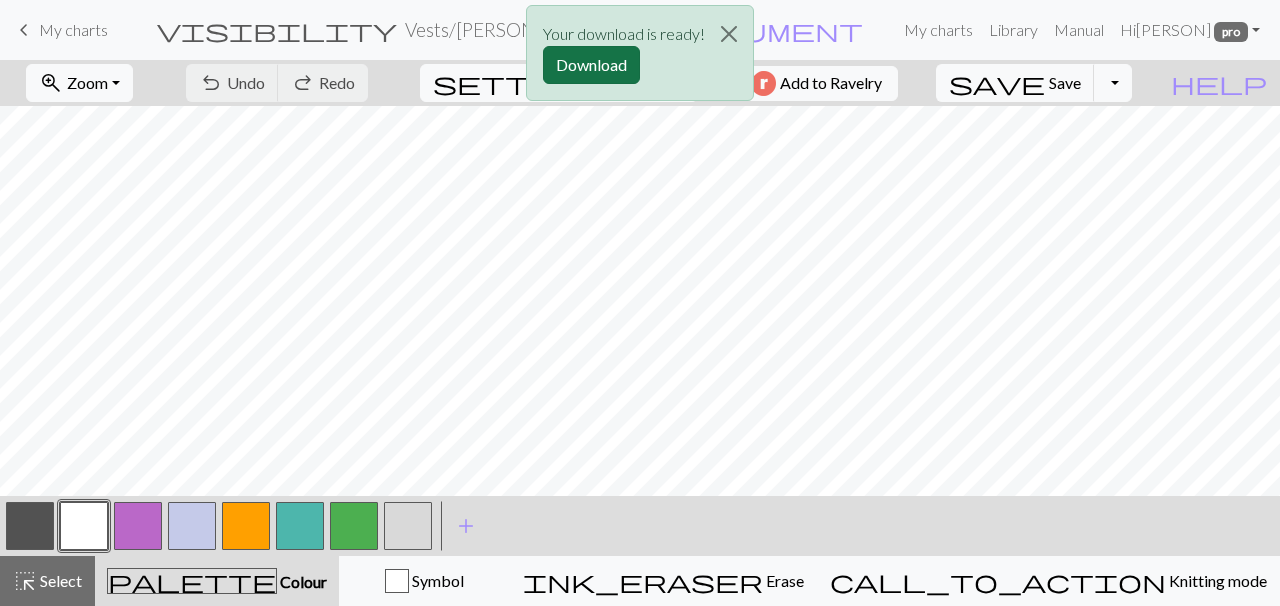 click on "Download" at bounding box center [591, 65] 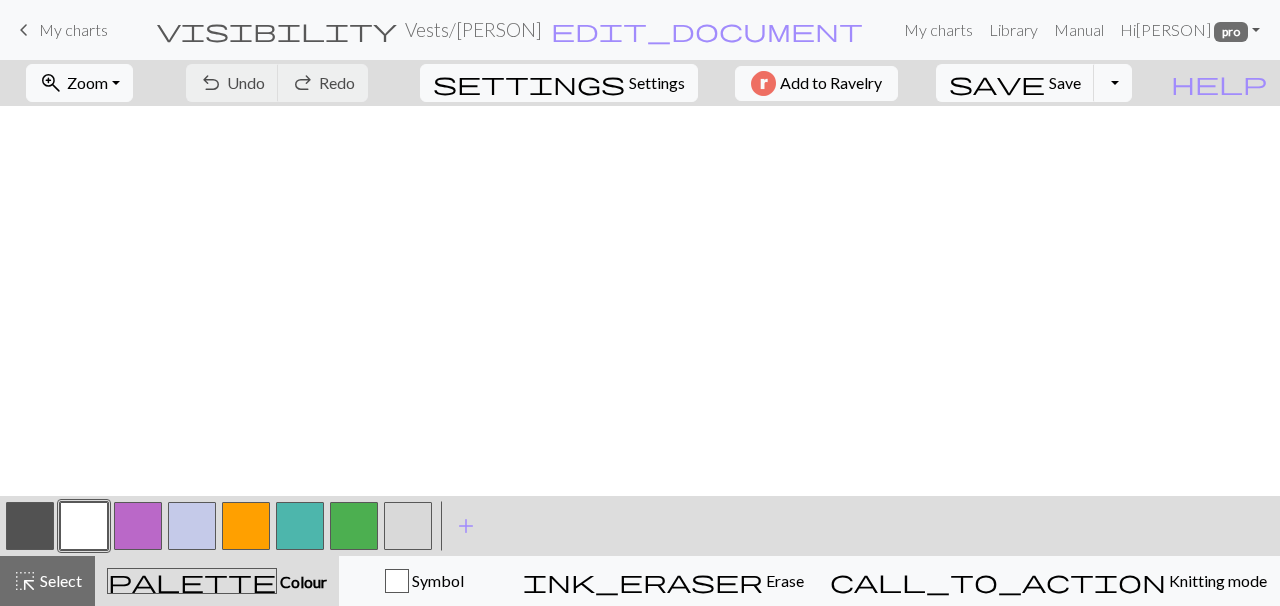scroll, scrollTop: 119, scrollLeft: 130, axis: both 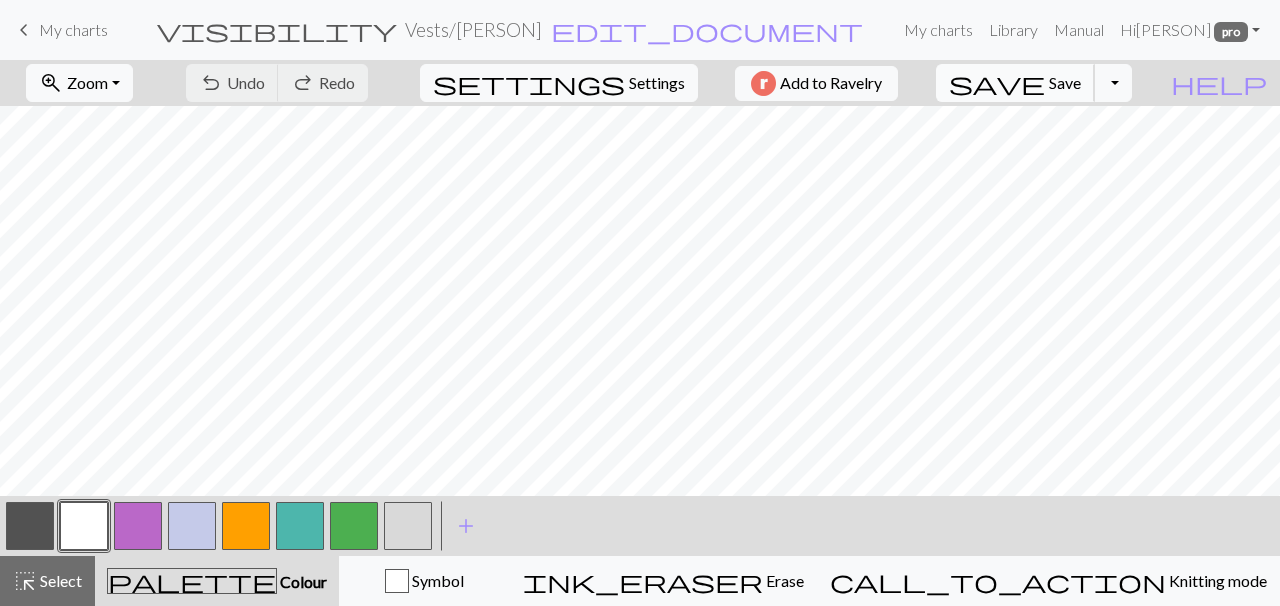 click on "save" at bounding box center [997, 83] 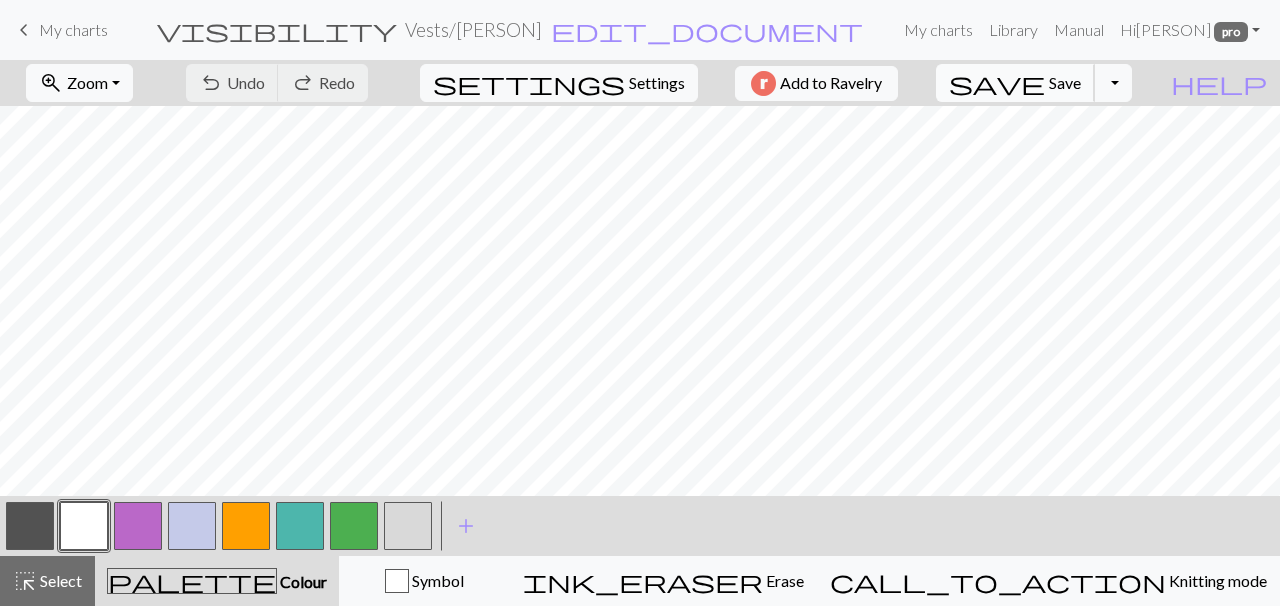 click on "save" at bounding box center (997, 83) 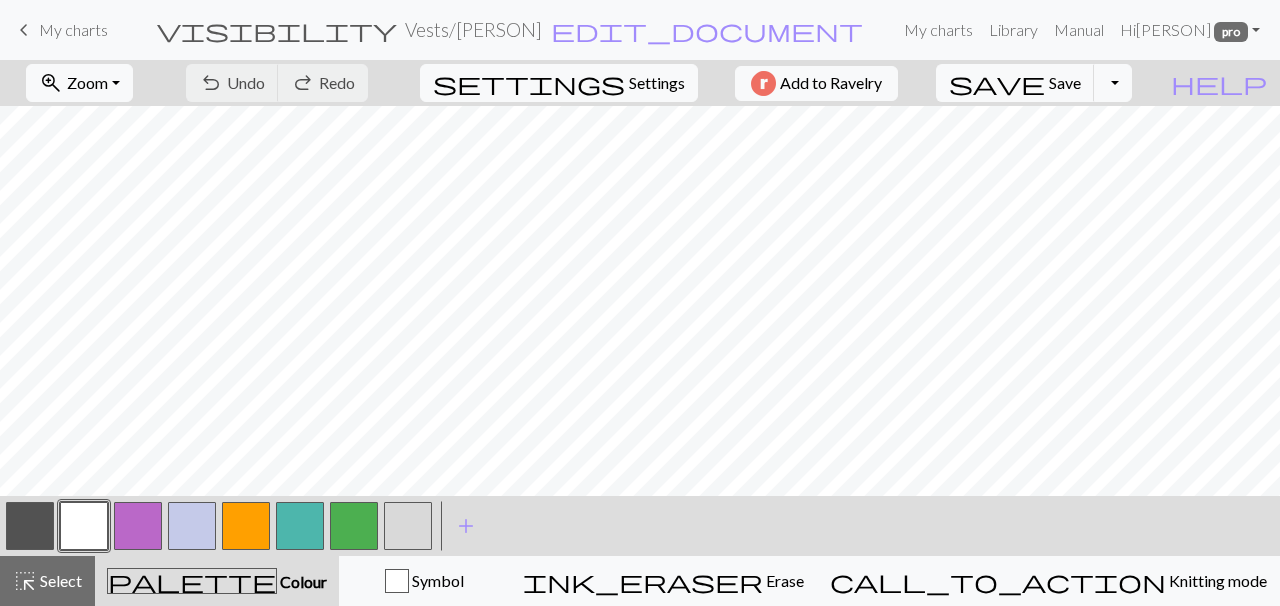 click on "My charts" at bounding box center [73, 29] 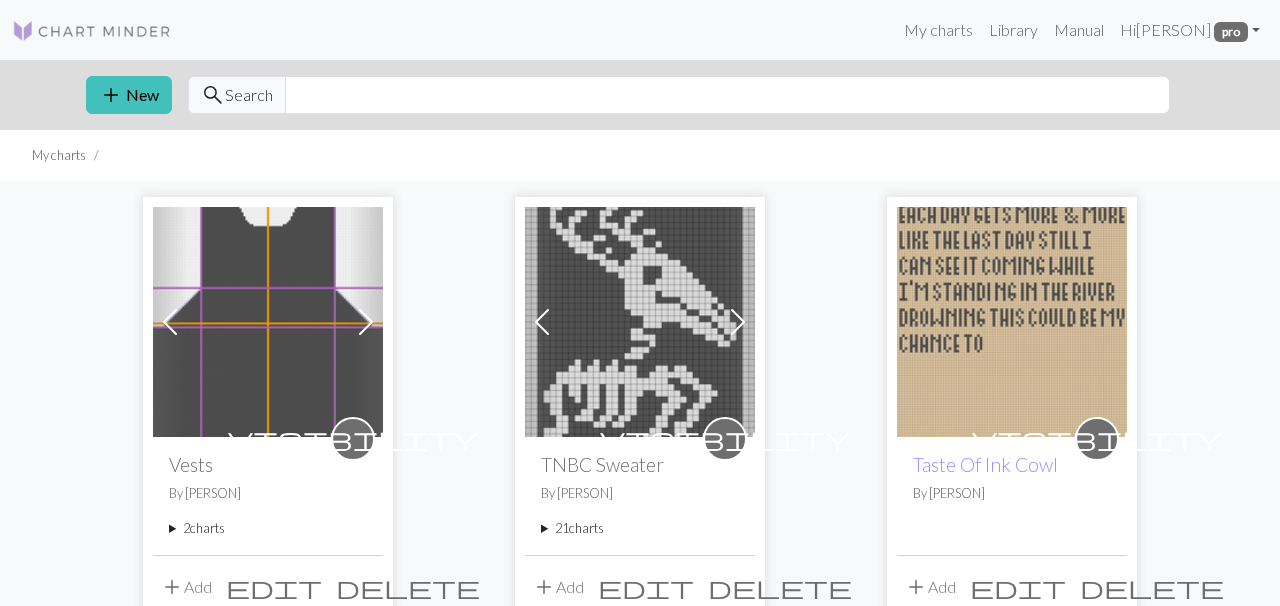 click at bounding box center [366, 322] 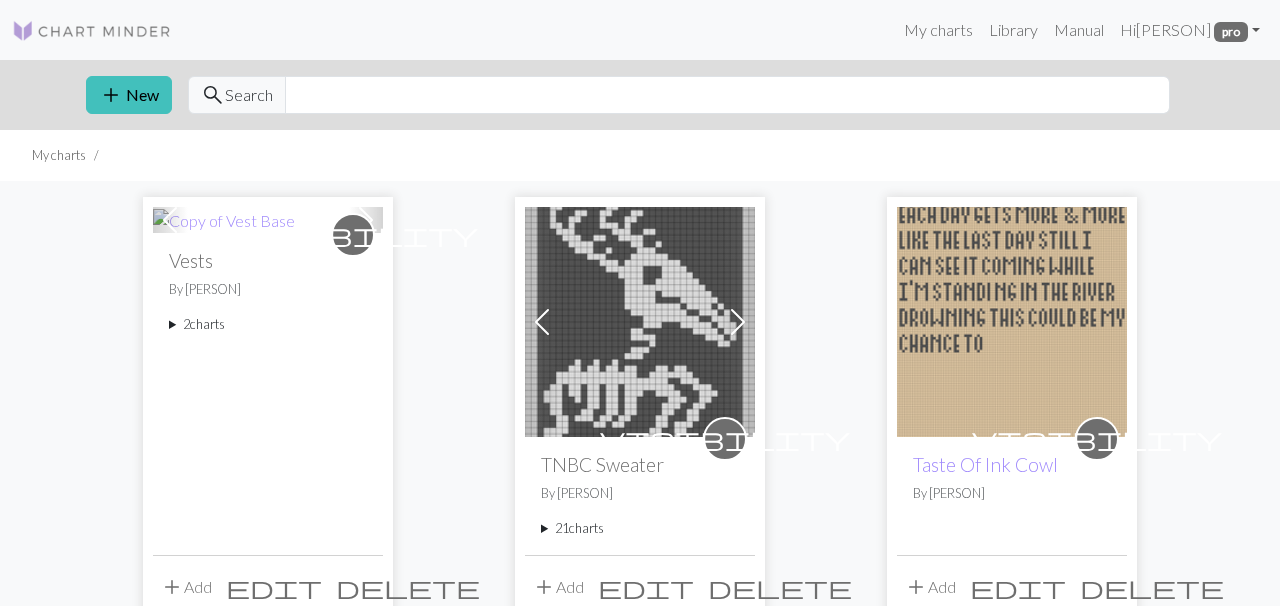 click on "2  charts" at bounding box center [268, 324] 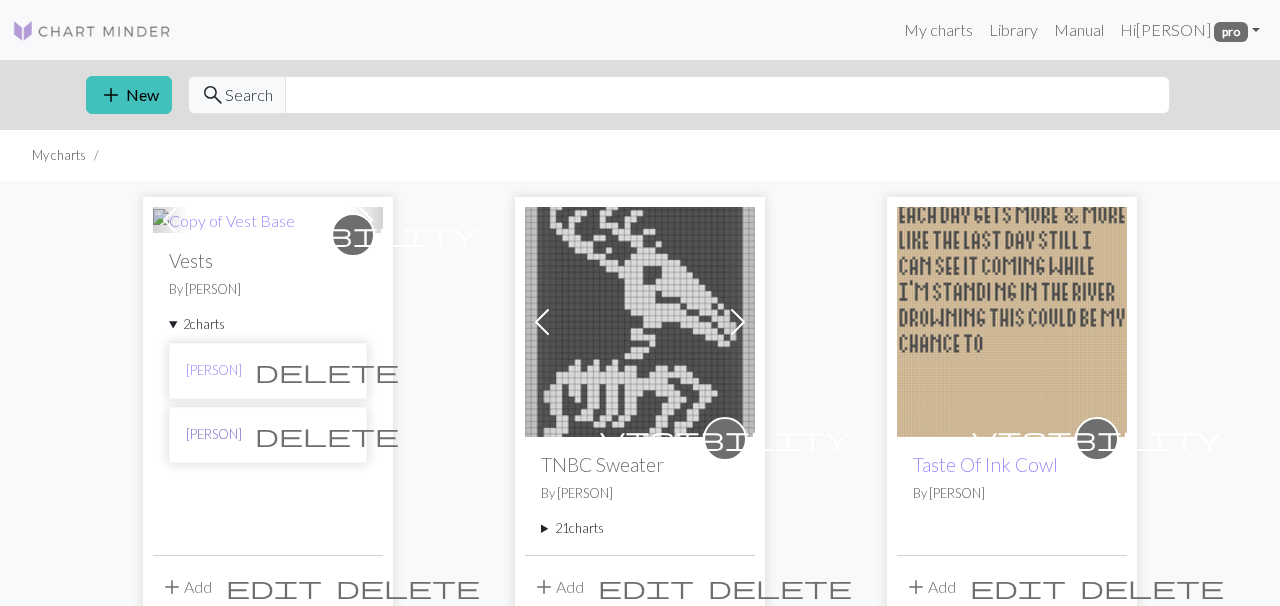 click on "Copy of Vest Base" at bounding box center (214, 434) 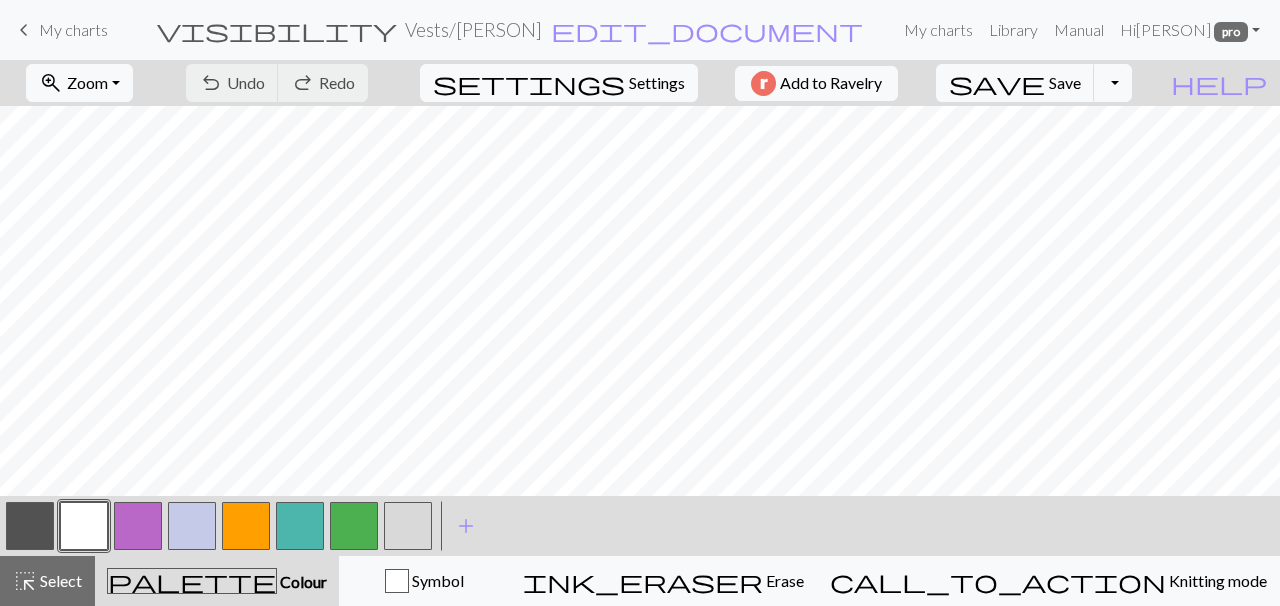 click on "Vests  /  Copy of Vest Base" at bounding box center (473, 29) 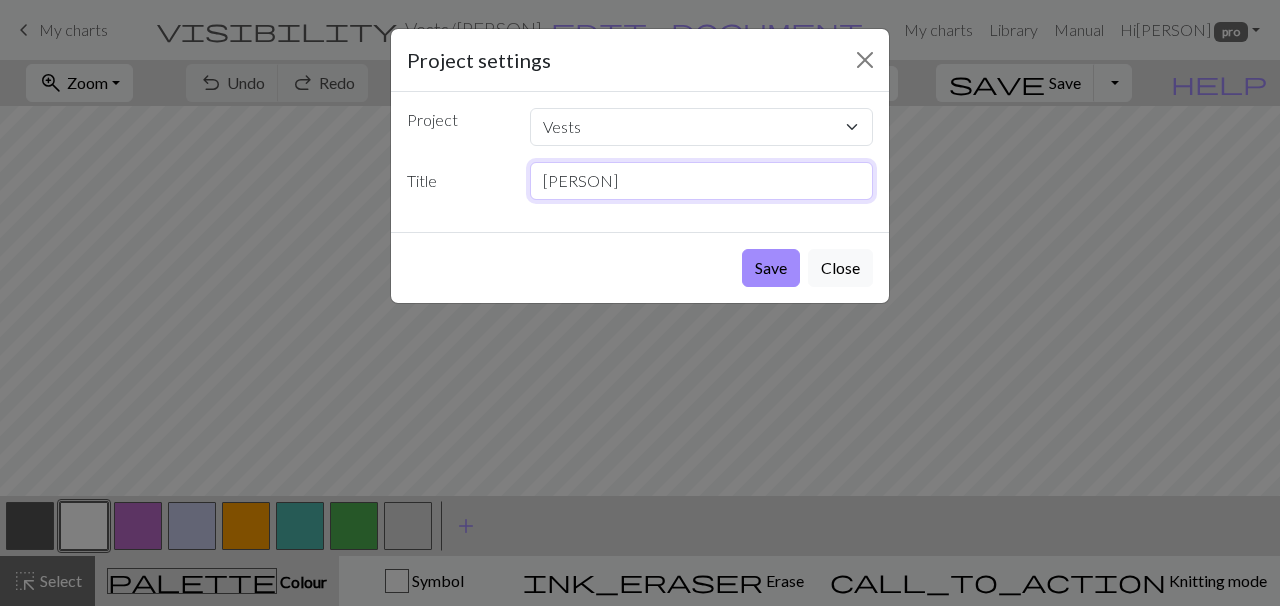 click on "Copy of Vest Base" at bounding box center (702, 181) 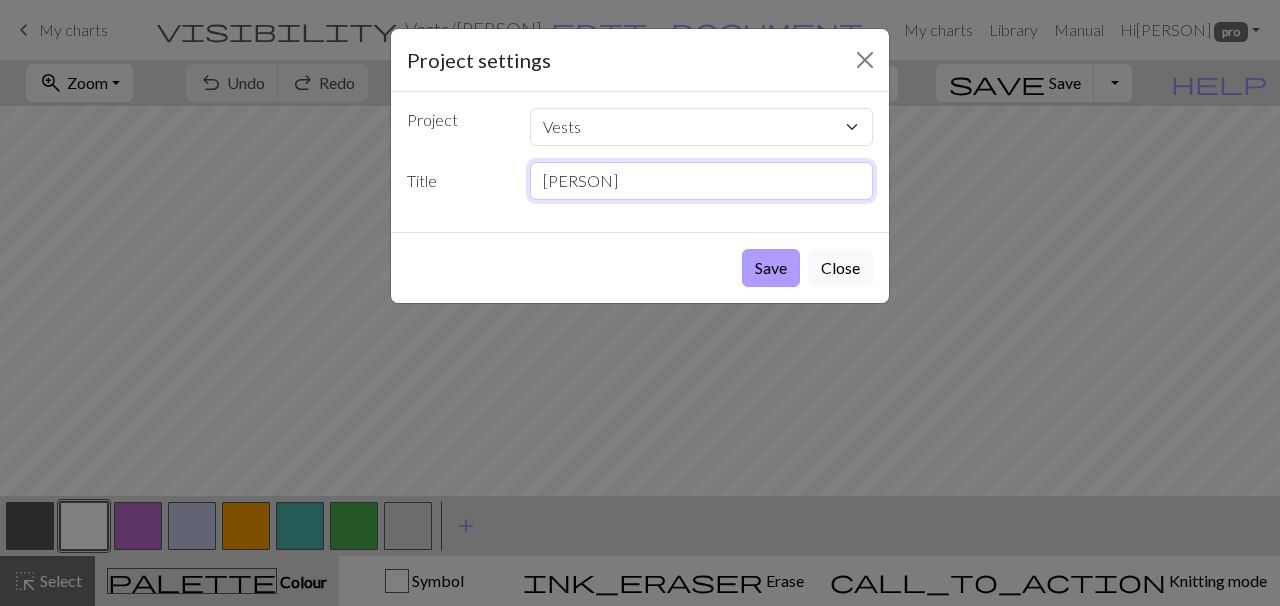 type on "Simple Plan" 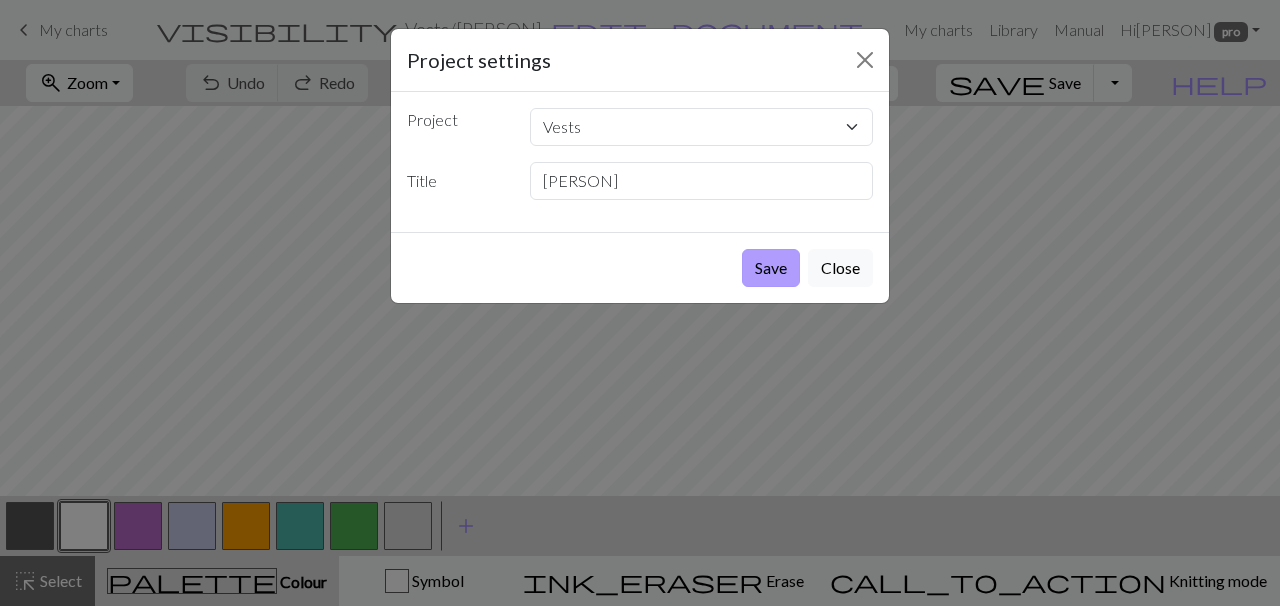 click on "Save" at bounding box center (771, 268) 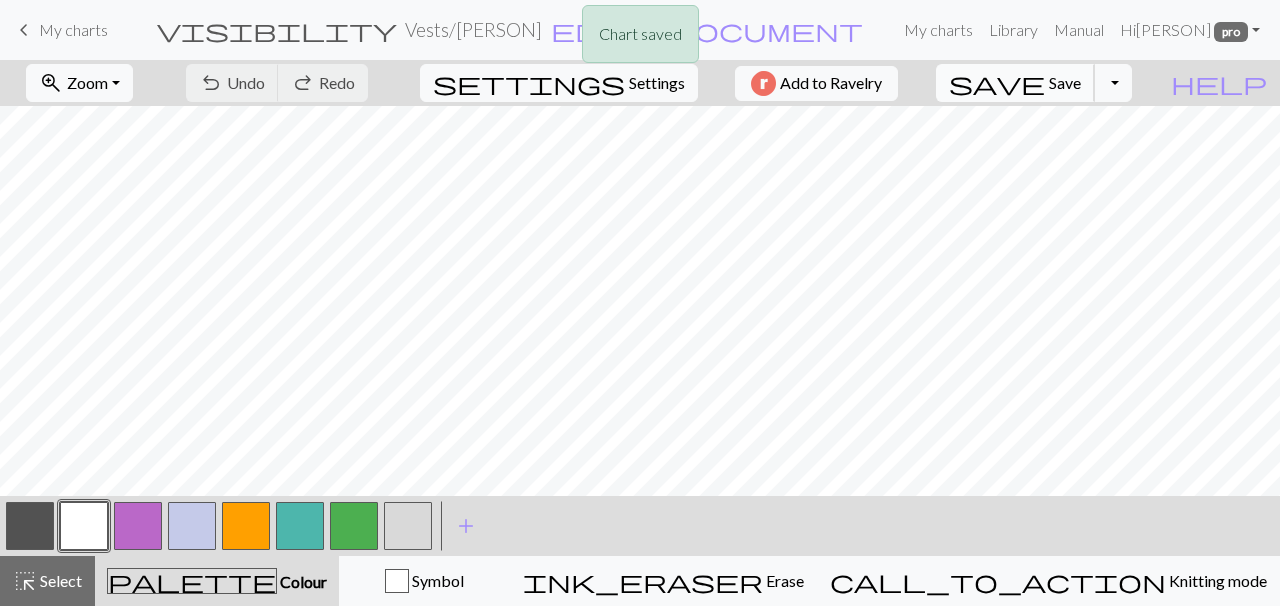 click on "save" at bounding box center (997, 83) 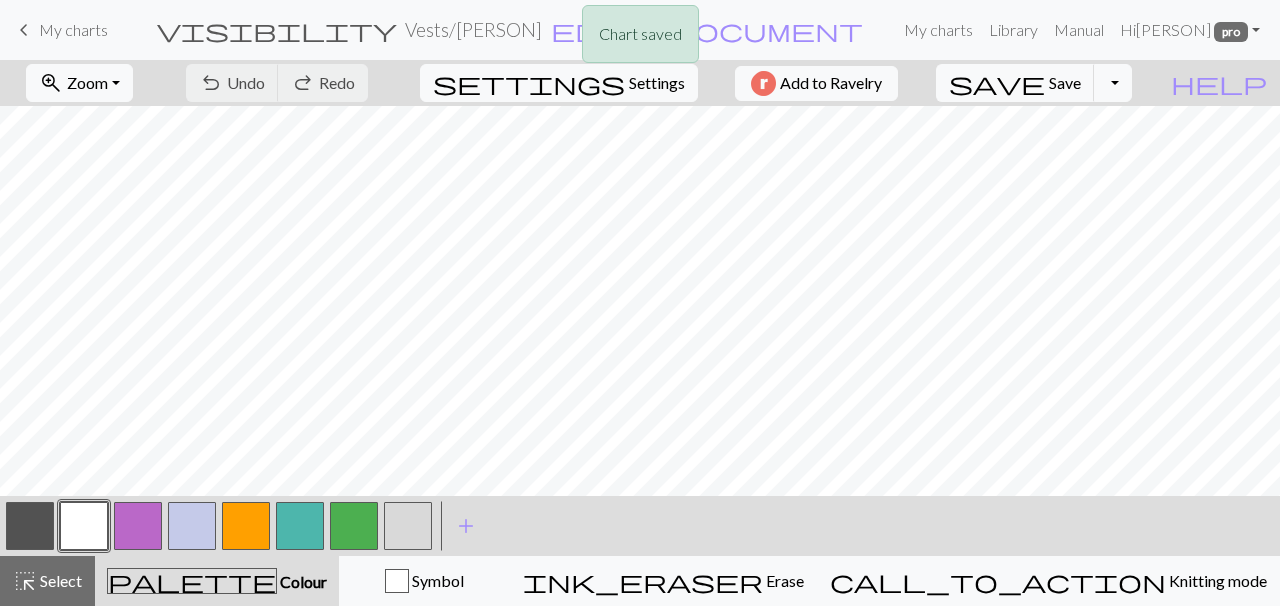 click on "Chart saved" at bounding box center [640, 39] 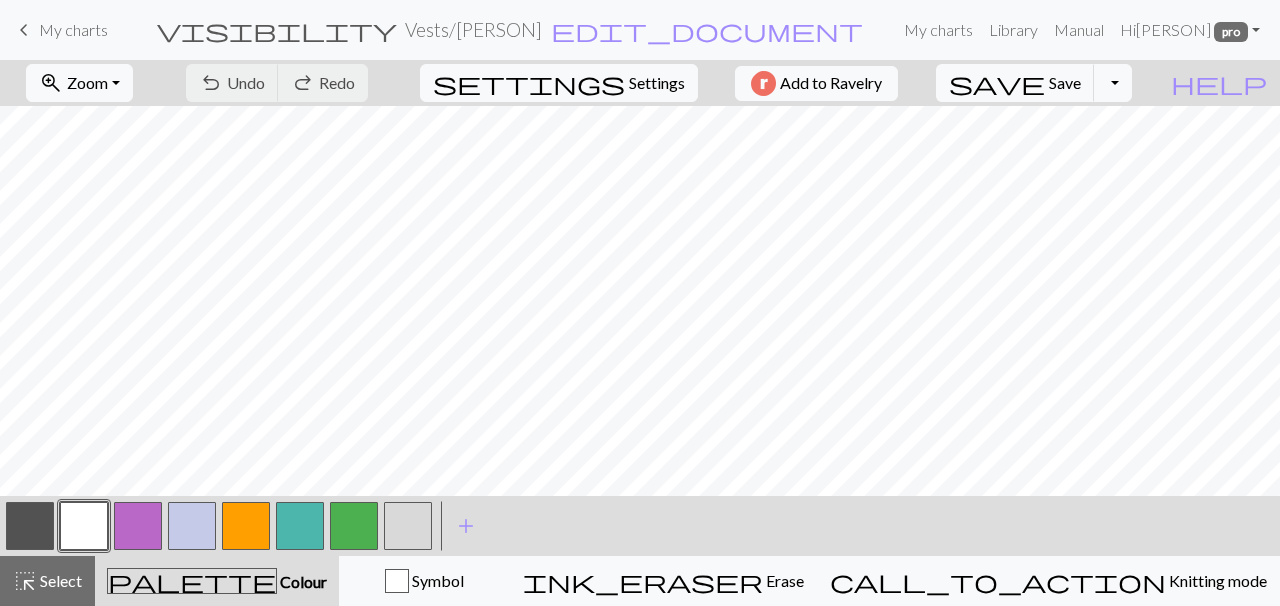 click on "My charts" at bounding box center (73, 29) 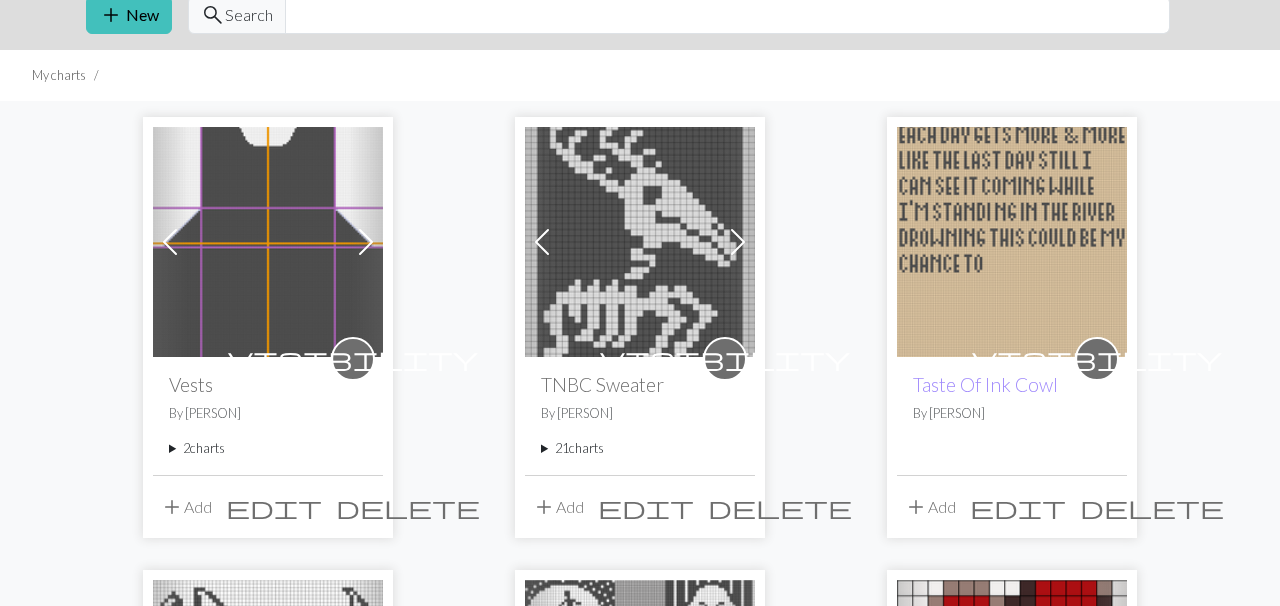 scroll, scrollTop: 83, scrollLeft: 0, axis: vertical 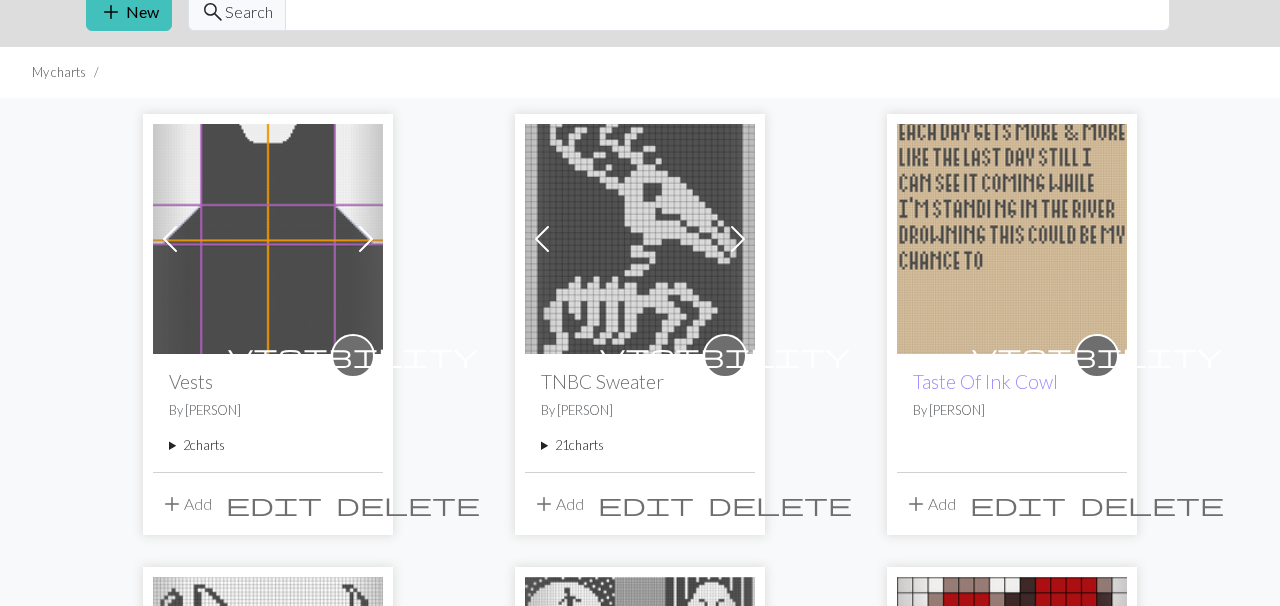 click on "2  charts" at bounding box center (268, 445) 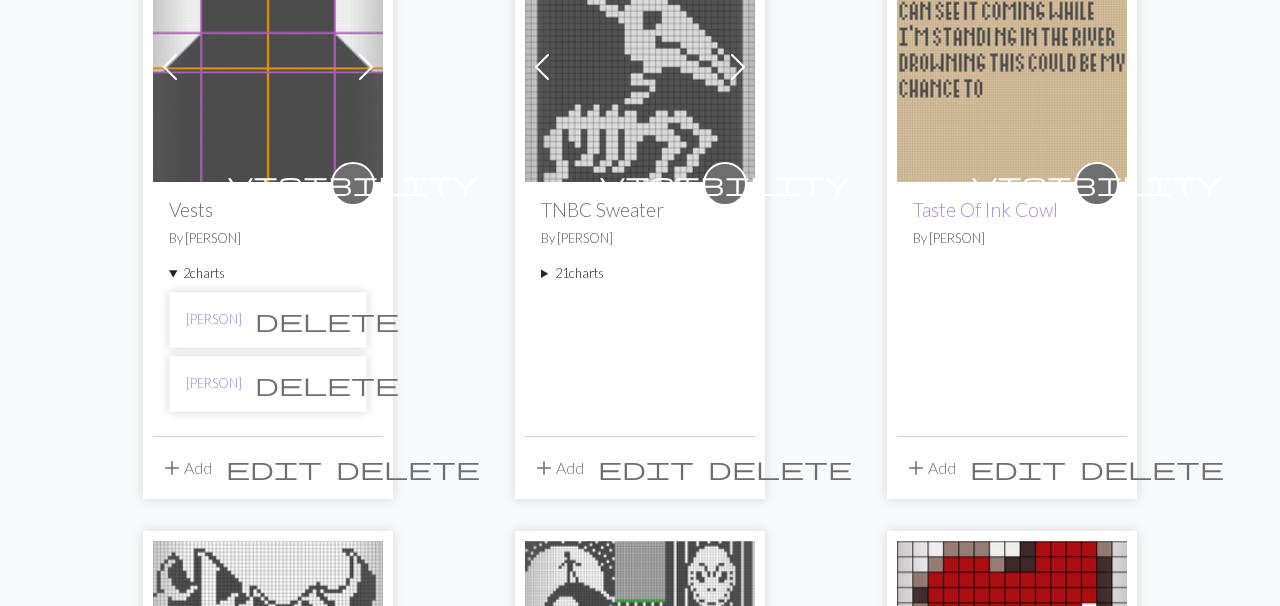 scroll, scrollTop: 0, scrollLeft: 0, axis: both 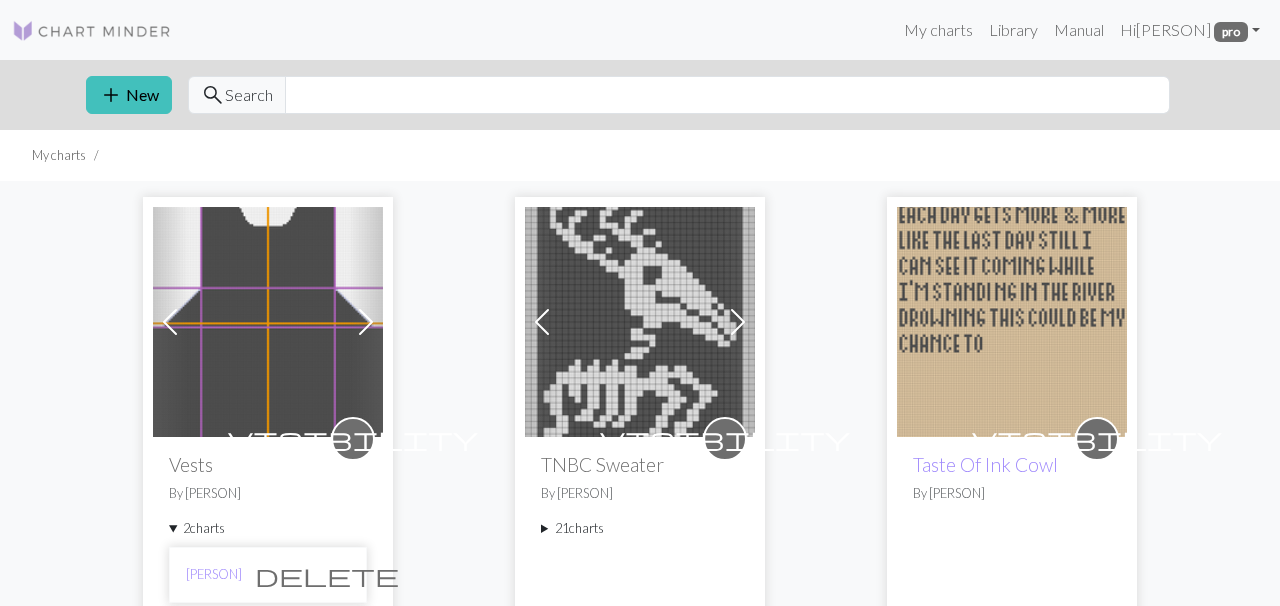 drag, startPoint x: 734, startPoint y: 152, endPoint x: 700, endPoint y: 152, distance: 34 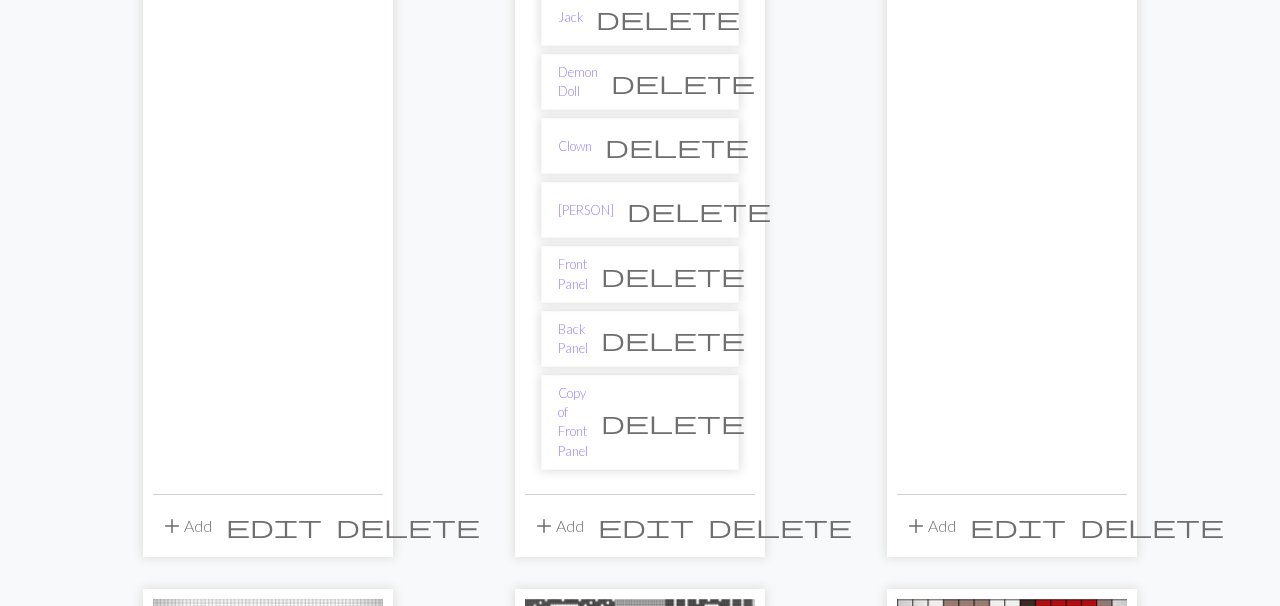 scroll, scrollTop: 1456, scrollLeft: 0, axis: vertical 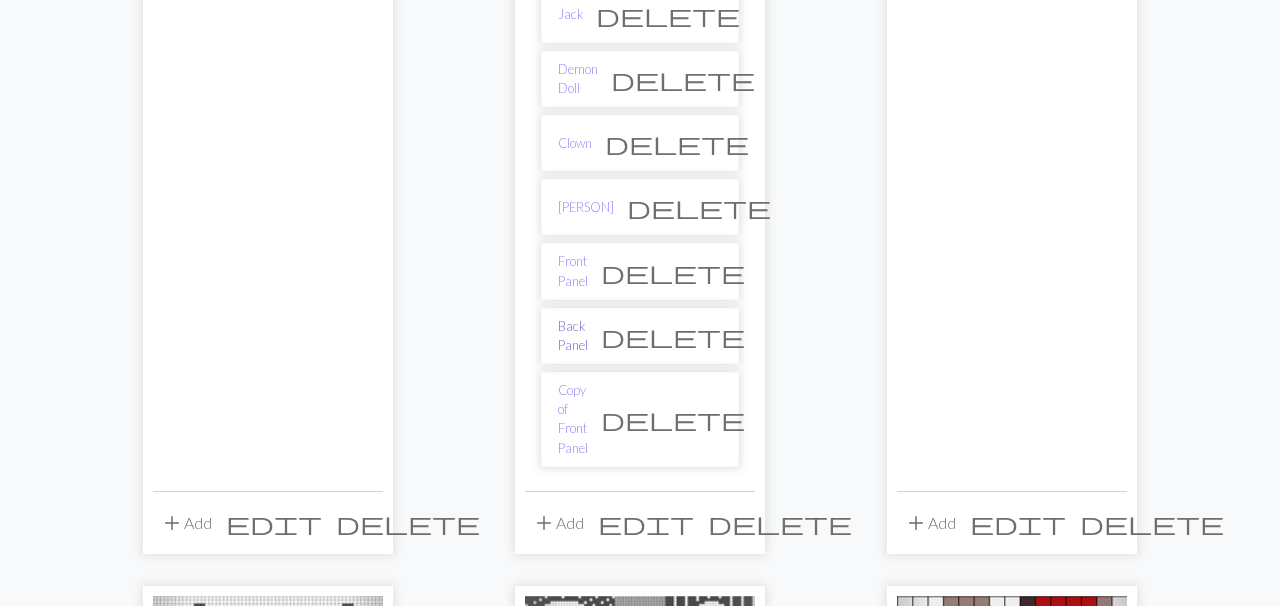 click on "Back Panel" at bounding box center [573, 336] 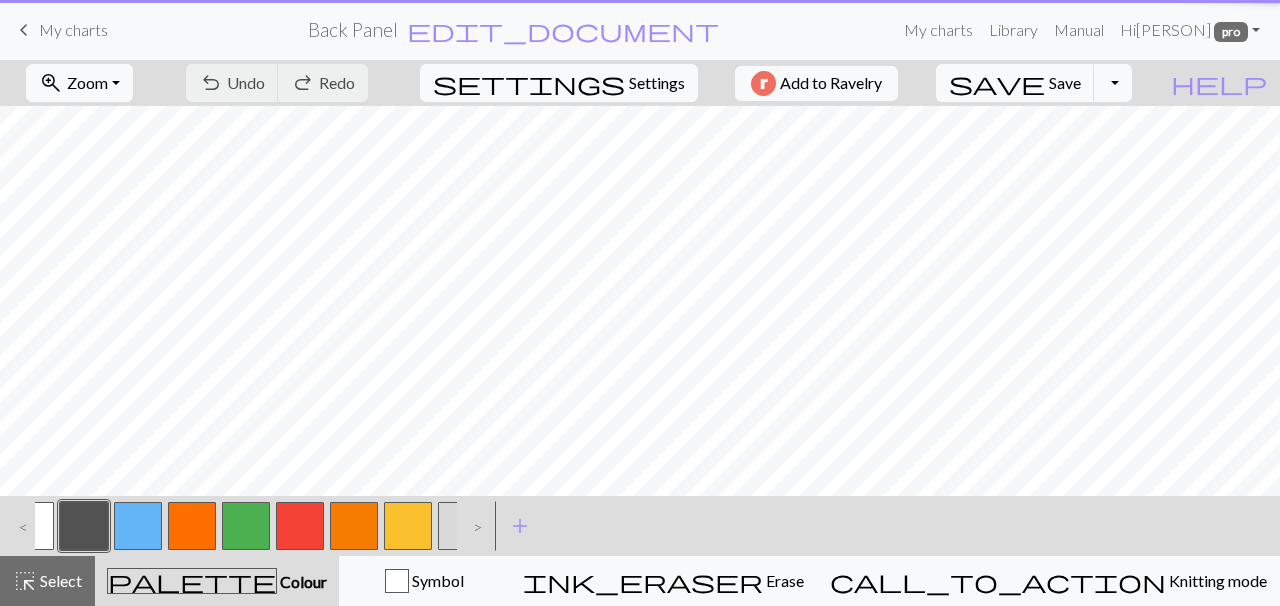 scroll, scrollTop: 0, scrollLeft: 0, axis: both 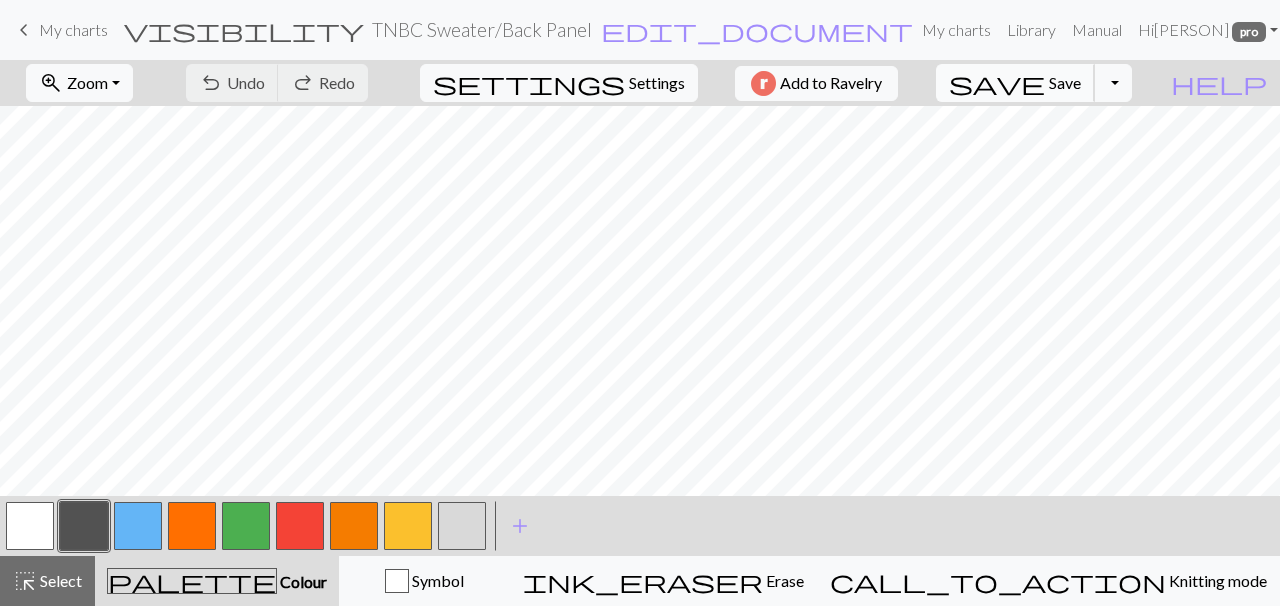 click on "save" at bounding box center [997, 83] 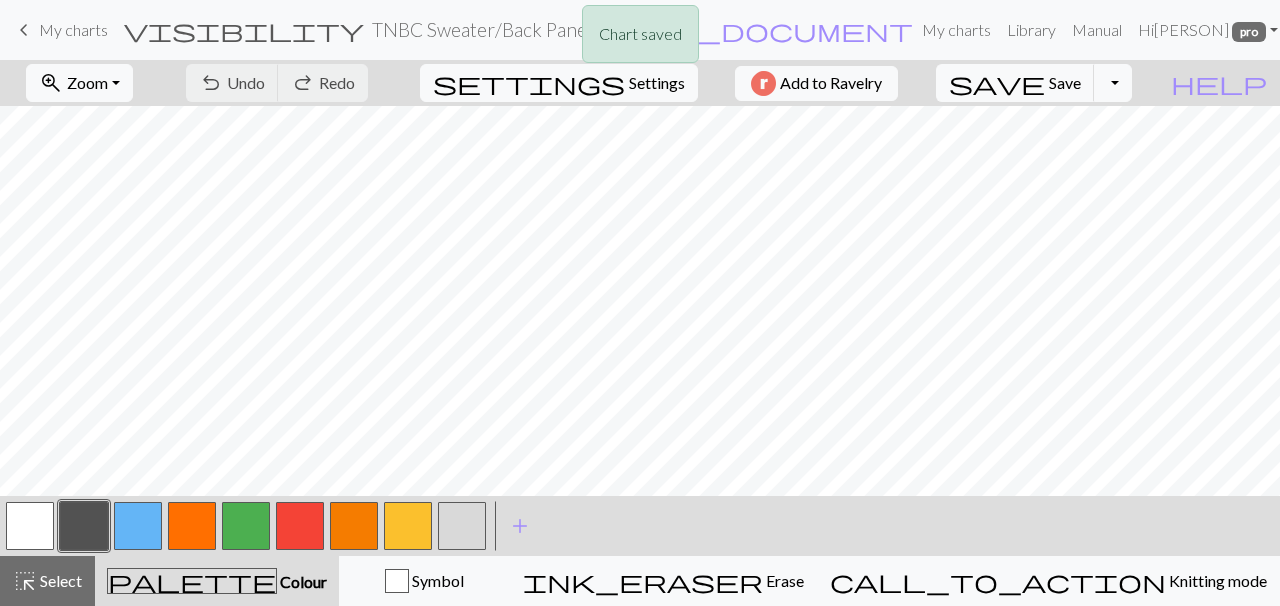 click on "Chart saved" at bounding box center (640, 39) 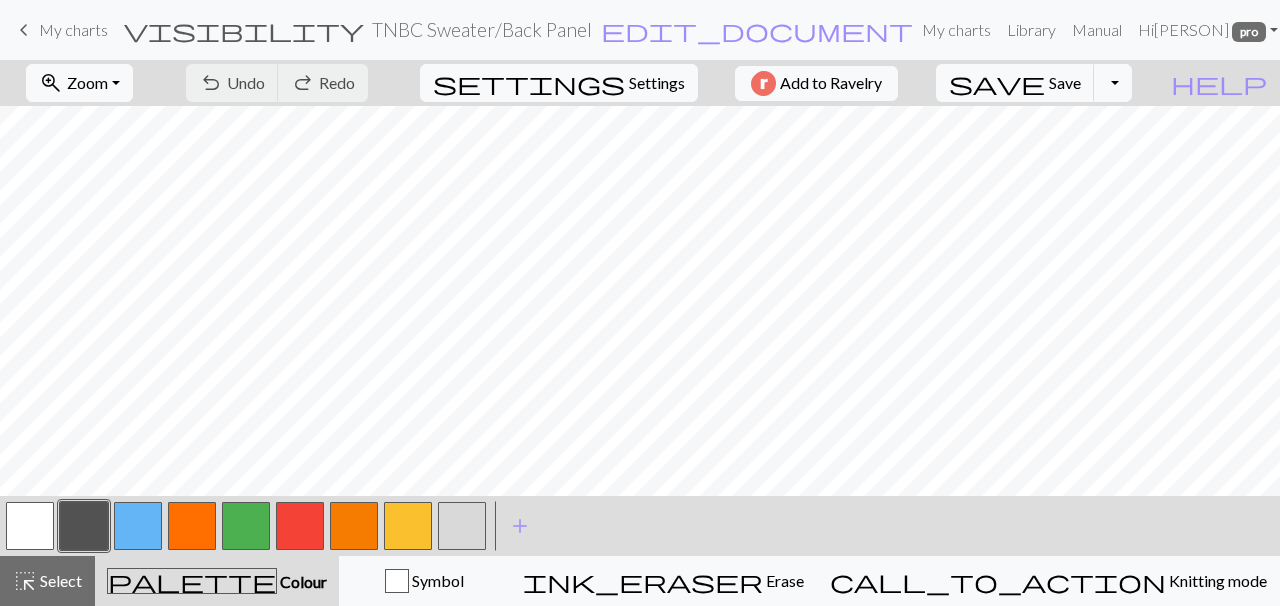 click on "My charts" at bounding box center [73, 29] 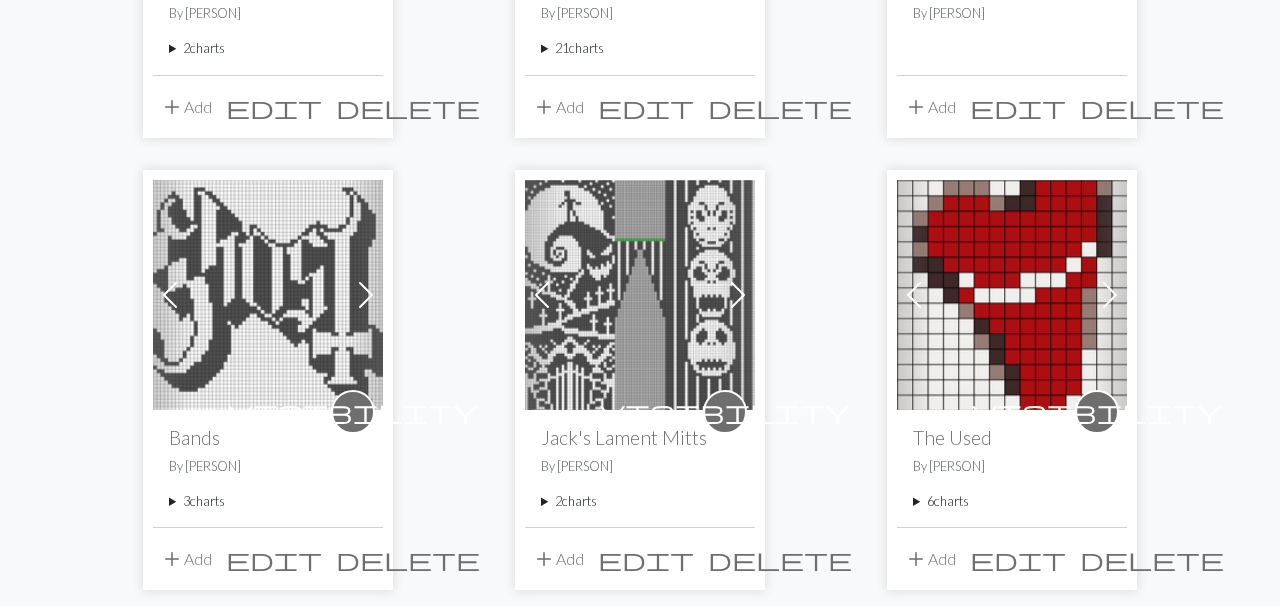 scroll, scrollTop: 484, scrollLeft: 0, axis: vertical 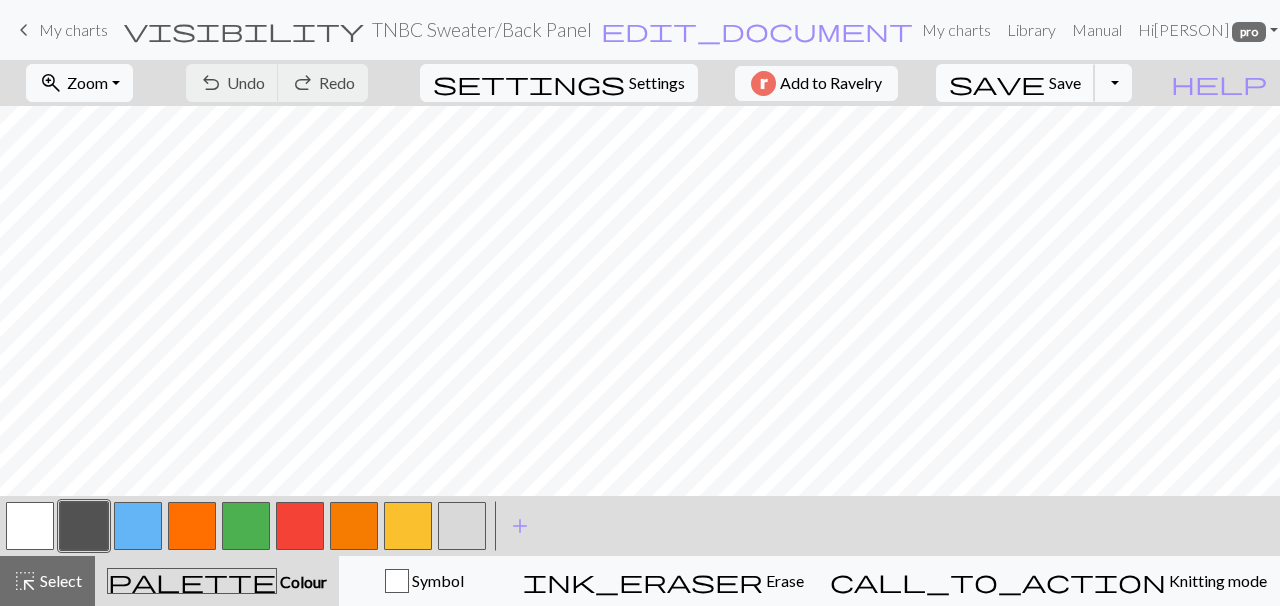 click on "Save" at bounding box center (1065, 82) 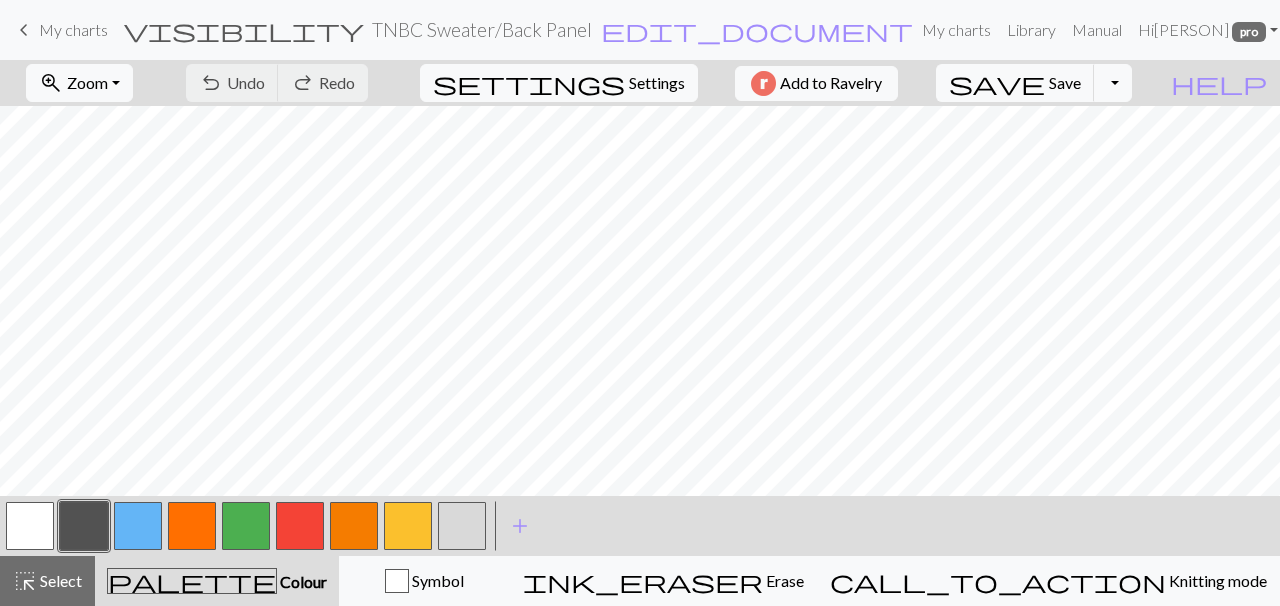 click on "keyboard_arrow_left" at bounding box center (24, 30) 